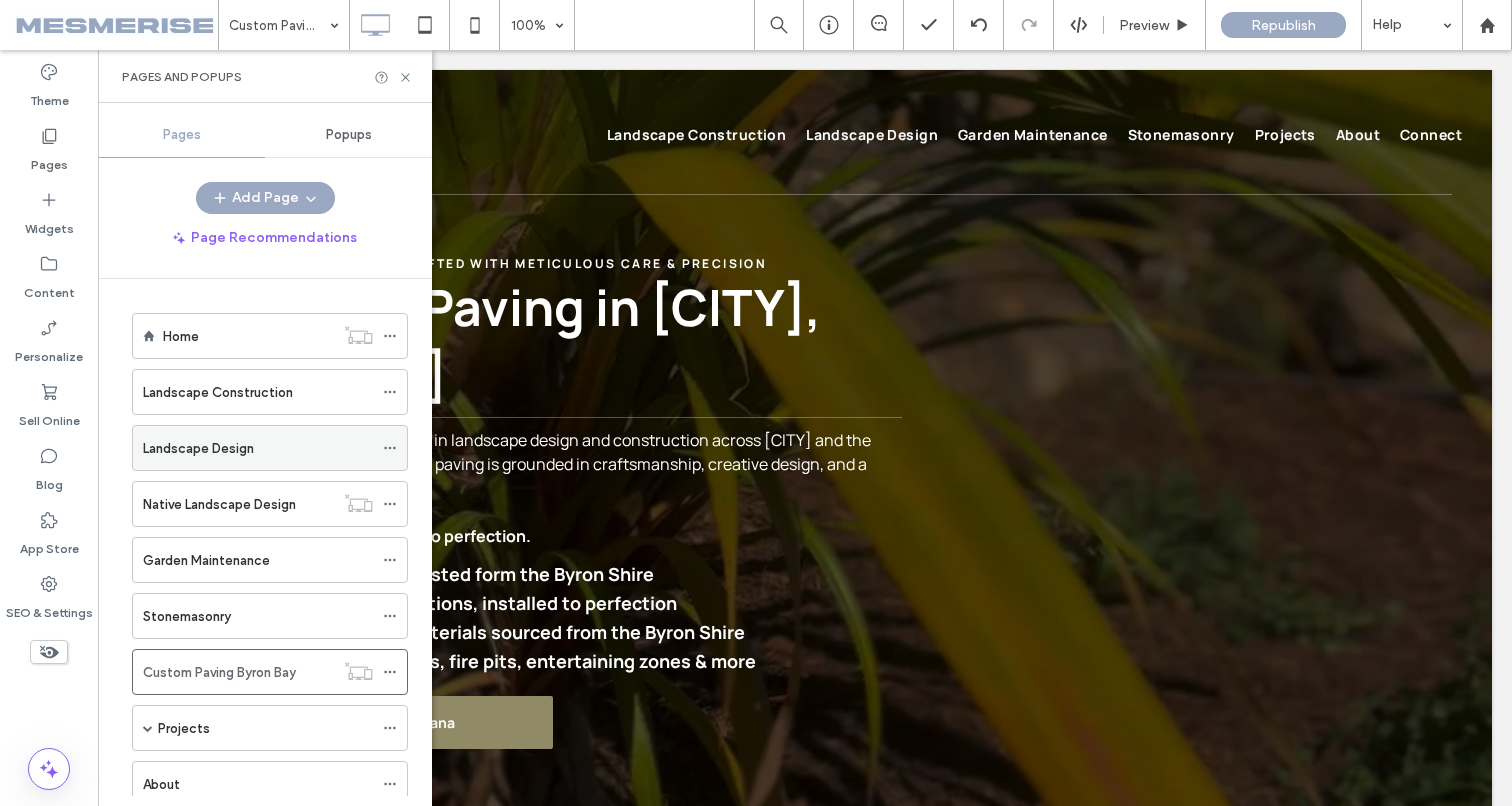 scroll, scrollTop: 0, scrollLeft: 0, axis: both 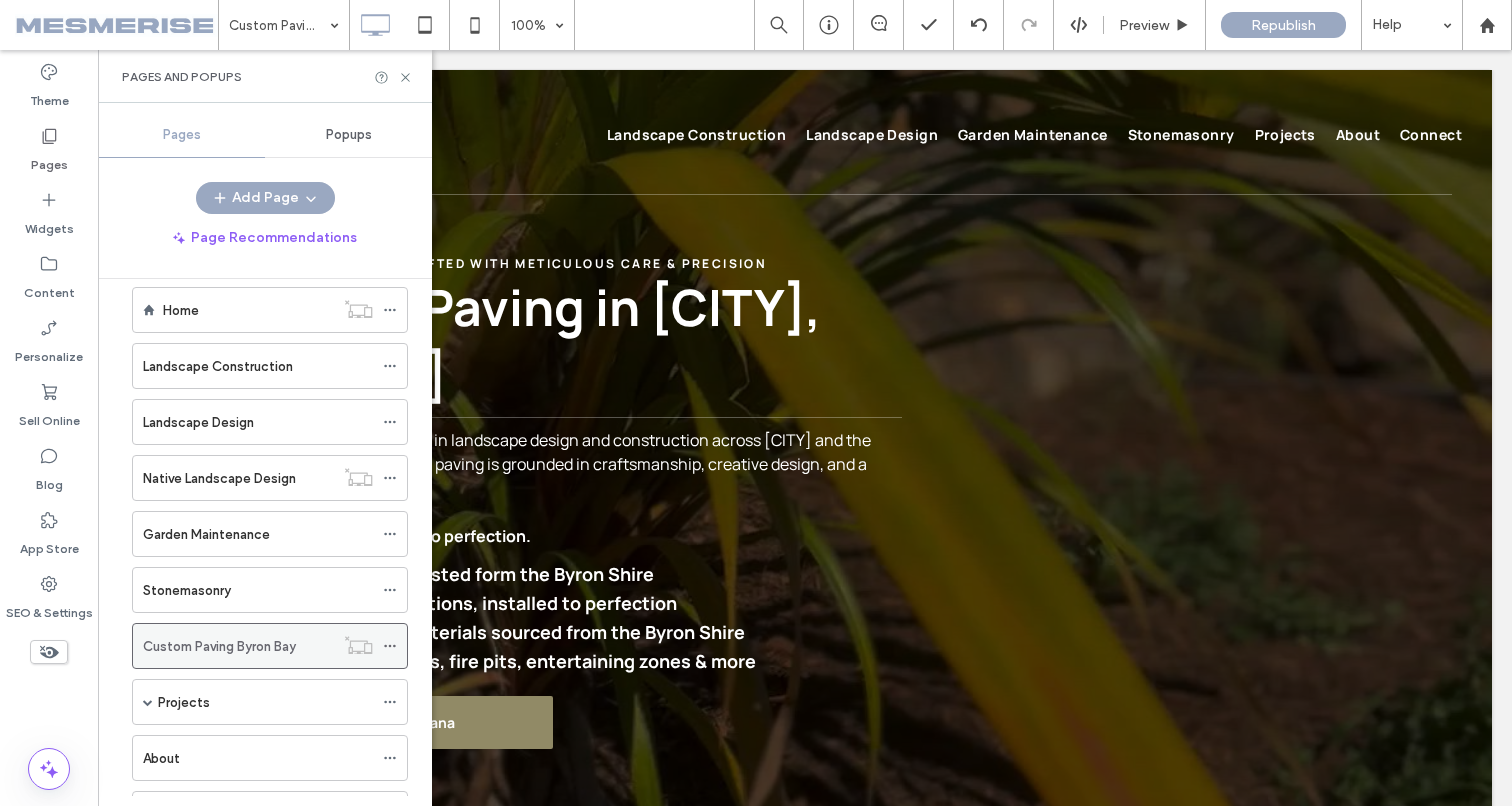click 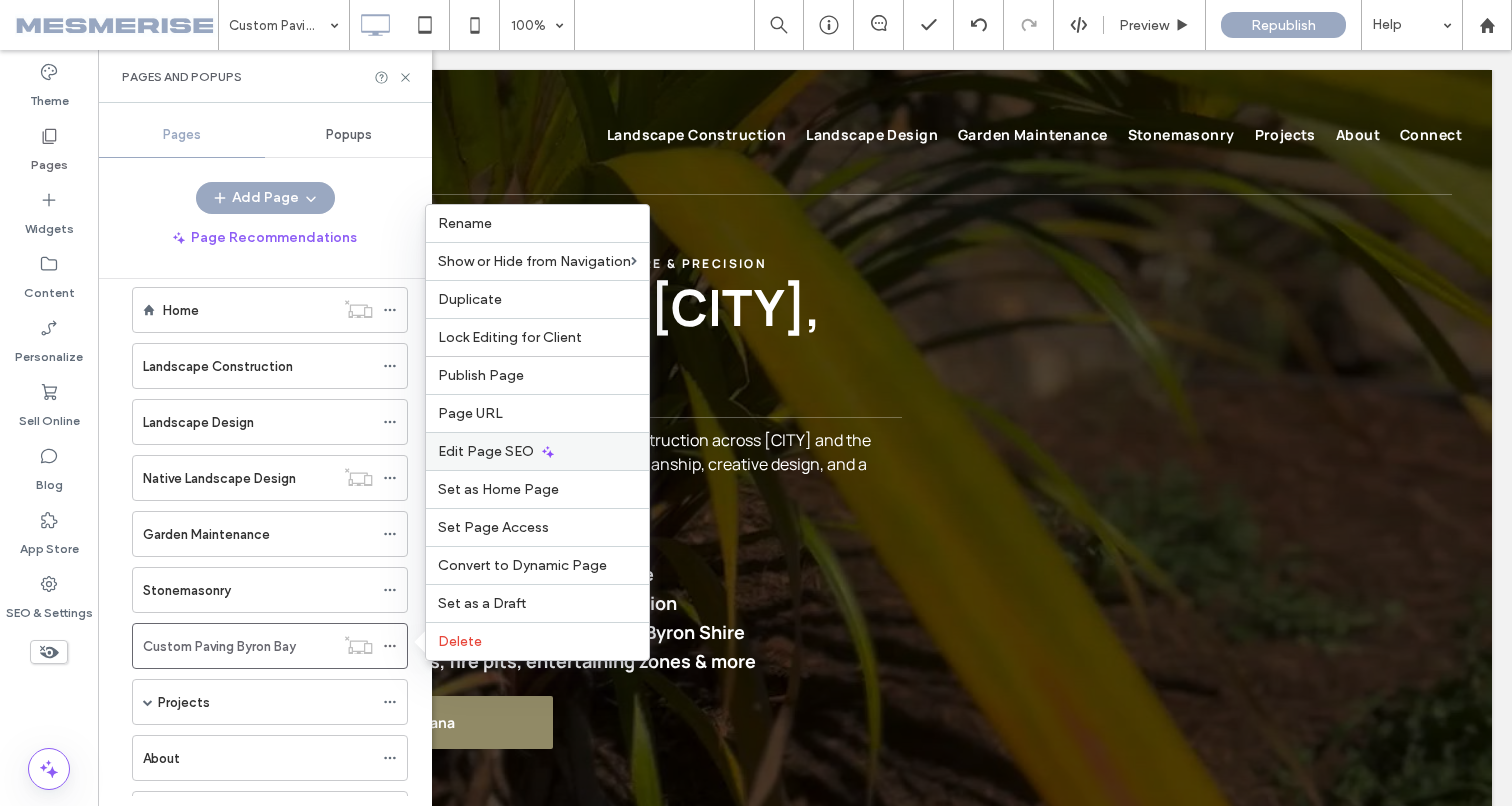 click on "Edit Page SEO" at bounding box center (486, 451) 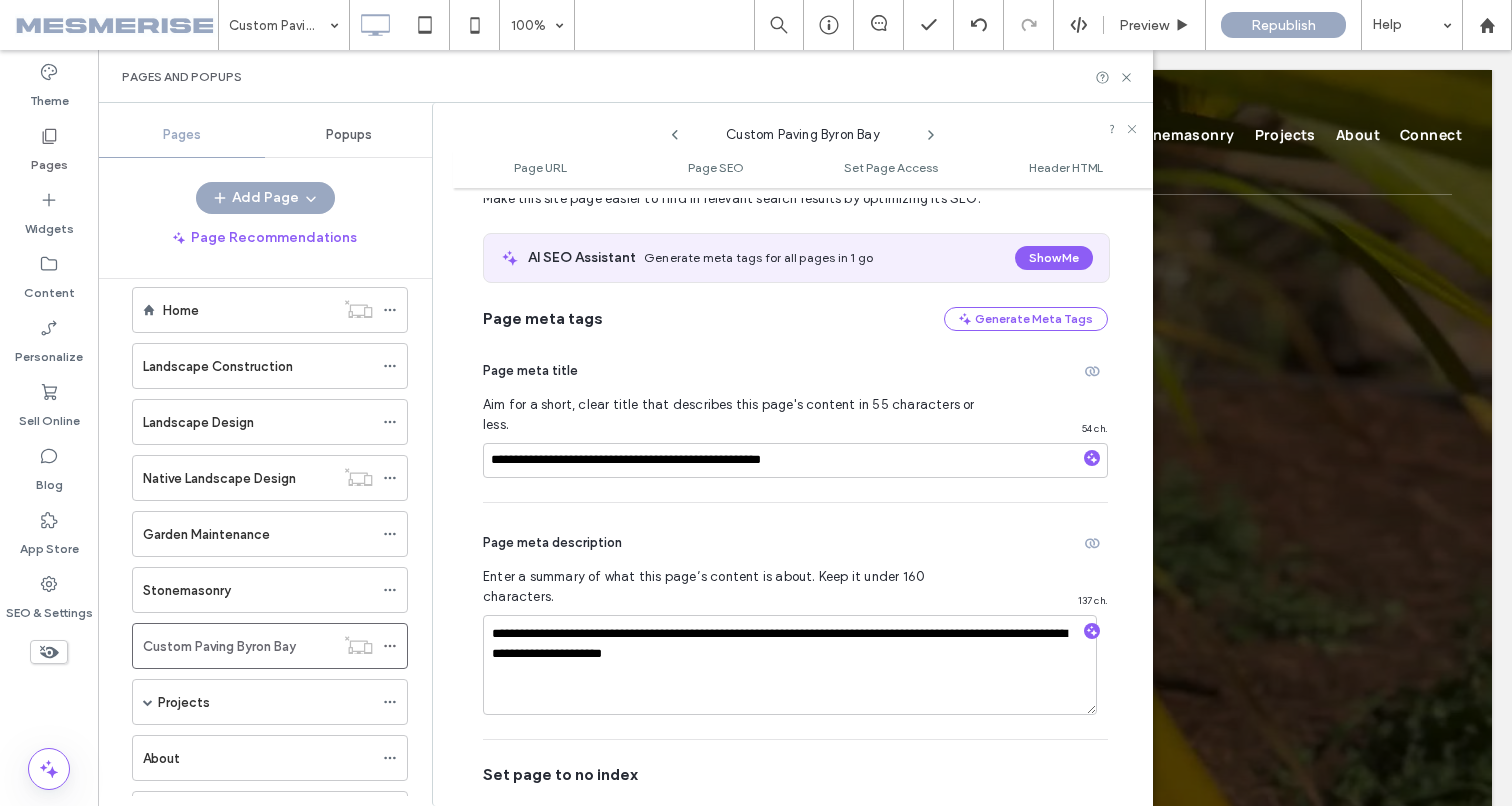 scroll, scrollTop: 250, scrollLeft: 0, axis: vertical 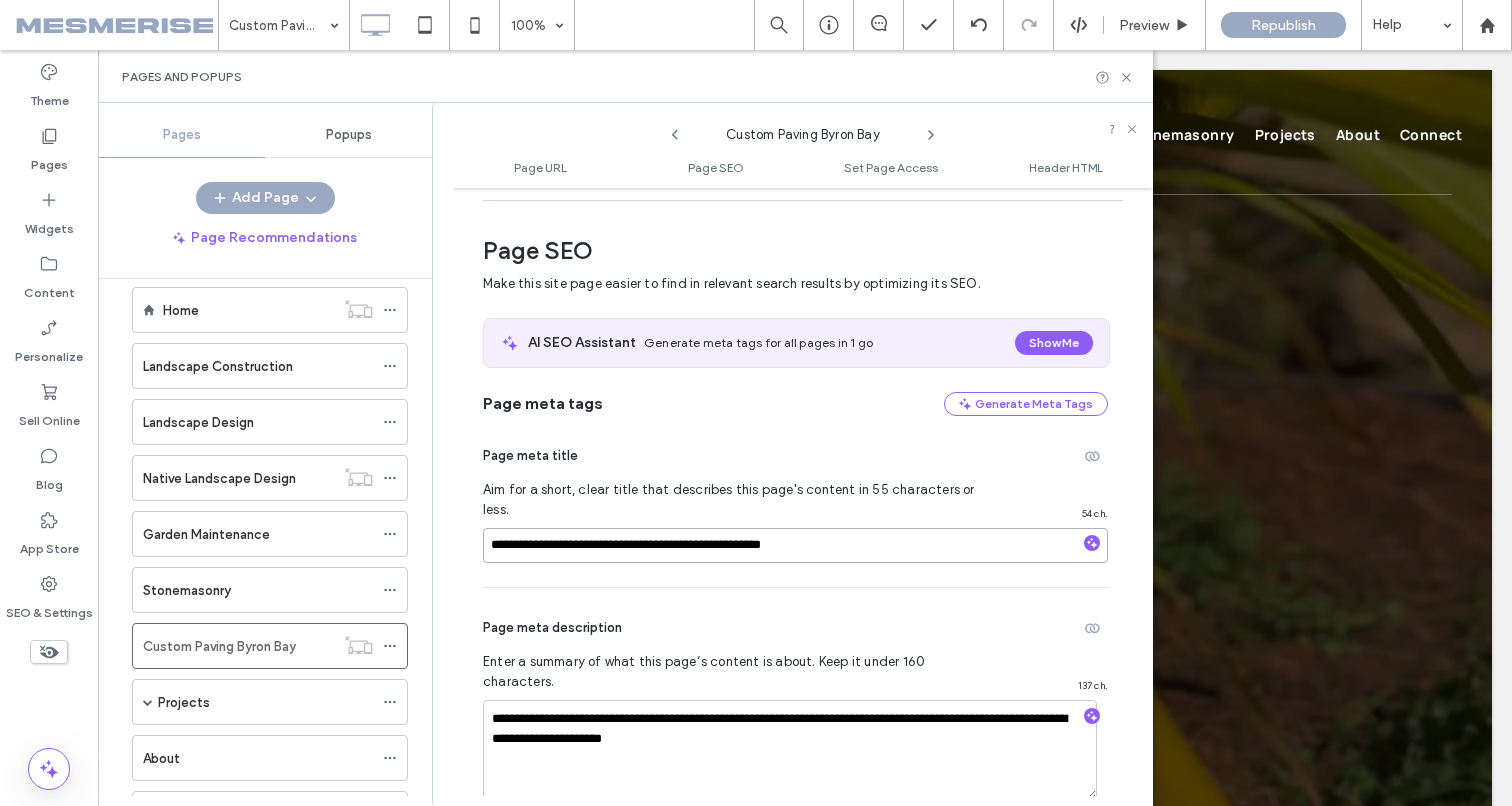 click on "**********" at bounding box center (795, 545) 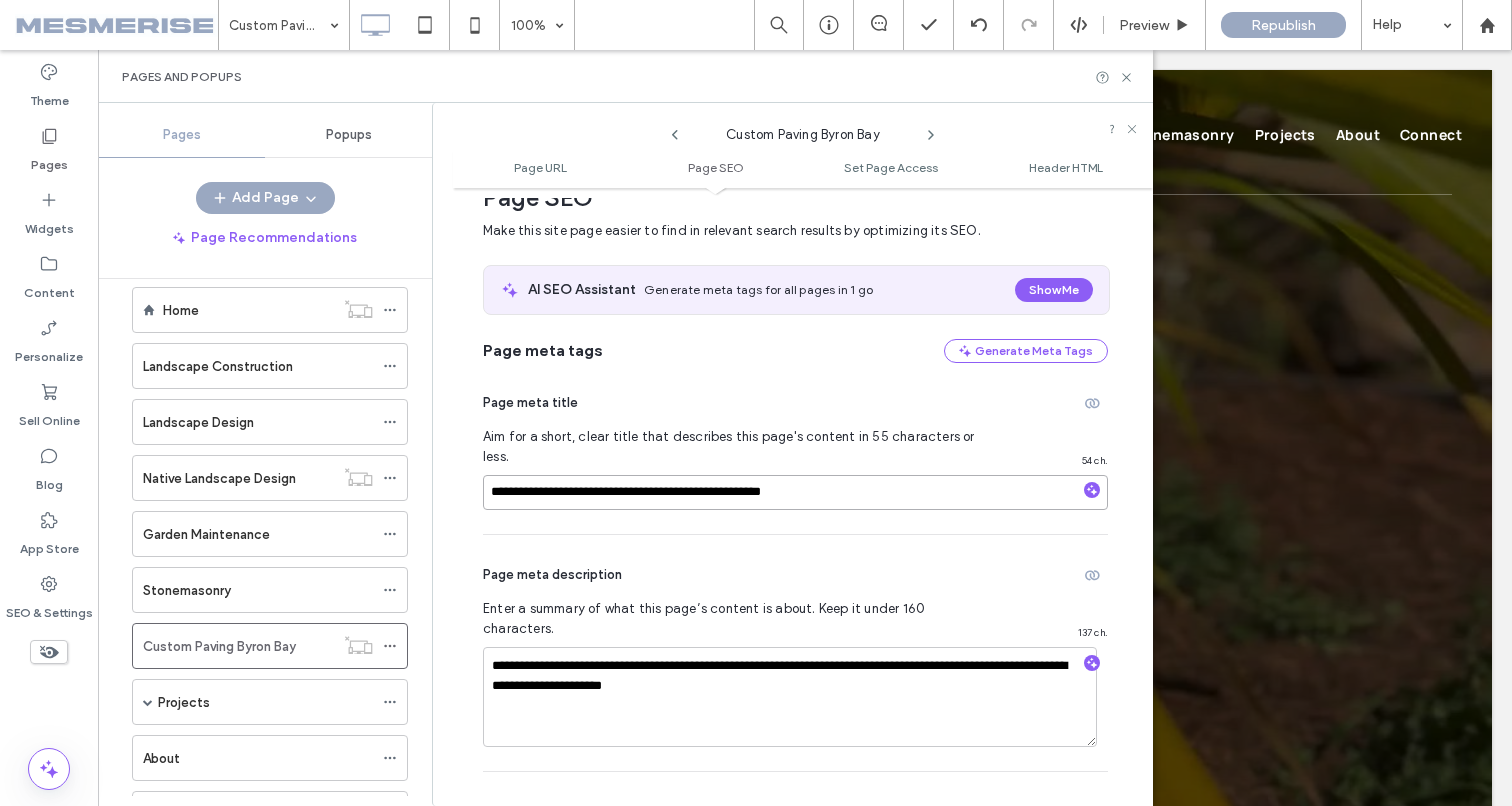 scroll, scrollTop: 388, scrollLeft: 0, axis: vertical 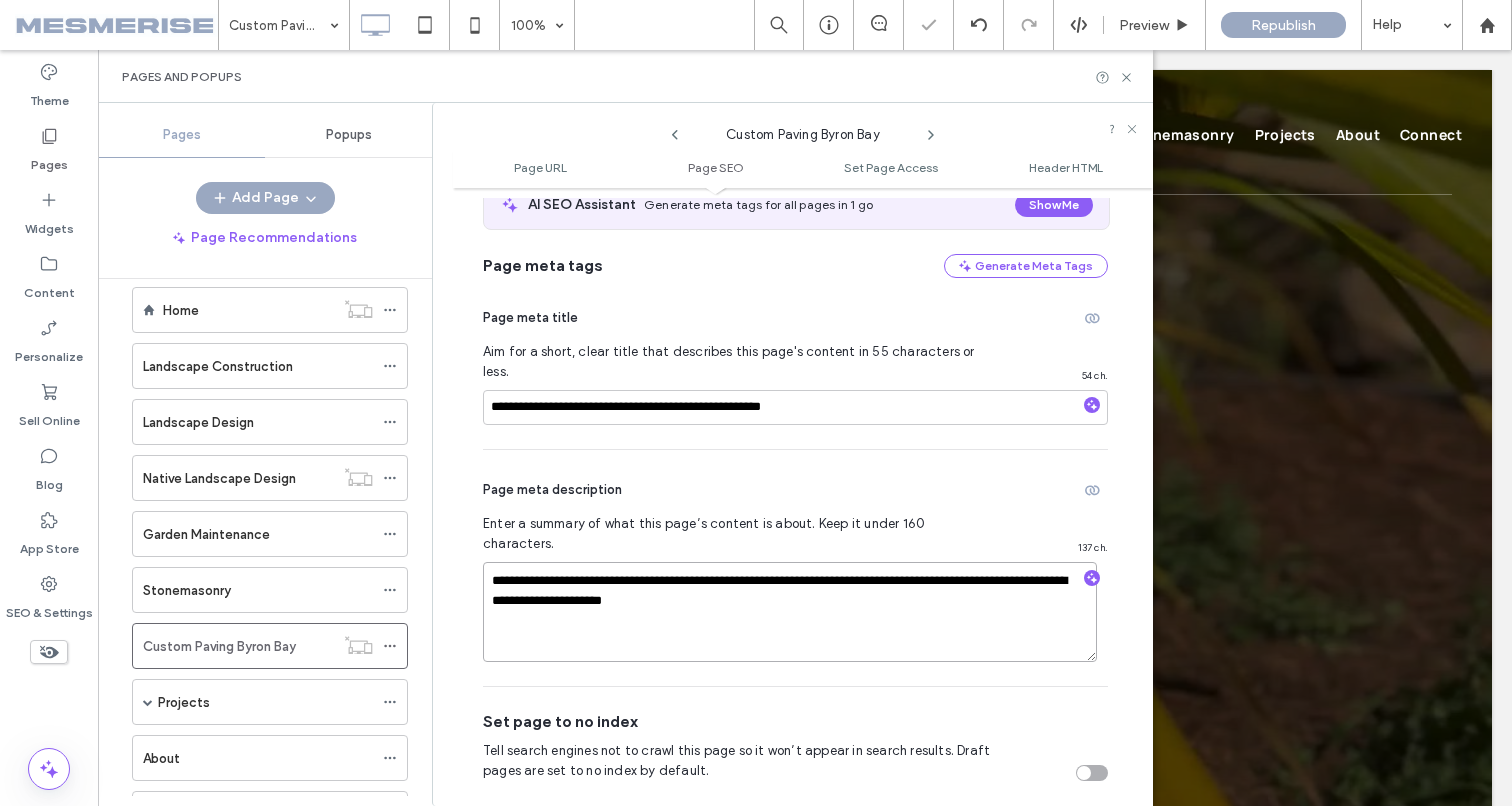 click on "**********" at bounding box center [790, 612] 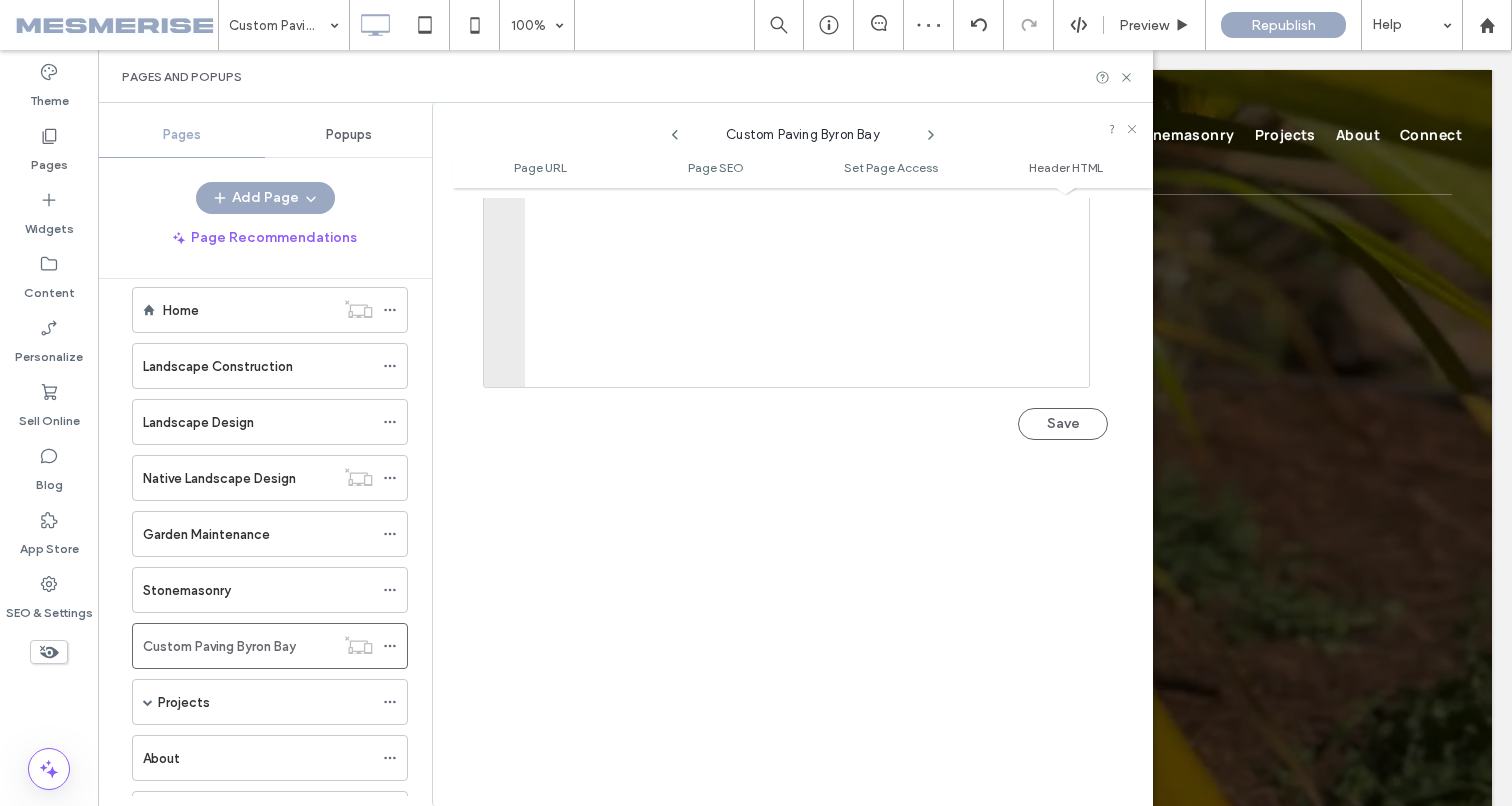 scroll, scrollTop: 0, scrollLeft: 0, axis: both 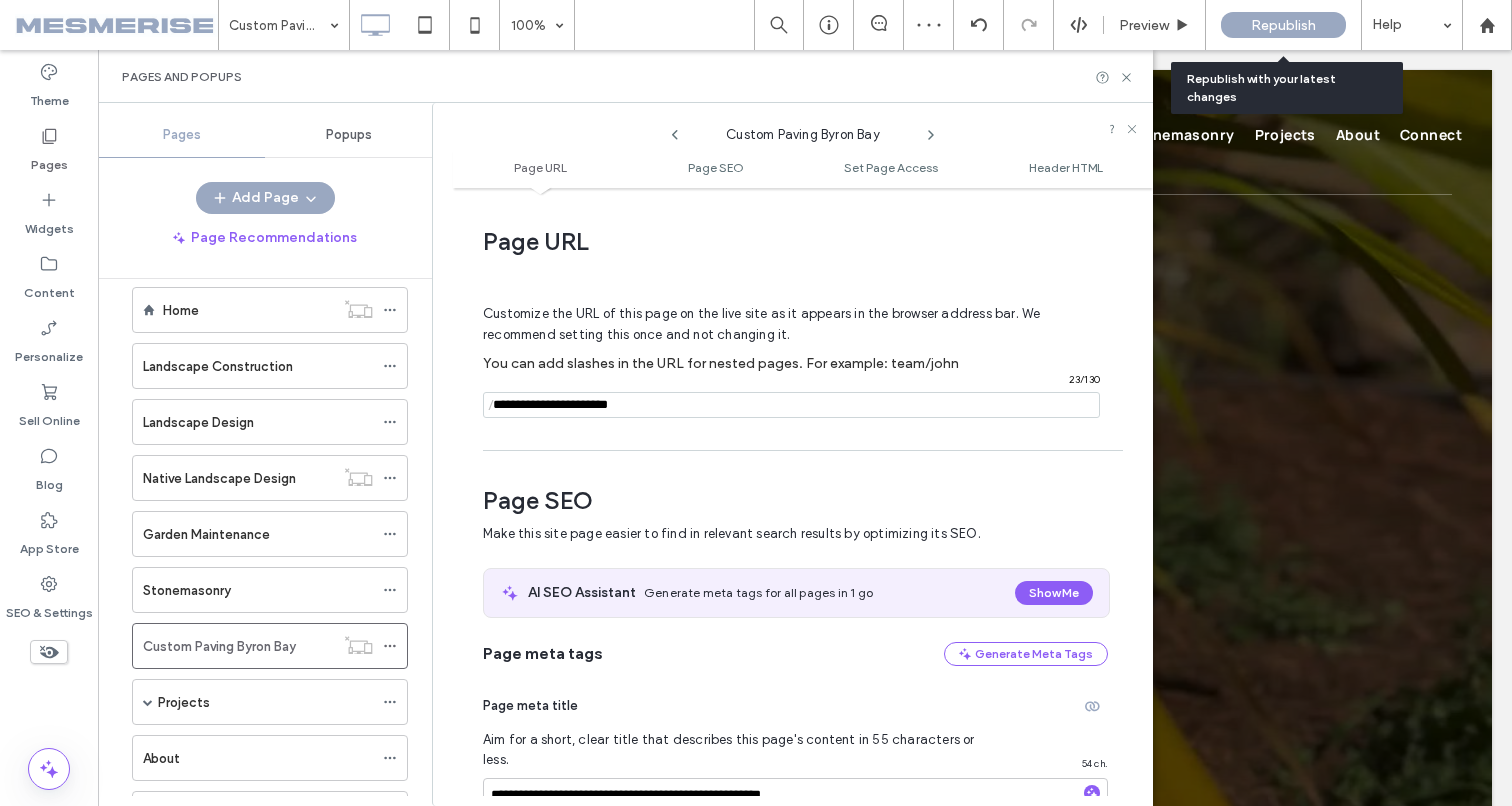 click on "Republish" at bounding box center (1283, 25) 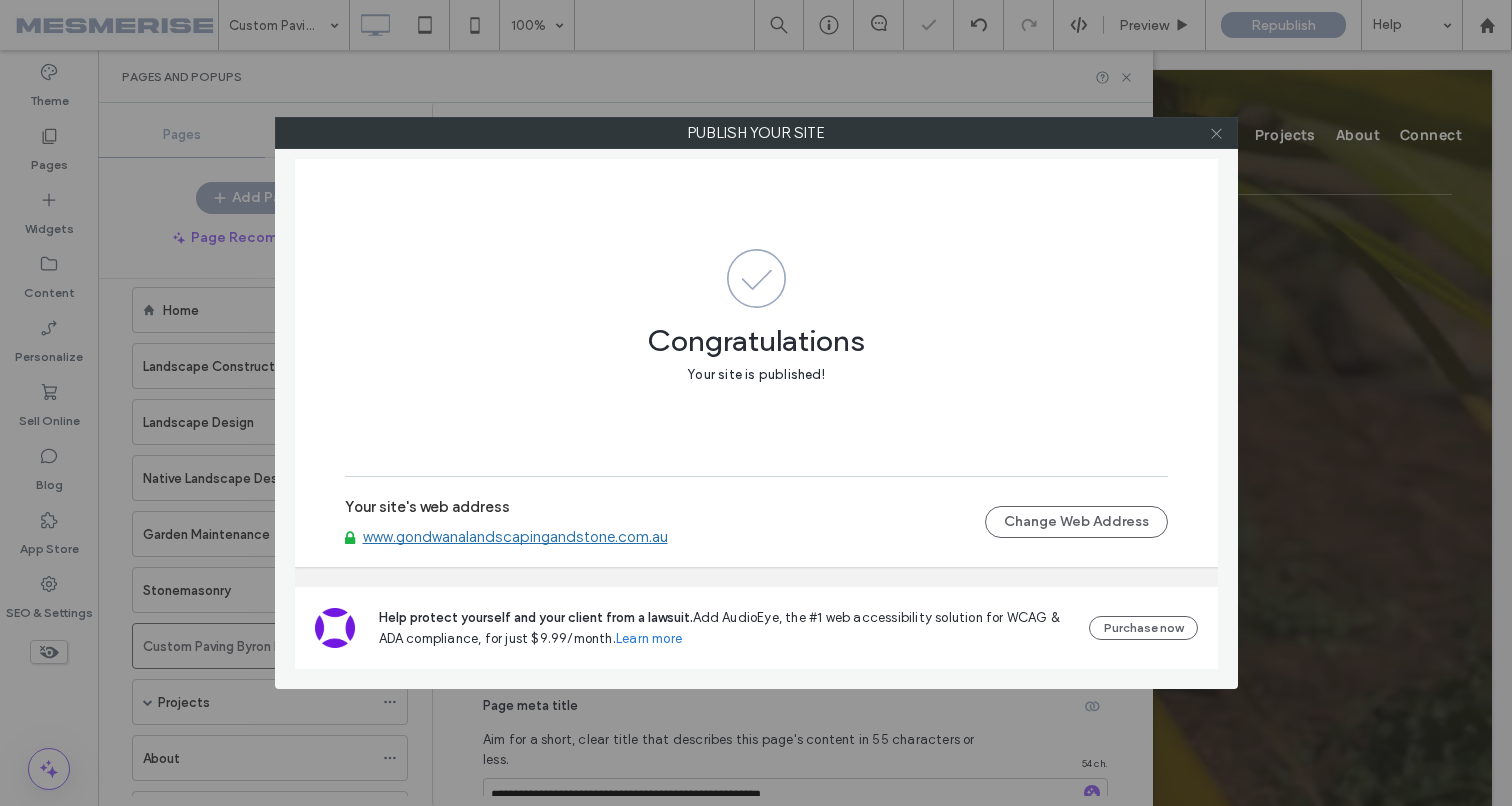 click 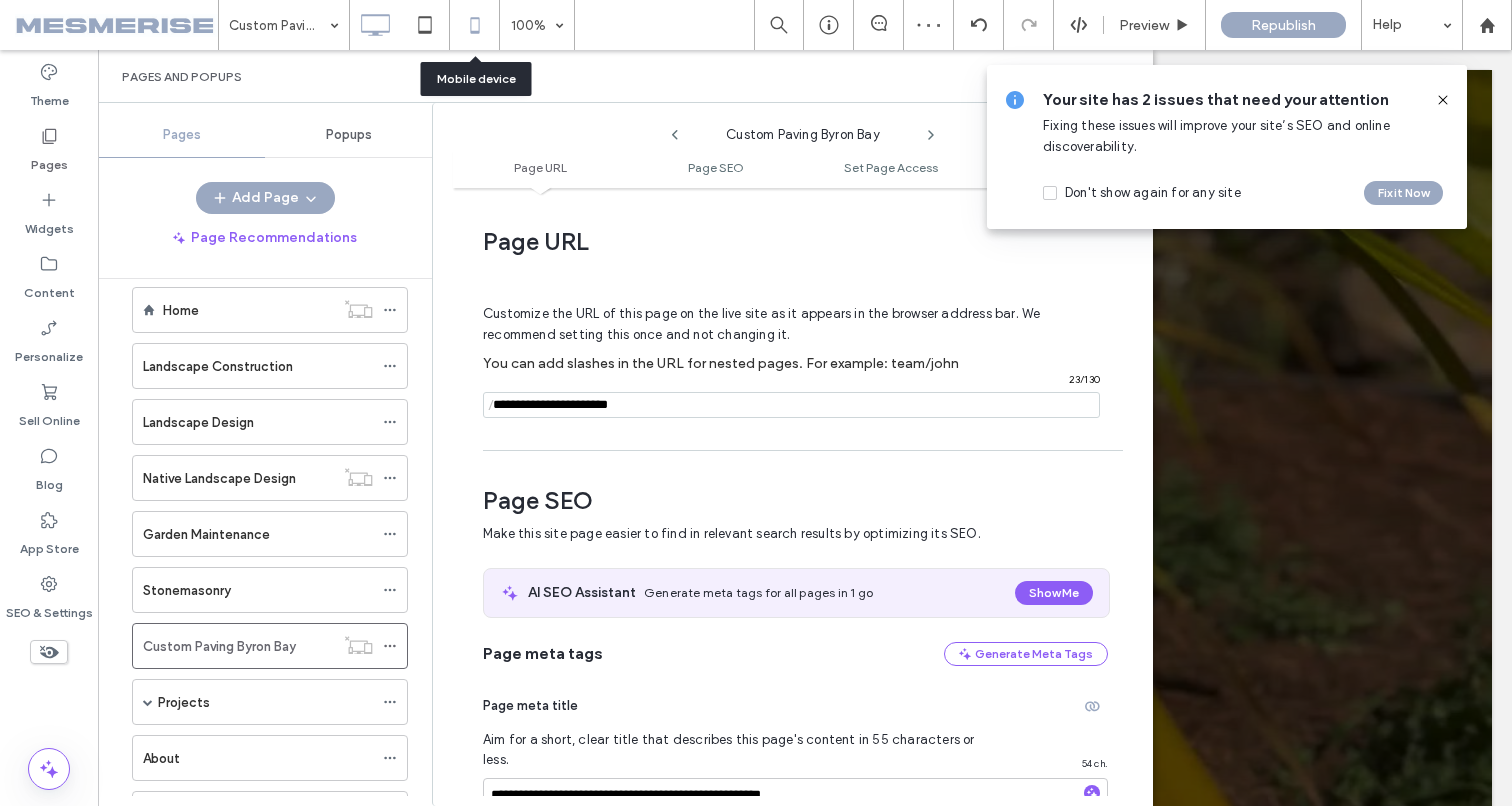 click 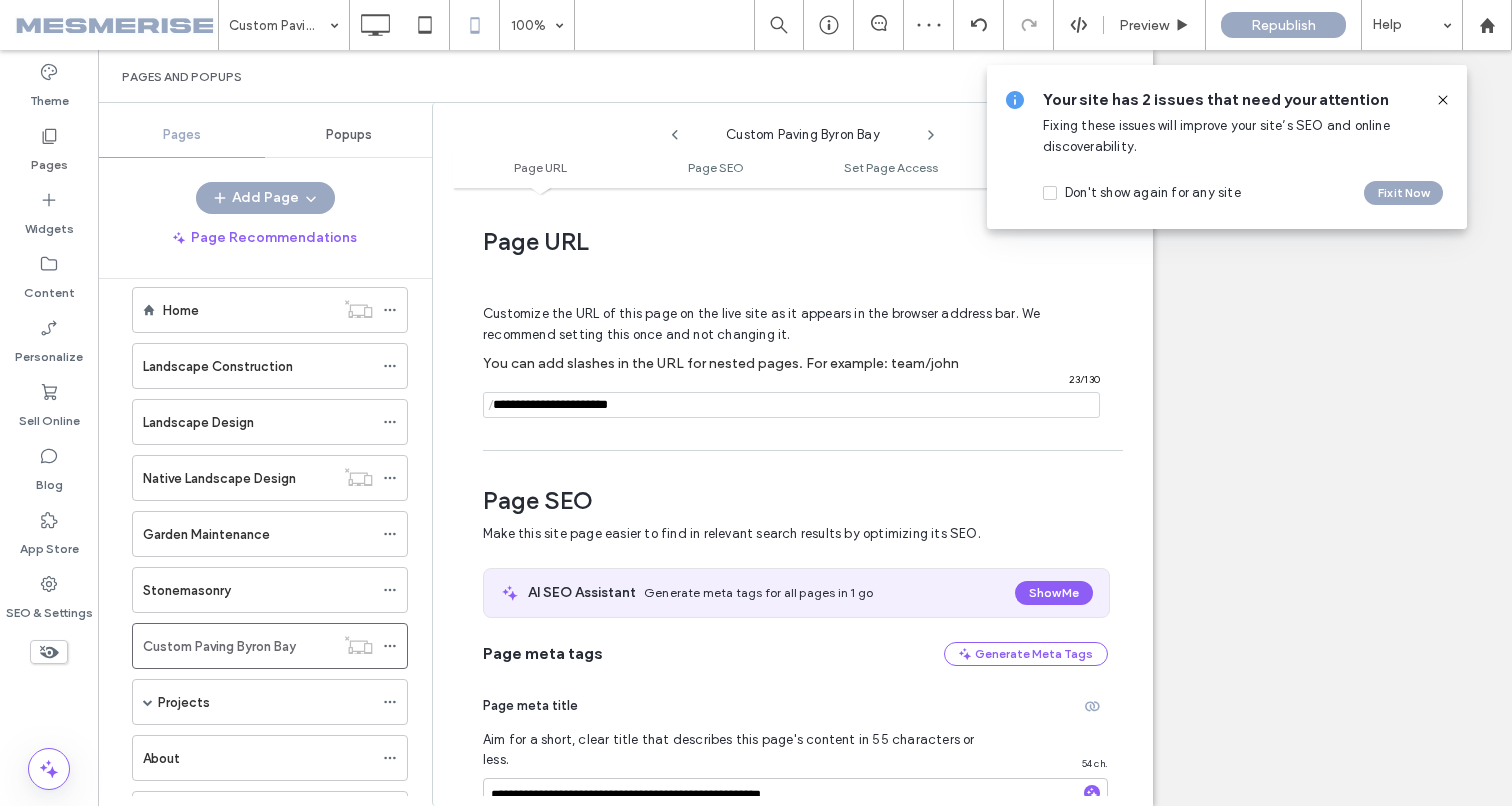 click on "Your site has 2 issues that need your attention Fixing these issues will improve your site’s SEO and online discoverability. Don't show again for any site Fix it Now" at bounding box center (1227, 147) 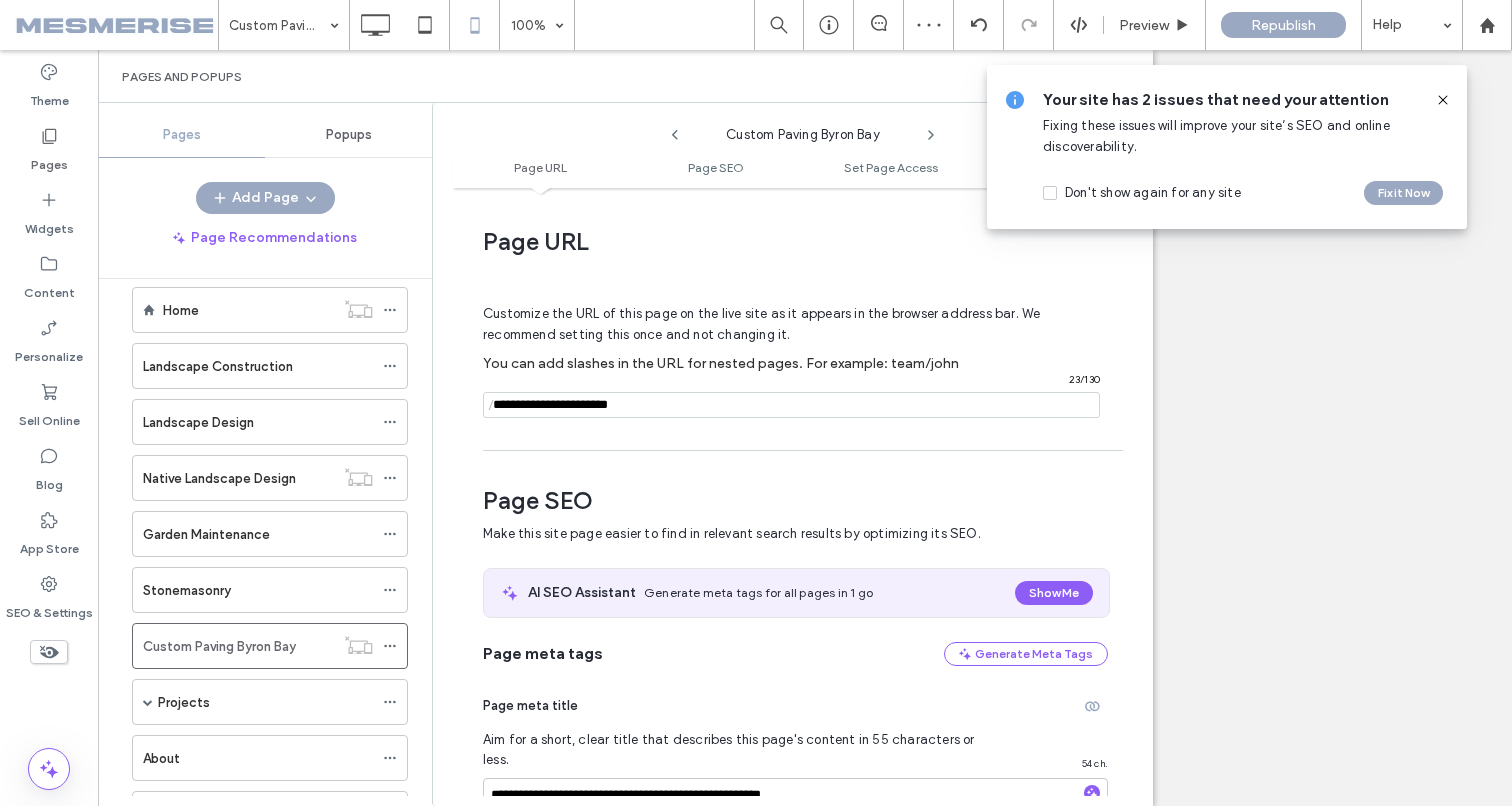 click 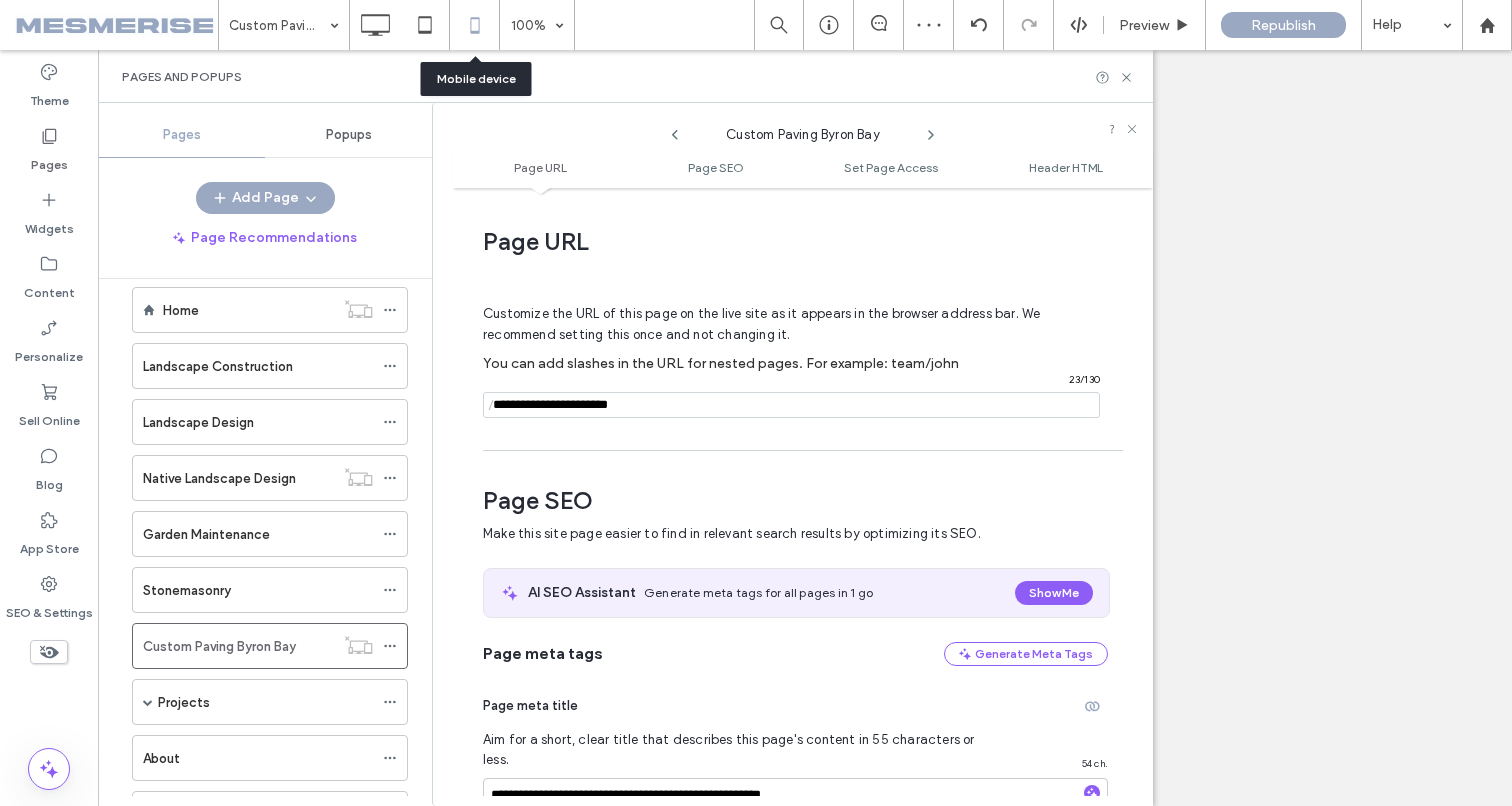 click 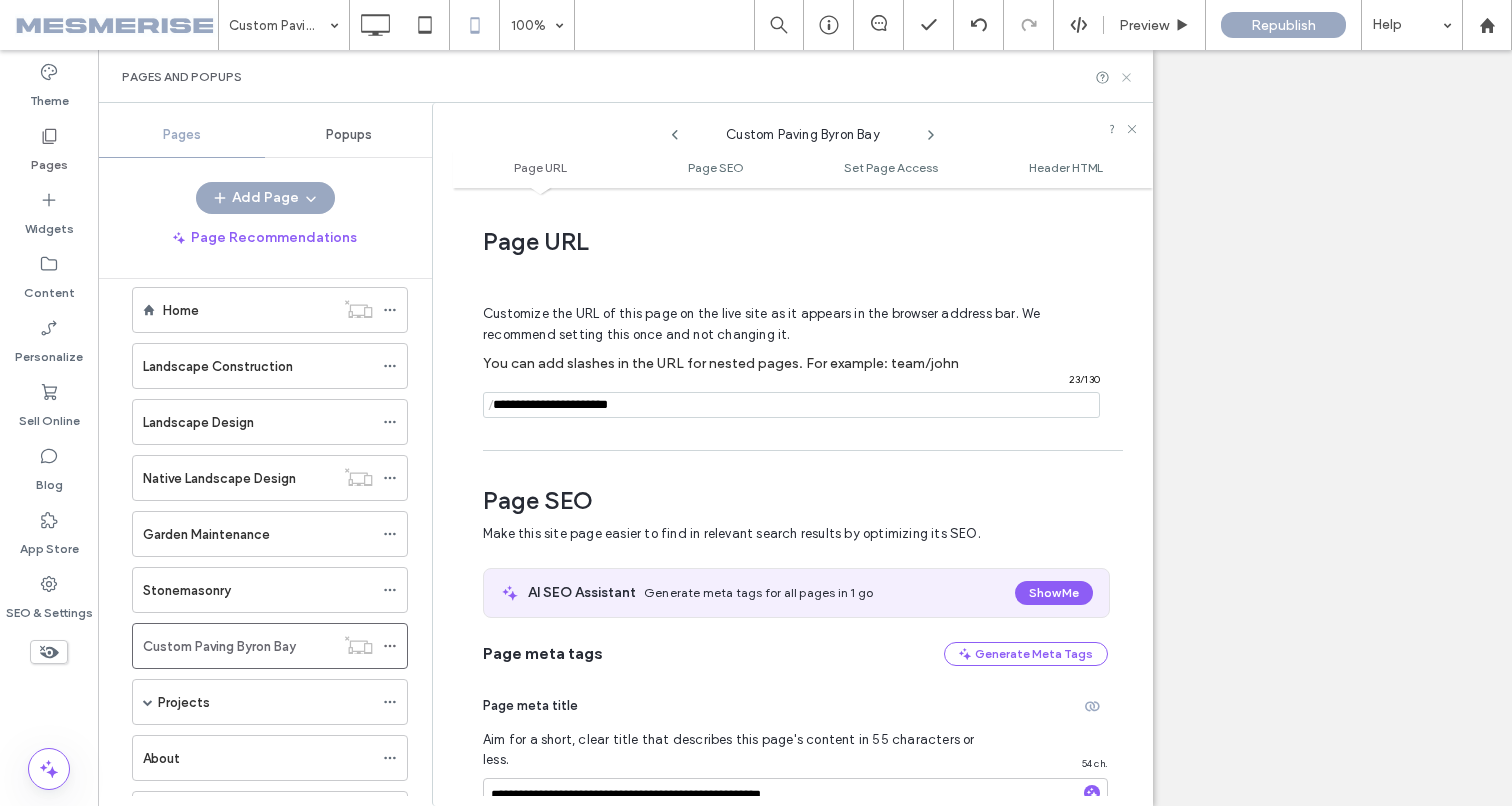 click 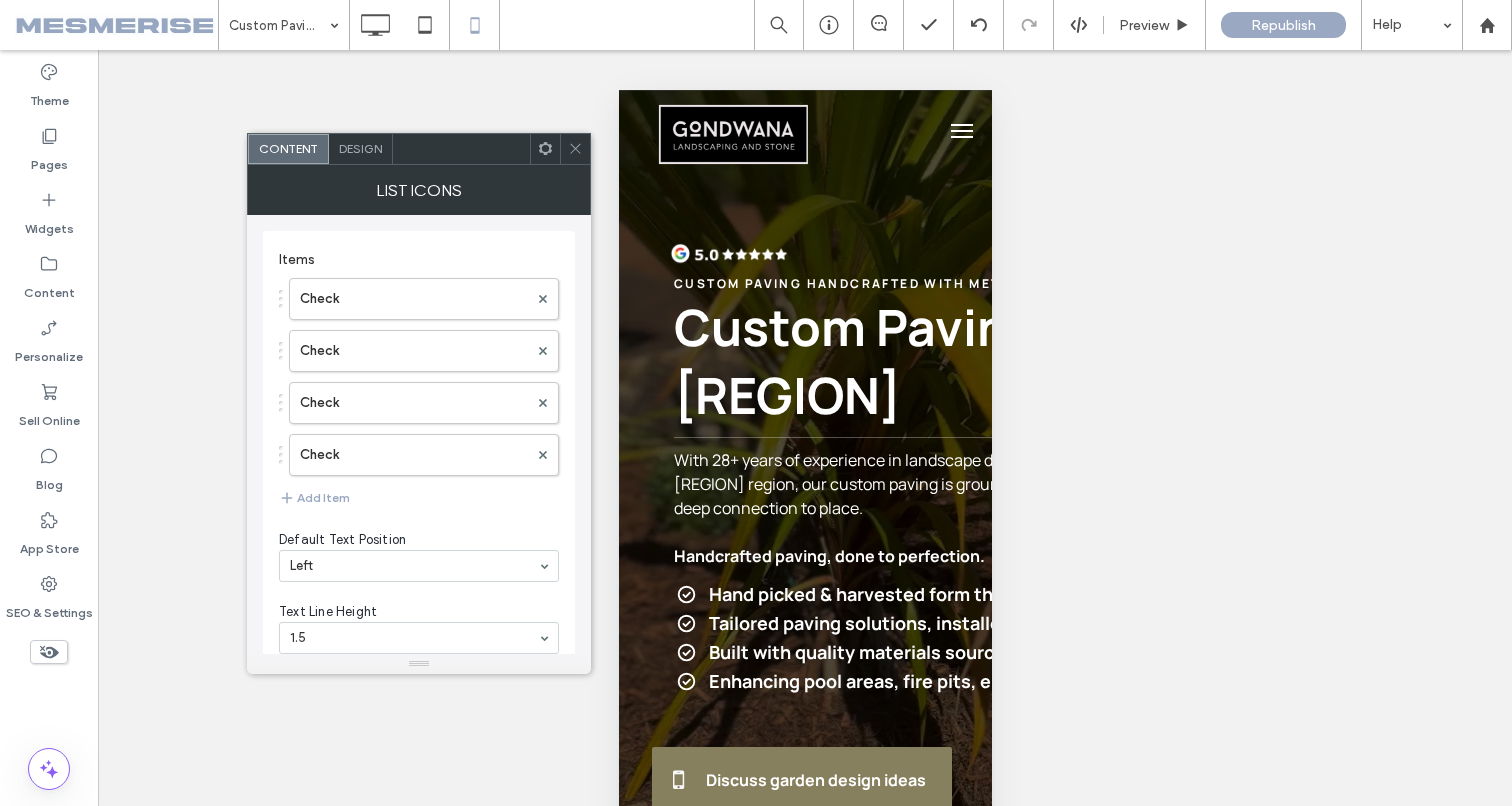 click on "Design" at bounding box center (360, 148) 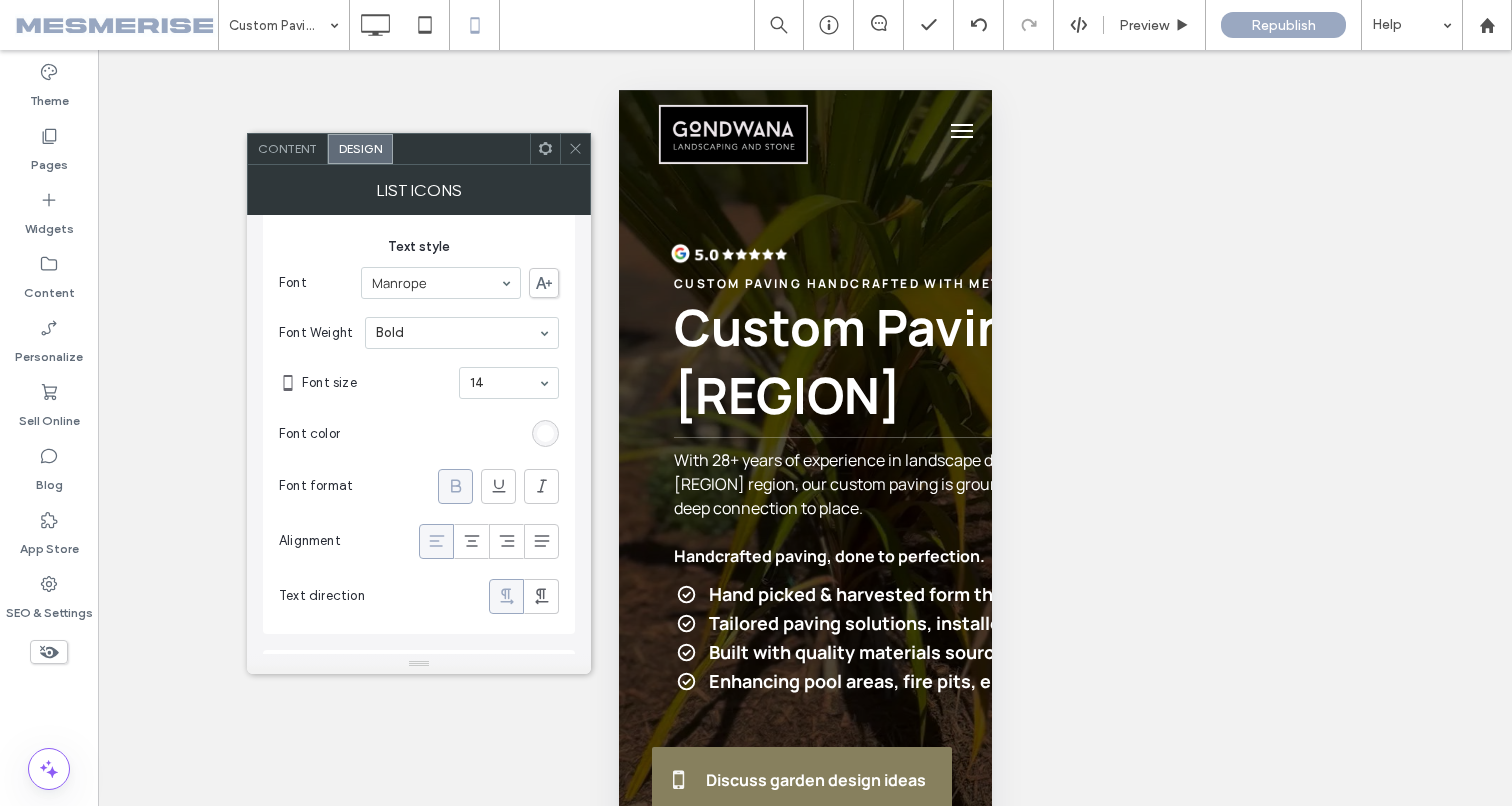 scroll, scrollTop: 17, scrollLeft: 0, axis: vertical 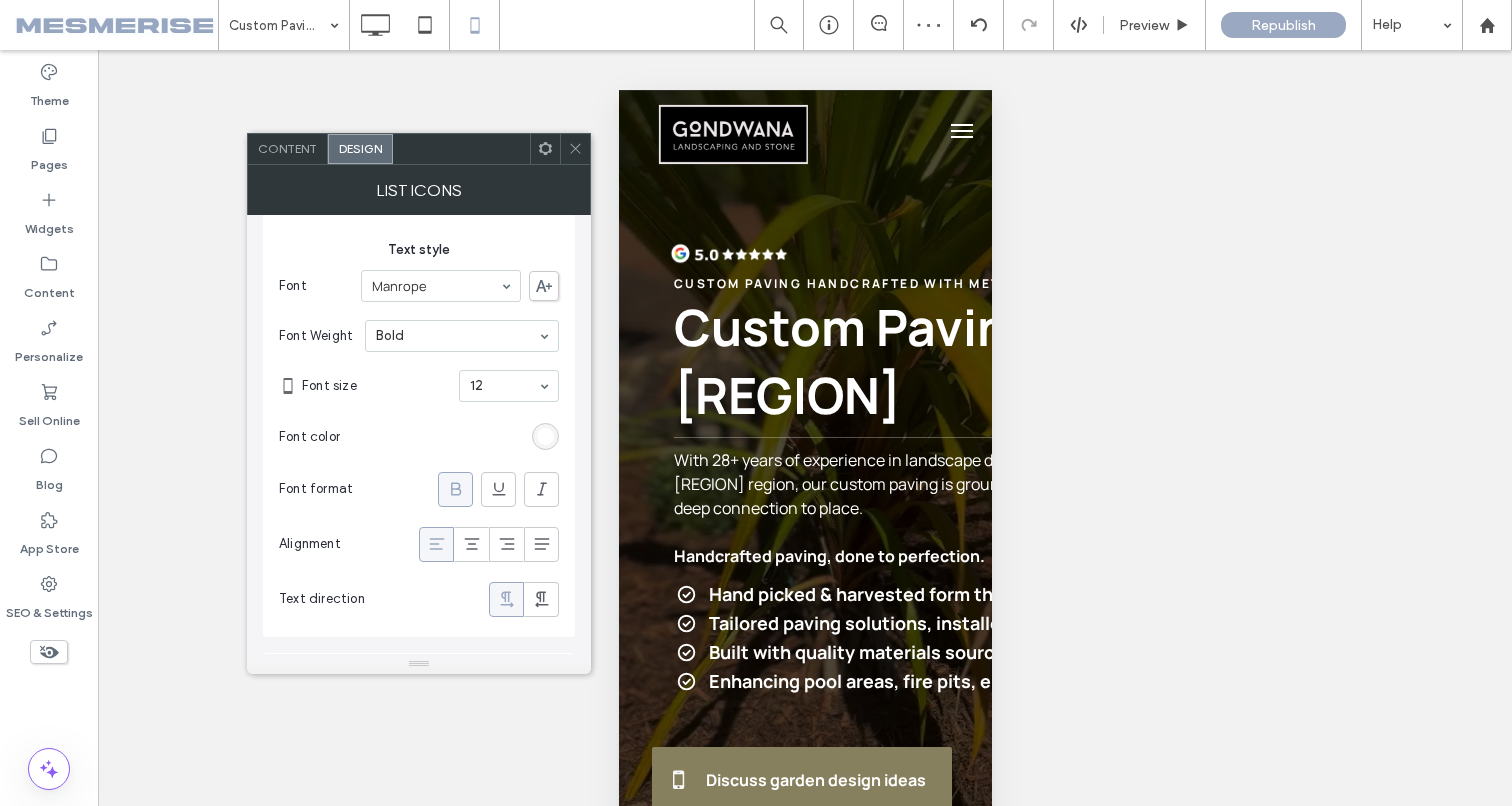 click 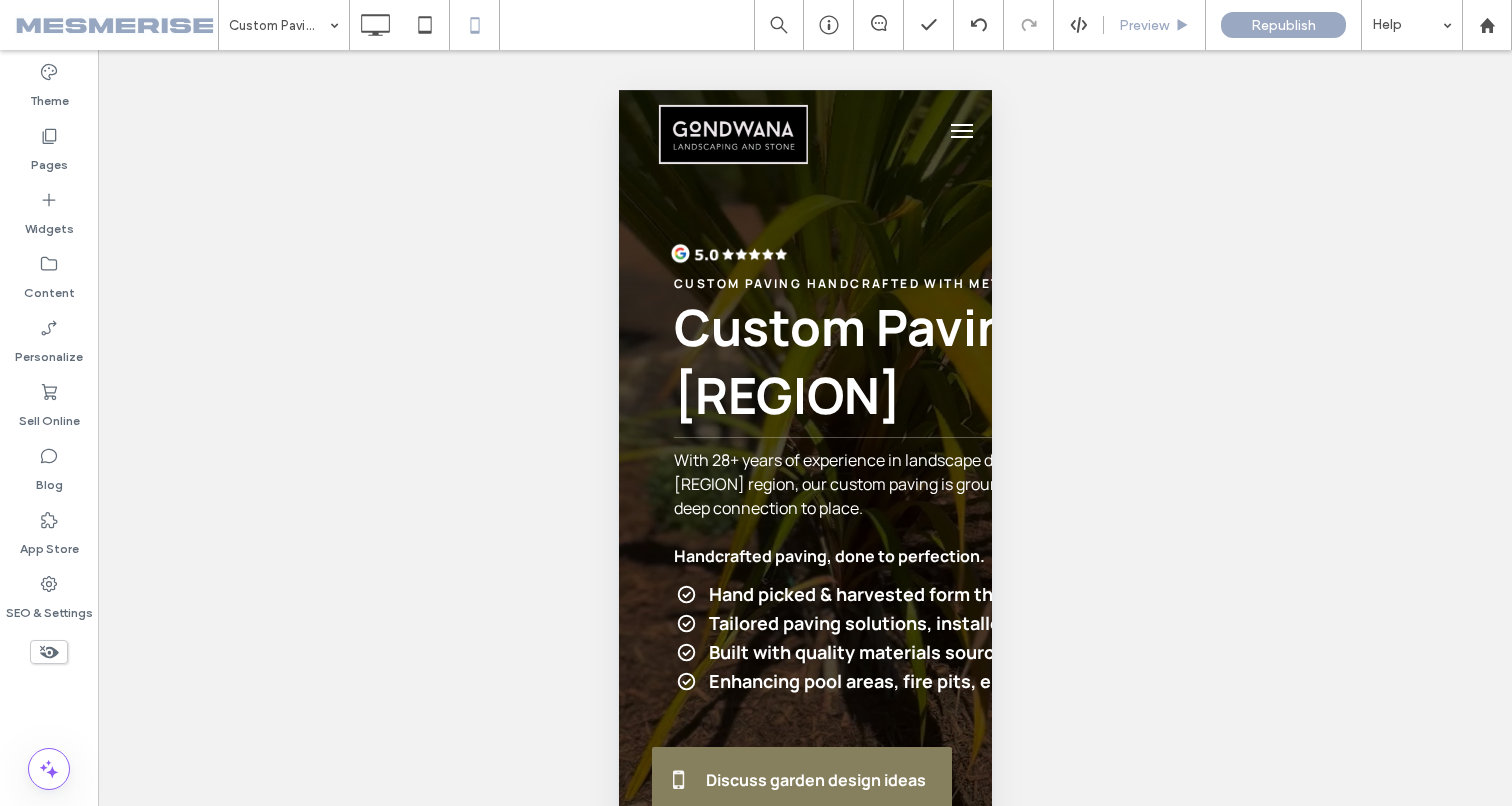 click on "Preview" at bounding box center [1155, 25] 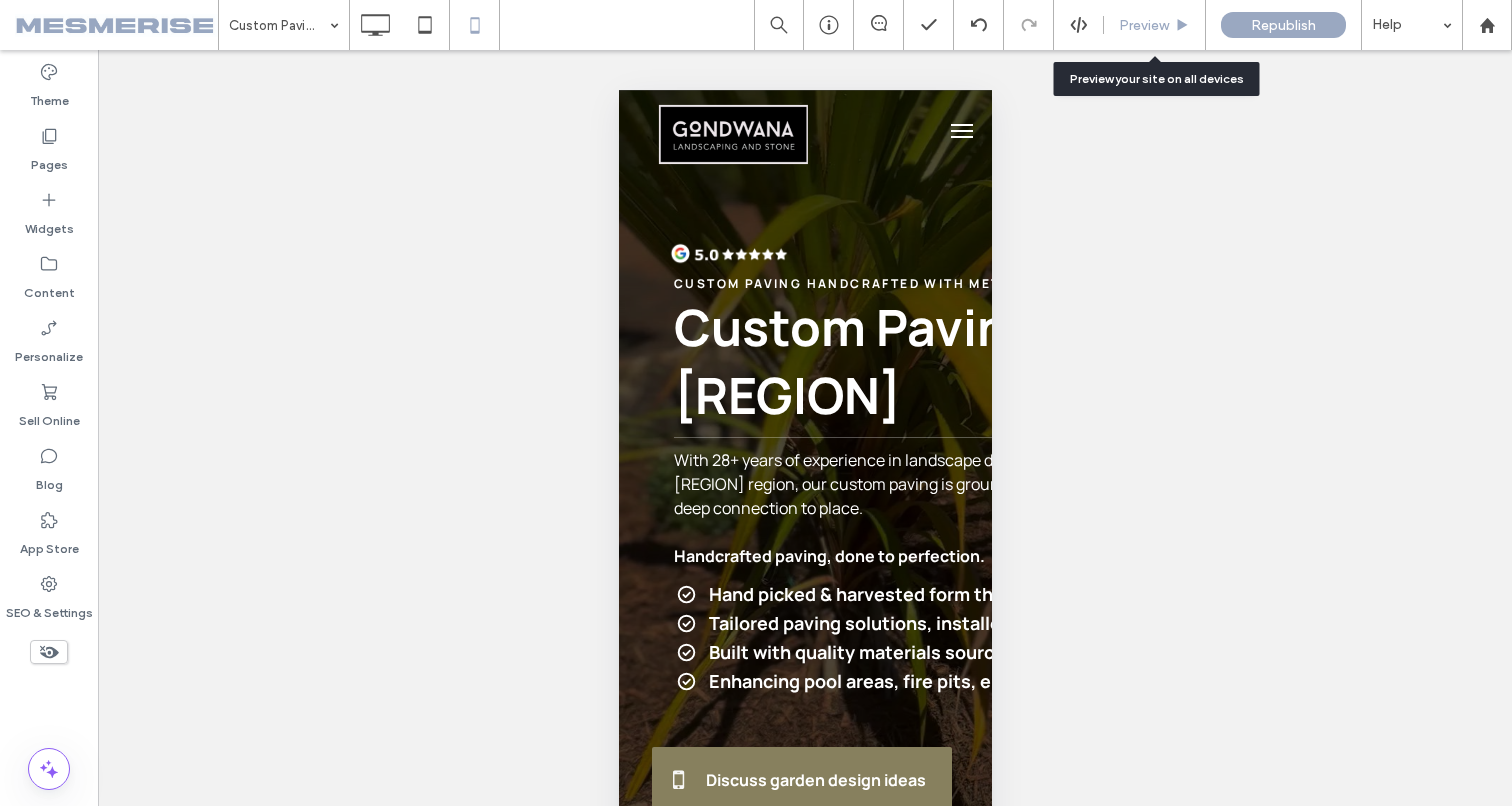 click on "Preview" at bounding box center (1144, 25) 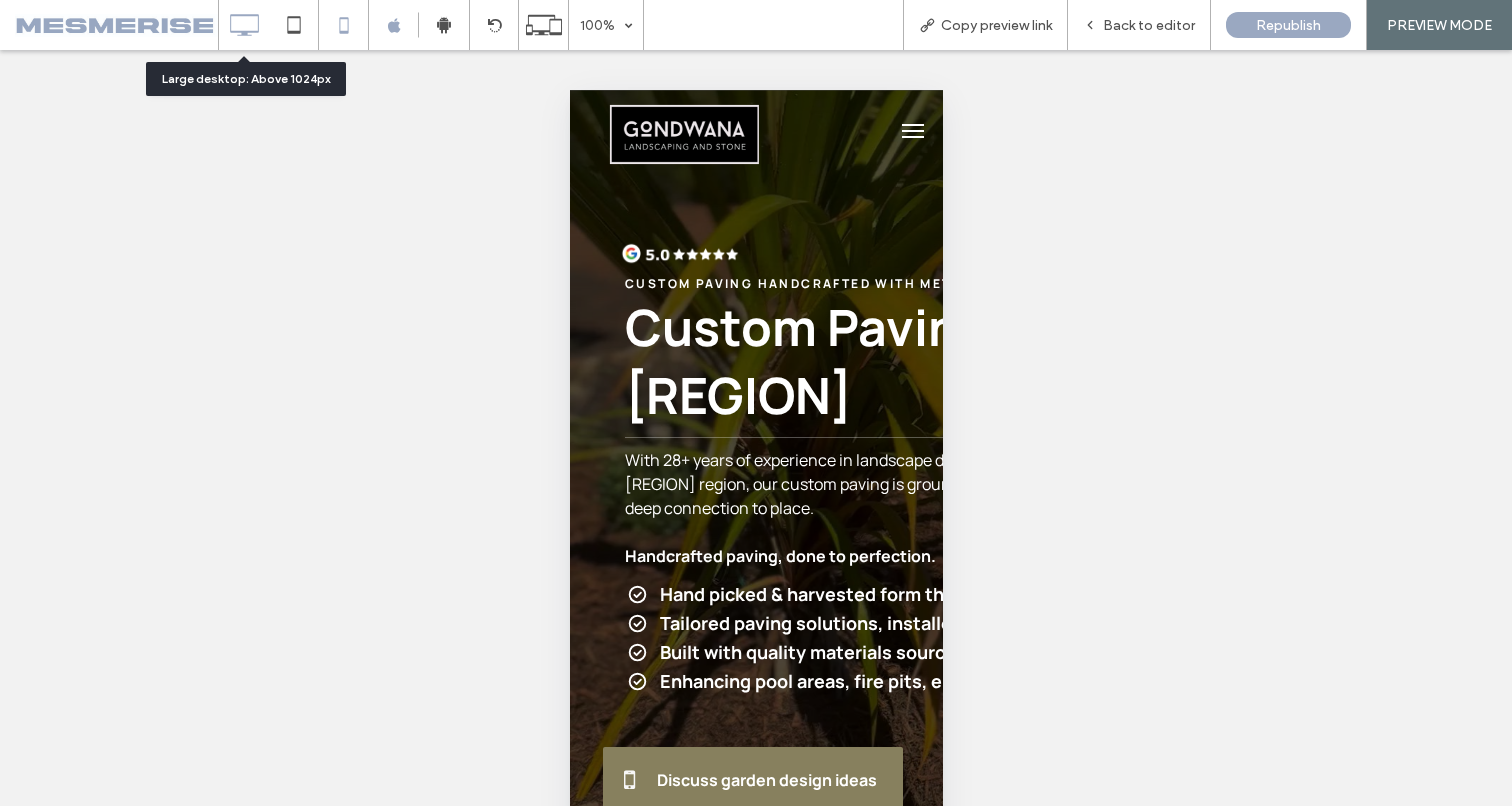click 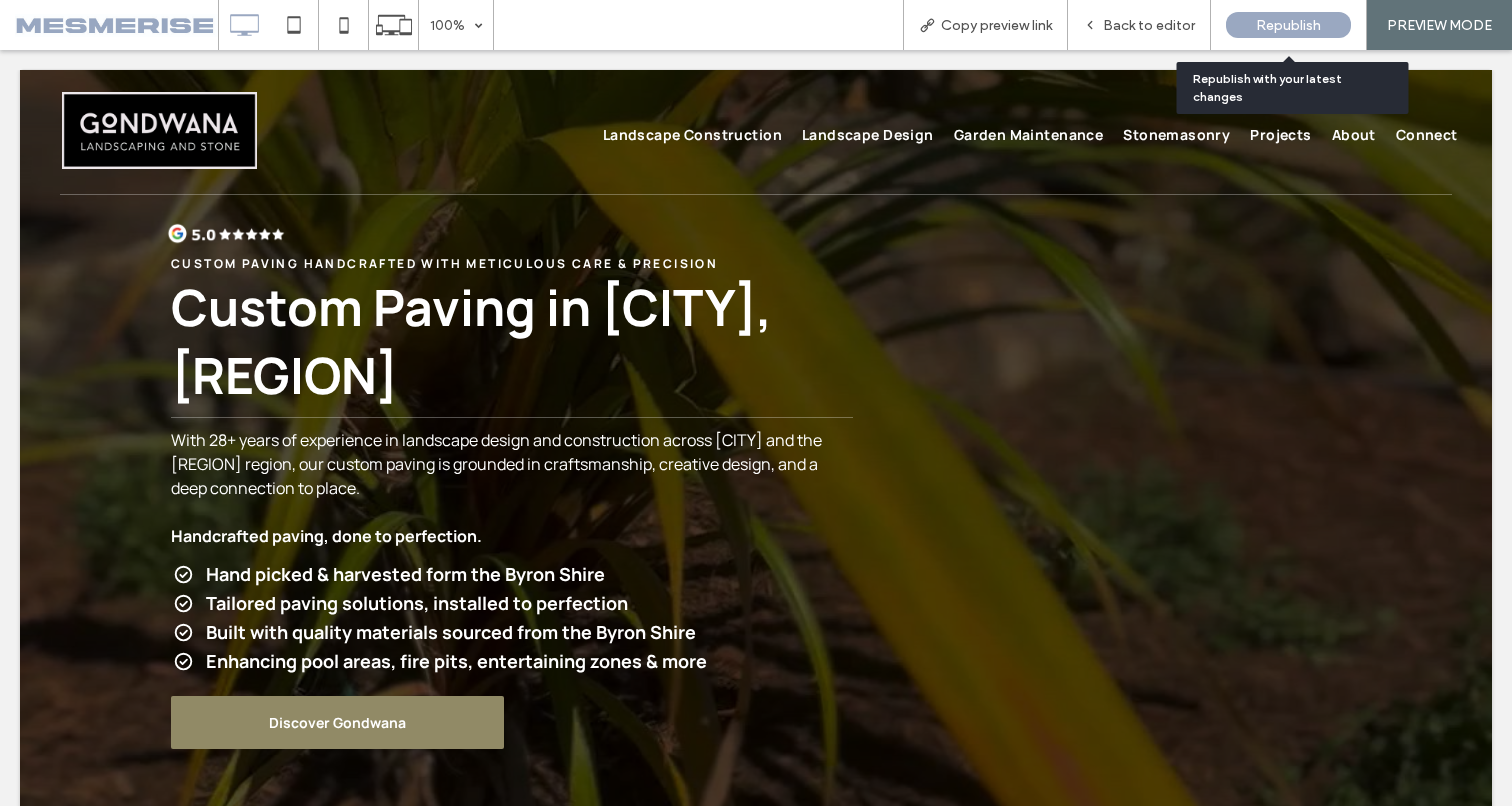 click on "Republish" at bounding box center [1288, 25] 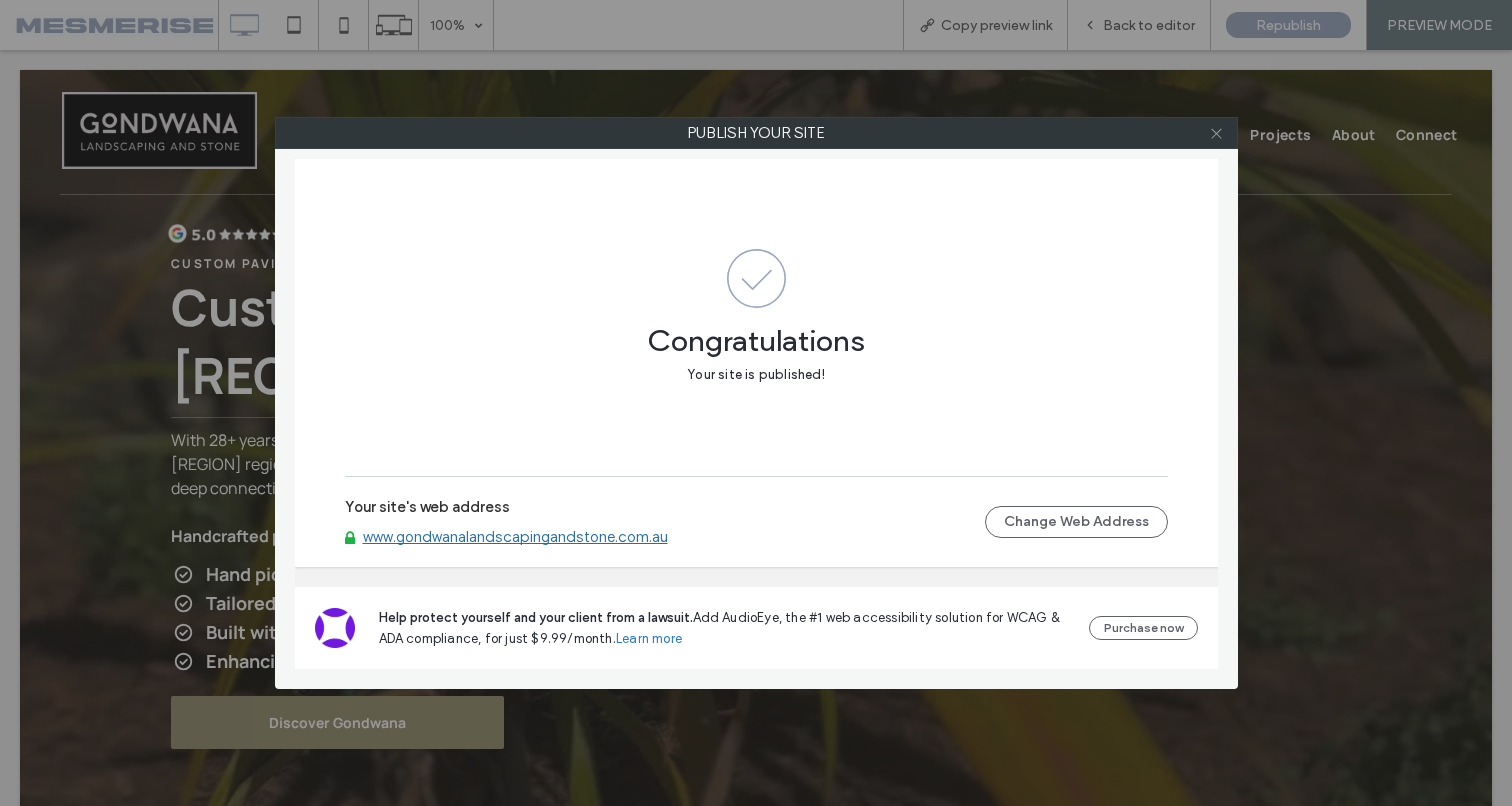 click 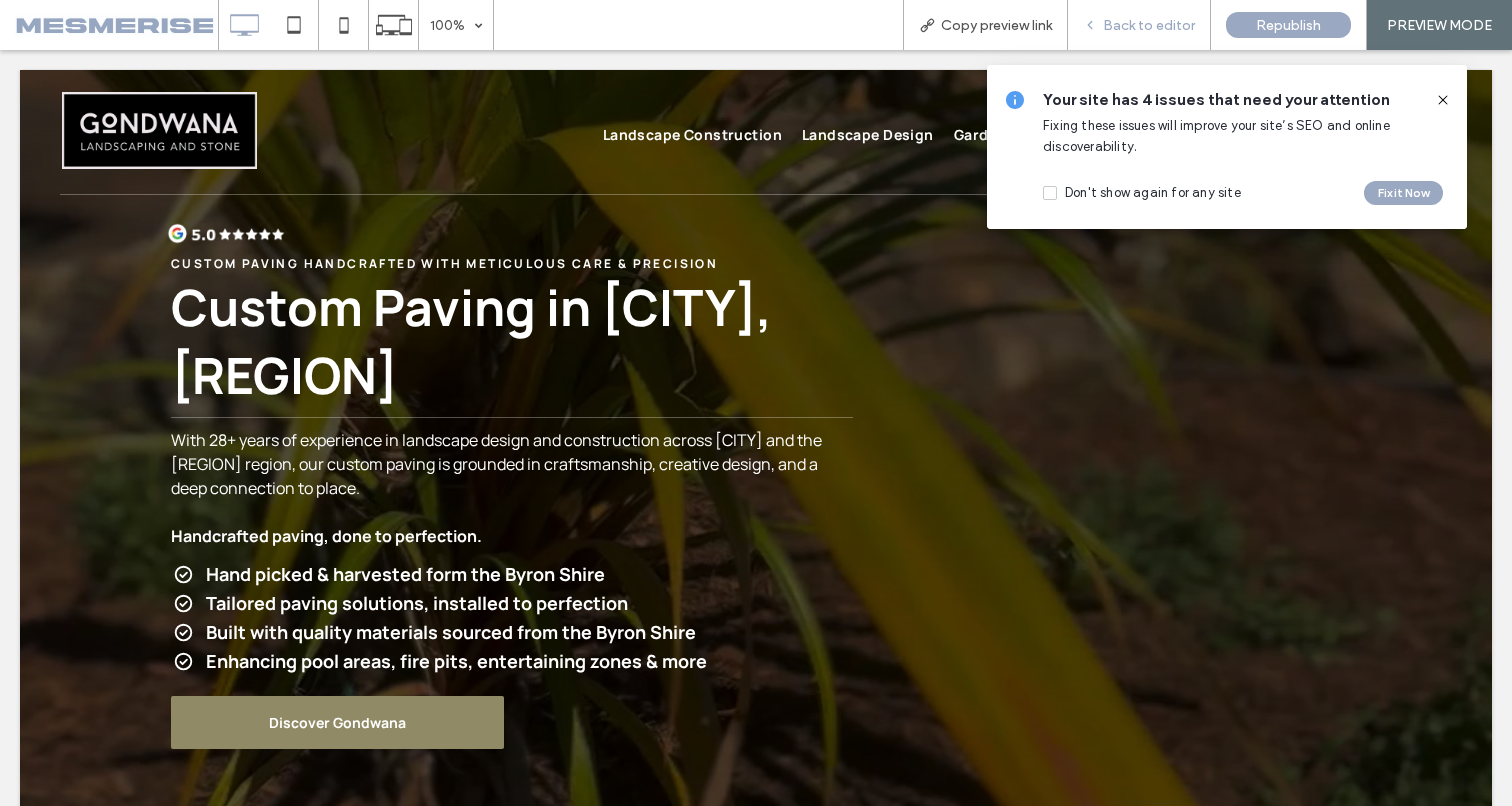 click on "Back to editor" at bounding box center [1149, 25] 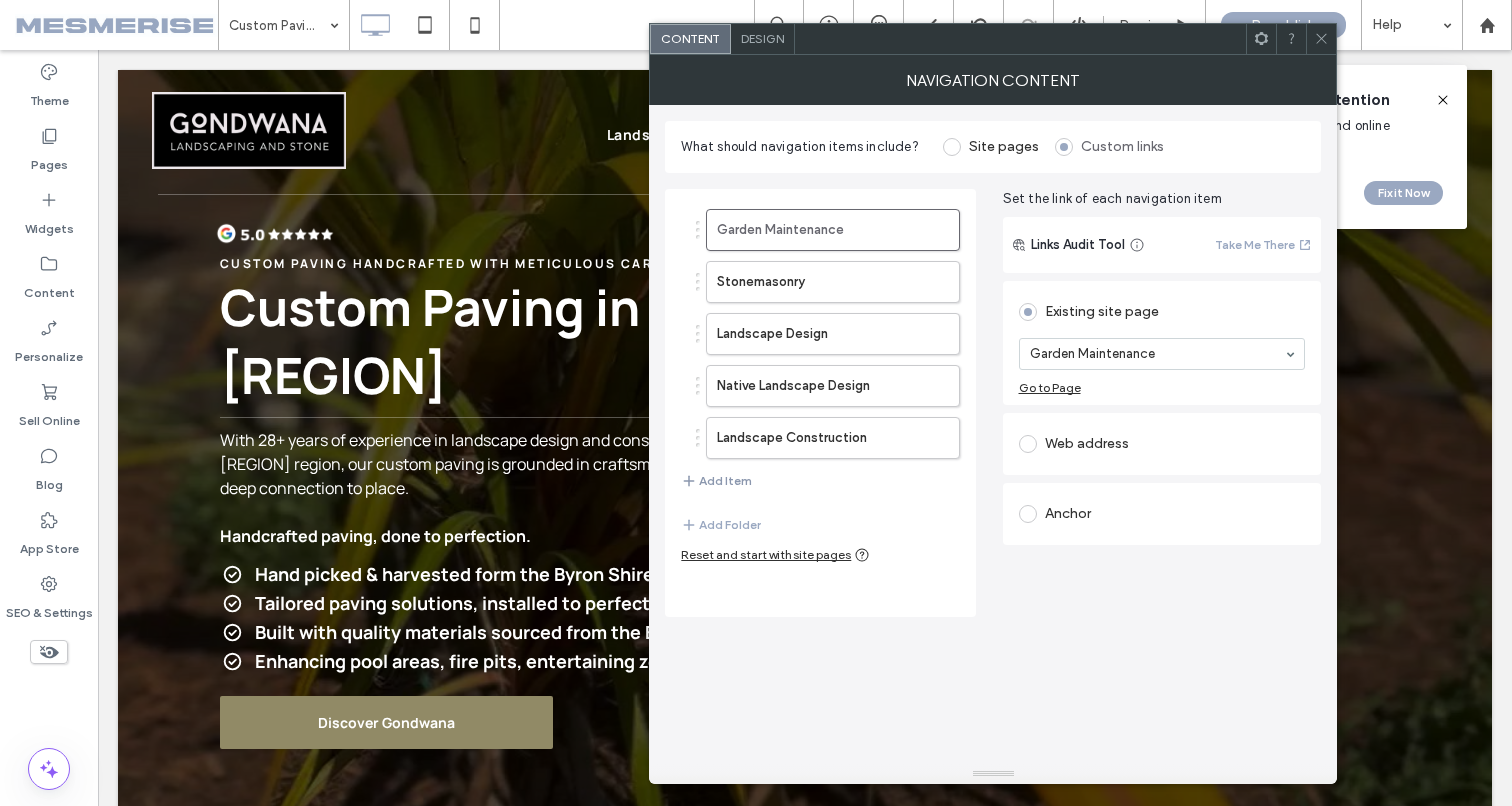 click at bounding box center [690, 481] 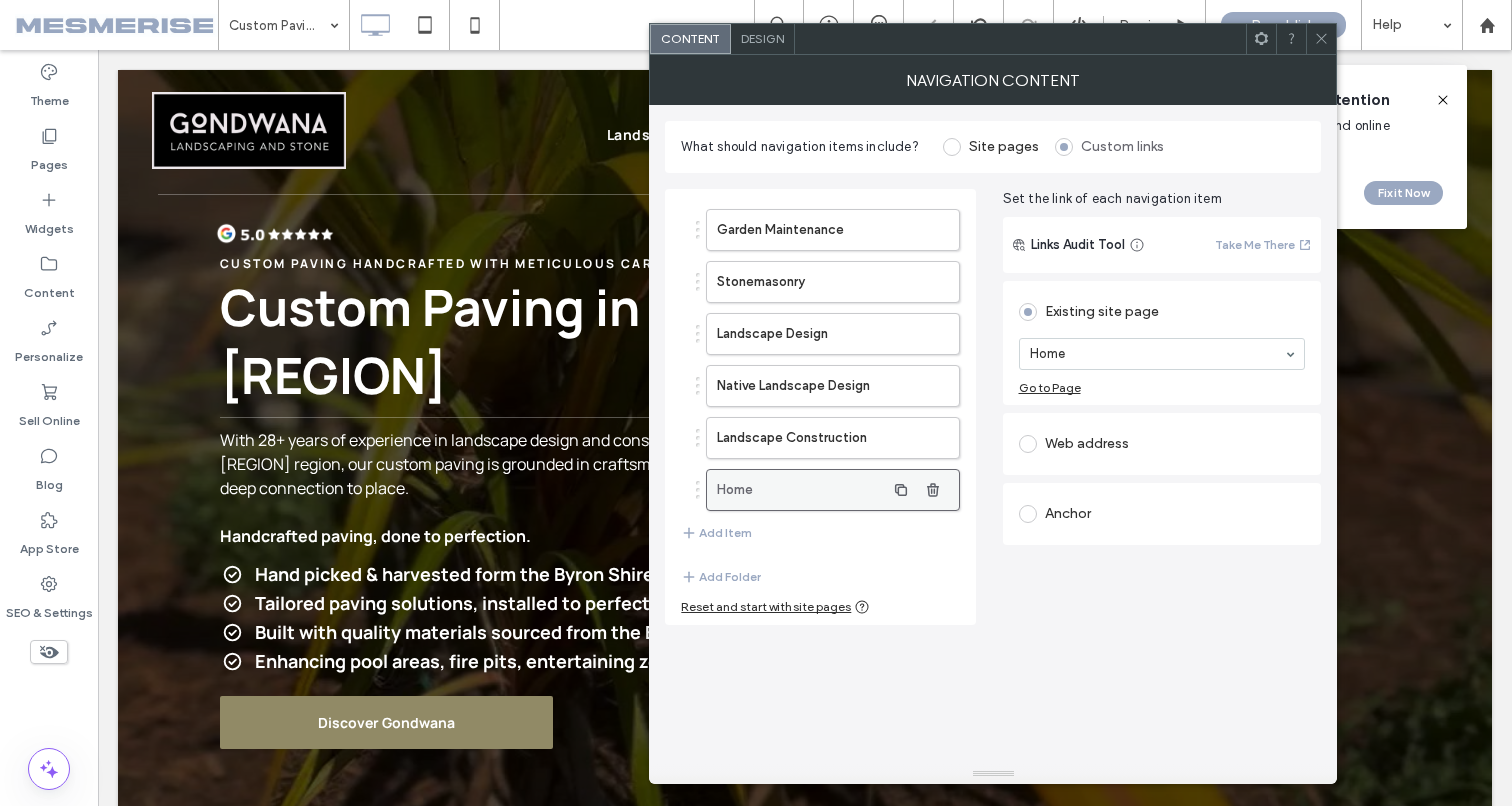 click on "Home" at bounding box center [800, 490] 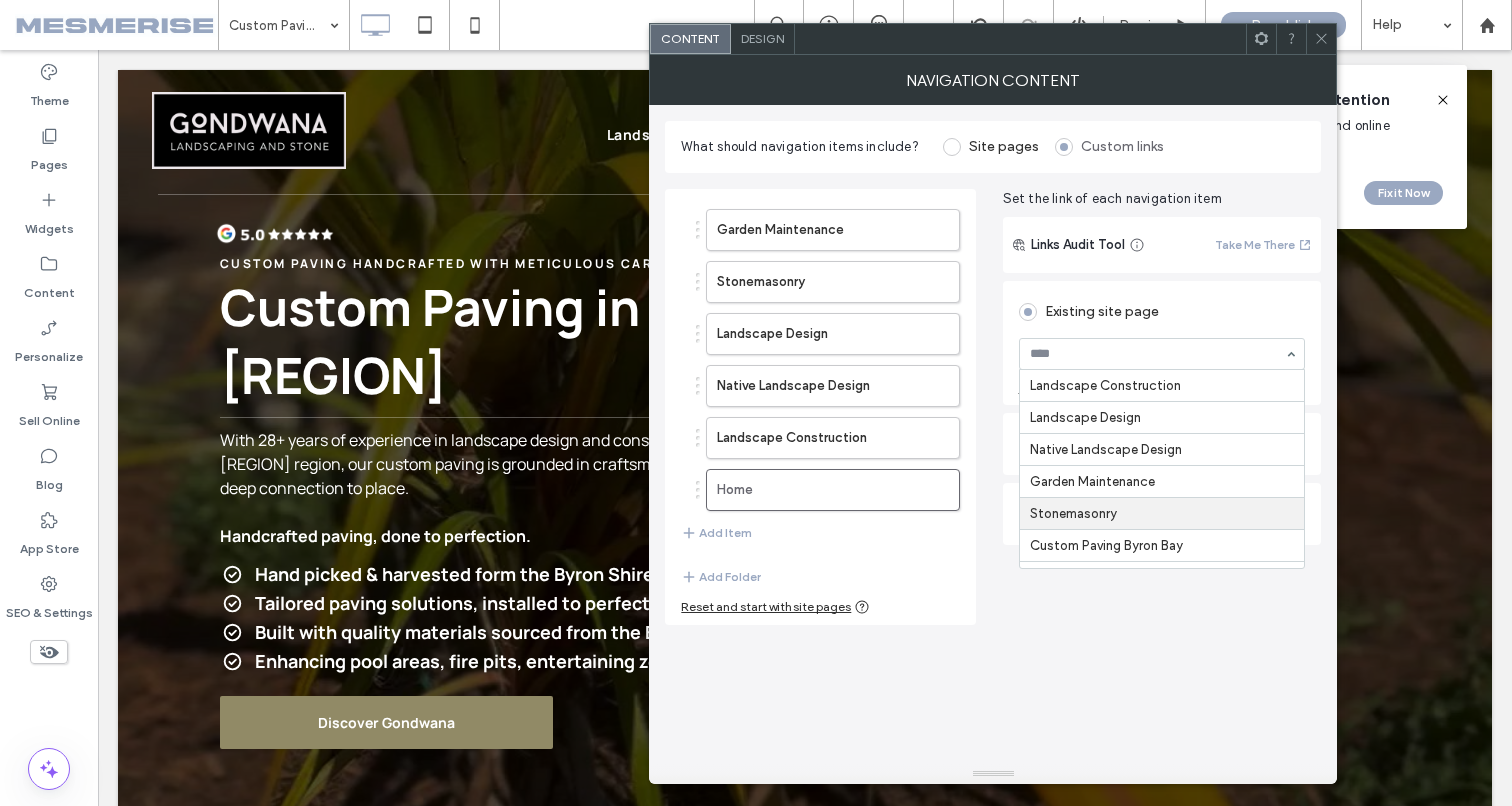 scroll, scrollTop: 39, scrollLeft: 0, axis: vertical 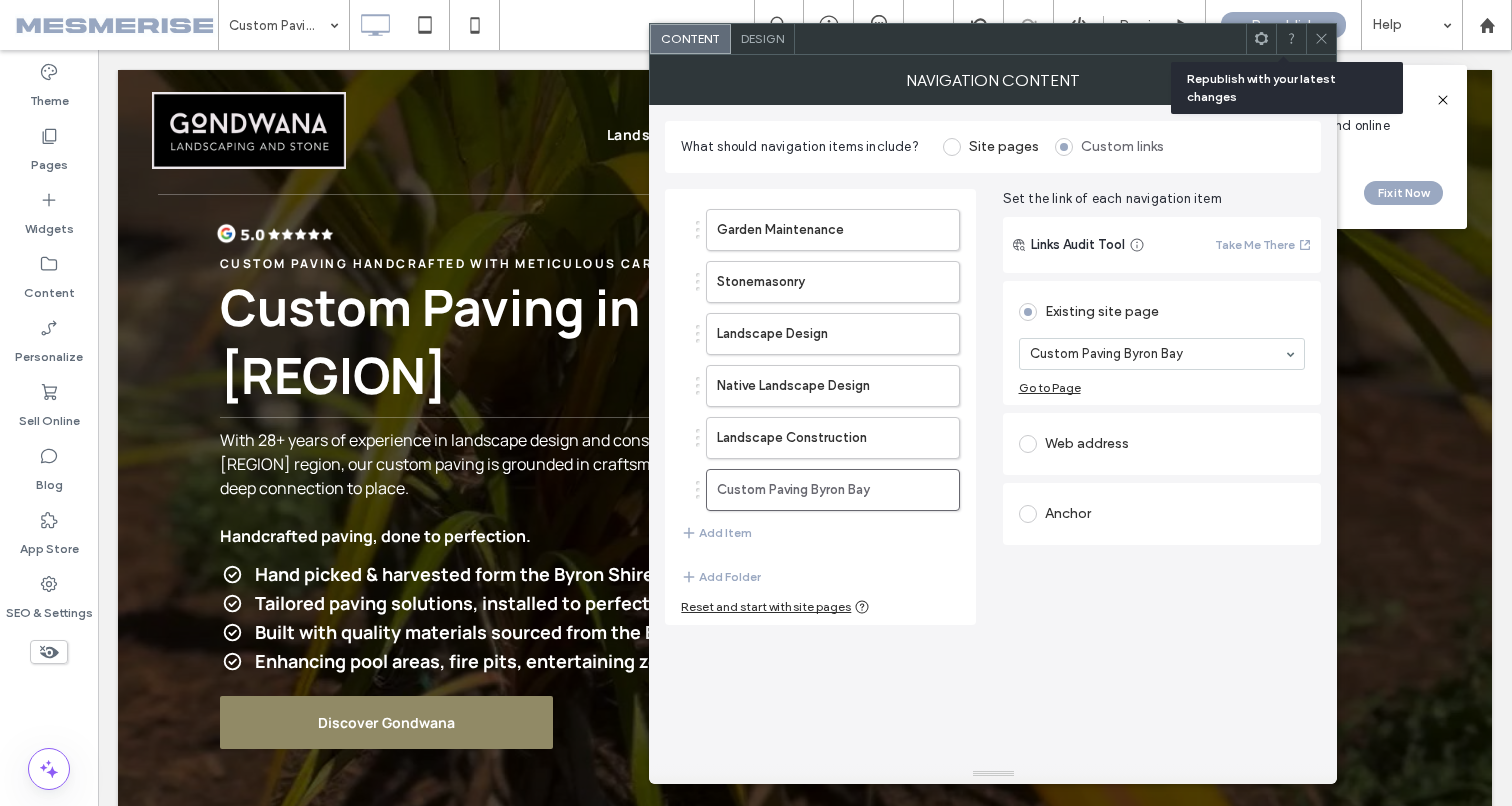 click on "Republish" at bounding box center [1283, 25] 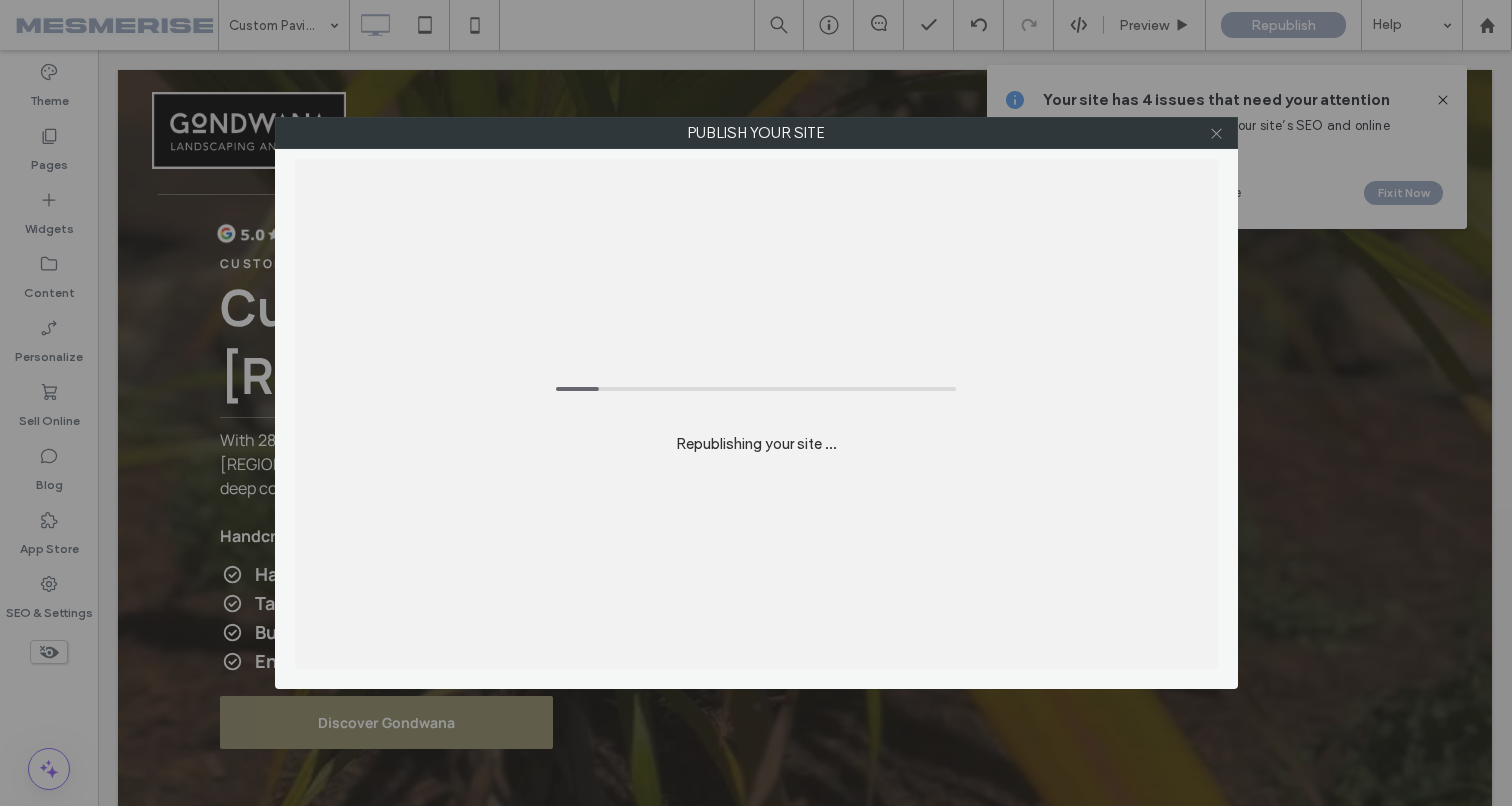 click 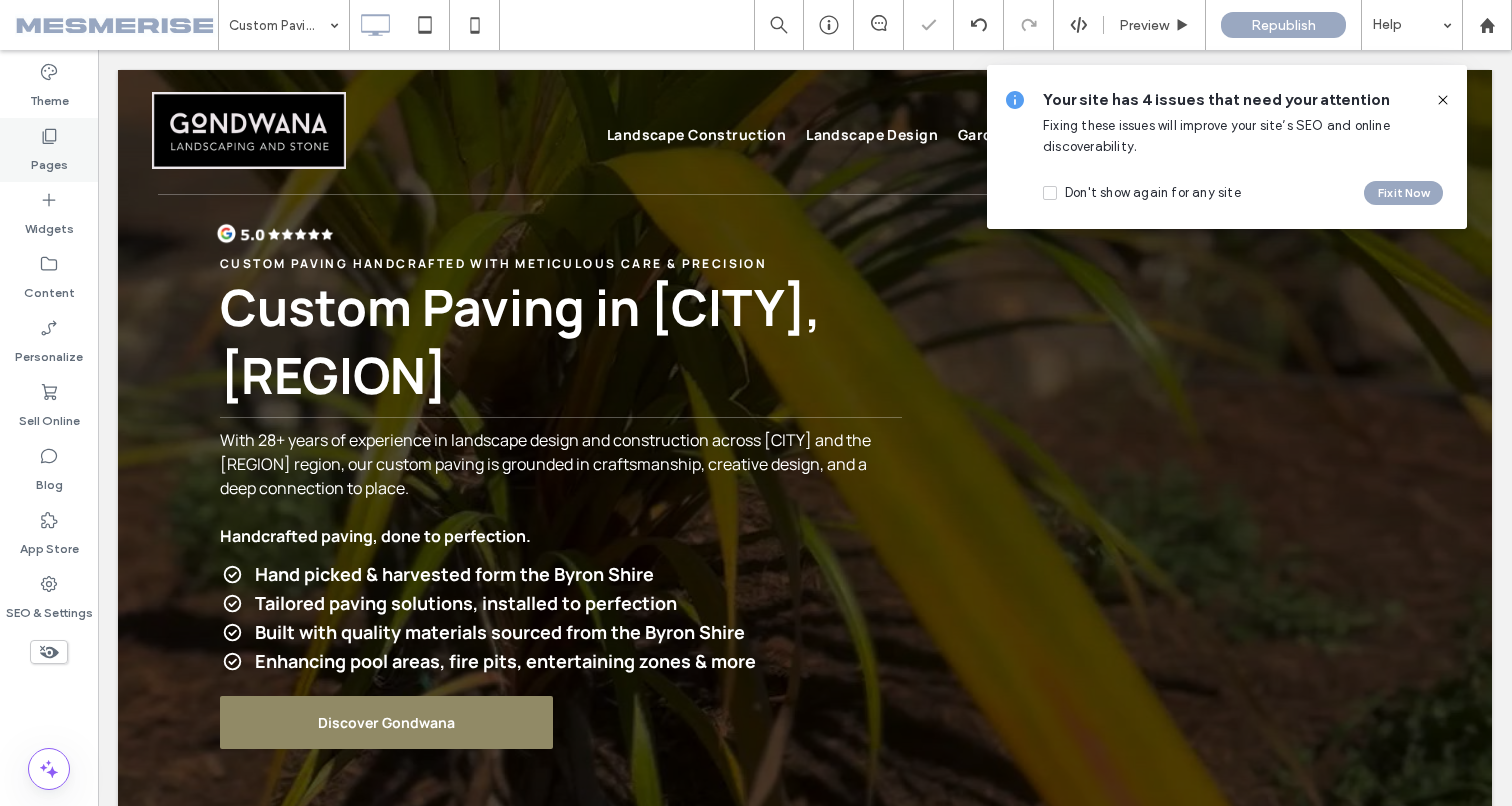 click 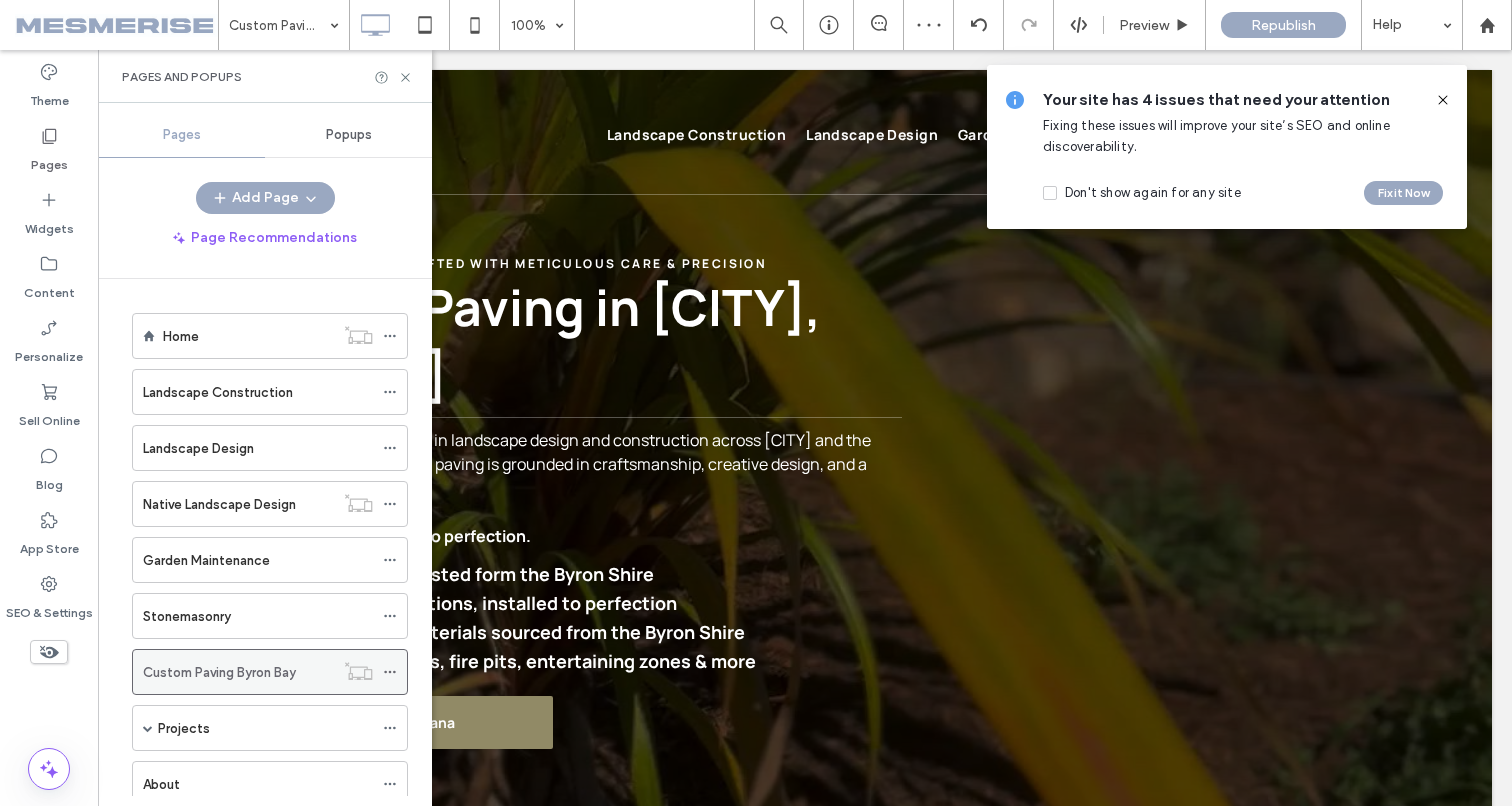 click 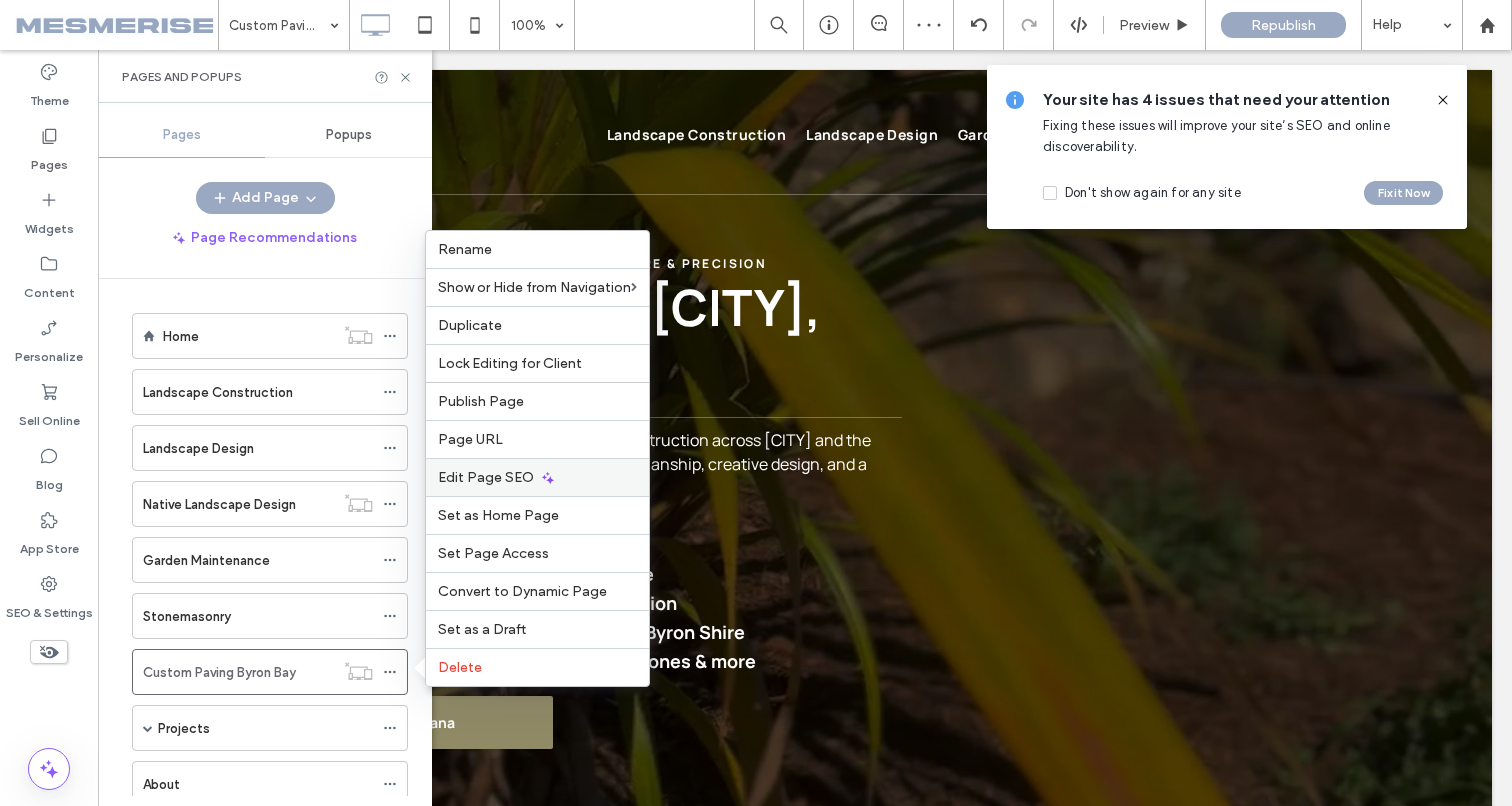 click on "Edit Page SEO" at bounding box center [486, 477] 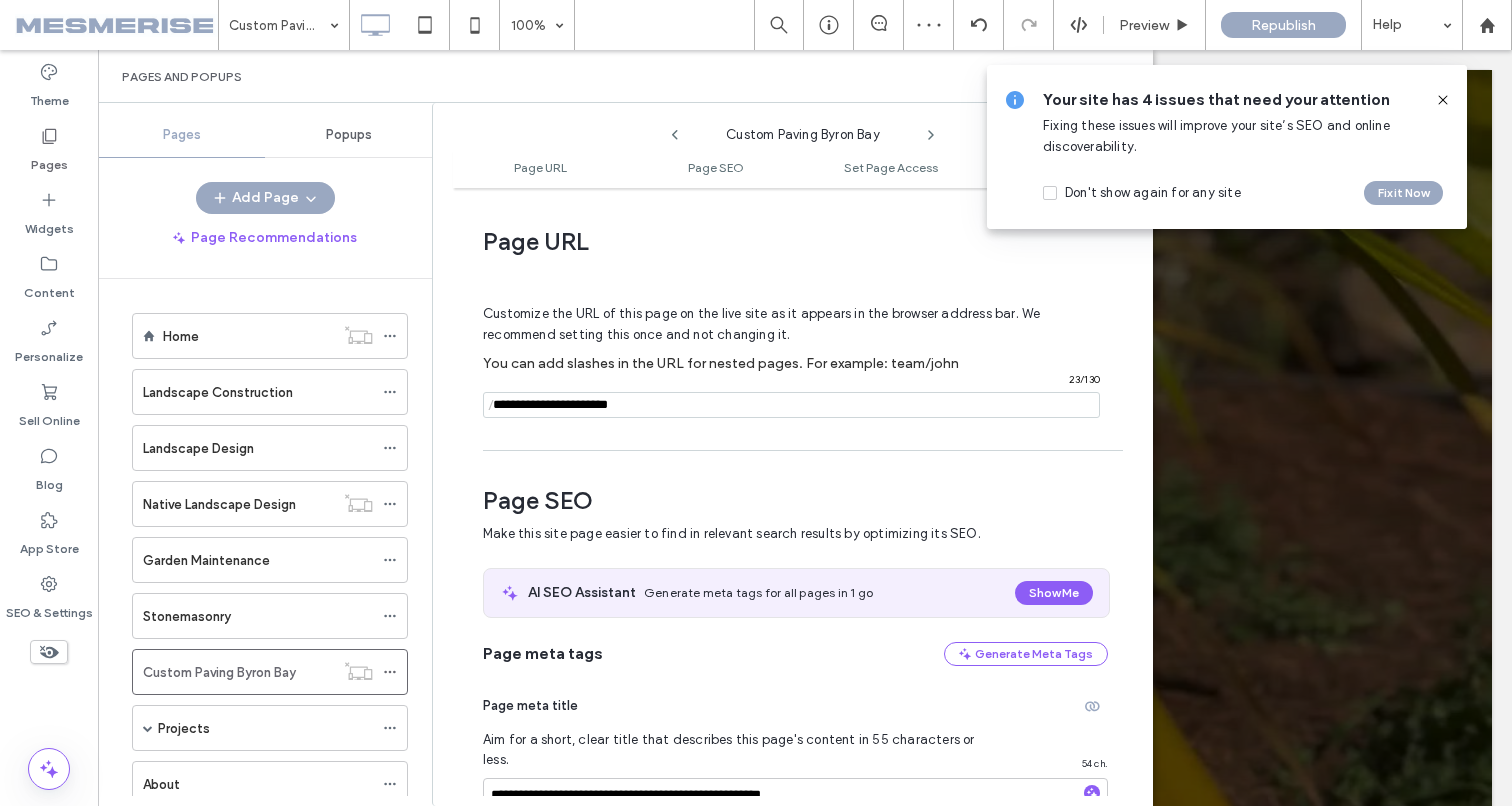 scroll, scrollTop: 275, scrollLeft: 0, axis: vertical 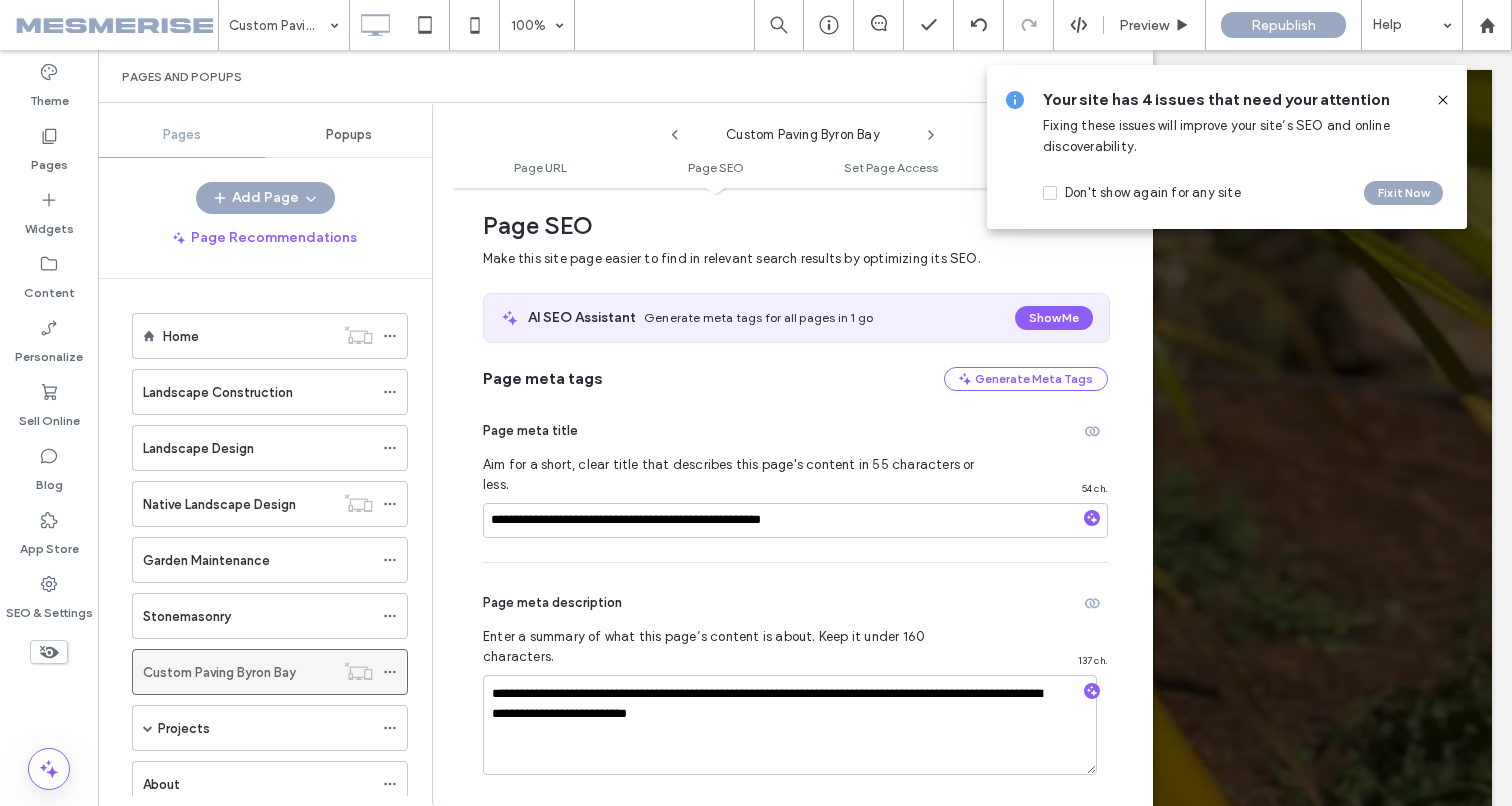 click 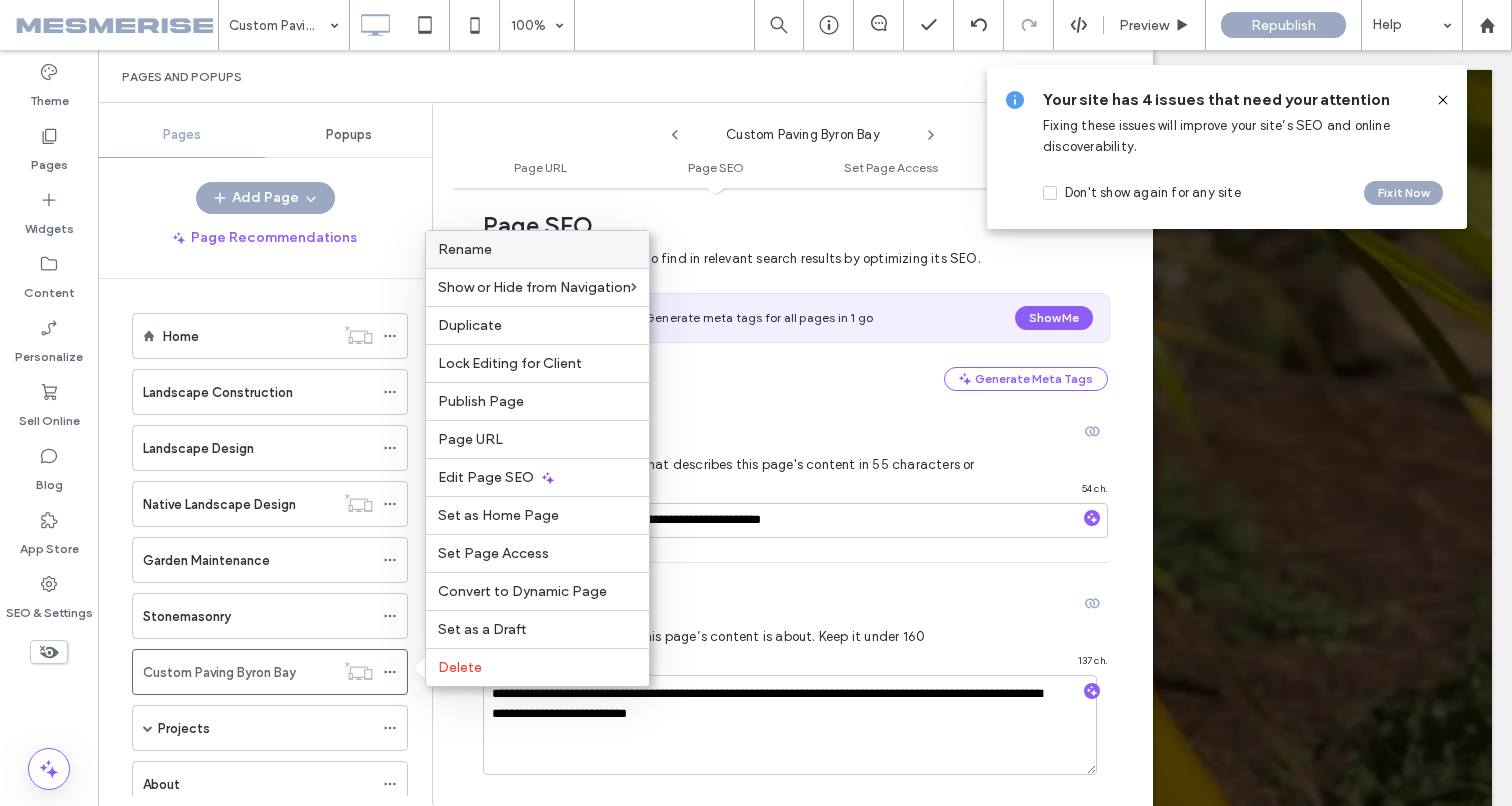 click on "Rename" at bounding box center [537, 249] 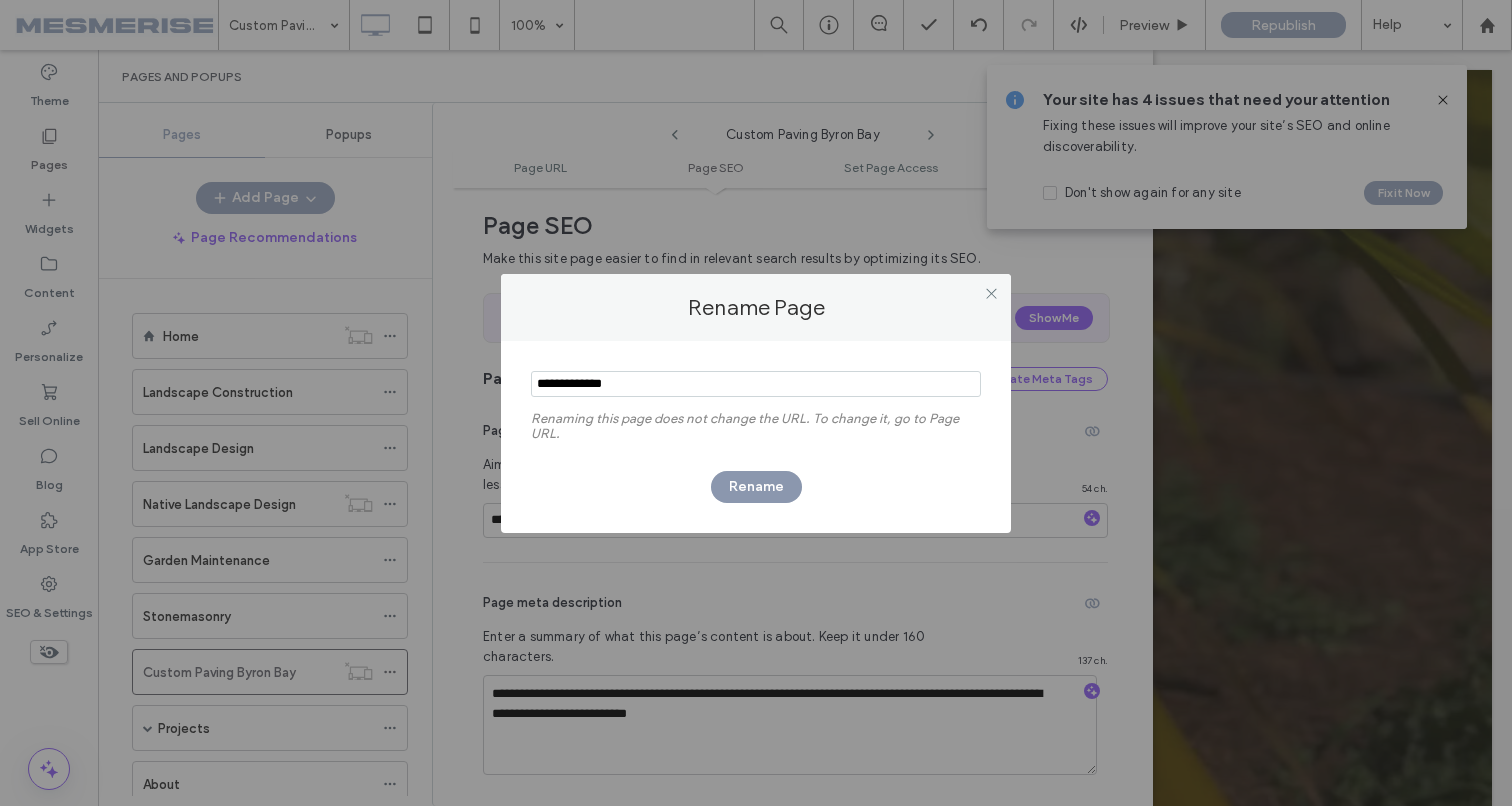 type on "**********" 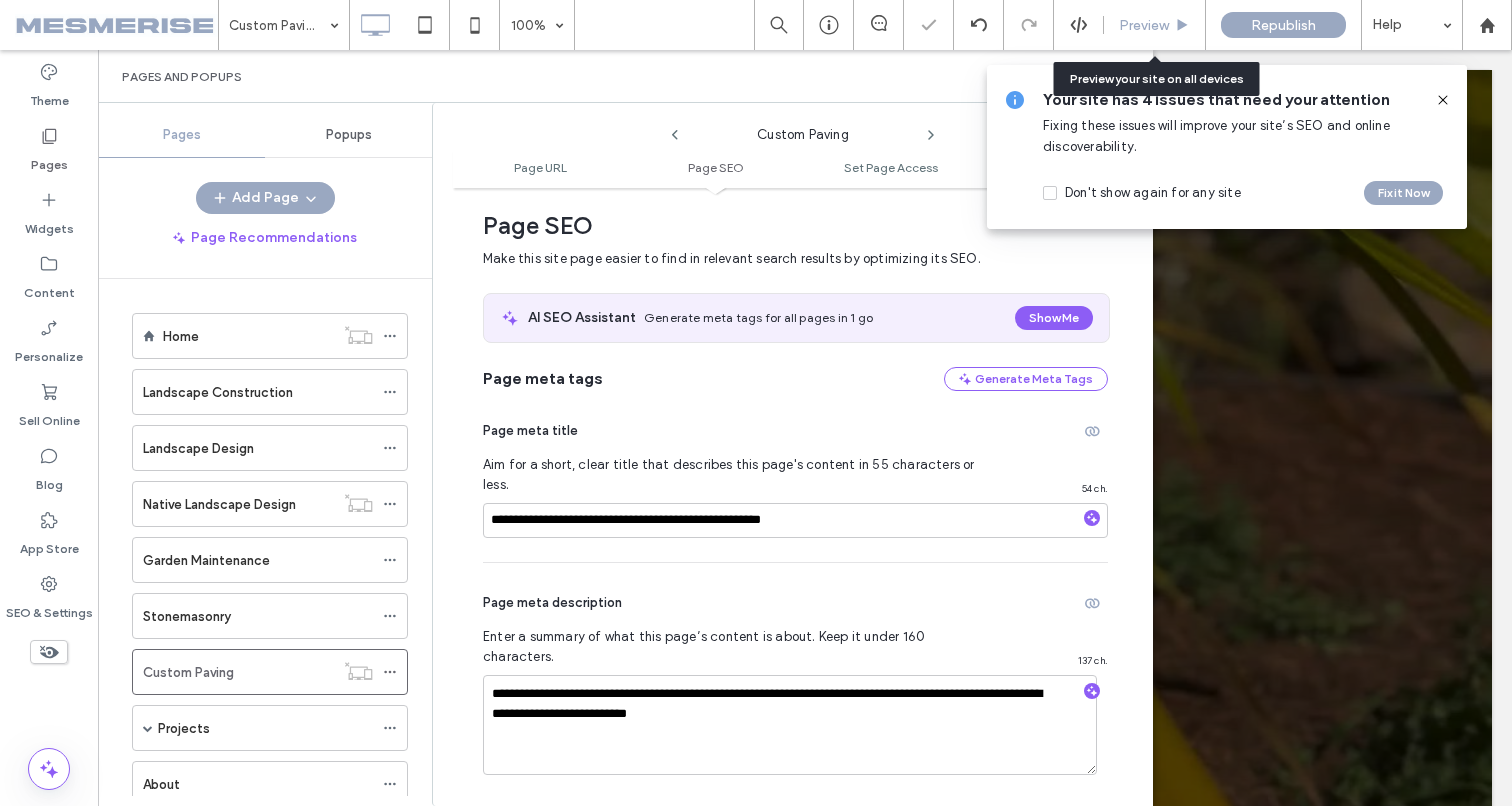 click on "Preview" at bounding box center [1155, 25] 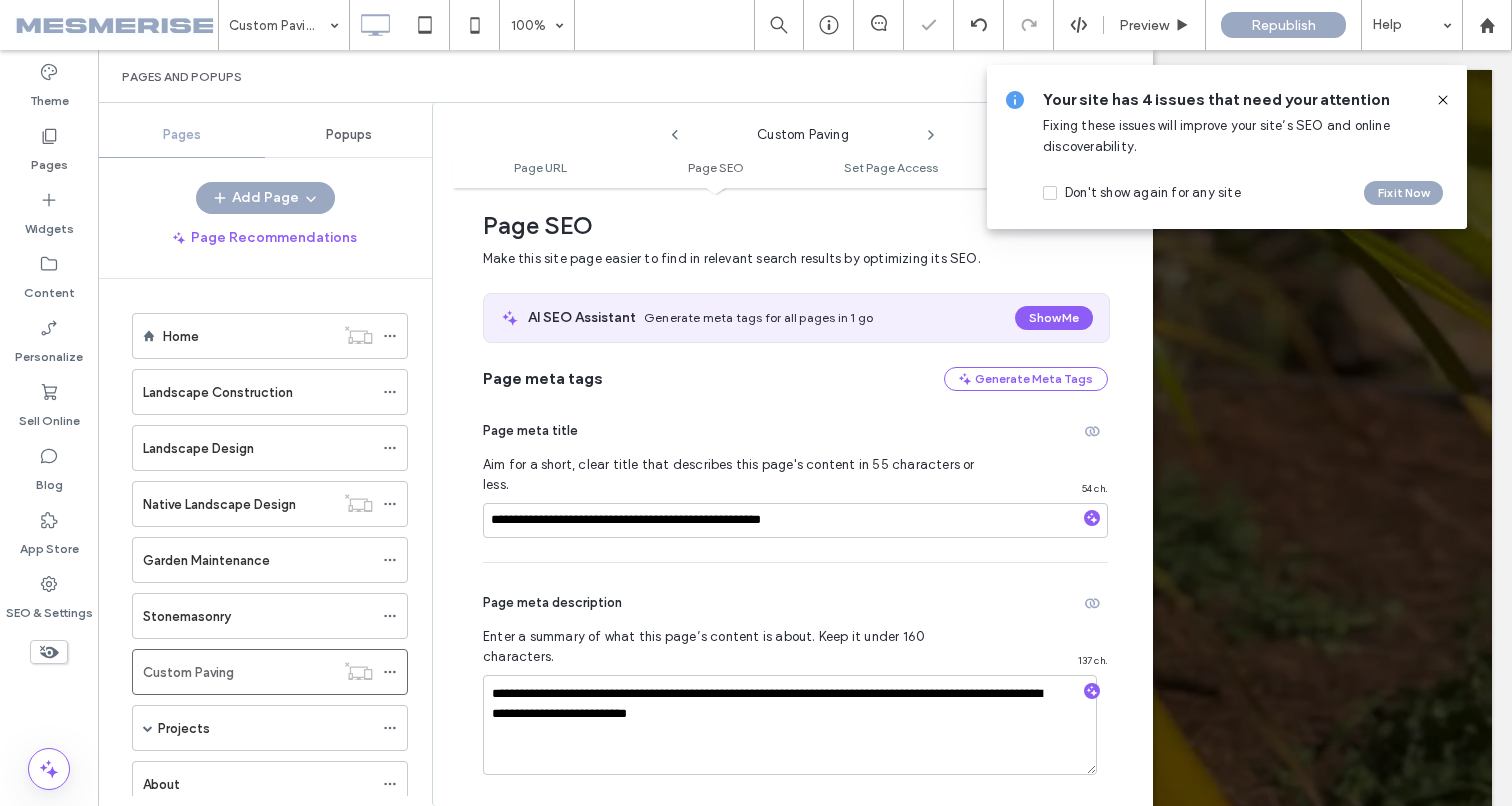 click 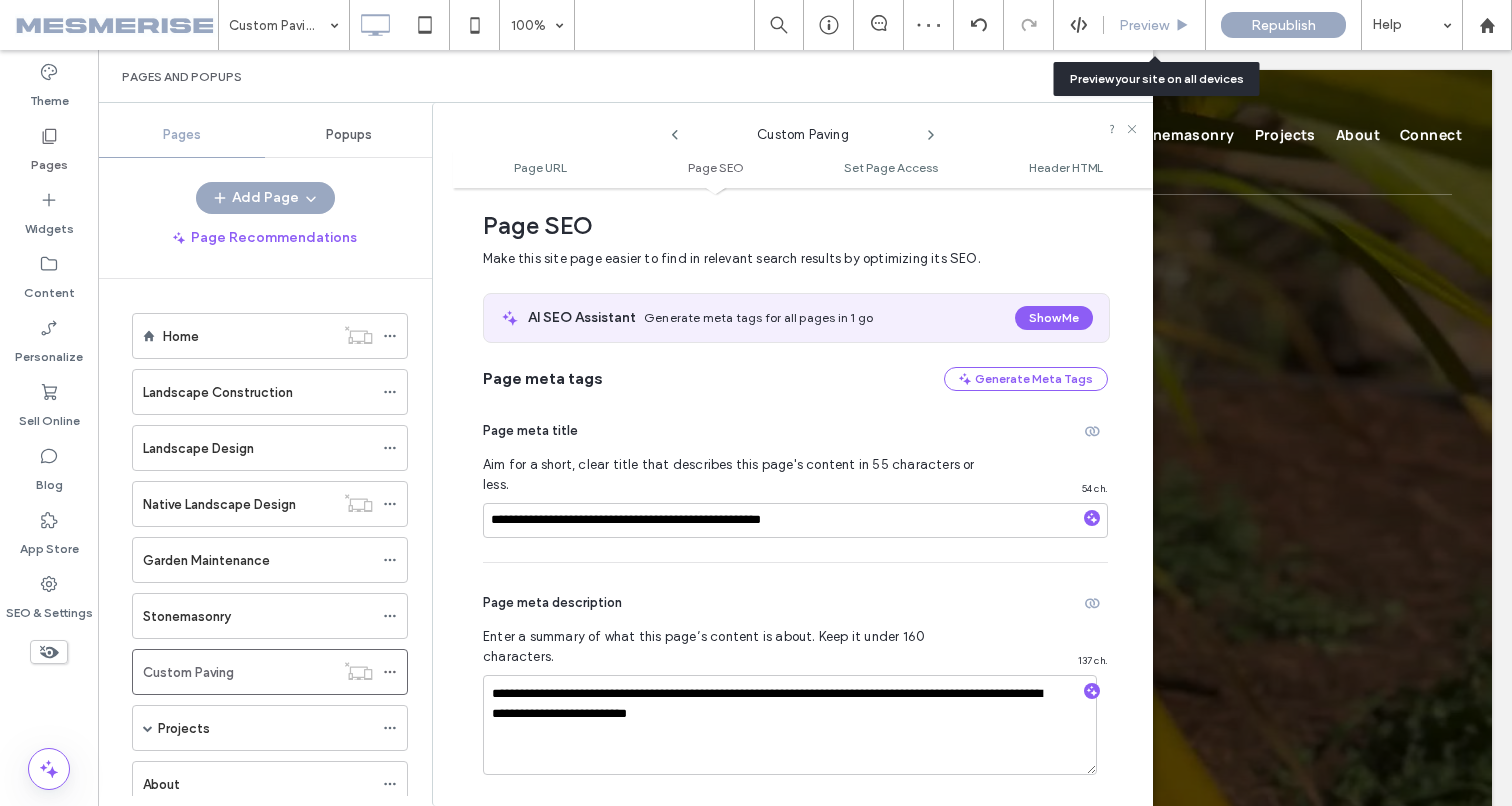 click on "Preview" at bounding box center [1144, 25] 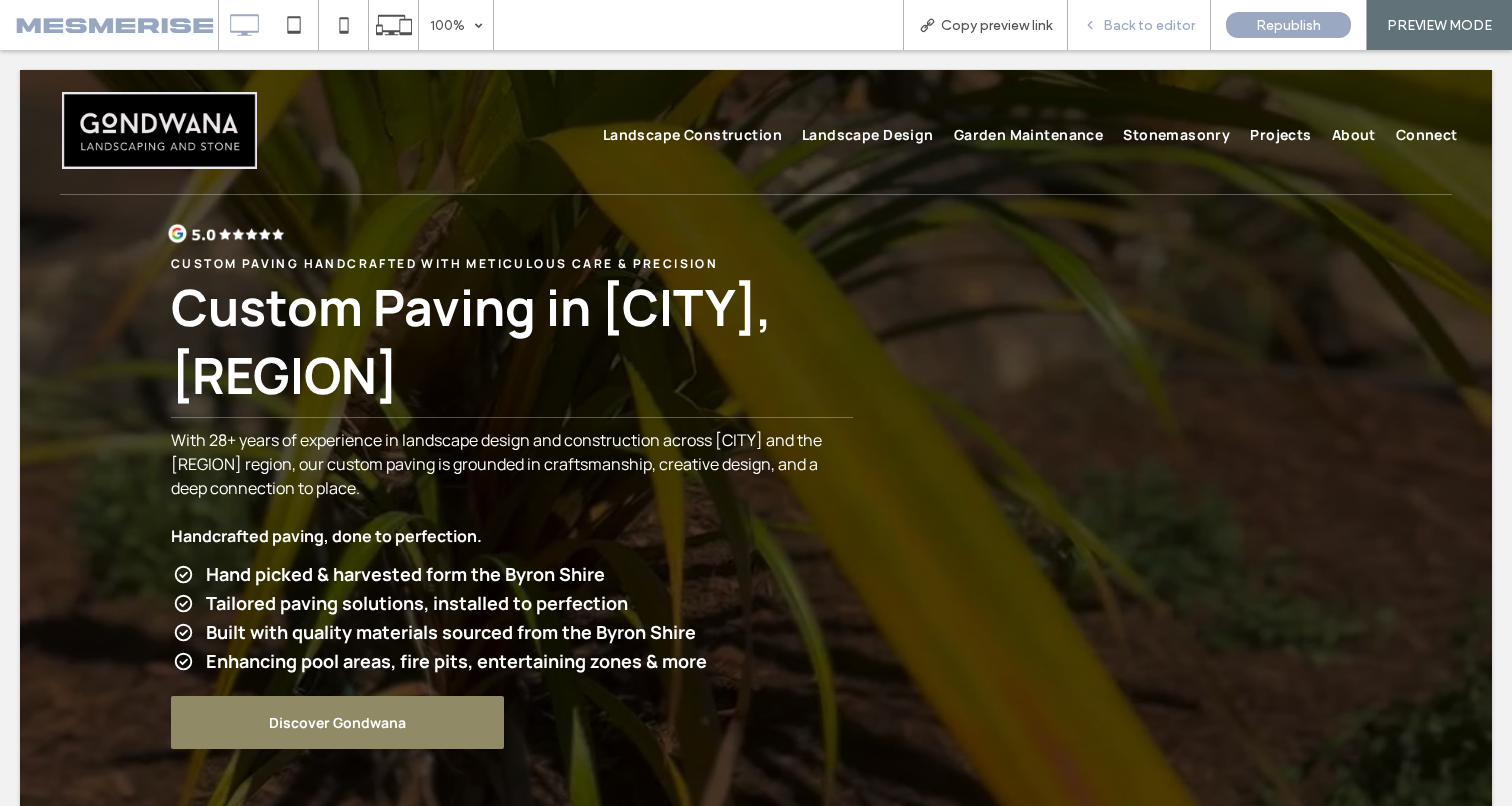 click on "Back to editor" at bounding box center (1149, 25) 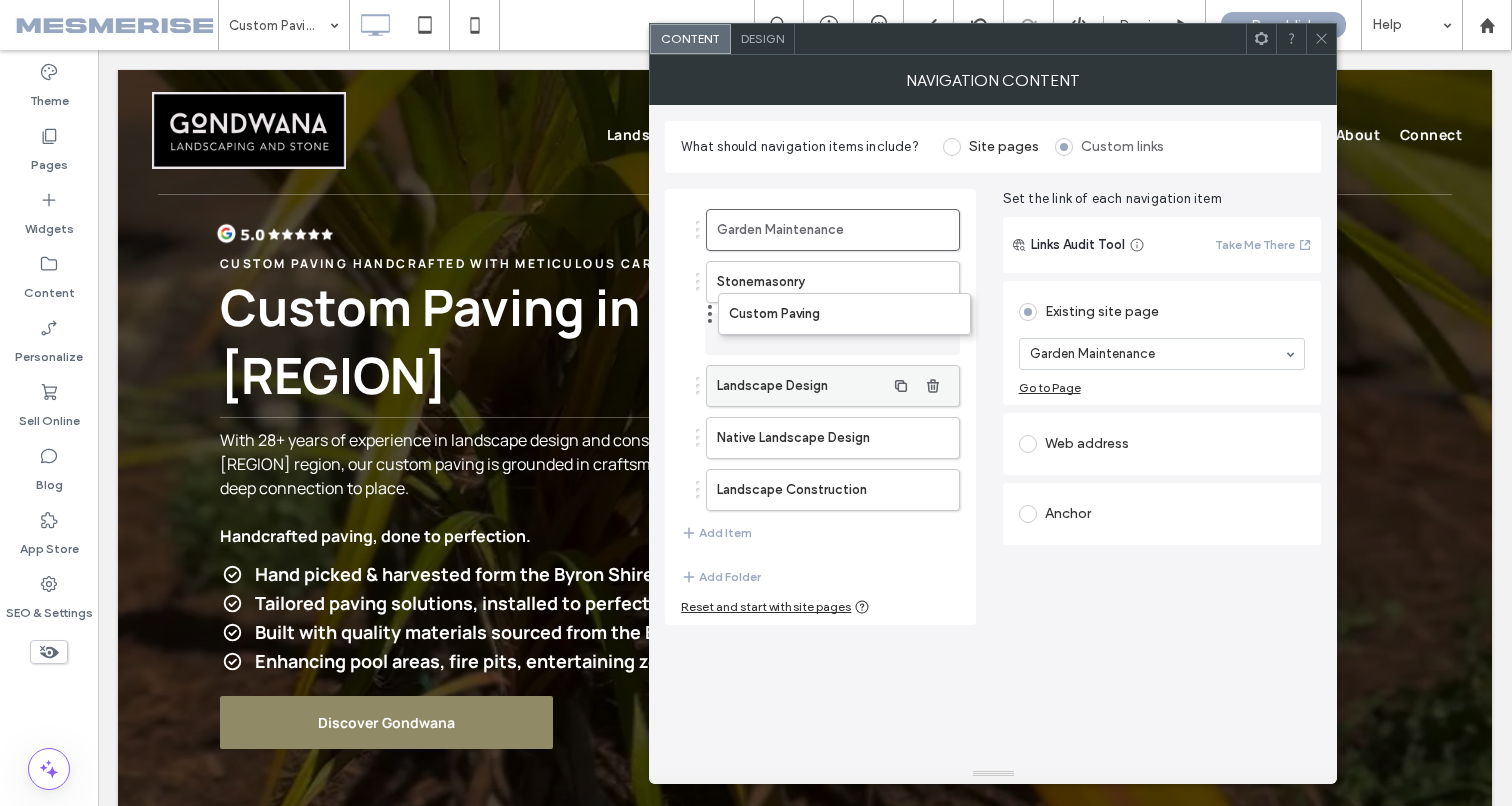 drag, startPoint x: 698, startPoint y: 492, endPoint x: 709, endPoint y: 315, distance: 177.34148 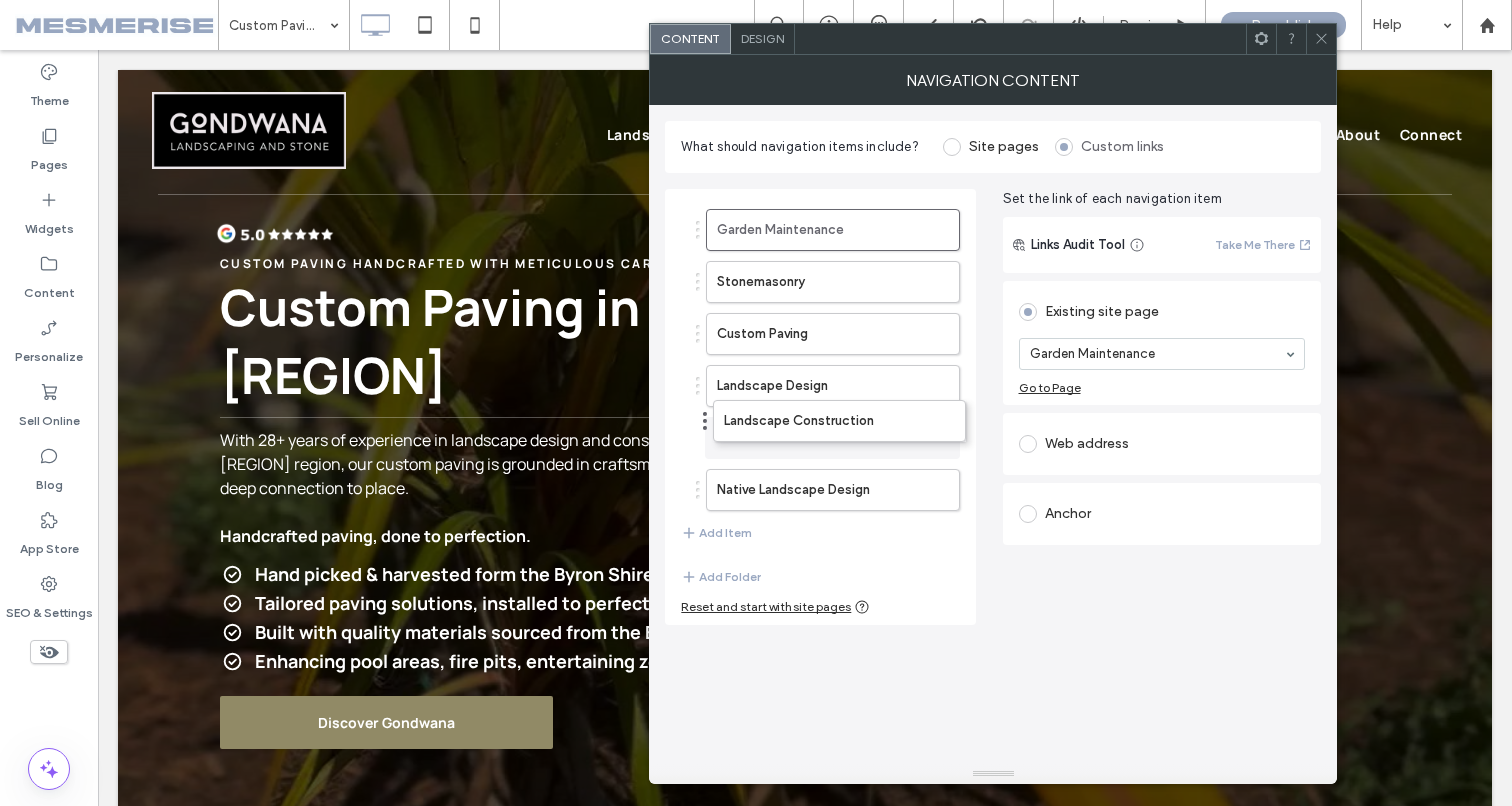 drag, startPoint x: 698, startPoint y: 490, endPoint x: 705, endPoint y: 420, distance: 70.34913 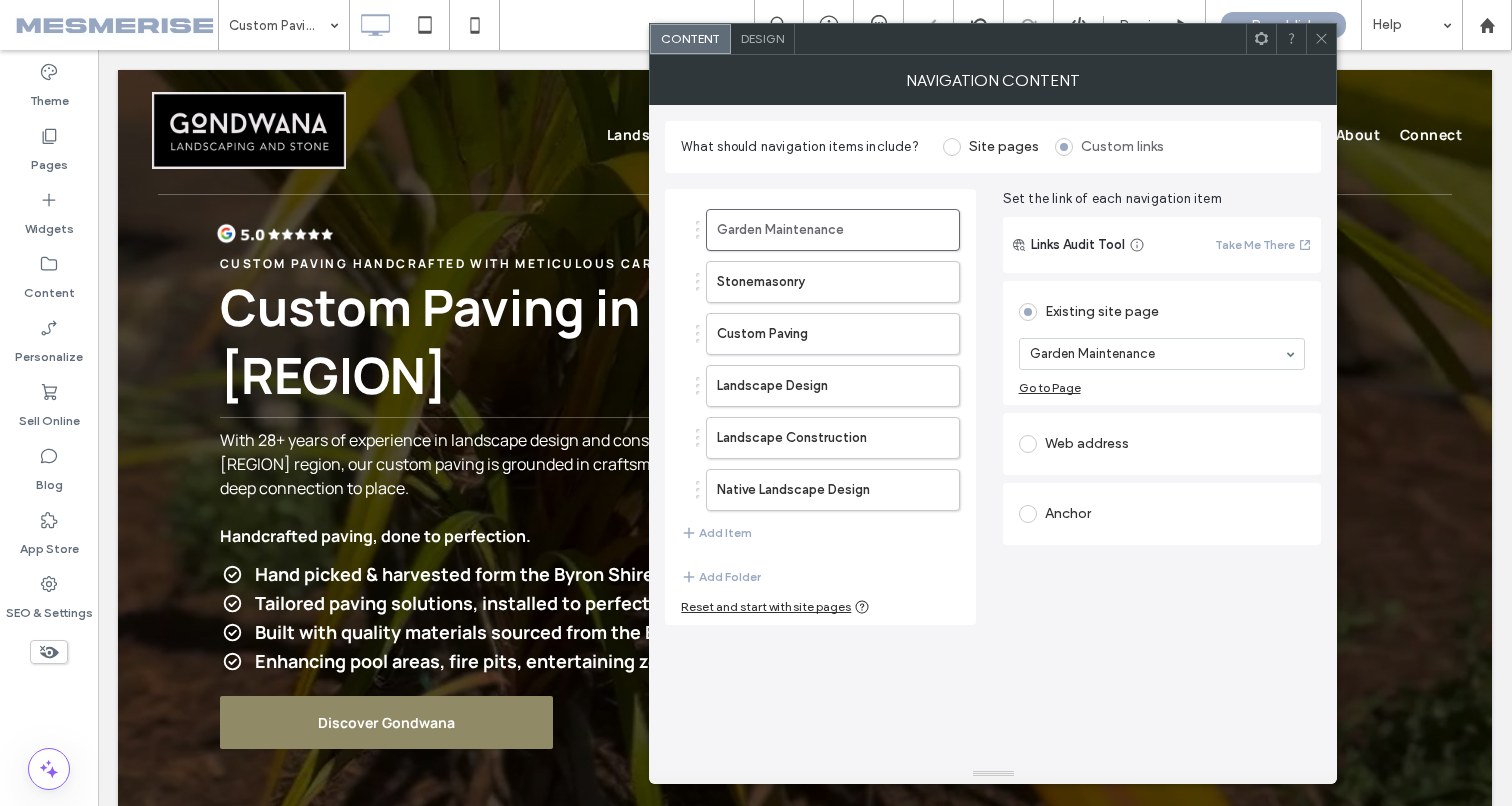 click 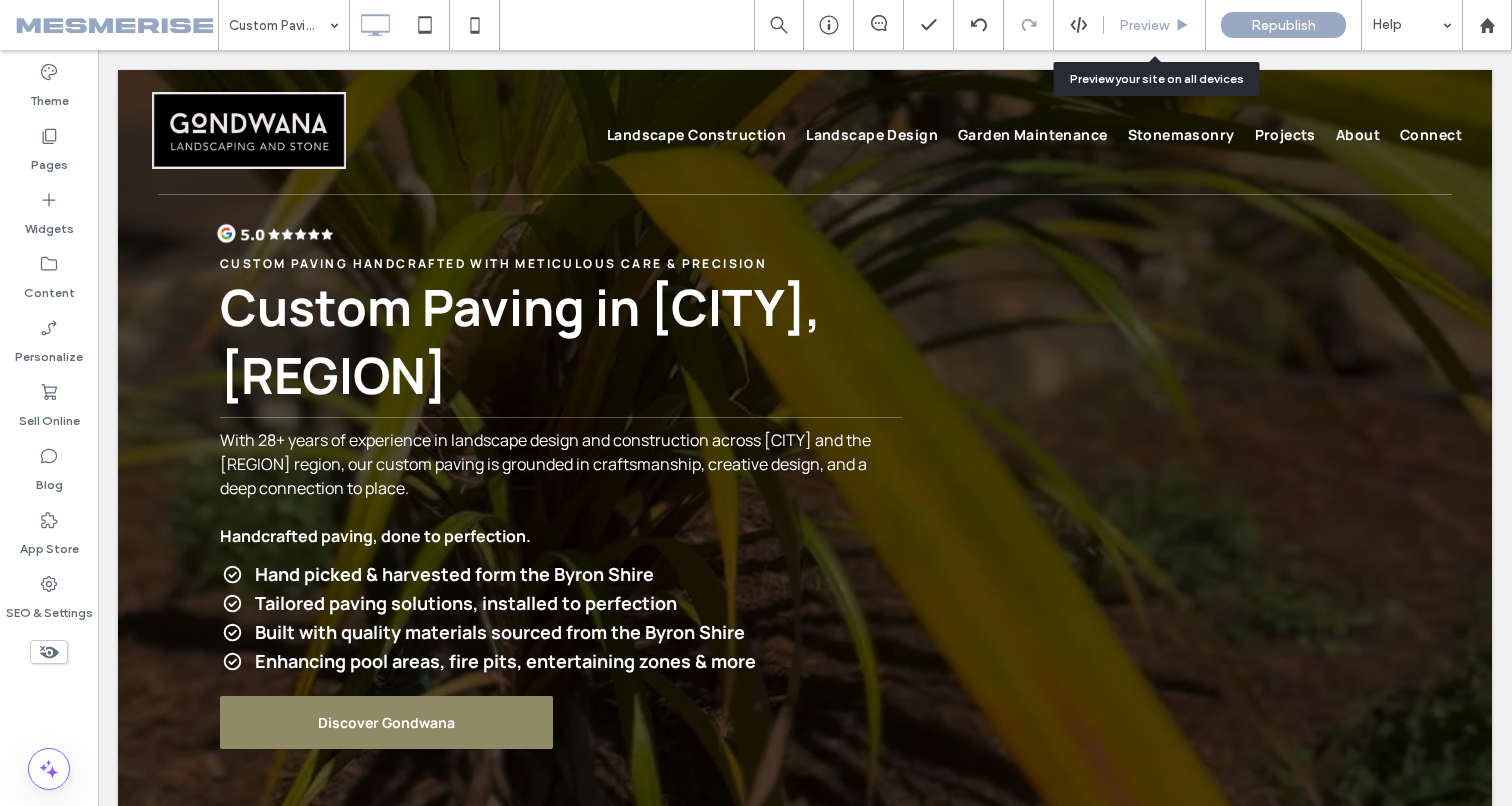 click on "Preview" at bounding box center [1144, 25] 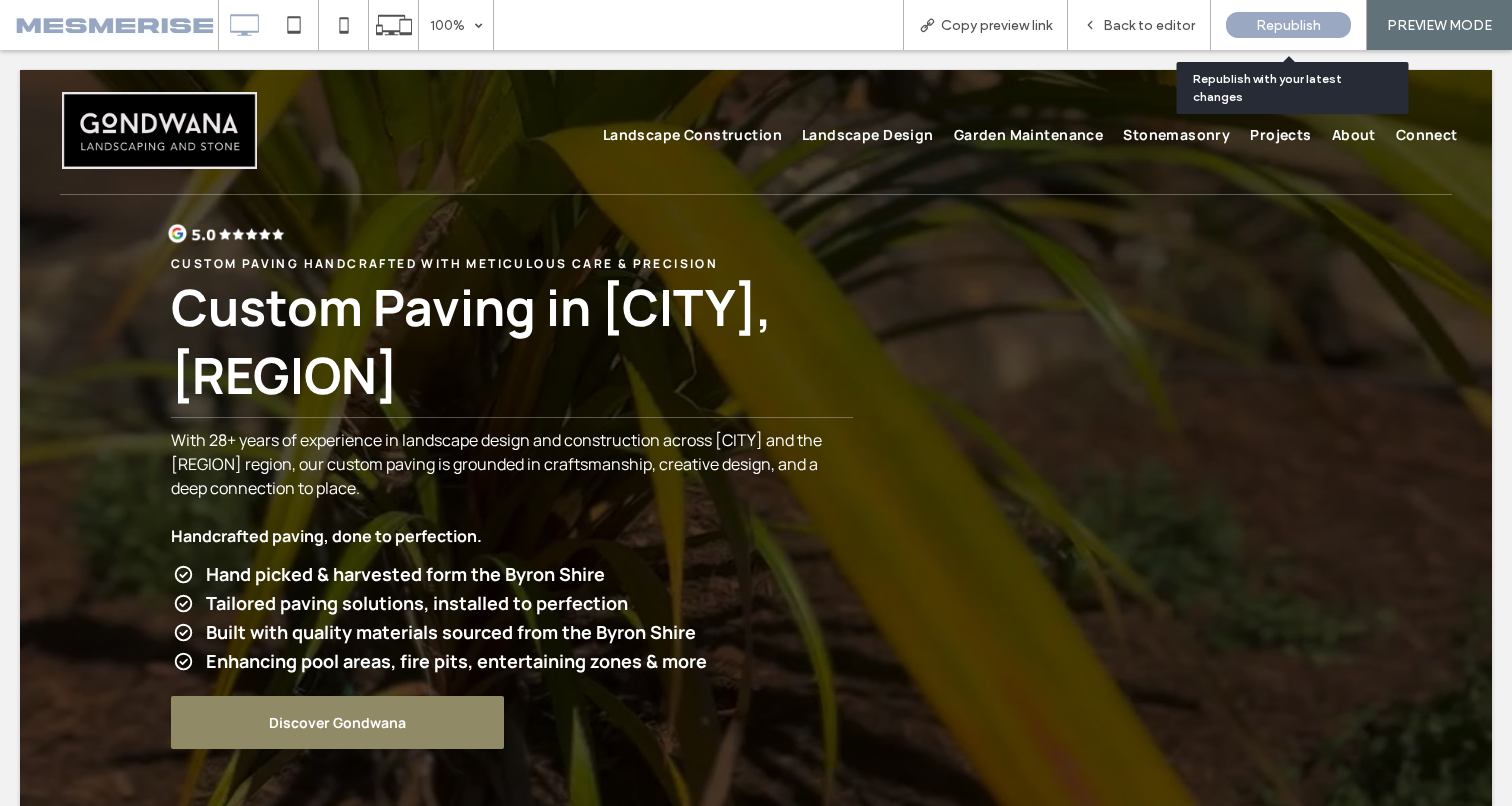 click on "Republish" at bounding box center [1288, 25] 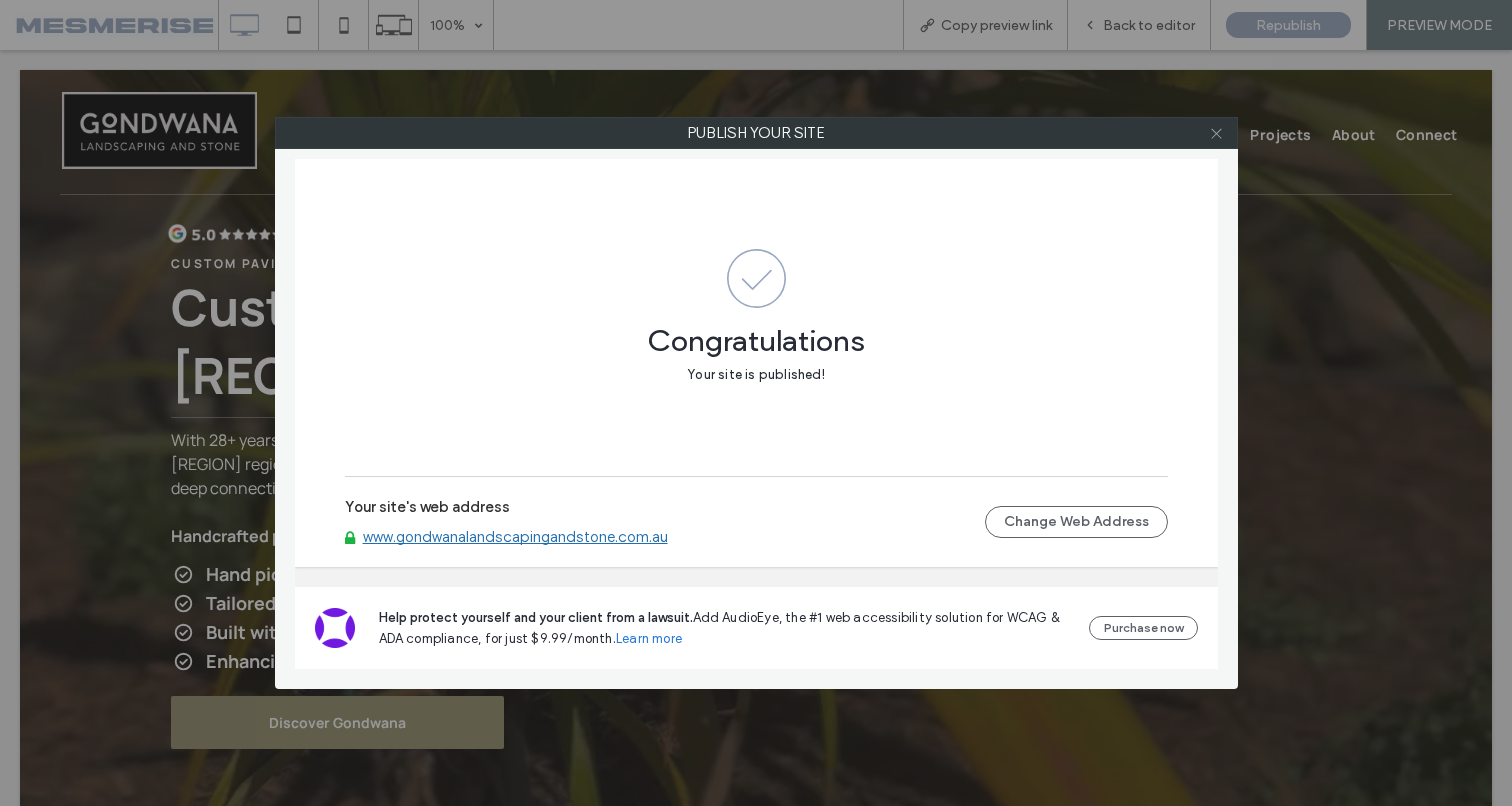click 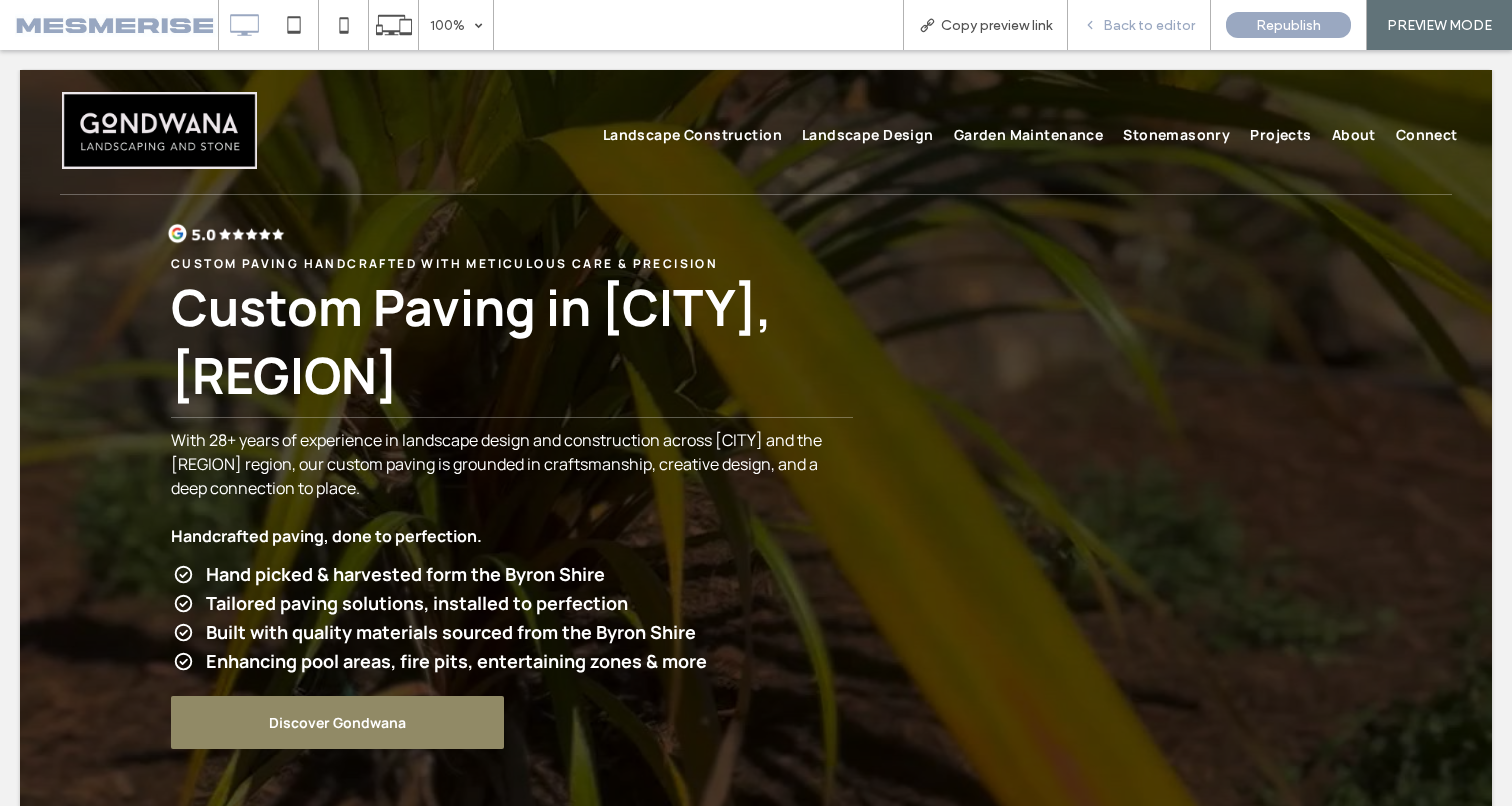 click on "Back to editor" at bounding box center [1149, 25] 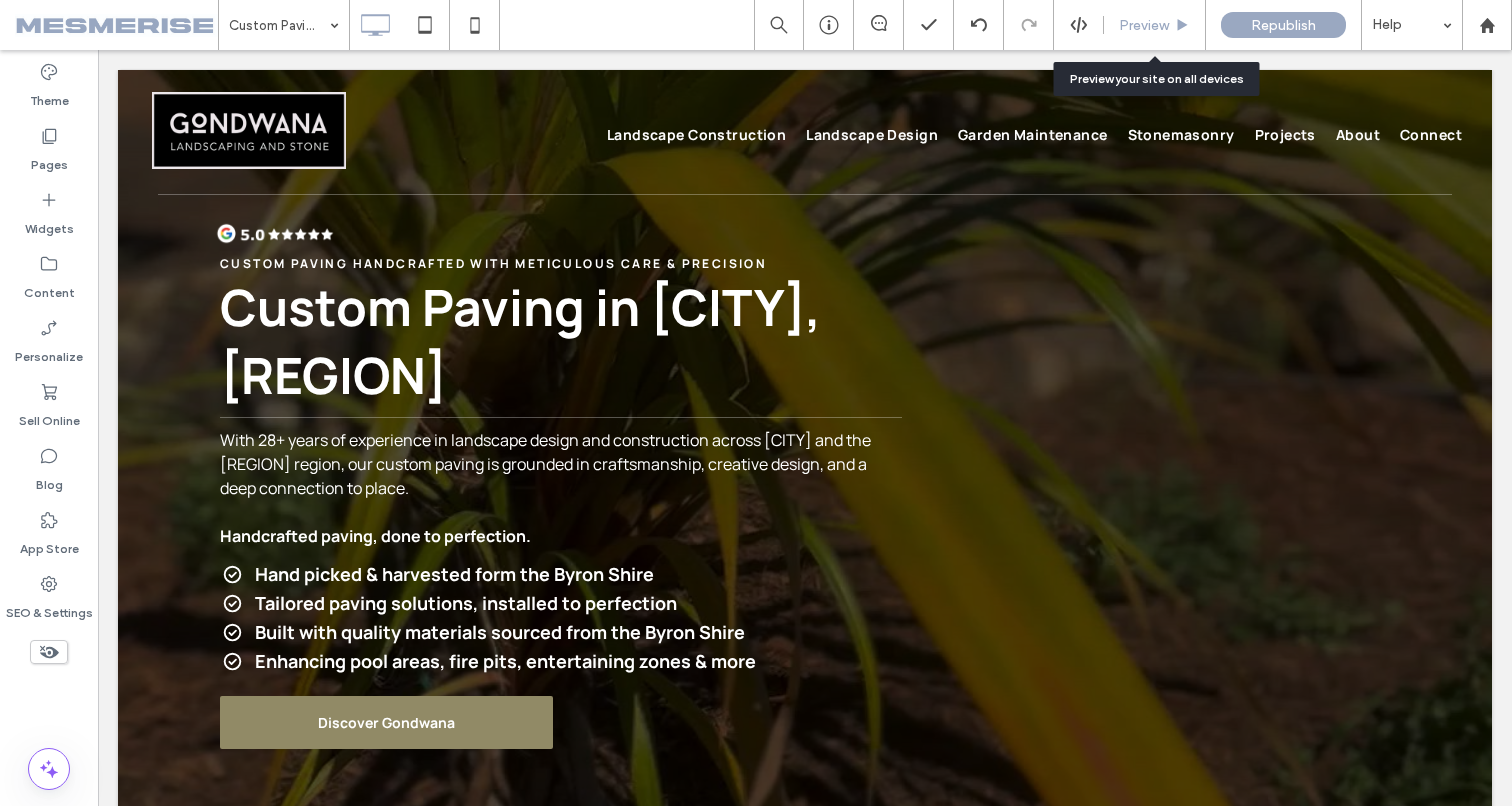 click on "Preview" at bounding box center [1144, 25] 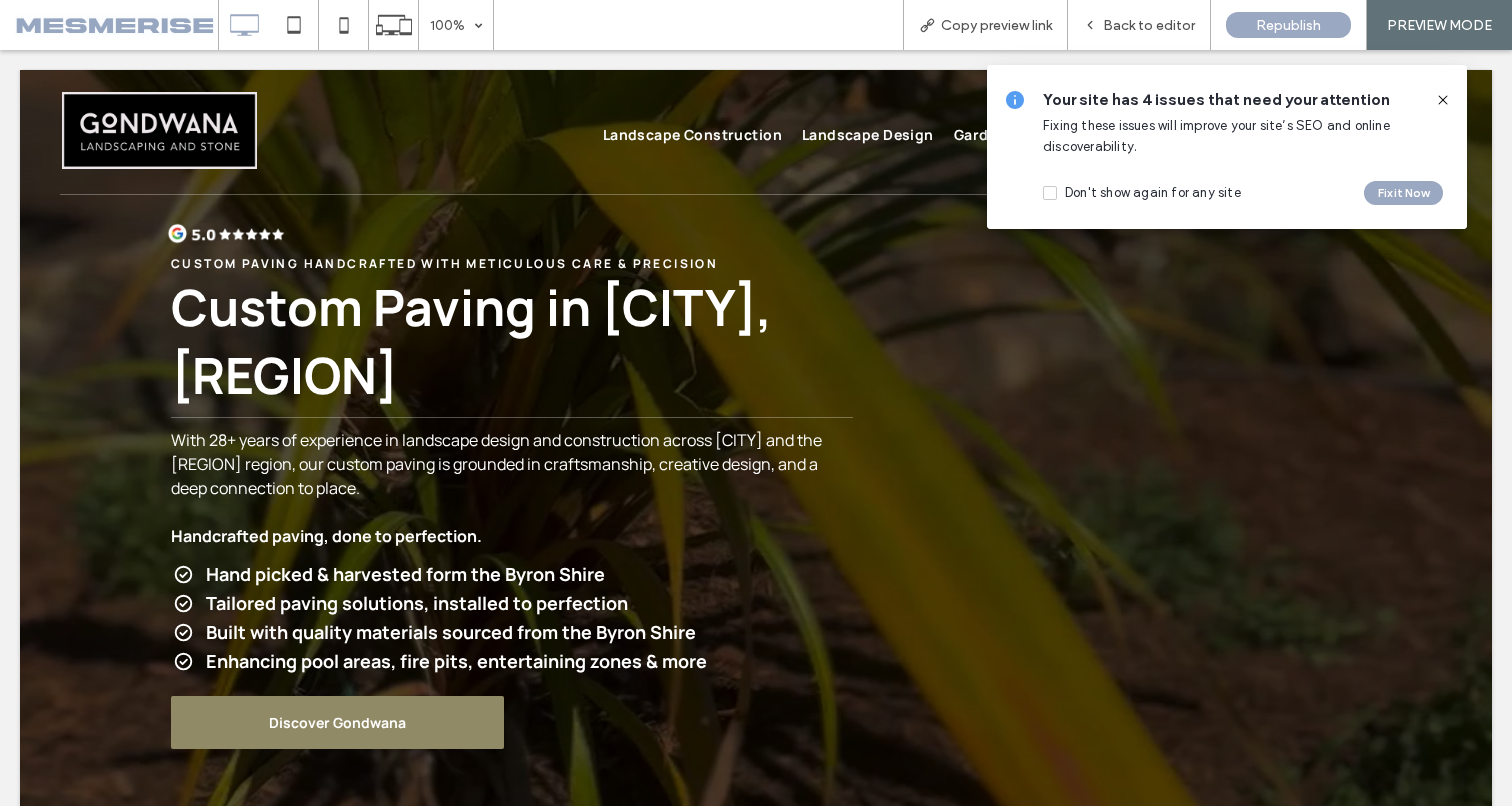 click 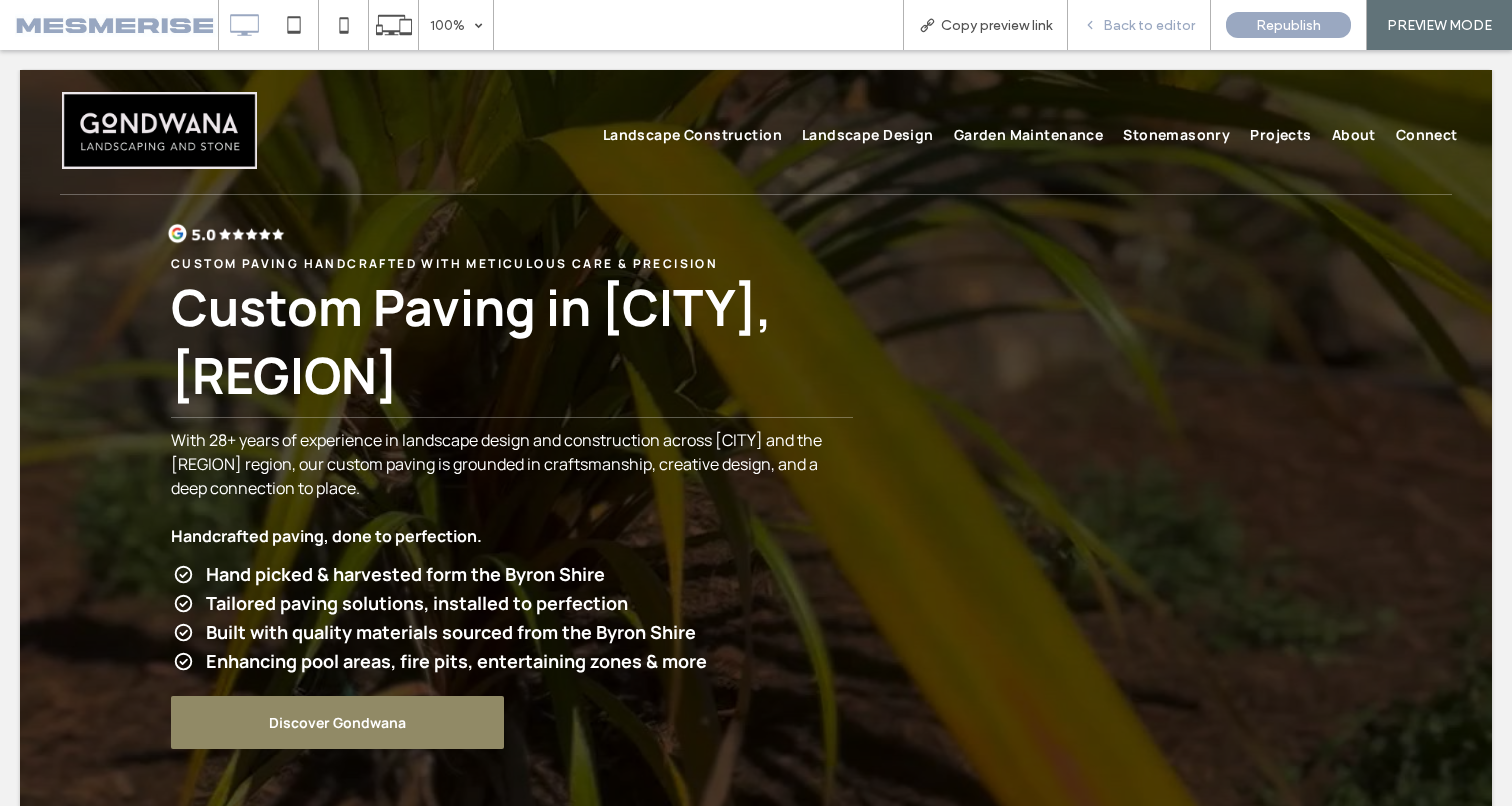 click on "Back to editor" at bounding box center [1149, 25] 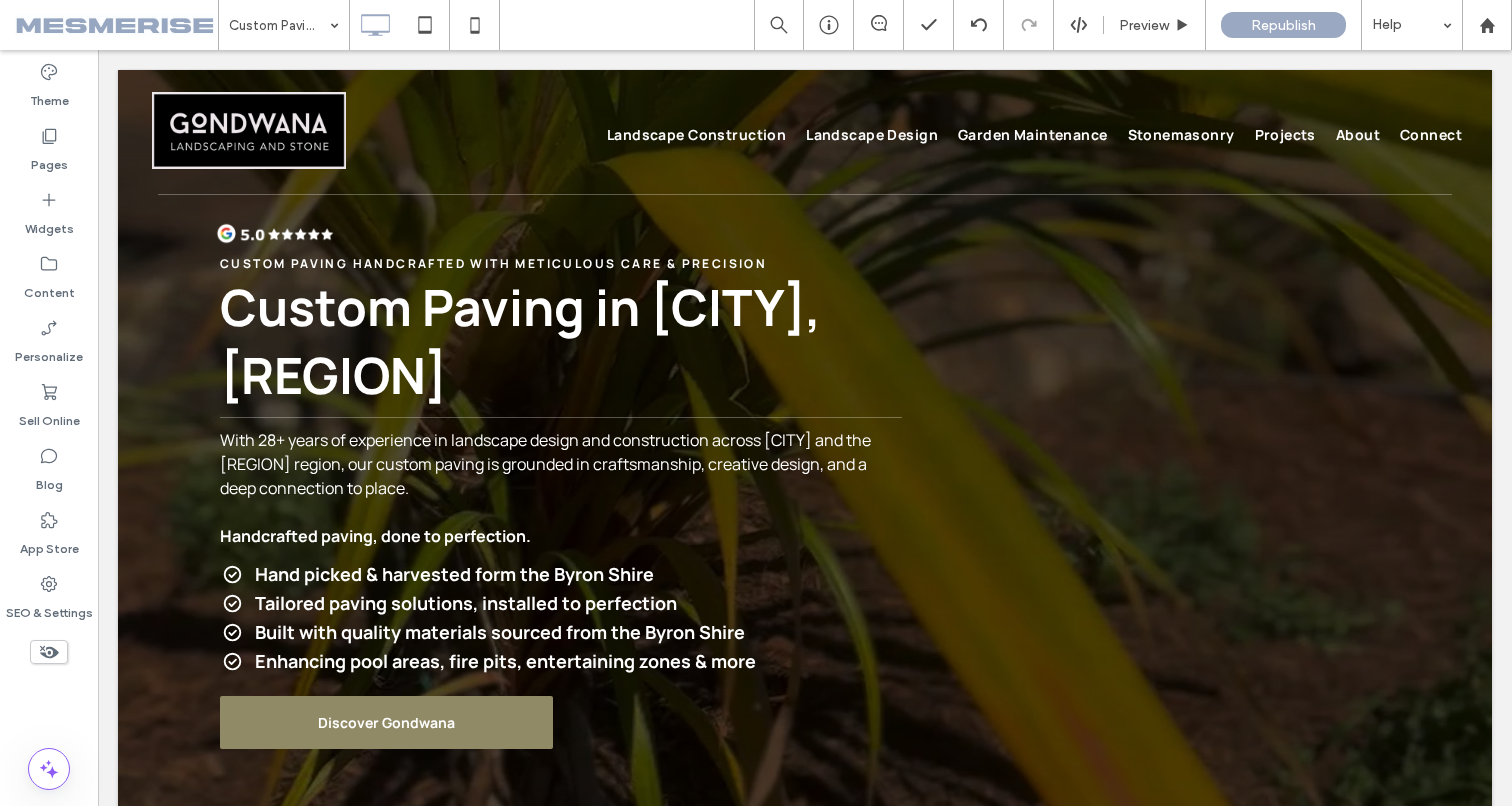type on "*******" 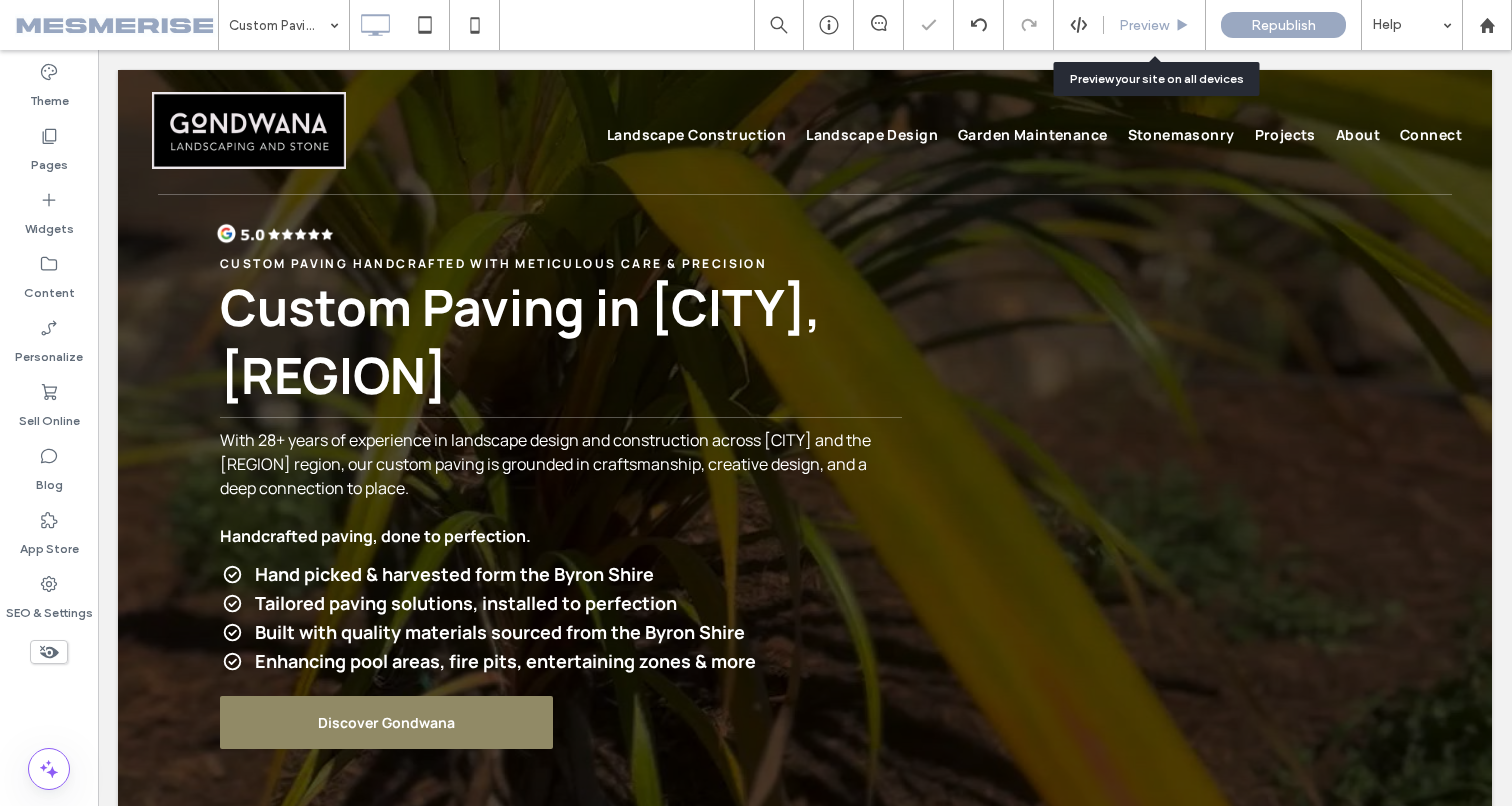 click on "Preview" at bounding box center [1155, 25] 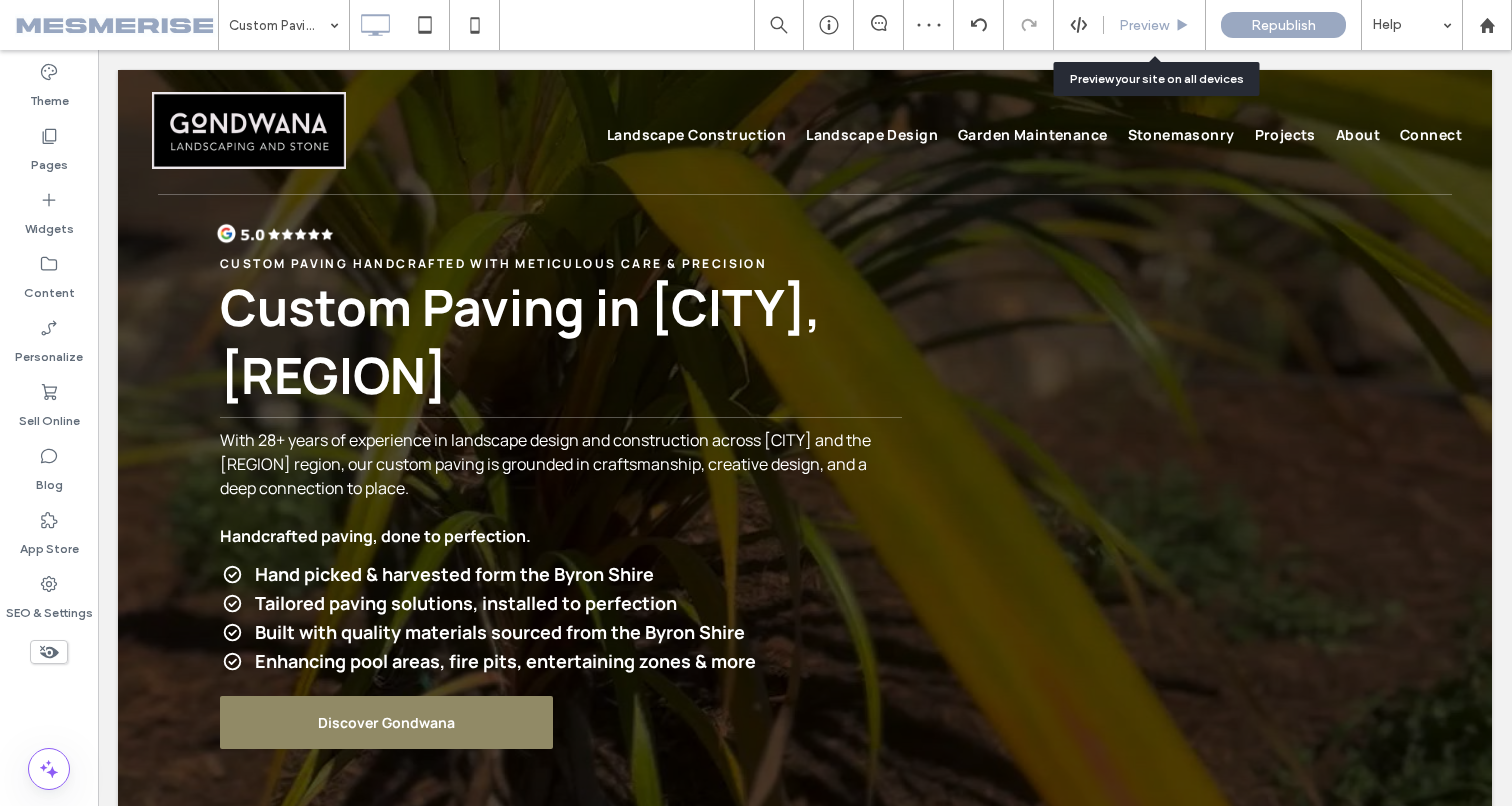 click on "Preview" at bounding box center (1144, 25) 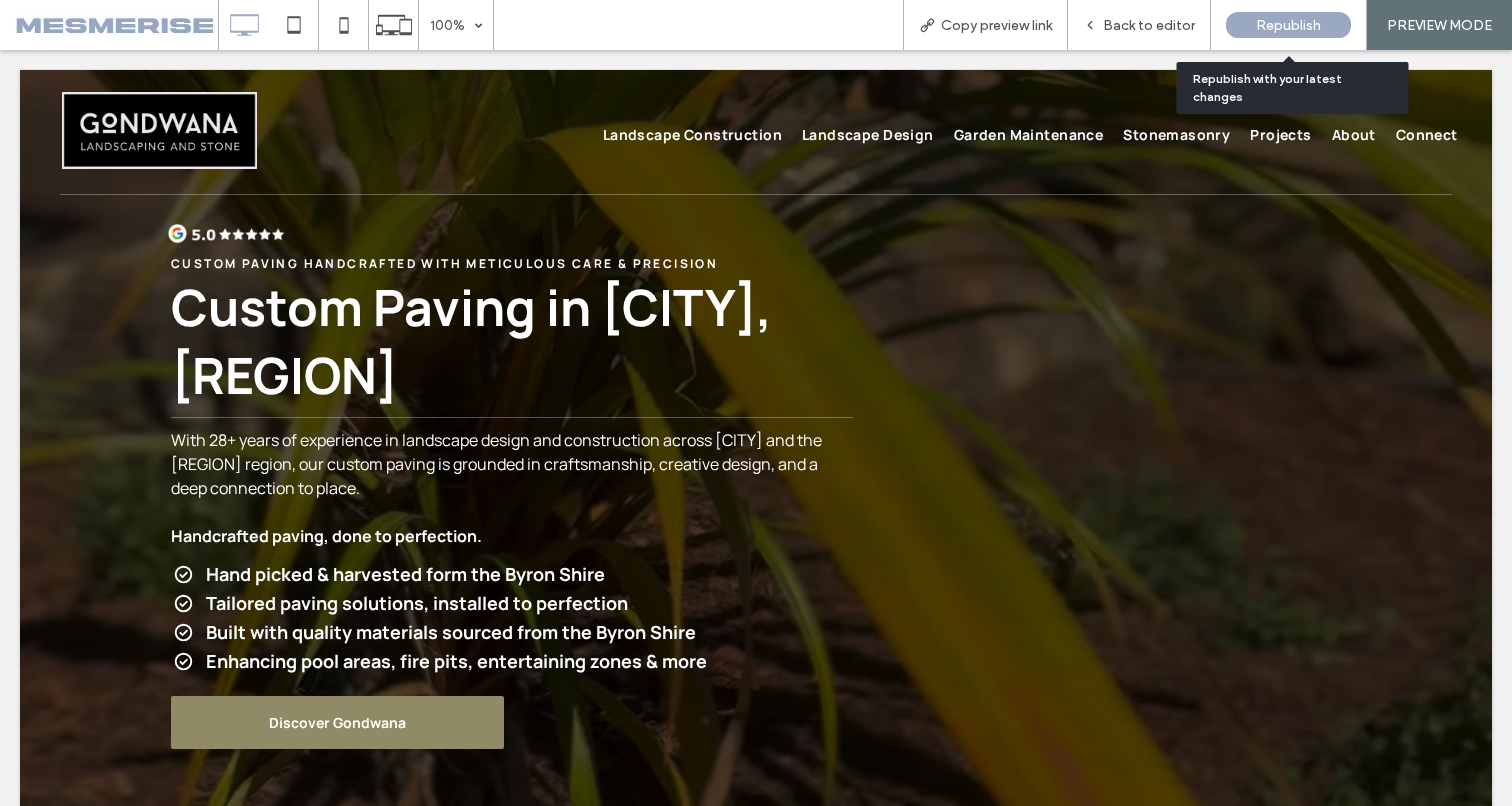 click on "Republish" at bounding box center [1288, 25] 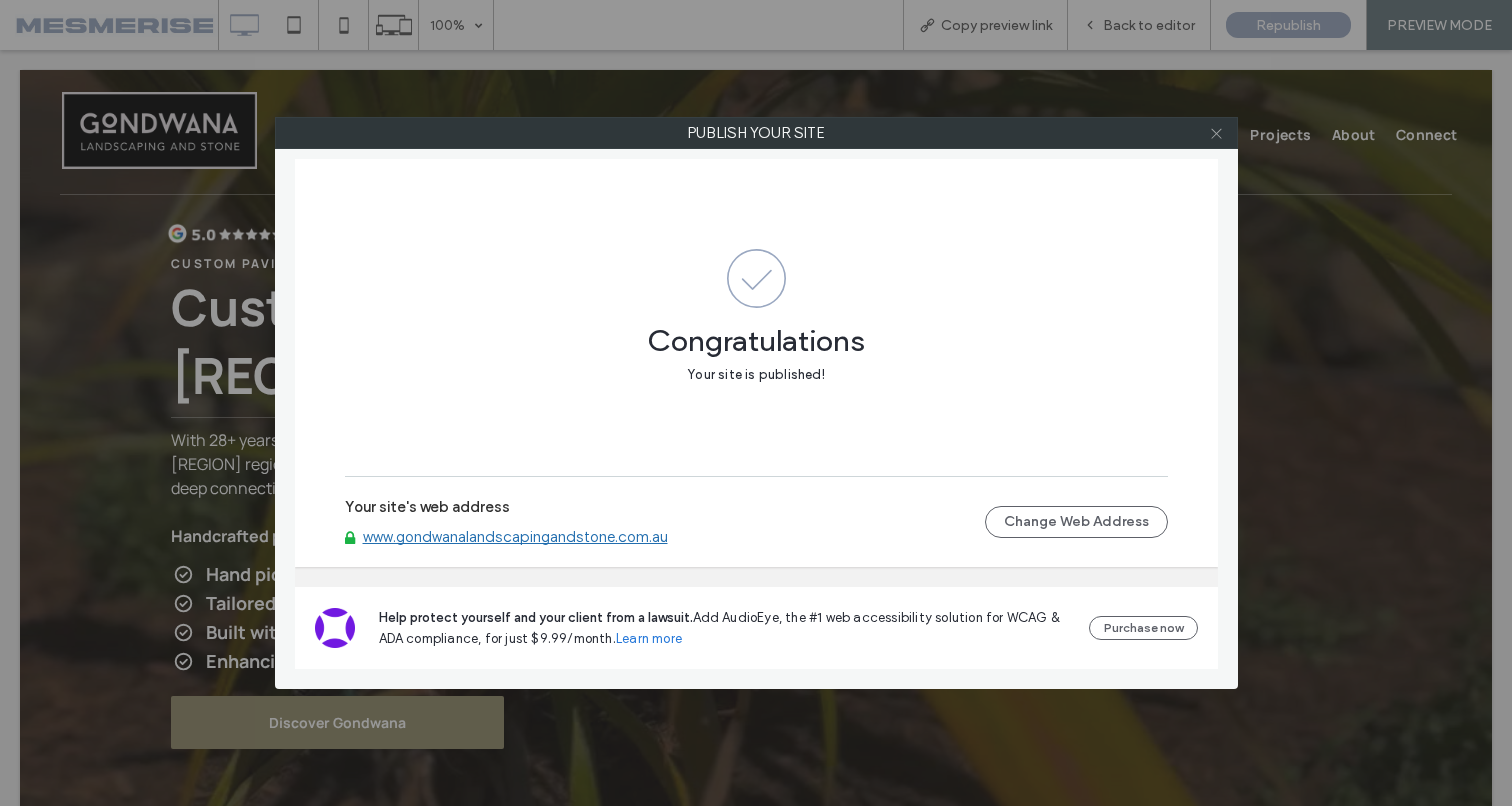 click 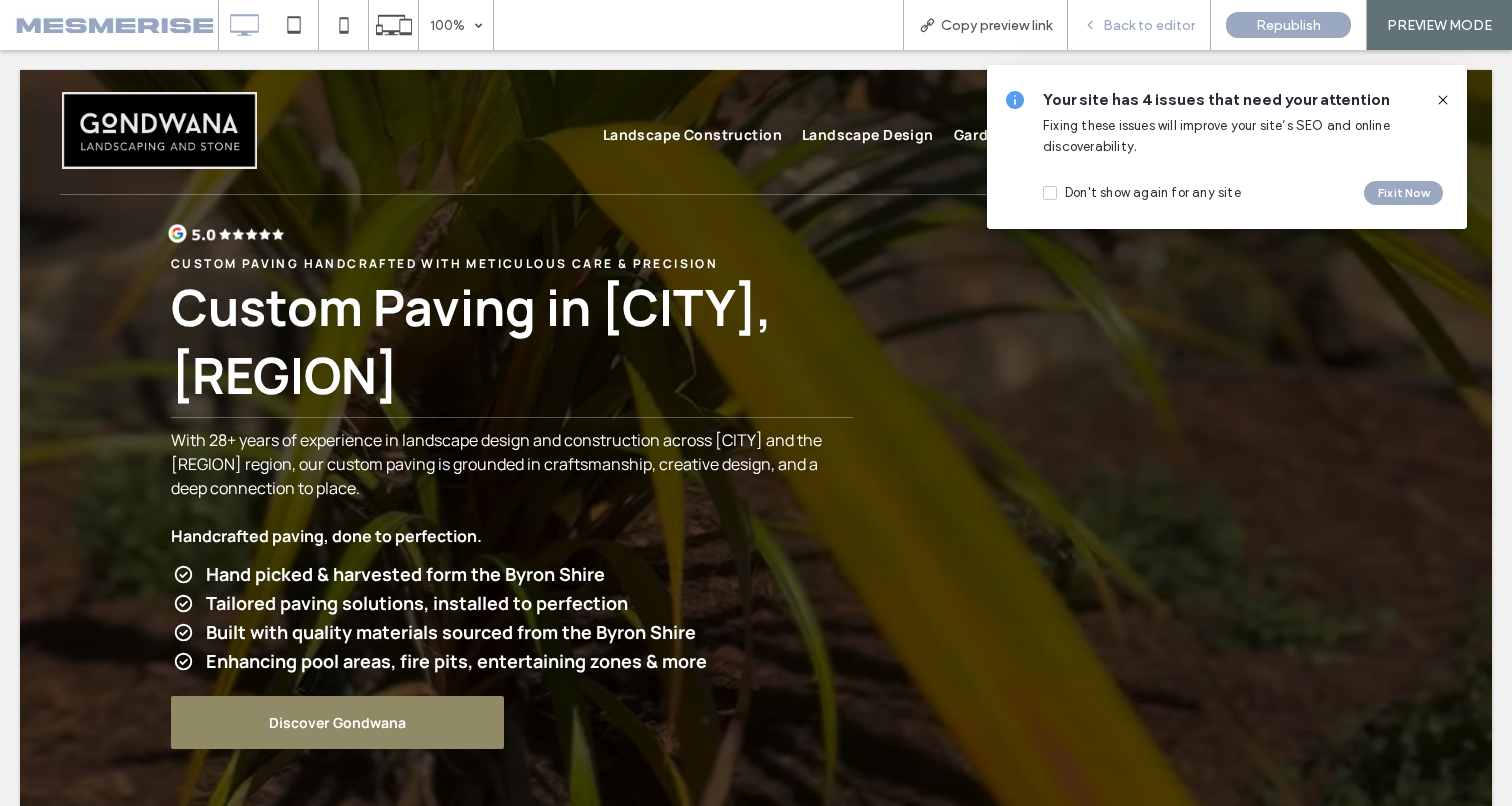 click on "Back to editor" at bounding box center (1139, 25) 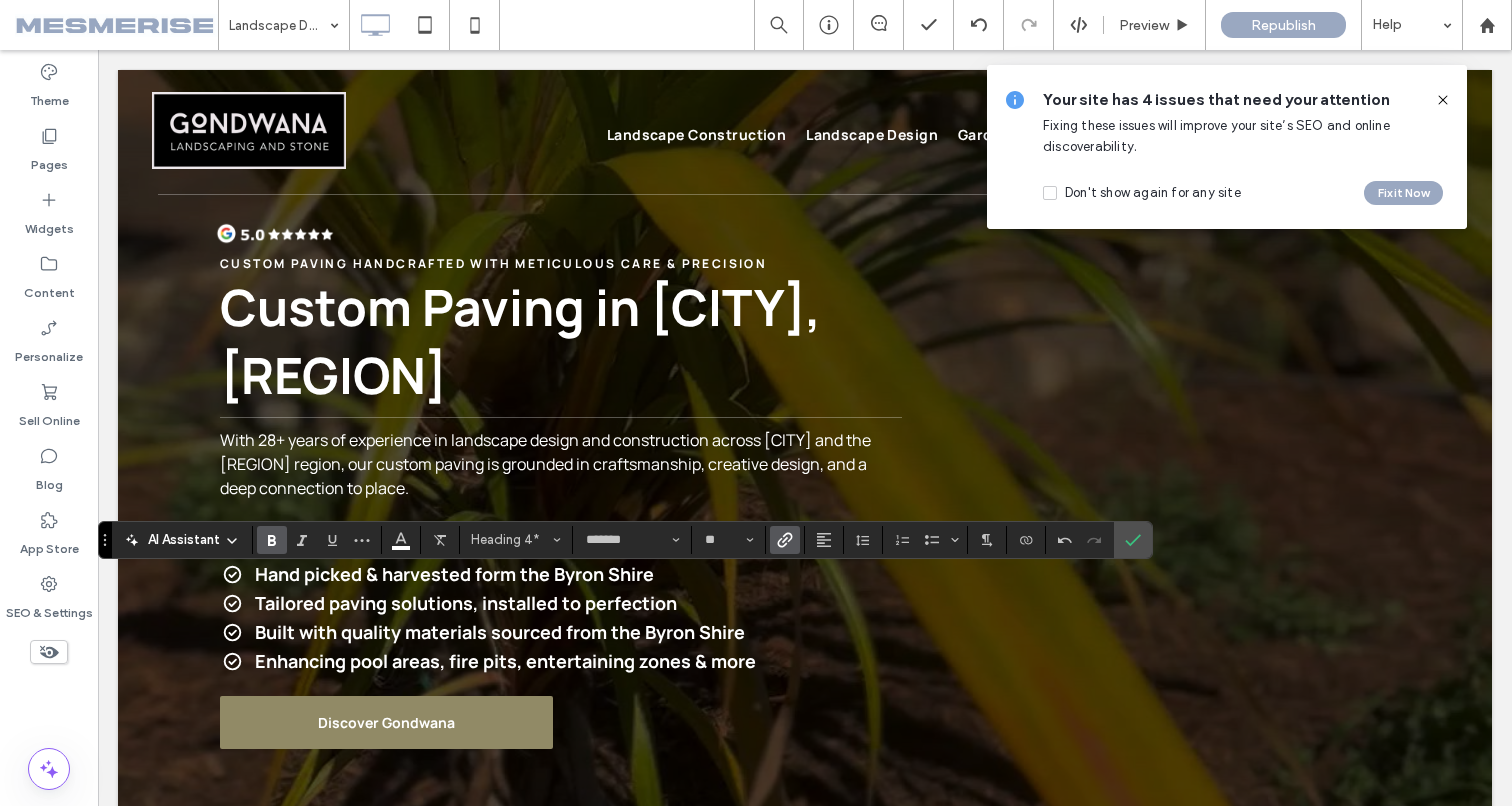 click 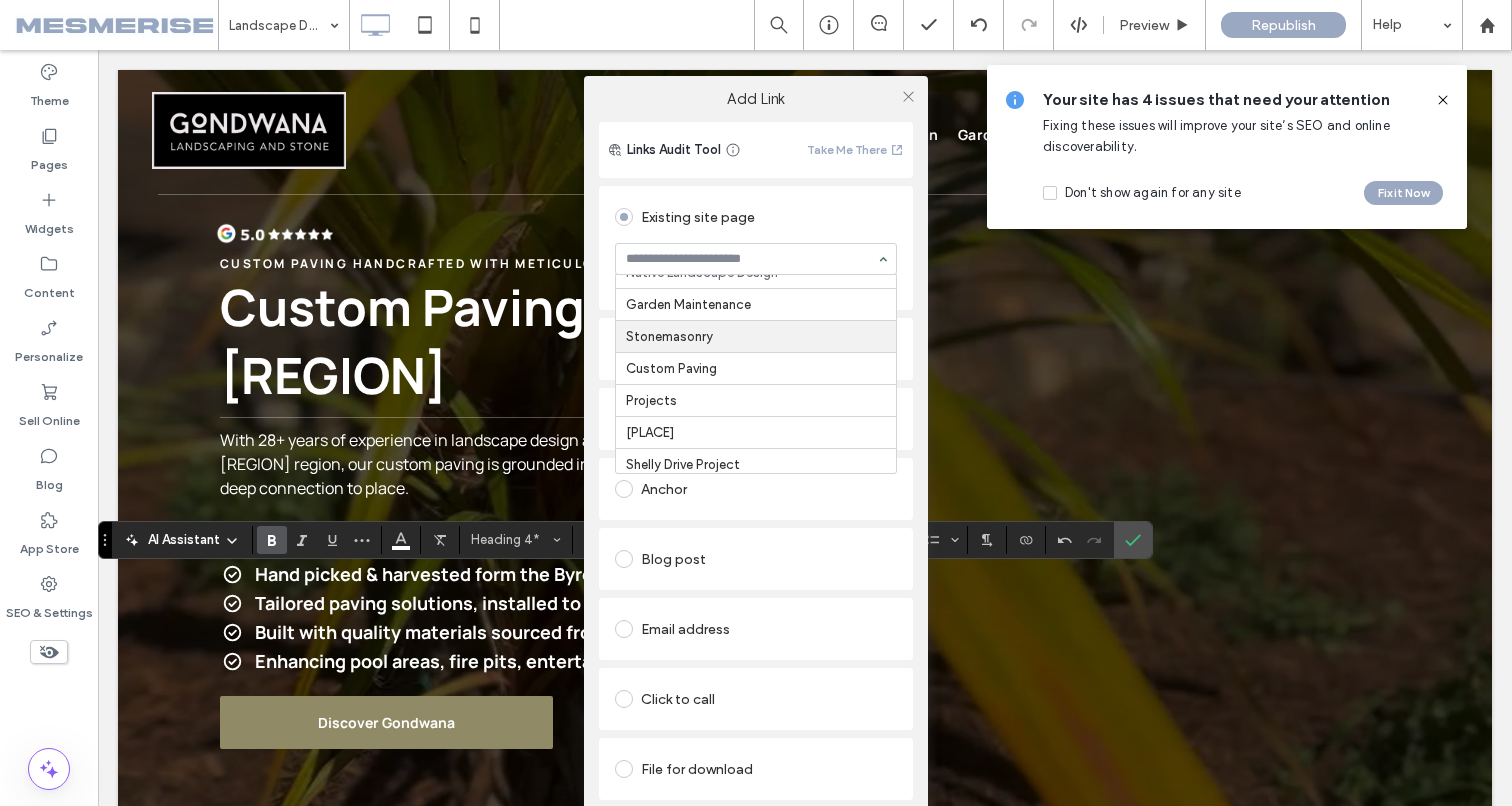 scroll, scrollTop: 125, scrollLeft: 0, axis: vertical 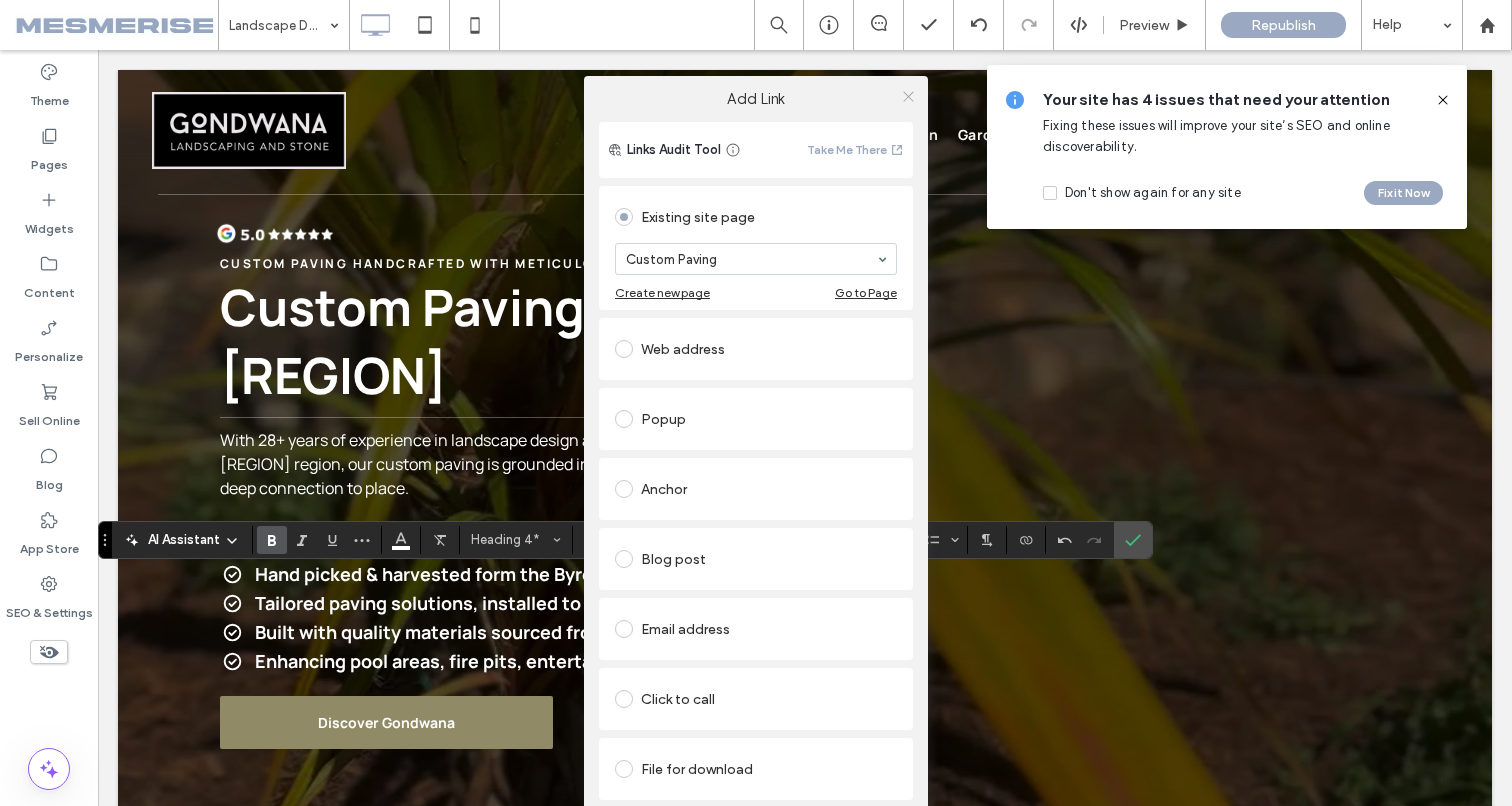 click 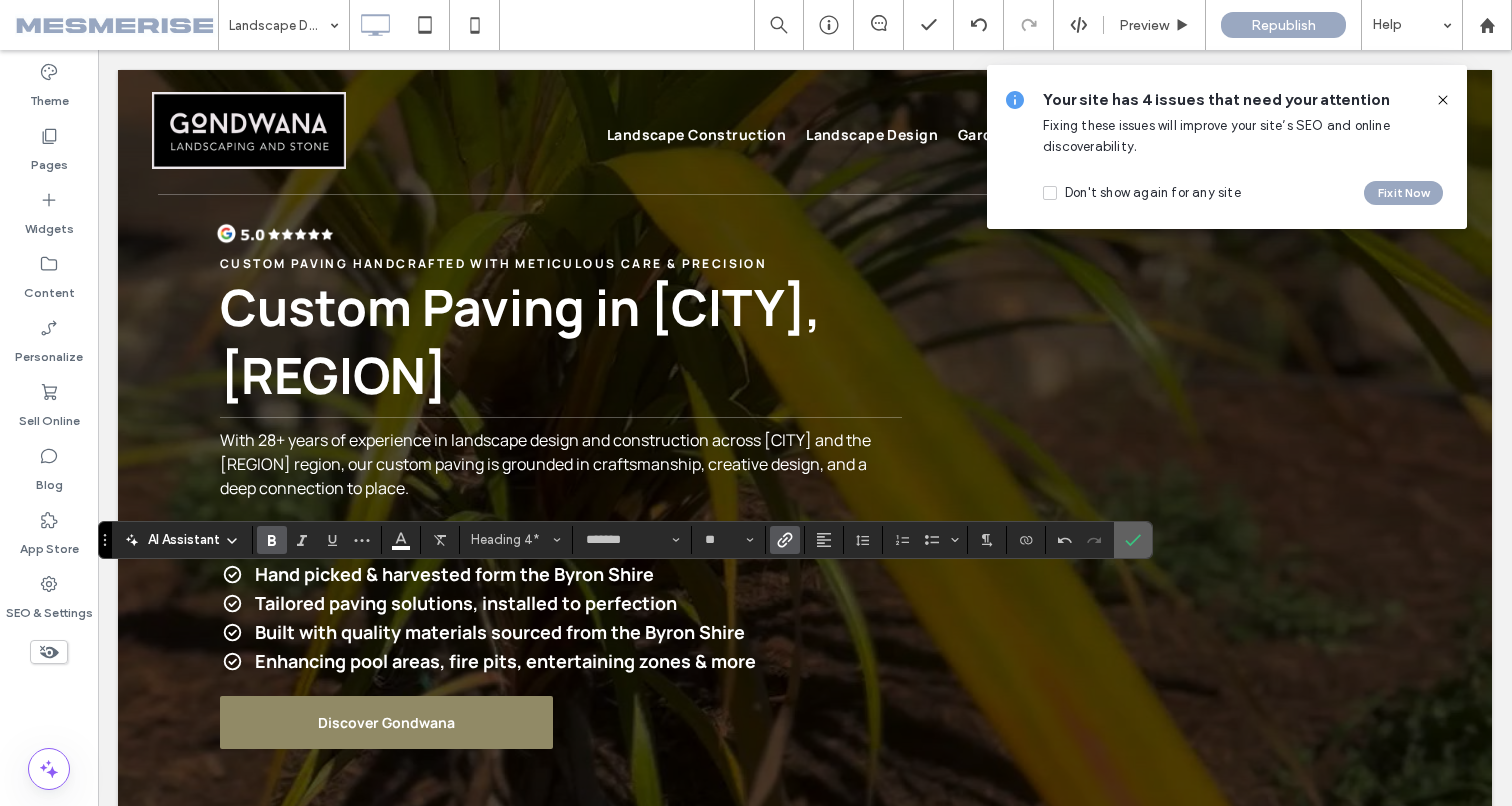 click at bounding box center [1133, 540] 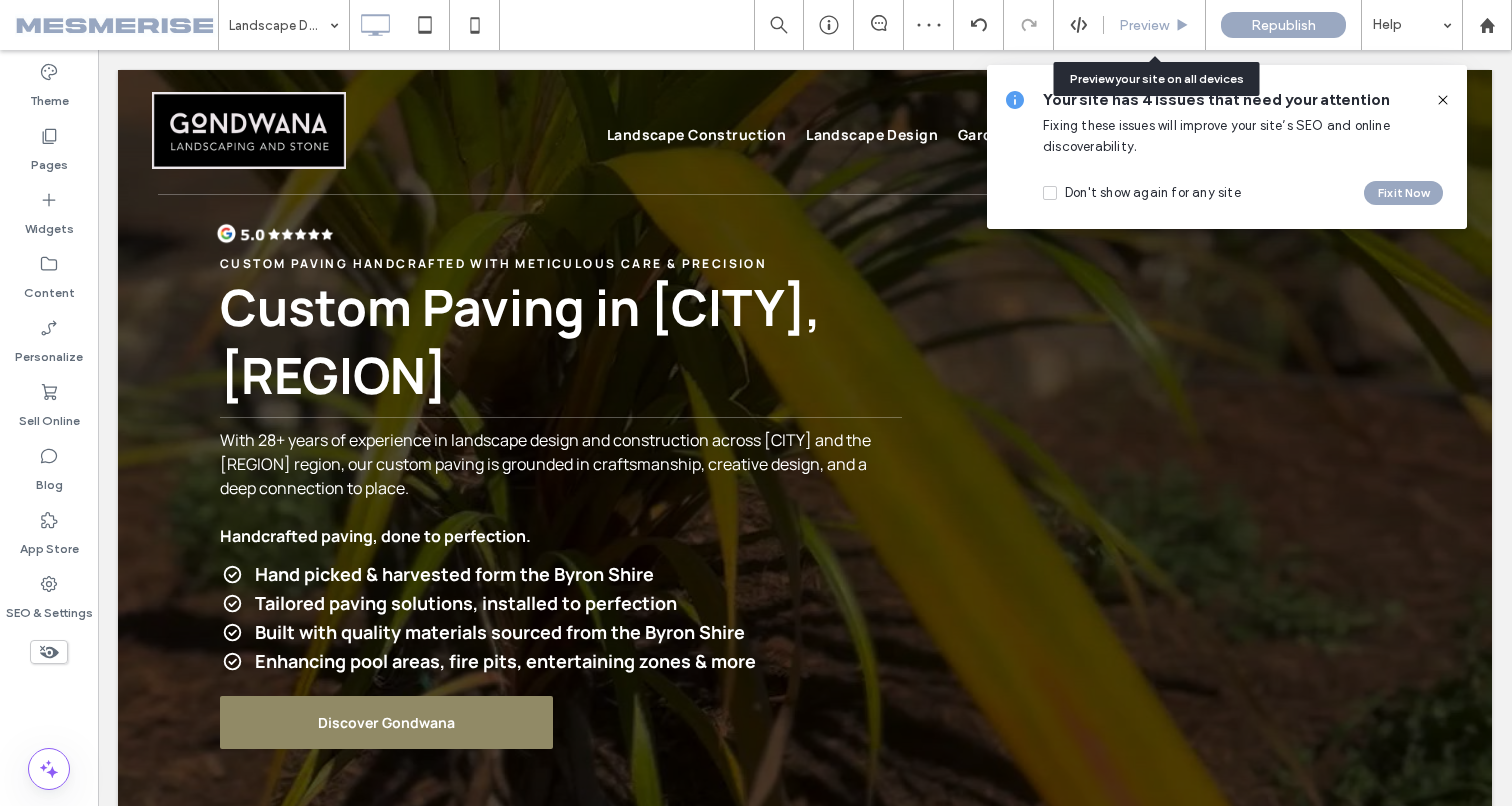 click on "Preview" at bounding box center [1144, 25] 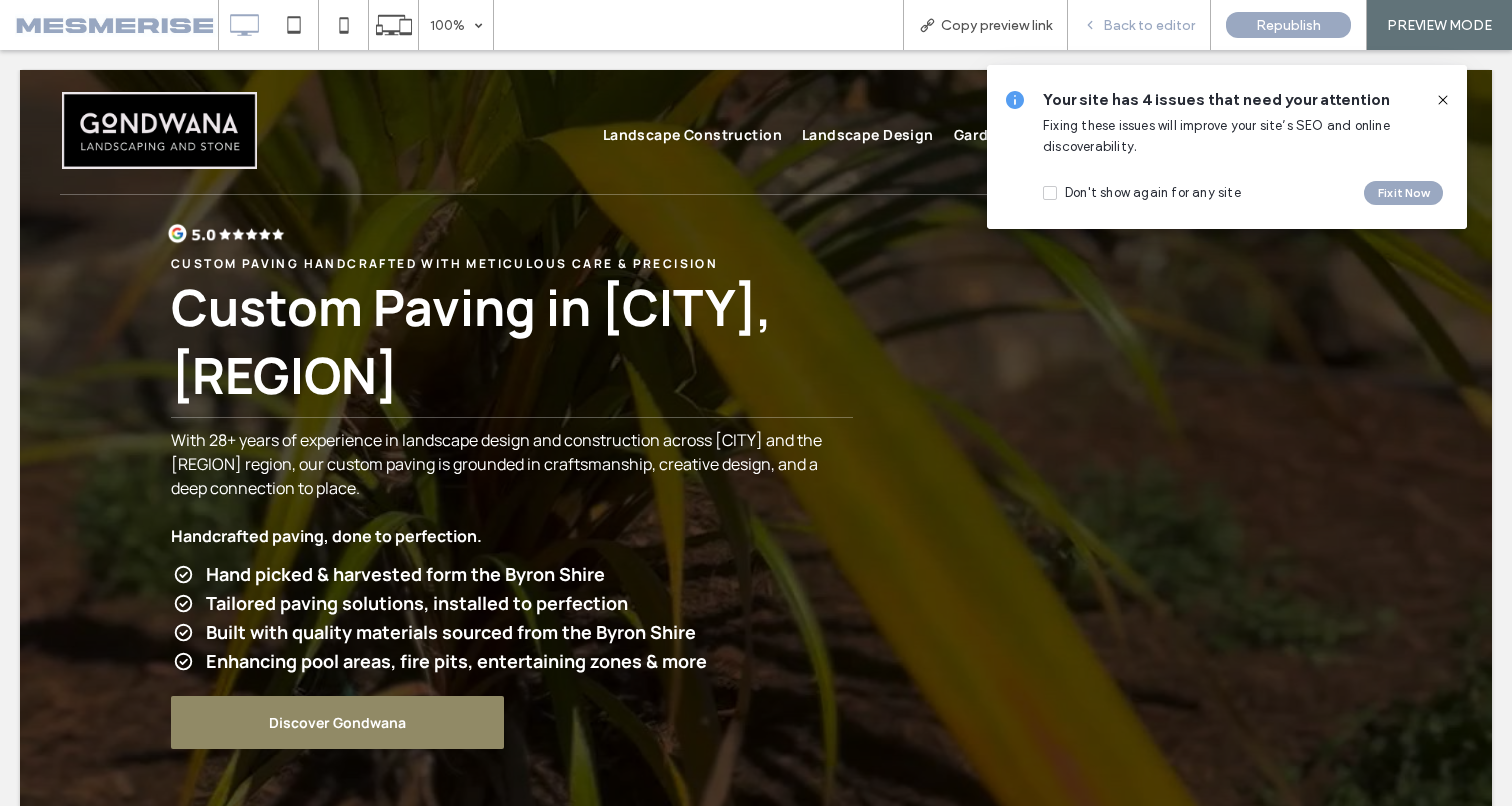 click on "Back to editor" at bounding box center (1149, 25) 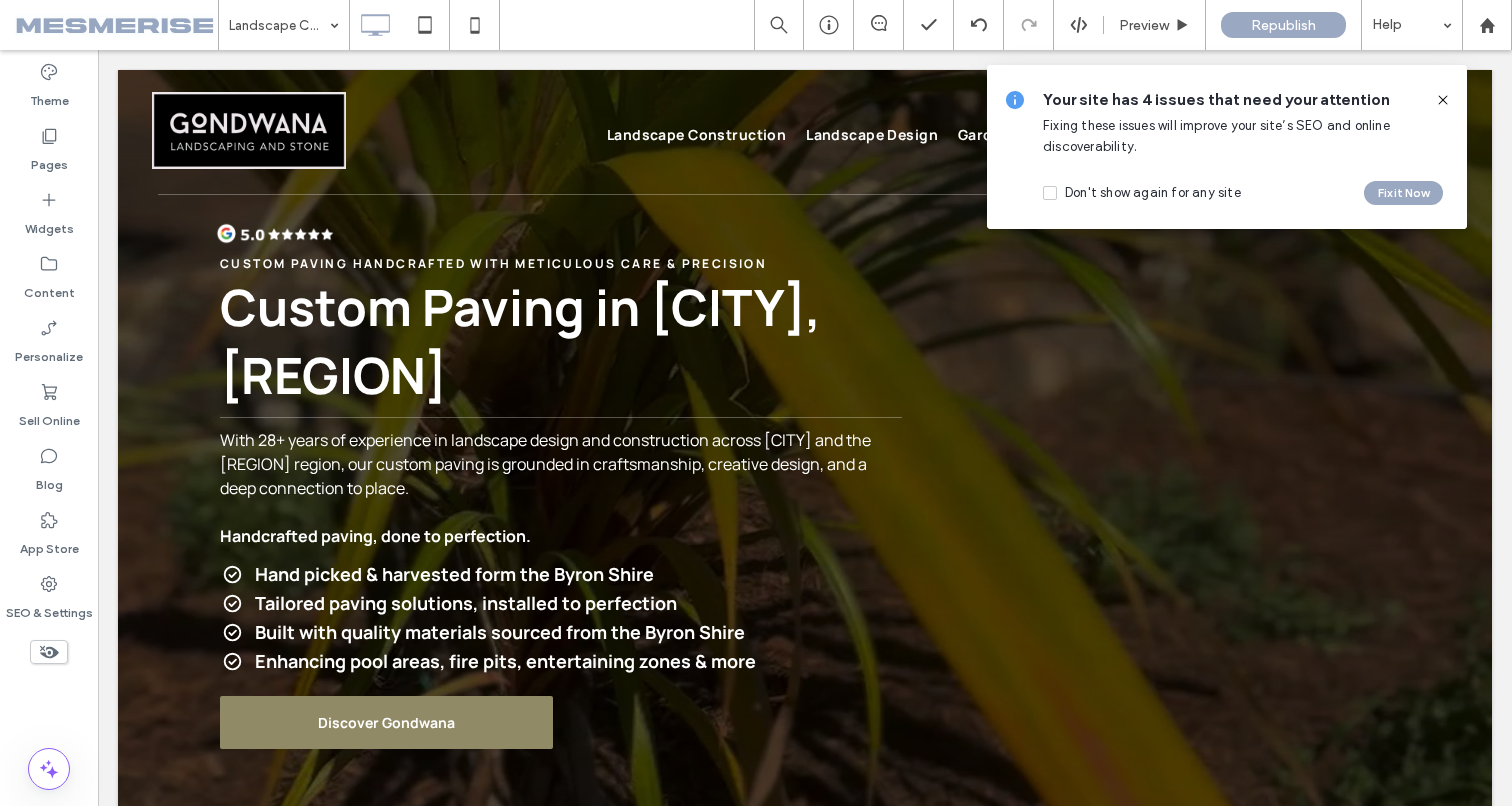 type on "*******" 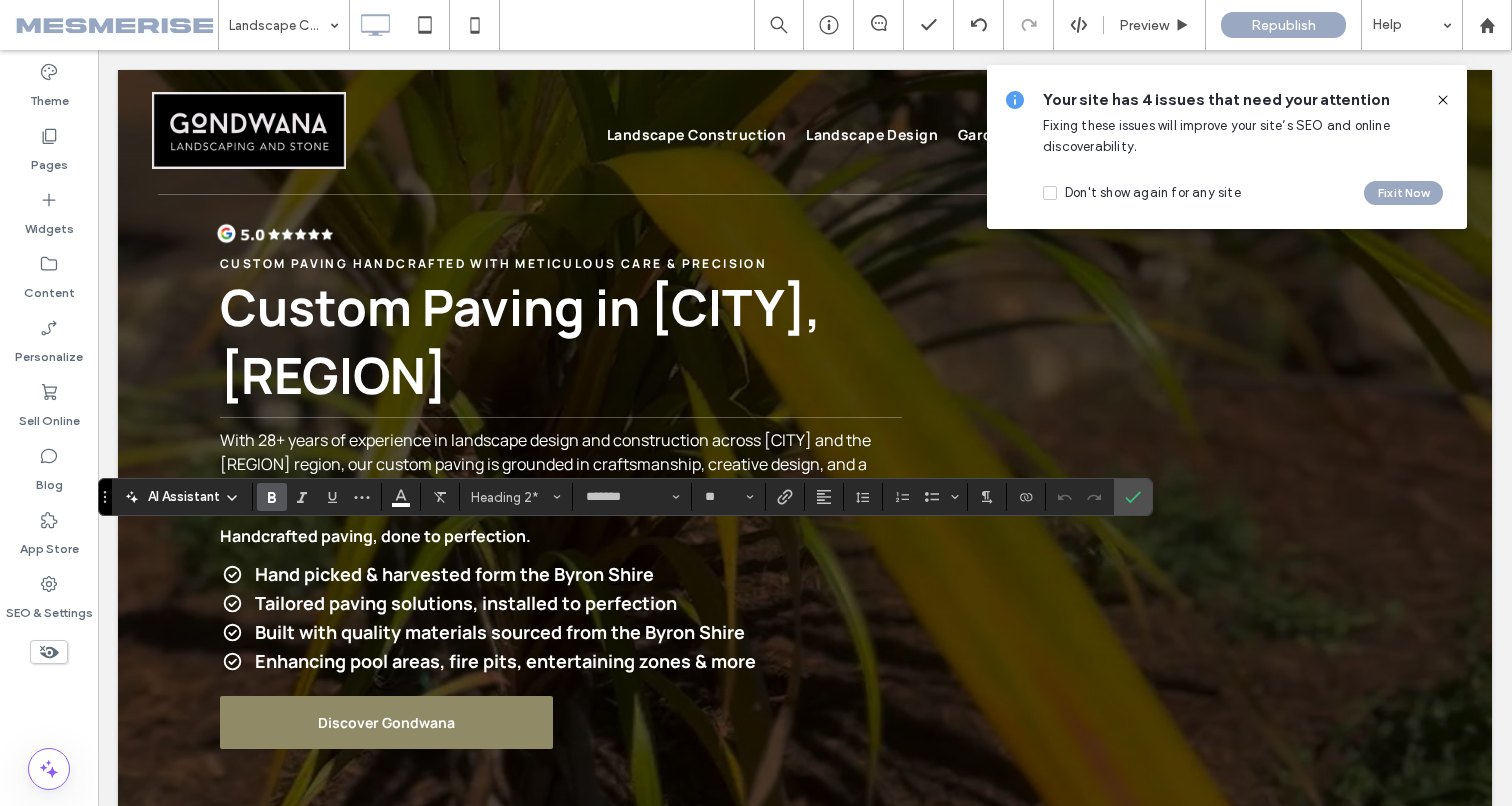 click at bounding box center (785, 497) 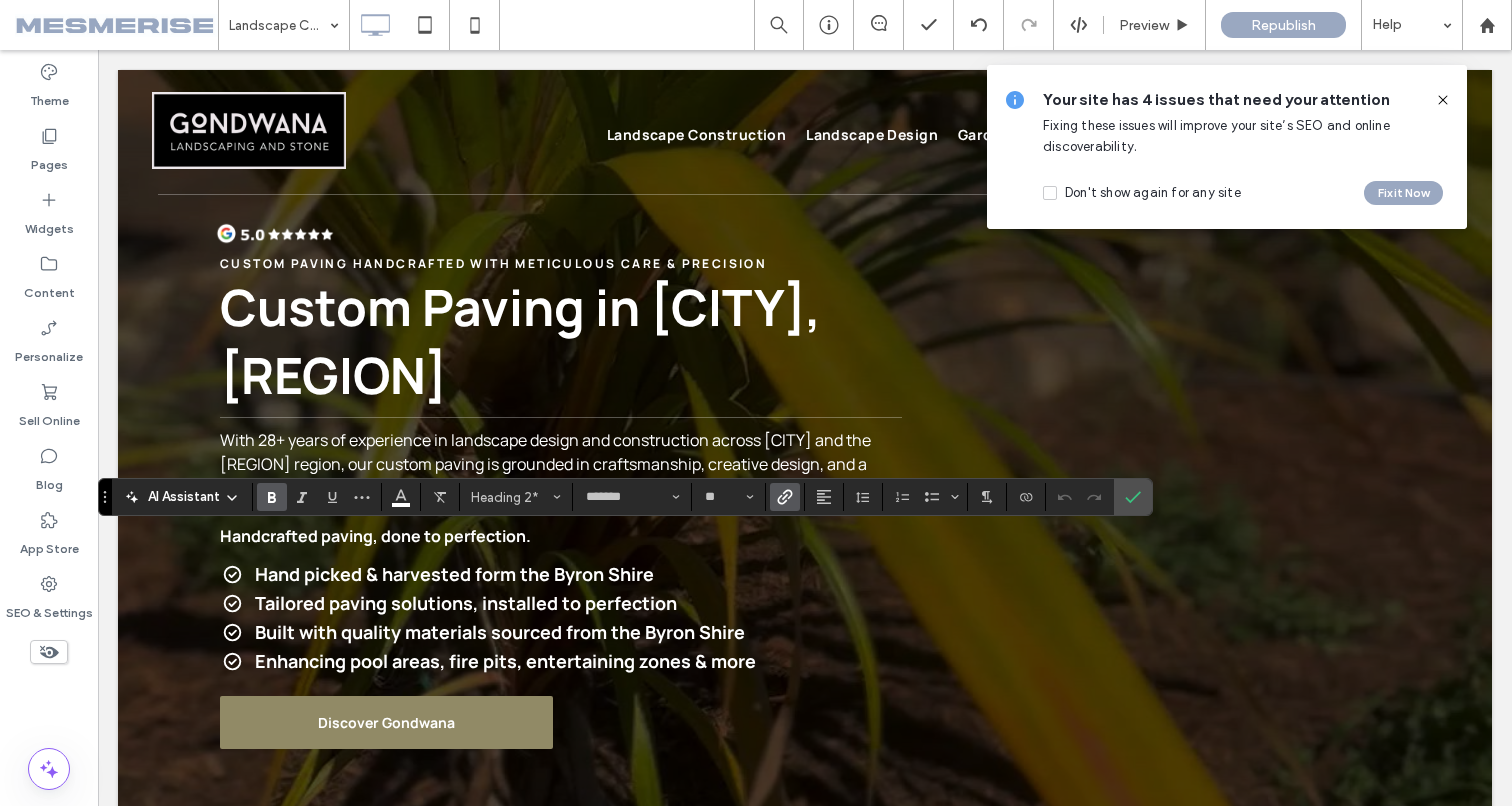 click 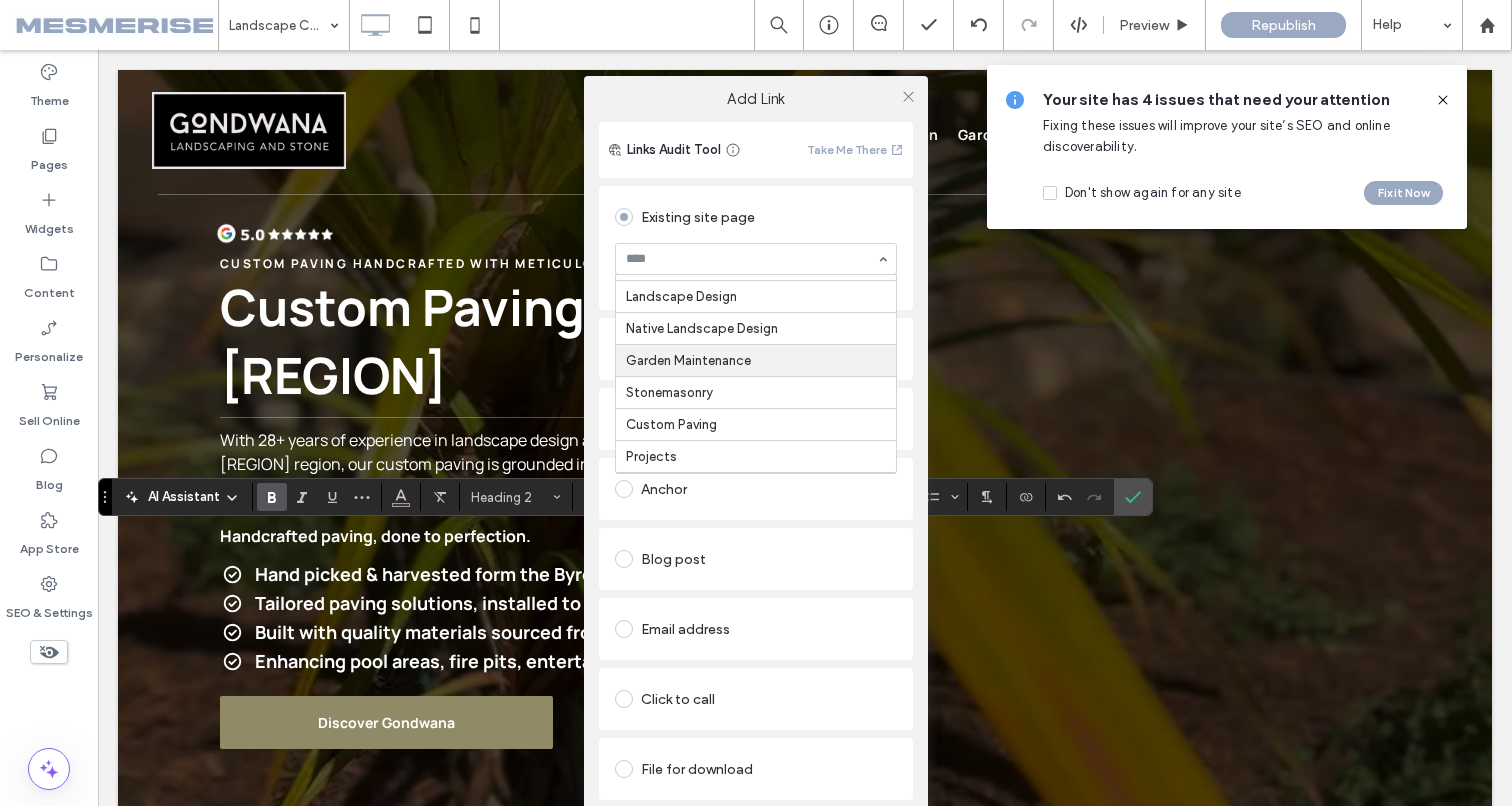 scroll, scrollTop: 69, scrollLeft: 0, axis: vertical 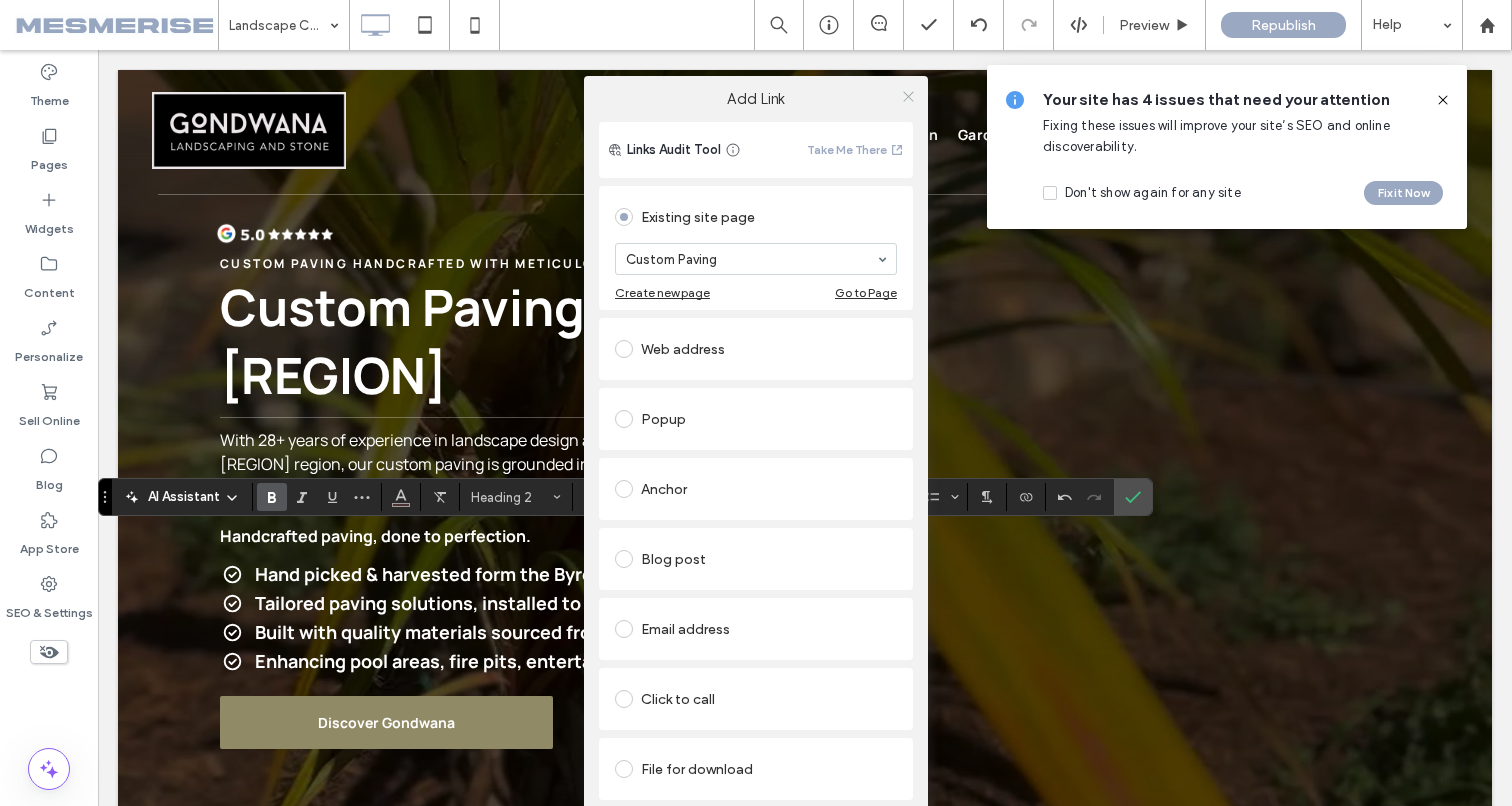 click 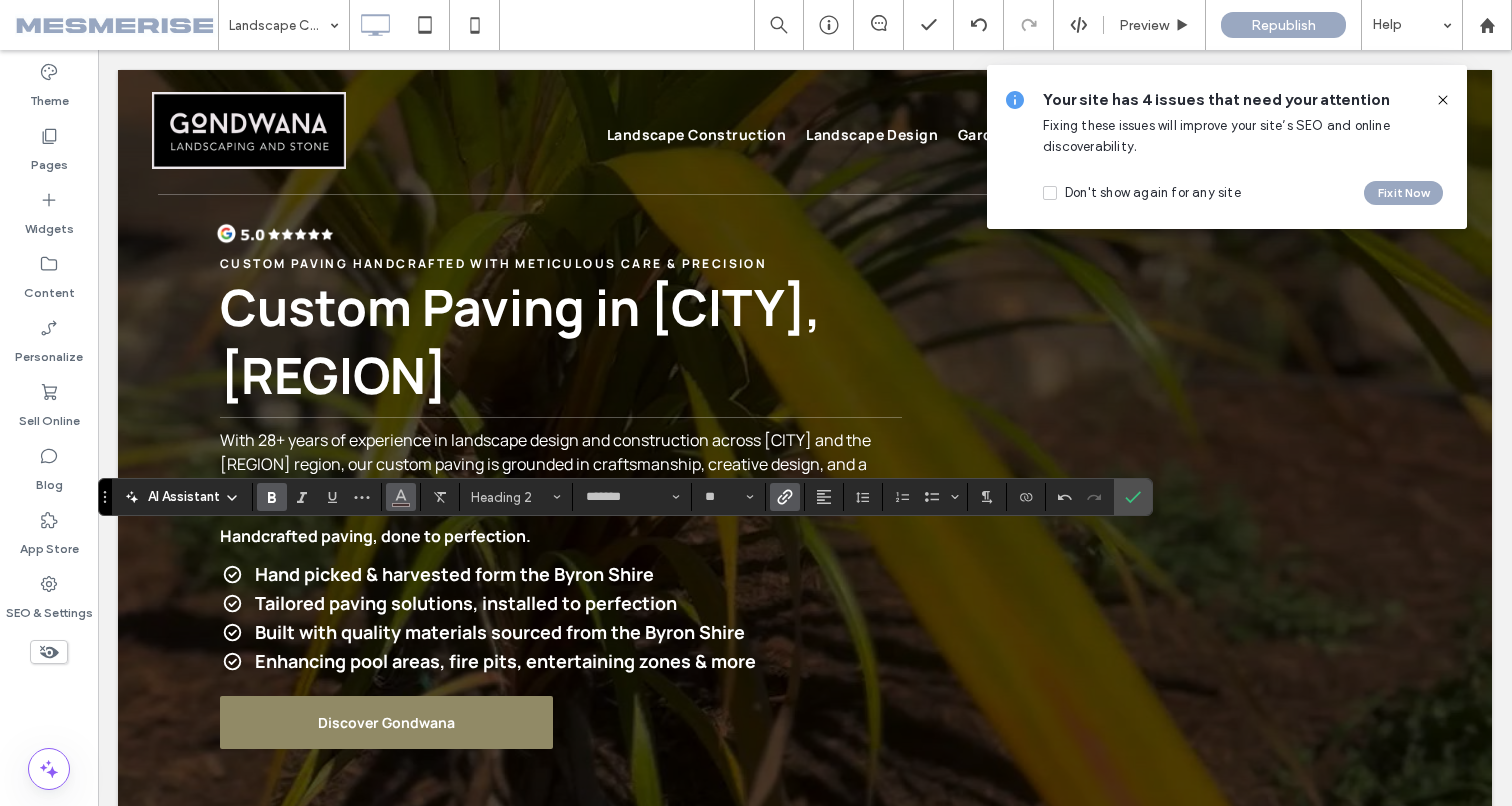 click at bounding box center [401, 497] 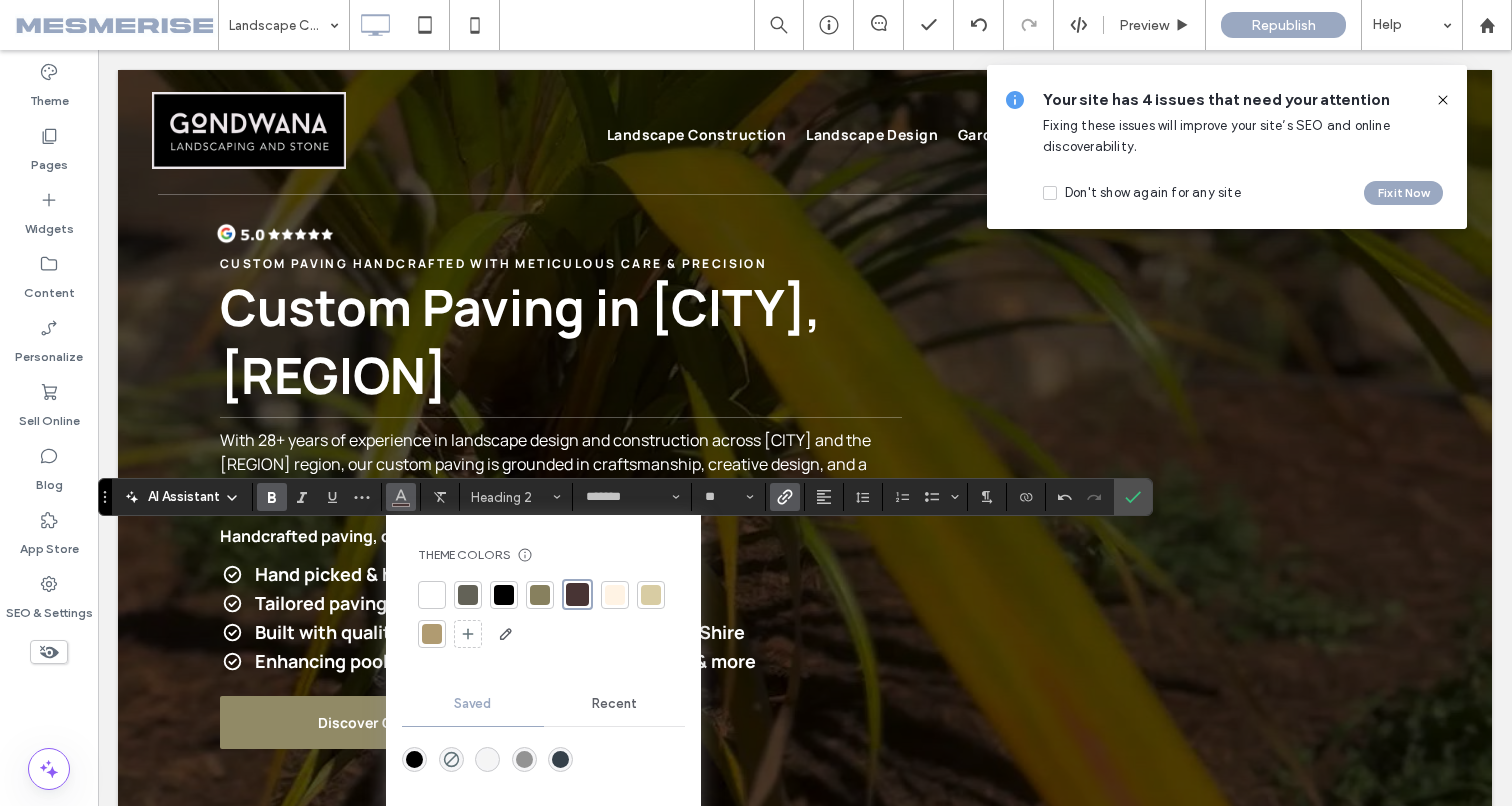 click at bounding box center (432, 595) 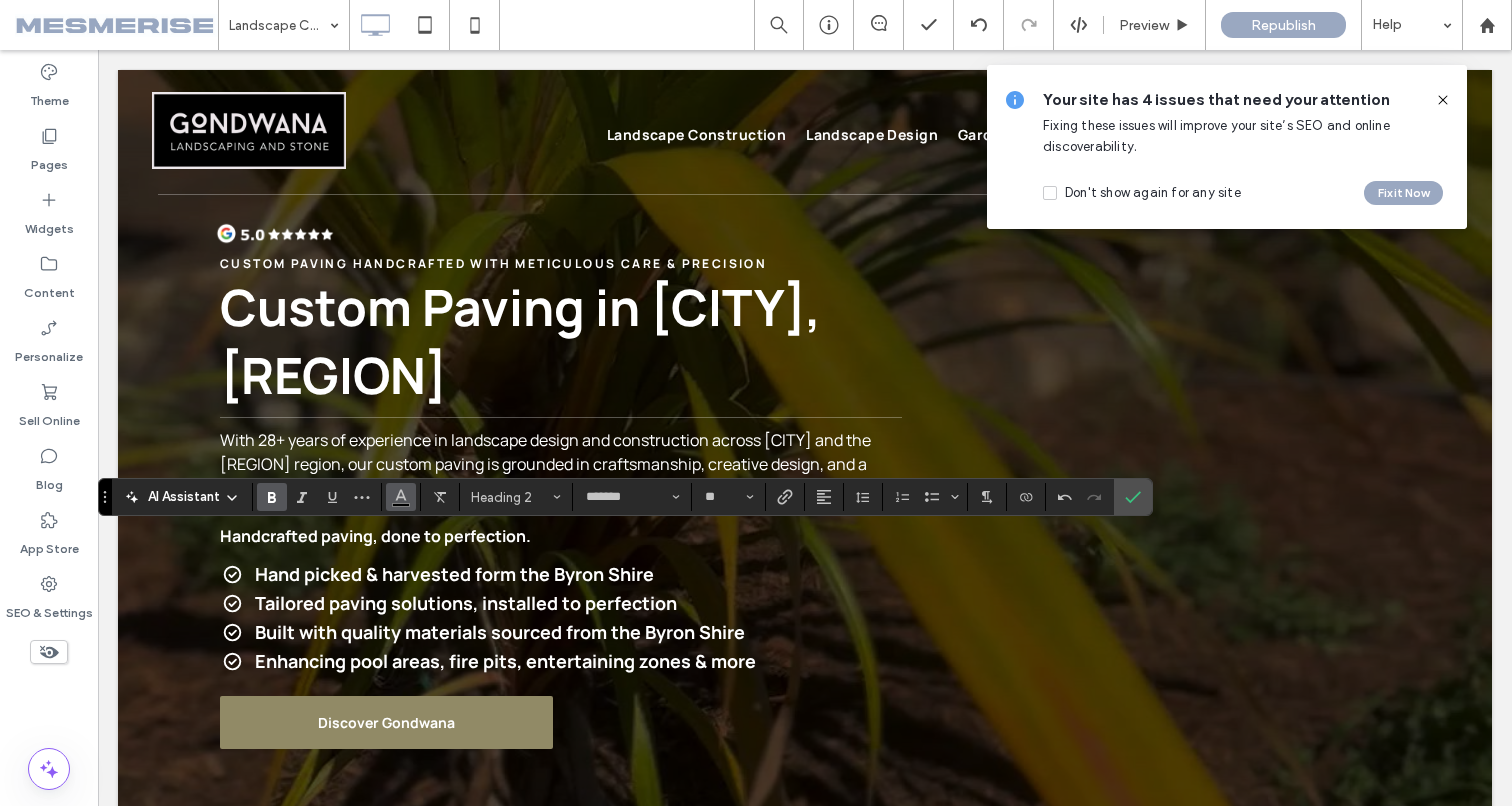 click 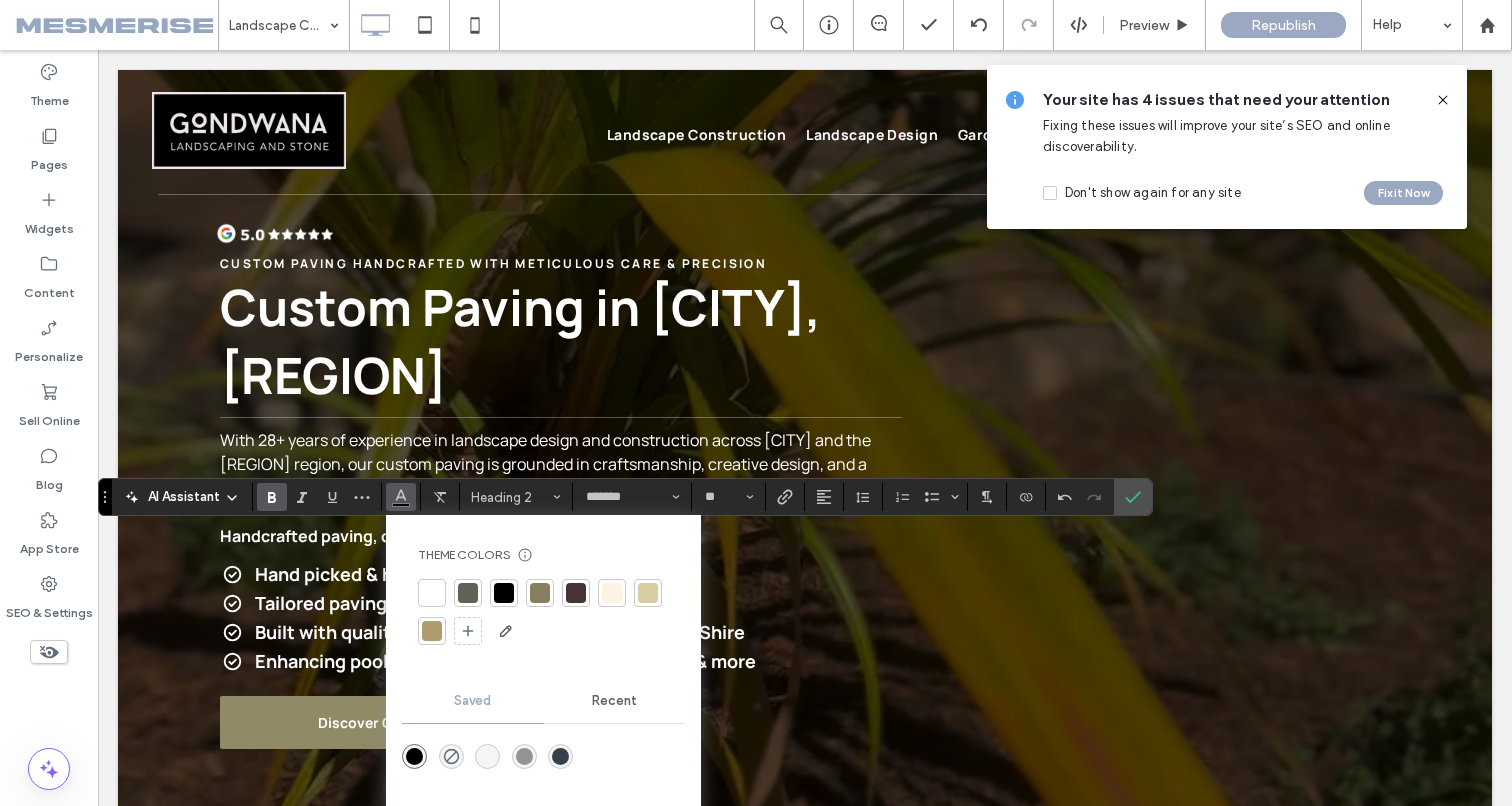 click at bounding box center [432, 593] 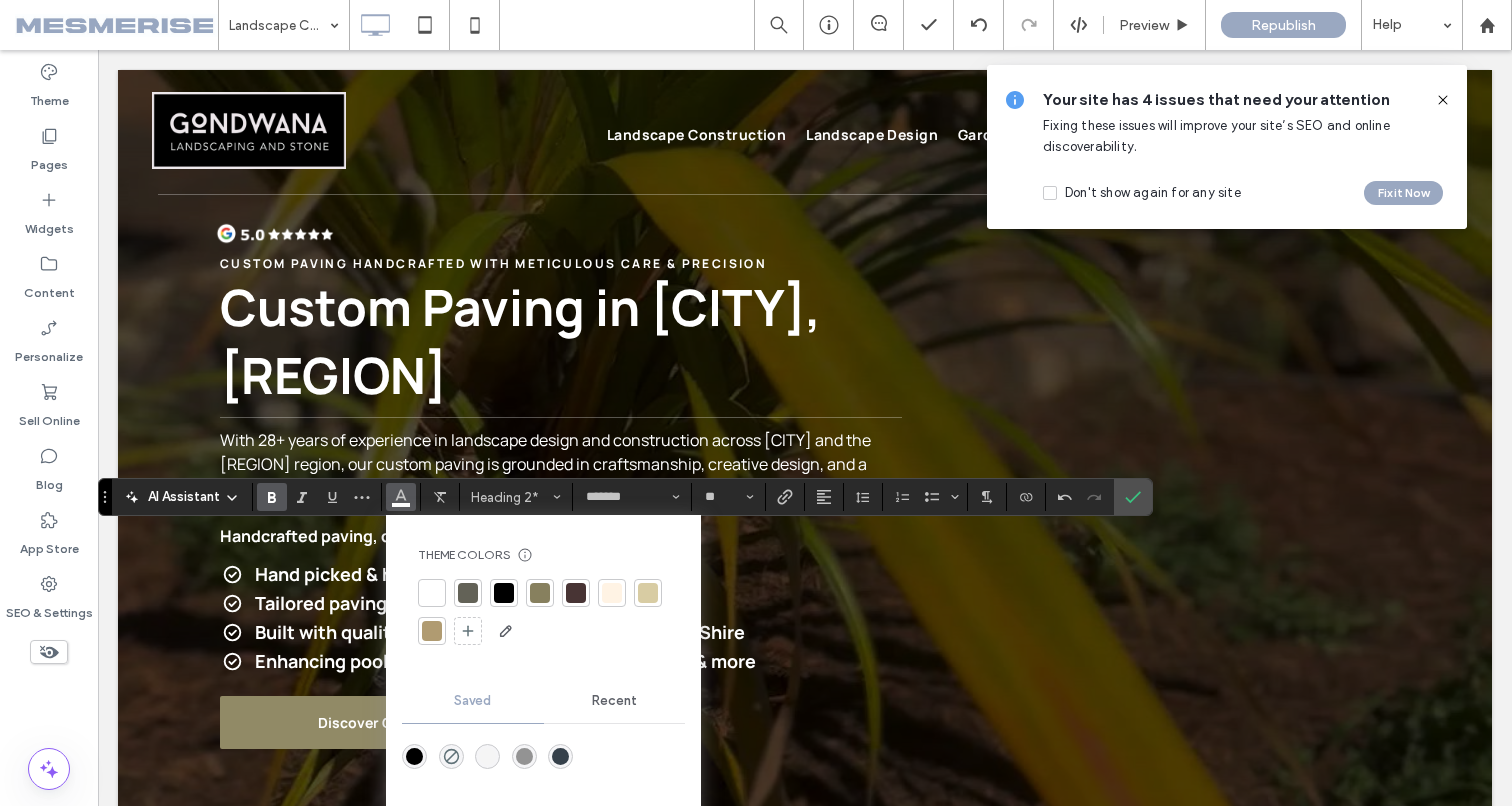 click on "Theme Colors Save time with Theme Colors Create a color palette to instantly add or change colors of connected site elements.    Learn more Saved Recent Reset Color Contrast Ratio We can't check this text because it's over an image. More colors" at bounding box center [543, 754] 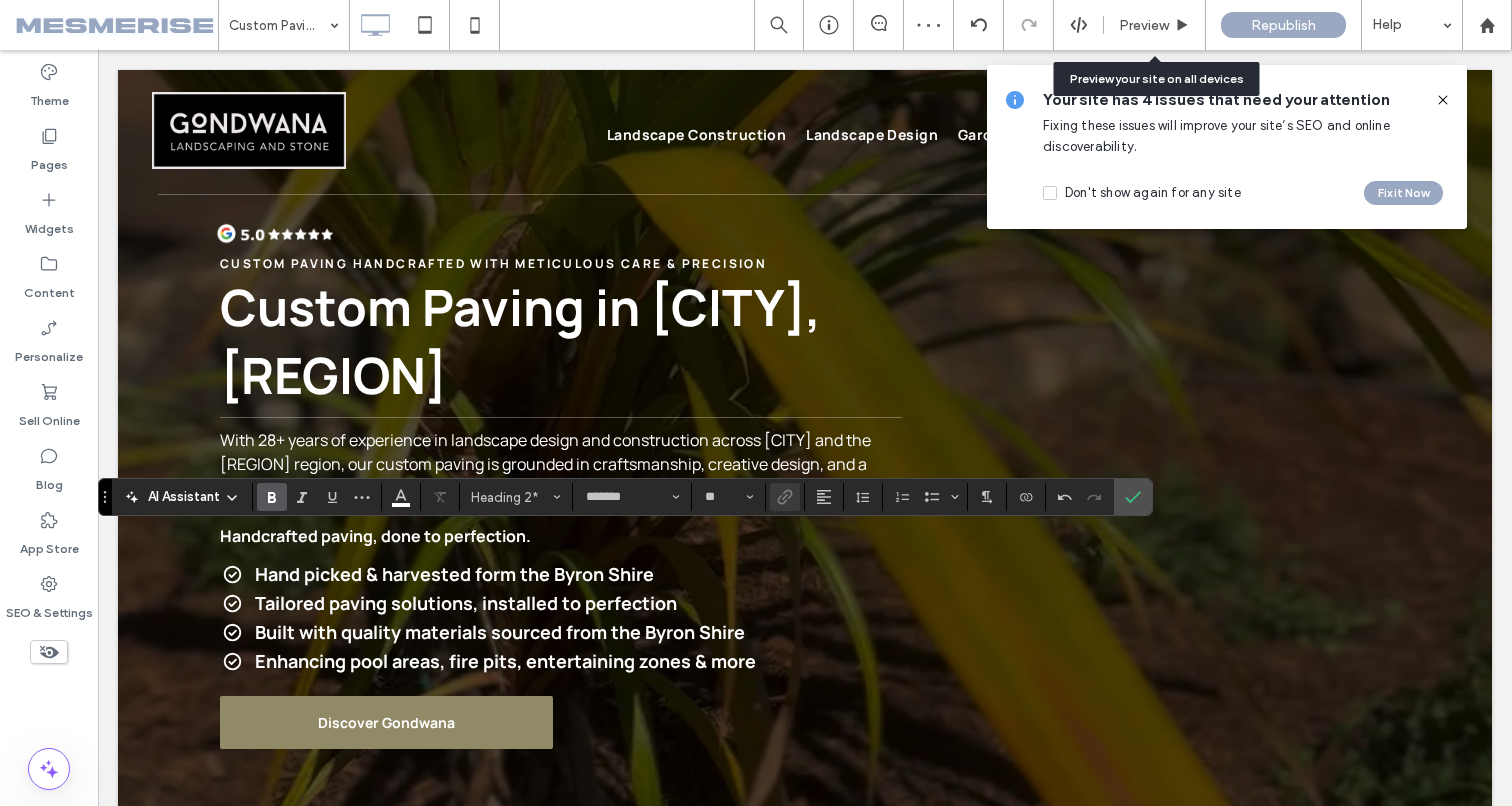 click on "Preview" at bounding box center [1144, 25] 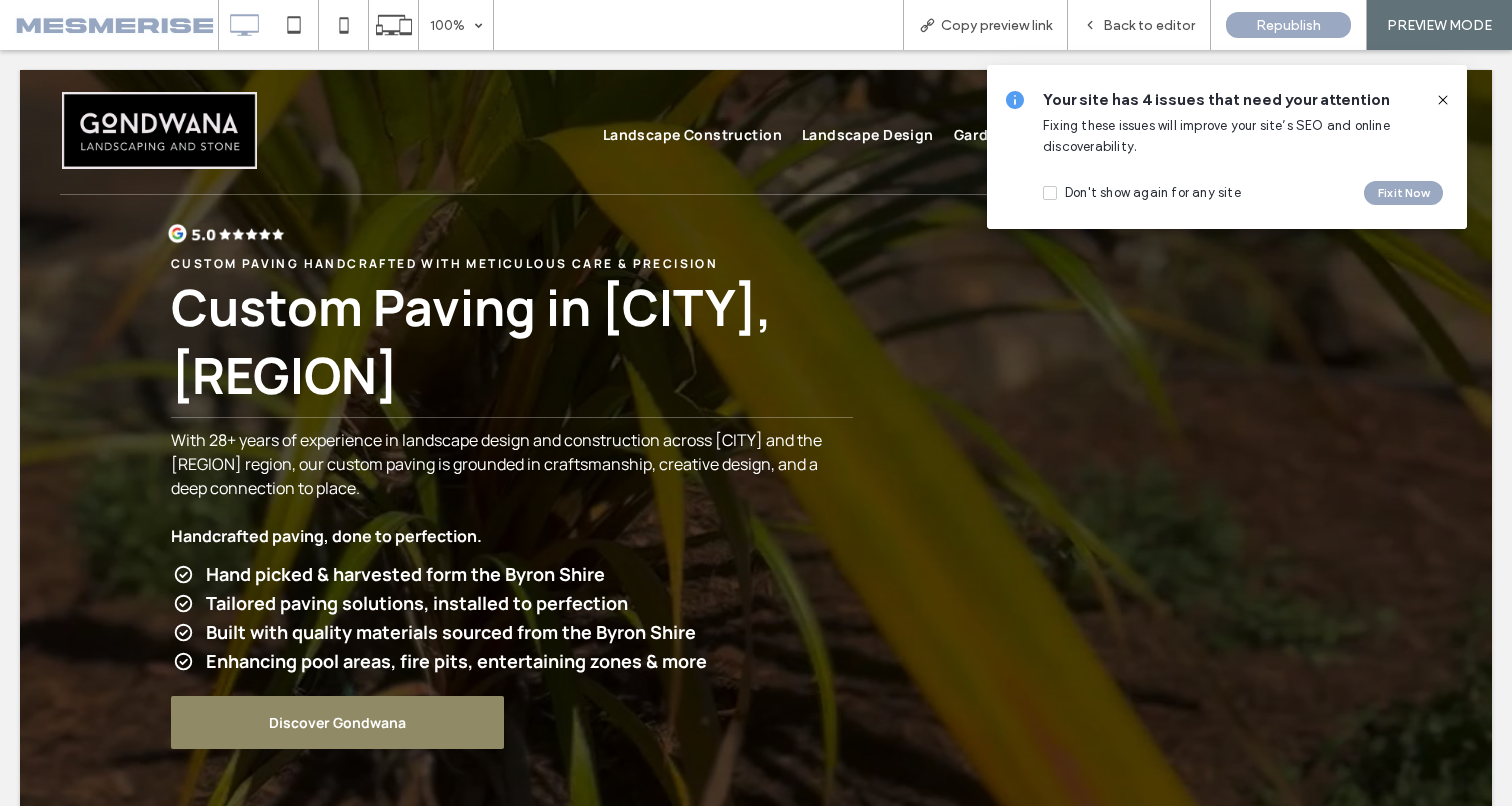 click 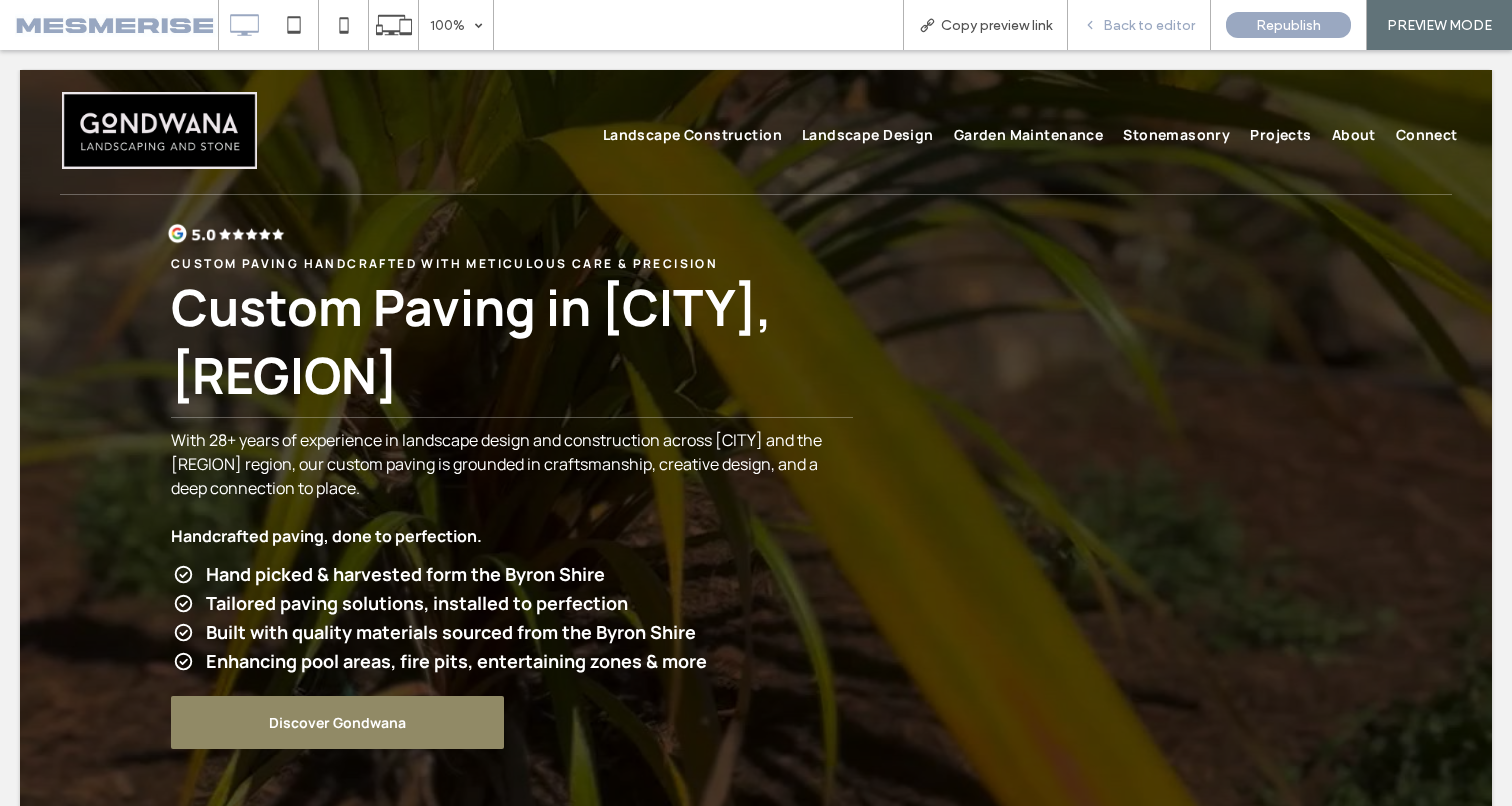 click on "Back to editor" at bounding box center (1139, 25) 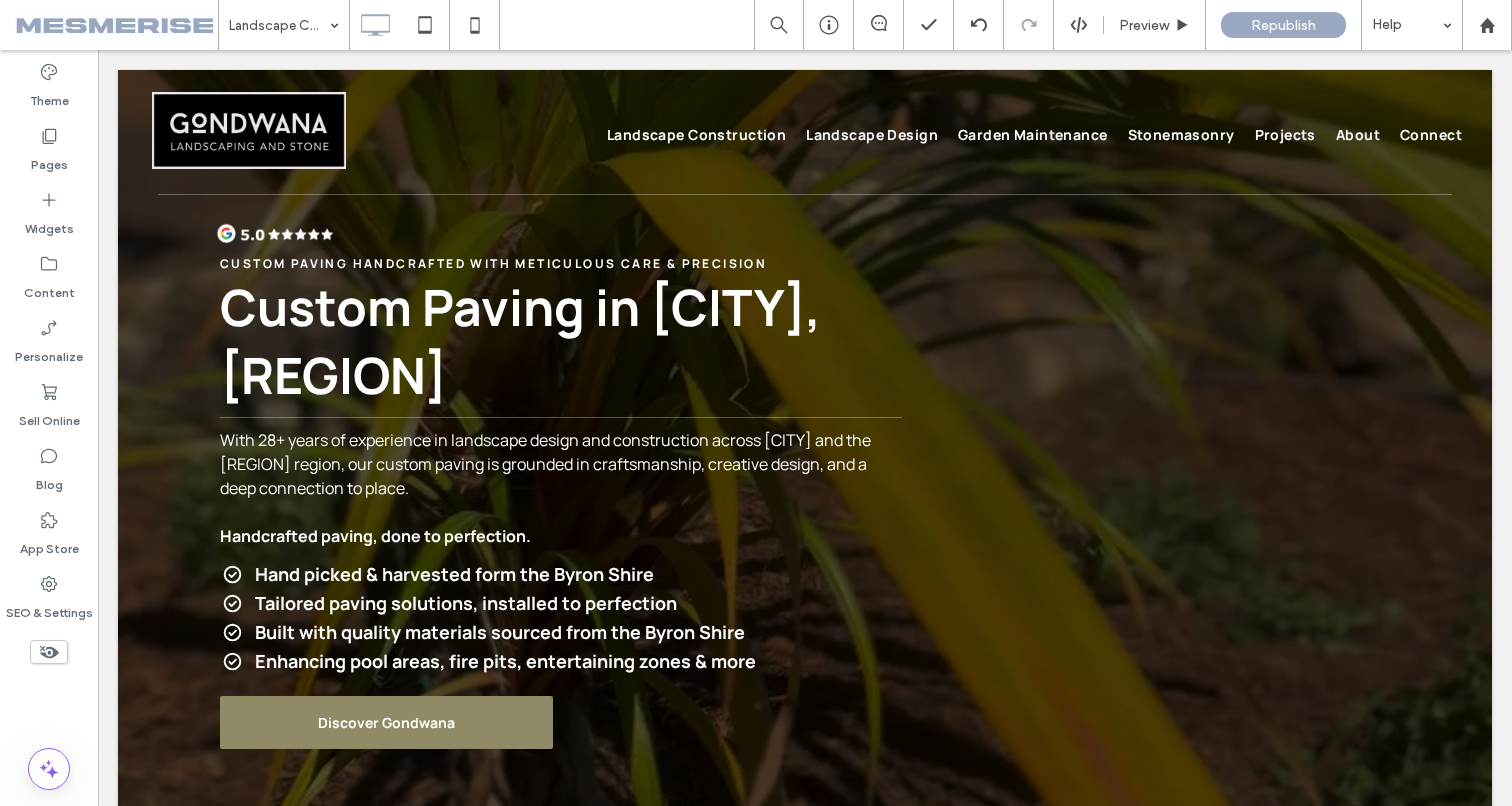 type on "*******" 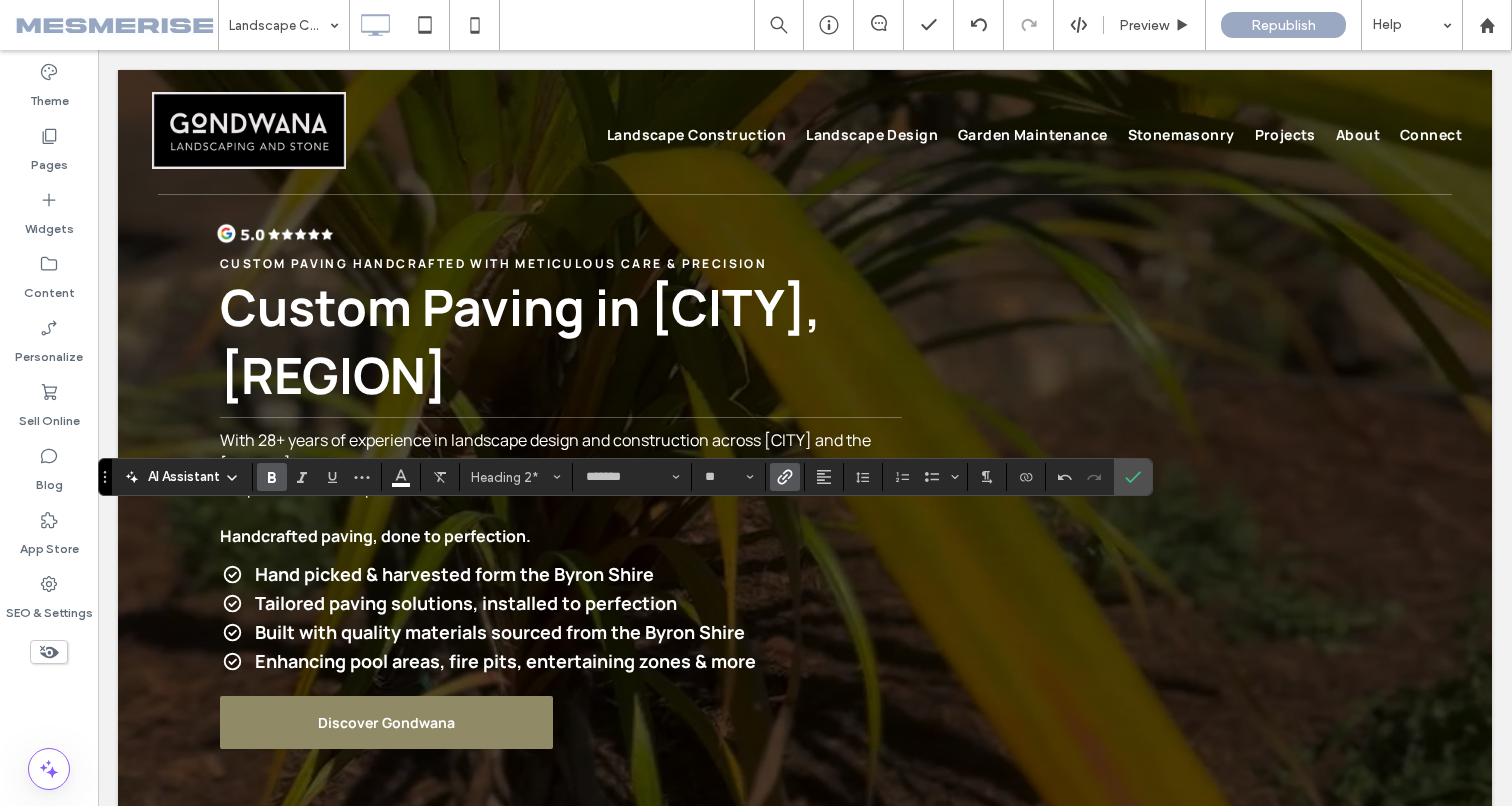 click 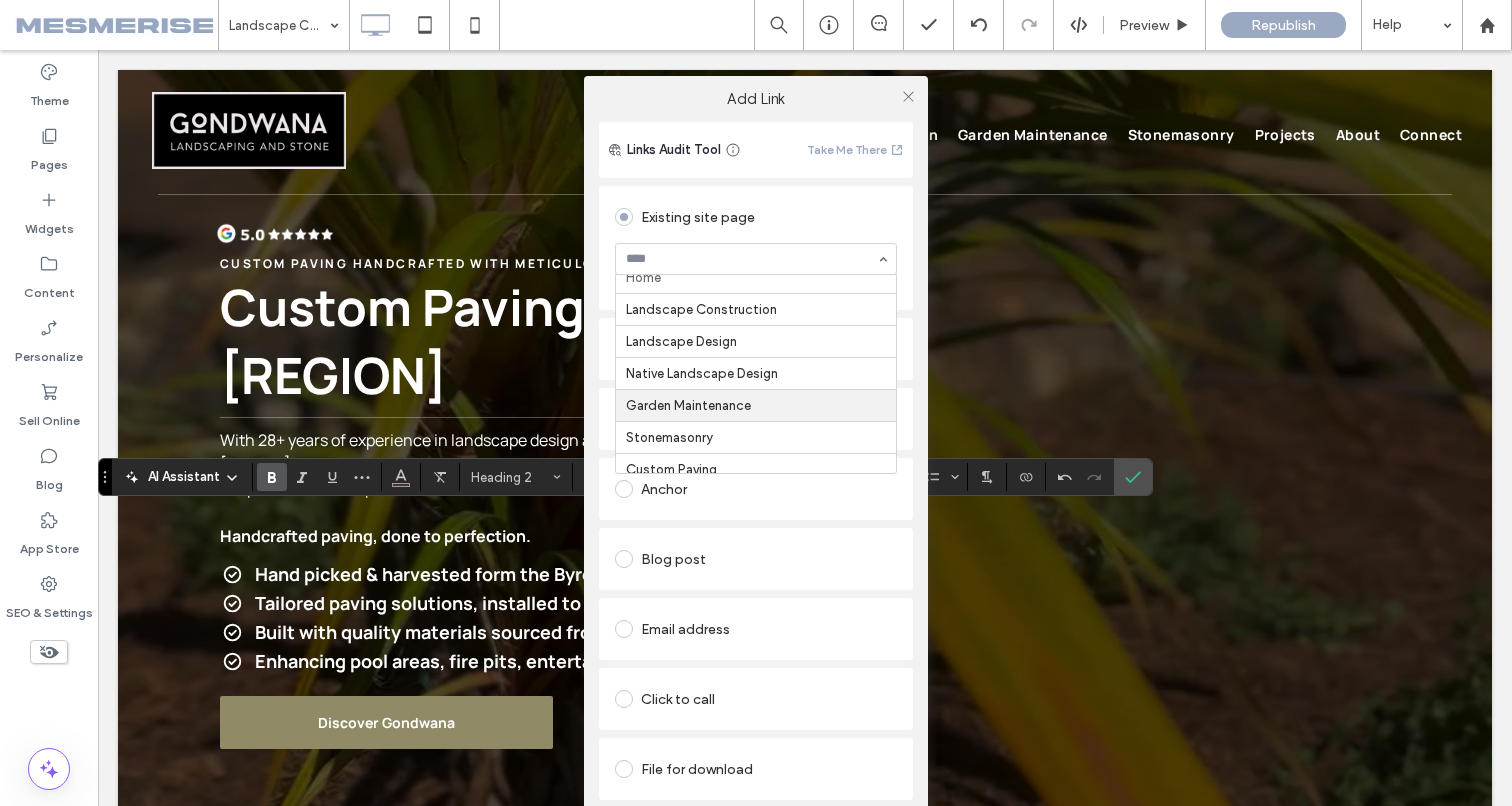 scroll, scrollTop: 43, scrollLeft: 0, axis: vertical 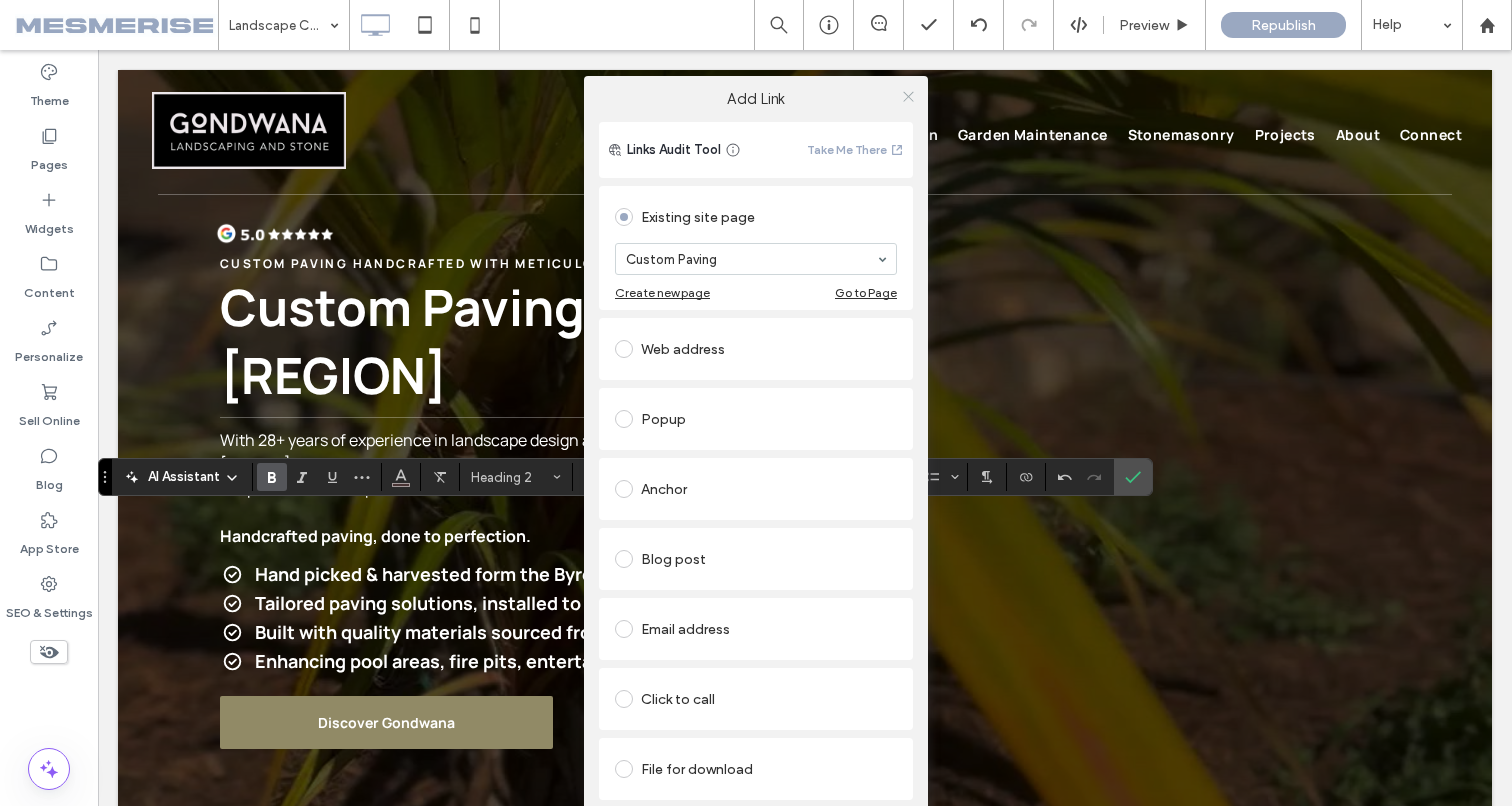 click 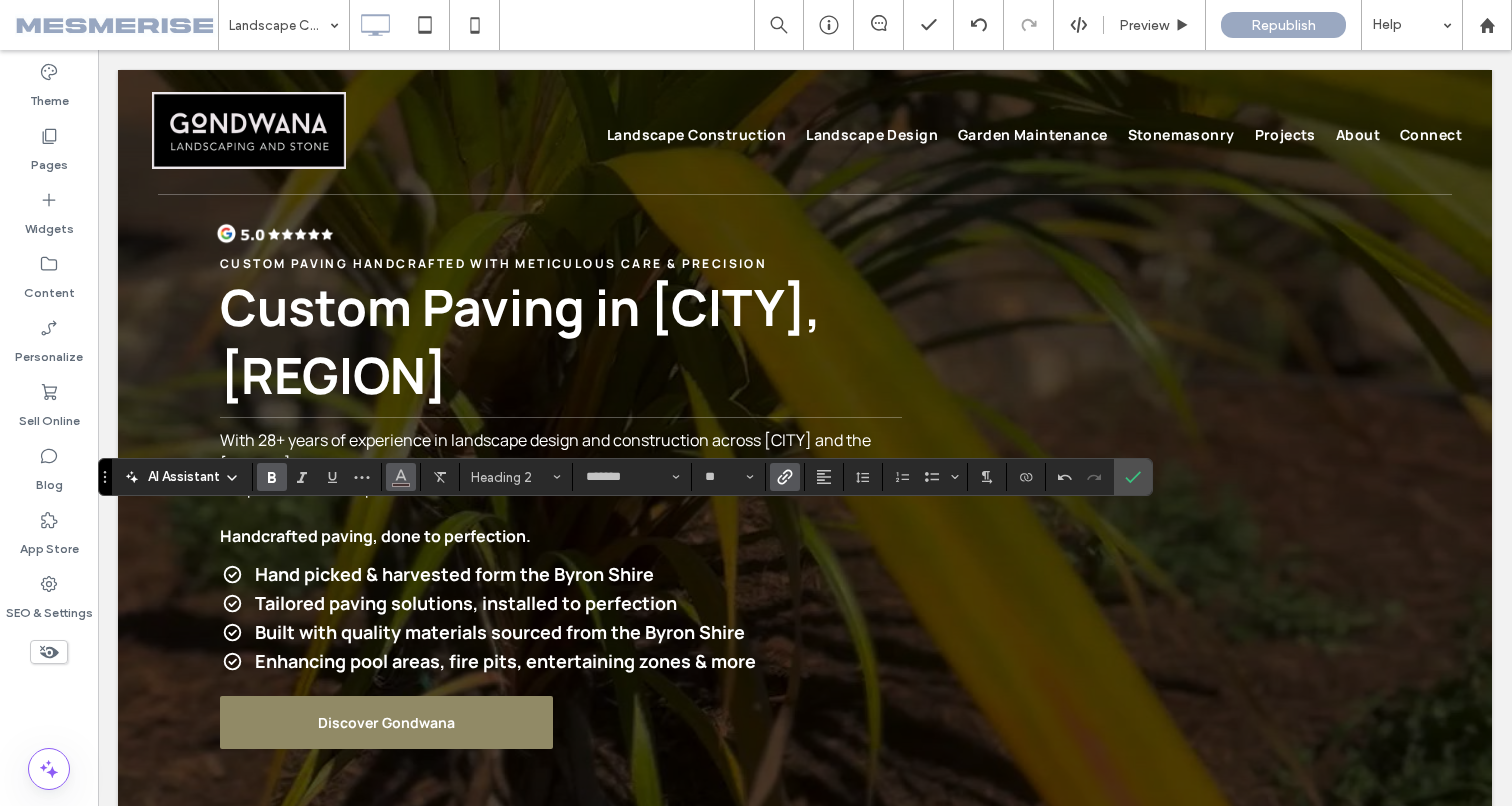 click 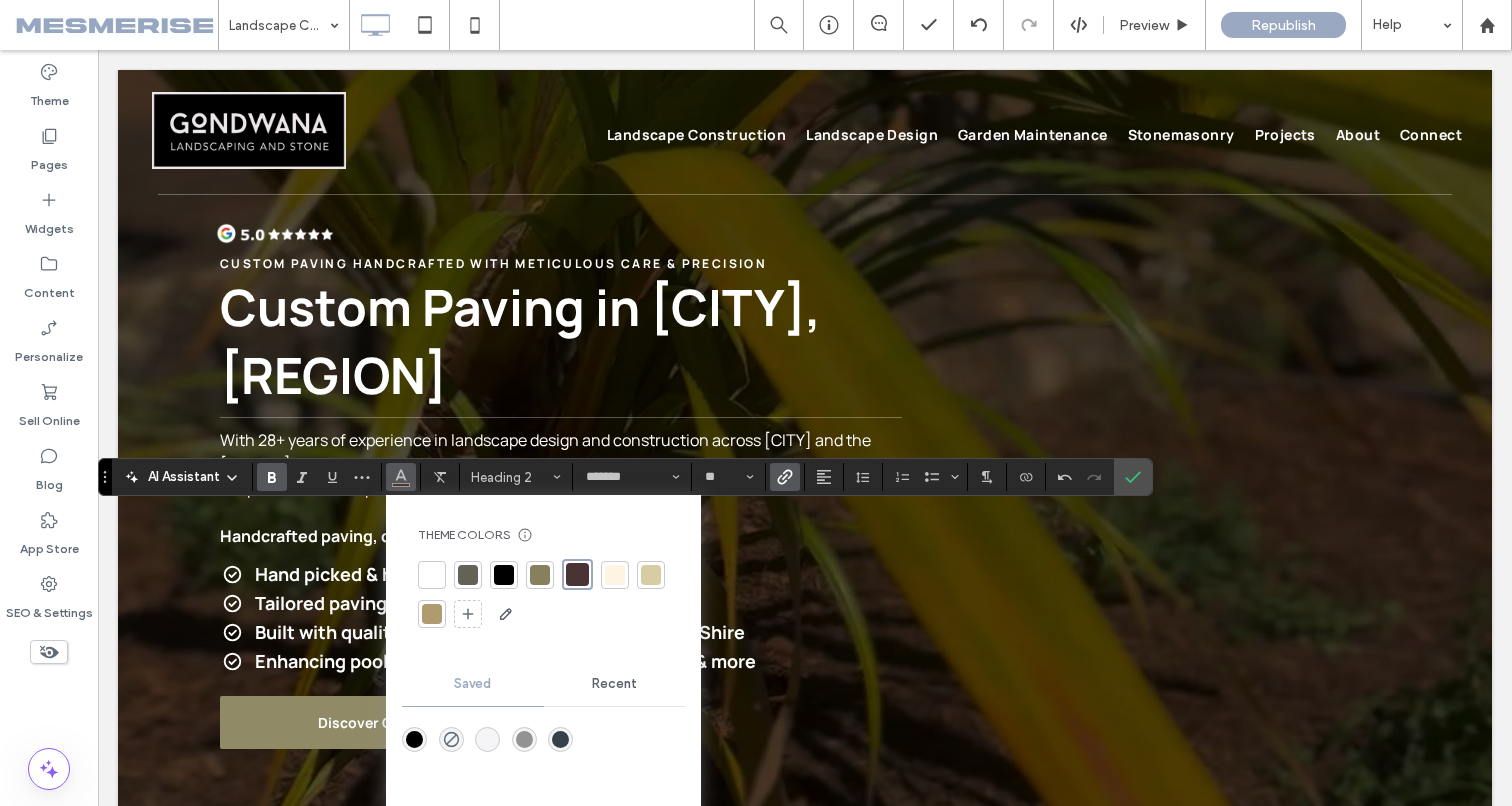click at bounding box center (432, 575) 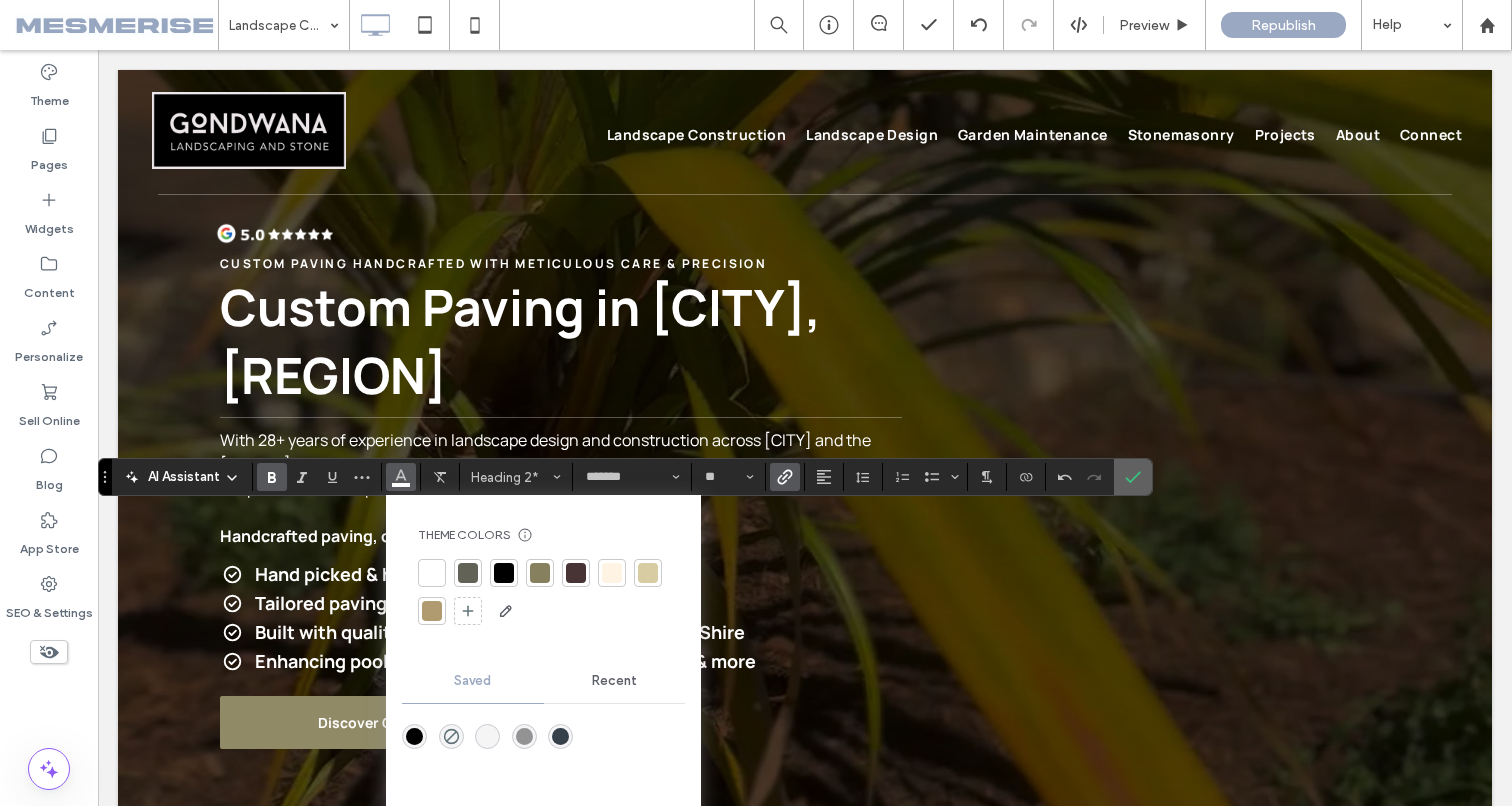click 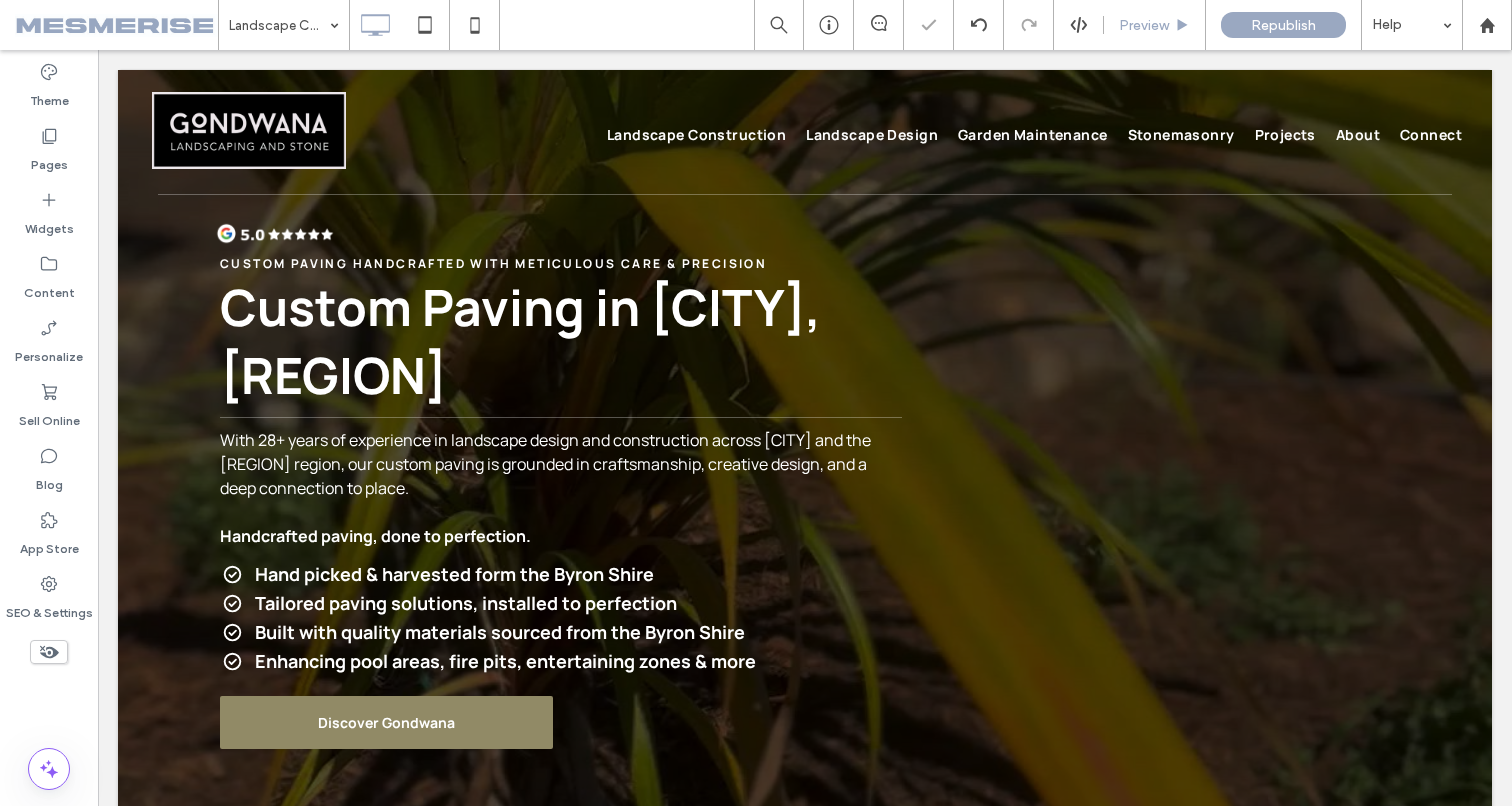click on "Preview" at bounding box center [1144, 25] 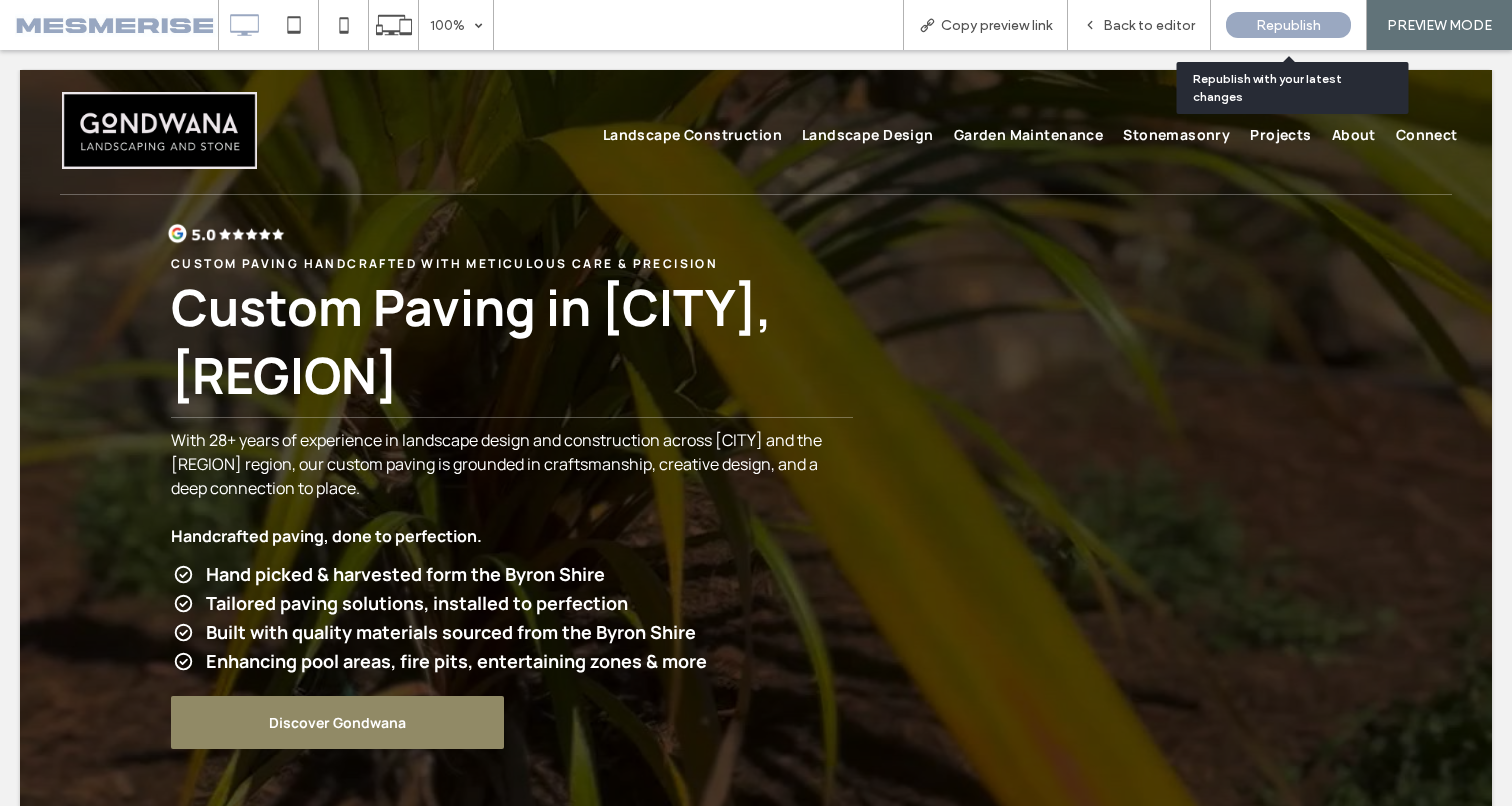 click on "Republish" at bounding box center [1288, 25] 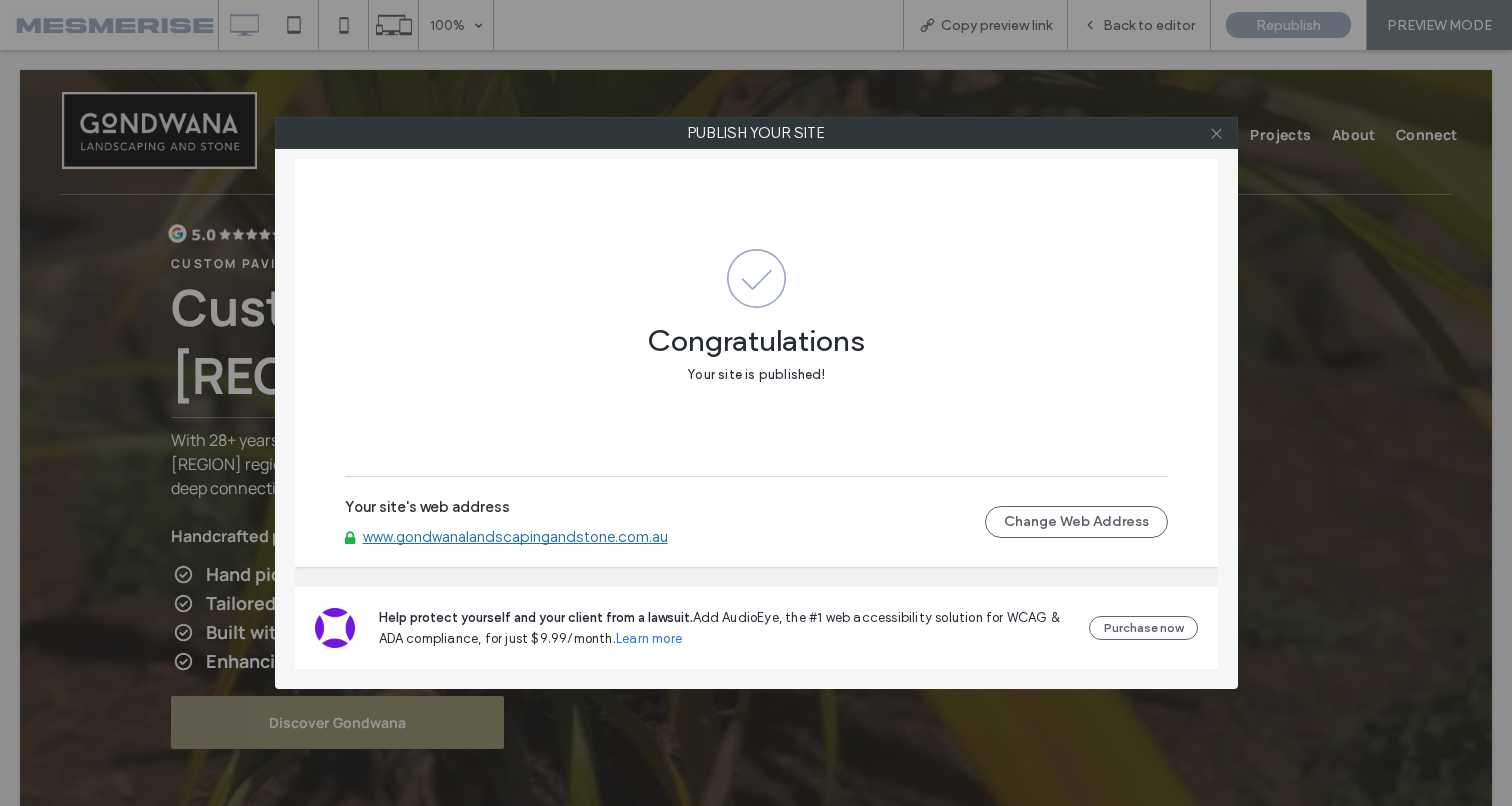 click 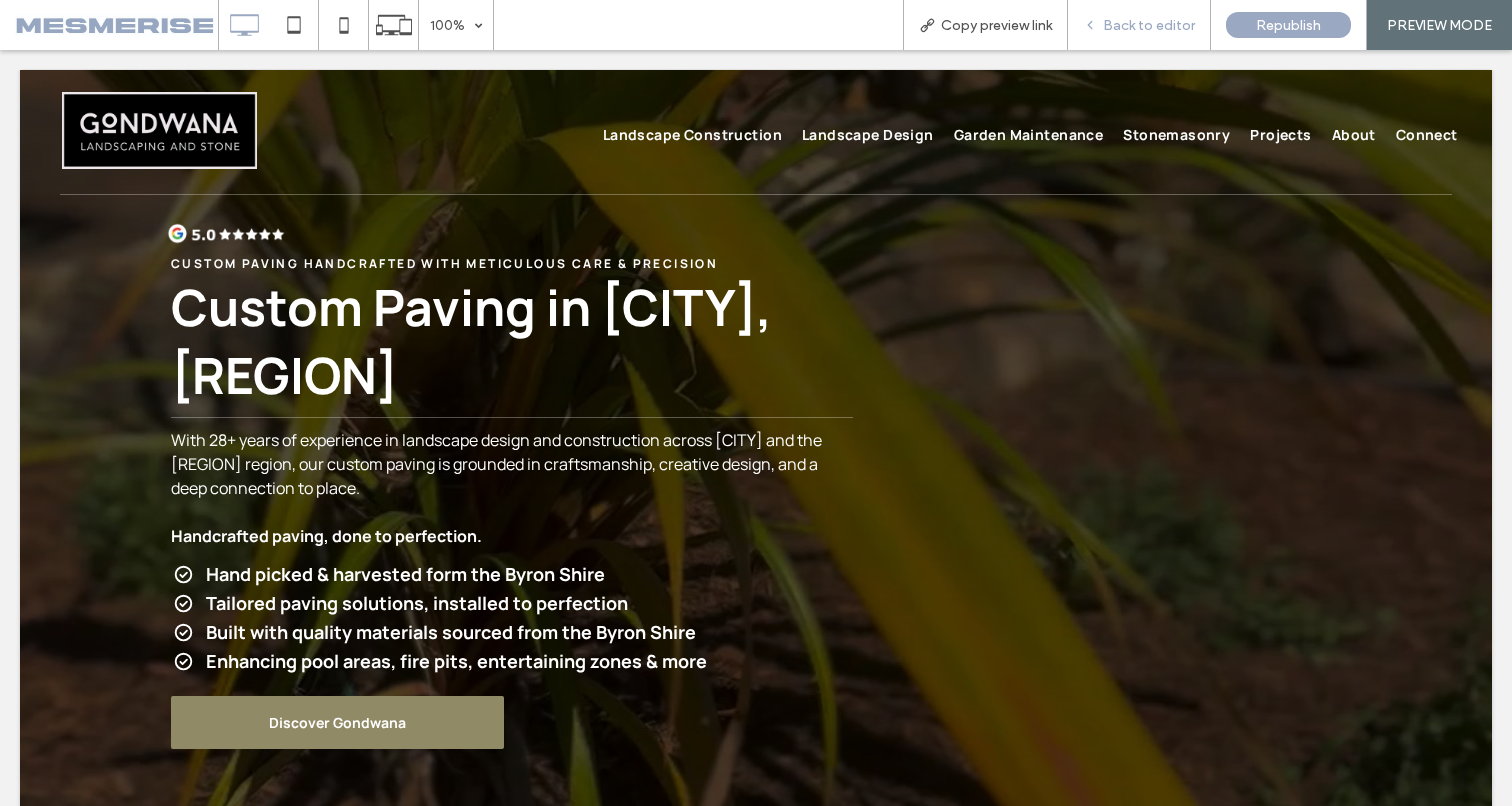 click on "Back to editor" at bounding box center (1149, 25) 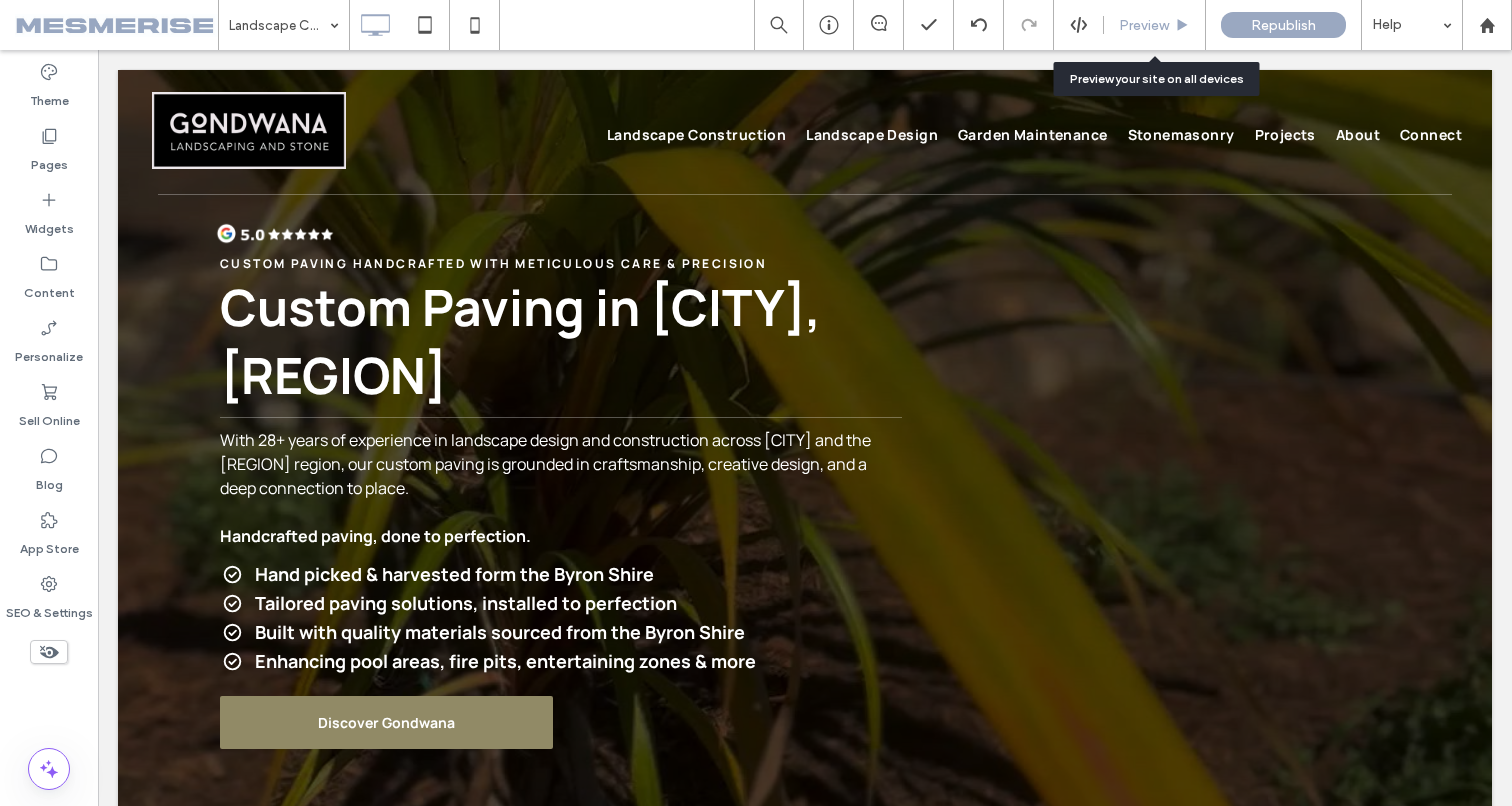 click on "Preview" at bounding box center [1144, 25] 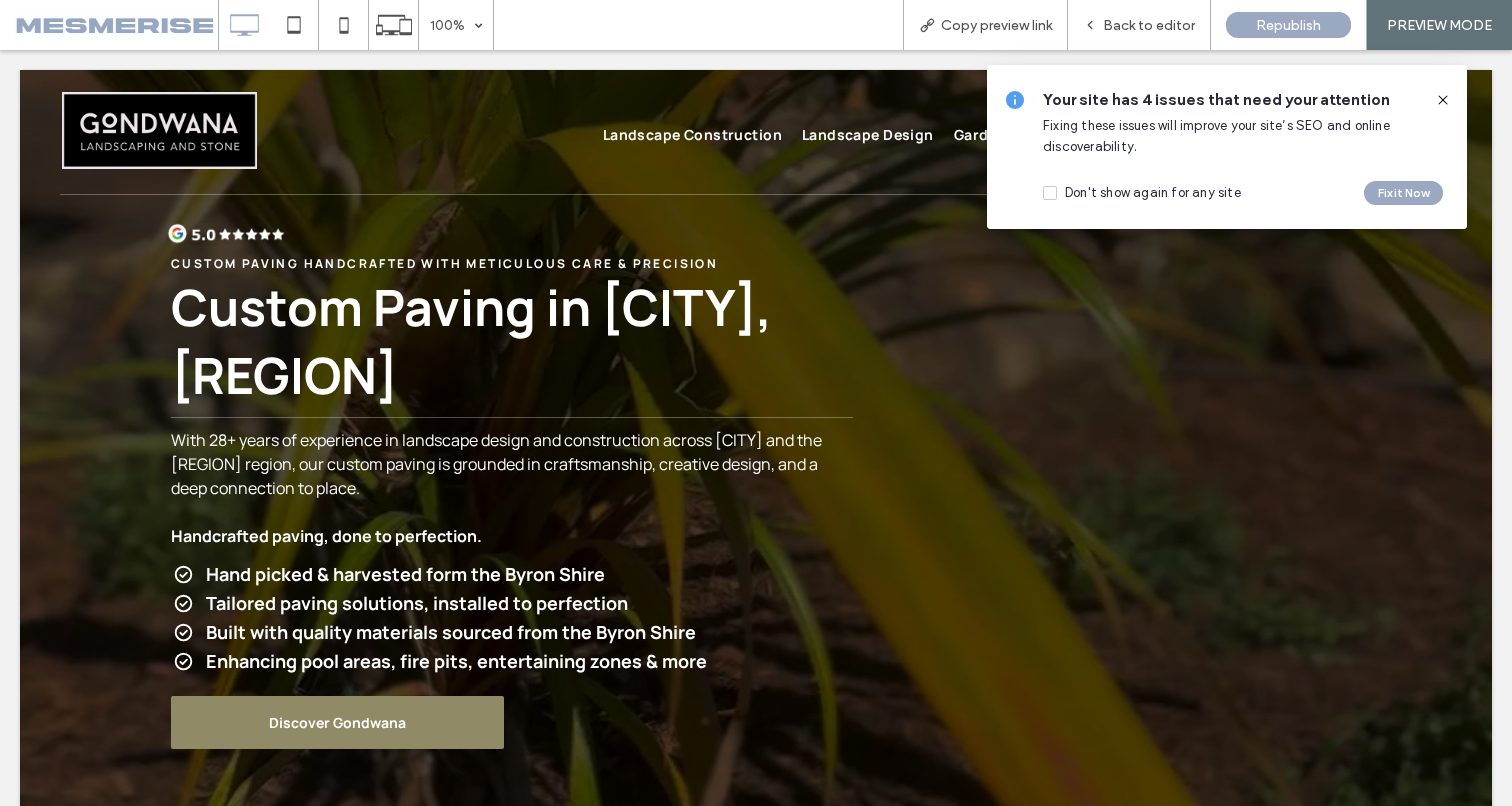 click 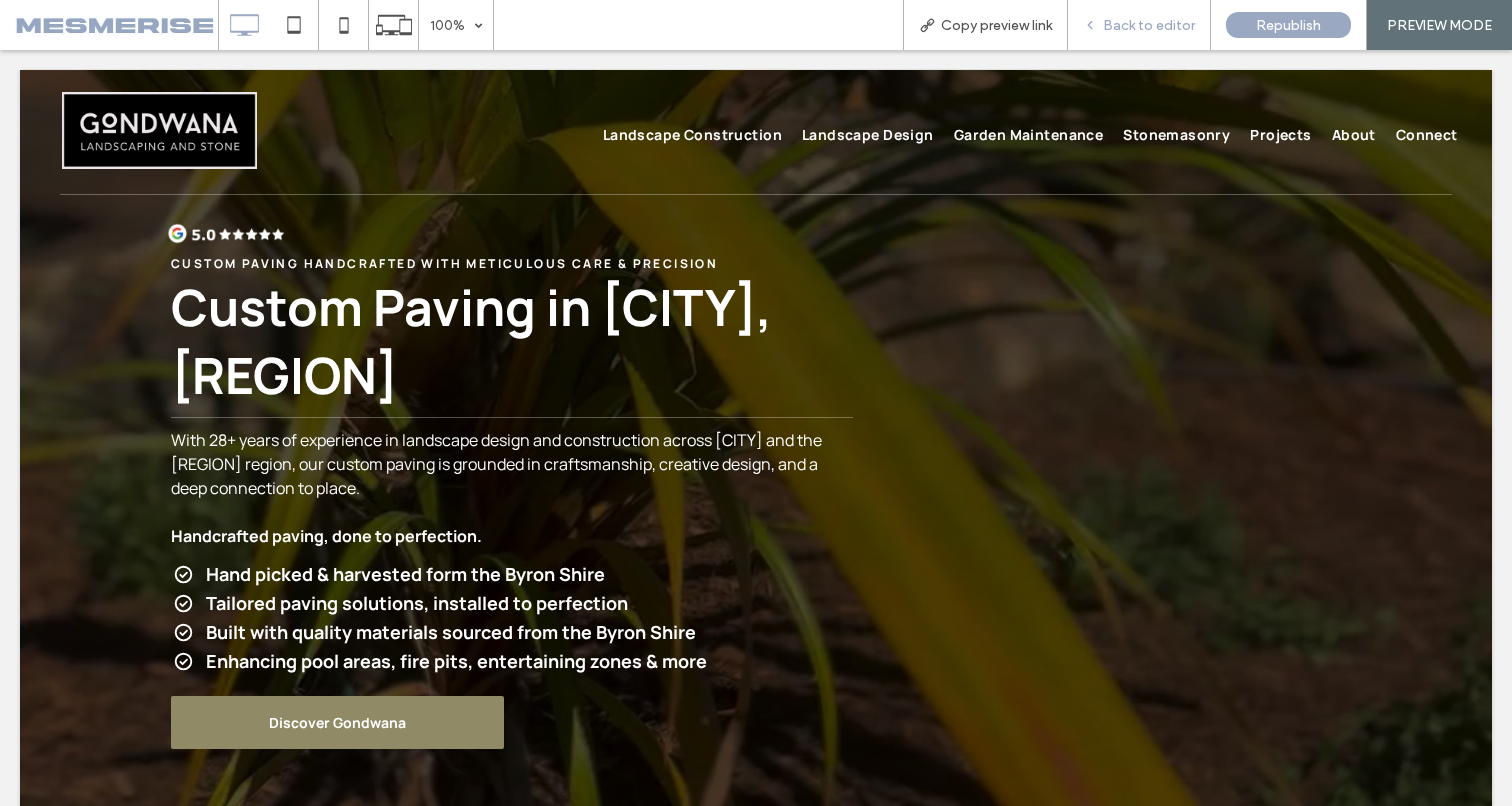 click on "Back to editor" at bounding box center [1139, 25] 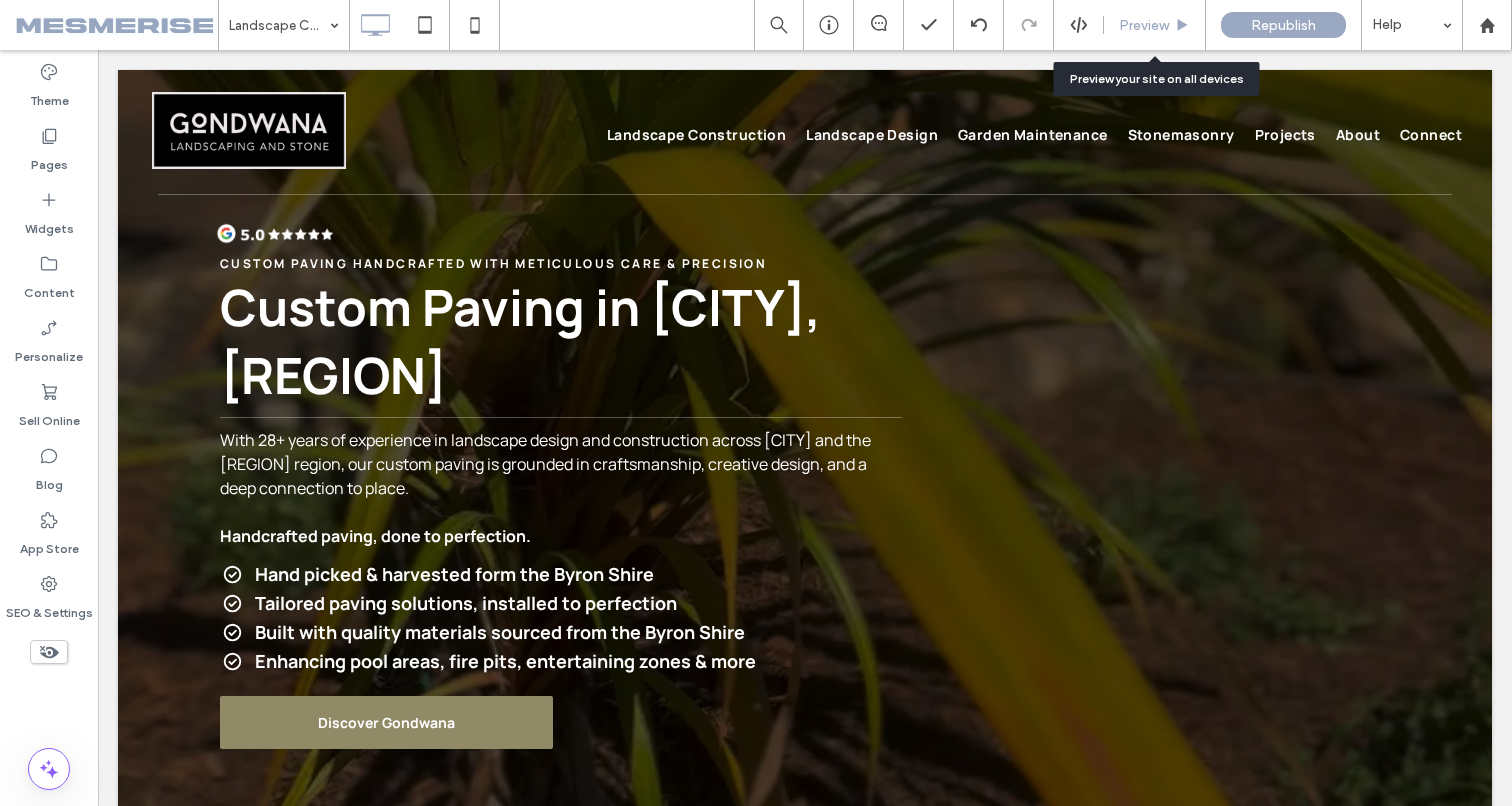 click on "Preview" at bounding box center [1144, 25] 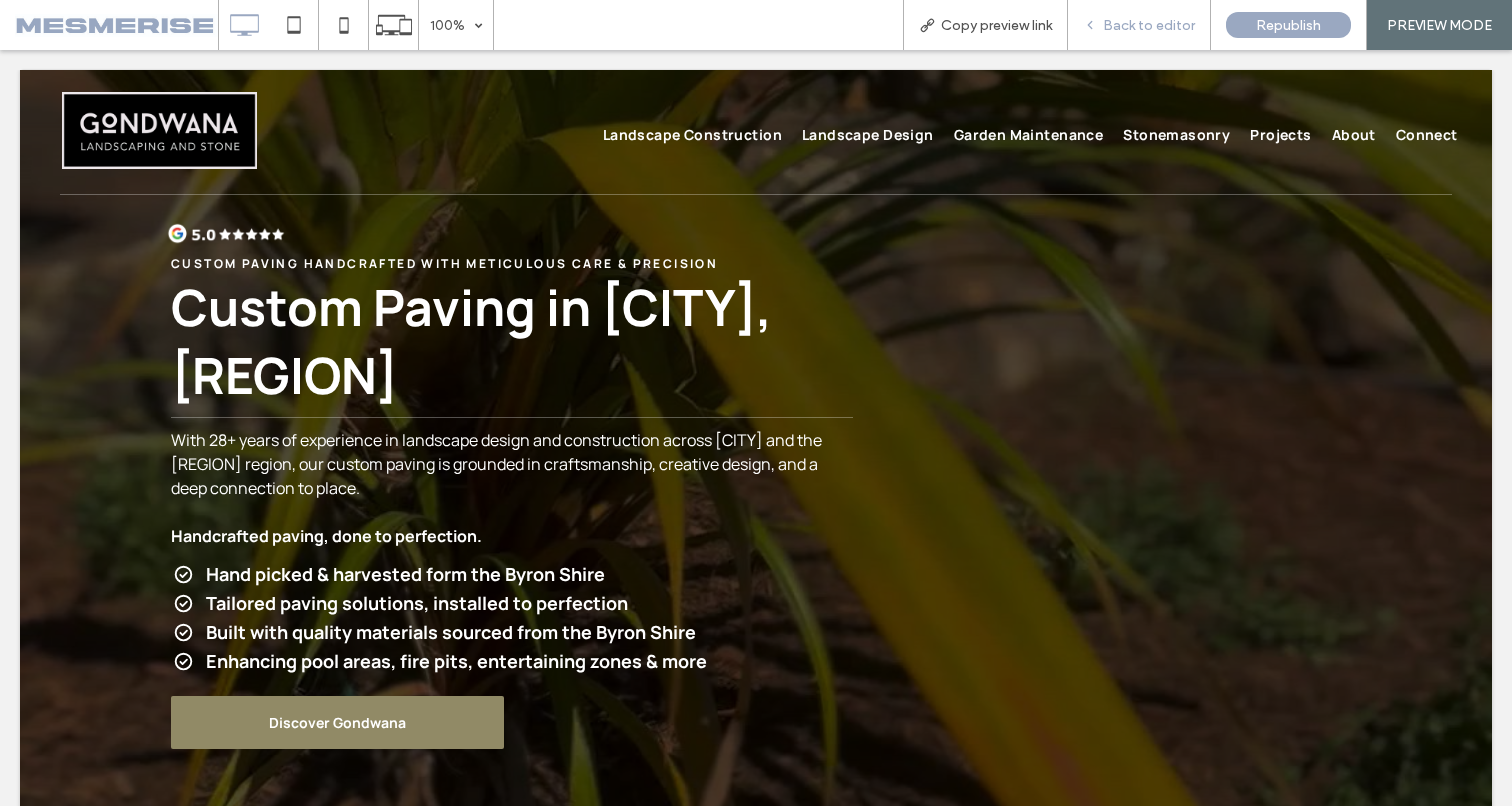 click on "Back to editor" at bounding box center [1149, 25] 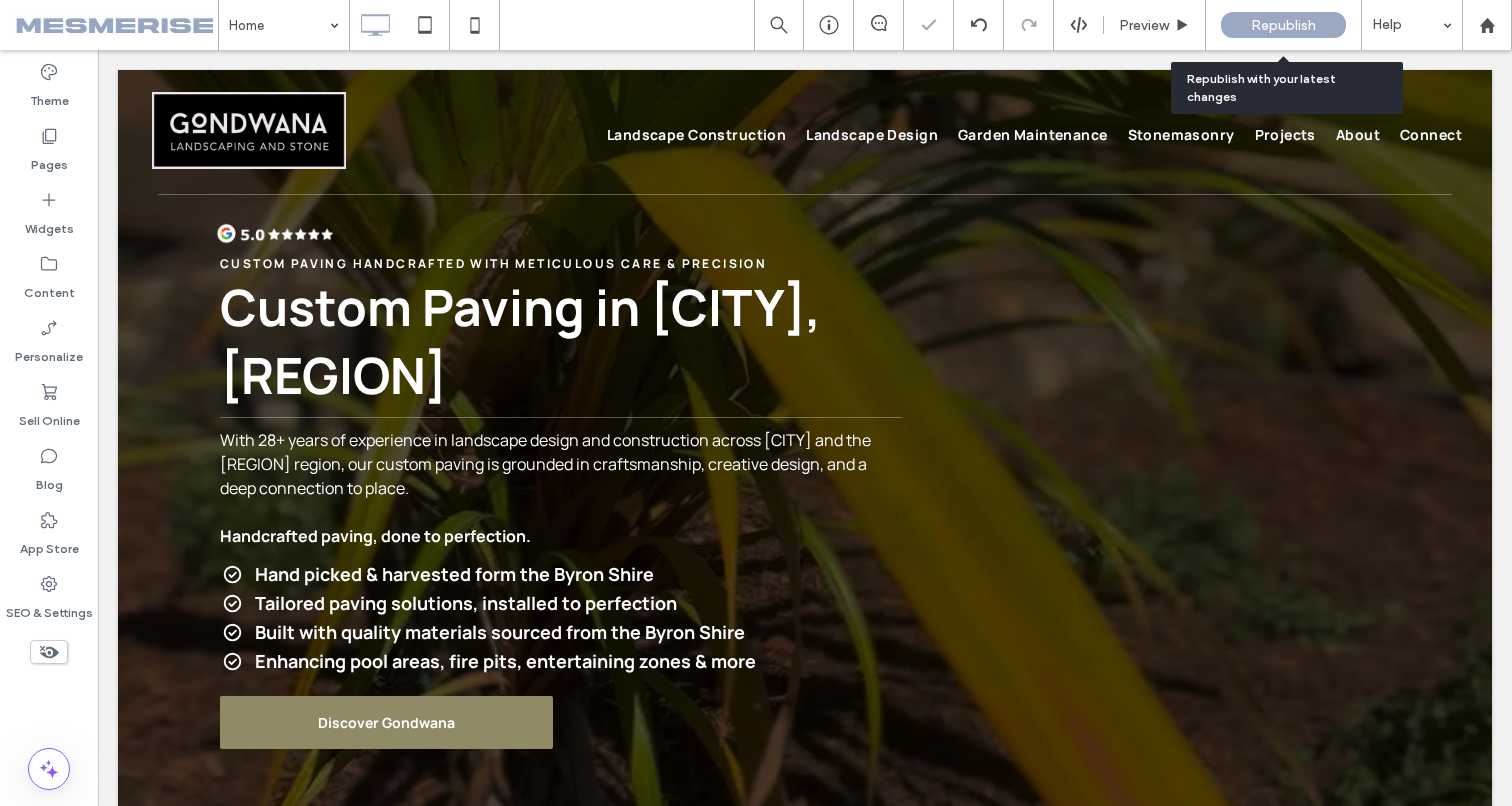 click on "Republish" at bounding box center [1283, 25] 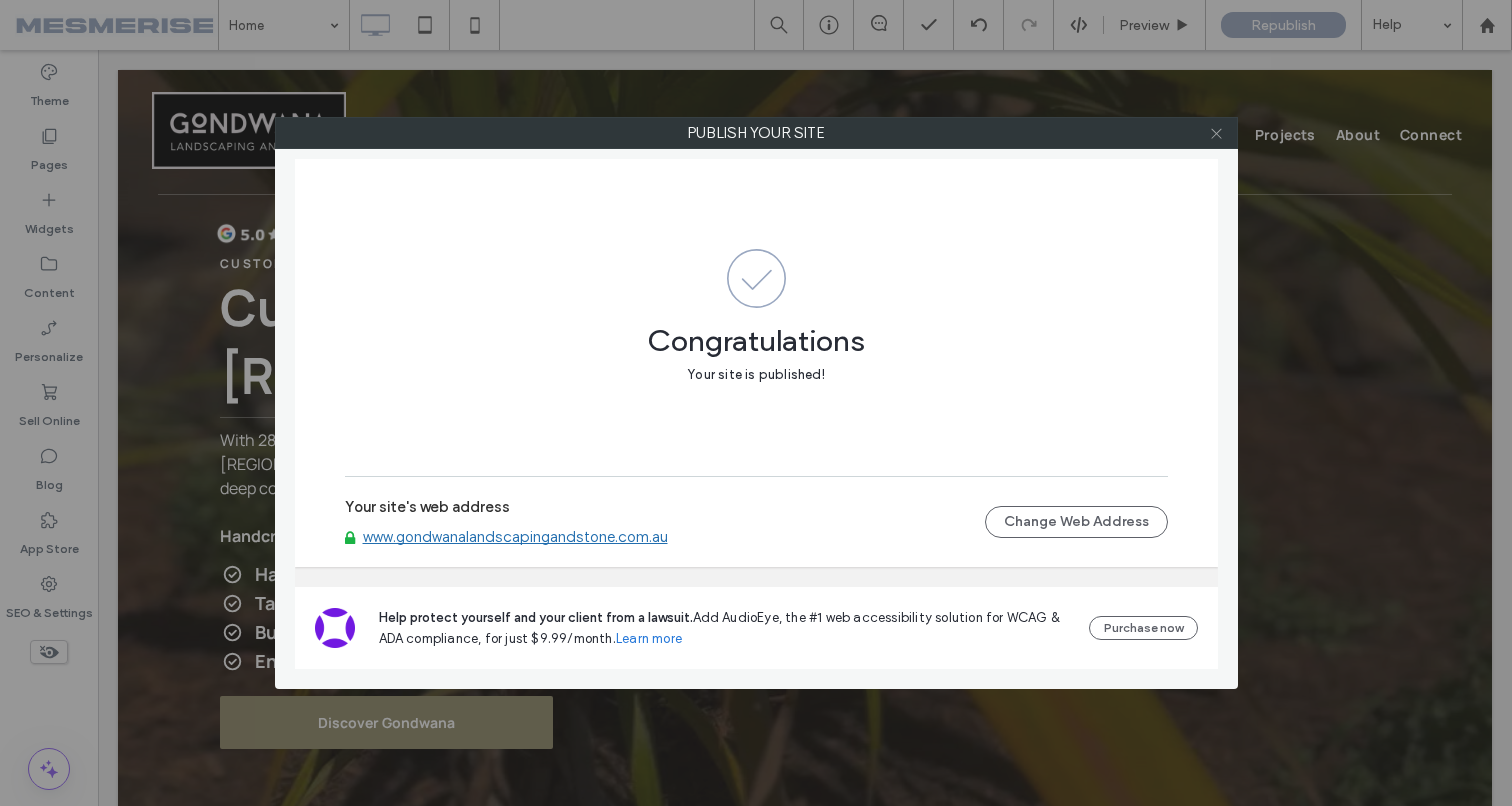 click 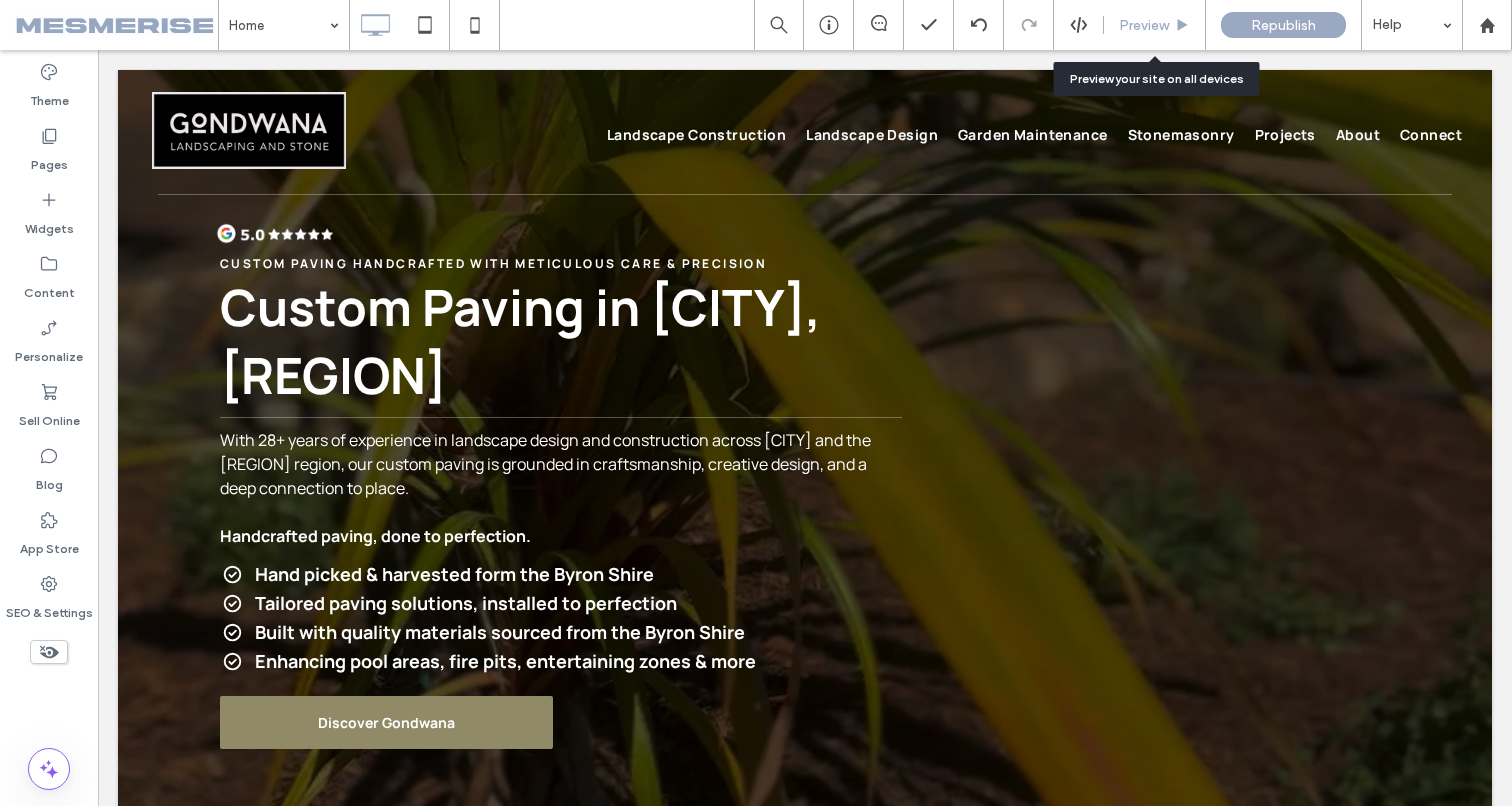 click on "Preview" at bounding box center [1144, 25] 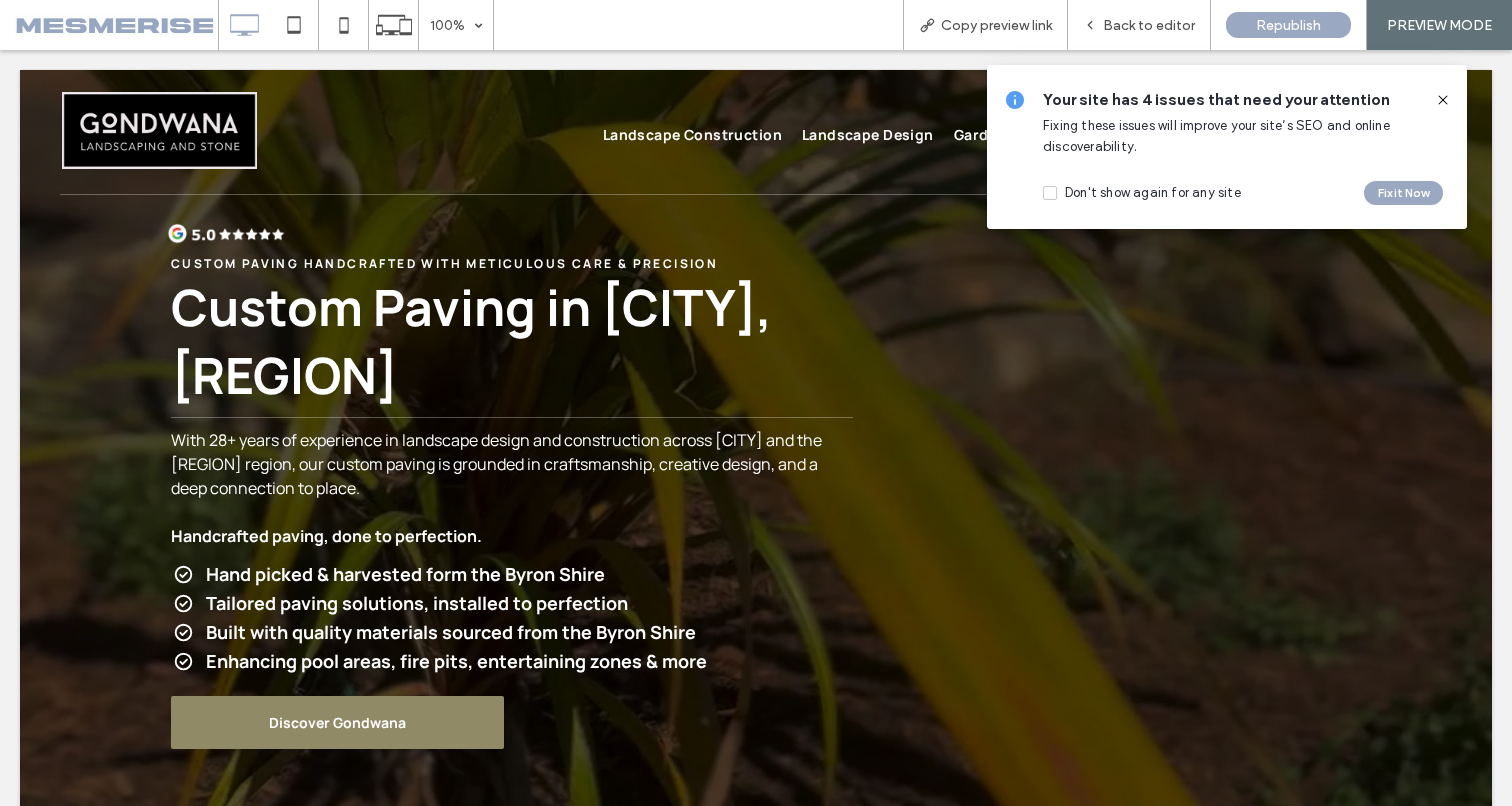 click 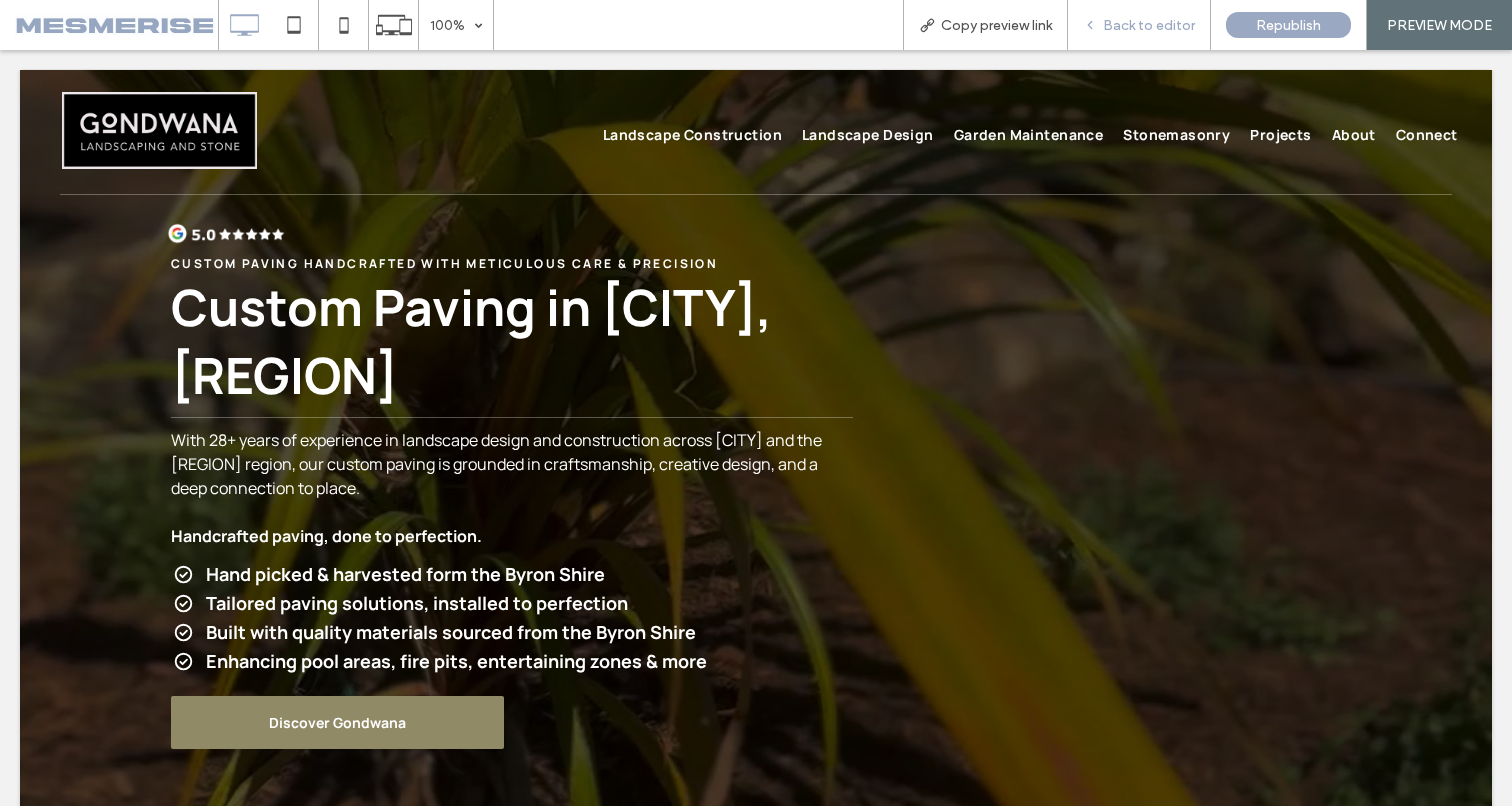 click on "Back to editor" at bounding box center (1139, 25) 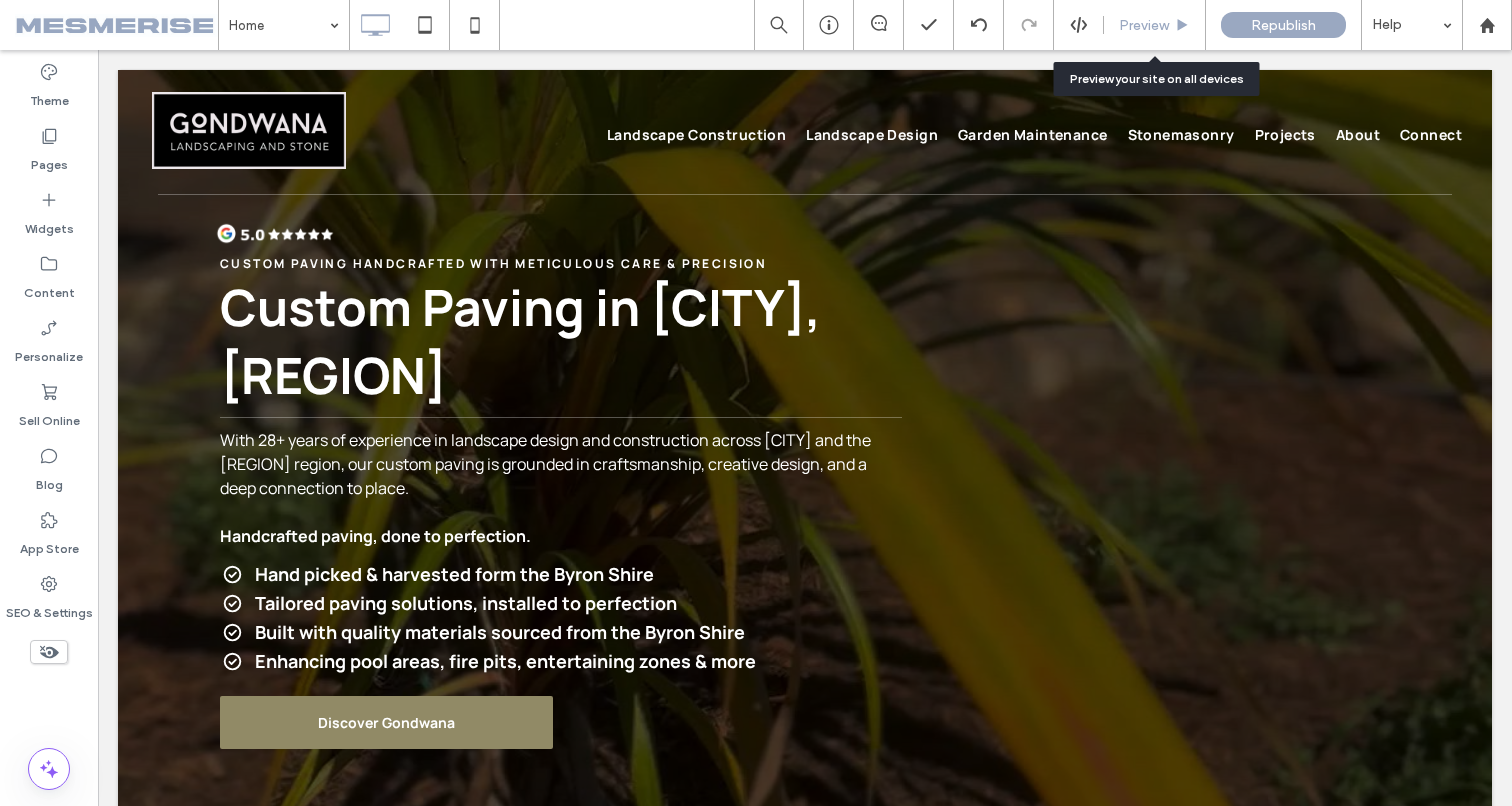 click on "Preview" at bounding box center [1144, 25] 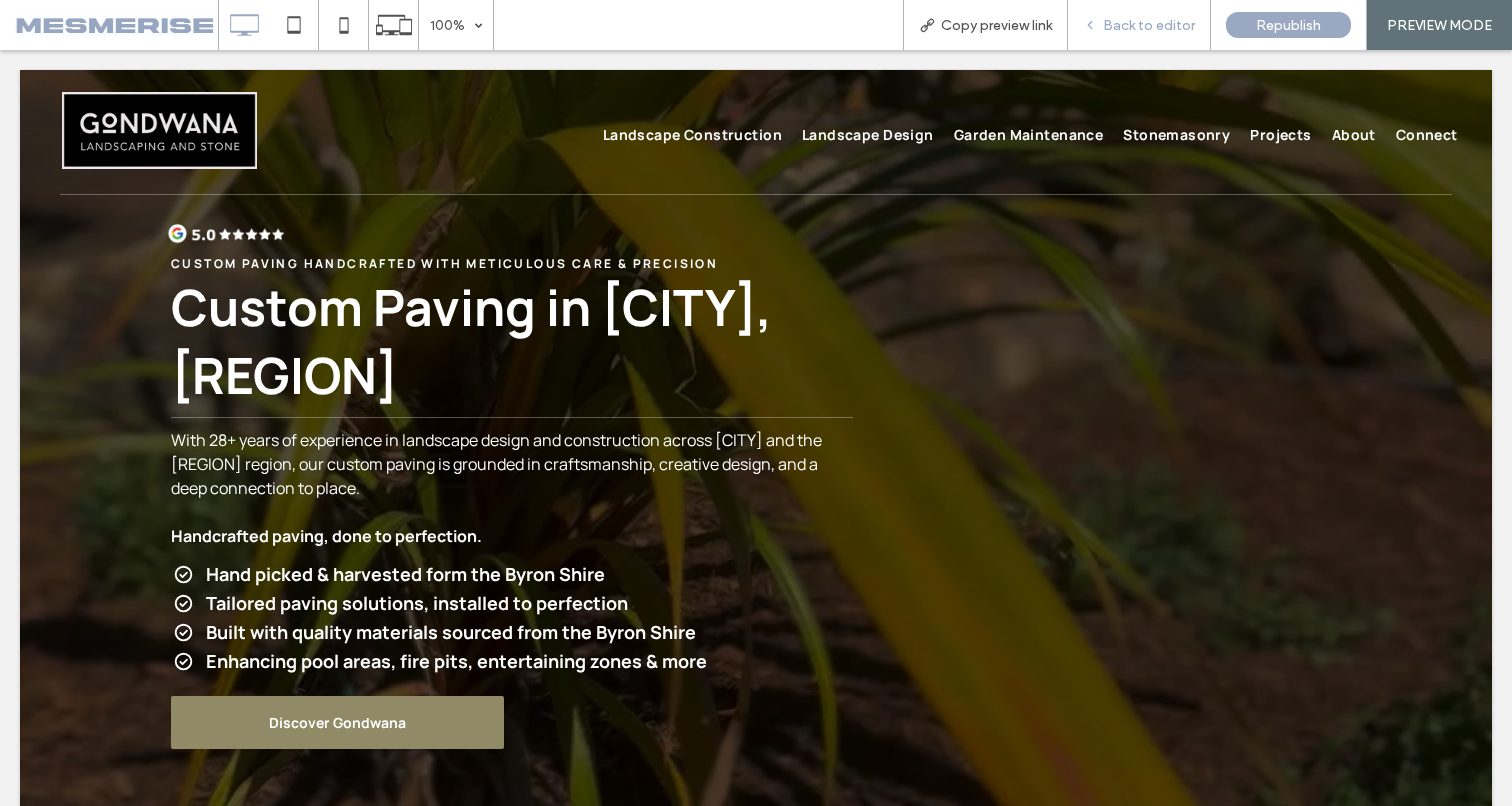 click on "Back to editor" at bounding box center [1149, 25] 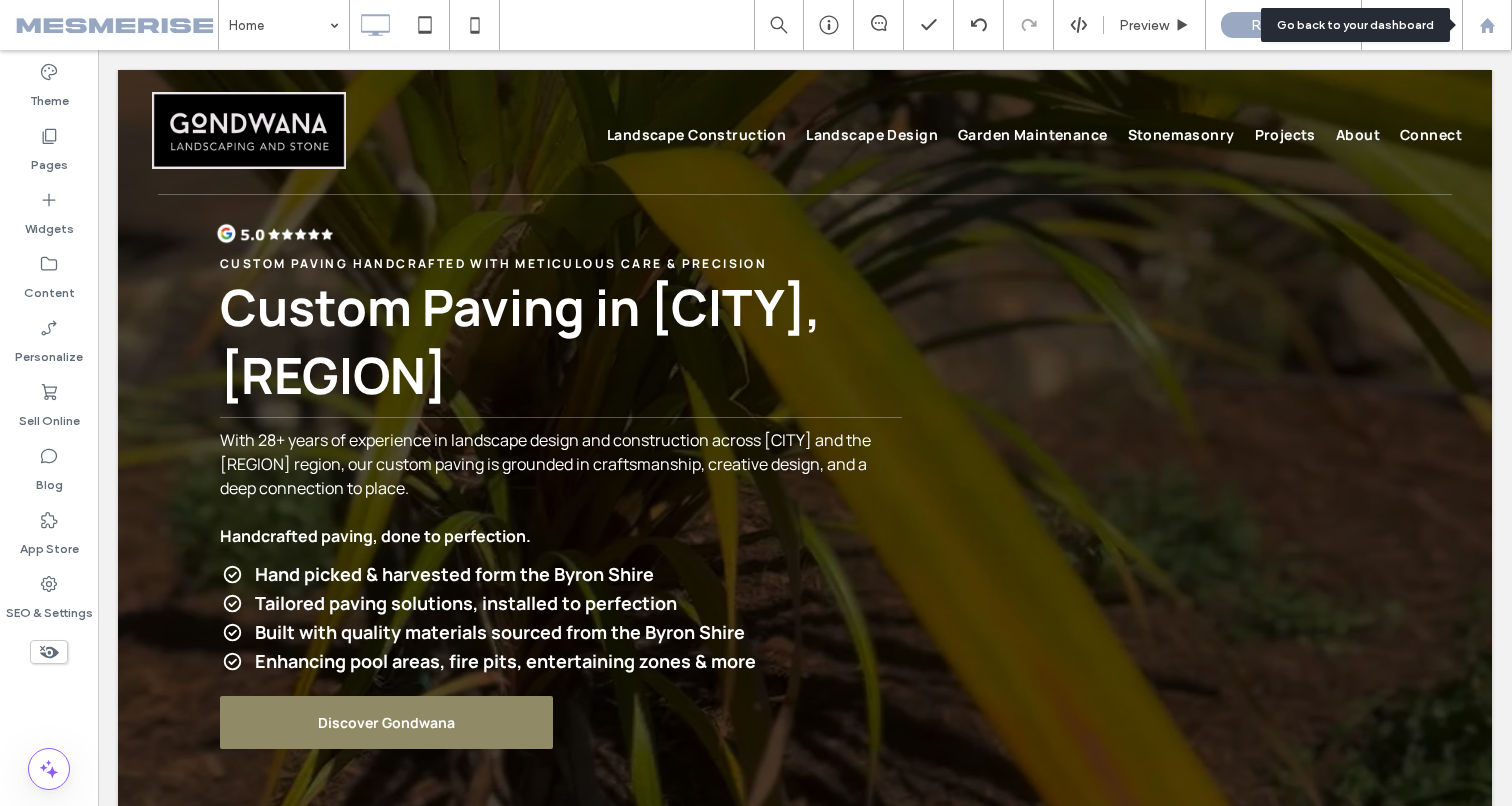 click at bounding box center (1487, 25) 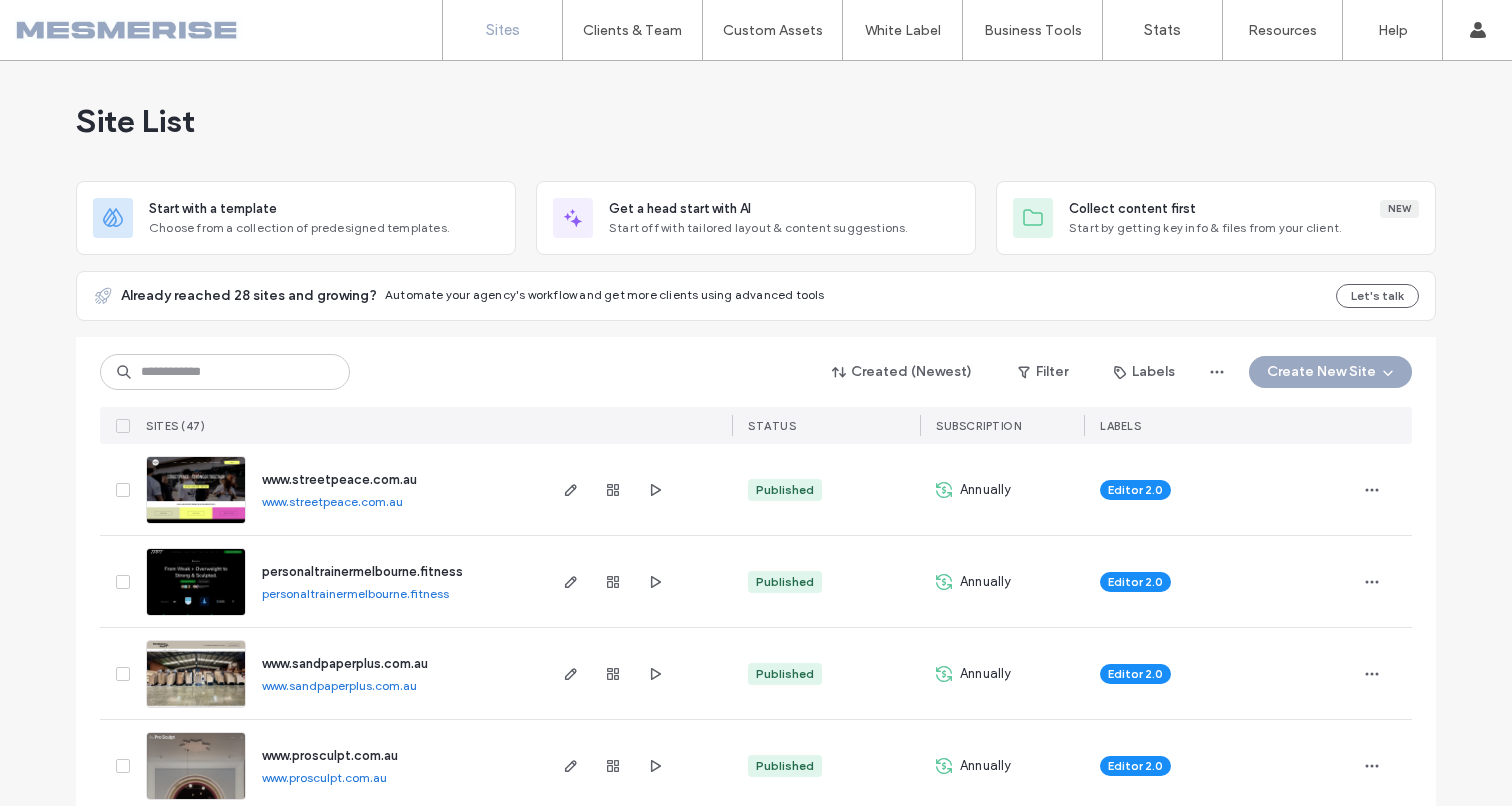 scroll, scrollTop: 0, scrollLeft: 0, axis: both 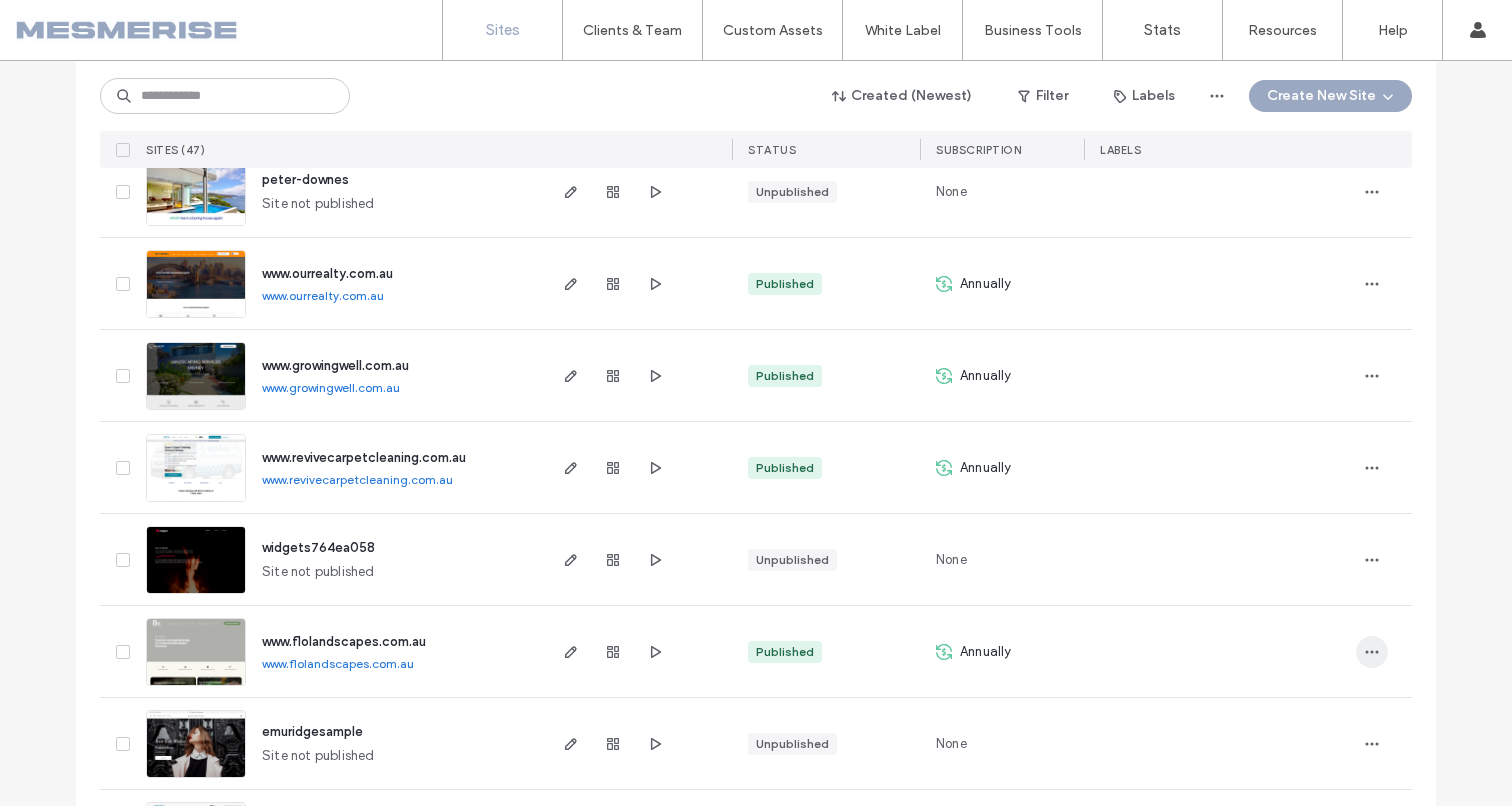 click 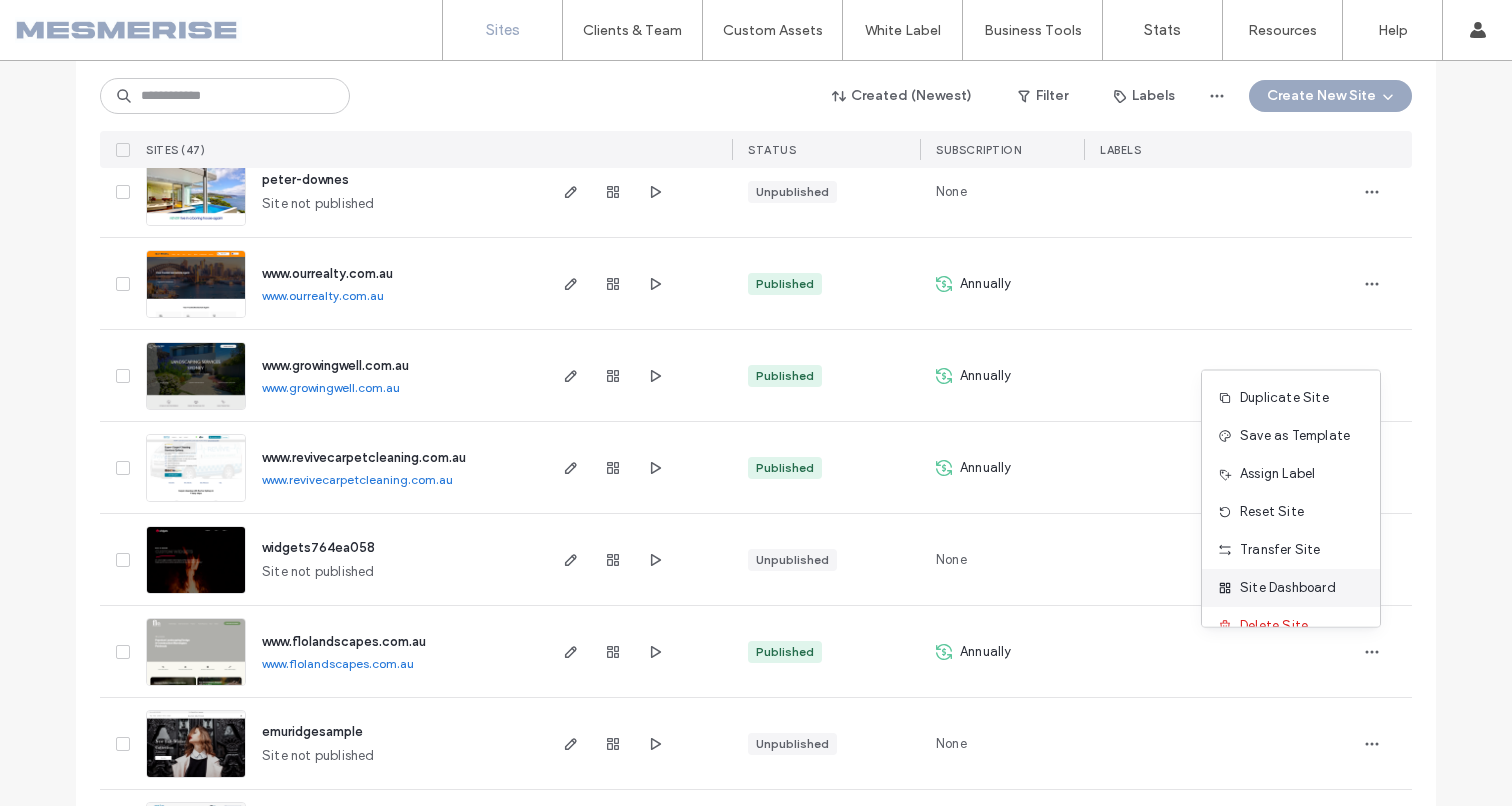 click on "Site Dashboard" at bounding box center [1291, 588] 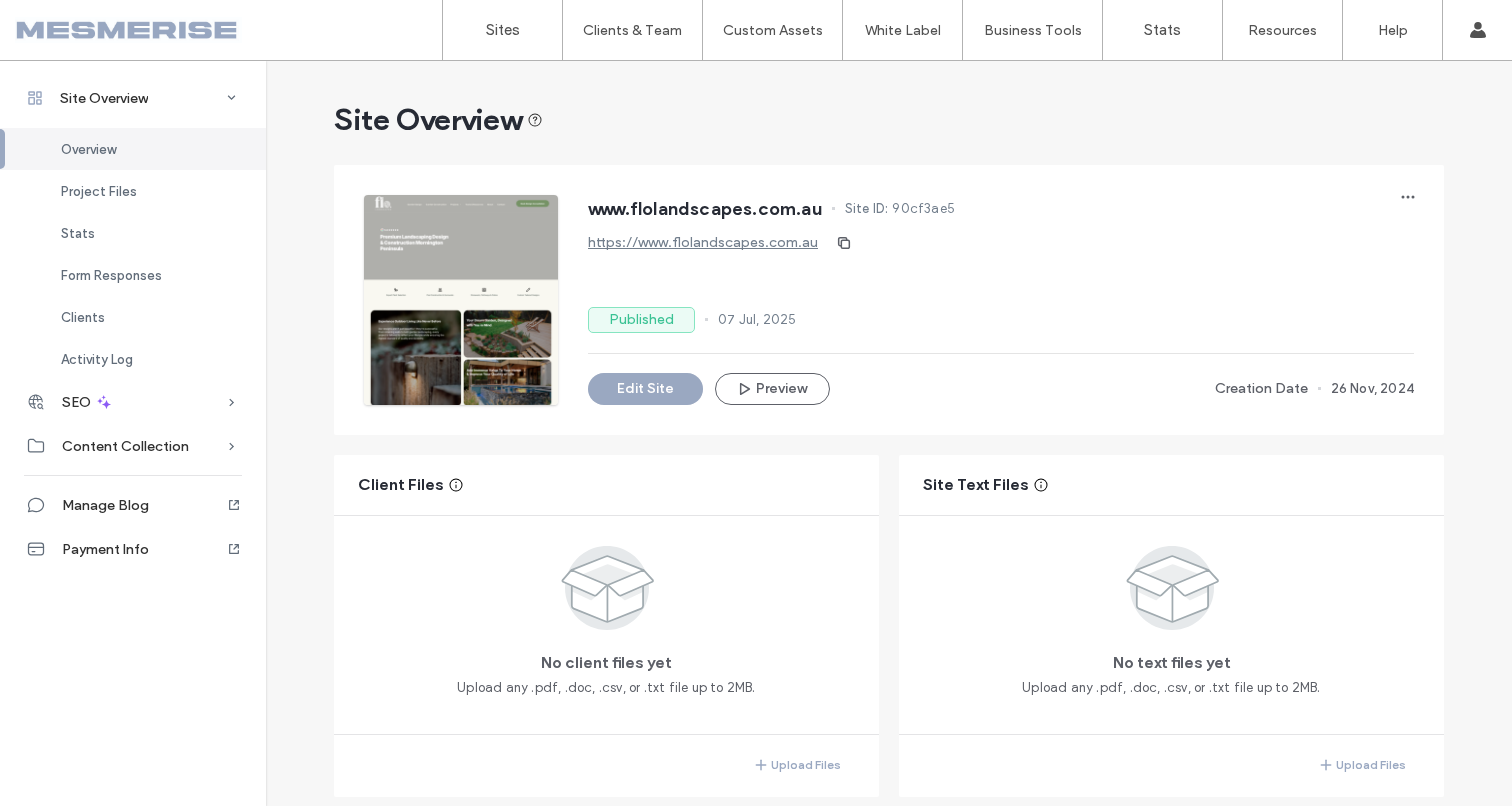 scroll, scrollTop: 519, scrollLeft: 0, axis: vertical 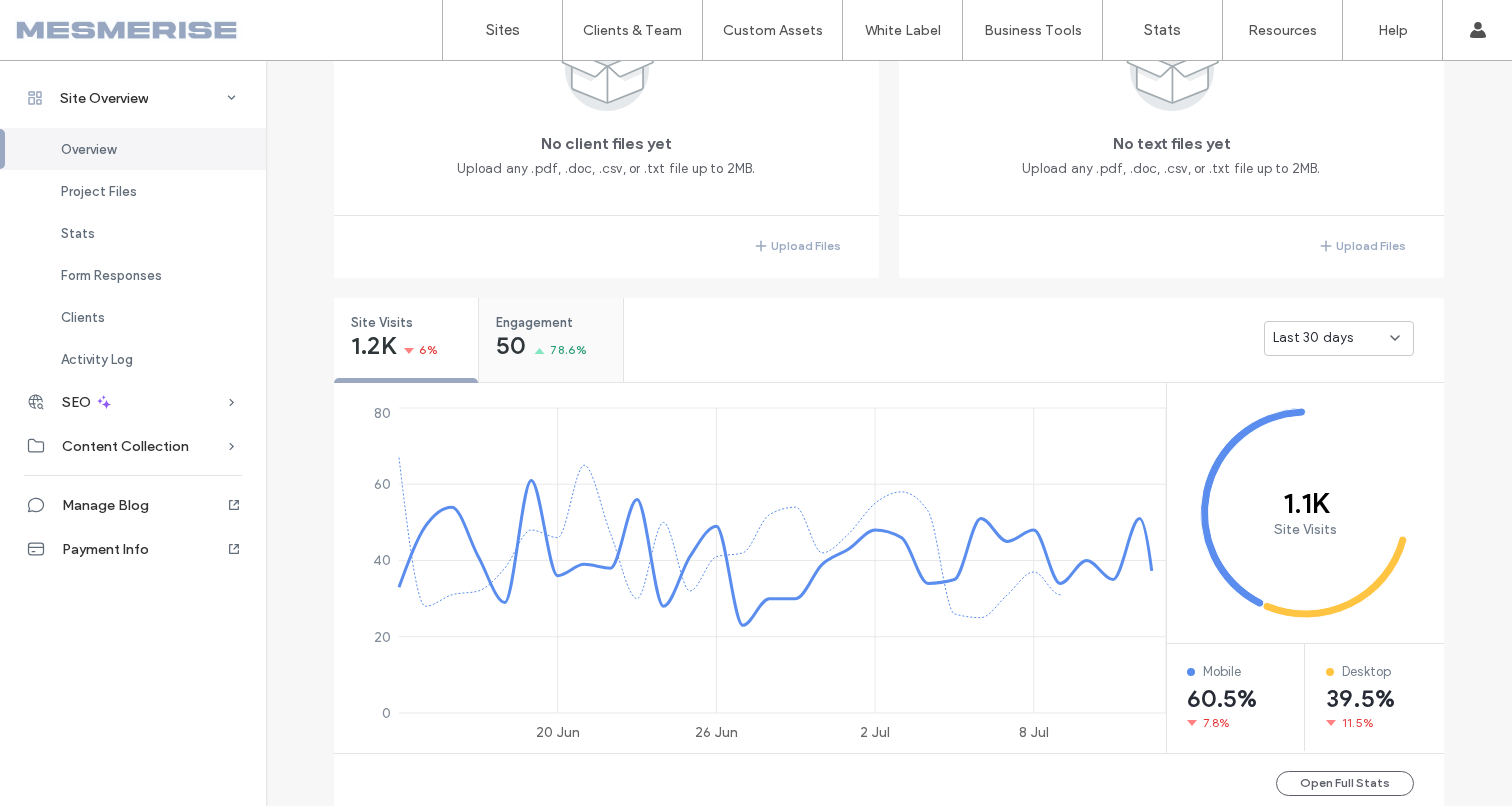 click on "50" at bounding box center [510, 346] 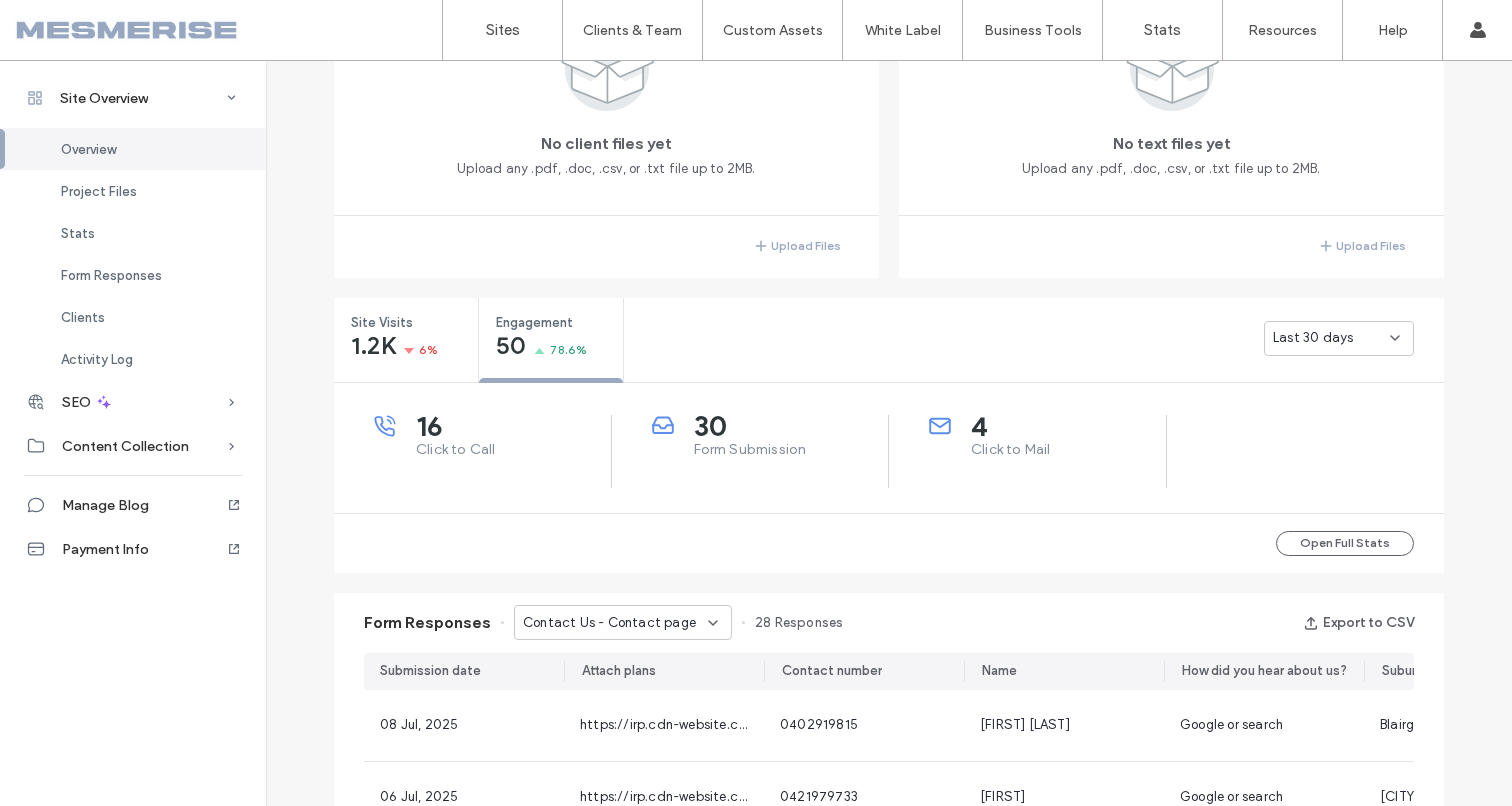 scroll, scrollTop: 887, scrollLeft: 0, axis: vertical 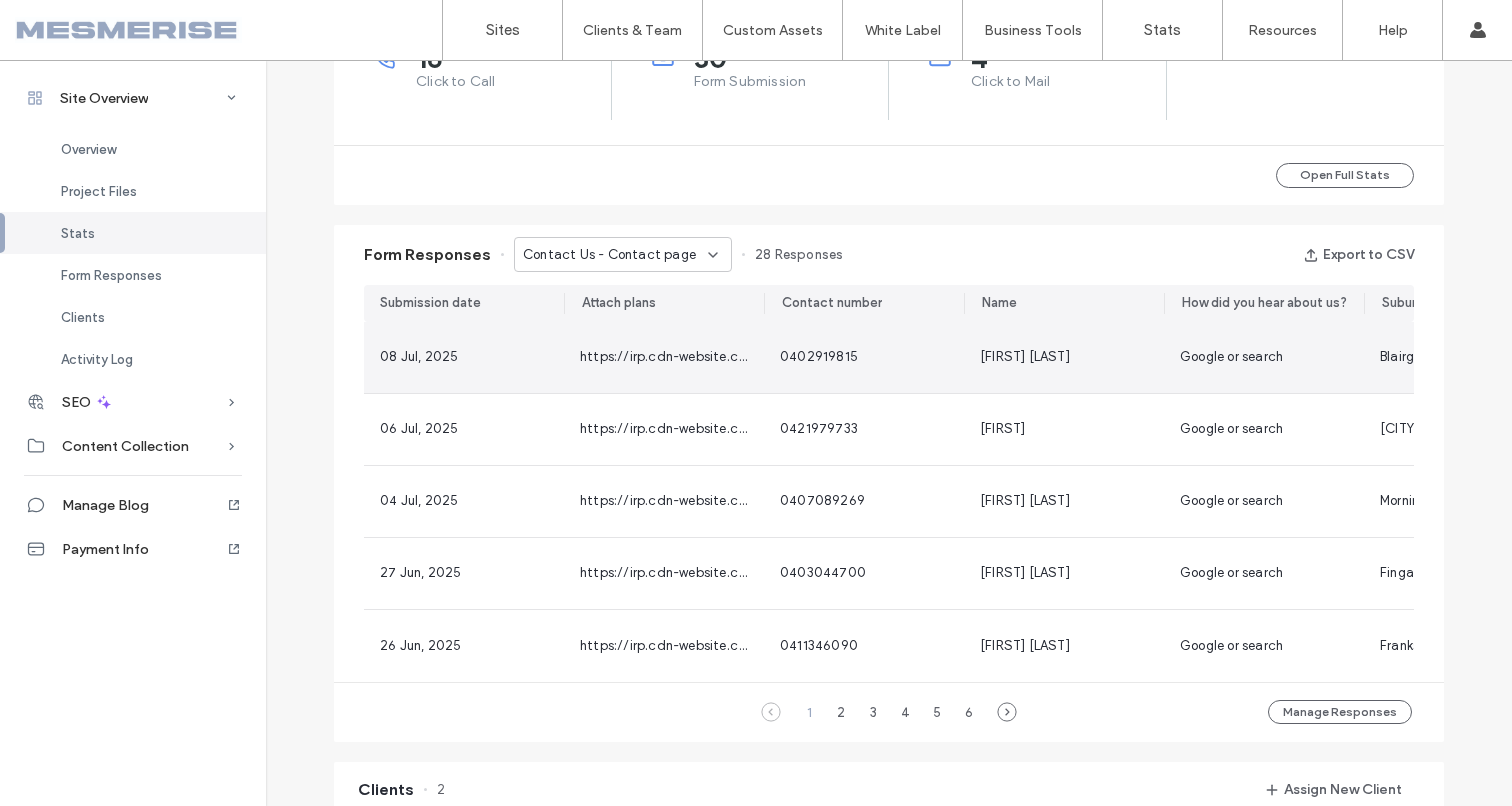 click on "0402919815" at bounding box center (864, 357) 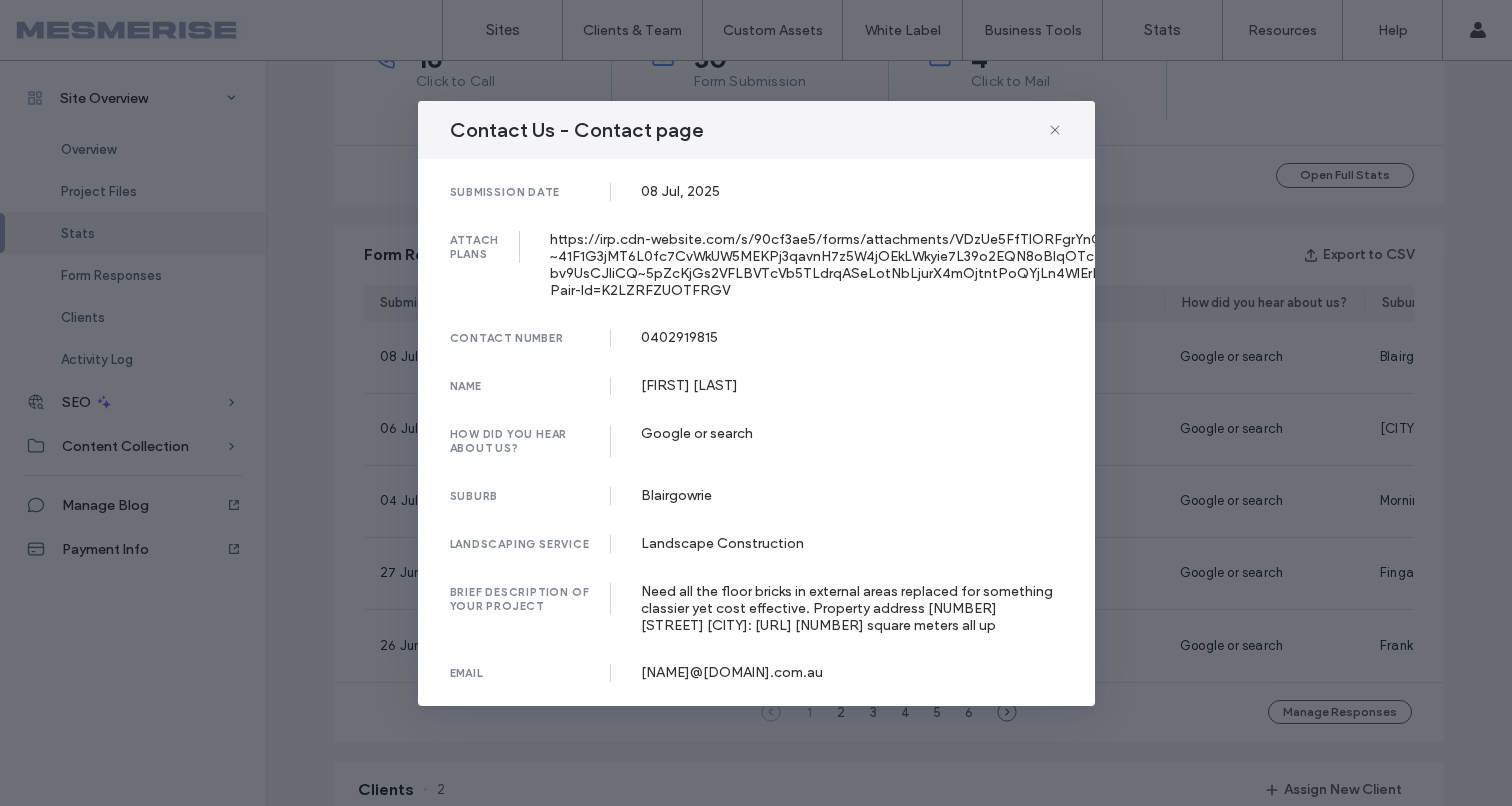 click on "Need all the floor bricks in external areas replaced for something classier yet cost effective. Property address 342 melbourne road Blairgowrie: https://www.spitaki-blairgowrie.com/gallery/project-one-f5w4d-8rlba-ah2kg-5r7pl-x8dl9 80 square meters all up" at bounding box center [852, 608] 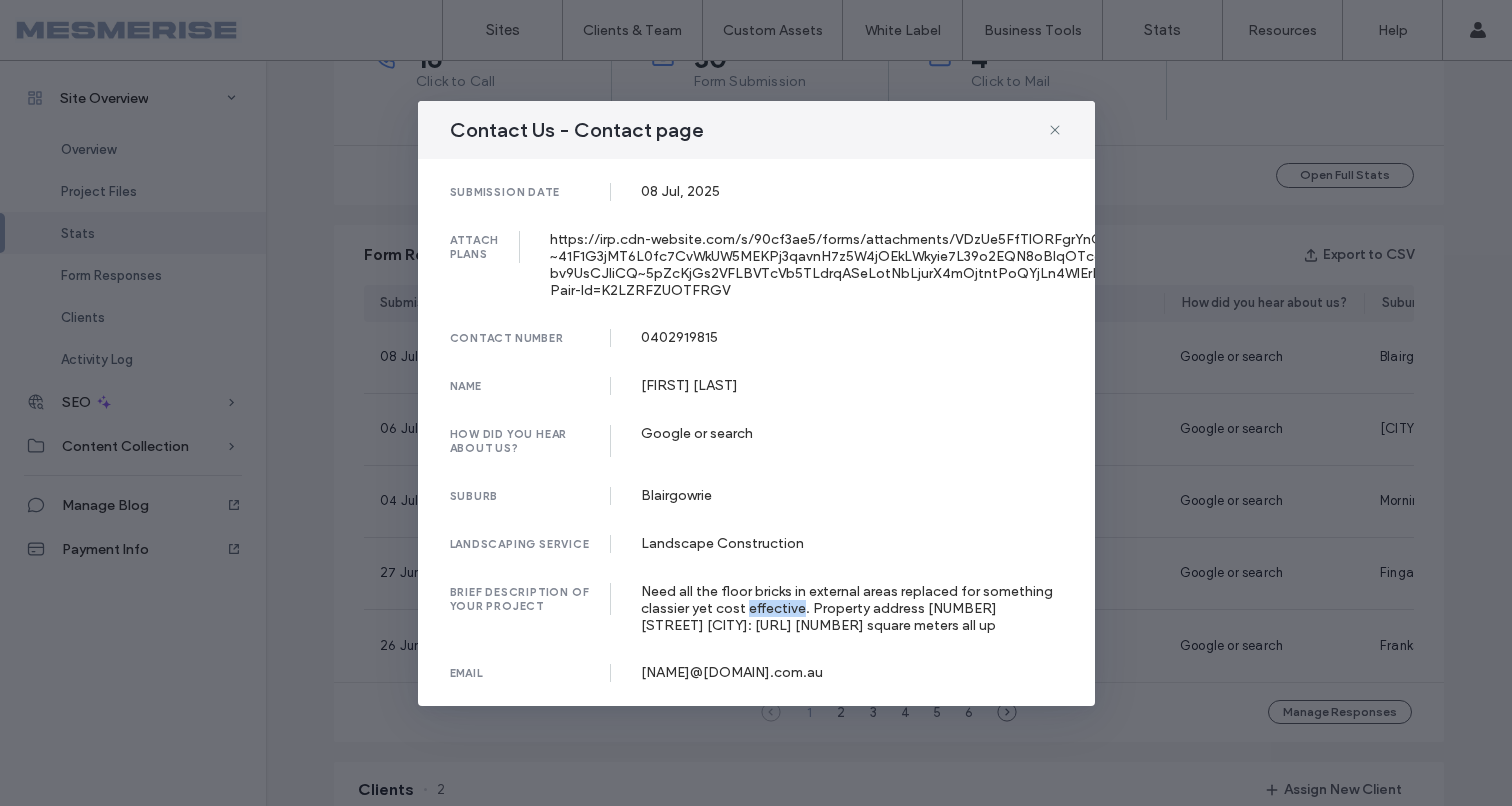 click on "Need all the floor bricks in external areas replaced for something classier yet cost effective. Property address 342 melbourne road Blairgowrie: https://www.spitaki-blairgowrie.com/gallery/project-one-f5w4d-8rlba-ah2kg-5r7pl-x8dl9 80 square meters all up" at bounding box center (852, 608) 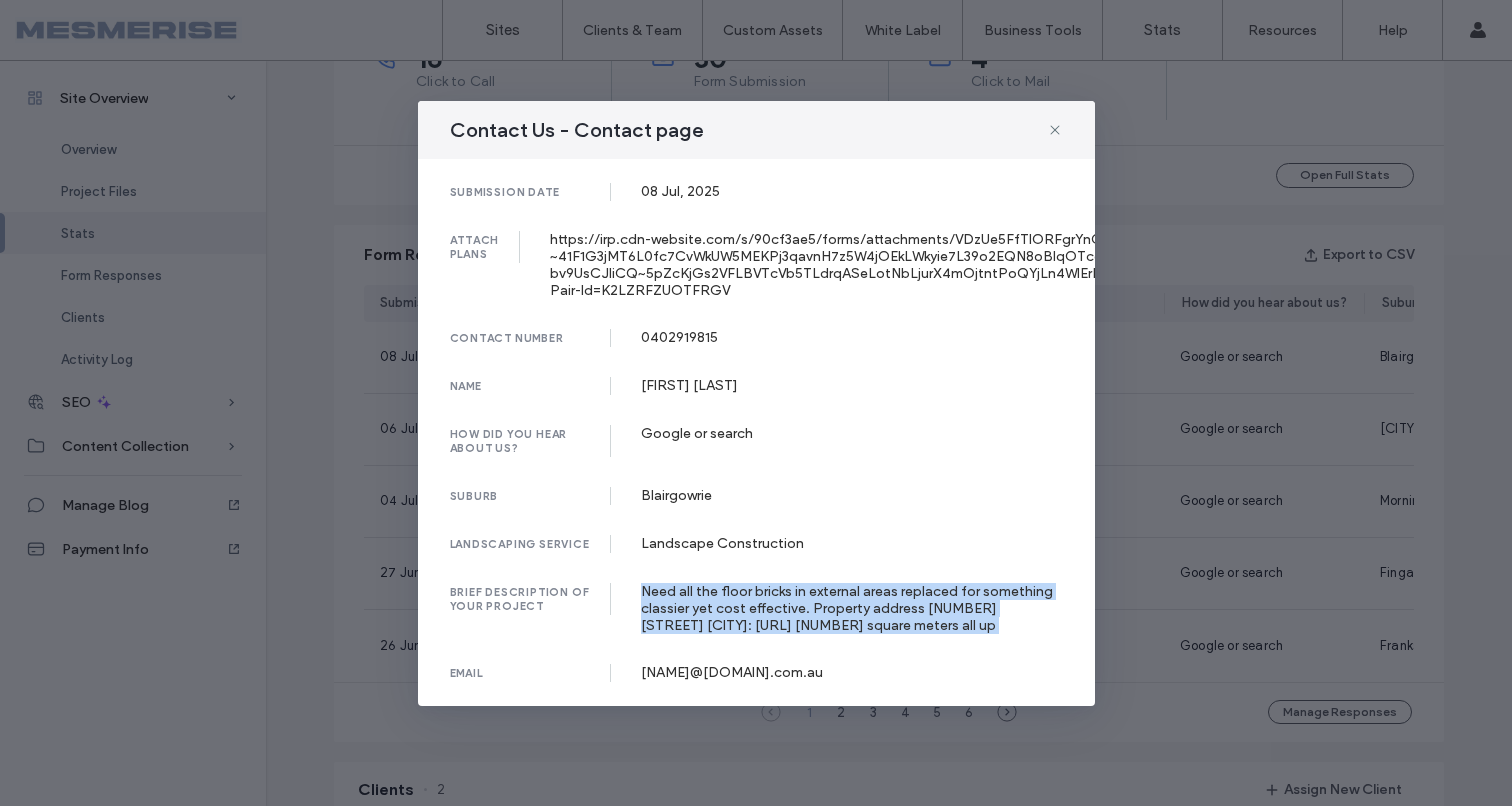 click on "Need all the floor bricks in external areas replaced for something classier yet cost effective. Property address 342 melbourne road Blairgowrie: https://www.spitaki-blairgowrie.com/gallery/project-one-f5w4d-8rlba-ah2kg-5r7pl-x8dl9 80 square meters all up" at bounding box center (852, 608) 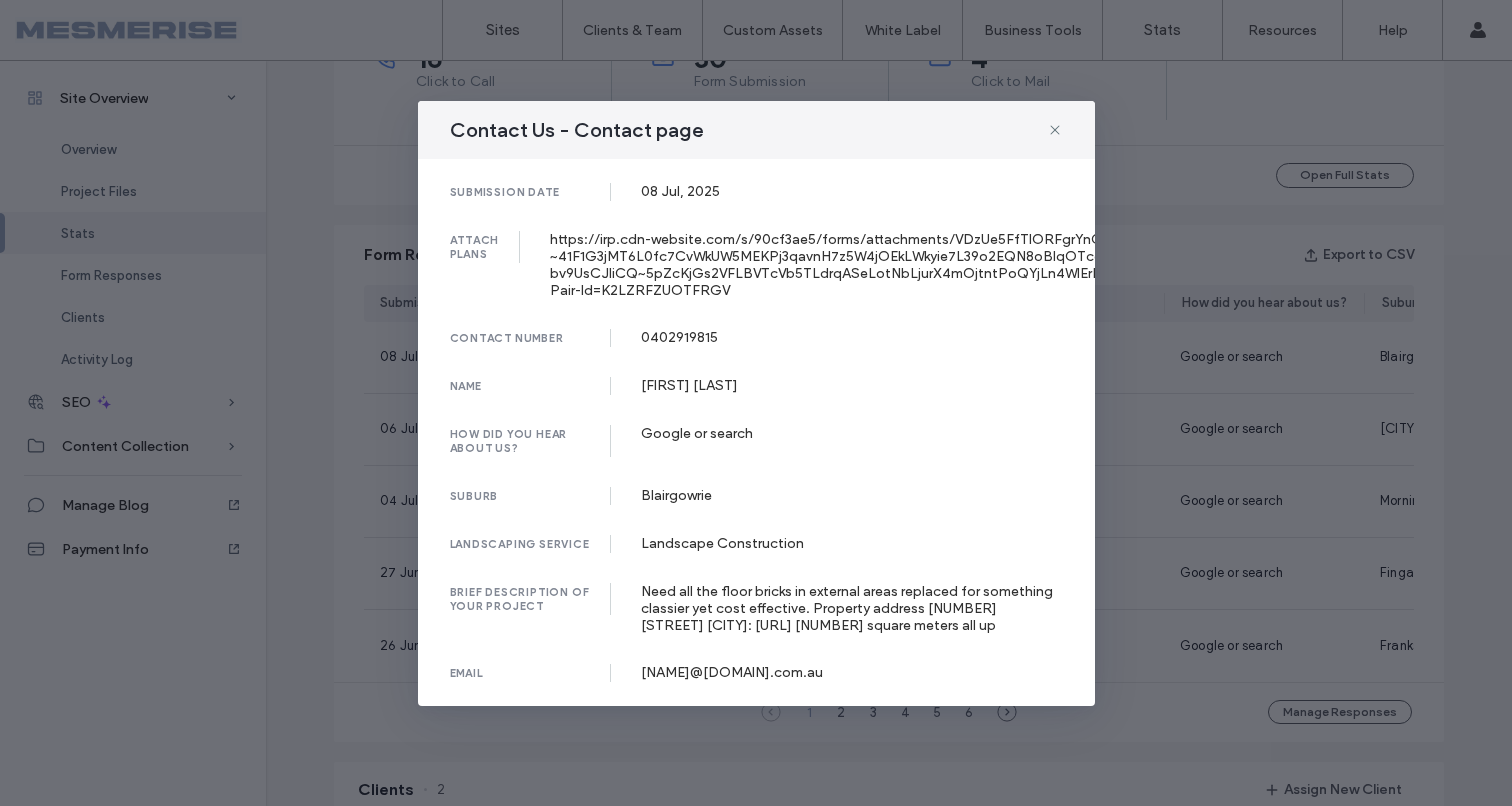 click on "Need all the floor bricks in external areas replaced for something classier yet cost effective. Property address 342 melbourne road Blairgowrie: https://www.spitaki-blairgowrie.com/gallery/project-one-f5w4d-8rlba-ah2kg-5r7pl-x8dl9 80 square meters all up" at bounding box center [852, 608] 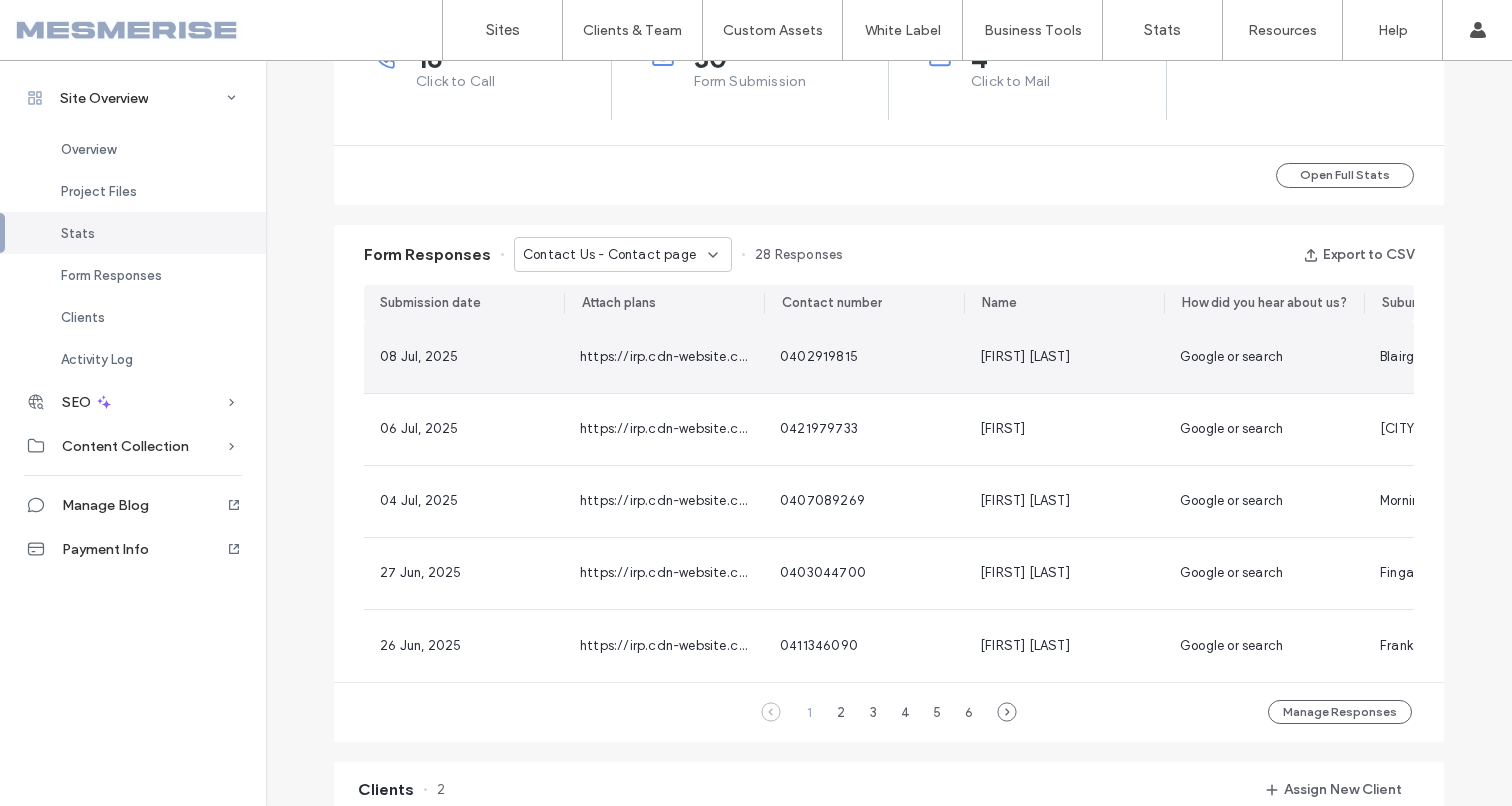 click on "Sandy Tsindos" at bounding box center (1025, 356) 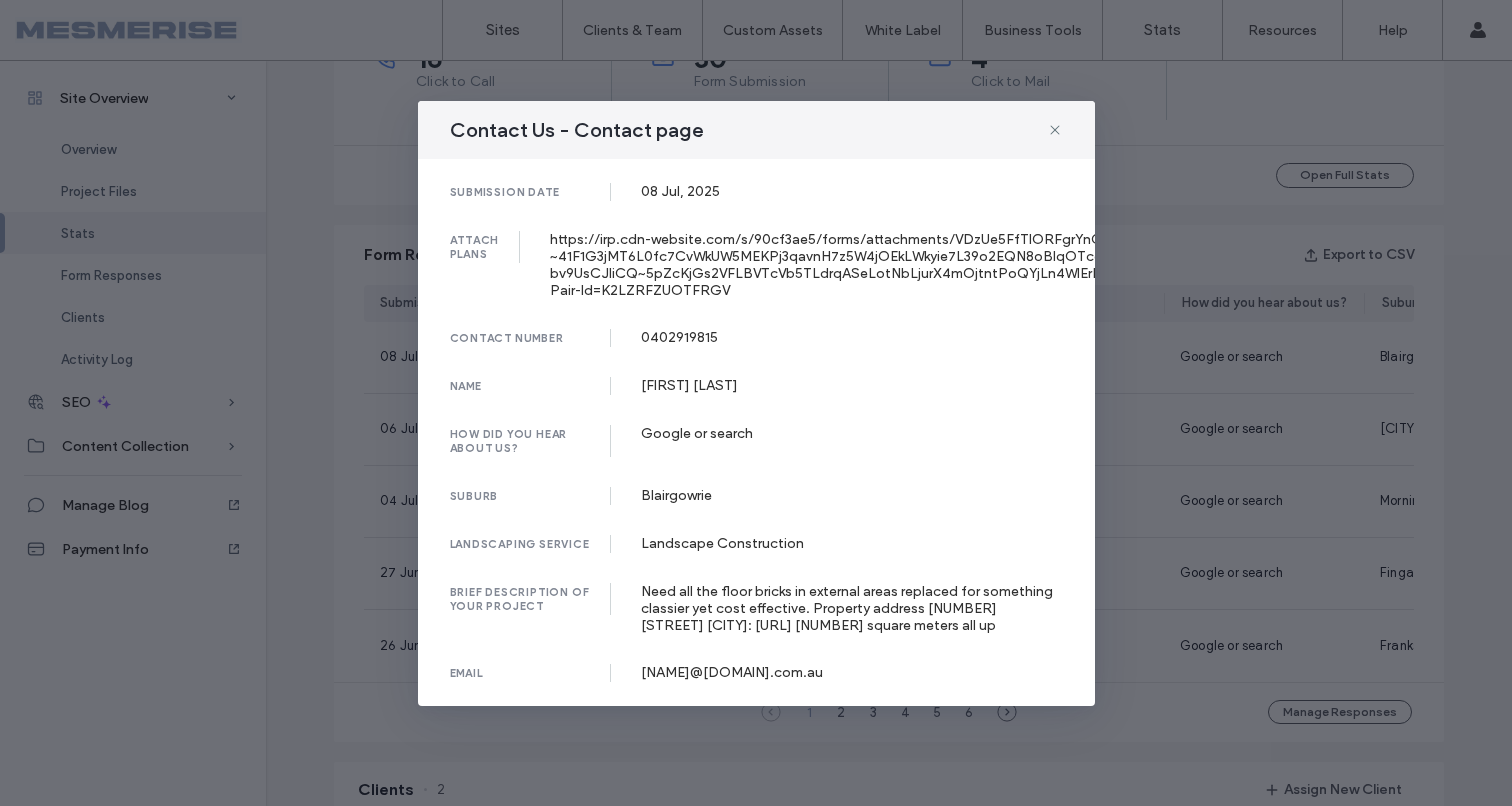 click on "Need all the floor bricks in external areas replaced for something classier yet cost effective. Property address 342 melbourne road Blairgowrie: https://www.spitaki-blairgowrie.com/gallery/project-one-f5w4d-8rlba-ah2kg-5r7pl-x8dl9 80 square meters all up" at bounding box center [852, 608] 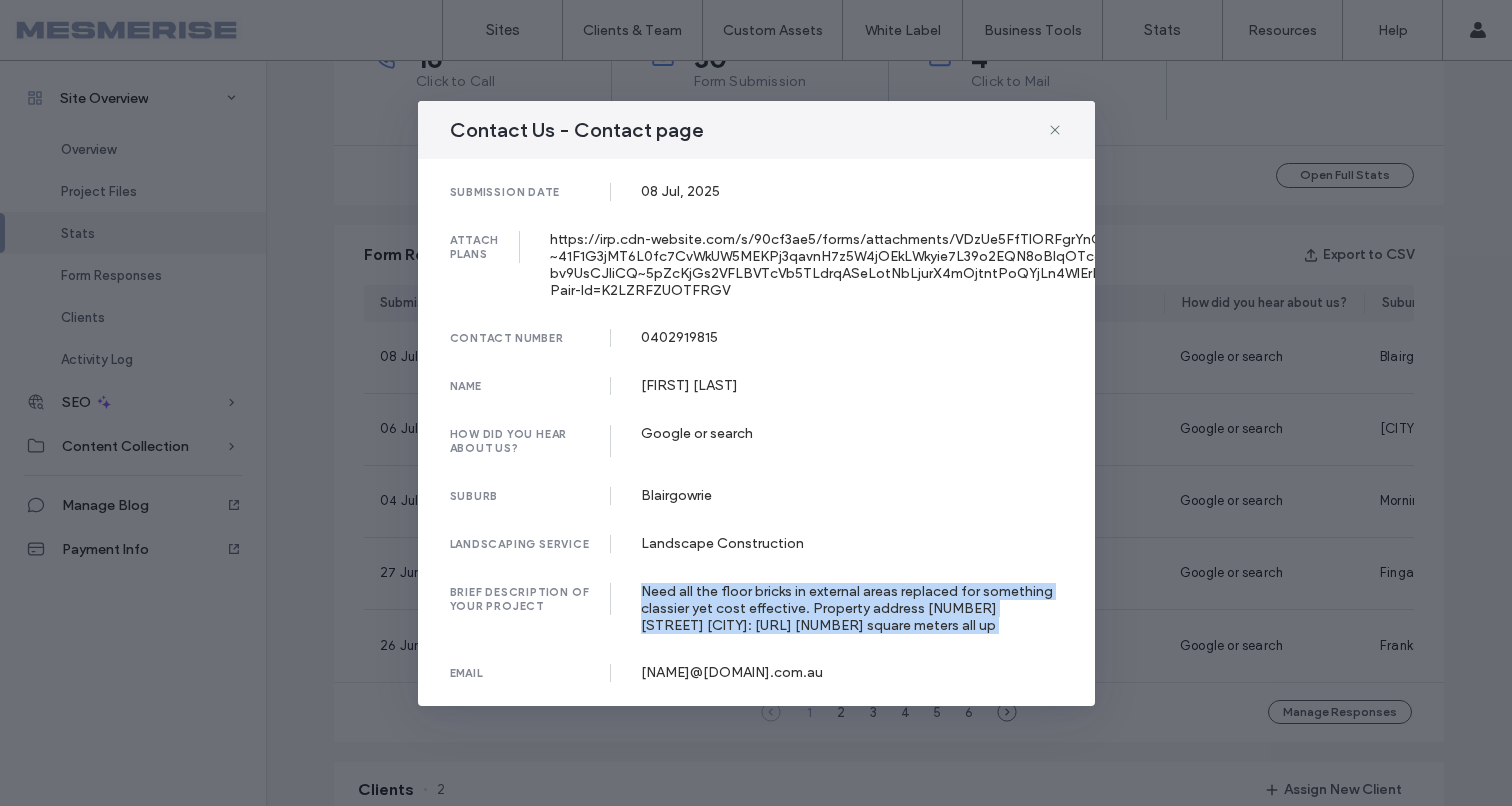 click on "Need all the floor bricks in external areas replaced for something classier yet cost effective. Property address 342 melbourne road Blairgowrie: https://www.spitaki-blairgowrie.com/gallery/project-one-f5w4d-8rlba-ah2kg-5r7pl-x8dl9 80 square meters all up" at bounding box center (852, 608) 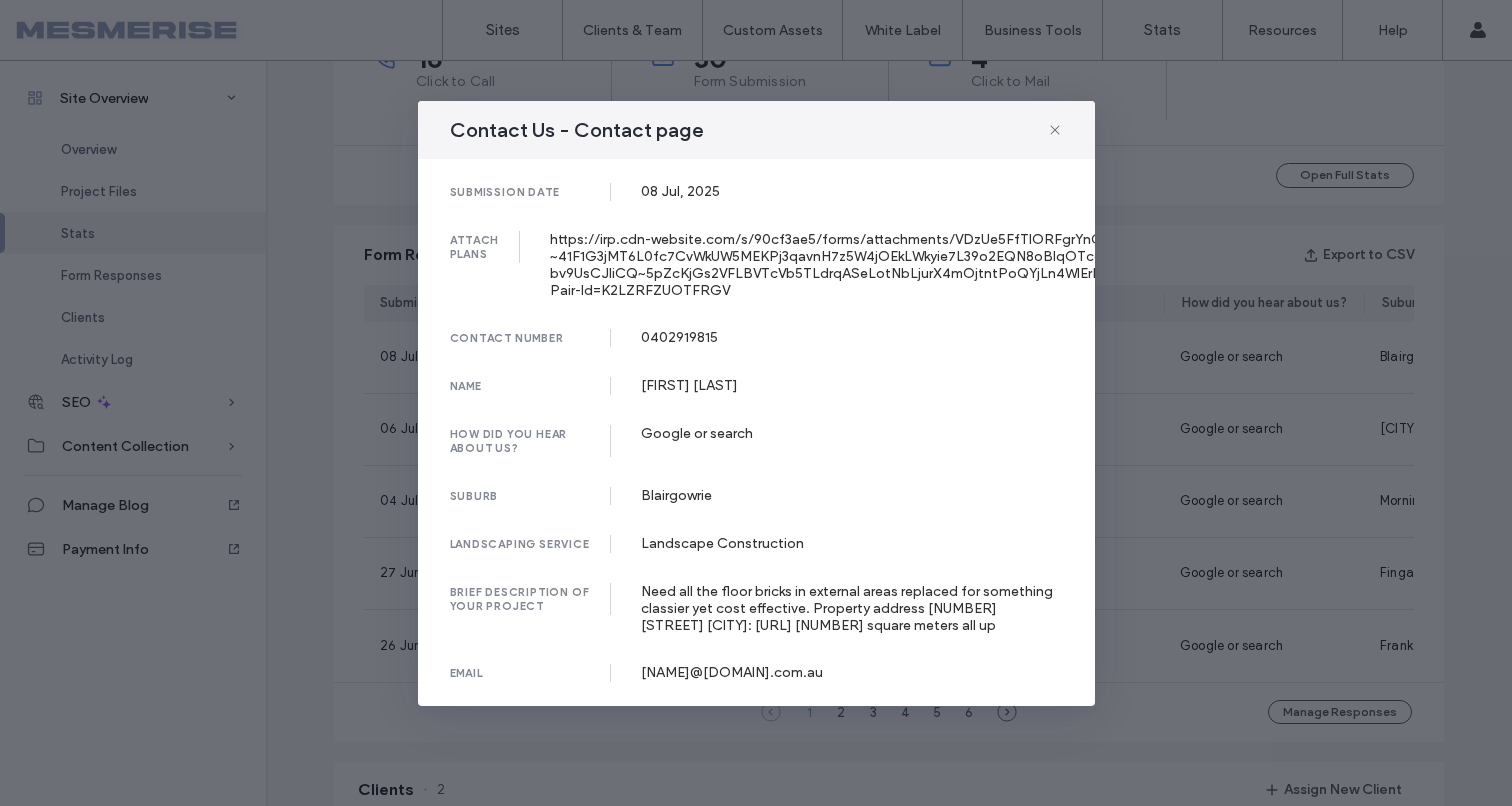 click on "Need all the floor bricks in external areas replaced for something classier yet cost effective. Property address 342 melbourne road Blairgowrie: https://www.spitaki-blairgowrie.com/gallery/project-one-f5w4d-8rlba-ah2kg-5r7pl-x8dl9 80 square meters all up" at bounding box center (852, 608) 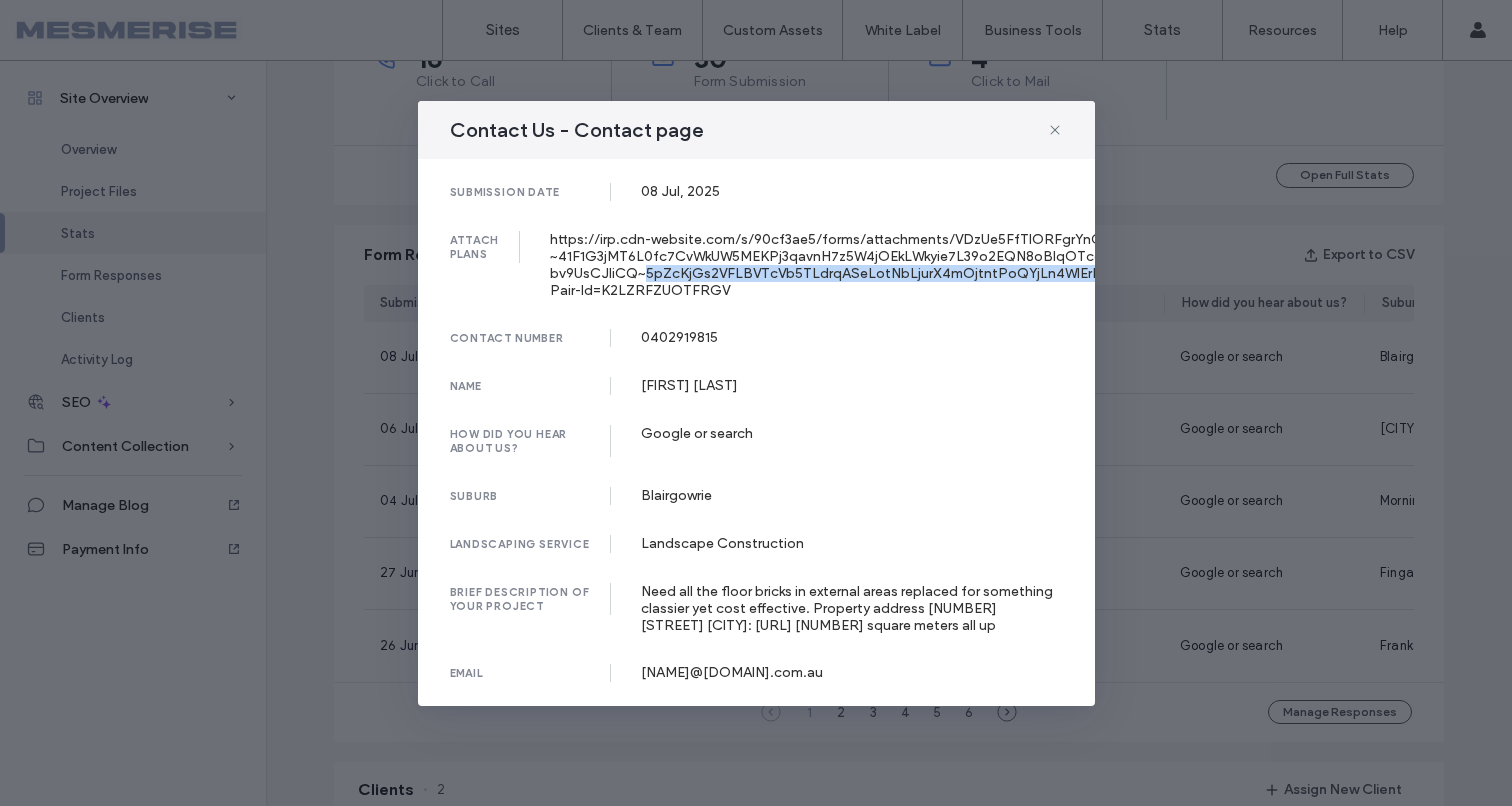click on "https://irp.cdn-website.com/s/90cf3ae5/forms/attachments/VDzUe5FfTlORFgrYnQ4w_Alfresco21.jpg?Expires=1760234491&Signature=LWMet~OWLewHSzv6Ul3cshs5CkpjPcETjrC86SKFNDWVc-6mmmAIL-9wdKjz-~41F1G3jMT6L0fc7CvWkUW5MEKPj3qavnH7z5W4jOEkLWkyie7L39o2EQN8oBlqOTccQb3JE2uUYASIa~6oV83fYxLxQgK857-bv9UsCJliCQ~5pZcKjGs2VFLBVTcVb5TLdrqASeLotNbLjurX4mOjtntPoQYjLn4WIErP6TLgFyUAFsxI1D4vVuVmjkaNtDMCCA2DIju0MhRXvOcPKsyeZ4hThxCjQkZ19u1iyHpUWR~0WYKIvlBxCeFekdlOql9WjLic6qAQAAQqWOJRdW90DA__&Key-Pair-Id=K2LZRFZUOTFRGV" at bounding box center (1324, 265) 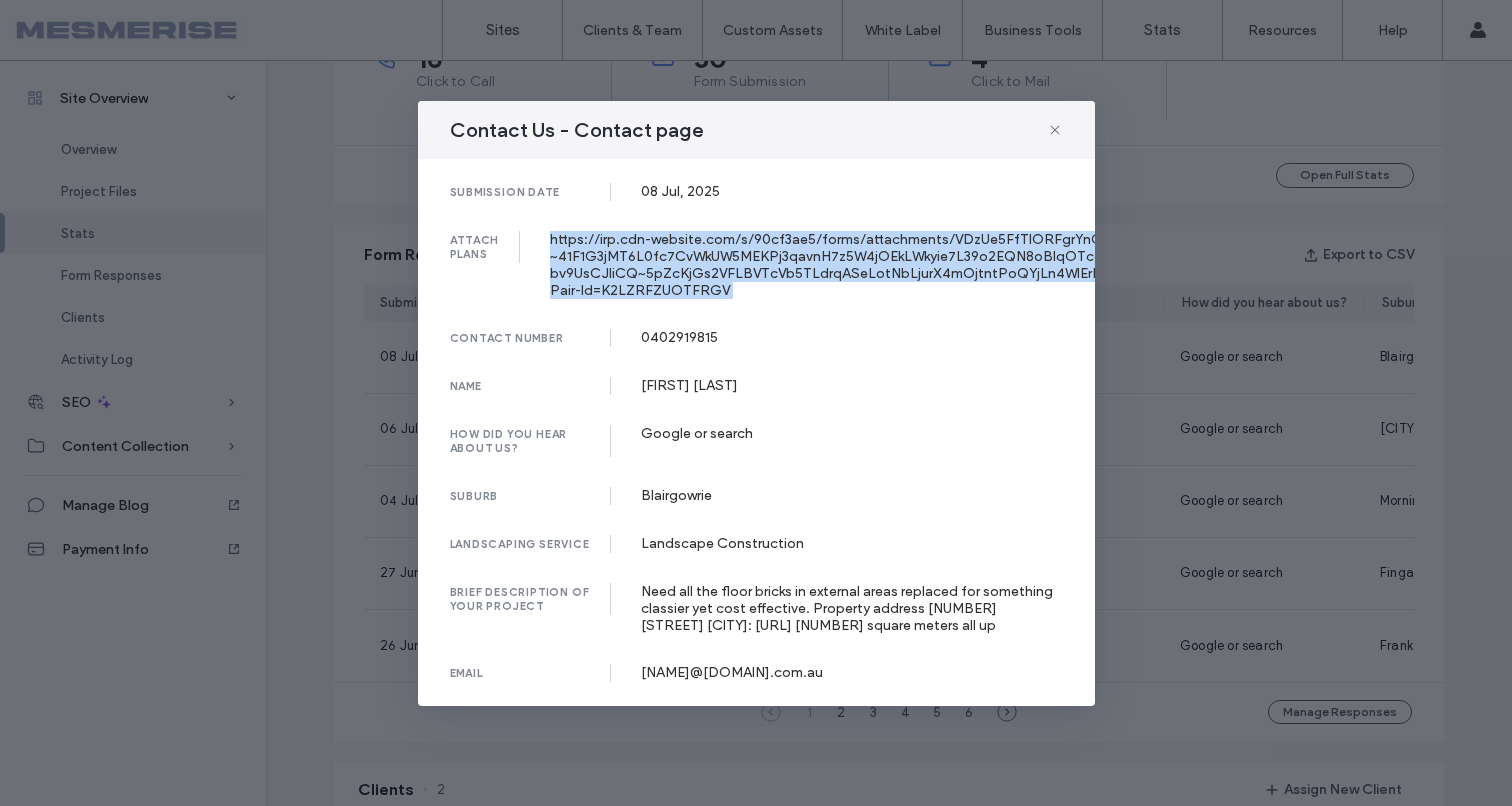 click on "https://irp.cdn-website.com/s/90cf3ae5/forms/attachments/VDzUe5FfTlORFgrYnQ4w_Alfresco21.jpg?Expires=1760234491&Signature=LWMet~OWLewHSzv6Ul3cshs5CkpjPcETjrC86SKFNDWVc-6mmmAIL-9wdKjz-~41F1G3jMT6L0fc7CvWkUW5MEKPj3qavnH7z5W4jOEkLWkyie7L39o2EQN8oBlqOTccQb3JE2uUYASIa~6oV83fYxLxQgK857-bv9UsCJliCQ~5pZcKjGs2VFLBVTcVb5TLdrqASeLotNbLjurX4mOjtntPoQYjLn4WIErP6TLgFyUAFsxI1D4vVuVmjkaNtDMCCA2DIju0MhRXvOcPKsyeZ4hThxCjQkZ19u1iyHpUWR~0WYKIvlBxCeFekdlOql9WjLic6qAQAAQqWOJRdW90DA__&Key-Pair-Id=K2LZRFZUOTFRGV" at bounding box center (1324, 265) 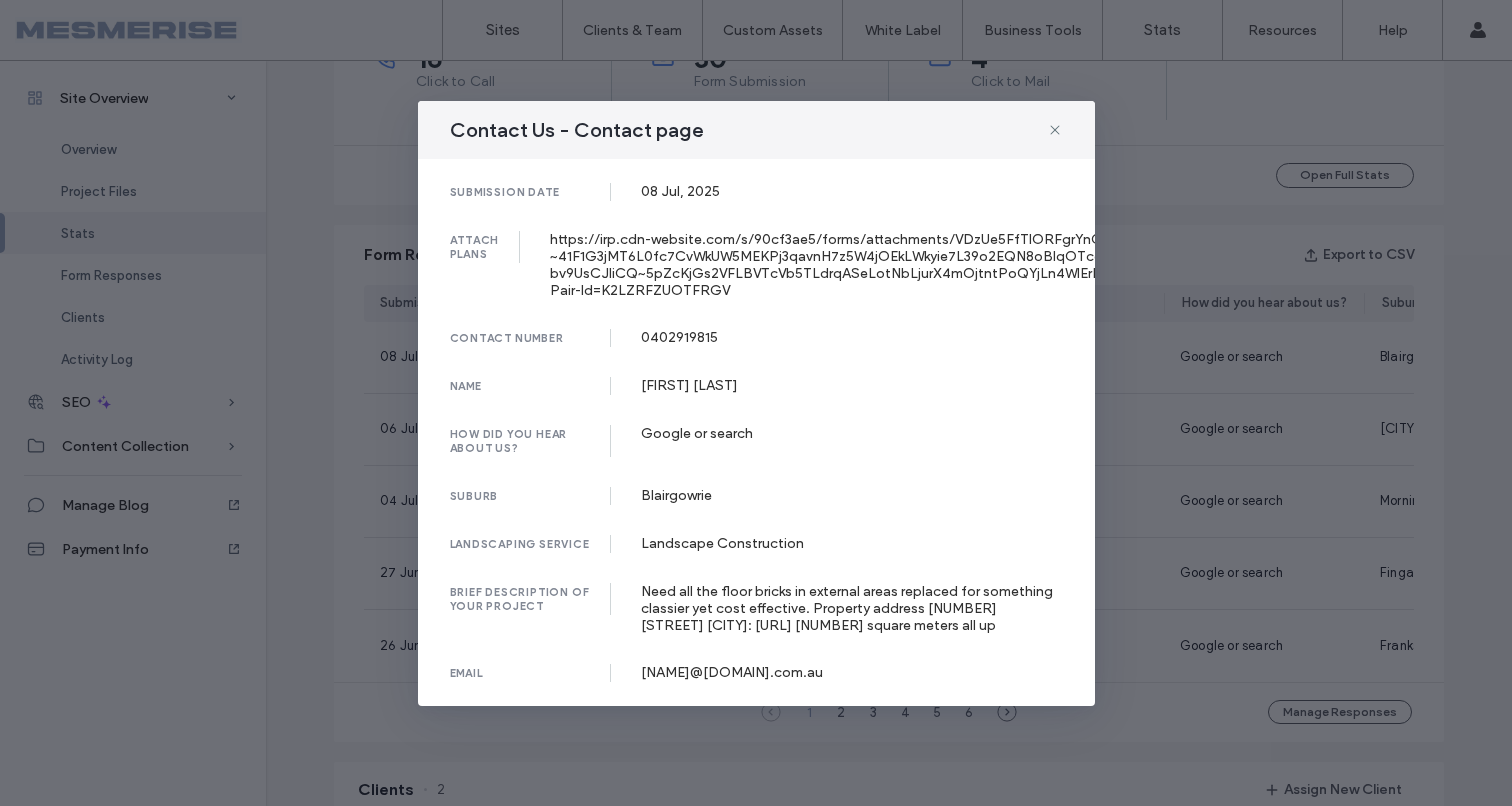 click on "Need all the floor bricks in external areas replaced for something classier yet cost effective. Property address 342 melbourne road Blairgowrie: https://www.spitaki-blairgowrie.com/gallery/project-one-f5w4d-8rlba-ah2kg-5r7pl-x8dl9 80 square meters all up" at bounding box center (852, 608) 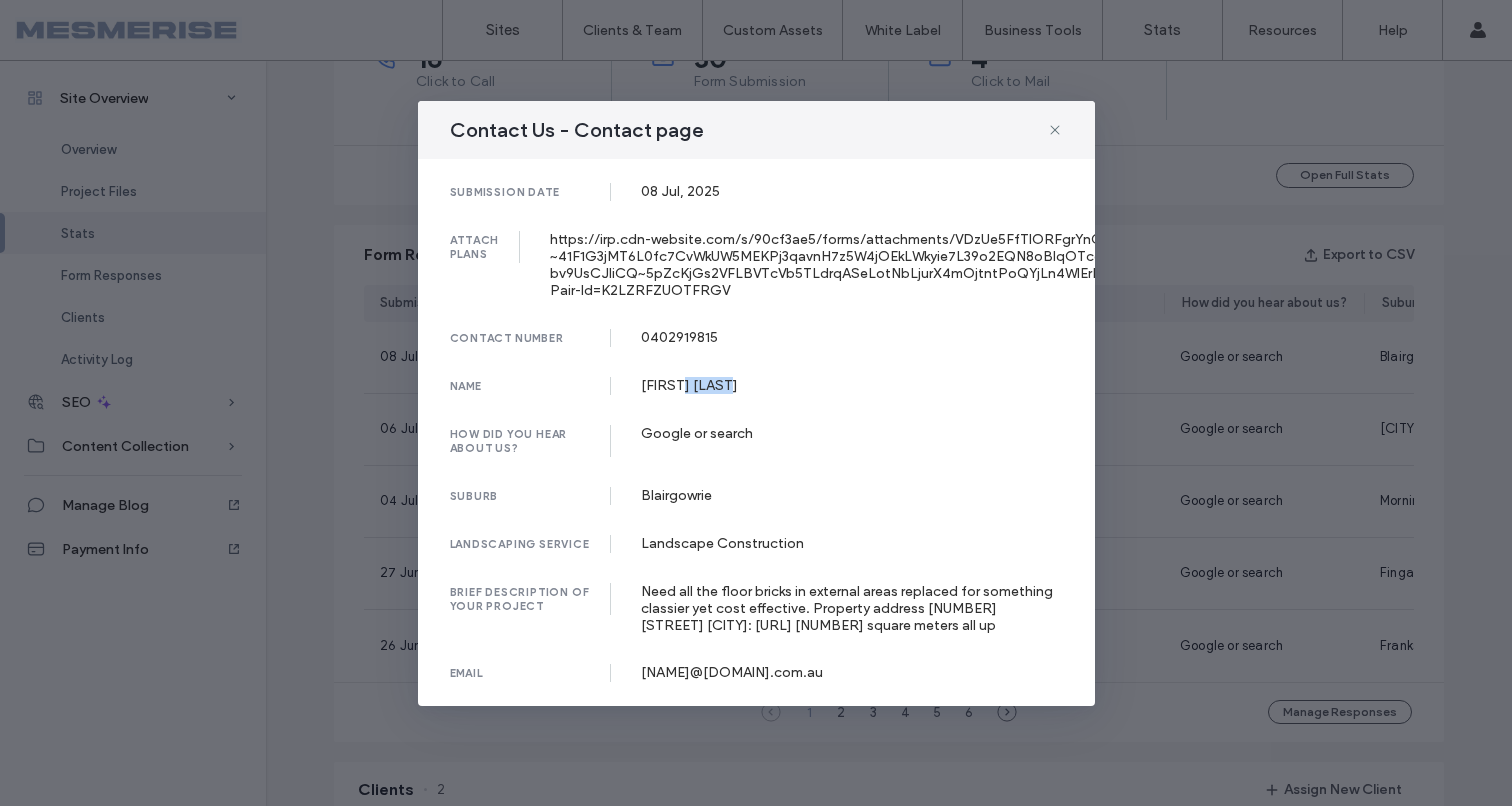 click on "Sandy Tsindos" at bounding box center (852, 385) 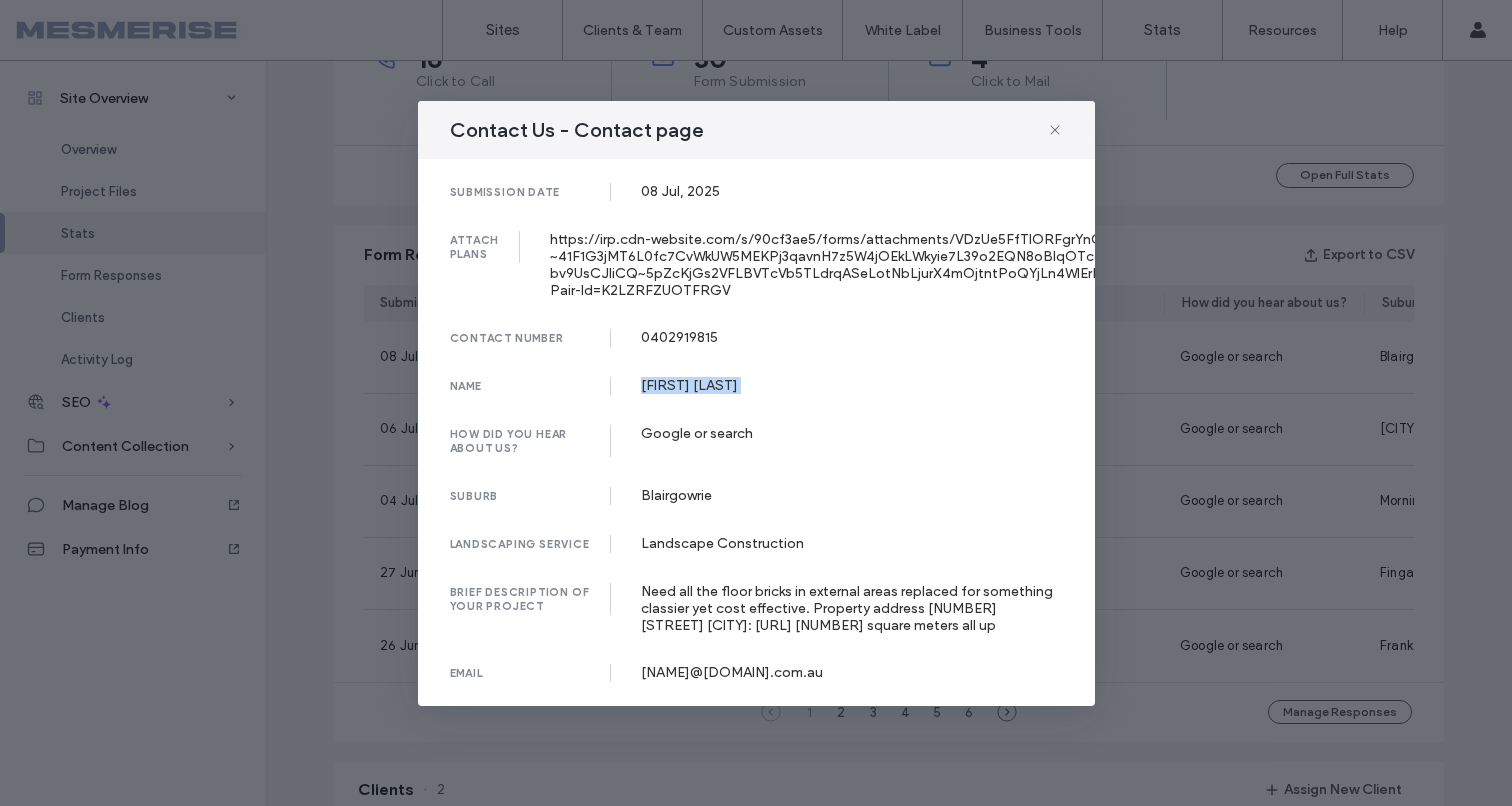 click on "Sandy Tsindos" at bounding box center (852, 385) 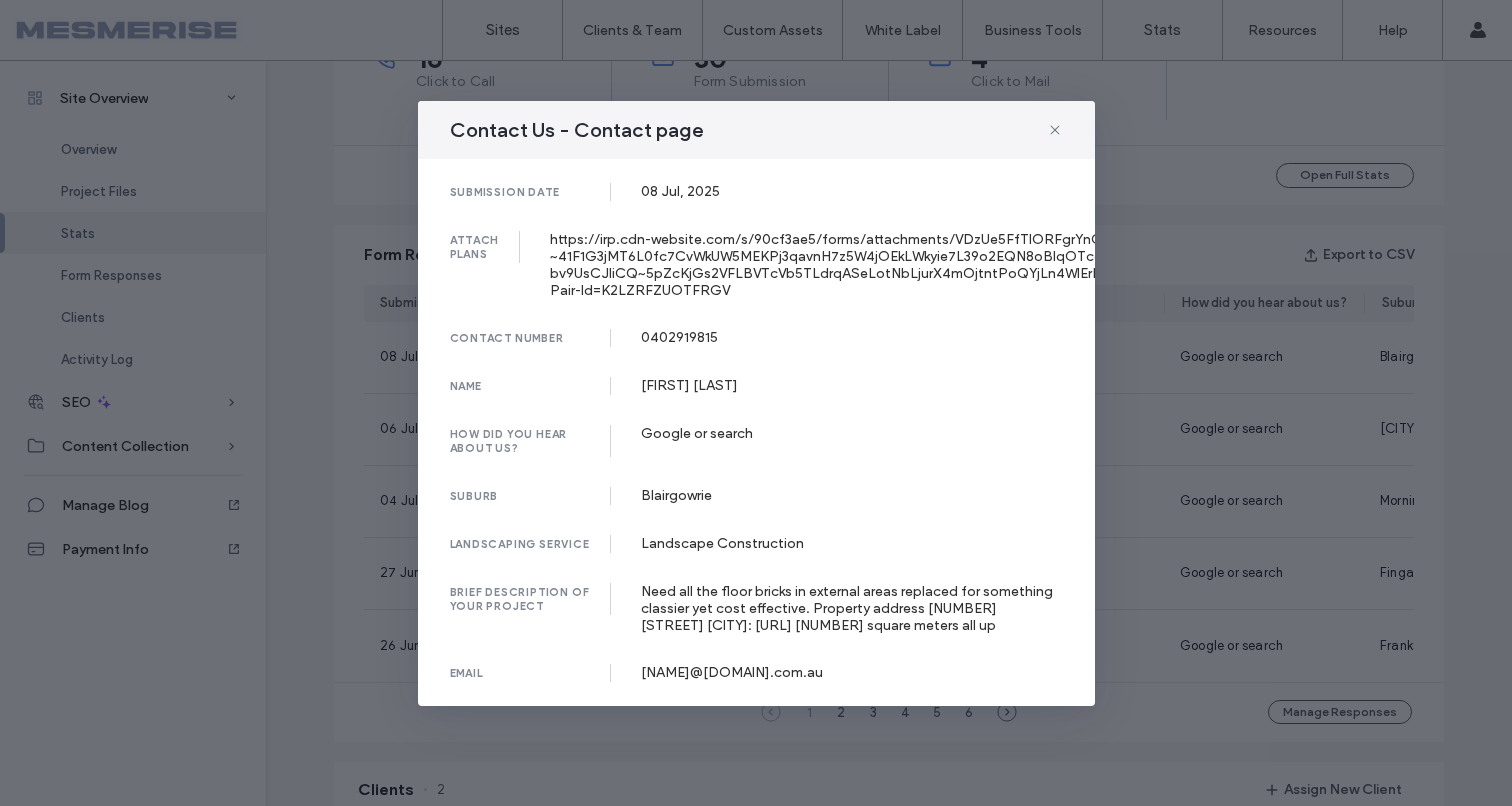 click on "Google or search" at bounding box center [852, 433] 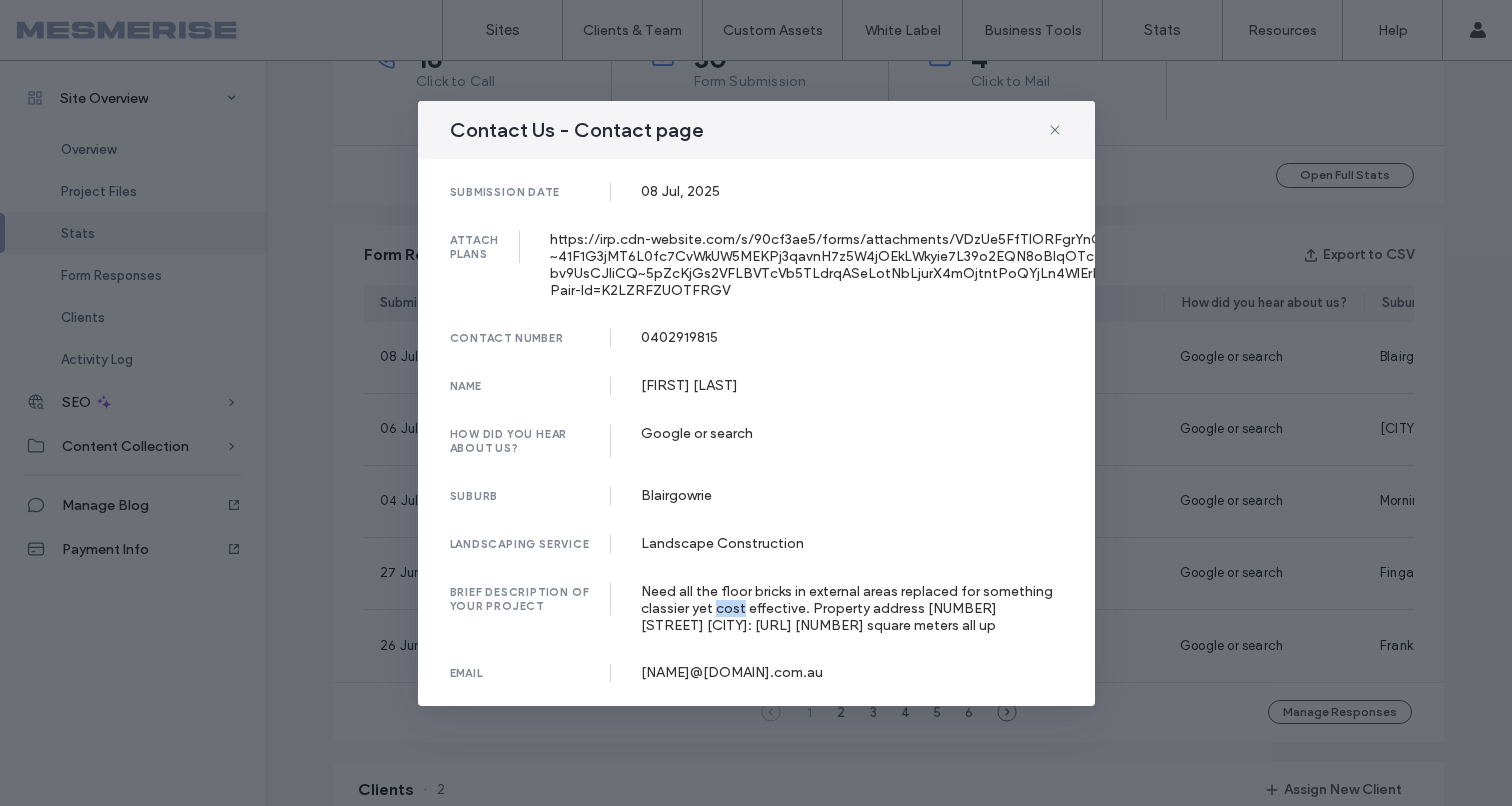 click on "Need all the floor bricks in external areas replaced for something classier yet cost effective. Property address 342 melbourne road Blairgowrie: https://www.spitaki-blairgowrie.com/gallery/project-one-f5w4d-8rlba-ah2kg-5r7pl-x8dl9 80 square meters all up" at bounding box center (852, 608) 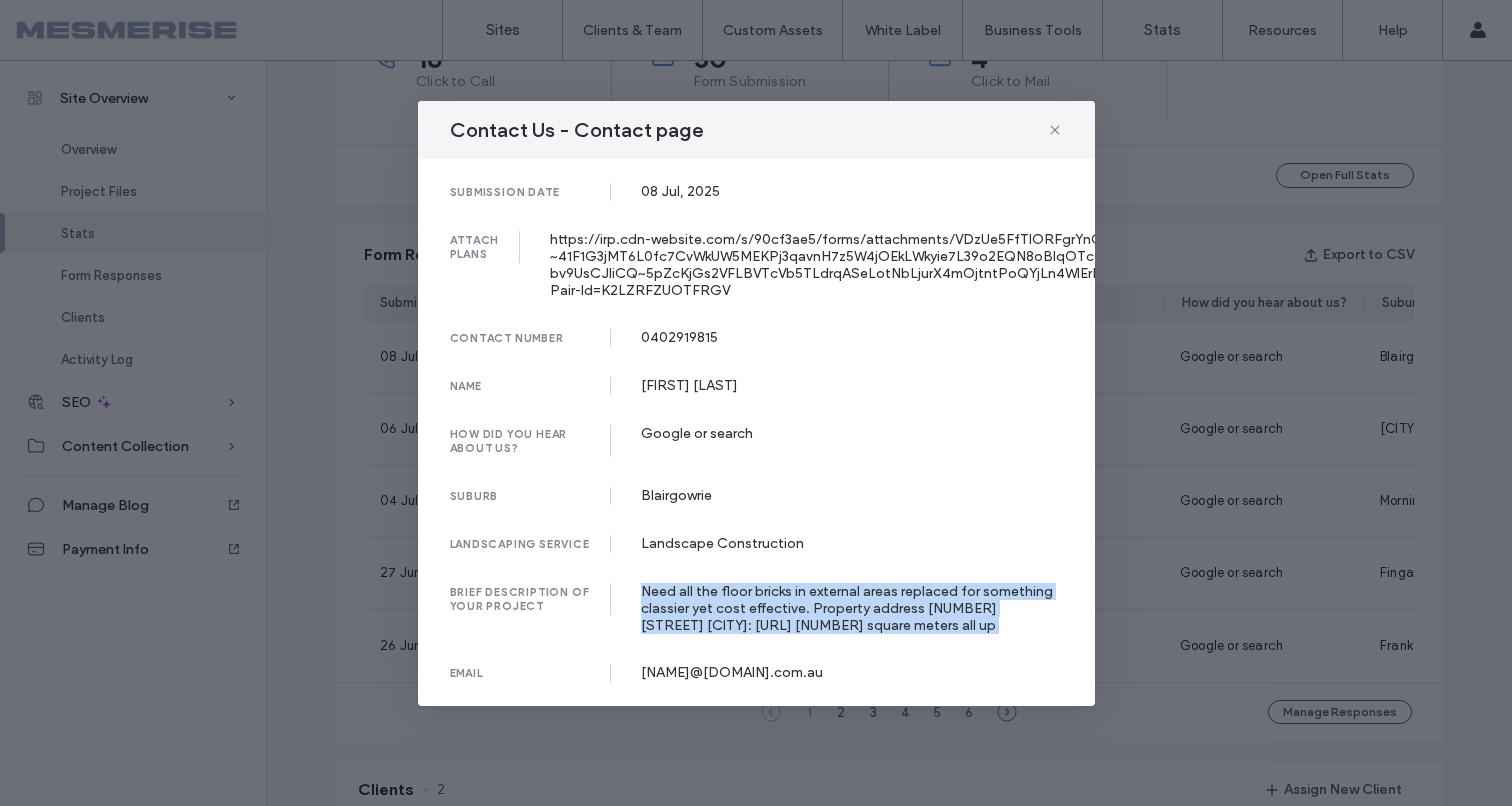 click on "Need all the floor bricks in external areas replaced for something classier yet cost effective. Property address 342 melbourne road Blairgowrie: https://www.spitaki-blairgowrie.com/gallery/project-one-f5w4d-8rlba-ah2kg-5r7pl-x8dl9 80 square meters all up" at bounding box center (852, 608) 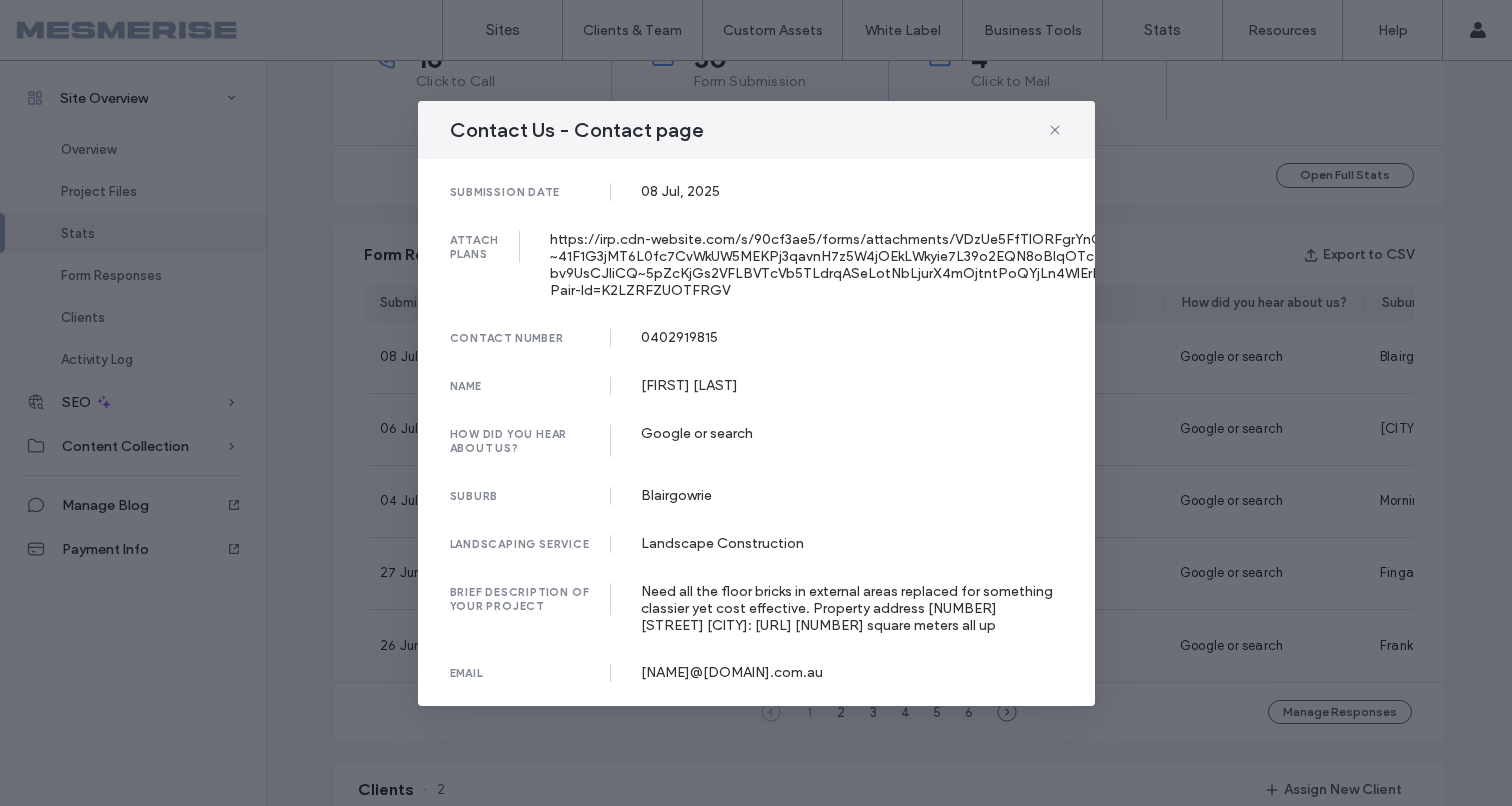 click on "Need all the floor bricks in external areas replaced for something classier yet cost effective. Property address 342 melbourne road Blairgowrie: https://www.spitaki-blairgowrie.com/gallery/project-one-f5w4d-8rlba-ah2kg-5r7pl-x8dl9 80 square meters all up" at bounding box center [852, 608] 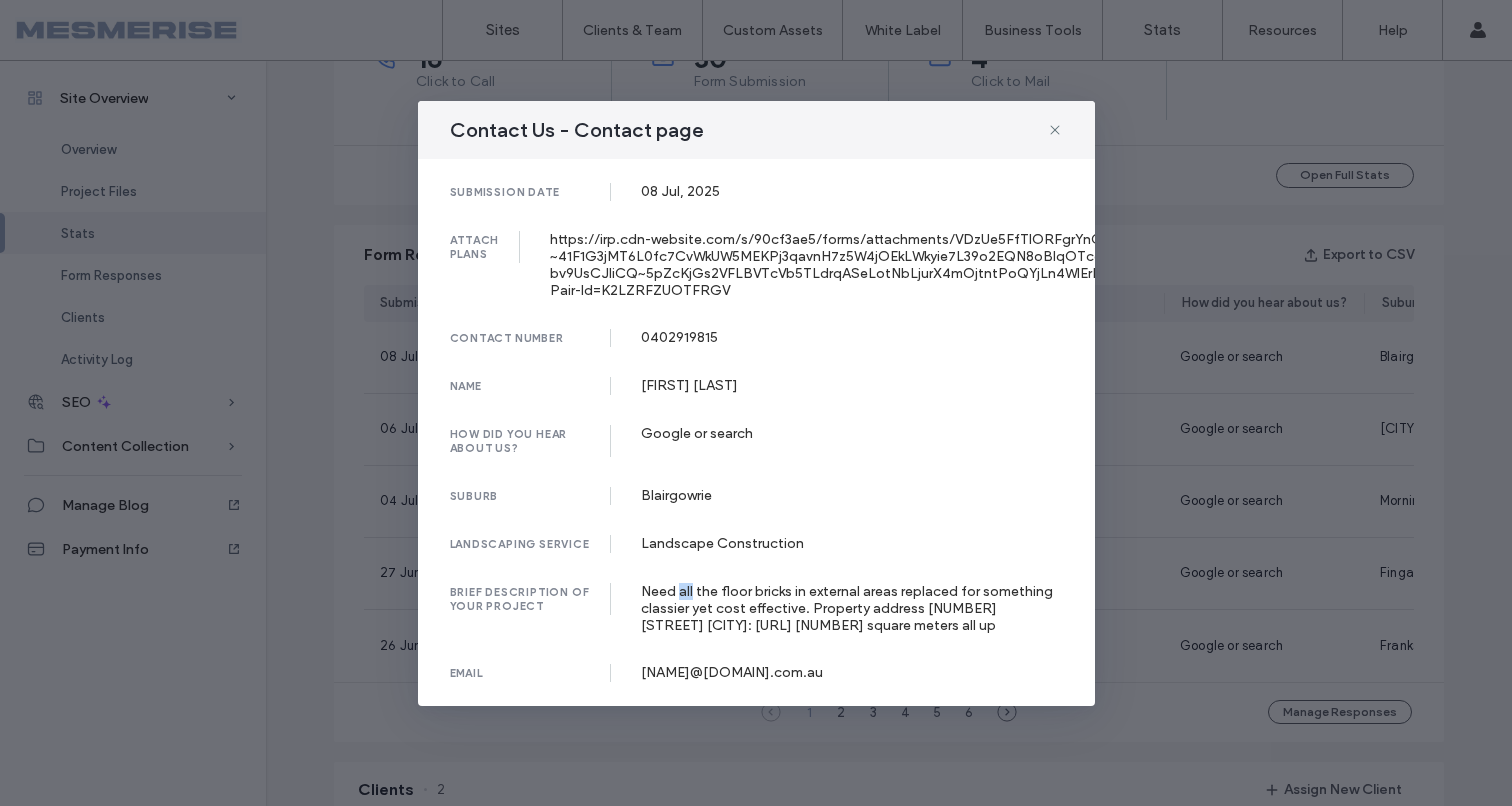 click on "Need all the floor bricks in external areas replaced for something classier yet cost effective. Property address 342 melbourne road Blairgowrie: https://www.spitaki-blairgowrie.com/gallery/project-one-f5w4d-8rlba-ah2kg-5r7pl-x8dl9 80 square meters all up" at bounding box center [852, 608] 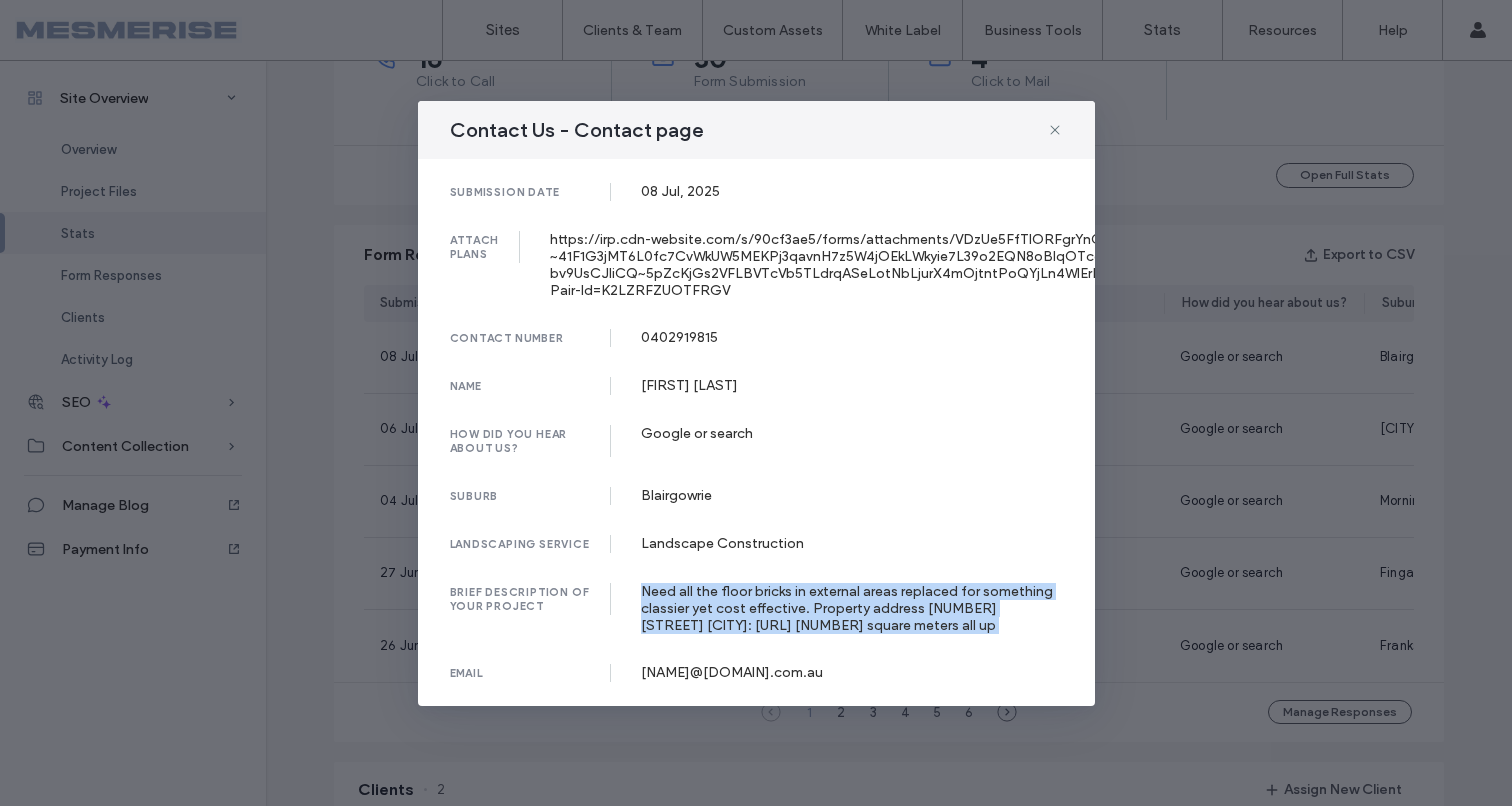 click on "Need all the floor bricks in external areas replaced for something classier yet cost effective. Property address 342 melbourne road Blairgowrie: https://www.spitaki-blairgowrie.com/gallery/project-one-f5w4d-8rlba-ah2kg-5r7pl-x8dl9 80 square meters all up" at bounding box center (852, 608) 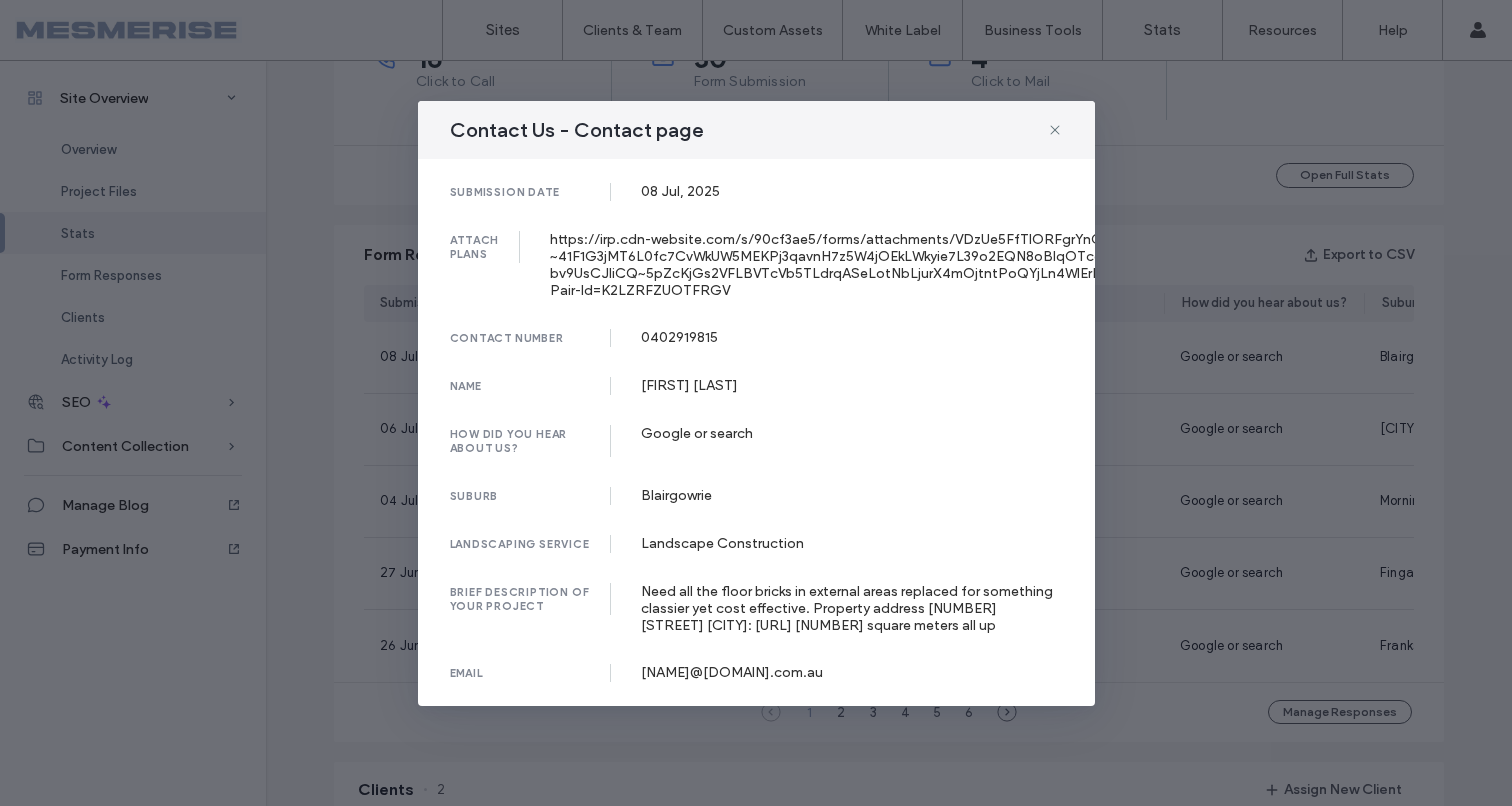 click on "Need all the floor bricks in external areas replaced for something classier yet cost effective. Property address 342 melbourne road Blairgowrie: https://www.spitaki-blairgowrie.com/gallery/project-one-f5w4d-8rlba-ah2kg-5r7pl-x8dl9 80 square meters all up" at bounding box center (852, 608) 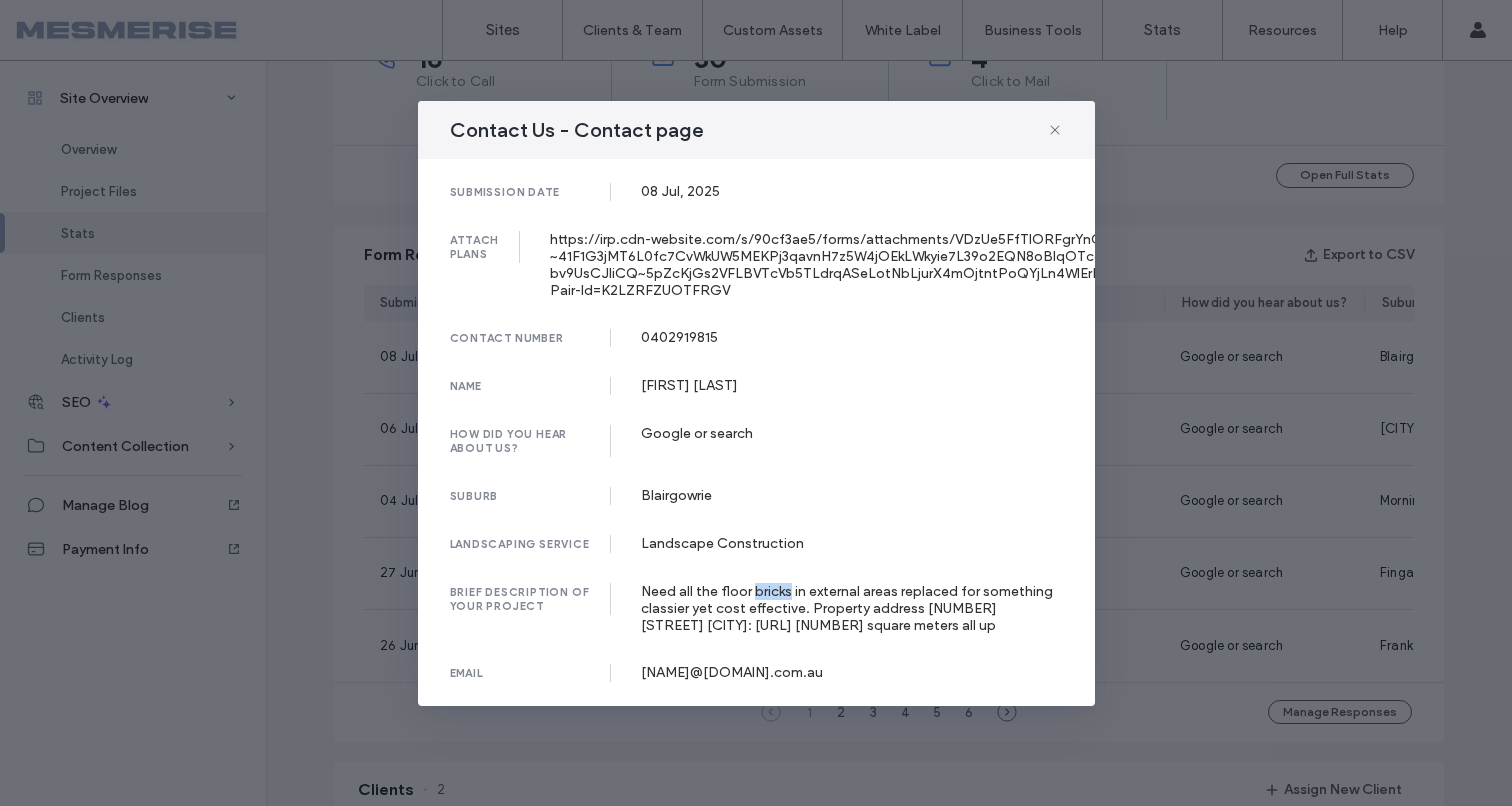 click on "Need all the floor bricks in external areas replaced for something classier yet cost effective. Property address 342 melbourne road Blairgowrie: https://www.spitaki-blairgowrie.com/gallery/project-one-f5w4d-8rlba-ah2kg-5r7pl-x8dl9 80 square meters all up" at bounding box center [852, 608] 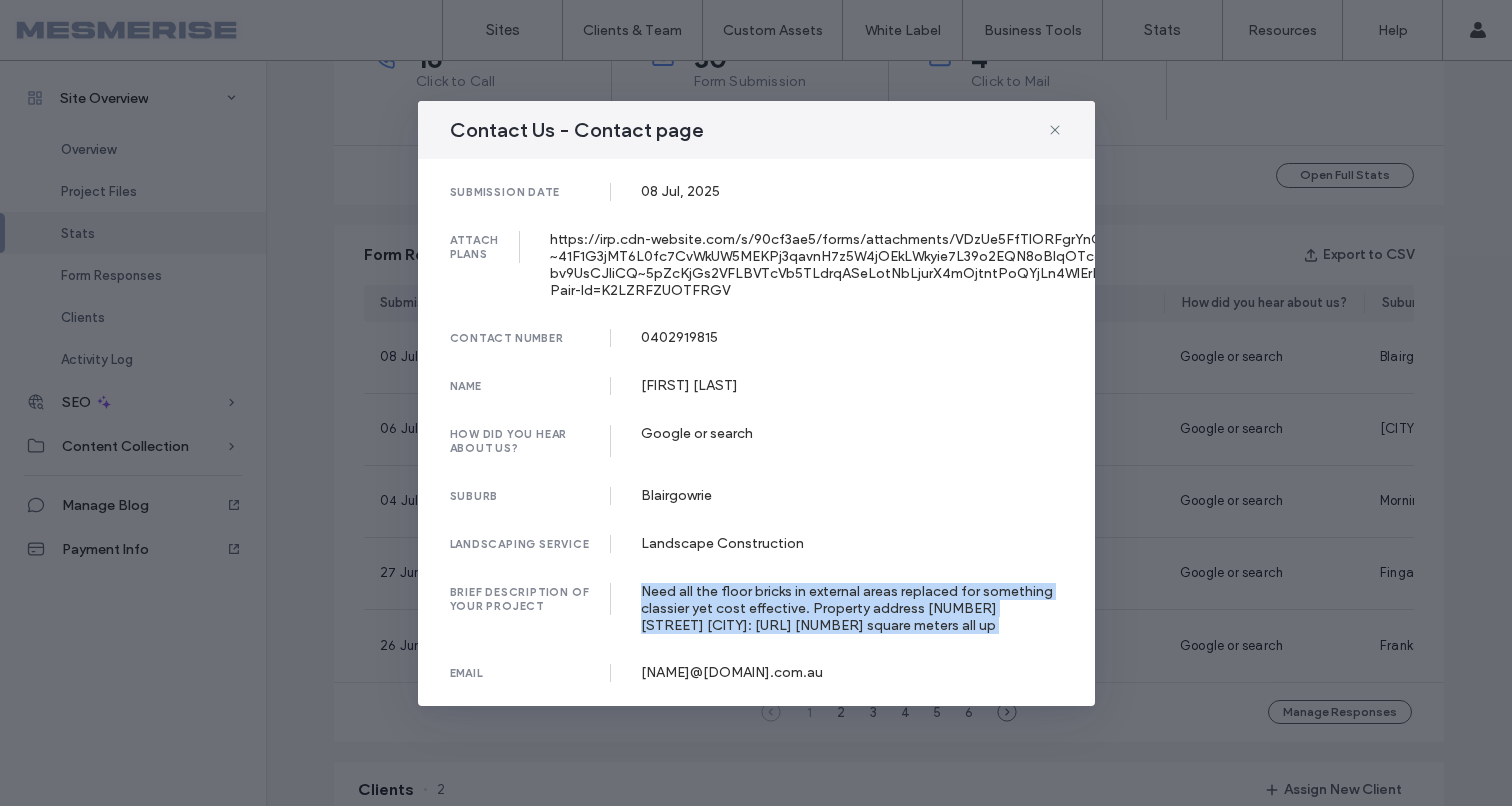 click on "Need all the floor bricks in external areas replaced for something classier yet cost effective. Property address 342 melbourne road Blairgowrie: https://www.spitaki-blairgowrie.com/gallery/project-one-f5w4d-8rlba-ah2kg-5r7pl-x8dl9 80 square meters all up" at bounding box center [852, 608] 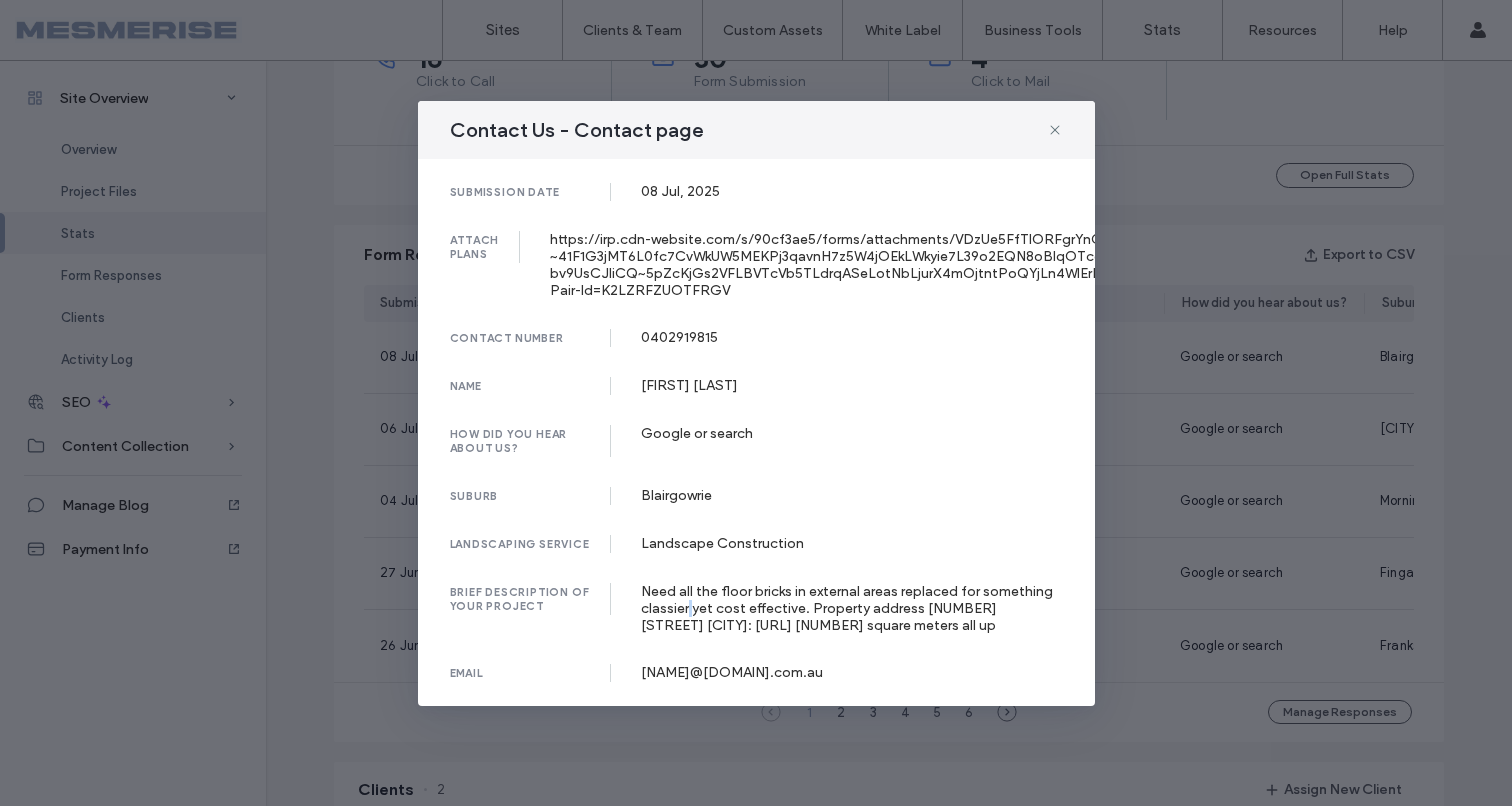 click on "Need all the floor bricks in external areas replaced for something classier yet cost effective. Property address 342 melbourne road Blairgowrie: https://www.spitaki-blairgowrie.com/gallery/project-one-f5w4d-8rlba-ah2kg-5r7pl-x8dl9 80 square meters all up" at bounding box center [852, 608] 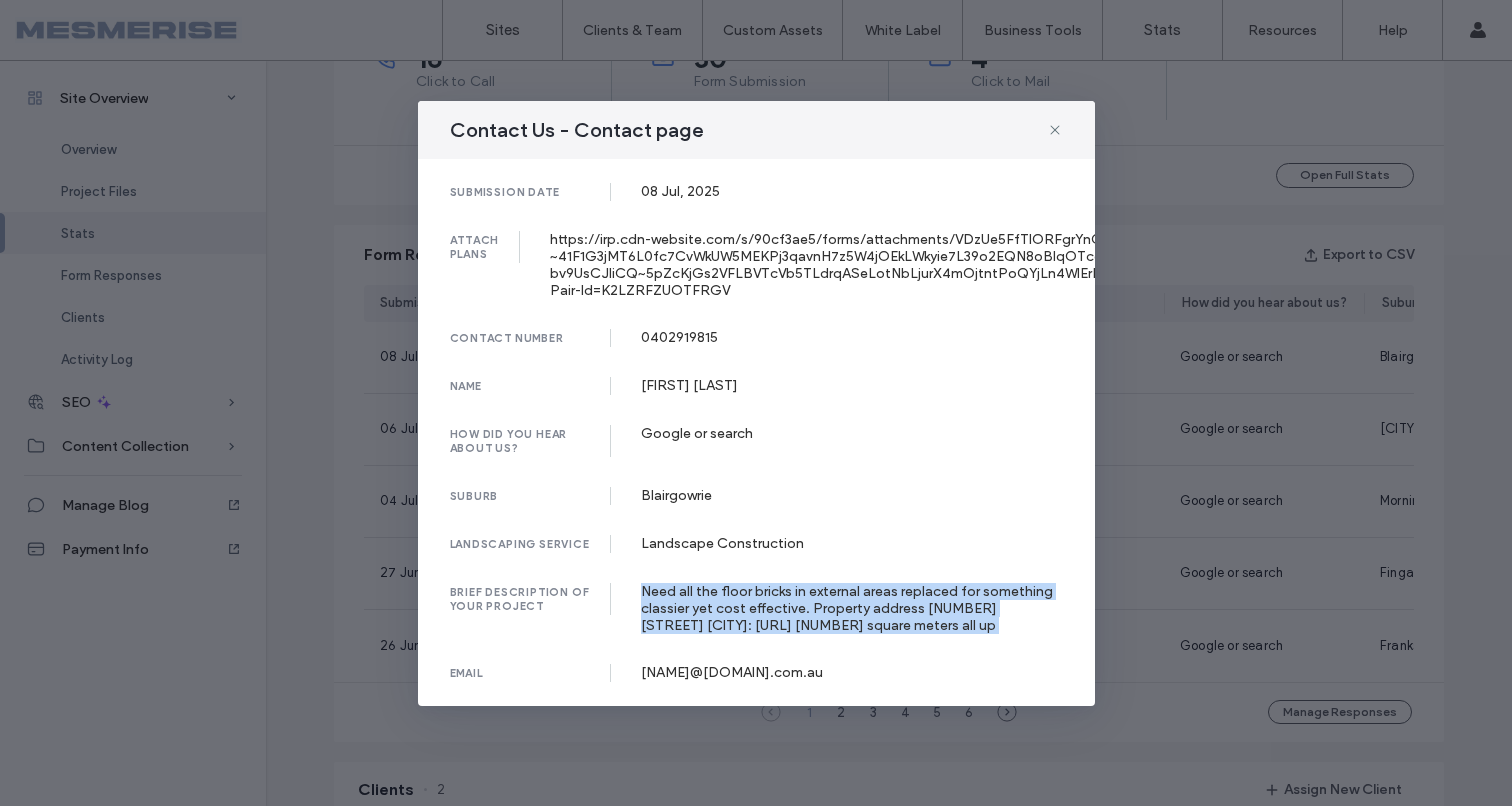 click on "Need all the floor bricks in external areas replaced for something classier yet cost effective. Property address 342 melbourne road Blairgowrie: https://www.spitaki-blairgowrie.com/gallery/project-one-f5w4d-8rlba-ah2kg-5r7pl-x8dl9 80 square meters all up" at bounding box center (852, 608) 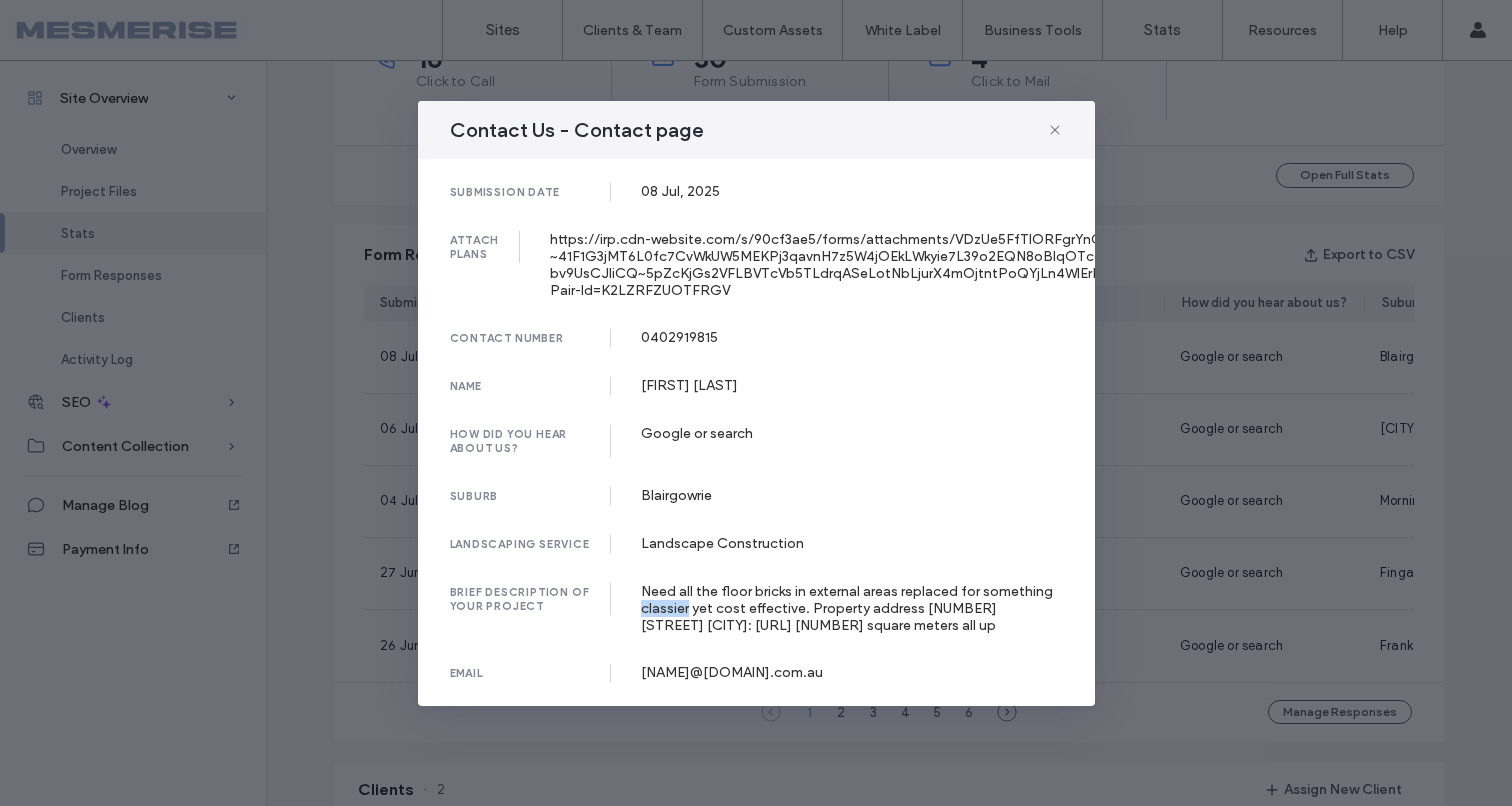 click on "brief description of your project Need all the floor bricks in external areas replaced for something classier yet cost effective. Property address 342 melbourne road Blairgowrie: https://www.spitaki-blairgowrie.com/gallery/project-one-f5w4d-8rlba-ah2kg-5r7pl-x8dl9 80 square meters all up" at bounding box center [756, 608] 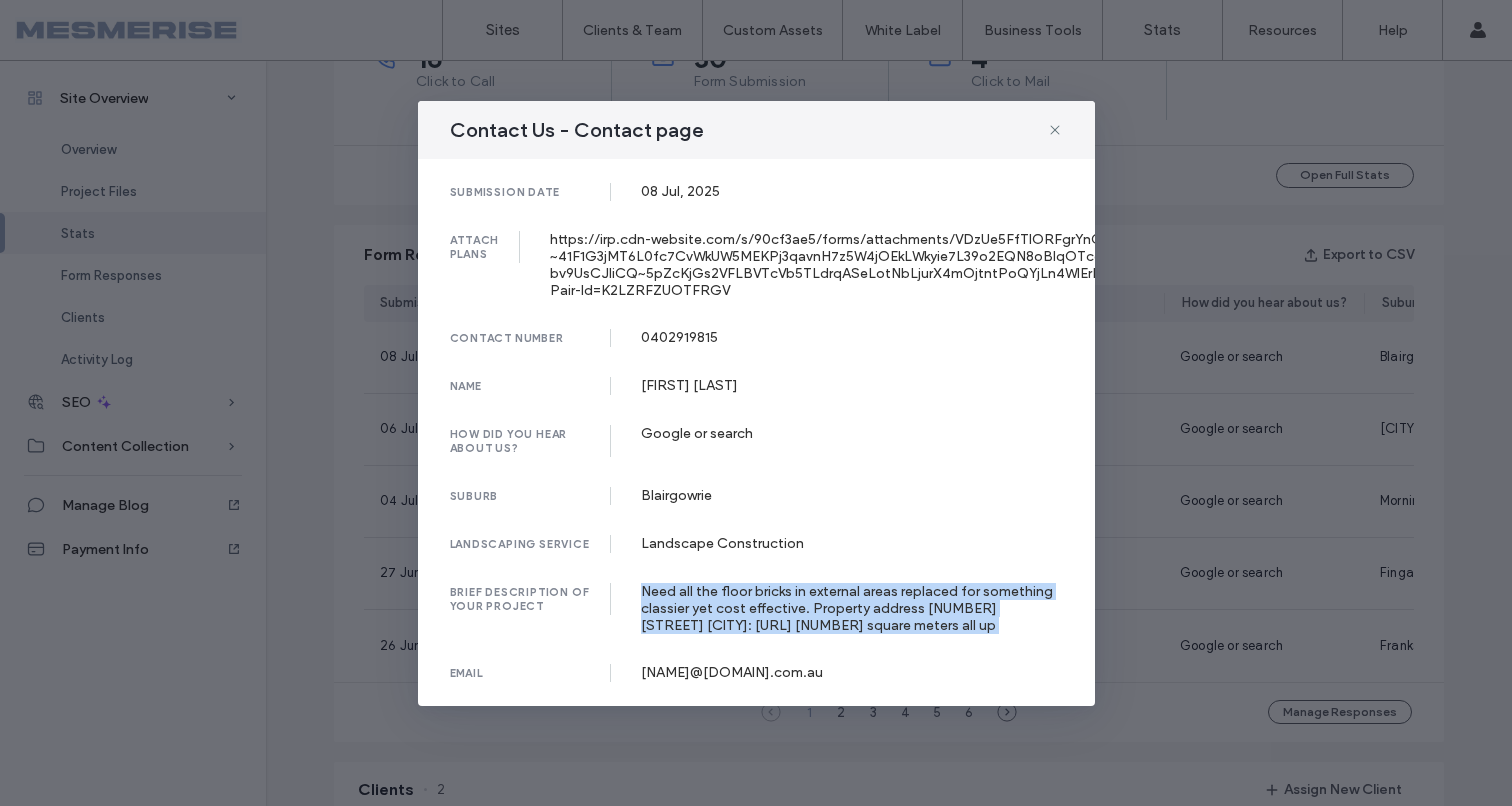 click on "brief description of your project Need all the floor bricks in external areas replaced for something classier yet cost effective. Property address 342 melbourne road Blairgowrie: https://www.spitaki-blairgowrie.com/gallery/project-one-f5w4d-8rlba-ah2kg-5r7pl-x8dl9 80 square meters all up" at bounding box center [756, 608] 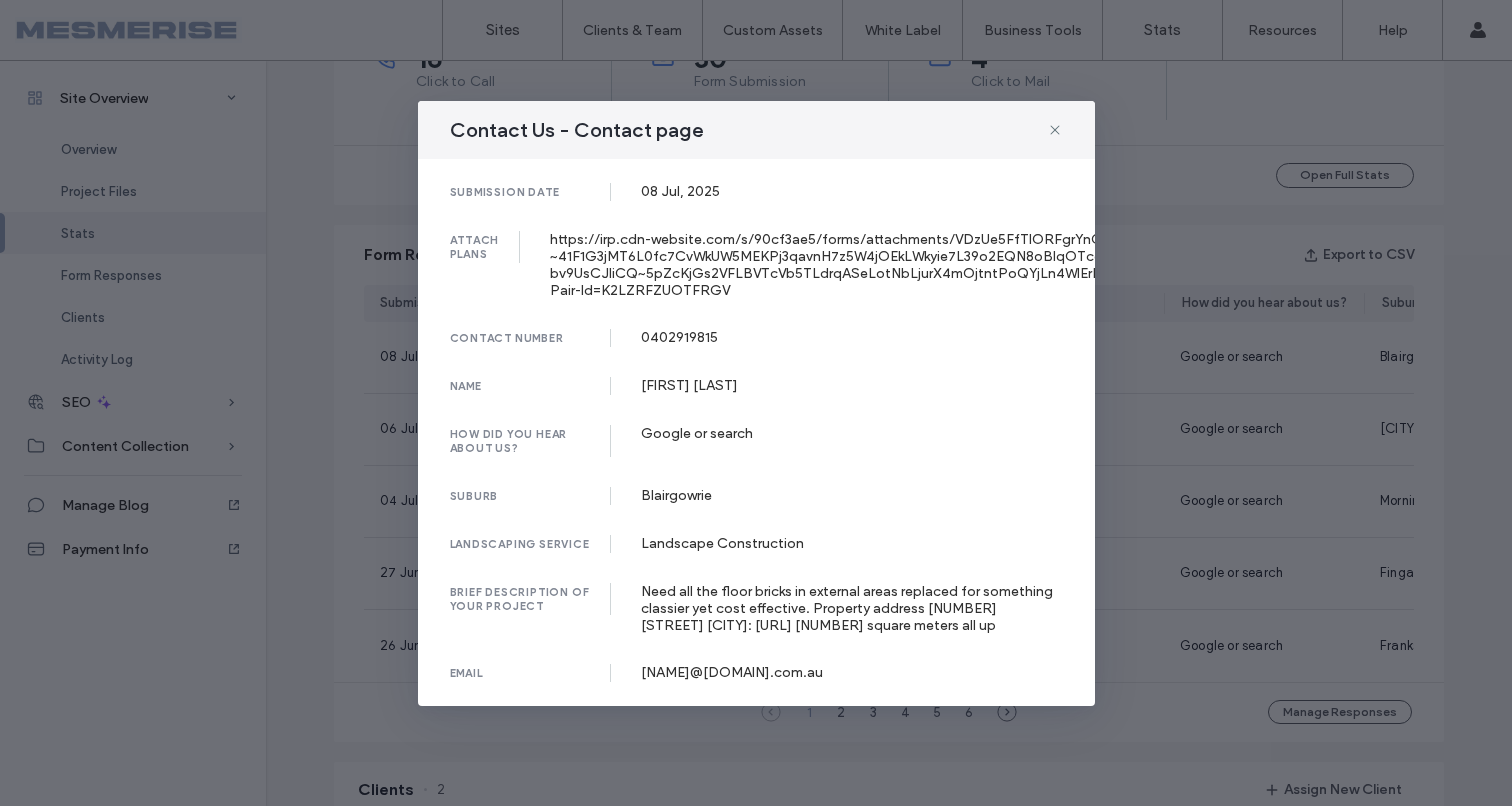 click on "Need all the floor bricks in external areas replaced for something classier yet cost effective. Property address 342 melbourne road Blairgowrie: https://www.spitaki-blairgowrie.com/gallery/project-one-f5w4d-8rlba-ah2kg-5r7pl-x8dl9 80 square meters all up" at bounding box center (852, 608) 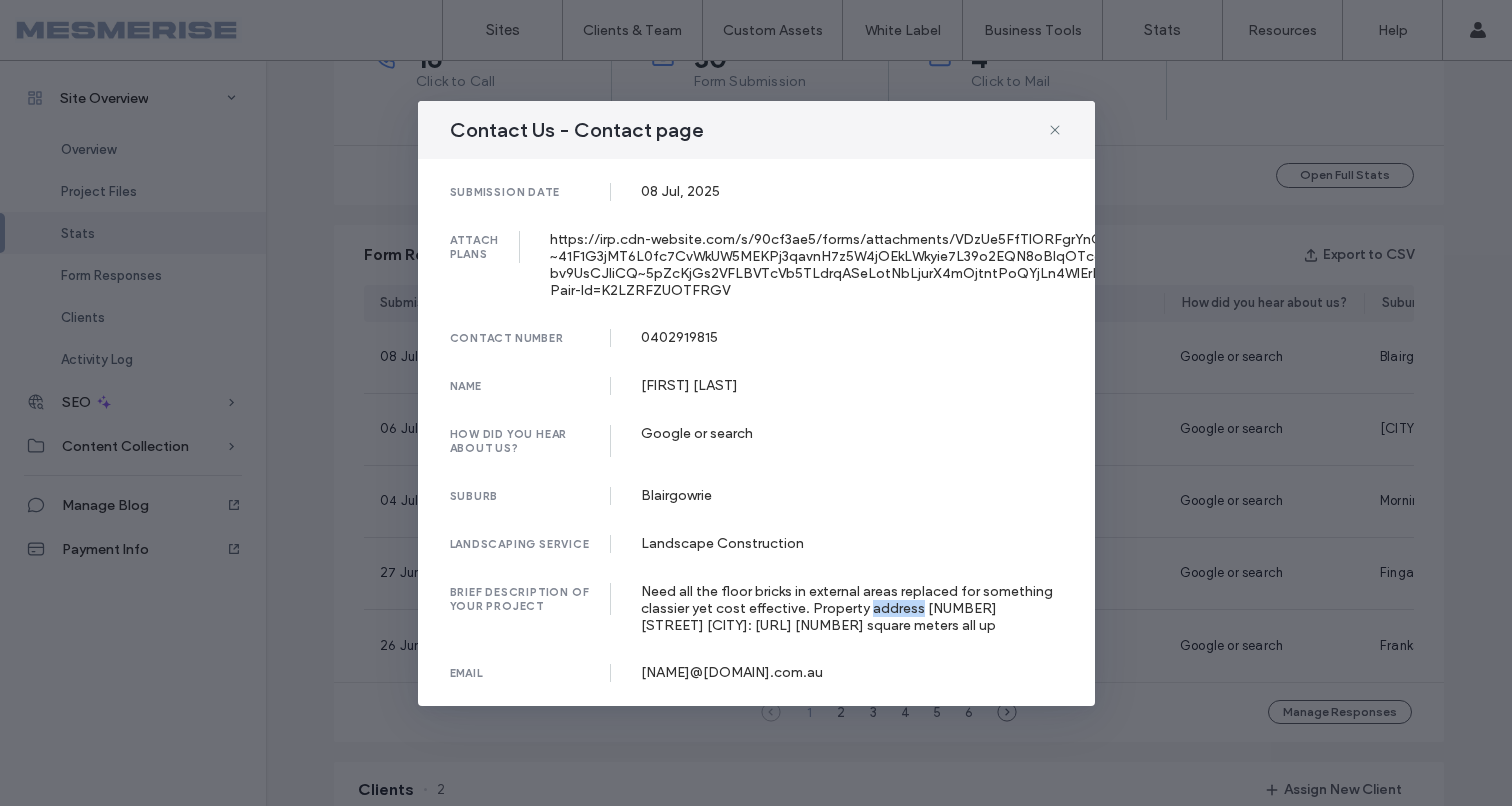 click on "Need all the floor bricks in external areas replaced for something classier yet cost effective. Property address 342 melbourne road Blairgowrie: https://www.spitaki-blairgowrie.com/gallery/project-one-f5w4d-8rlba-ah2kg-5r7pl-x8dl9 80 square meters all up" at bounding box center (852, 608) 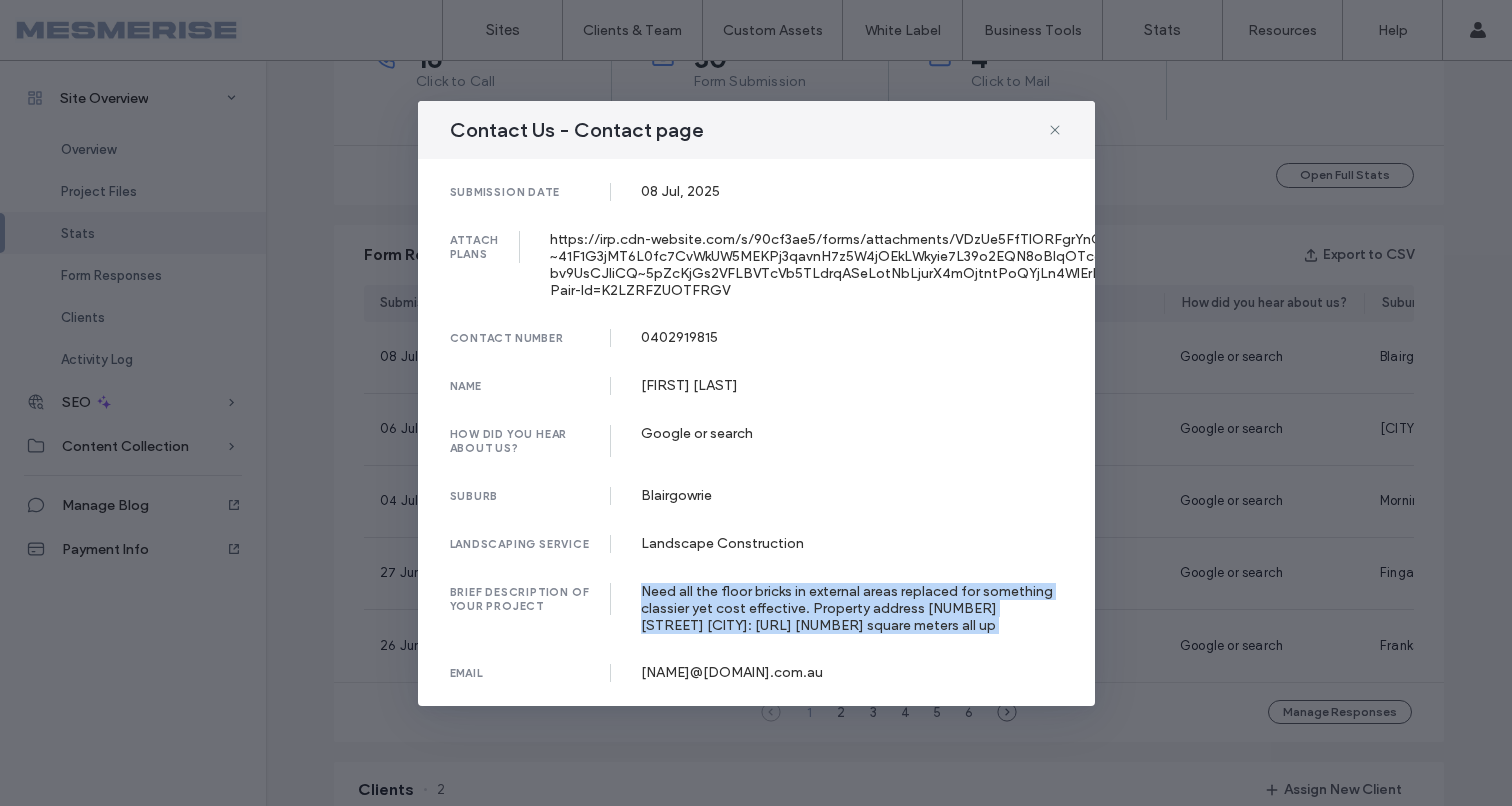 click on "Need all the floor bricks in external areas replaced for something classier yet cost effective. Property address 342 melbourne road Blairgowrie: https://www.spitaki-blairgowrie.com/gallery/project-one-f5w4d-8rlba-ah2kg-5r7pl-x8dl9 80 square meters all up" at bounding box center (852, 608) 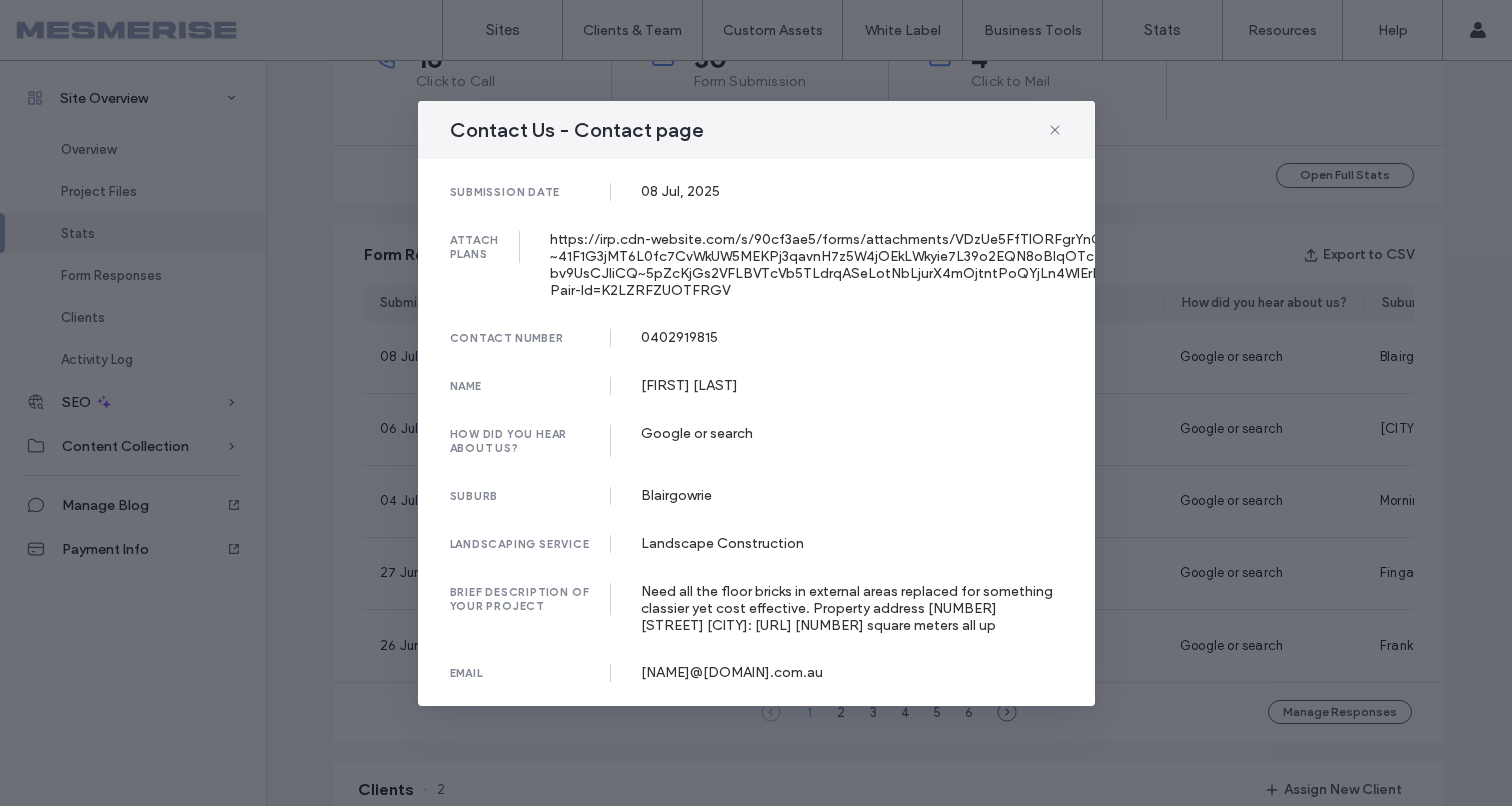 click on "Need all the floor bricks in external areas replaced for something classier yet cost effective. Property address 342 melbourne road Blairgowrie: https://www.spitaki-blairgowrie.com/gallery/project-one-f5w4d-8rlba-ah2kg-5r7pl-x8dl9 80 square meters all up" at bounding box center (852, 608) 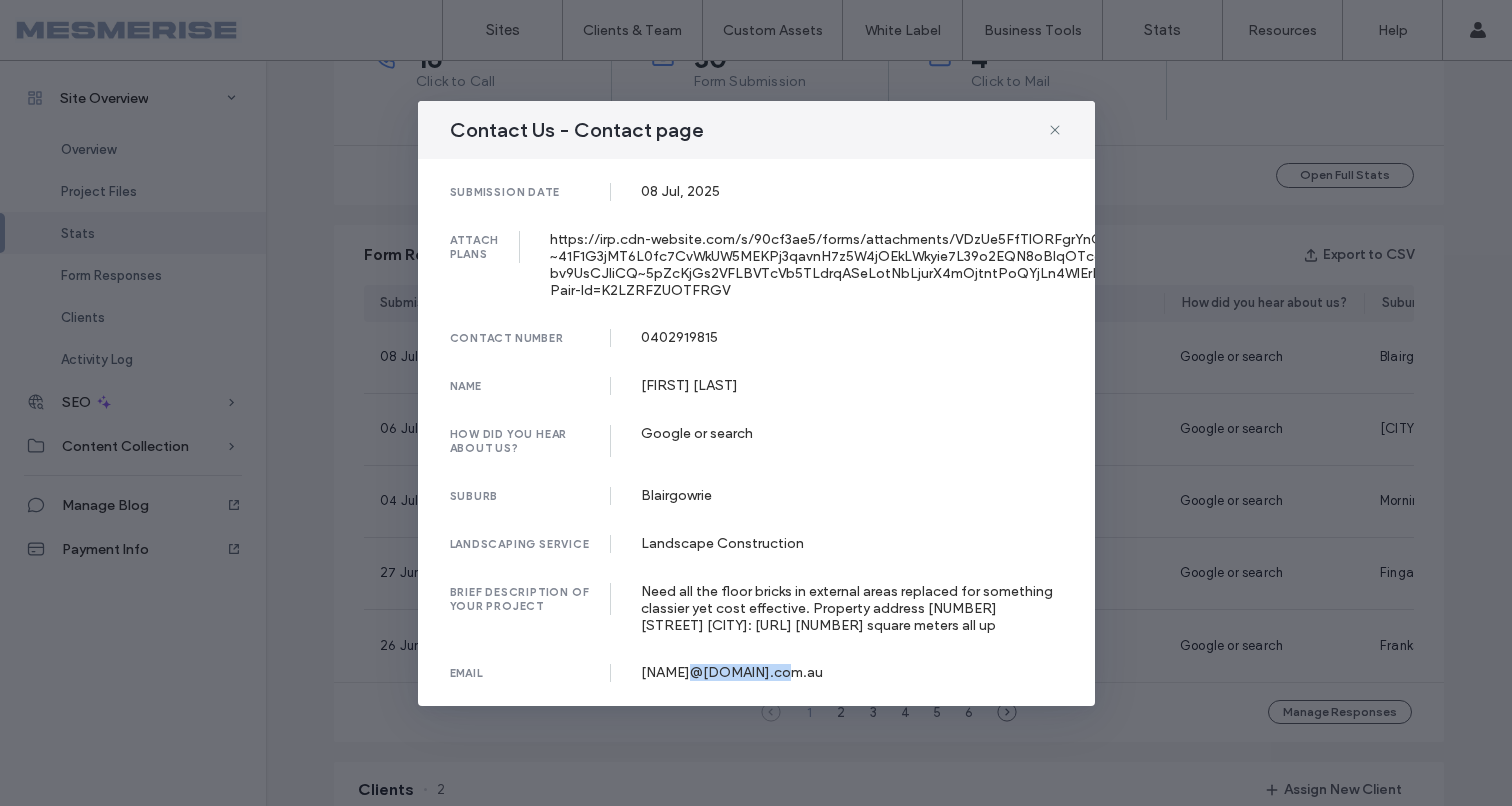 click on "sandy@charleselena.com.au" at bounding box center (852, 672) 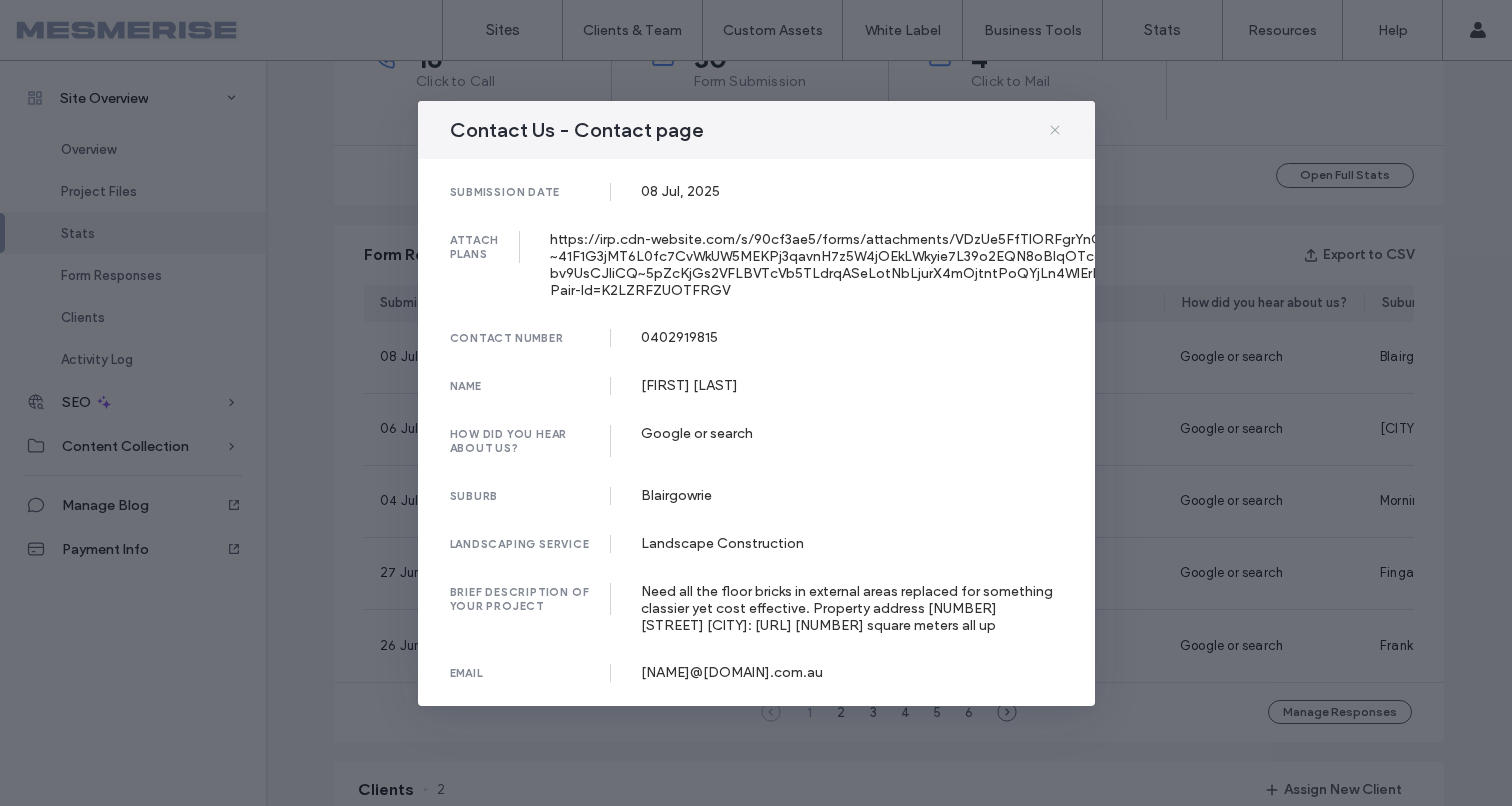 click at bounding box center (1055, 130) 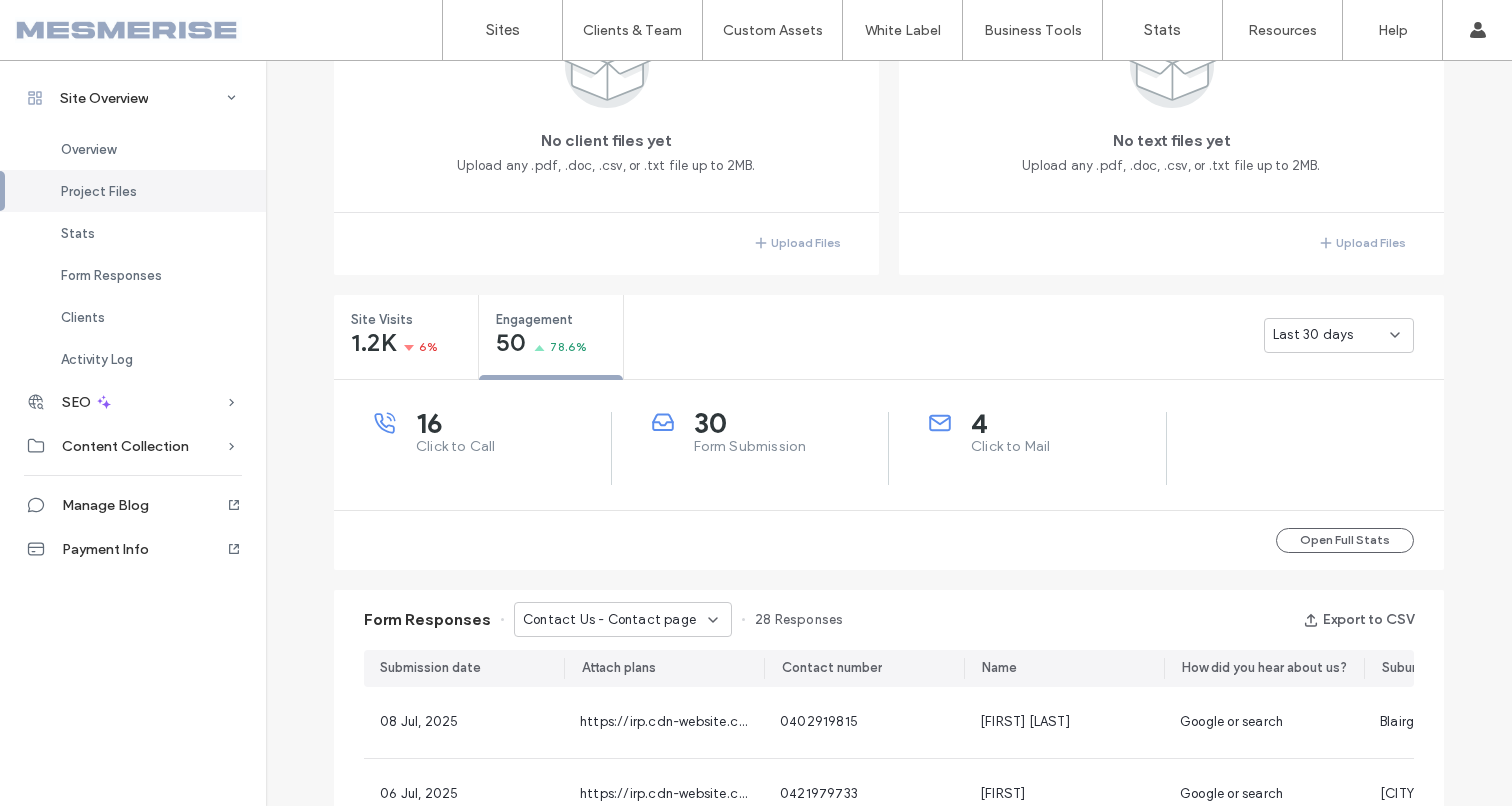 scroll, scrollTop: 289, scrollLeft: 0, axis: vertical 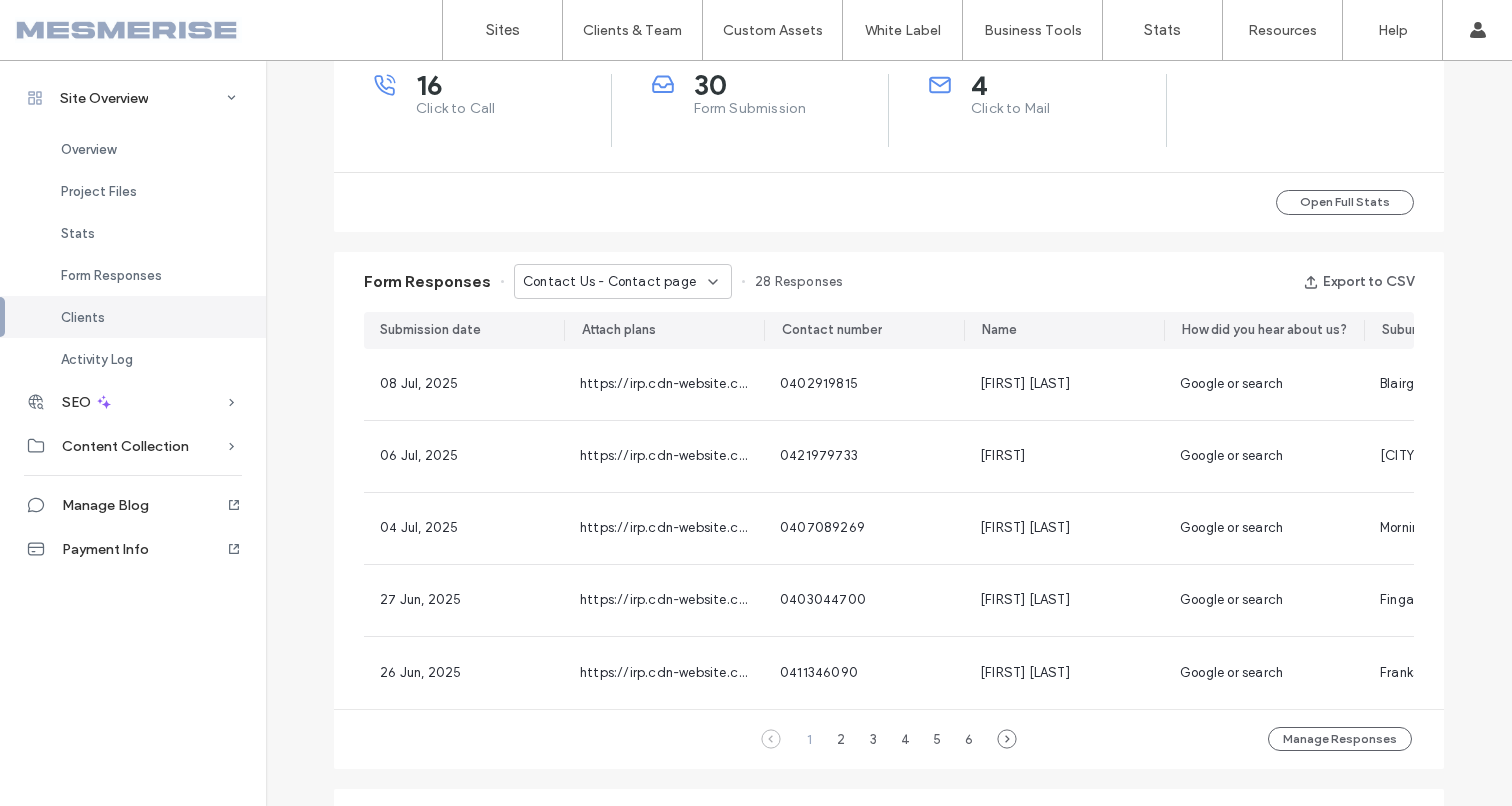 click on "Contact Us - Contact page" at bounding box center (615, 282) 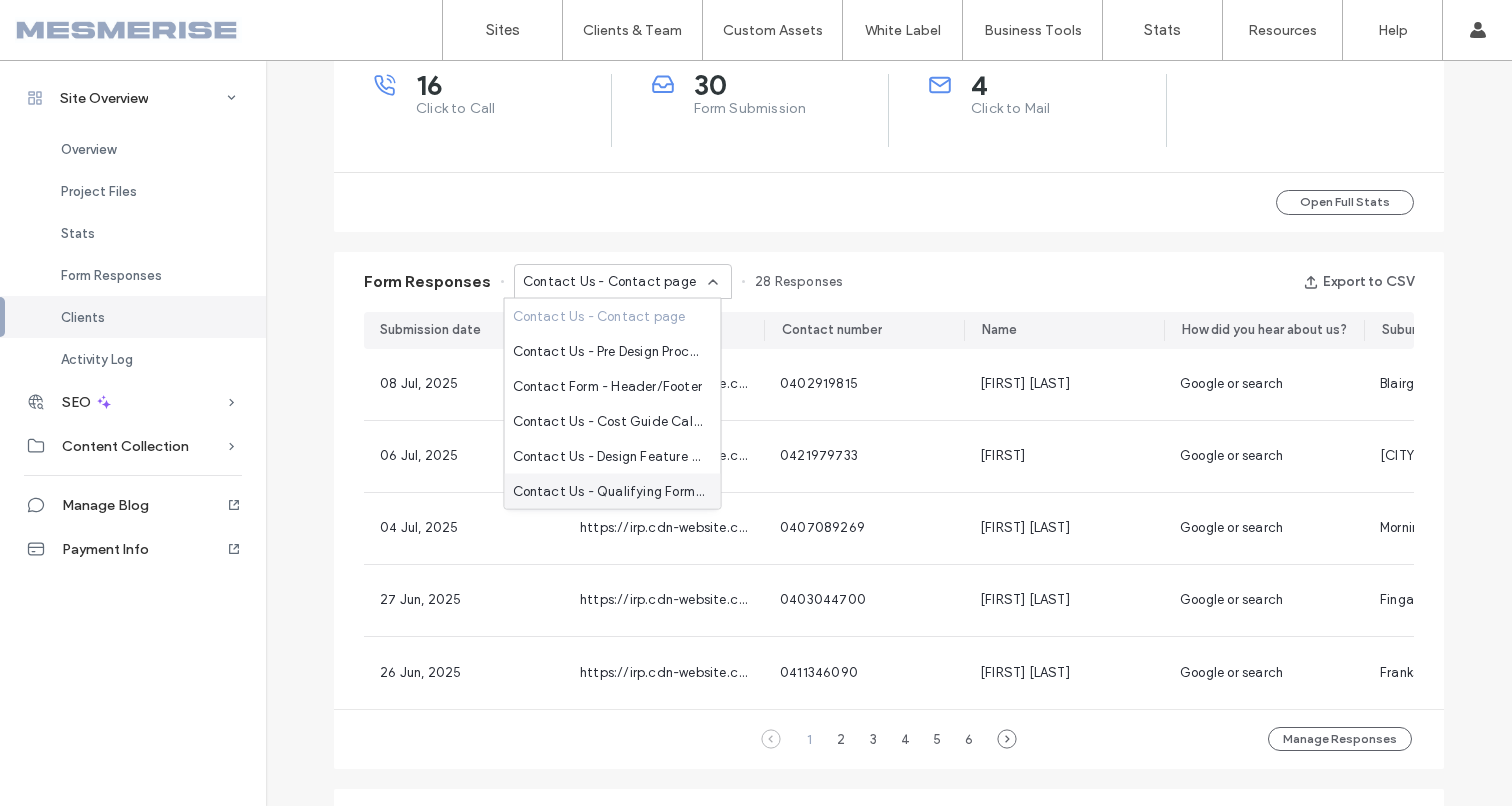click on "Contact Us - Qualifying Form | Ultimate Landscaping Guide Lead Magnet page" at bounding box center (609, 491) 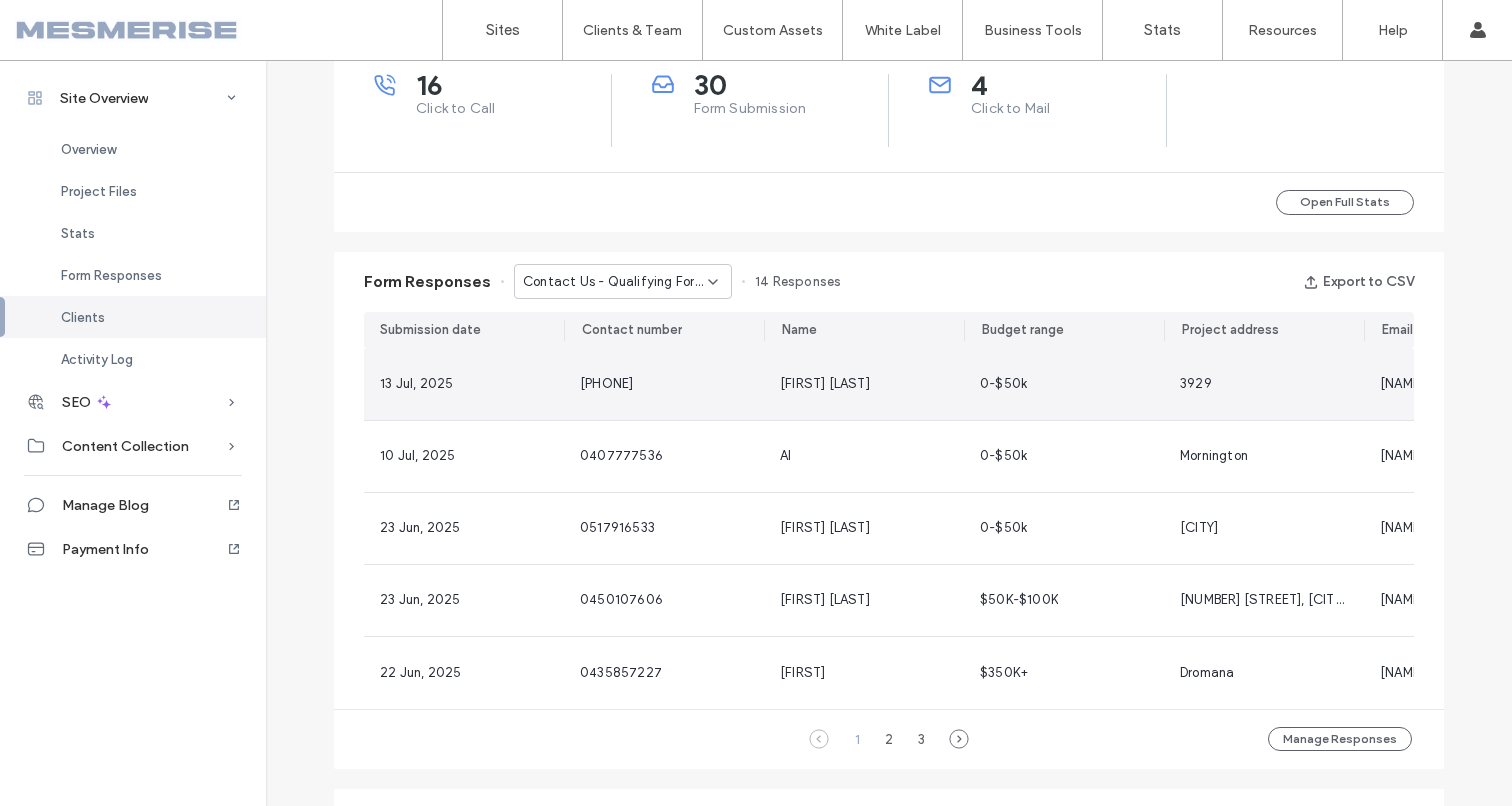click on "Peter everist" at bounding box center (825, 383) 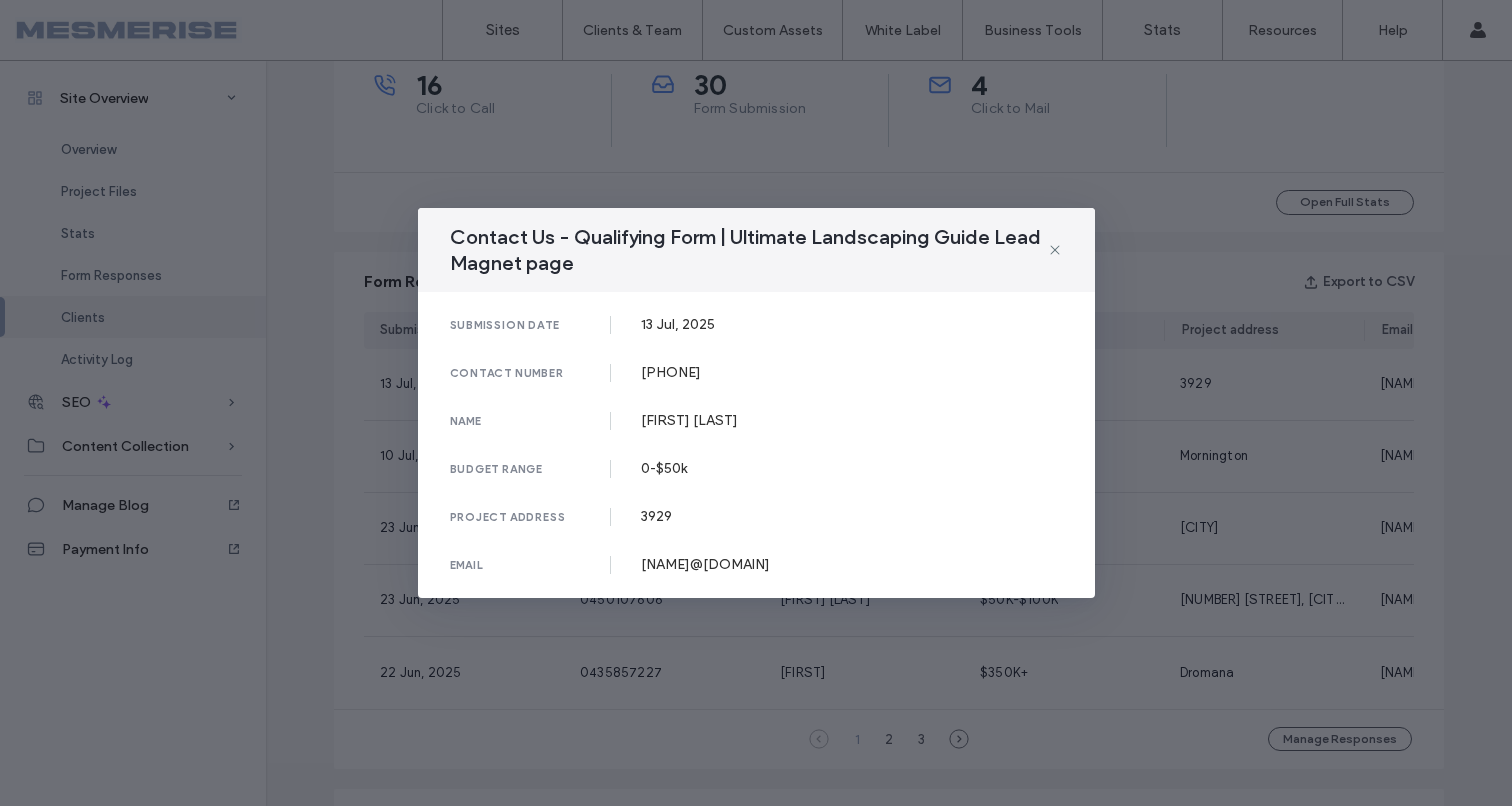 click on "3929" at bounding box center (852, 516) 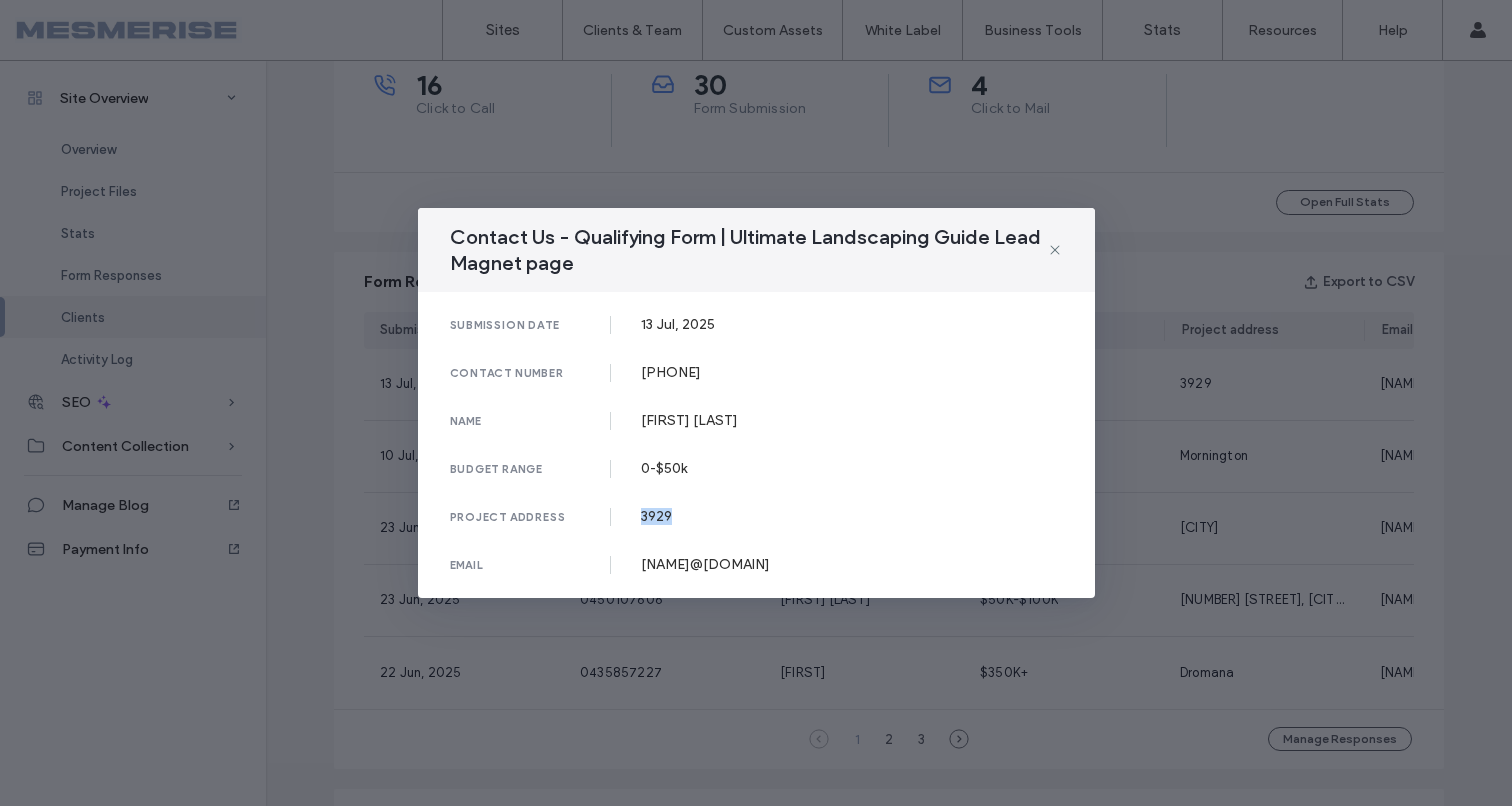 click on "3929" at bounding box center (852, 516) 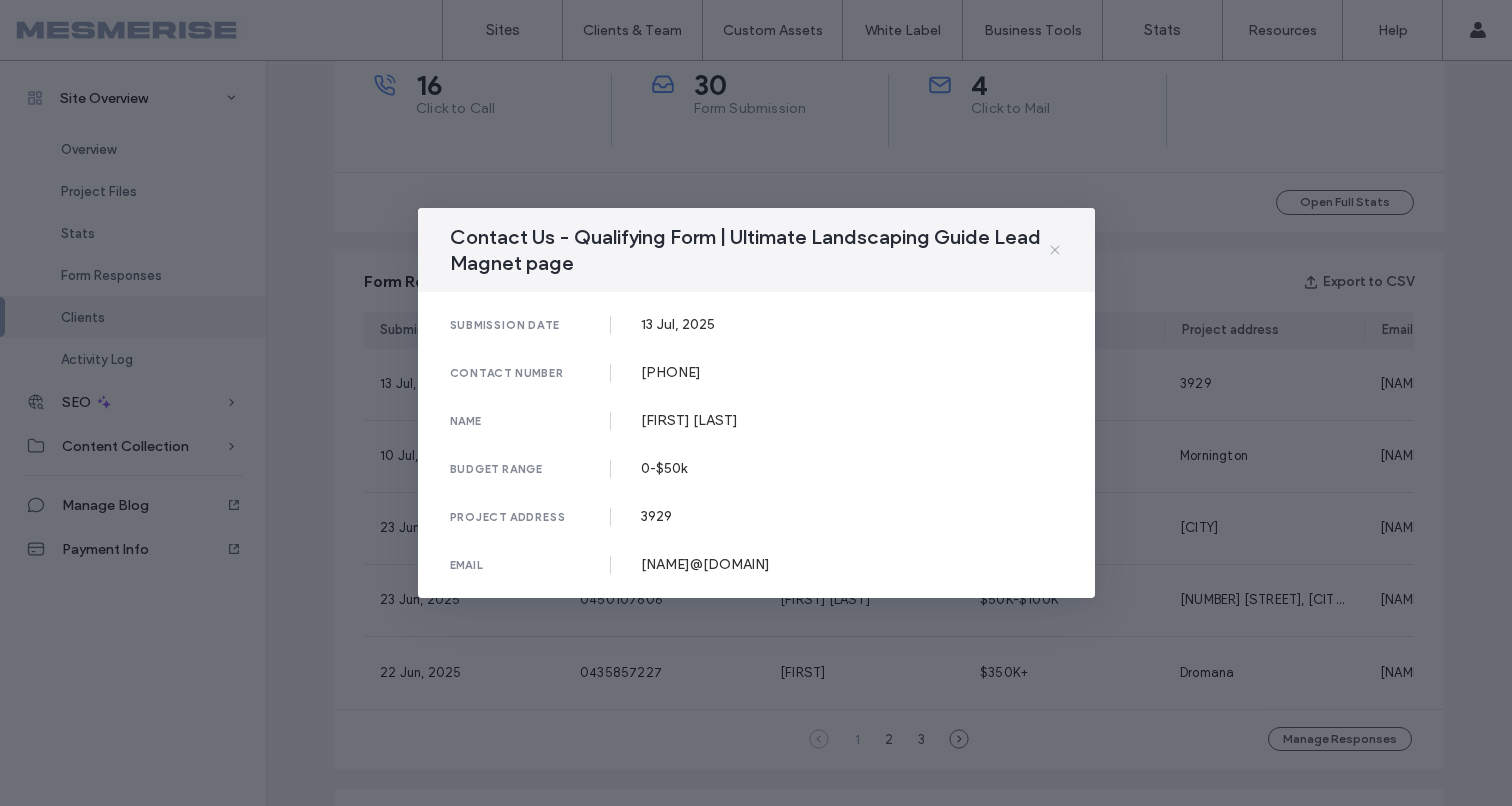 click 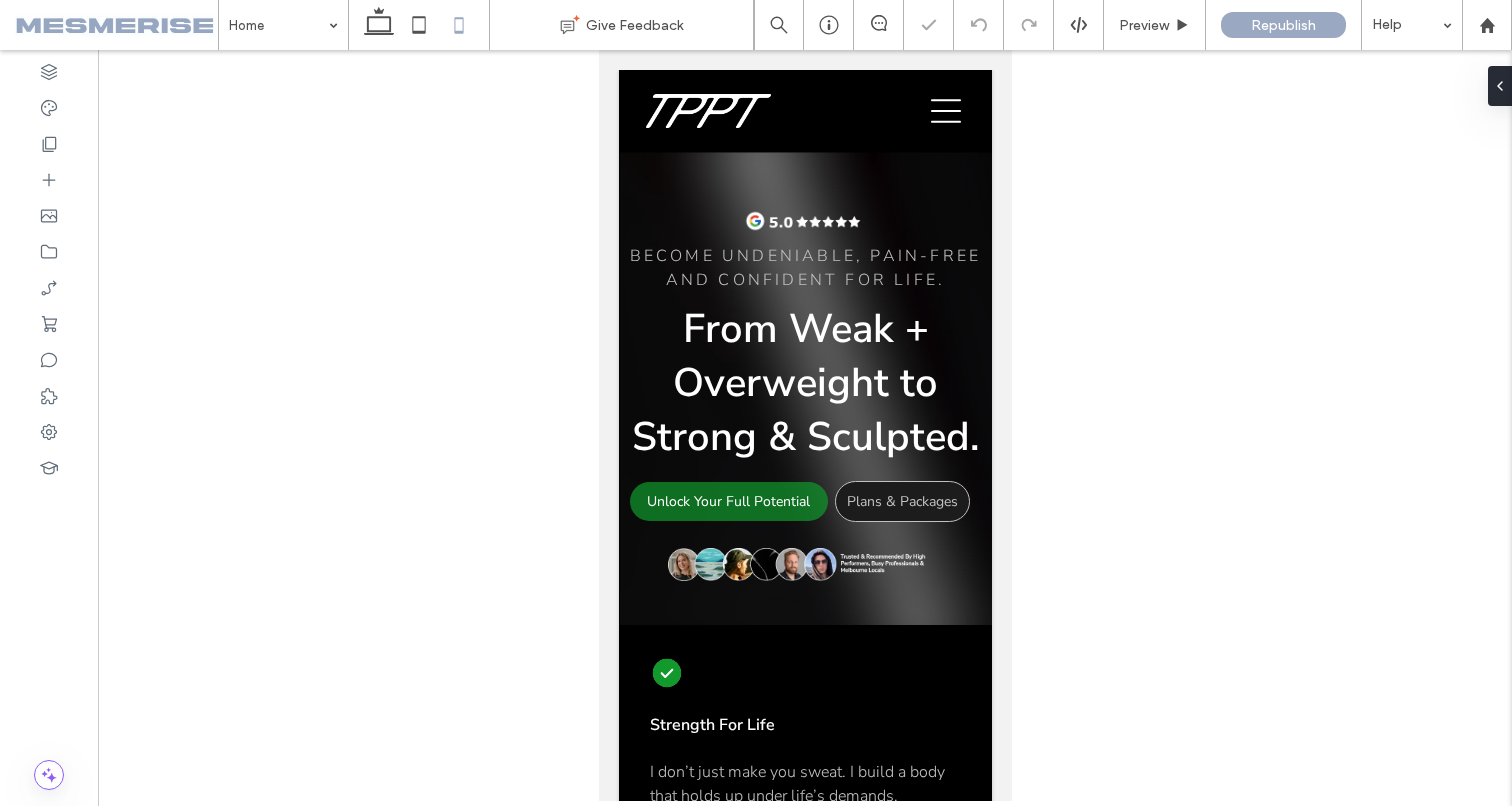 scroll, scrollTop: 3780, scrollLeft: 0, axis: vertical 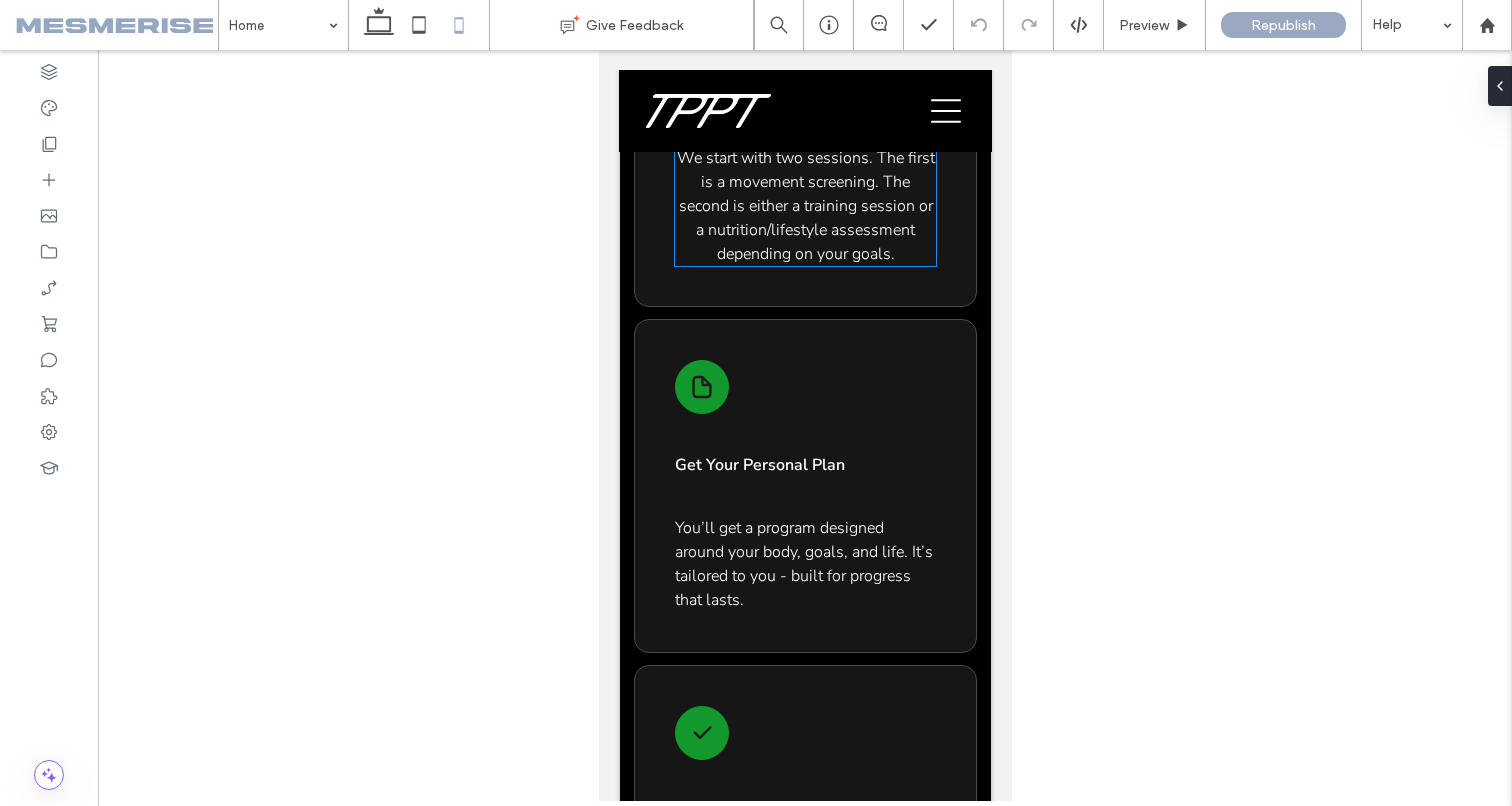 click on "We start with two sessions. The first is a movement screening. The second is either a training session or a nutrition/lifestyle assessment depending on your goals." at bounding box center (805, 206) 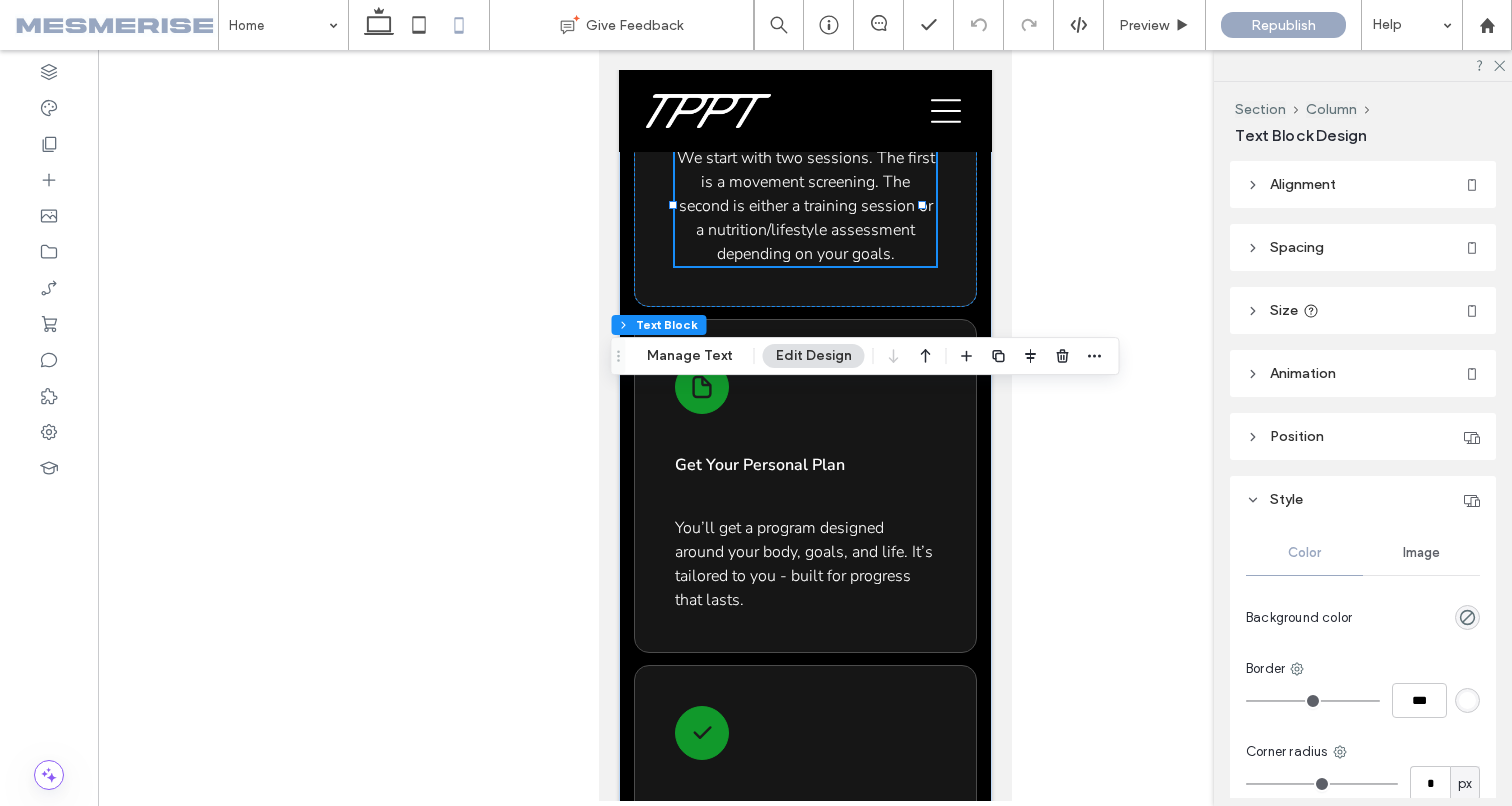 click on "We start with two sessions. The first is a movement screening. The second is either a training session or a nutrition/lifestyle assessment depending on your goals." at bounding box center [805, 206] 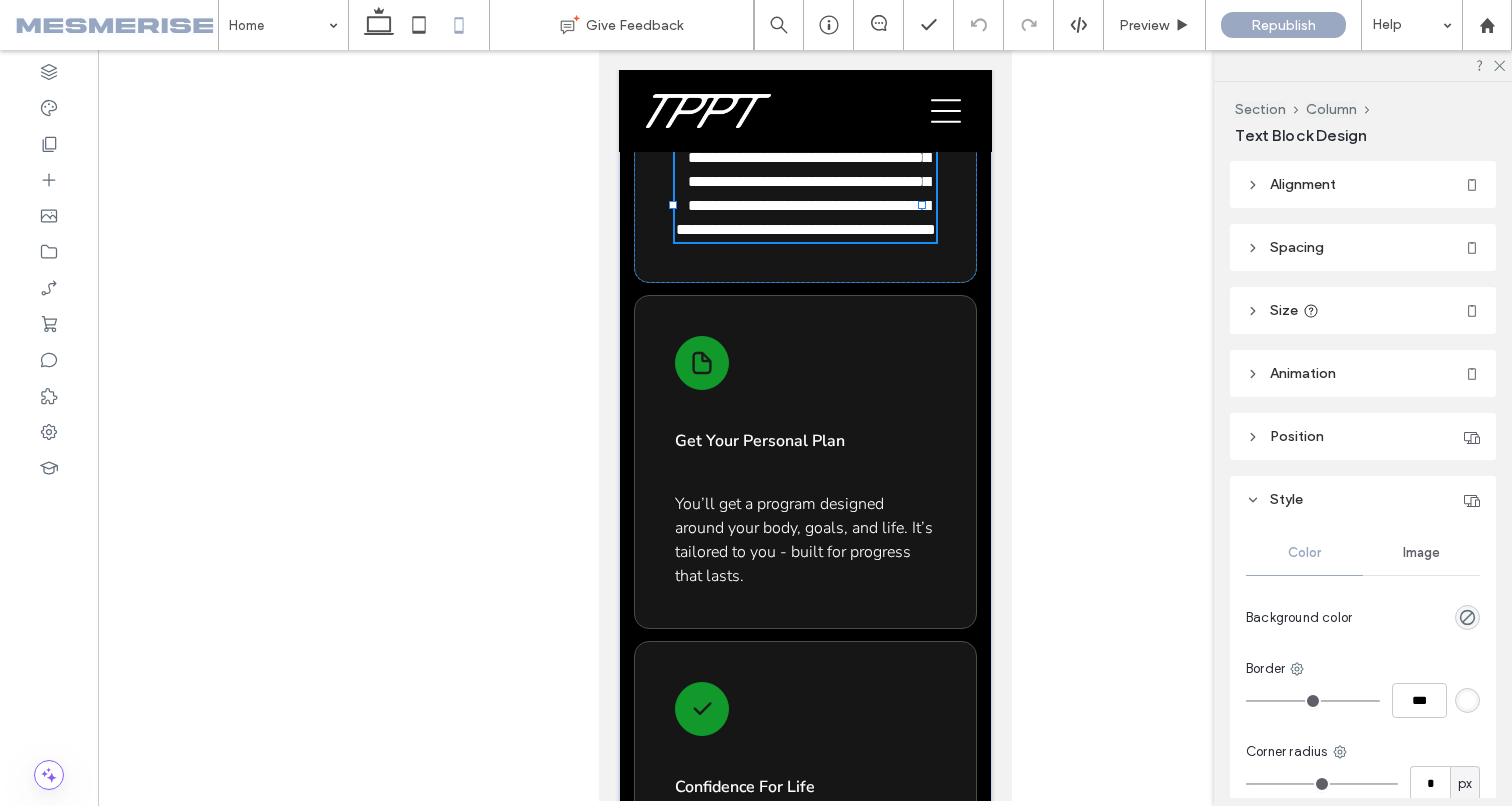 type on "**********" 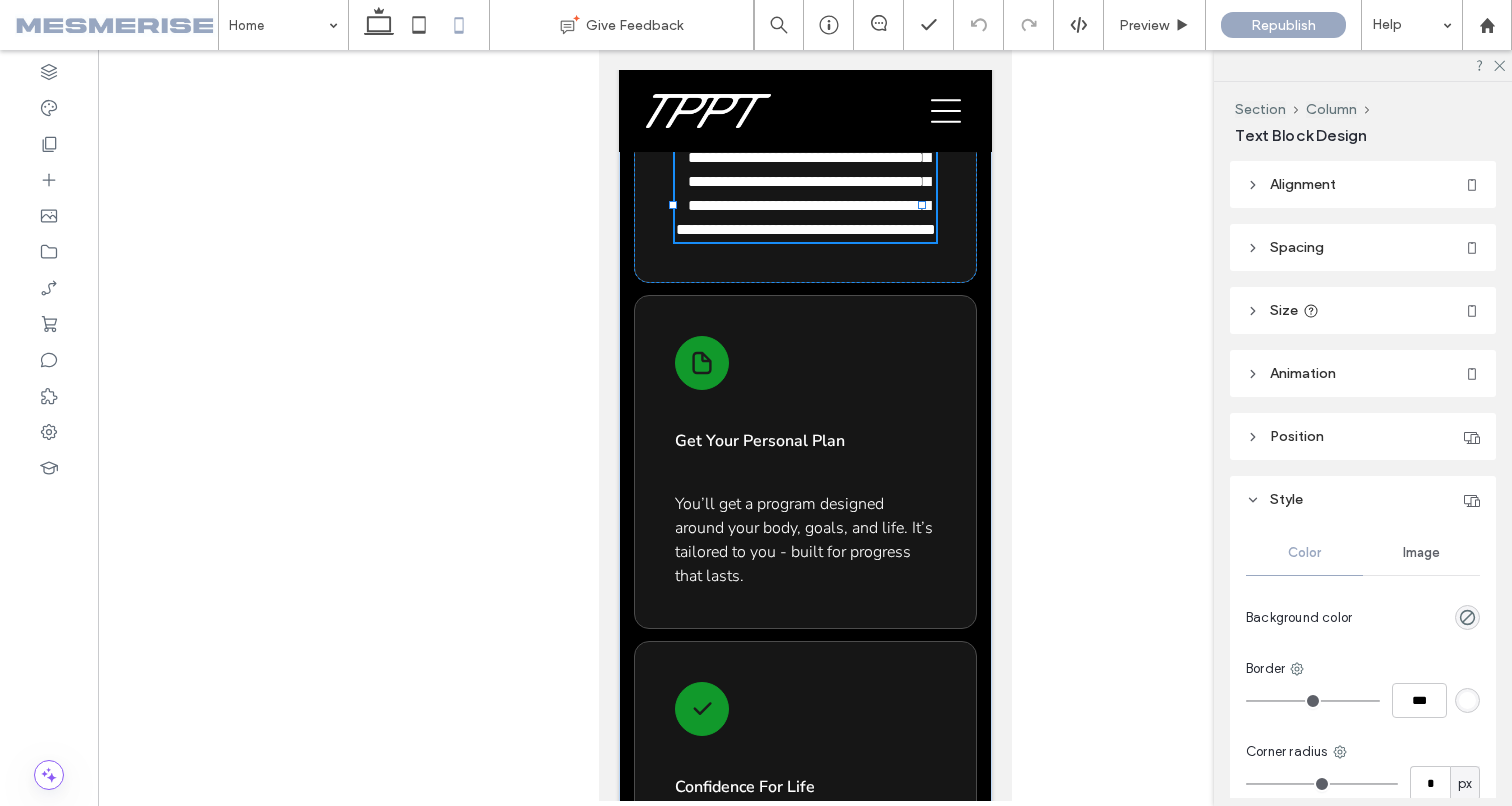 type on "**" 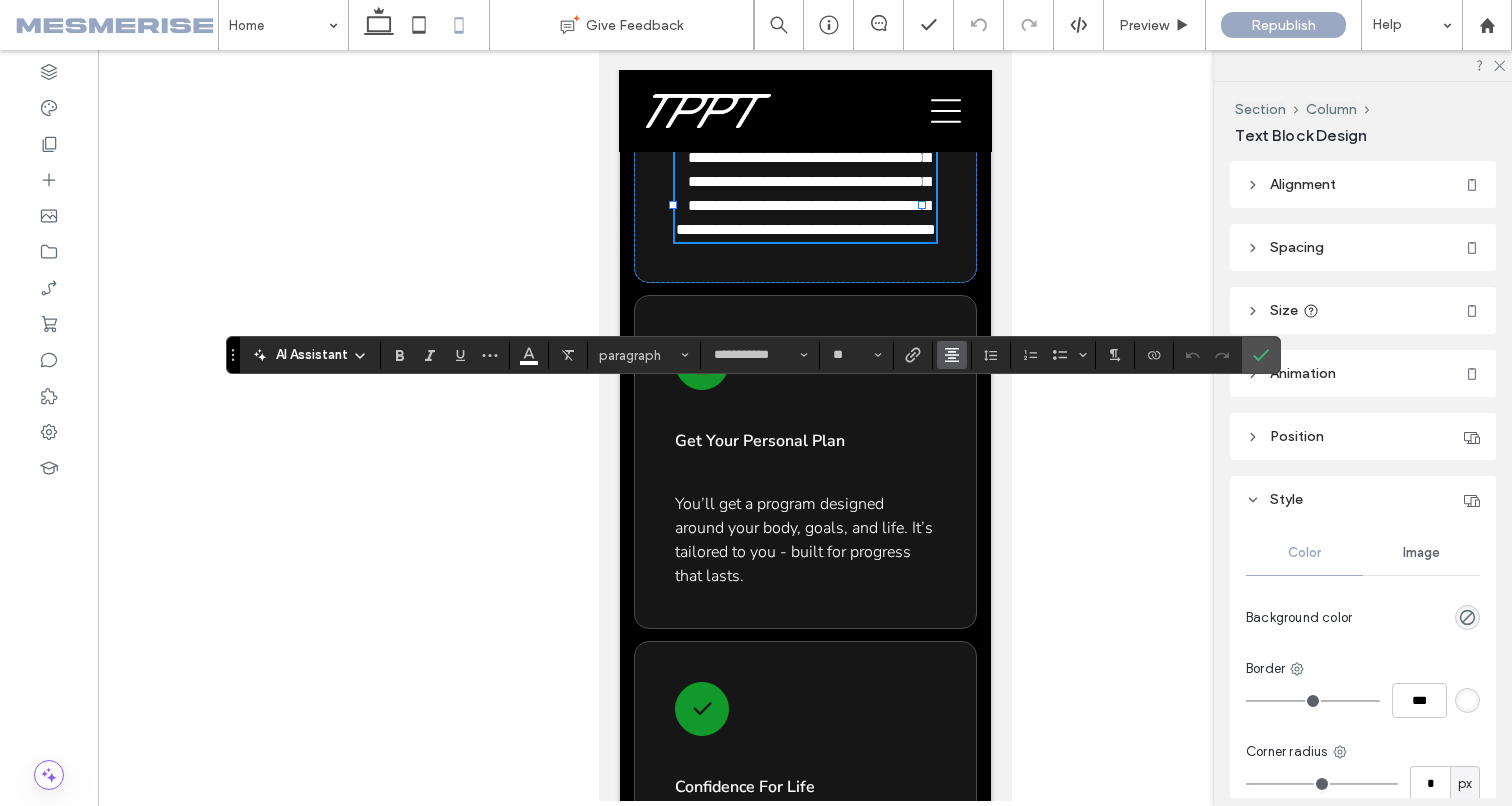 click 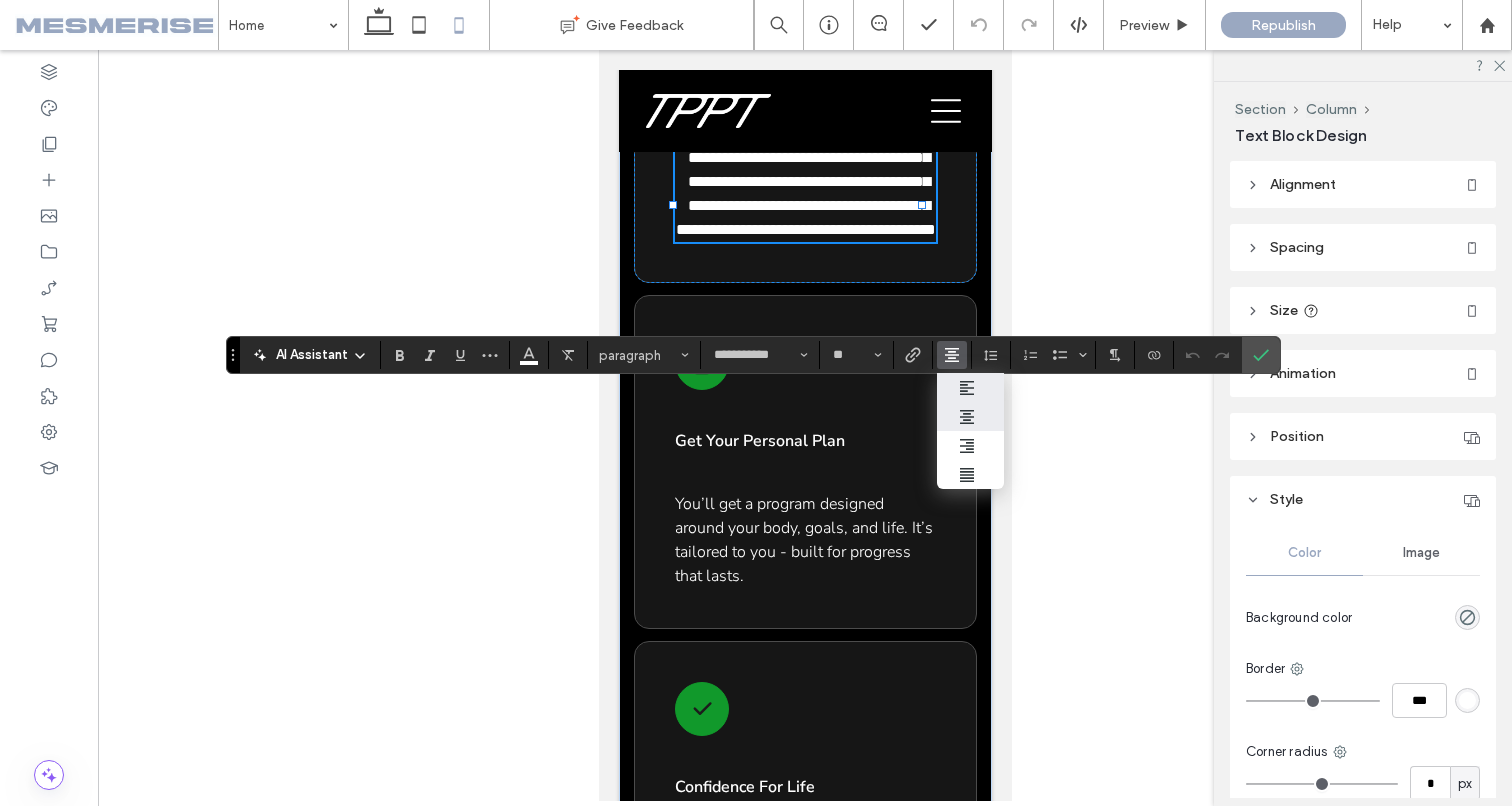 click 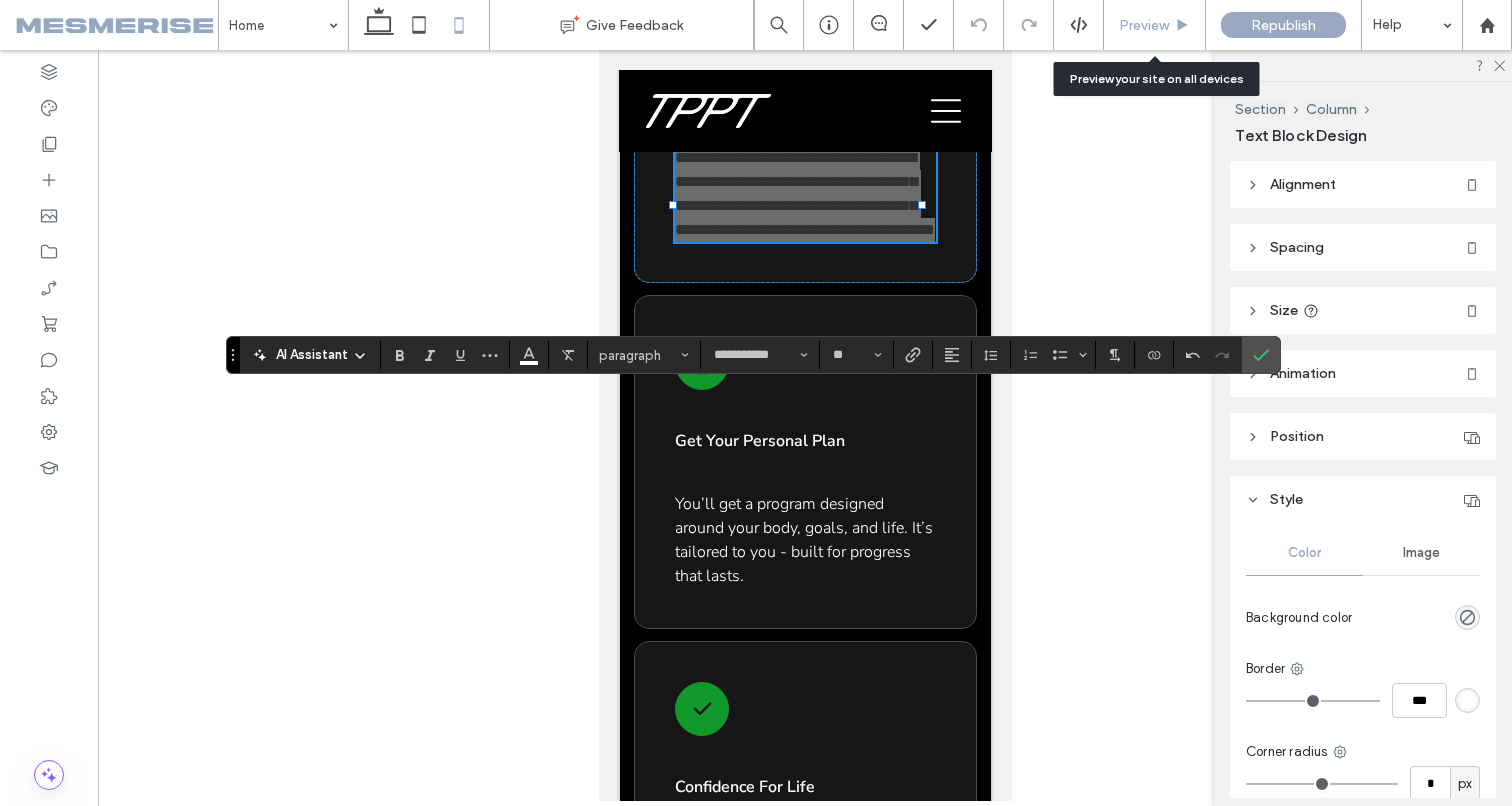 click on "Preview" at bounding box center [1154, 25] 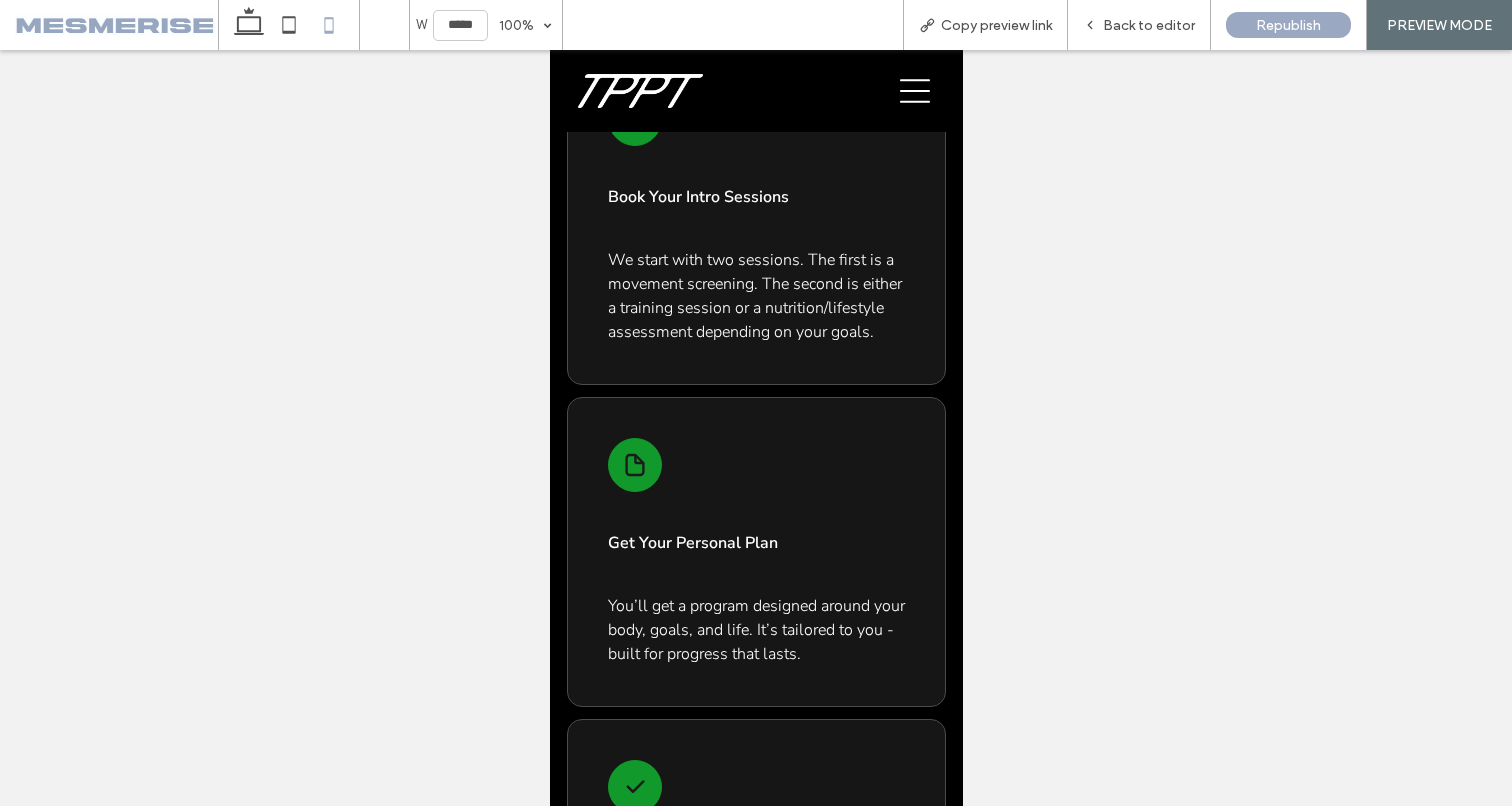 scroll, scrollTop: 10923, scrollLeft: 0, axis: vertical 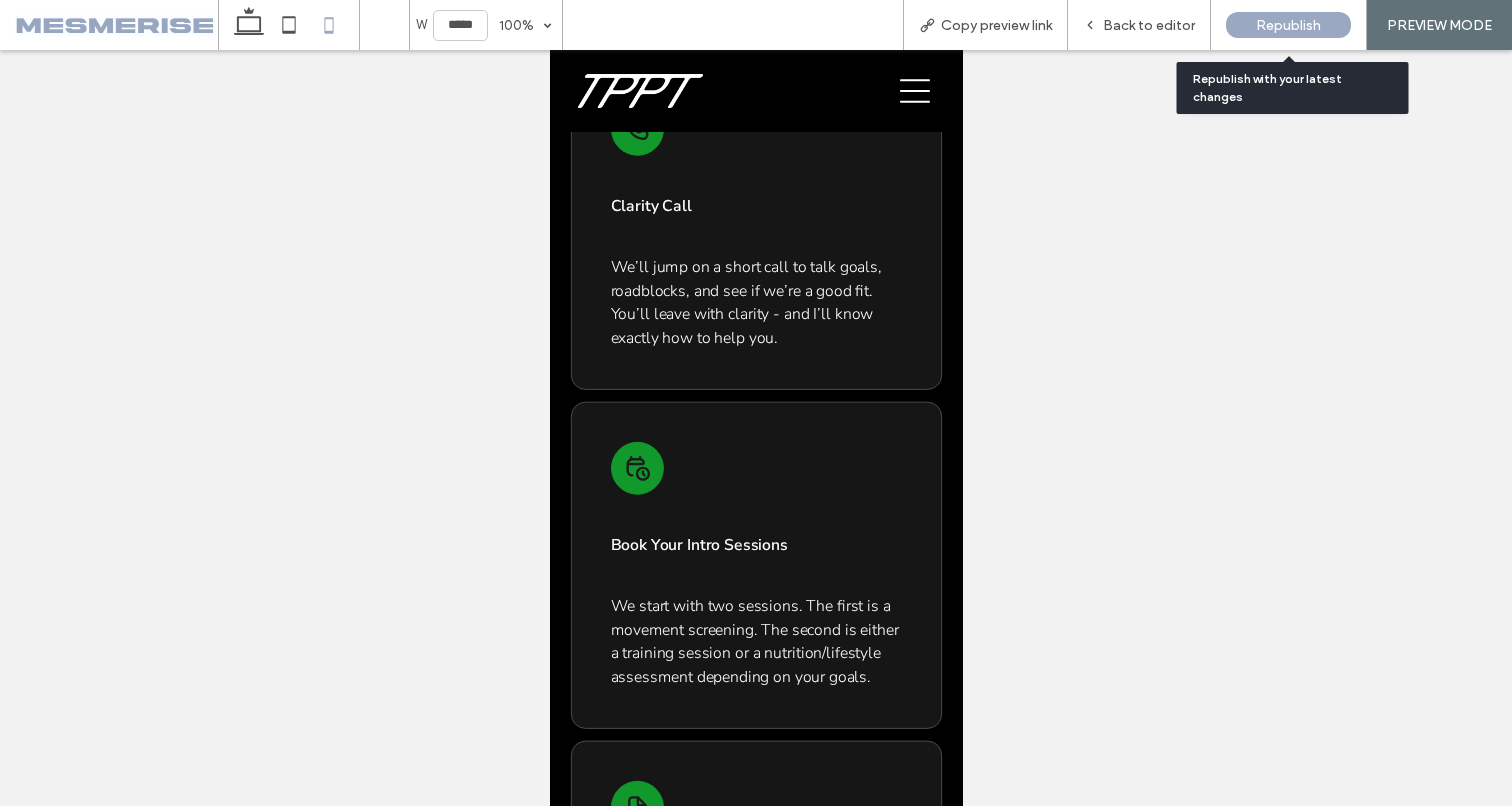 click on "Republish" at bounding box center (1288, 25) 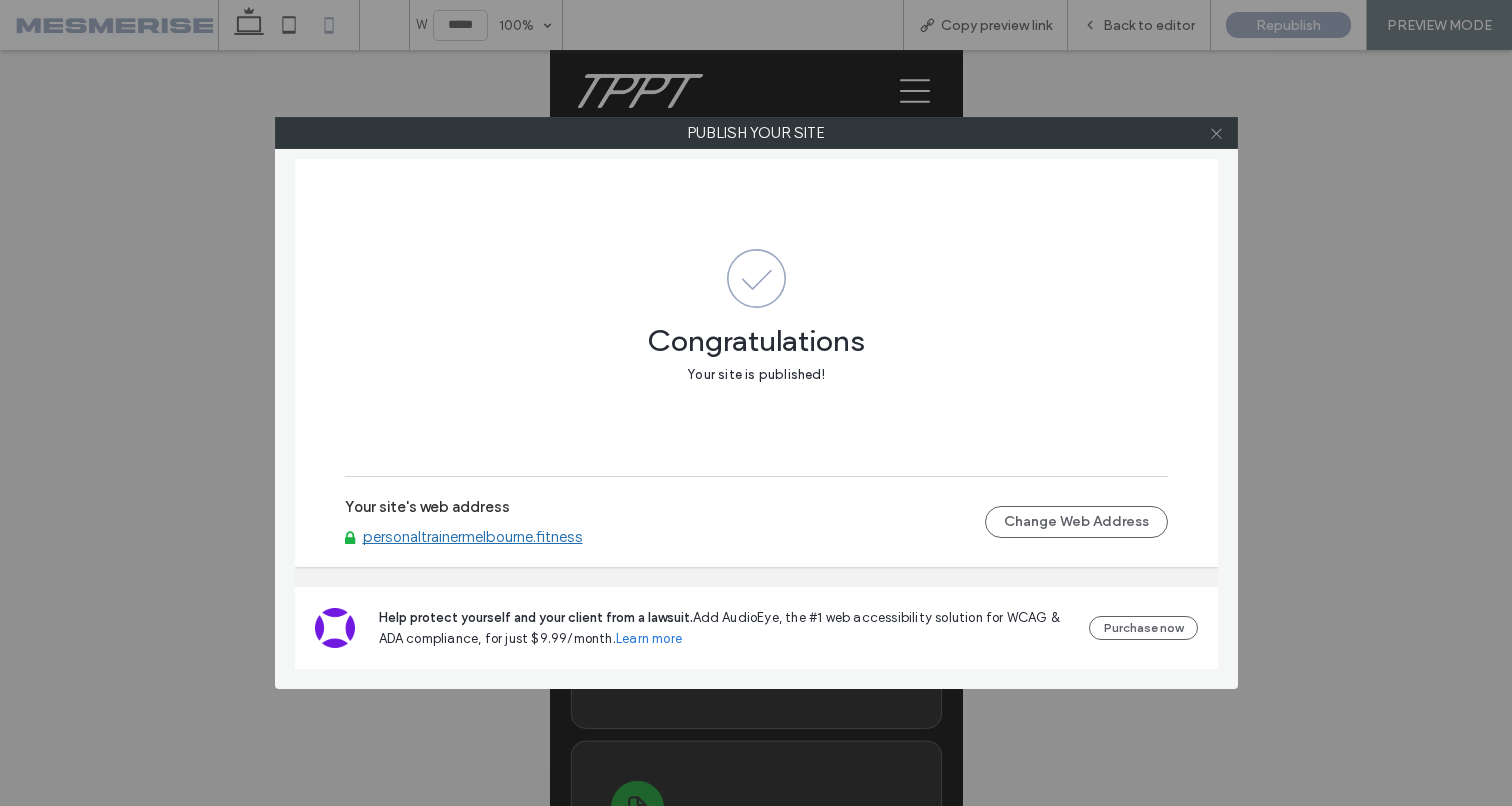 click 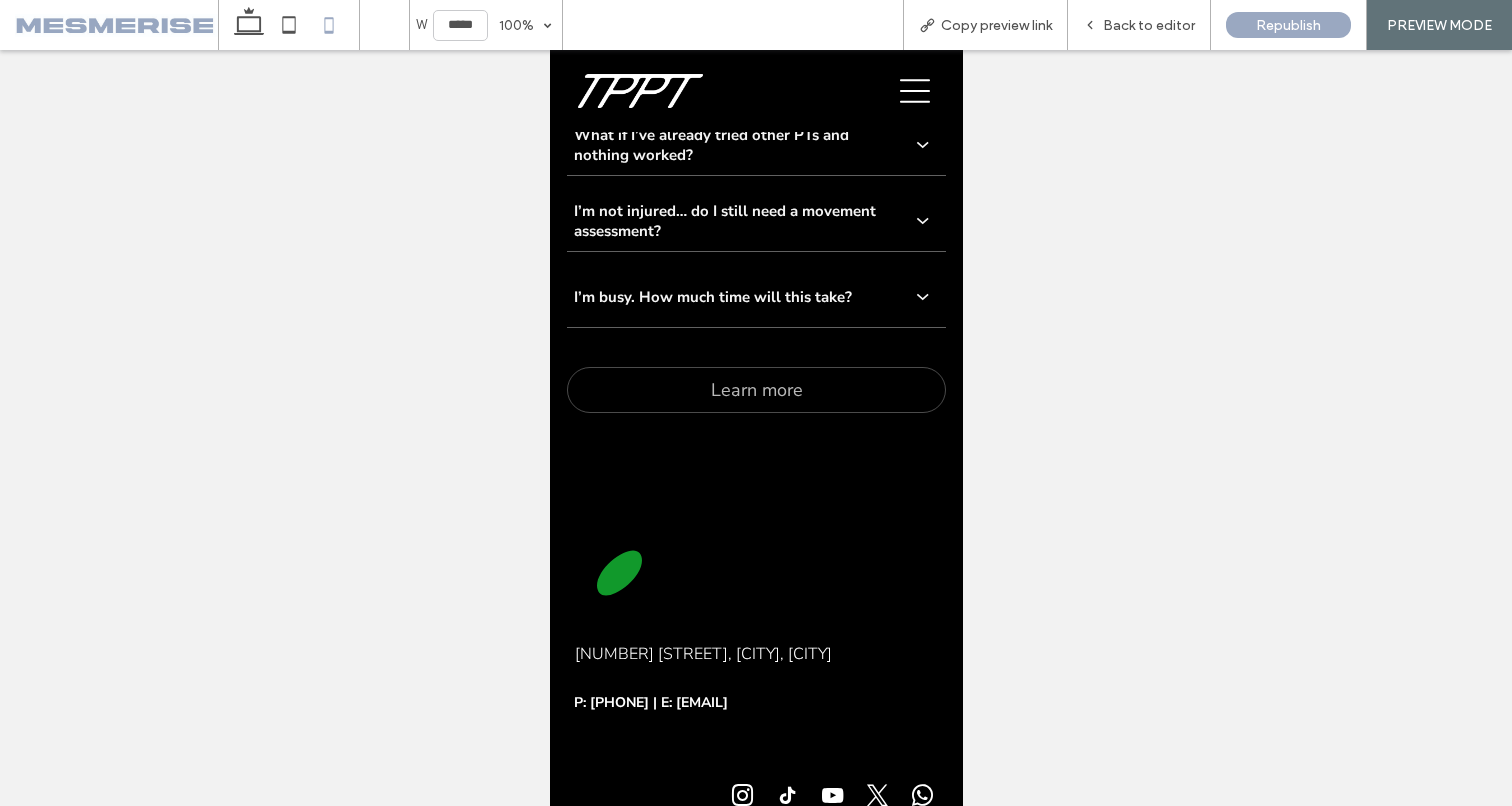 scroll, scrollTop: 13184, scrollLeft: 0, axis: vertical 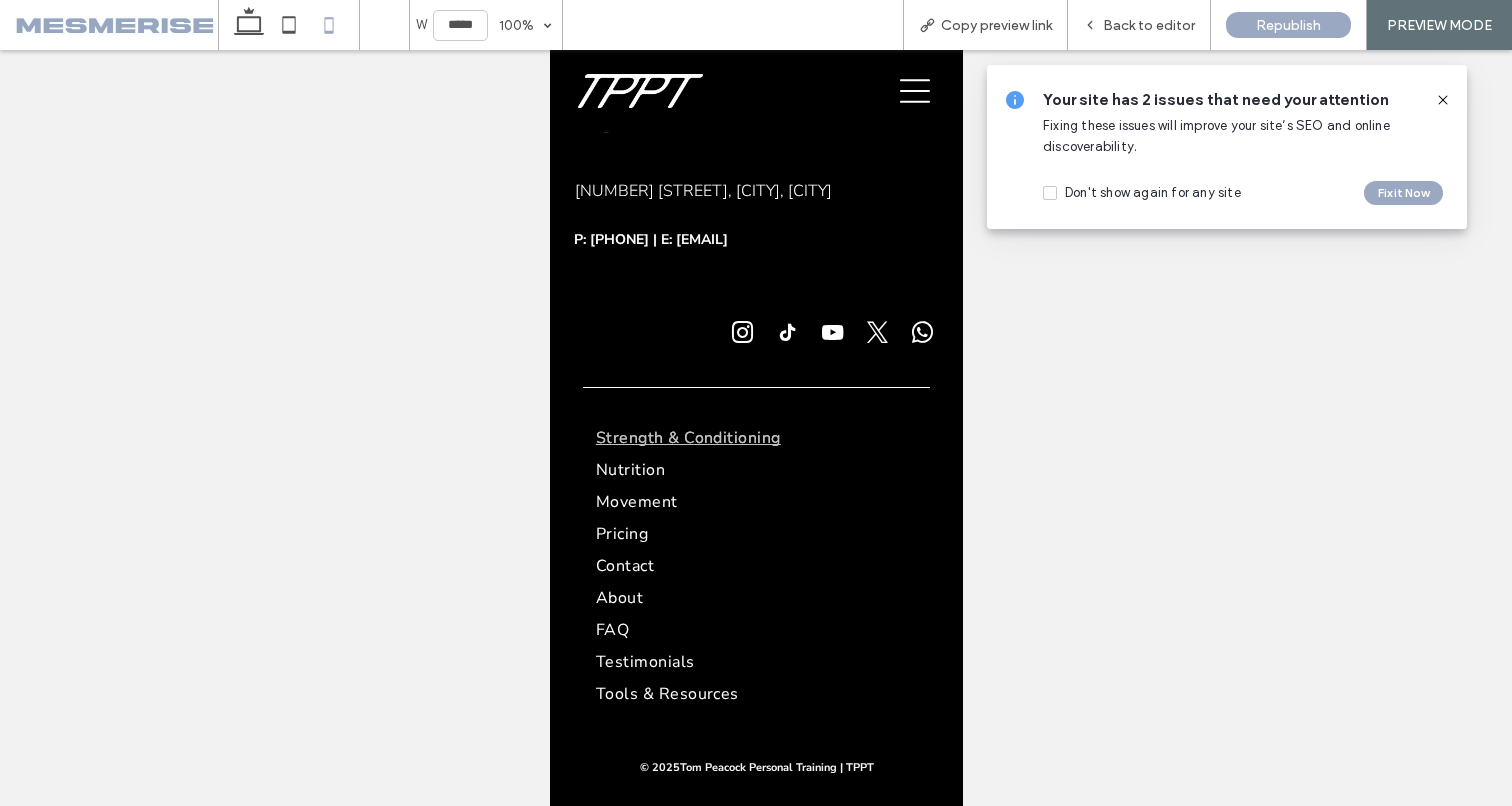 click on "Strength & Conditioning" at bounding box center [687, 438] 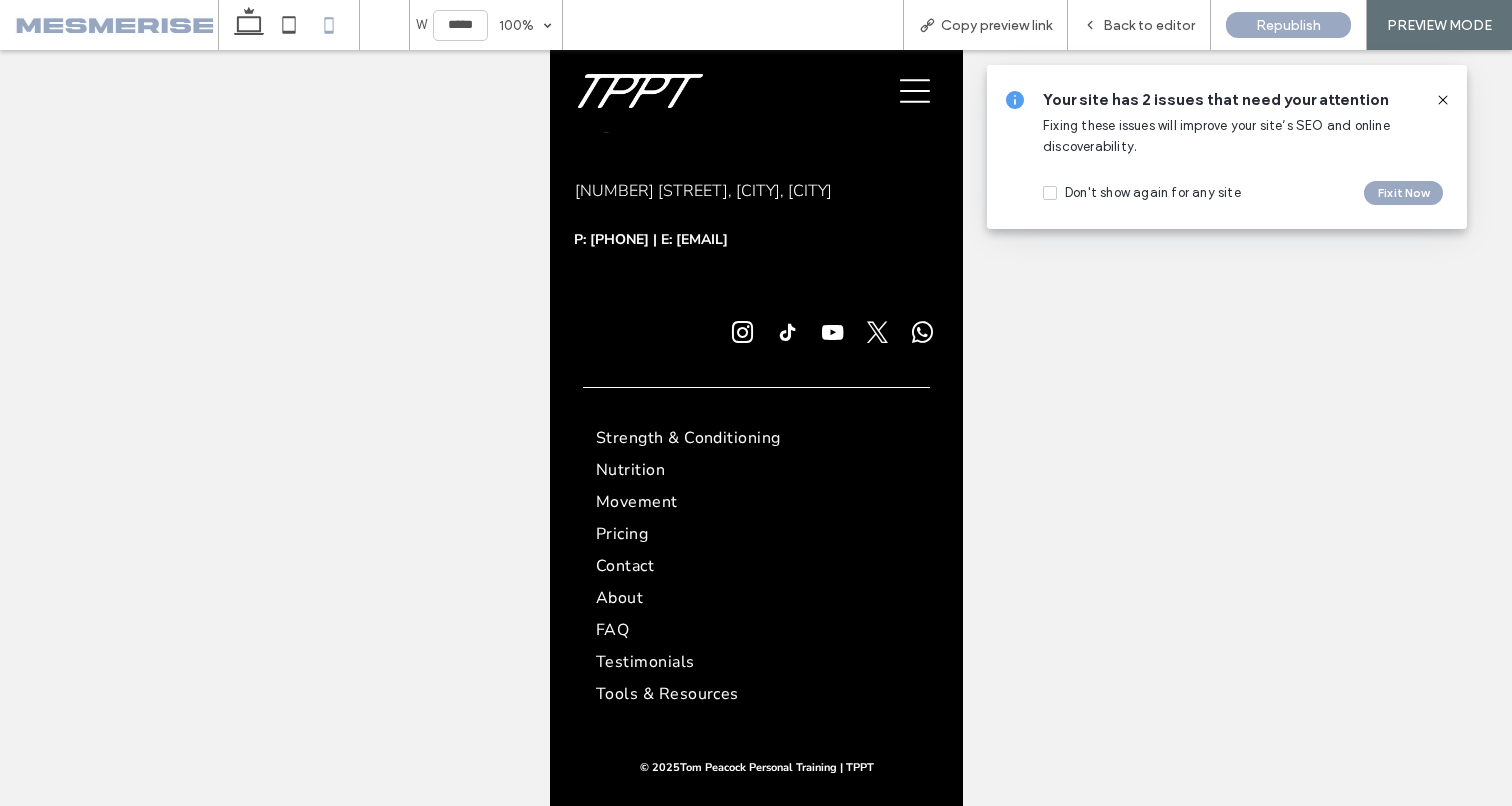 click 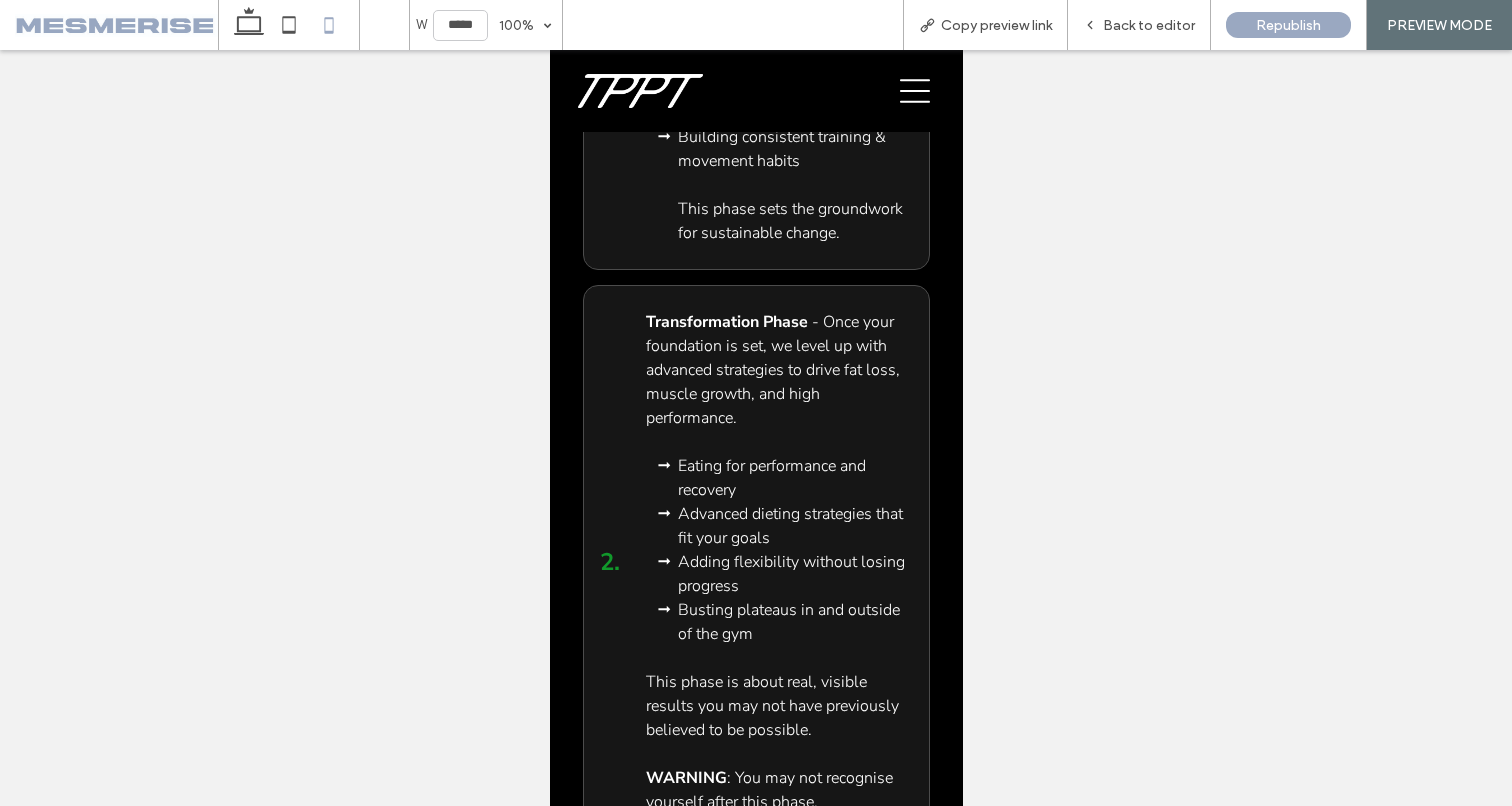 scroll, scrollTop: 7130, scrollLeft: 0, axis: vertical 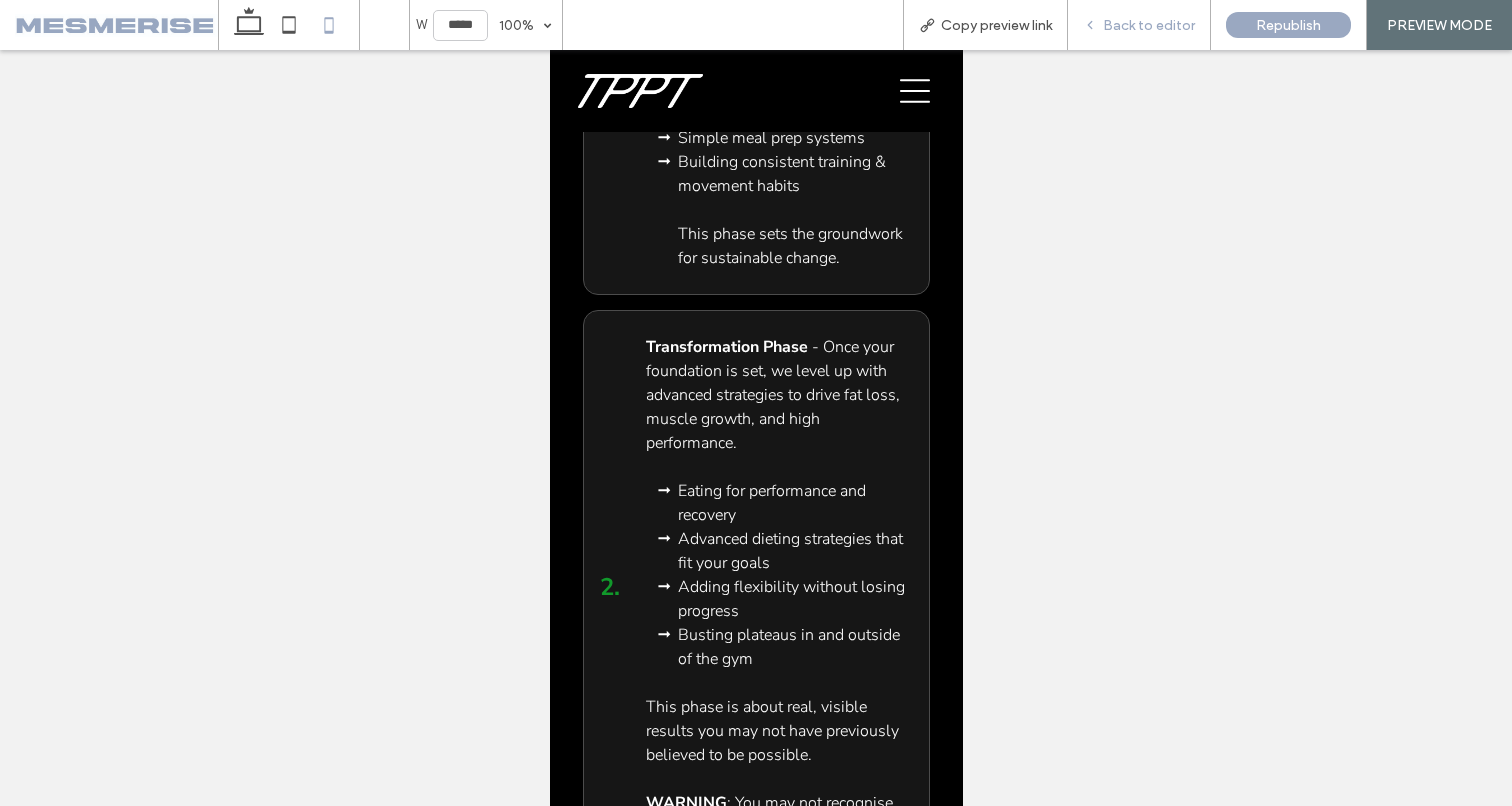 click on "Back to editor" at bounding box center (1149, 25) 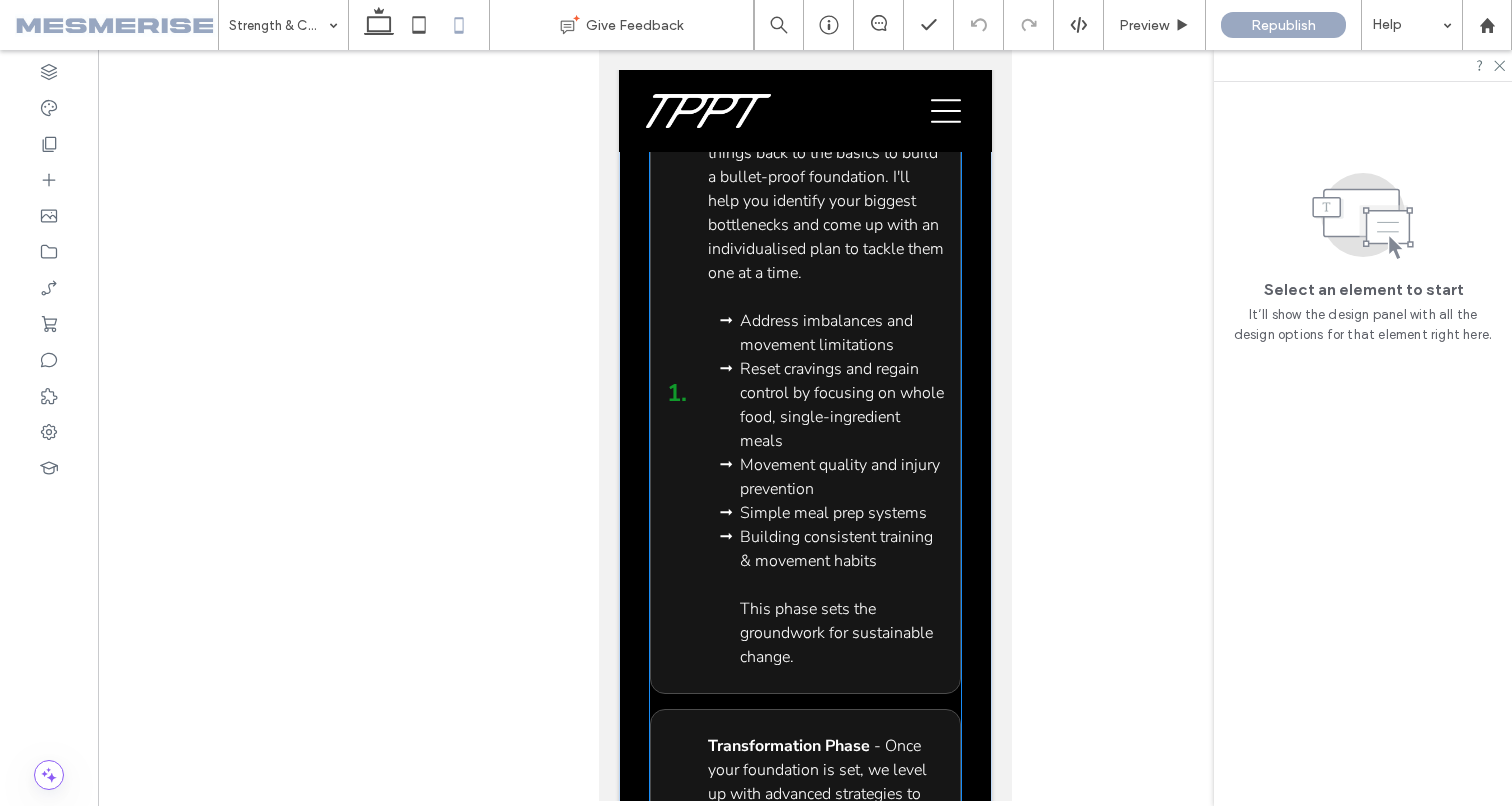 scroll, scrollTop: 6895, scrollLeft: 0, axis: vertical 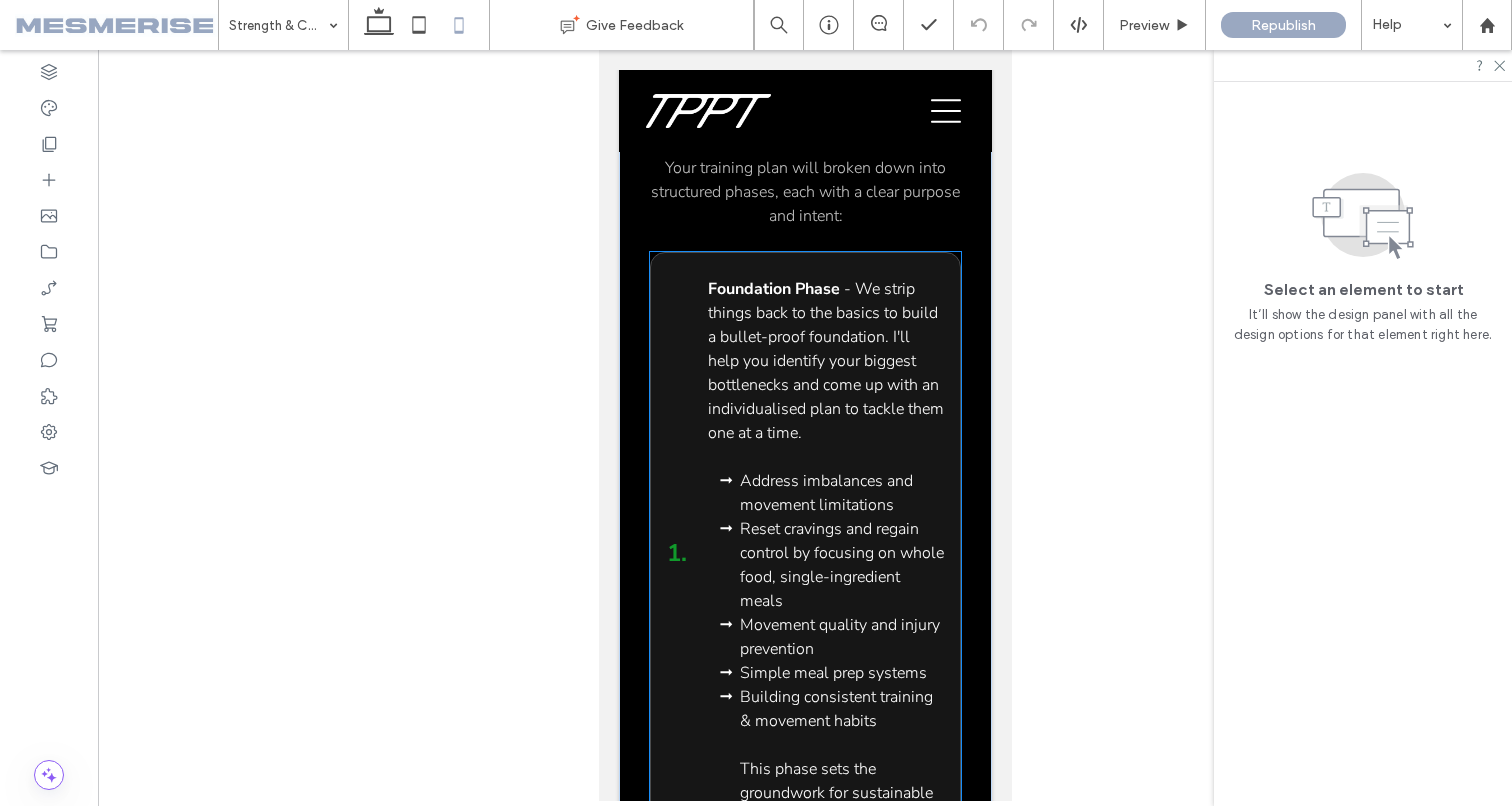 click on "Foundation Phase   - We strip things back to the basics to build a bullet-proof foundation. I'll help you identify your biggest bottlenecks and come up with an individualised plan to tackle them one at a time.   Address imbalances and movement limitations Reset cravings and regain control by focusing on whole food, single-ingredient meals Movement quality and injury prevention Simple meal prep systems Building consistent training & movement habits This phase sets the groundwork for sustainable change.
1." at bounding box center (804, 553) 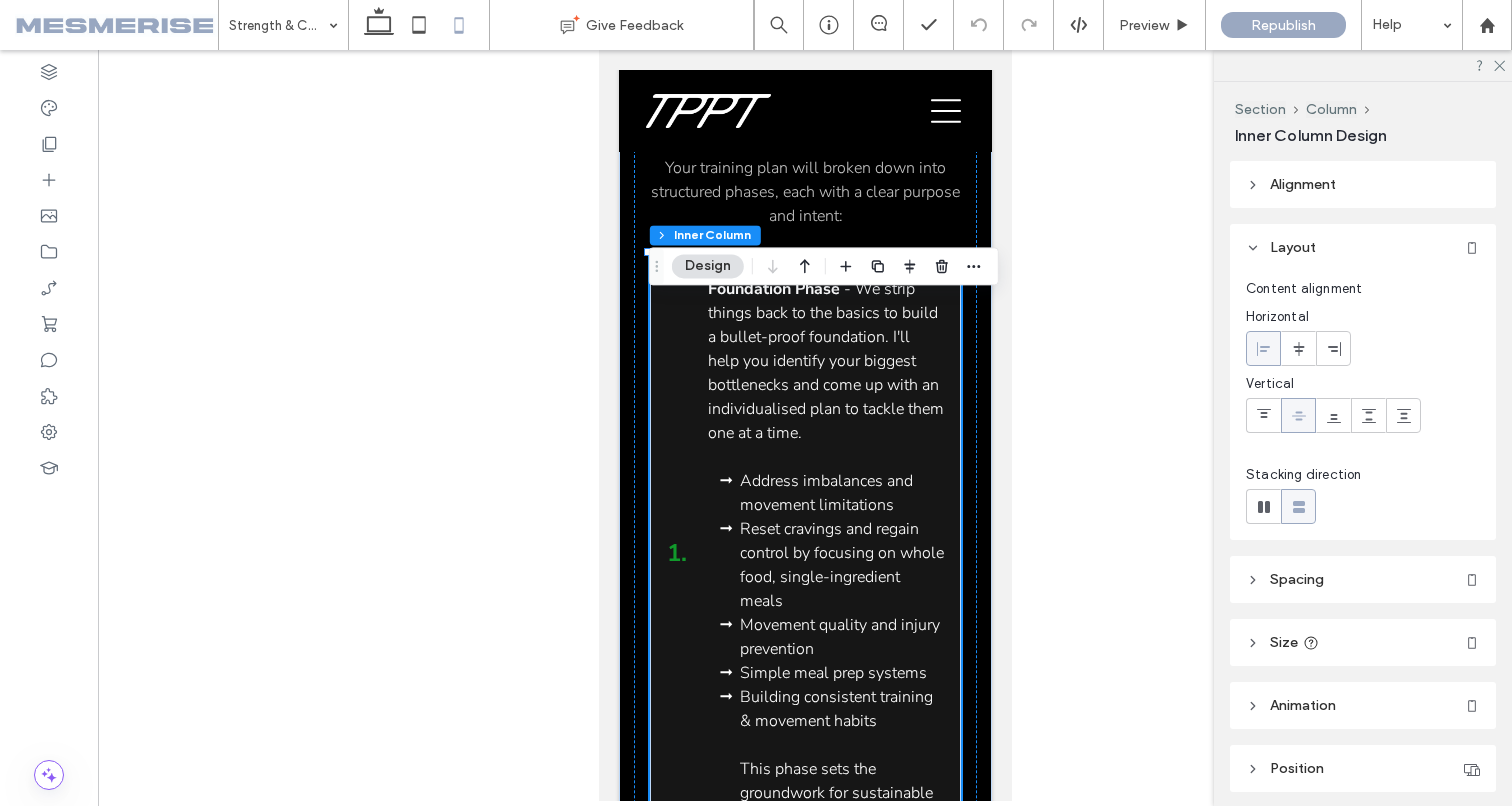 click 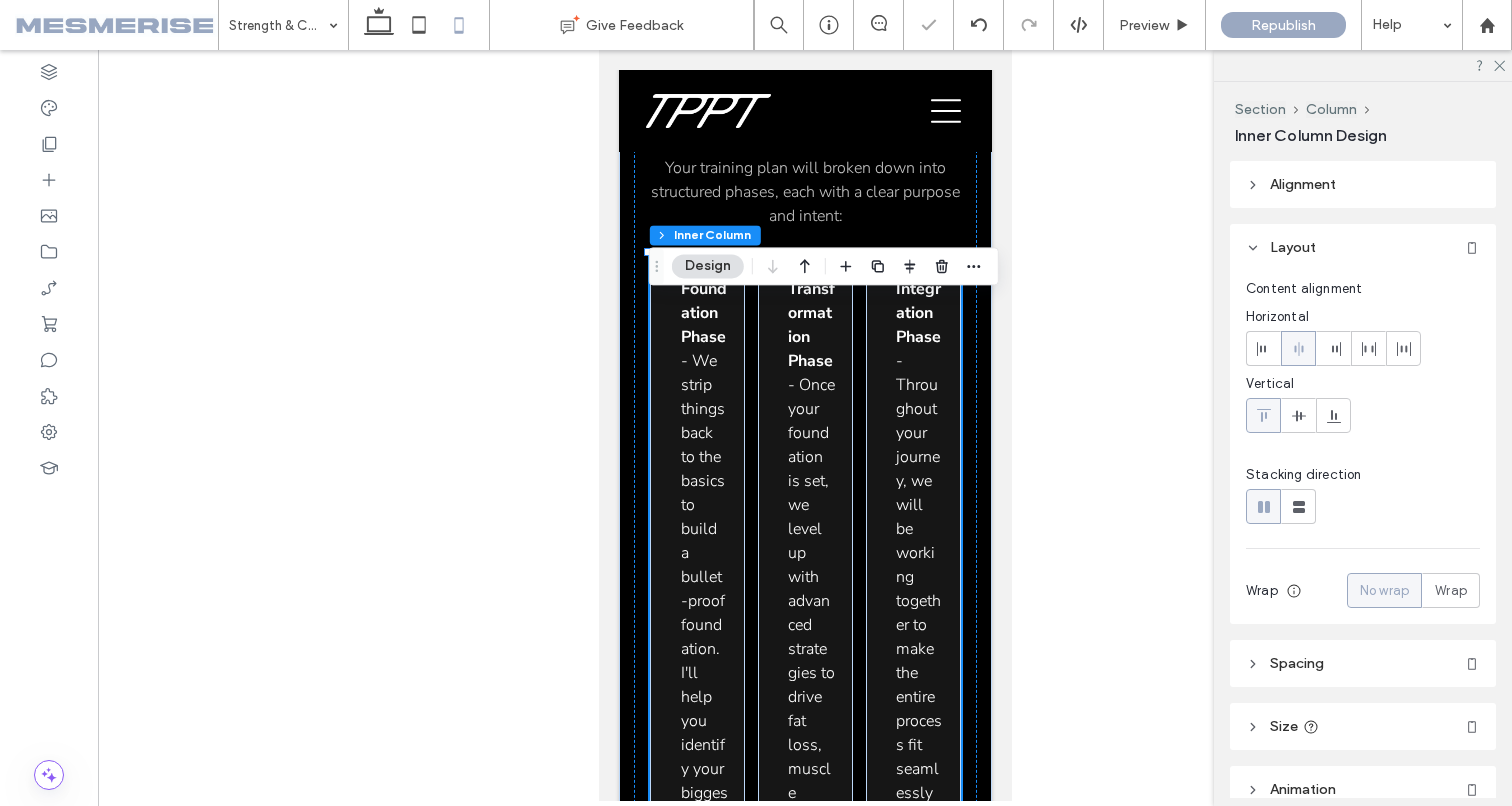 click 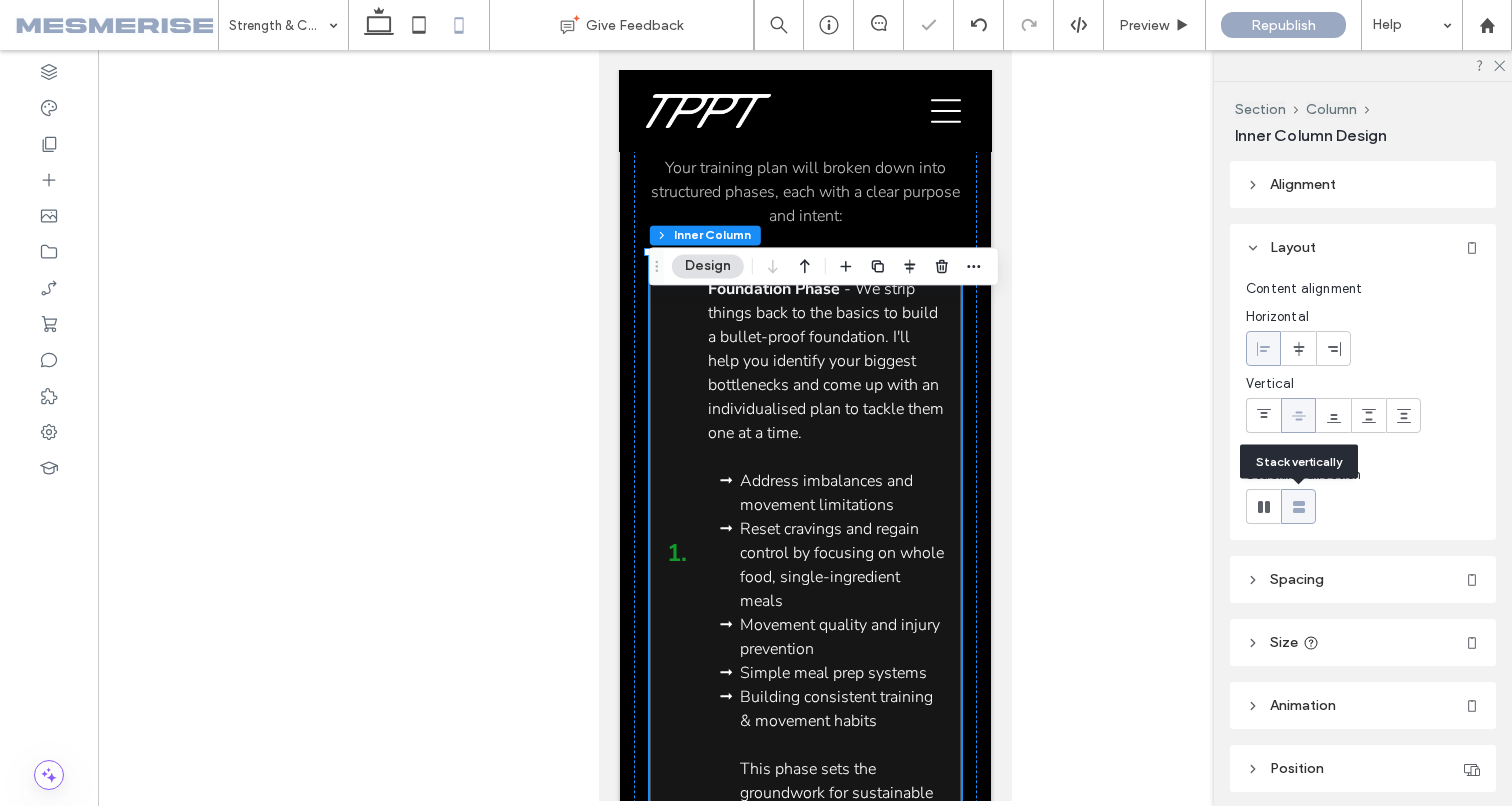 click on "- We strip things back to the basics to build a bullet-proof foundation. I'll help you identify your biggest bottlenecks and come up with an individualised plan to tackle them one at a time." at bounding box center (825, 361) 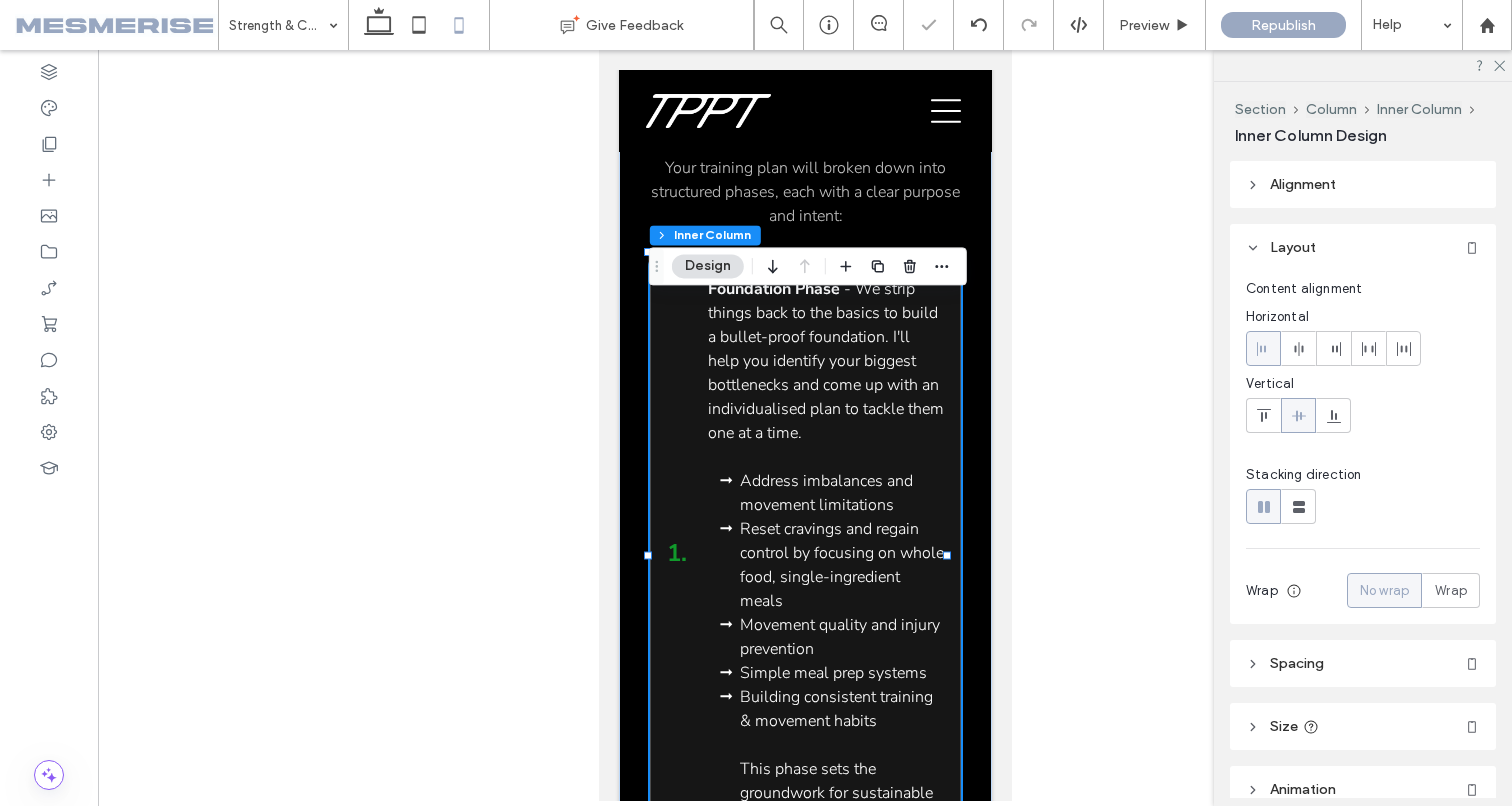 click on "Foundation Phase   - We strip things back to the basics to build a bullet-proof foundation. I'll help you identify your biggest bottlenecks and come up with an individualised plan to tackle them one at a time.   Address imbalances and movement limitations Reset cravings and regain control by focusing on whole food, single-ingredient meals Movement quality and injury prevention Simple meal prep systems Building consistent training & movement habits This phase sets the groundwork for sustainable change.
1." at bounding box center (804, 553) 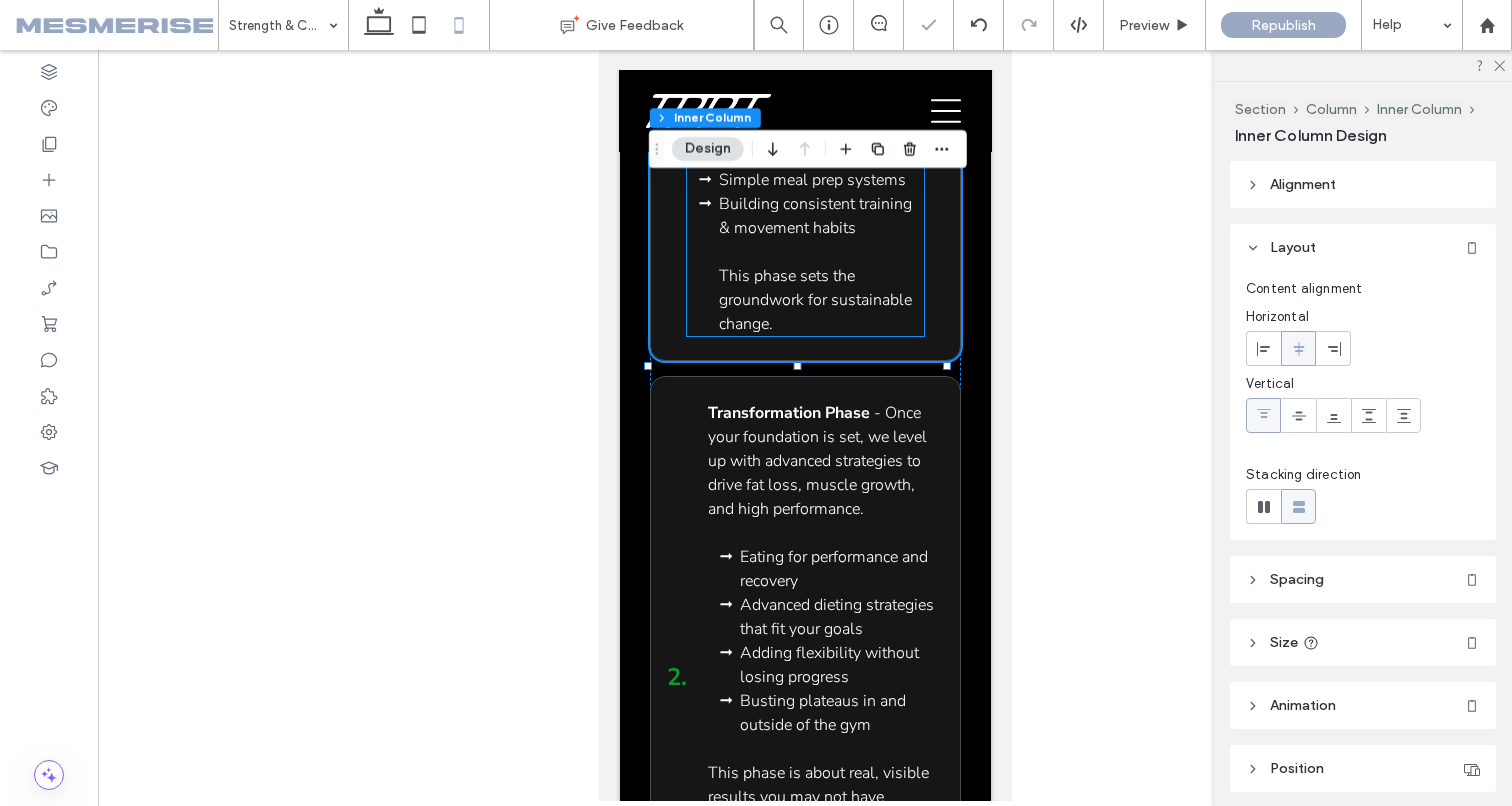 scroll, scrollTop: 7477, scrollLeft: 0, axis: vertical 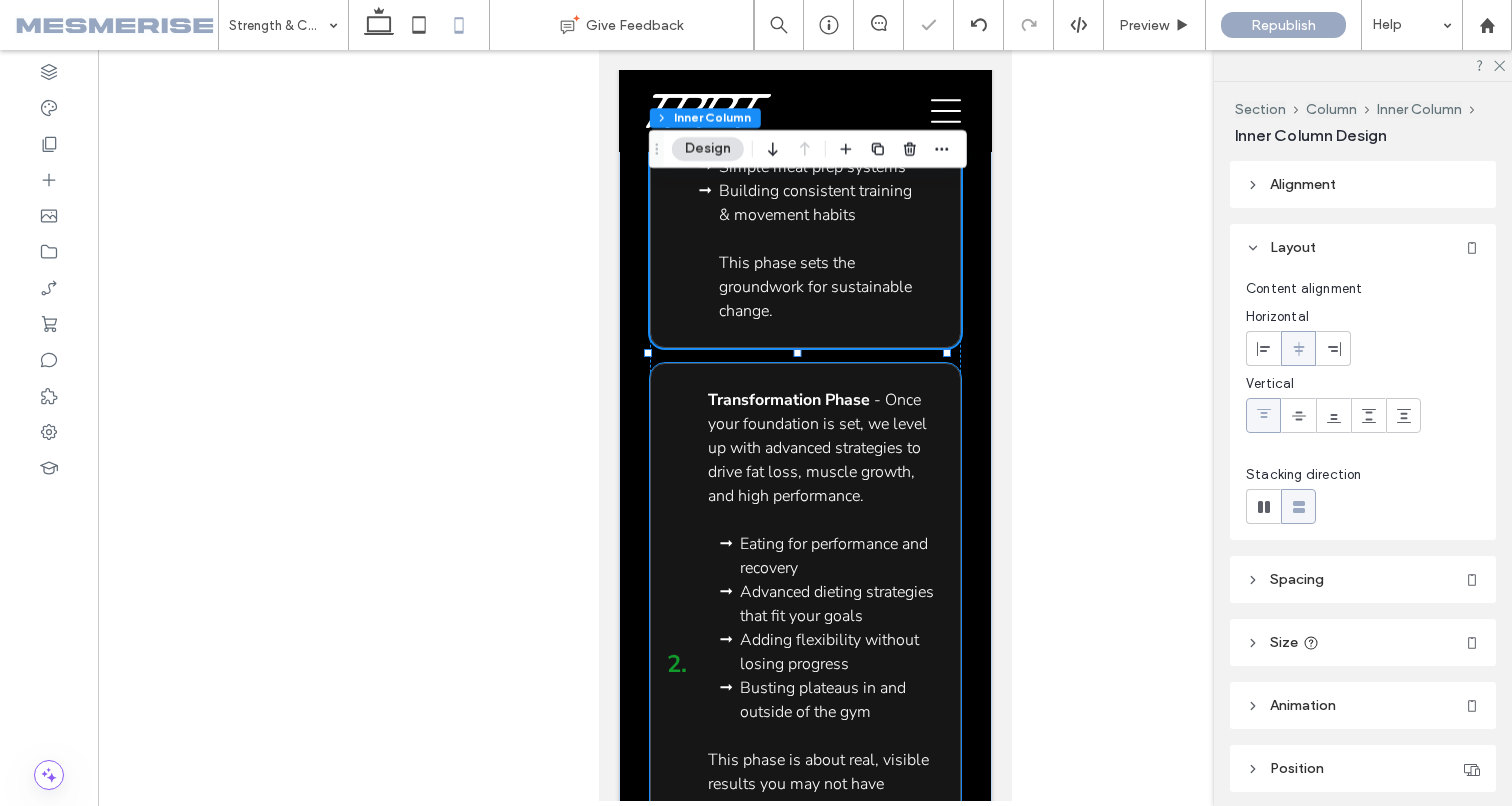 click on "Transformation Phase   - Once your foundation is set, we level up with advanced strategies to drive fat loss, muscle growth, and high performance.   Eating for performance and recovery Advanced dieting strategies that fit your goals Adding flexibility without losing progress Busting plateaus in and outside of the gym
This phase is about real, visible results you may not have previously believed to be possible. WARNING : You may not recognise yourself after this phase.
2." at bounding box center (804, 664) 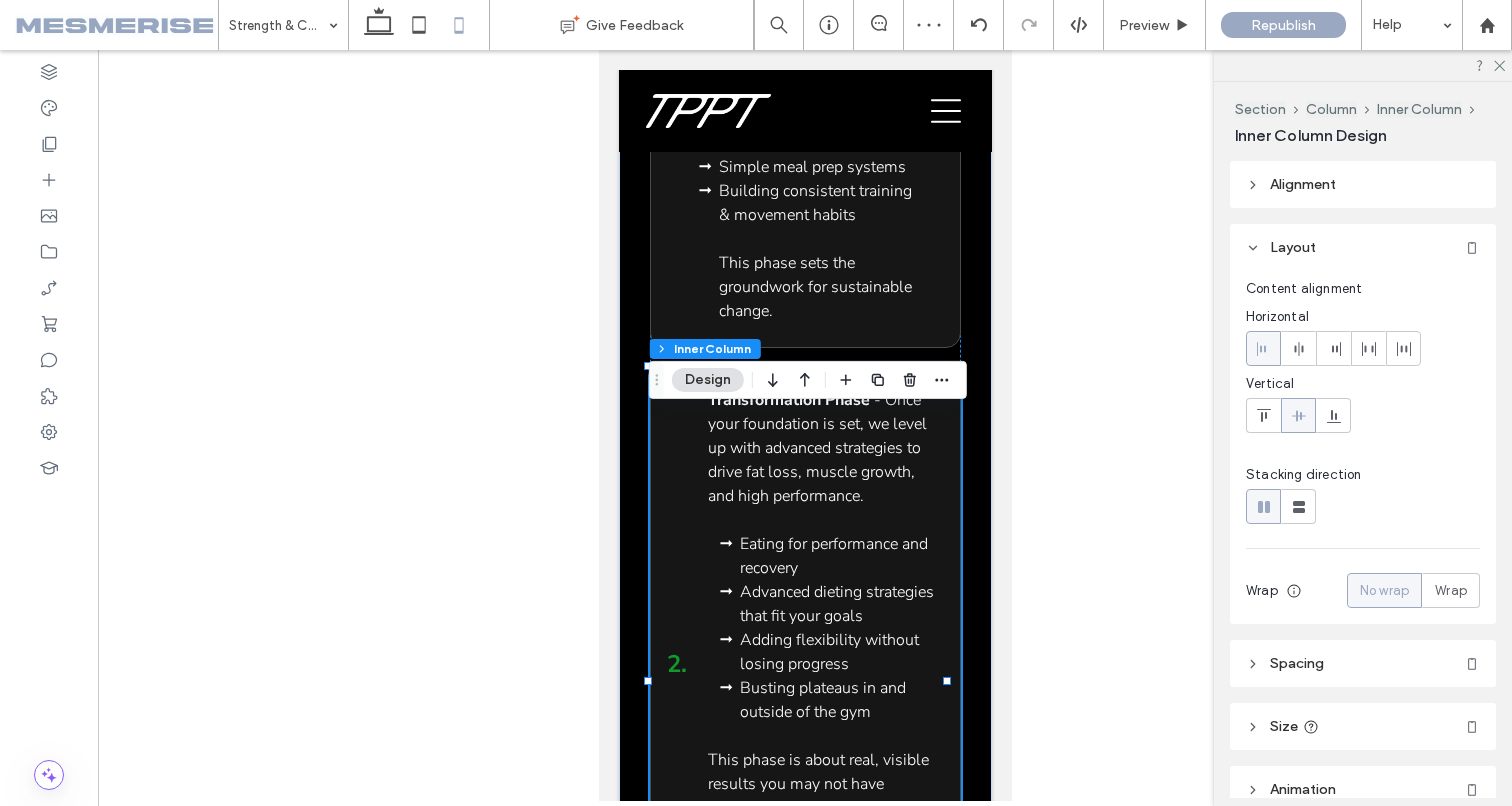 click on "Transformation Phase   - Once your foundation is set, we level up with advanced strategies to drive fat loss, muscle growth, and high performance.   Eating for performance and recovery Advanced dieting strategies that fit your goals Adding flexibility without losing progress Busting plateaus in and outside of the gym
This phase is about real, visible results you may not have previously believed to be possible. WARNING : You may not recognise yourself after this phase.
2." at bounding box center (804, 664) 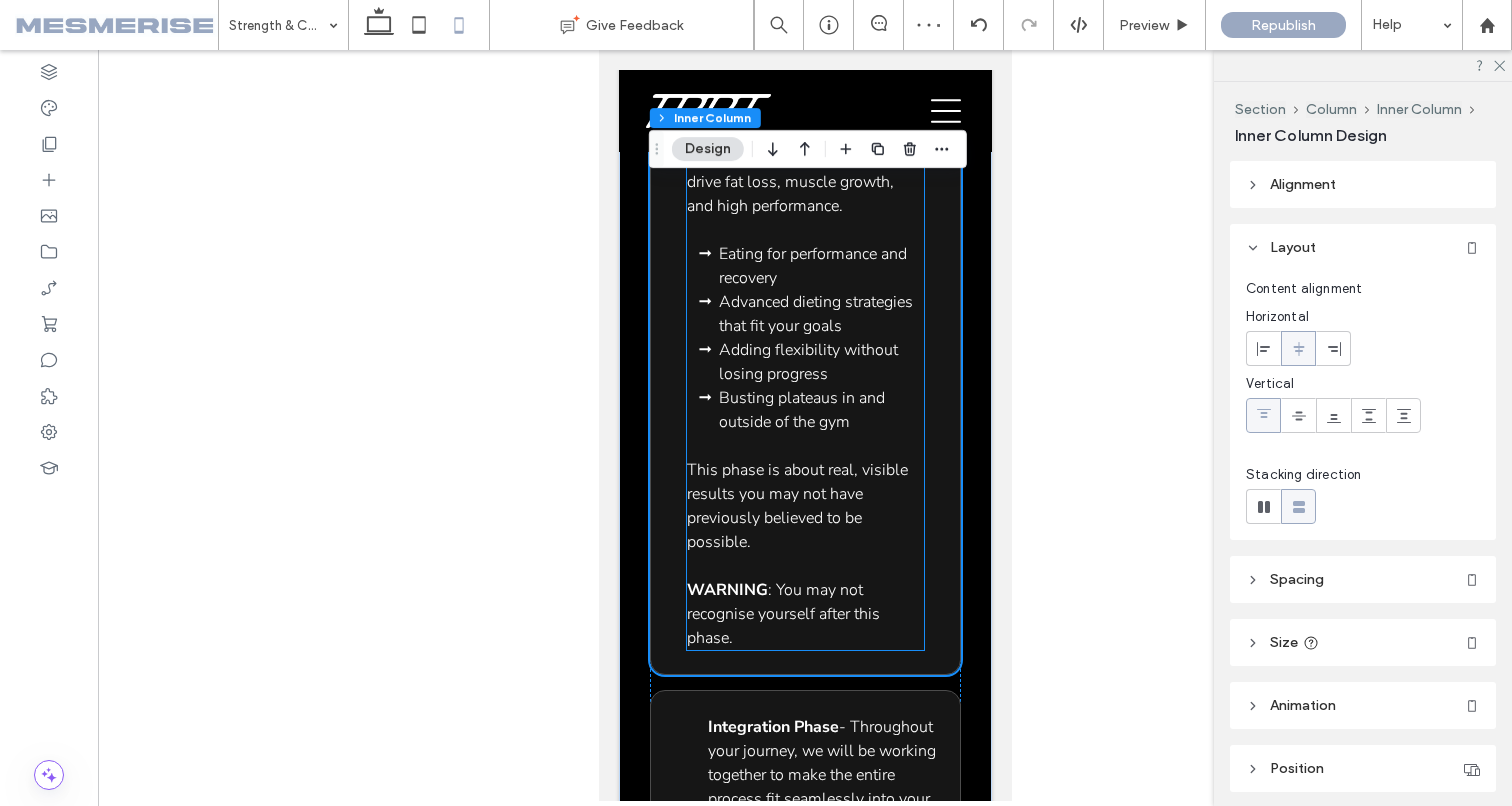 scroll, scrollTop: 8041, scrollLeft: 0, axis: vertical 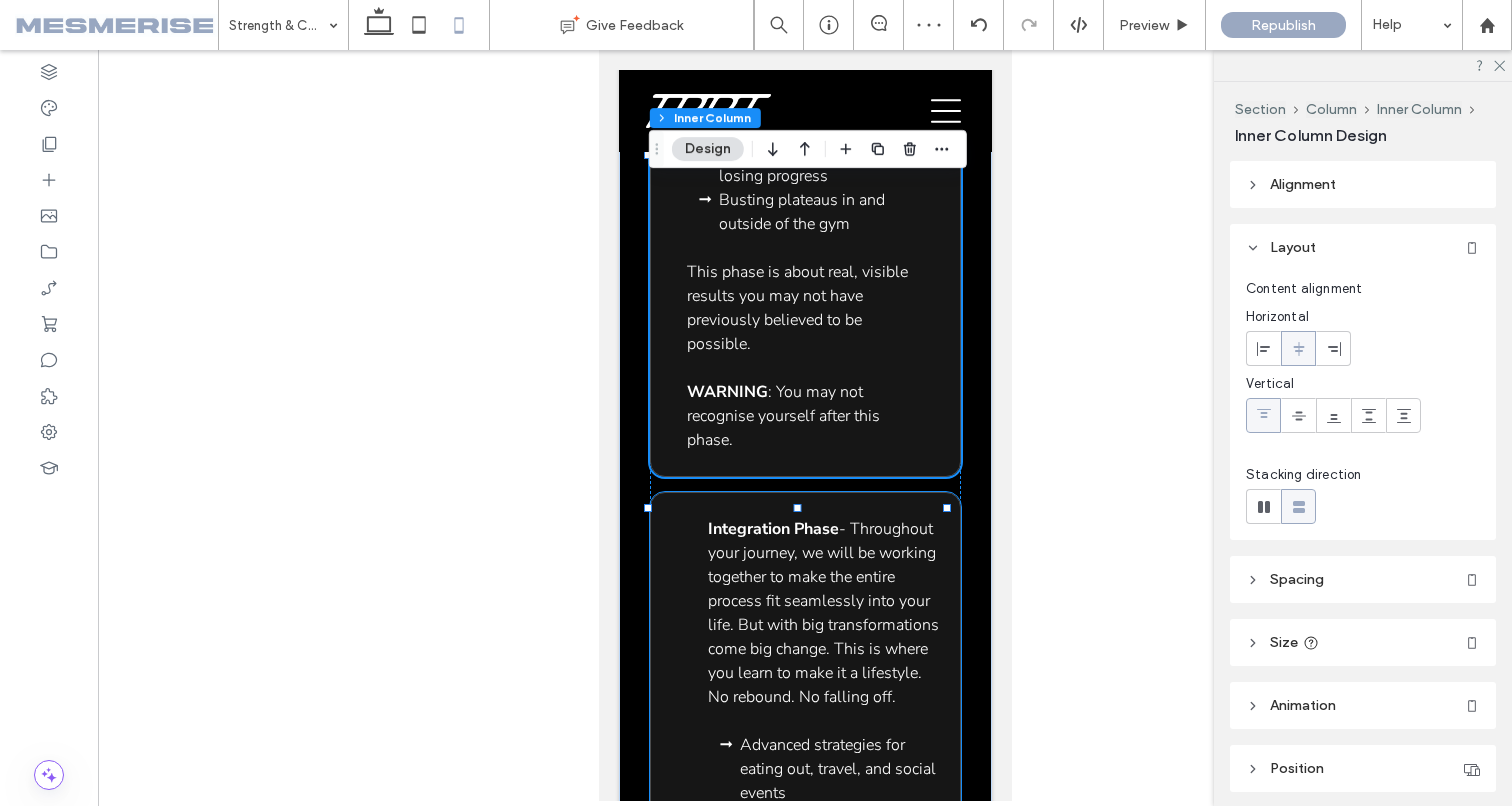 click on "Integration Phase - Throughout your journey, we will be working together to make the entire process fit seamlessly into your life. But with big transformations come big change. This is where you learn to make it a lifestyle. No rebound. No falling off.   Advanced strategies for eating out, travel, and social events Alcohol moderation Intuitive eating skills Stress management and recovery protocols Continuing progress without obsession Maintain progress when life gets busy
The goal? Empower you with the knowledge, habits, and systems to maintain your results for life. If I do my job right, you should never NEED a coach again (unless you want one).
3." at bounding box center [804, 853] 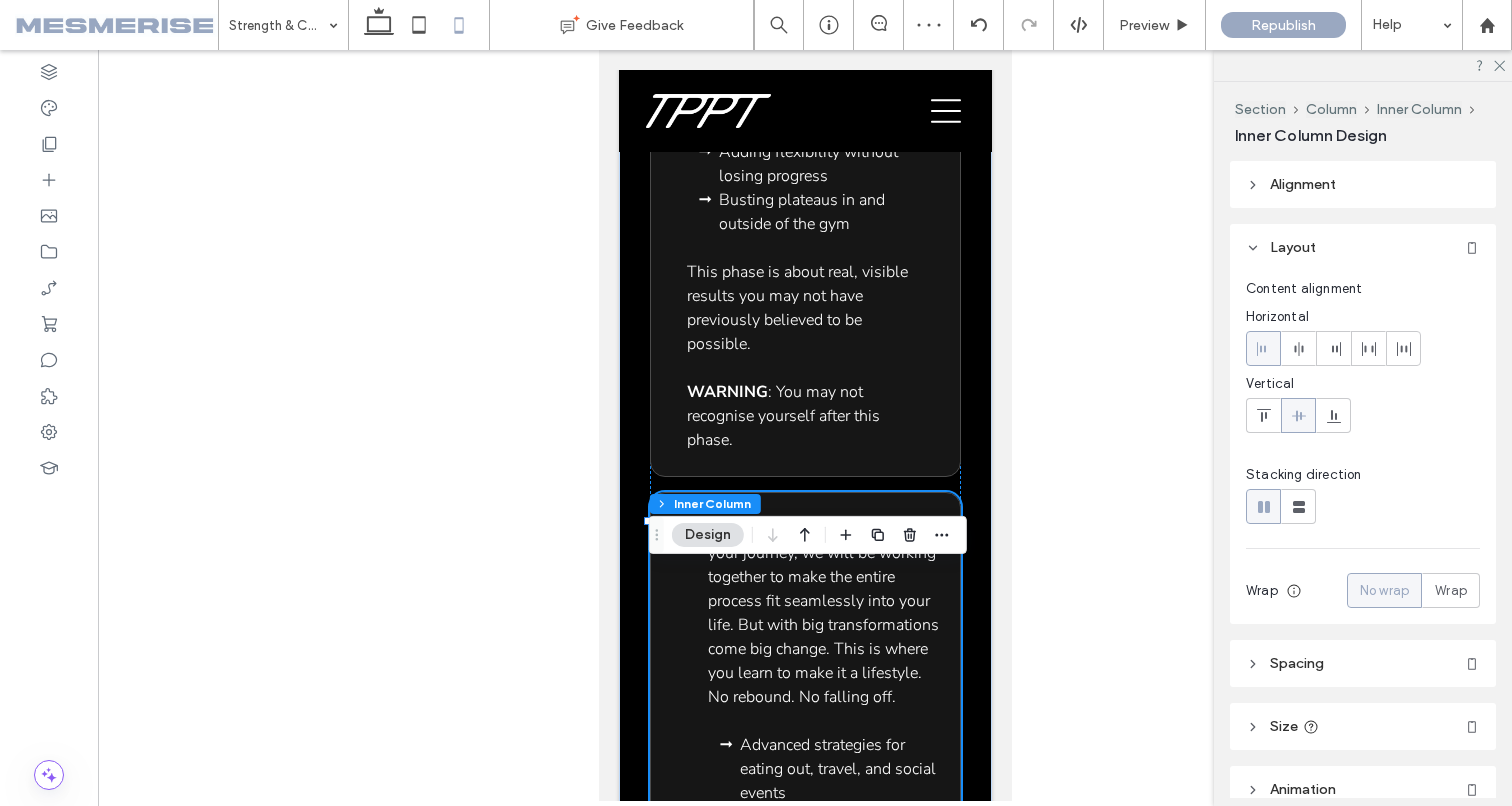 click on "Integration Phase - Throughout your journey, we will be working together to make the entire process fit seamlessly into your life. But with big transformations come big change. This is where you learn to make it a lifestyle. No rebound. No falling off.   Advanced strategies for eating out, travel, and social events Alcohol moderation Intuitive eating skills Stress management and recovery protocols Continuing progress without obsession Maintain progress when life gets busy
The goal? Empower you with the knowledge, habits, and systems to maintain your results for life. If I do my job right, you should never NEED a coach again (unless you want one).
3." at bounding box center (804, 853) 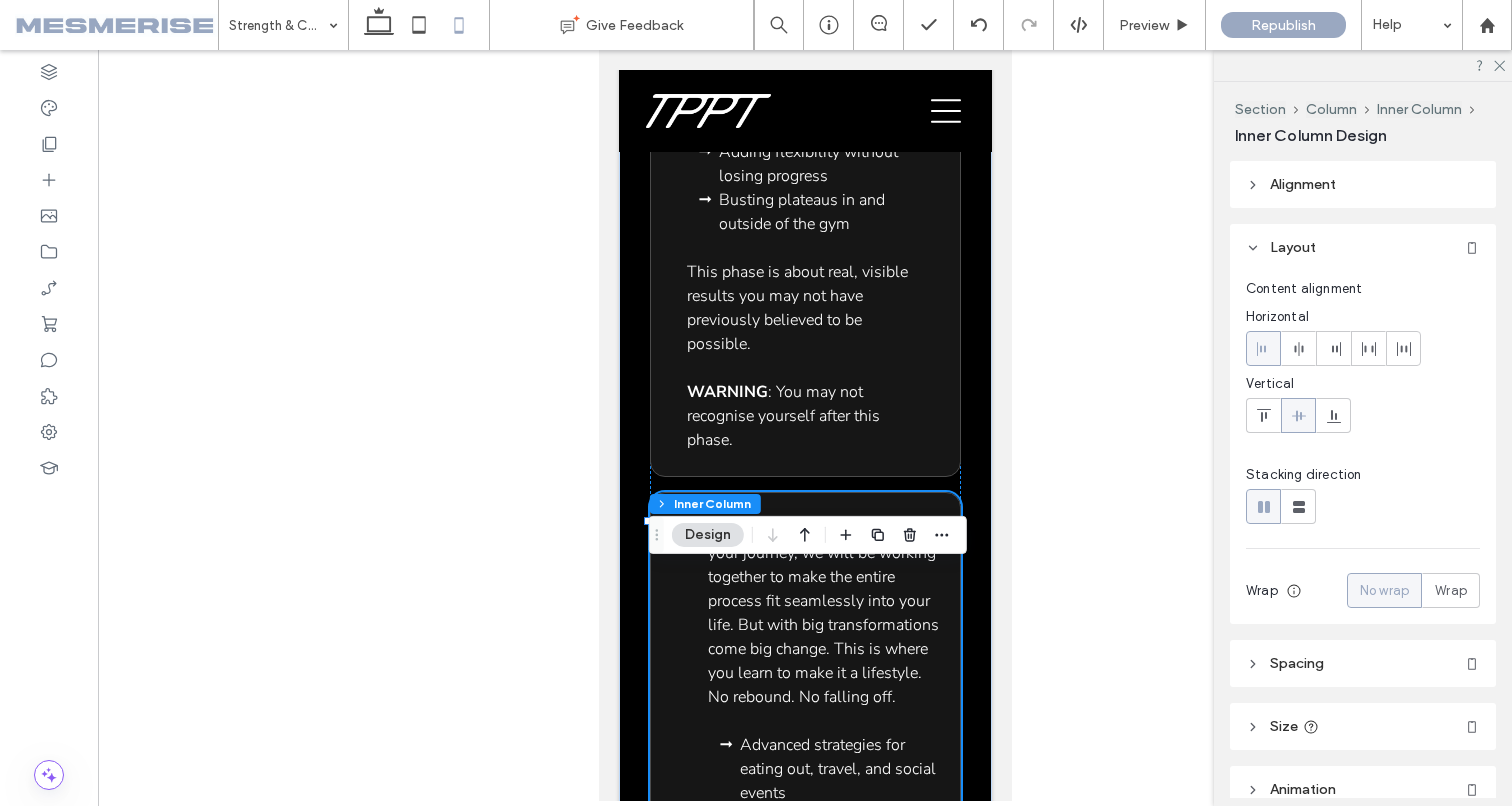 click 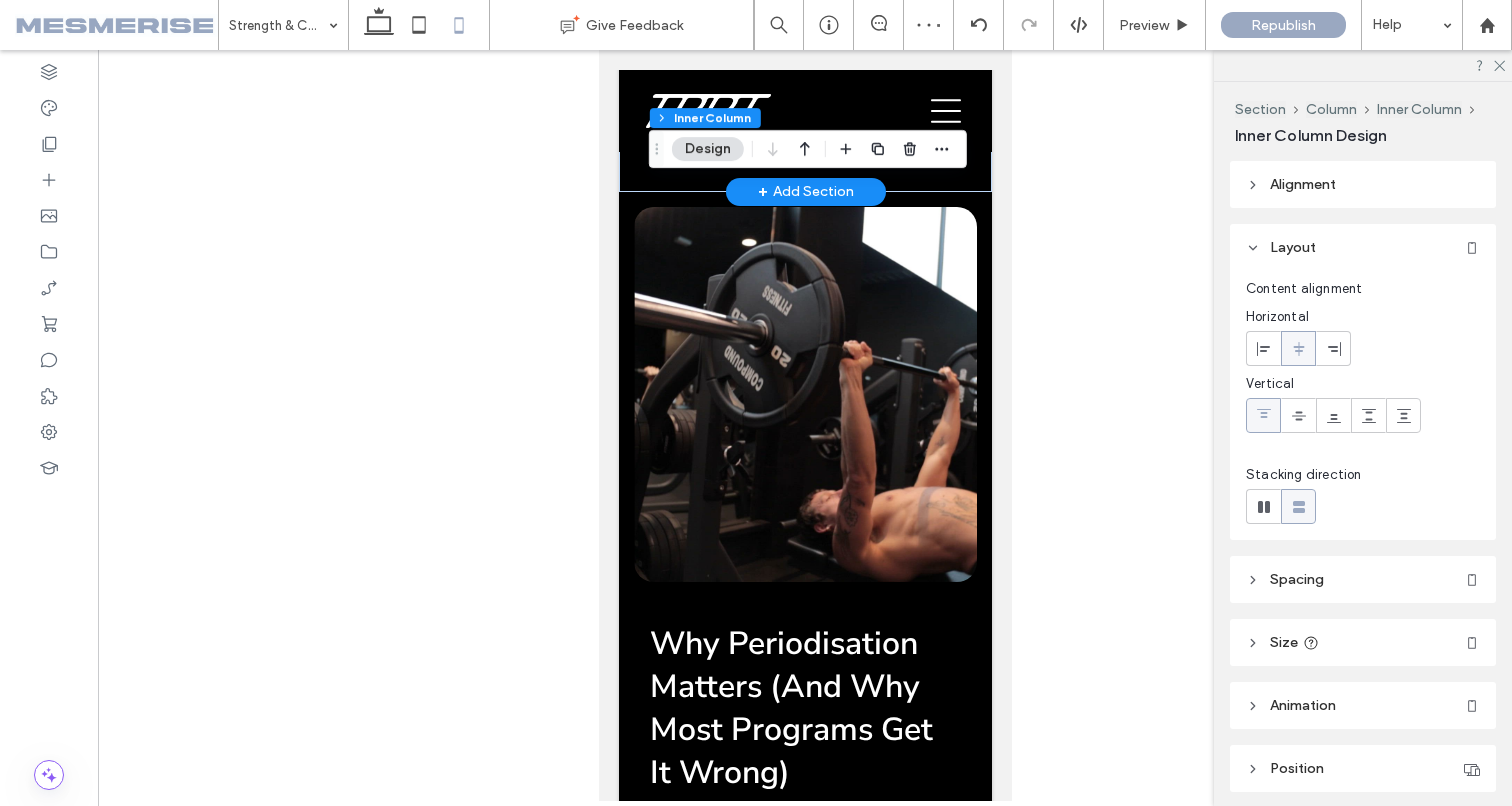 scroll, scrollTop: 9194, scrollLeft: 0, axis: vertical 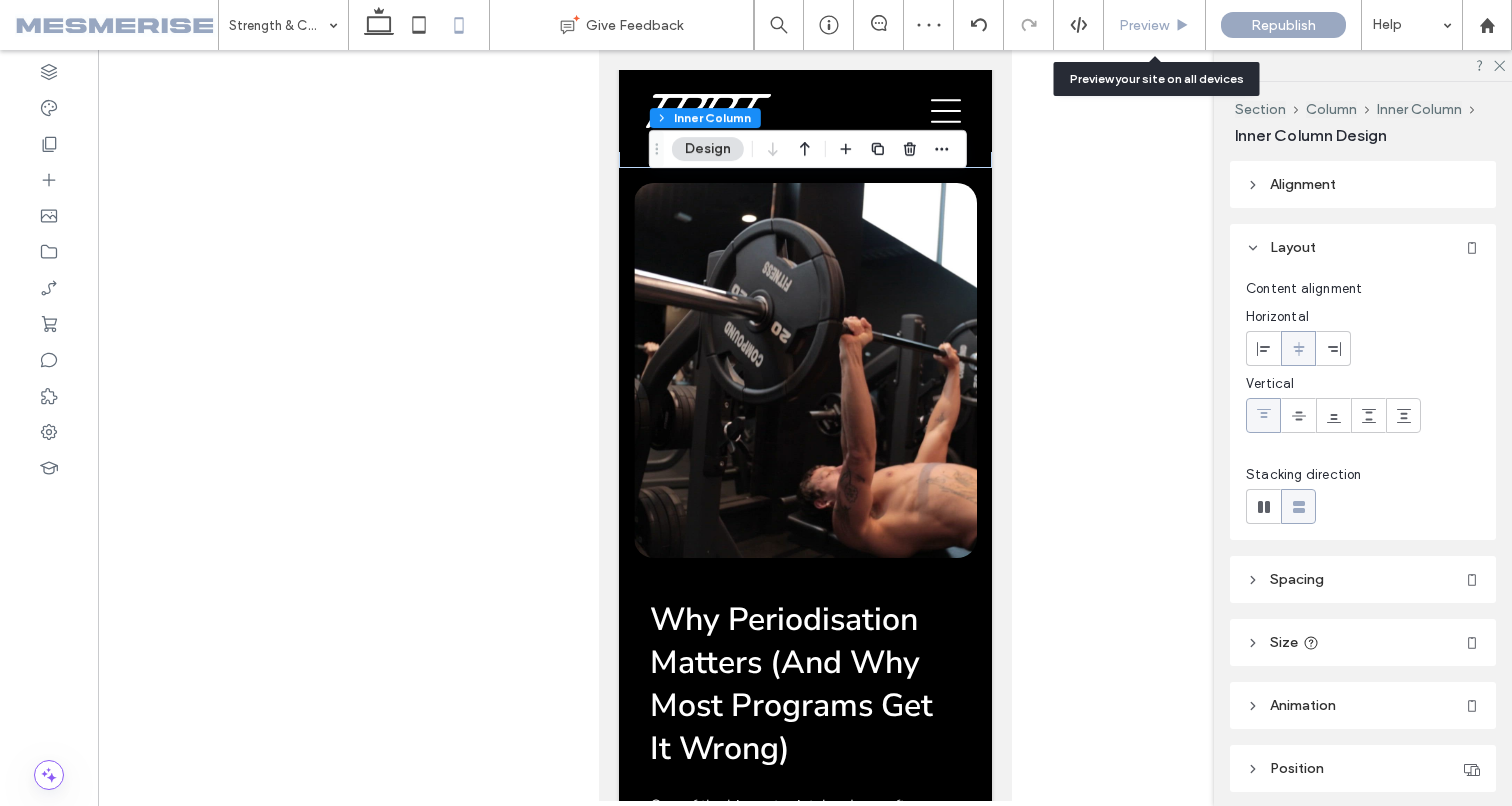 click on "Preview" at bounding box center [1144, 25] 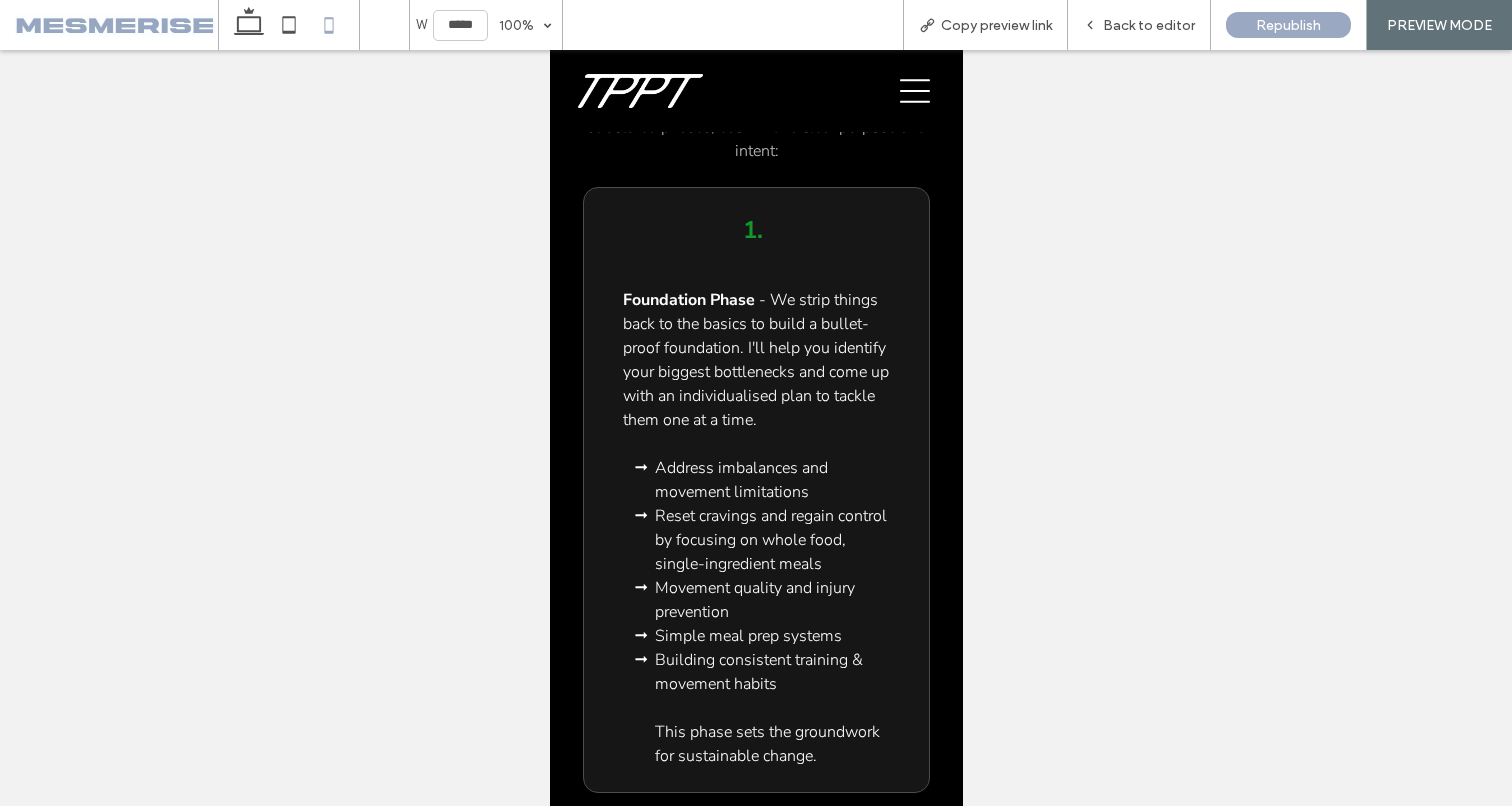 scroll, scrollTop: 6548, scrollLeft: 0, axis: vertical 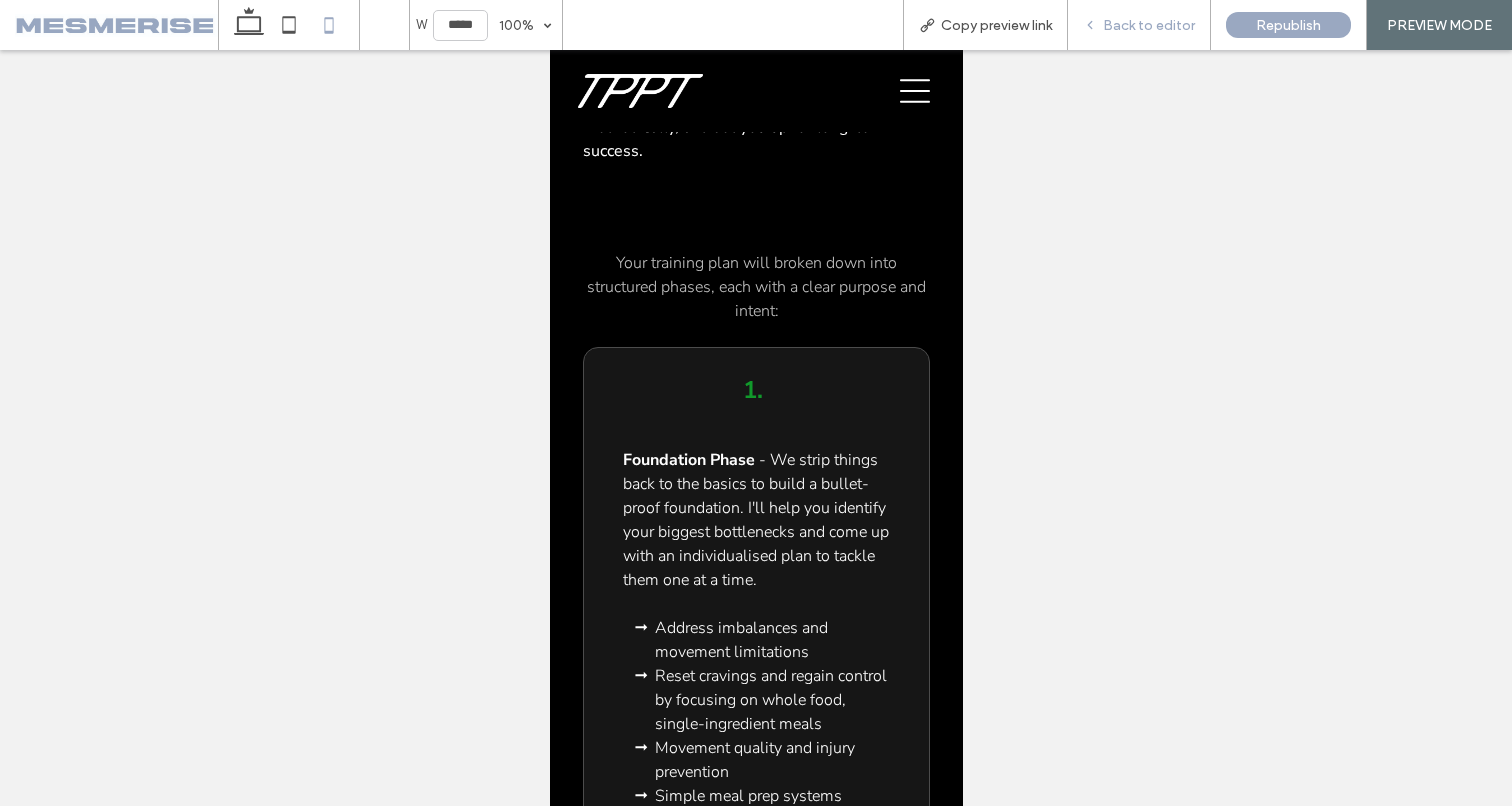 click on "Back to editor" at bounding box center [1139, 25] 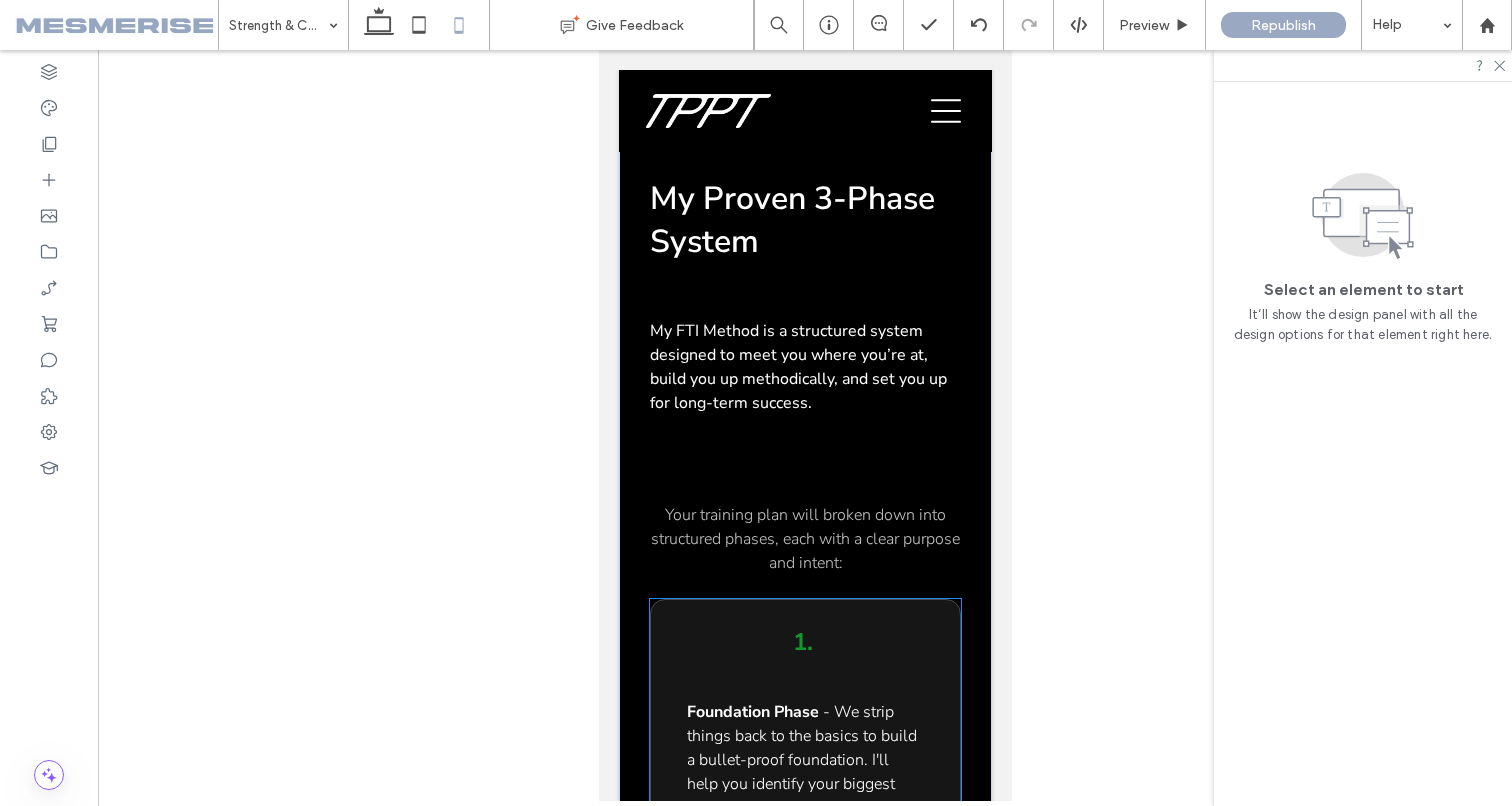 scroll, scrollTop: 6670, scrollLeft: 0, axis: vertical 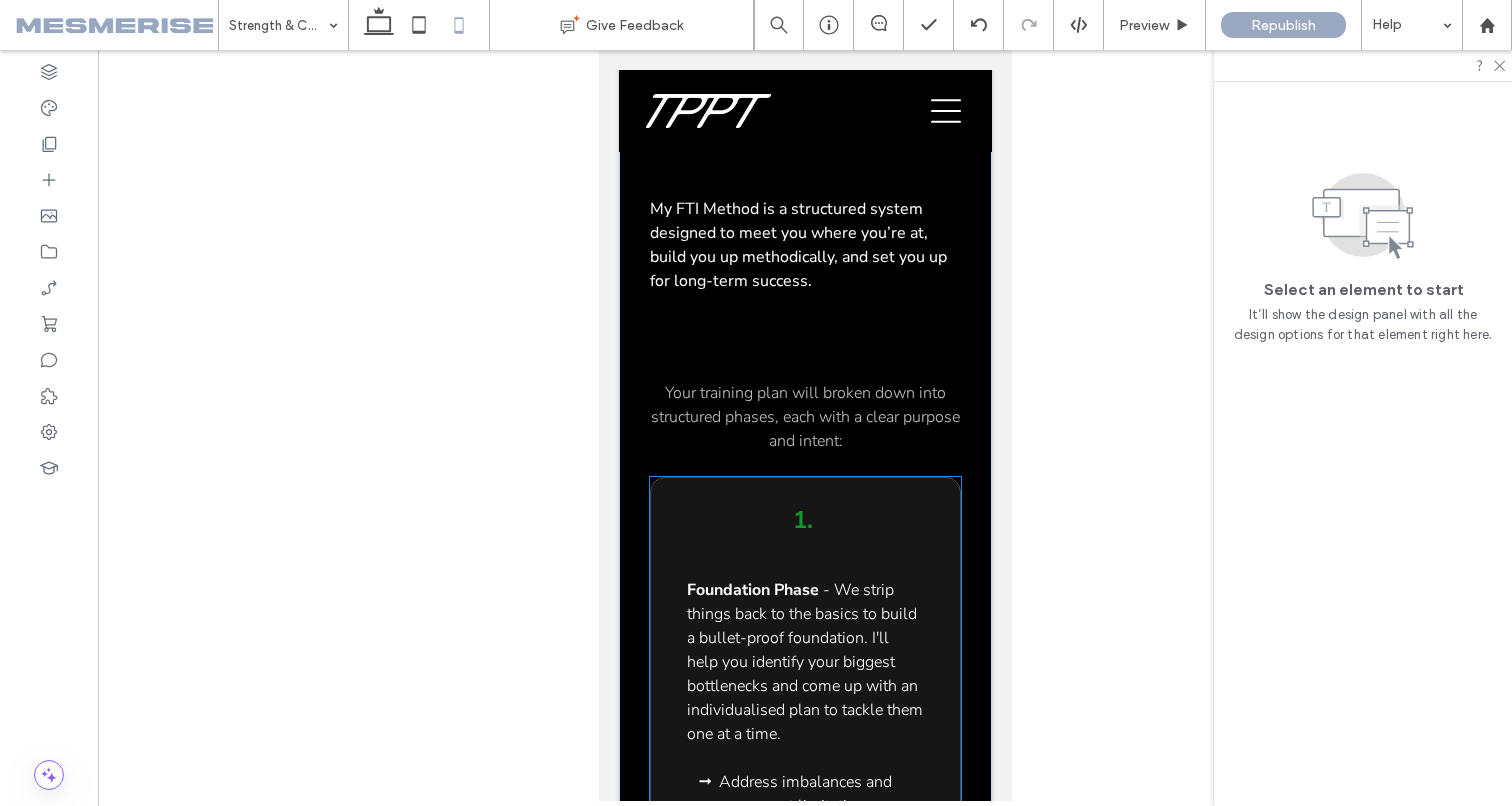 click on "Foundation Phase   - We strip things back to the basics to build a bullet-proof foundation. I'll help you identify your biggest bottlenecks and come up with an individualised plan to tackle them one at a time.   Address imbalances and movement limitations Reset cravings and regain control by focusing on whole food, single-ingredient meals Movement quality and injury prevention Simple meal prep systems Building consistent training & movement habits This phase sets the groundwork for sustainable change.
1." at bounding box center [804, 816] 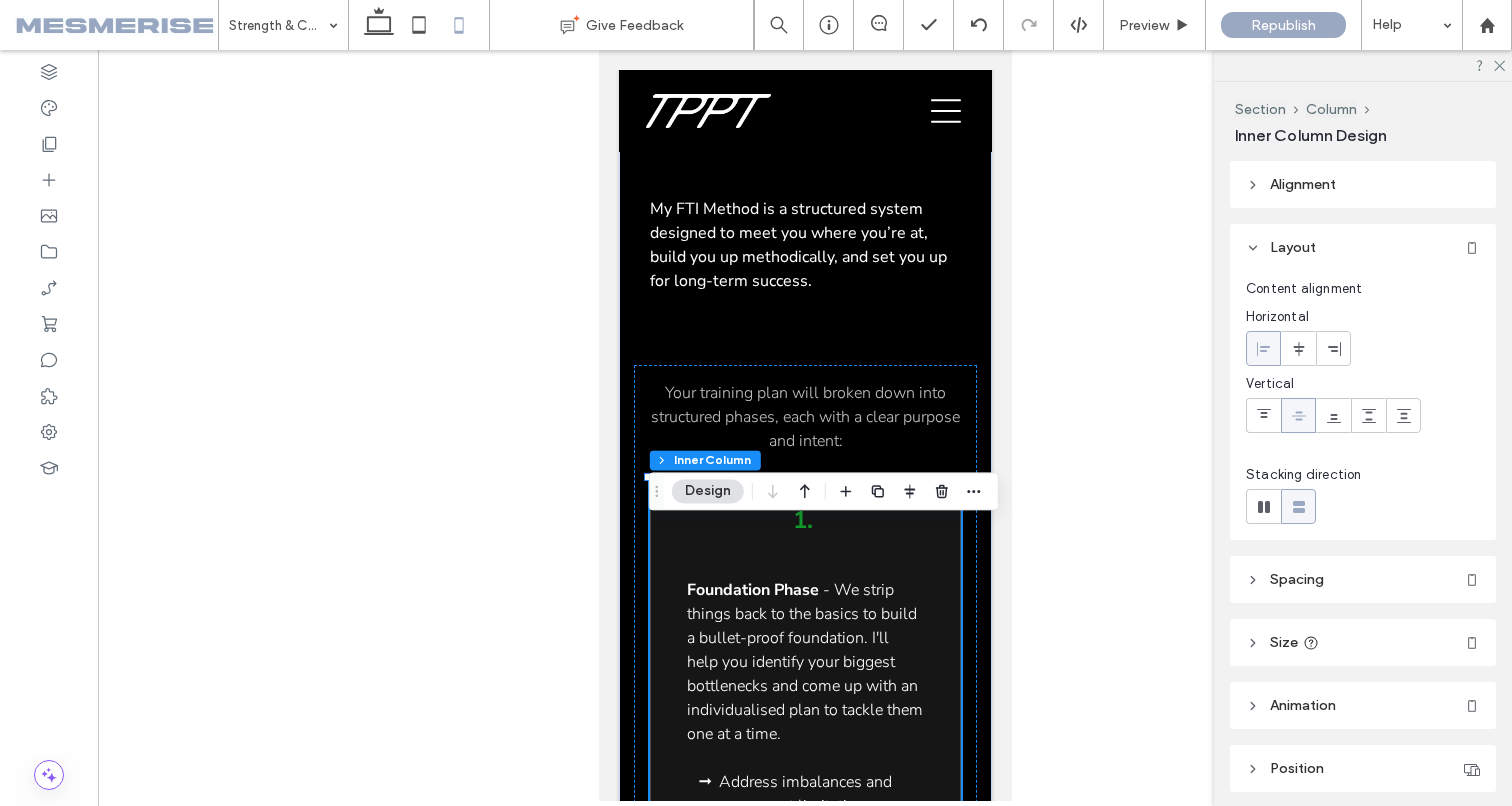click on "1." at bounding box center [802, 520] 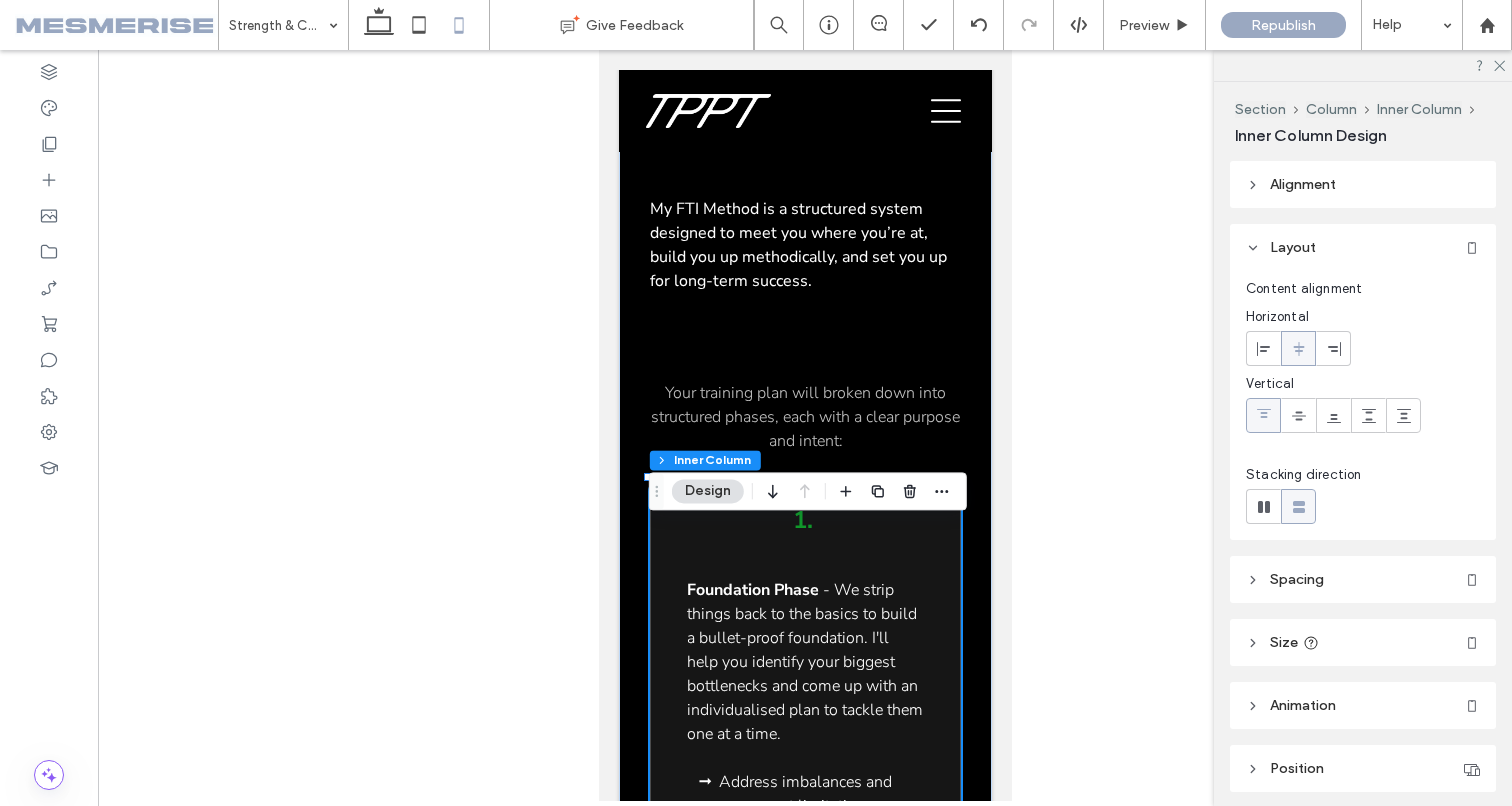 click on "1." at bounding box center (802, 520) 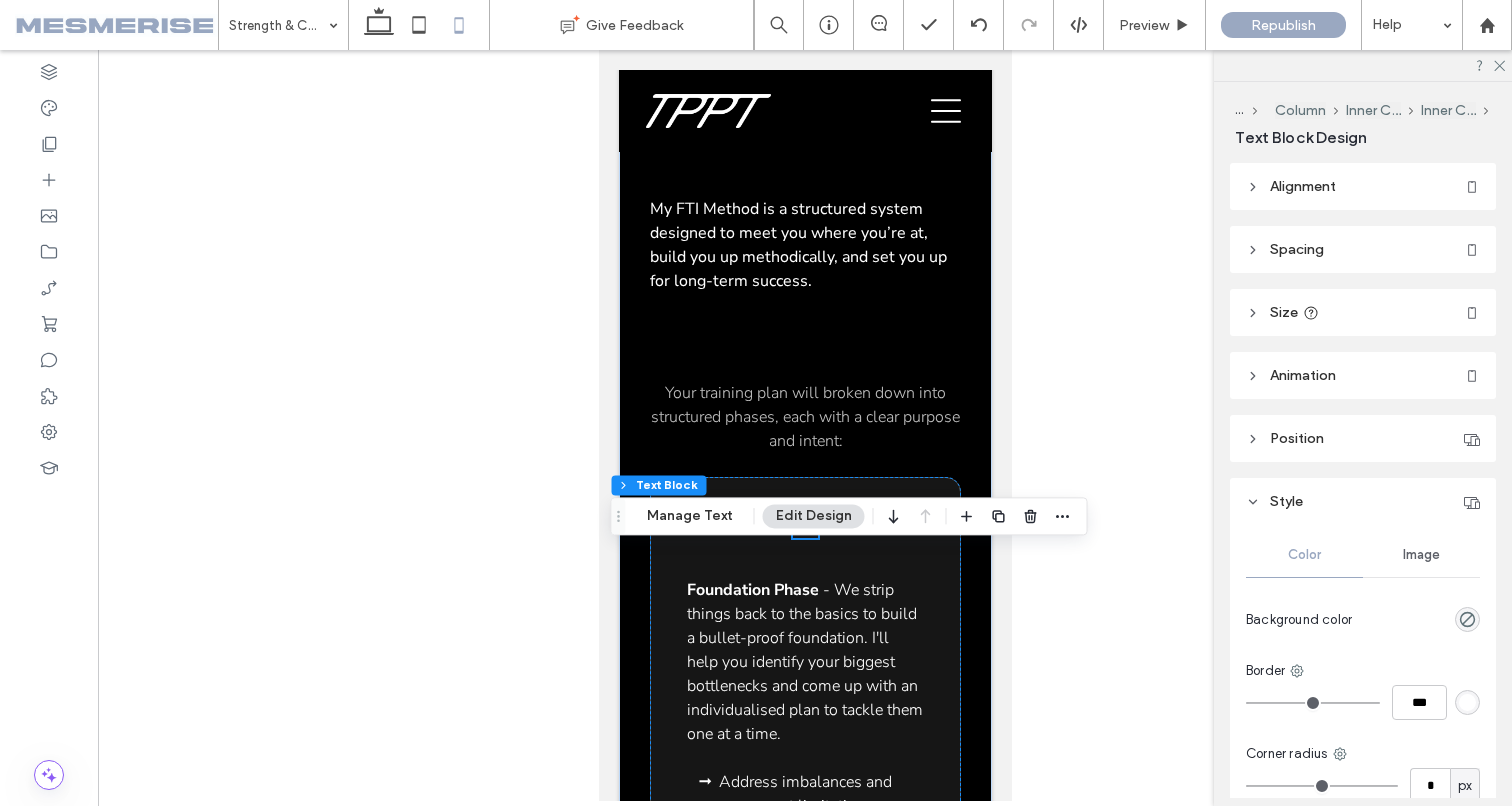 click on "Alignment" at bounding box center [1363, 186] 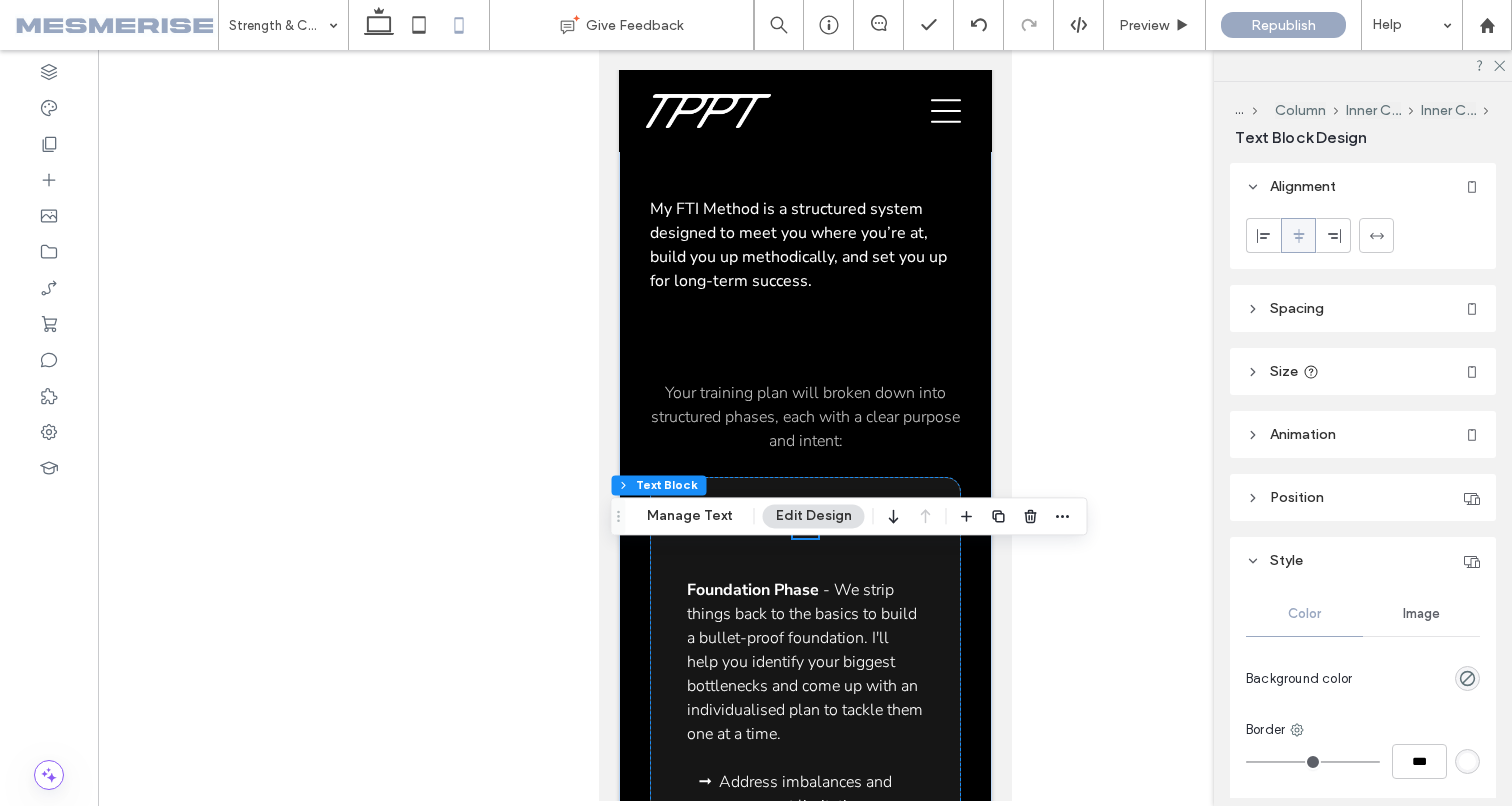 click at bounding box center (1263, 235) 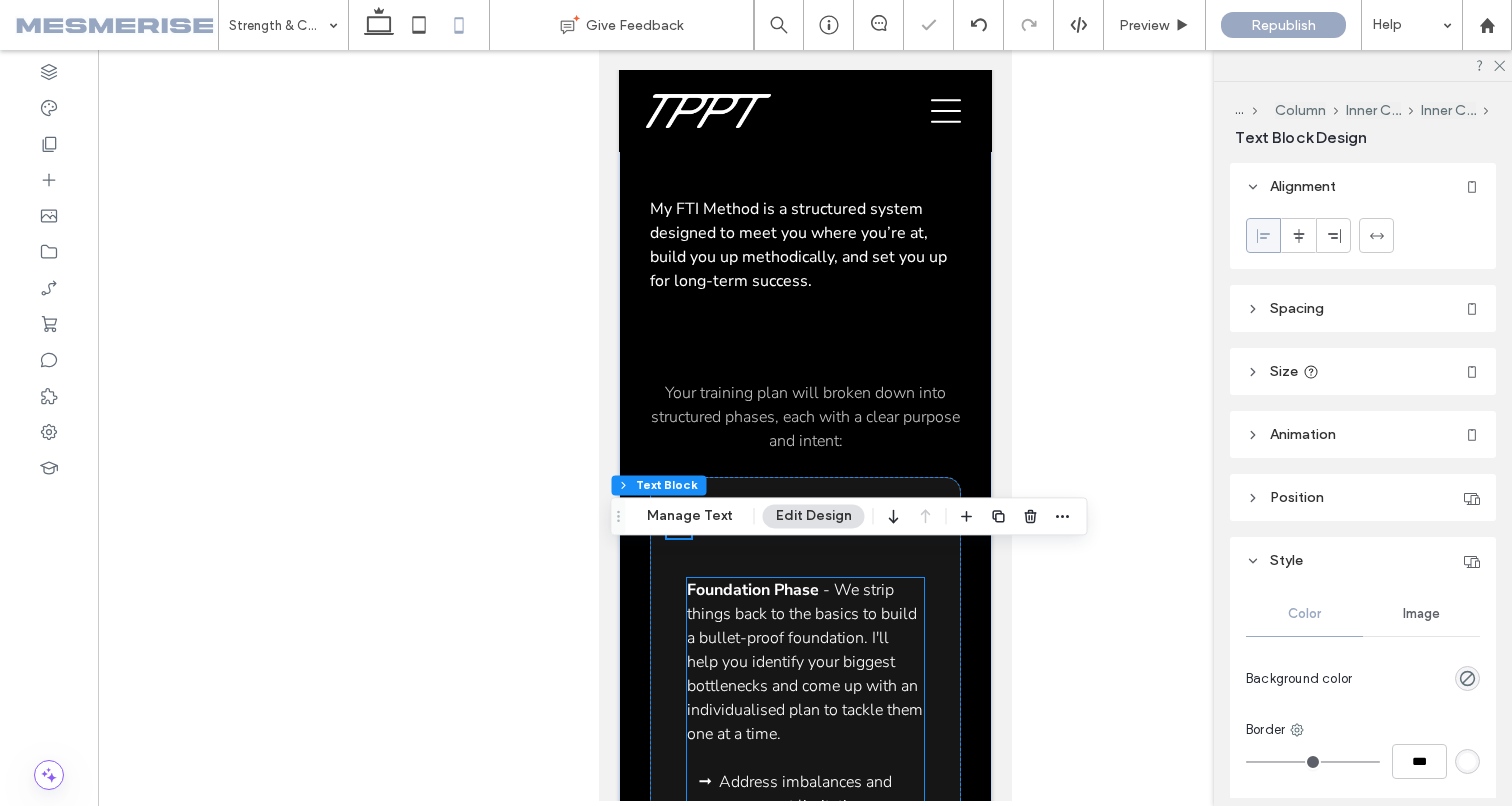 click on "- We strip things back to the basics to build a bullet-proof foundation. I'll help you identify your biggest bottlenecks and come up with an individualised plan to tackle them one at a time." at bounding box center (804, 662) 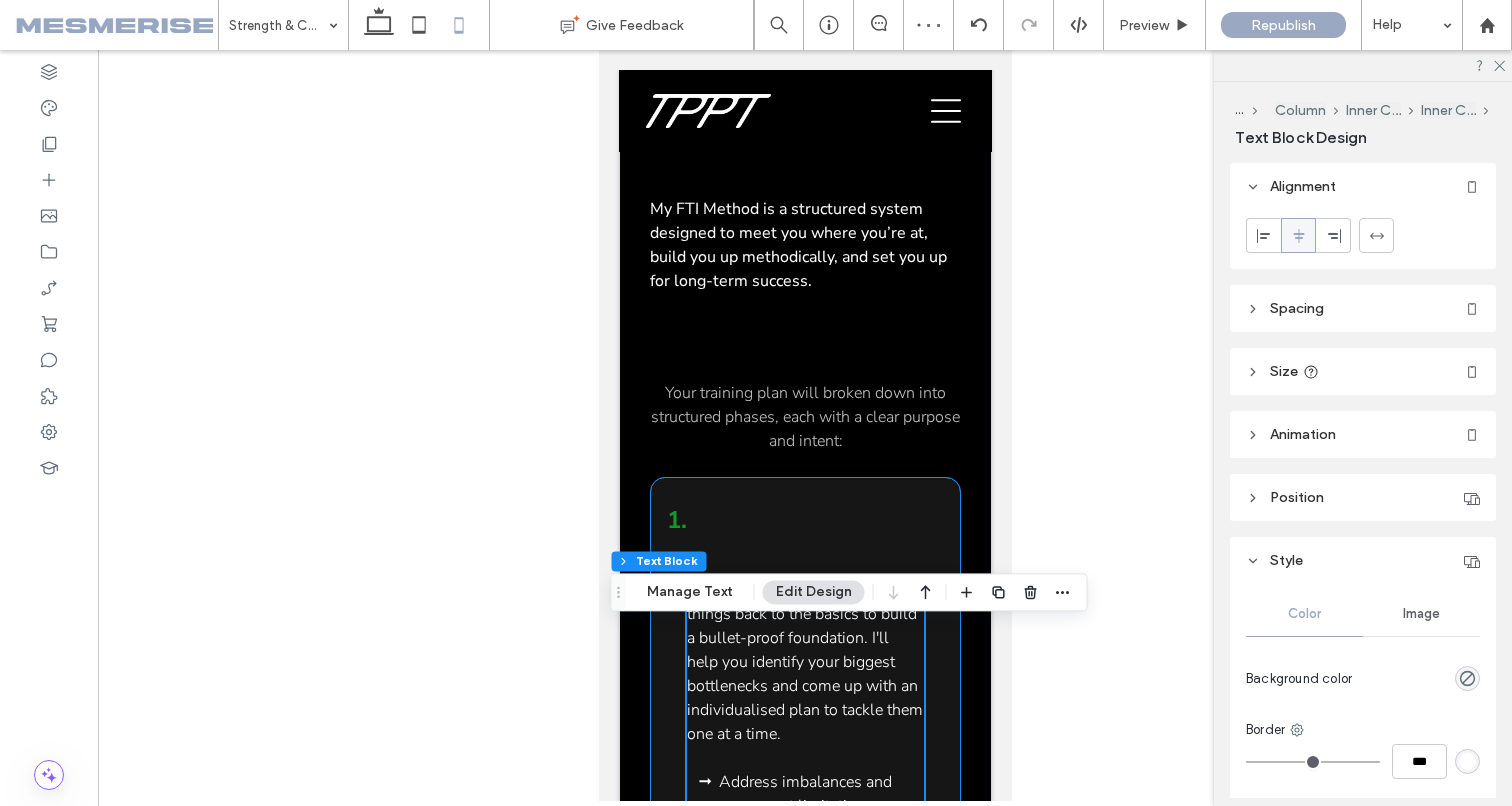 click on "Foundation Phase   - We strip things back to the basics to build a bullet-proof foundation. I'll help you identify your biggest bottlenecks and come up with an individualised plan to tackle them one at a time.   Address imbalances and movement limitations Reset cravings and regain control by focusing on whole food, single-ingredient meals Movement quality and injury prevention Simple meal prep systems Building consistent training & movement habits This phase sets the groundwork for sustainable change.
1." at bounding box center (804, 816) 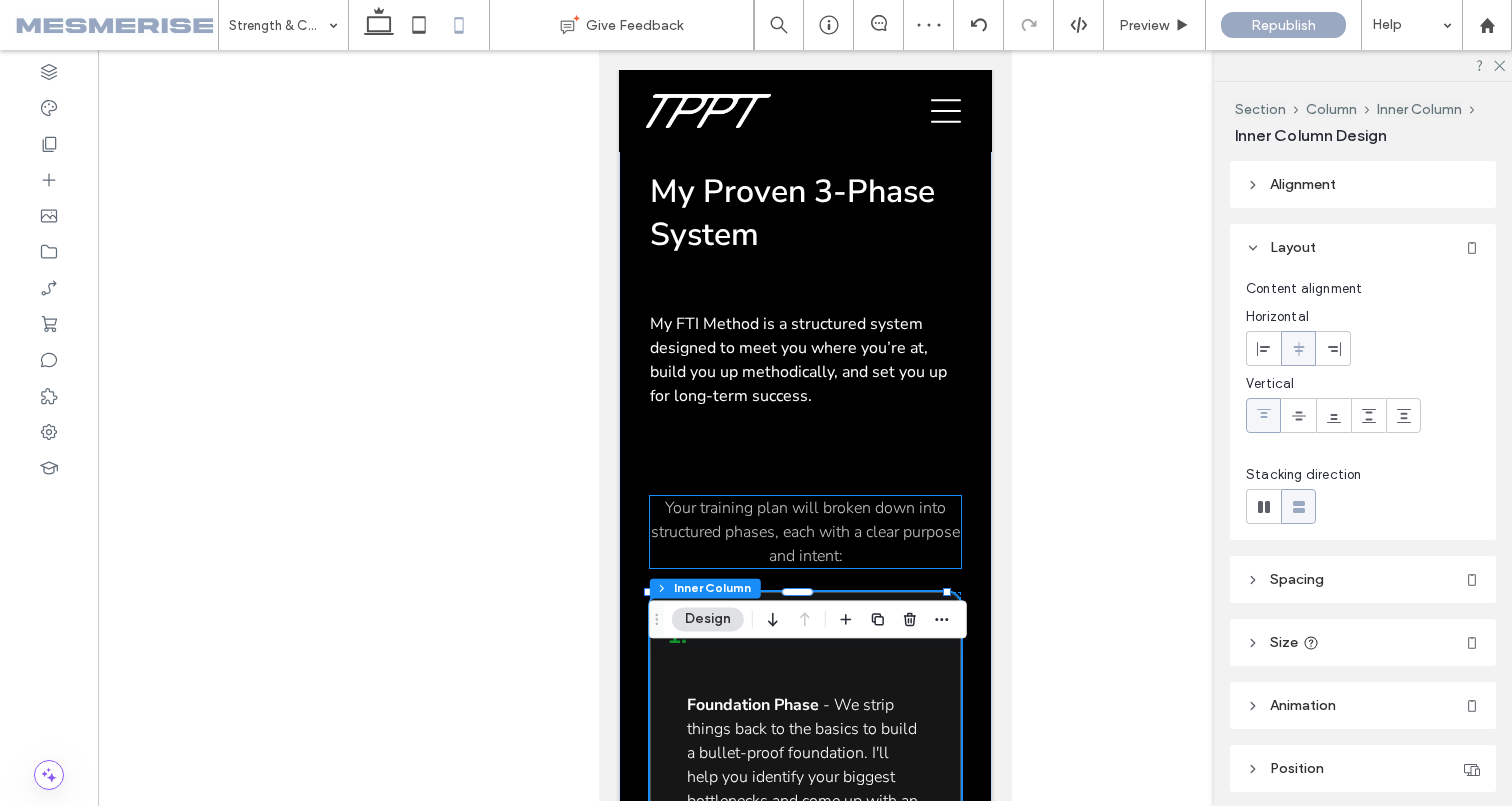 scroll, scrollTop: 6699, scrollLeft: 0, axis: vertical 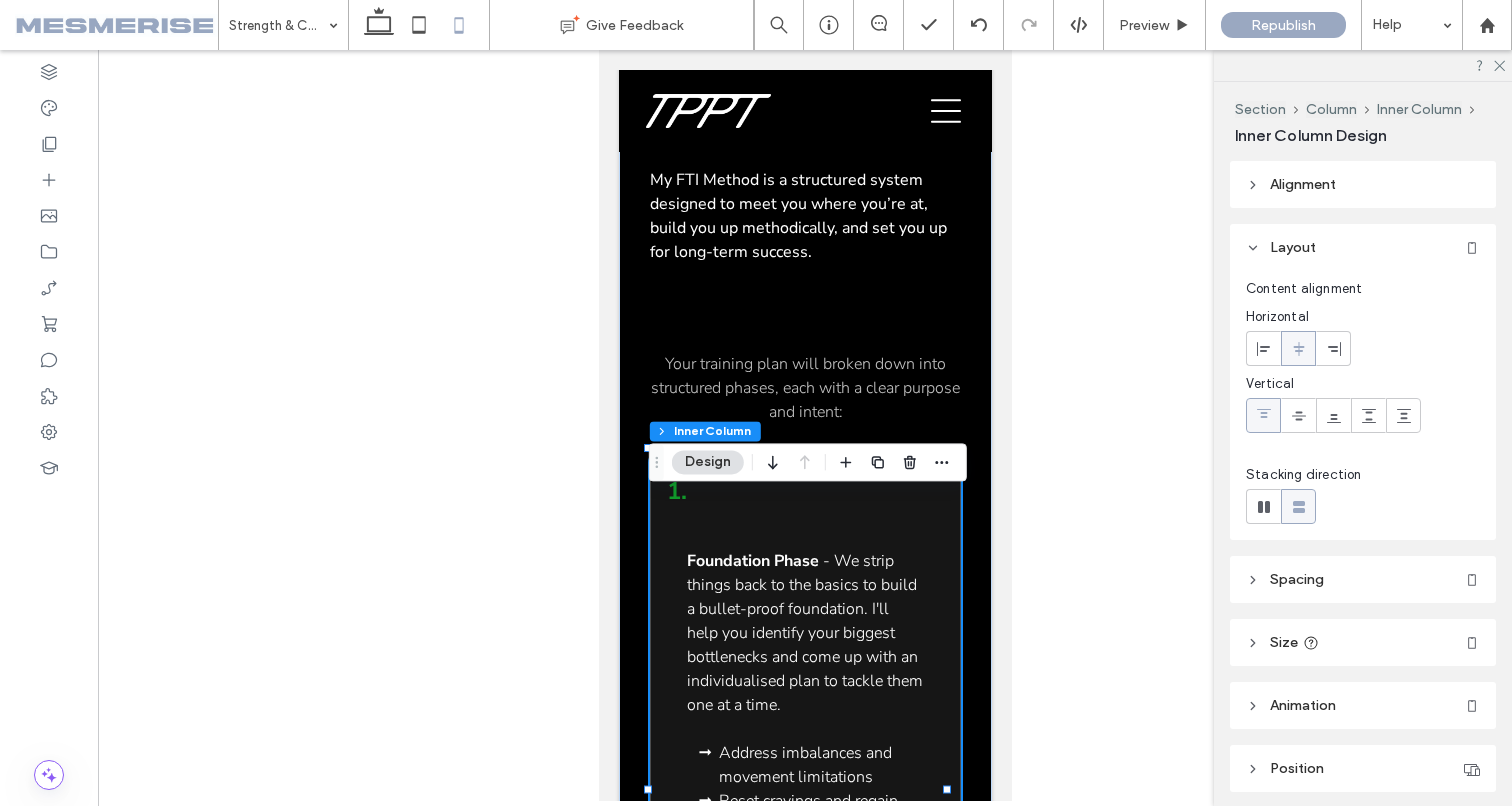 click on "Foundation Phase   - We strip things back to the basics to build a bullet-proof foundation. I'll help you identify your biggest bottlenecks and come up with an individualised plan to tackle them one at a time.   Address imbalances and movement limitations Reset cravings and regain control by focusing on whole food, single-ingredient meals Movement quality and injury prevention Simple meal prep systems Building consistent training & movement habits This phase sets the groundwork for sustainable change.
1." at bounding box center [804, 787] 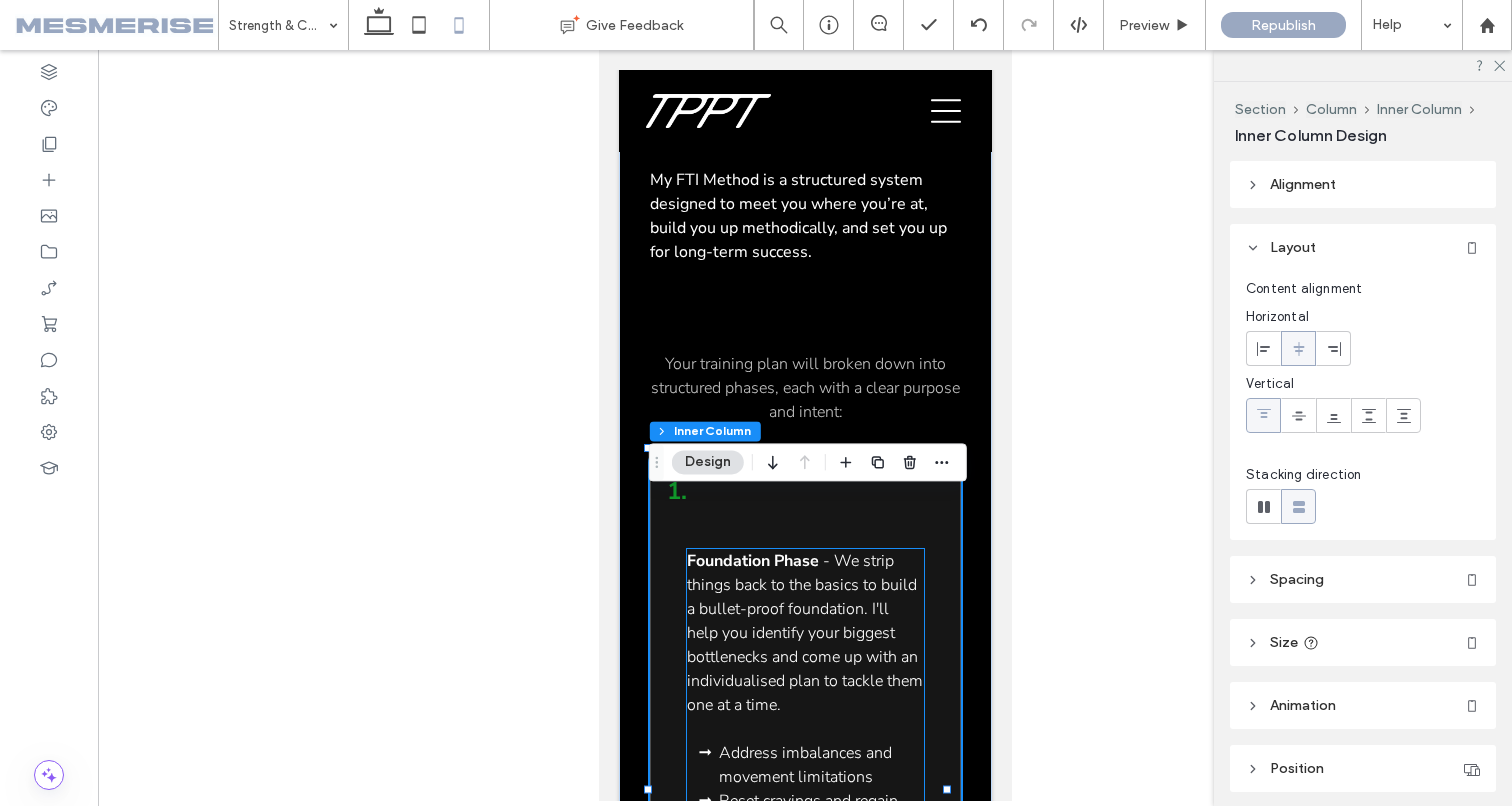 click on "- We strip things back to the basics to build a bullet-proof foundation. I'll help you identify your biggest bottlenecks and come up with an individualised plan to tackle them one at a time." at bounding box center (804, 633) 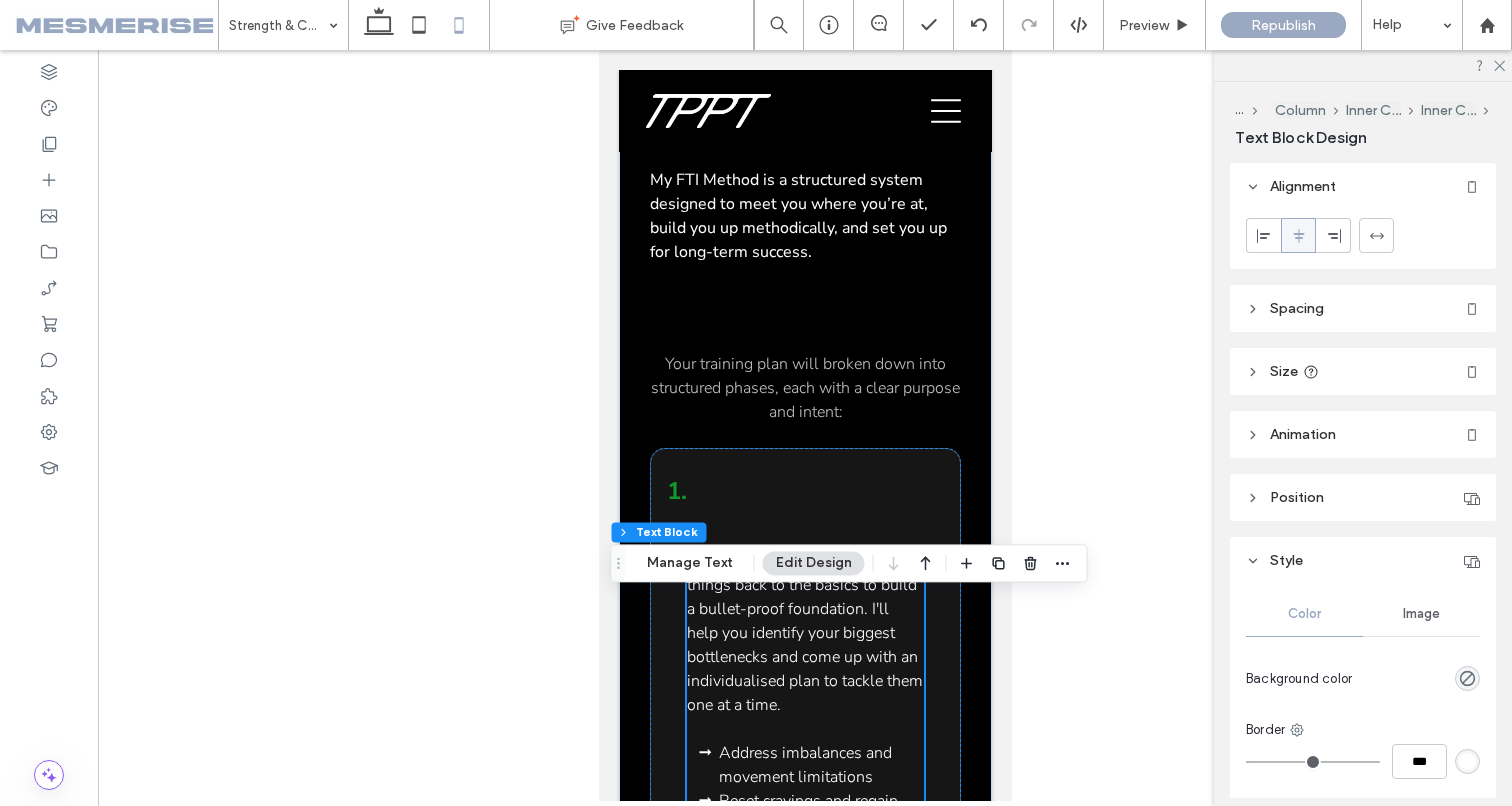 click at bounding box center [1377, 235] 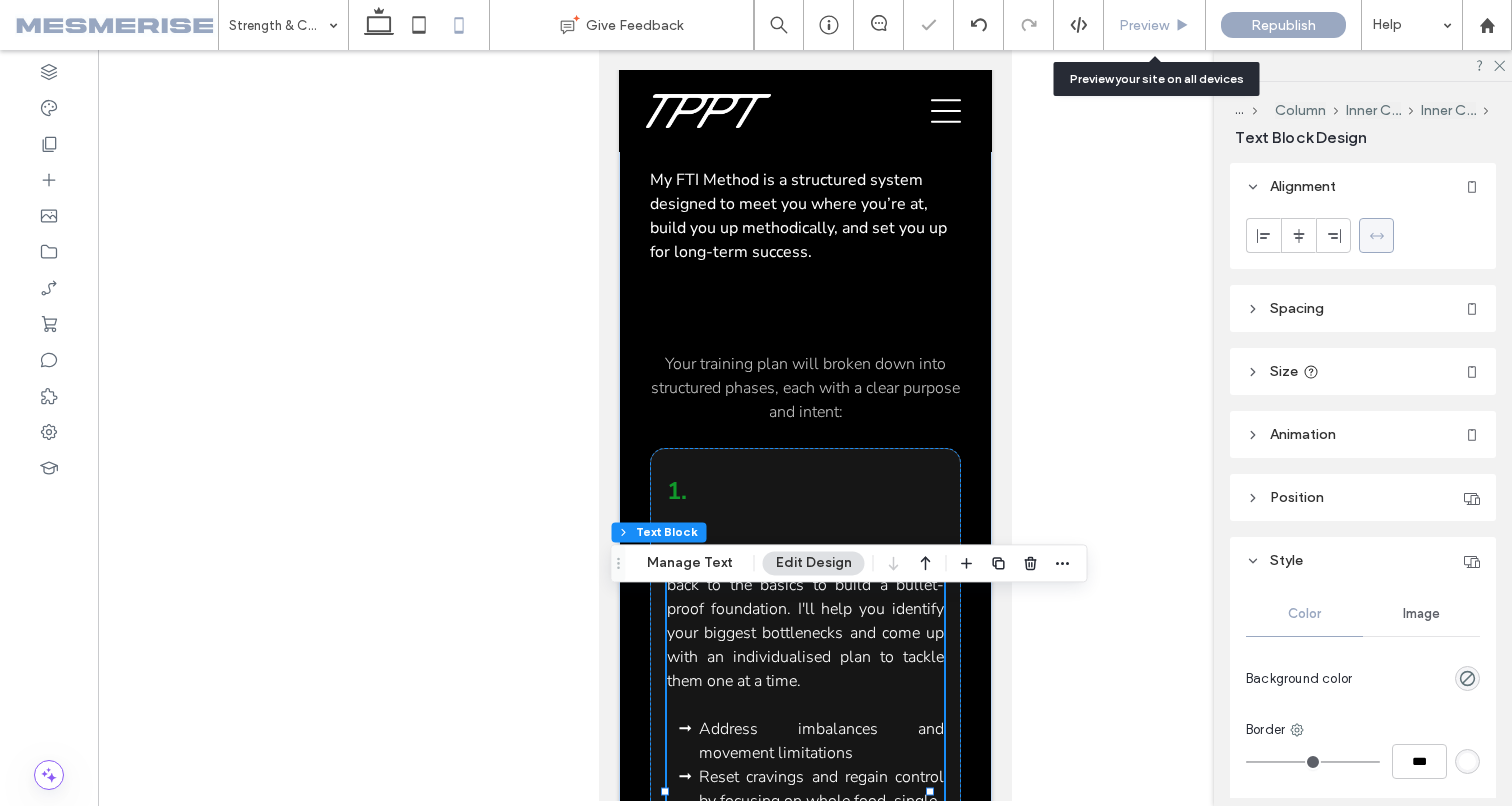 click on "Preview" at bounding box center (1144, 25) 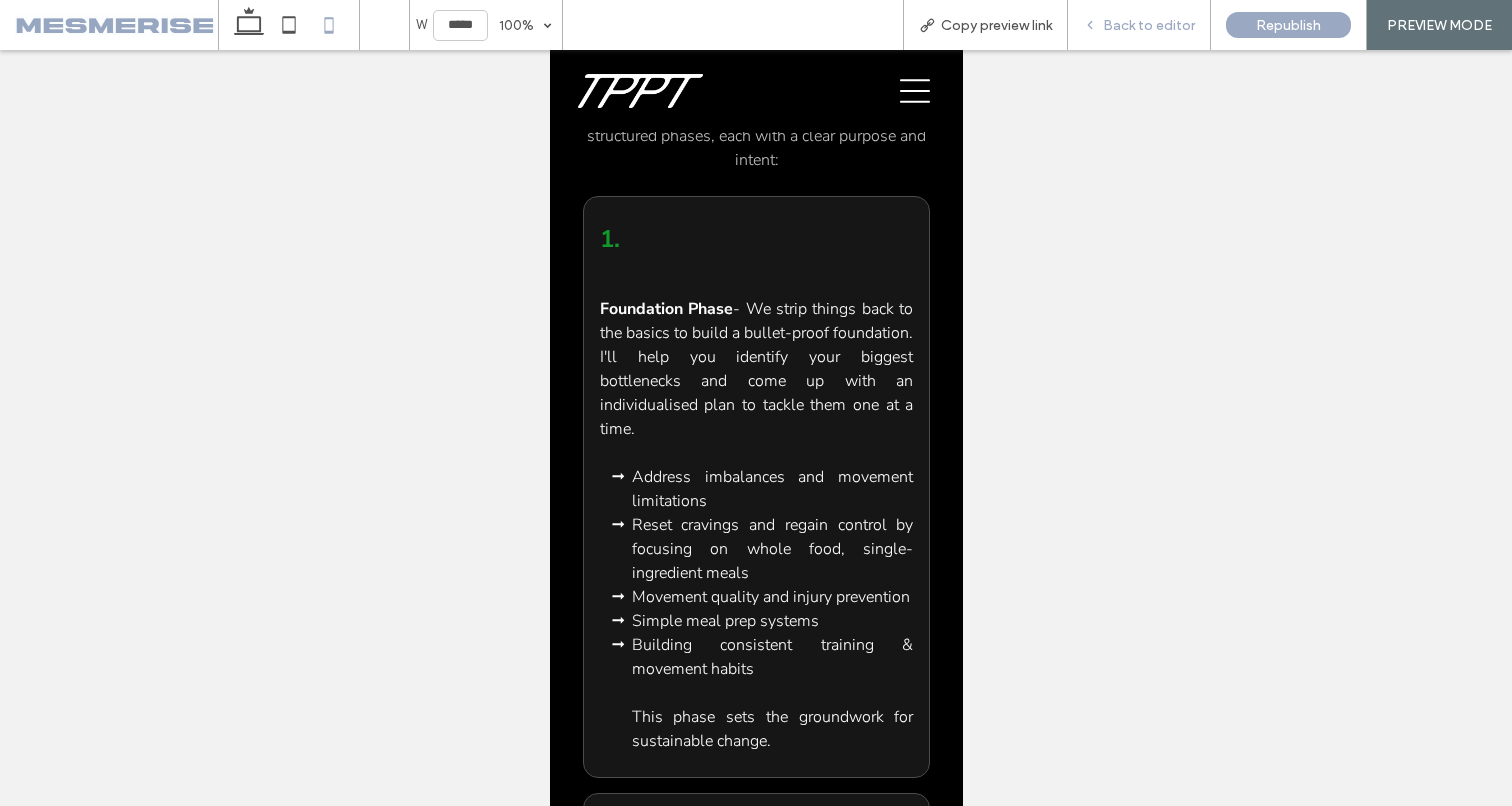 click on "Back to editor" at bounding box center (1149, 25) 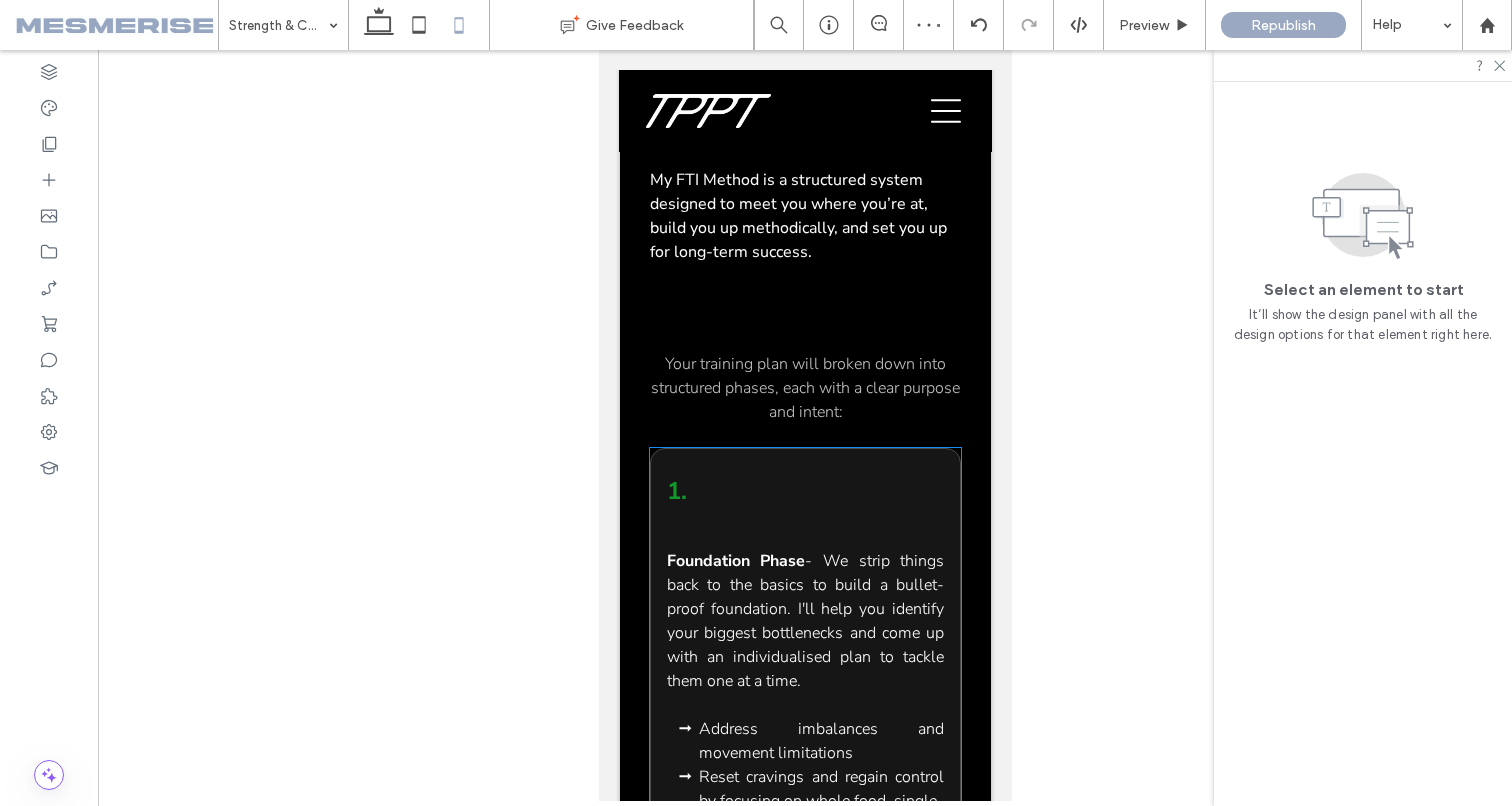 click on "- We strip things back to the basics to build a bullet-proof foundation. I'll help you identify your biggest bottlenecks and come up with an individualised plan to tackle them one at a time." at bounding box center (804, 621) 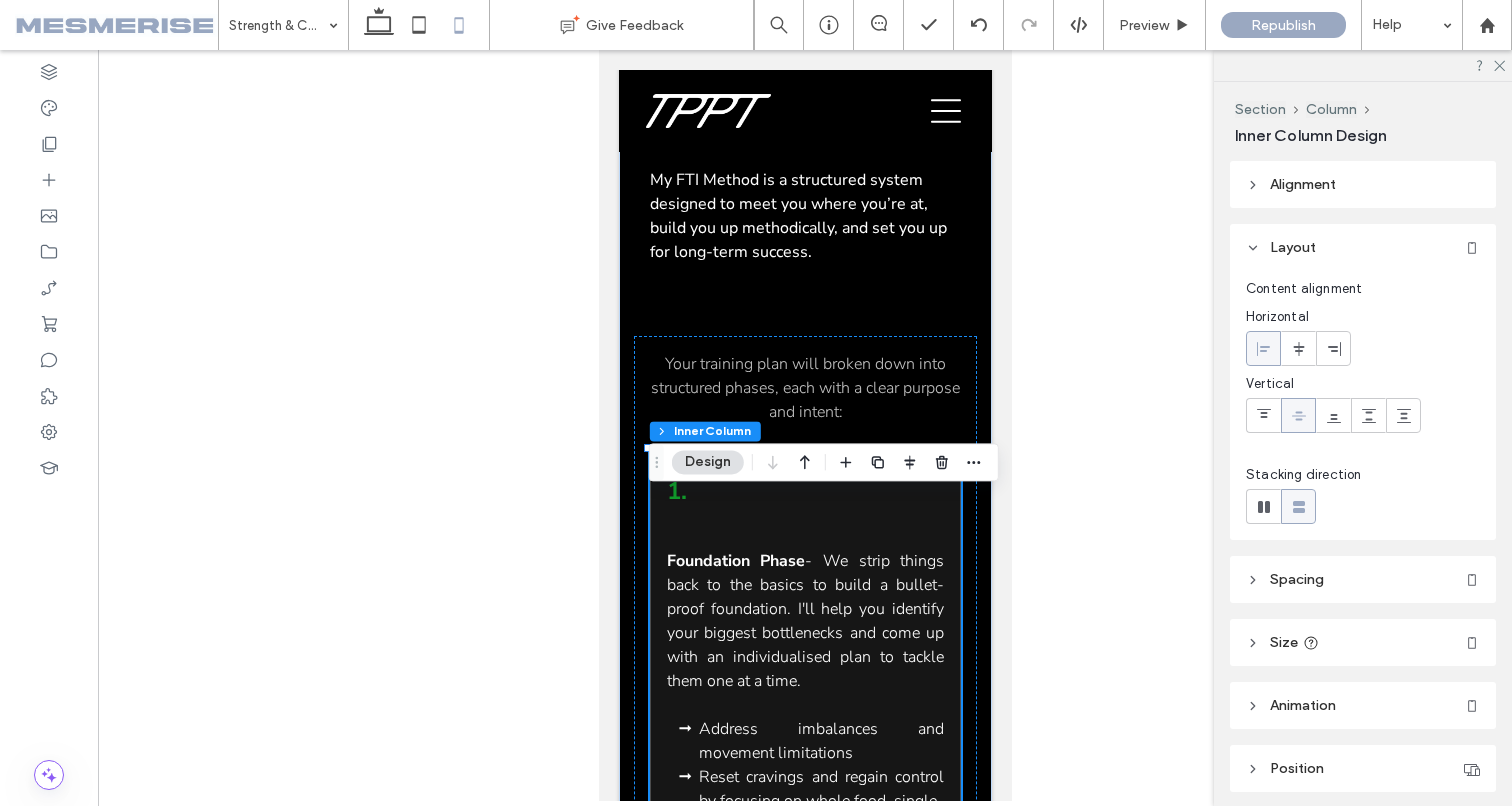 click on "- We strip things back to the basics to build a bullet-proof foundation. I'll help you identify your biggest bottlenecks and come up with an individualised plan to tackle them one at a time." at bounding box center [804, 621] 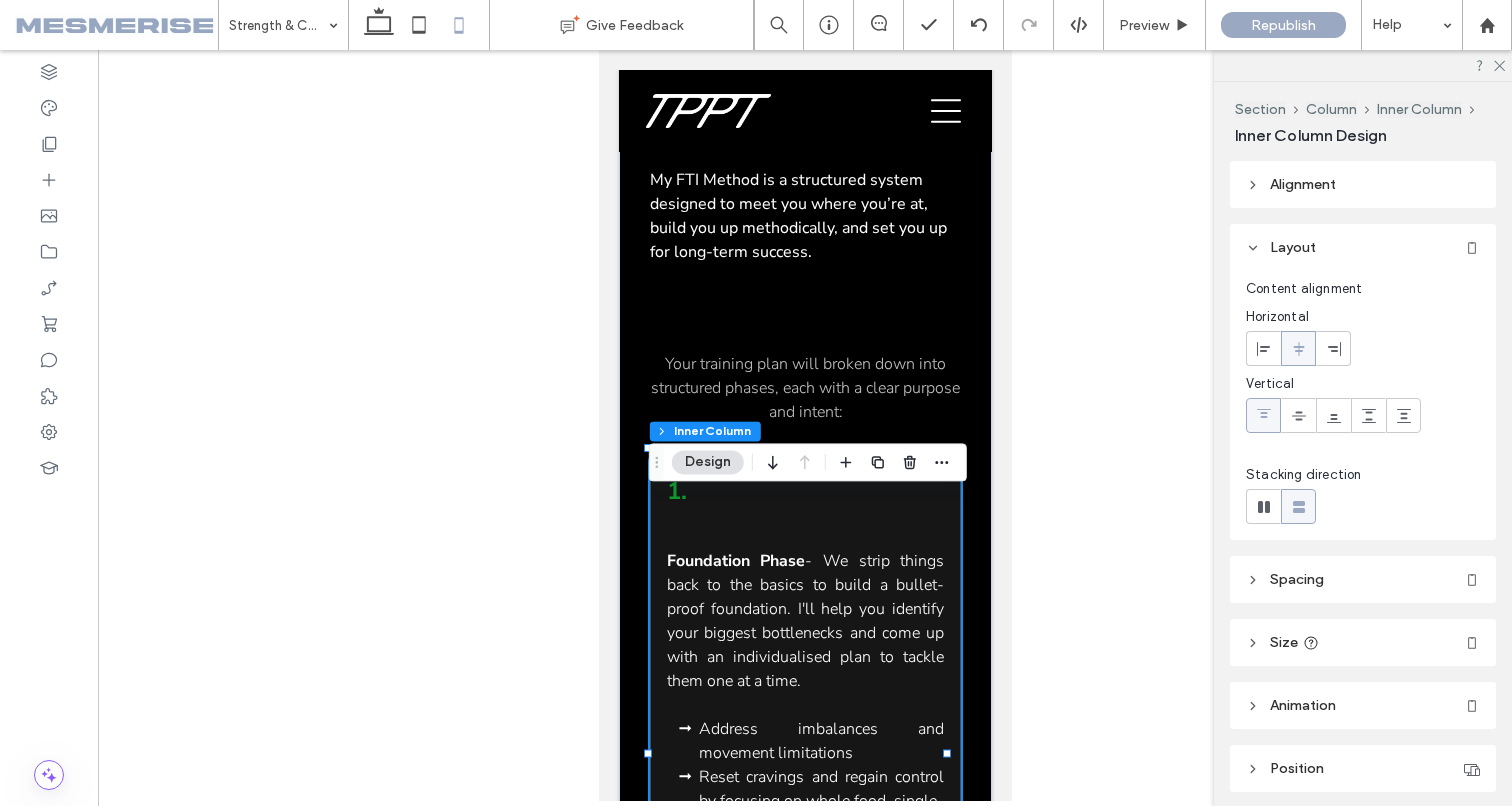 click on "- We strip things back to the basics to build a bullet-proof foundation. I'll help you identify your biggest bottlenecks and come up with an individualised plan to tackle them one at a time." at bounding box center [804, 621] 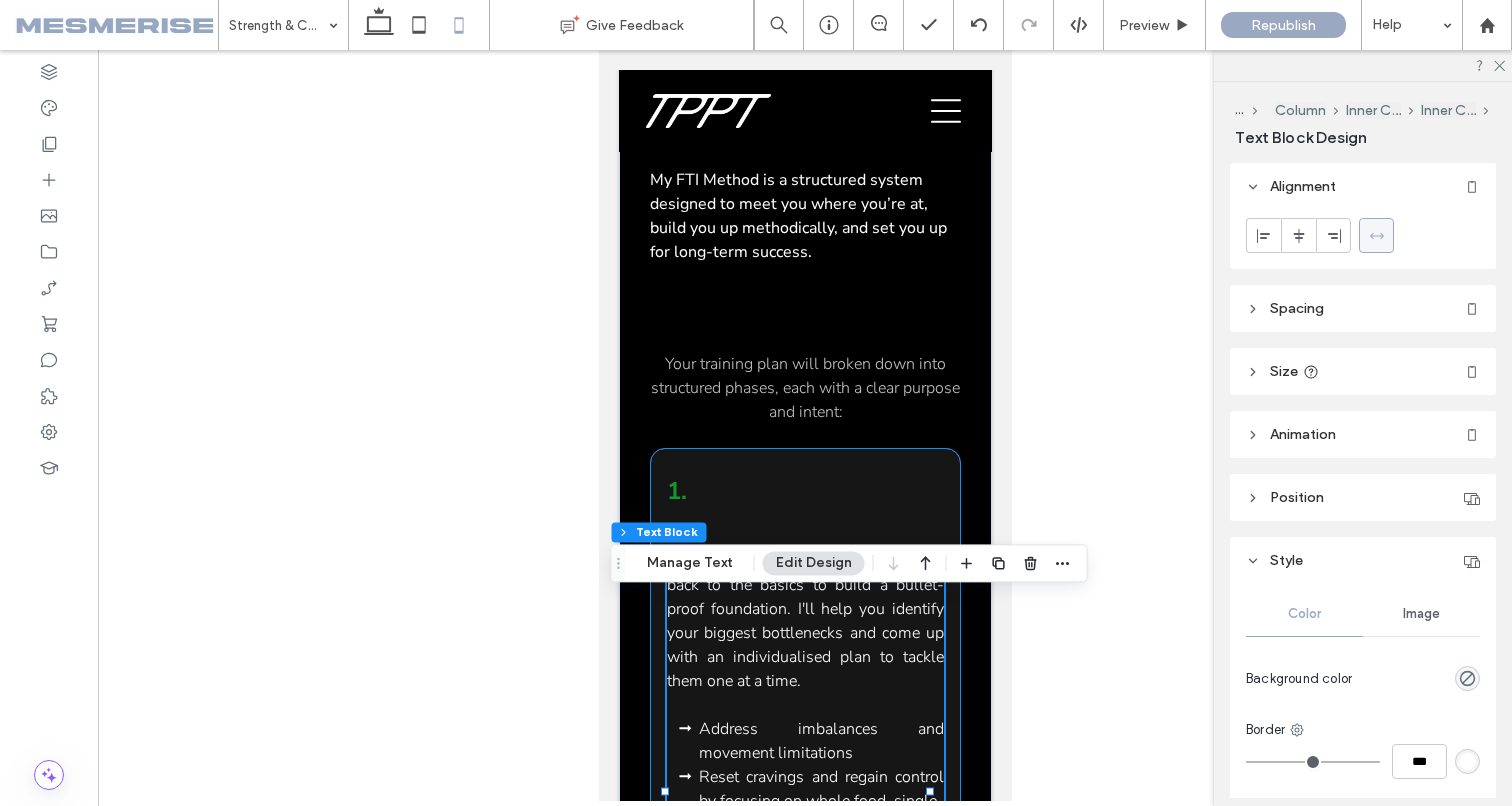 click on "- We strip things back to the basics to build a bullet-proof foundation. I'll help you identify your biggest bottlenecks and come up with an individualised plan to tackle them one at a time." at bounding box center [804, 621] 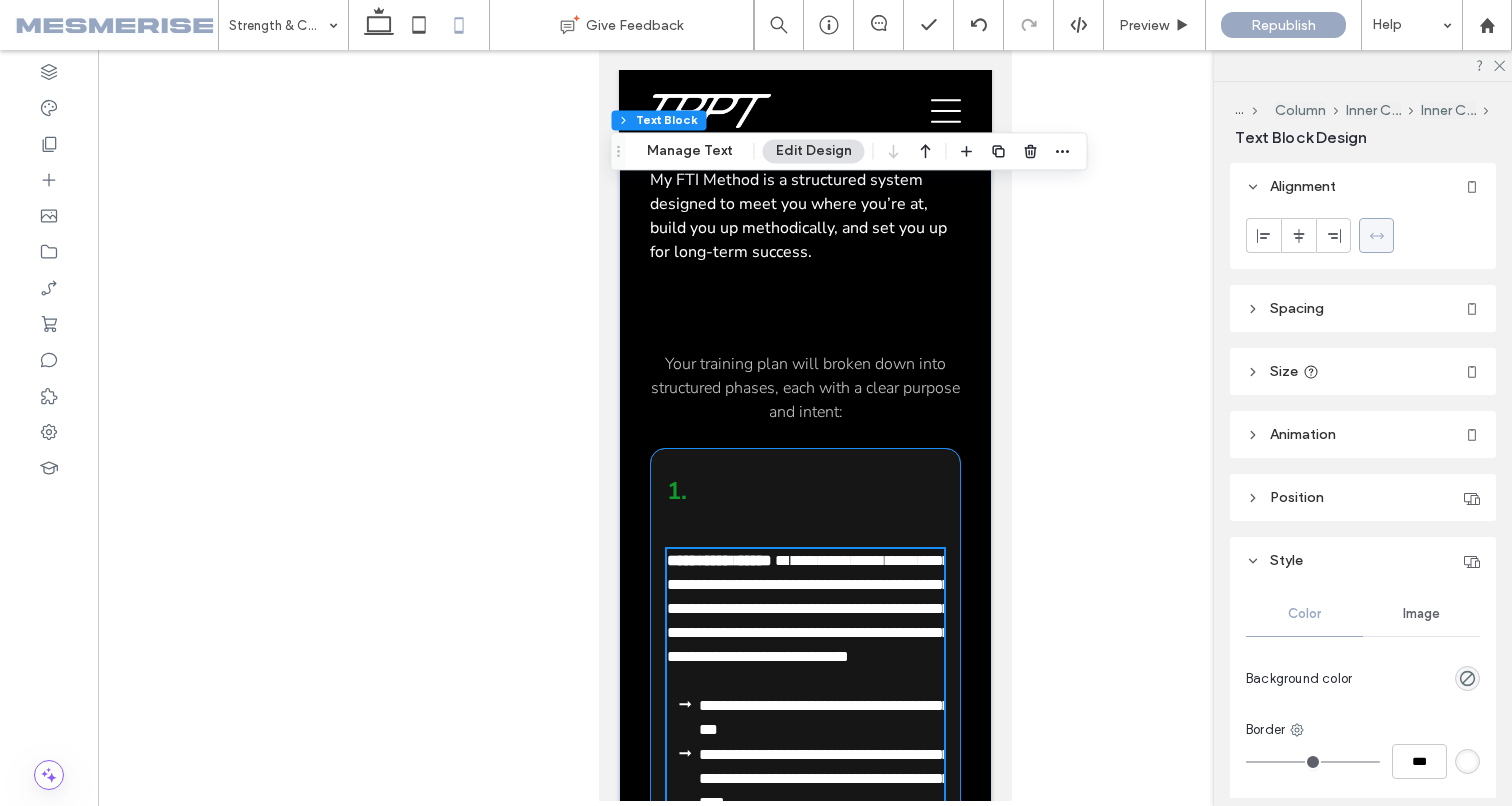 type on "**********" 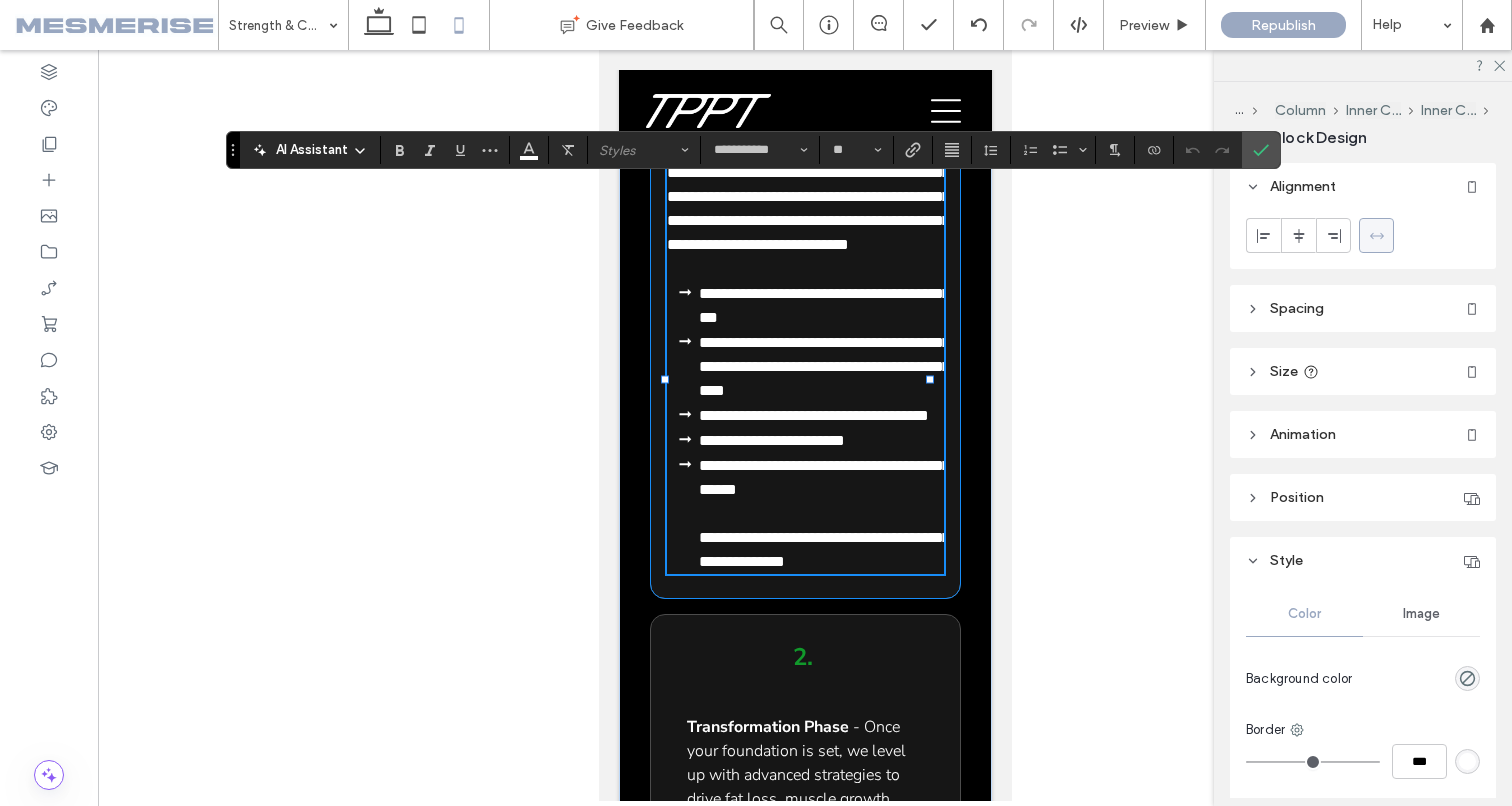 click on "Strength & Conditioning
Nutrition
Movement
Pricing
Contact
About
FAQ
Unlock Your Full Potential
Section
Advanced Header
Section
.cls-1-1848990683-1848990683 {
fill: #fff;
}
Strength & Conditioning
Nutrition
Movement
Pricing
Contact
About
FAQ
Section
Section
Menu
Tired Of Training Hard And Seeing Nothing Change?" at bounding box center [804, 1511] 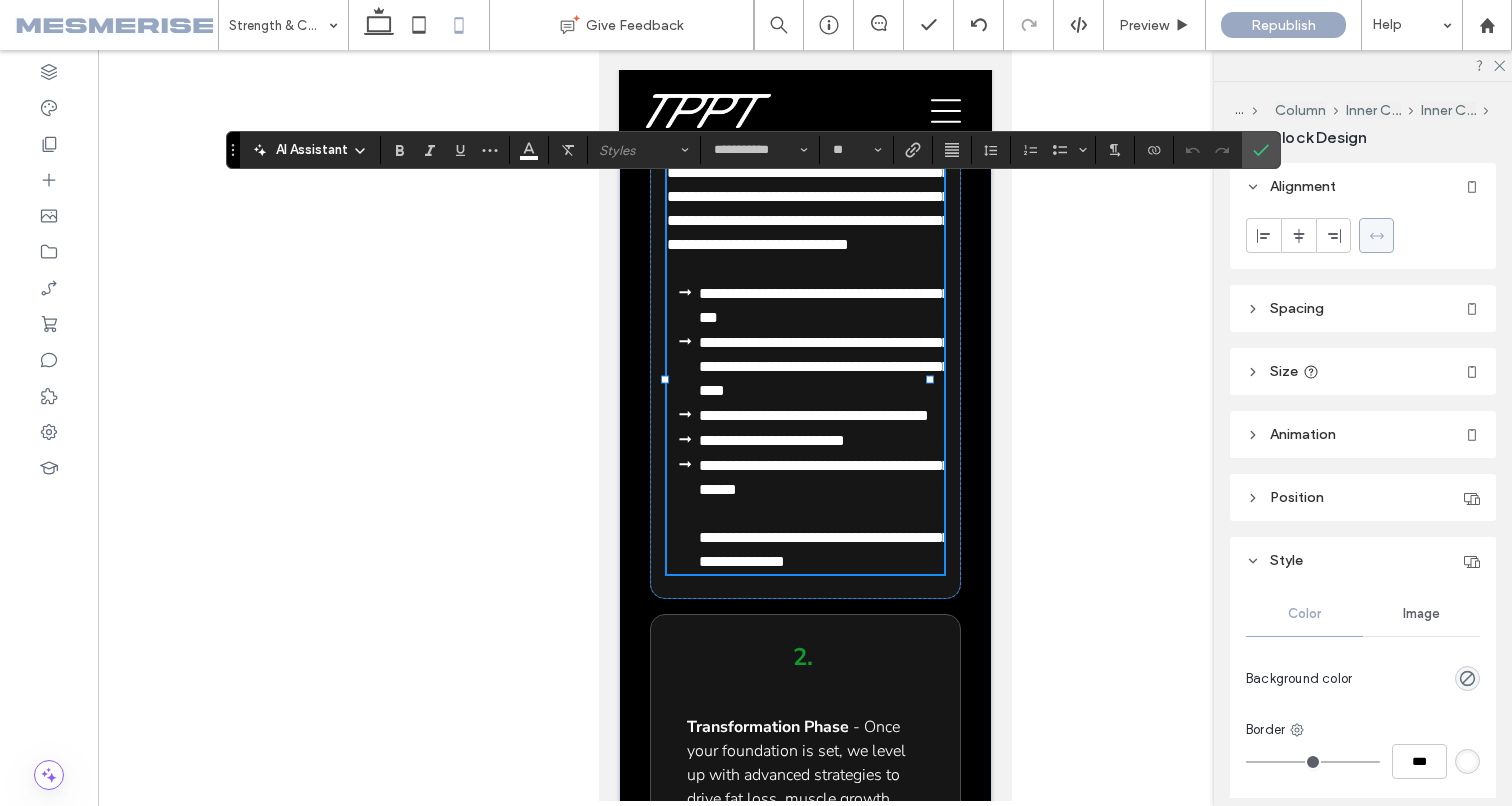 click on "**********" at bounding box center (813, 415) 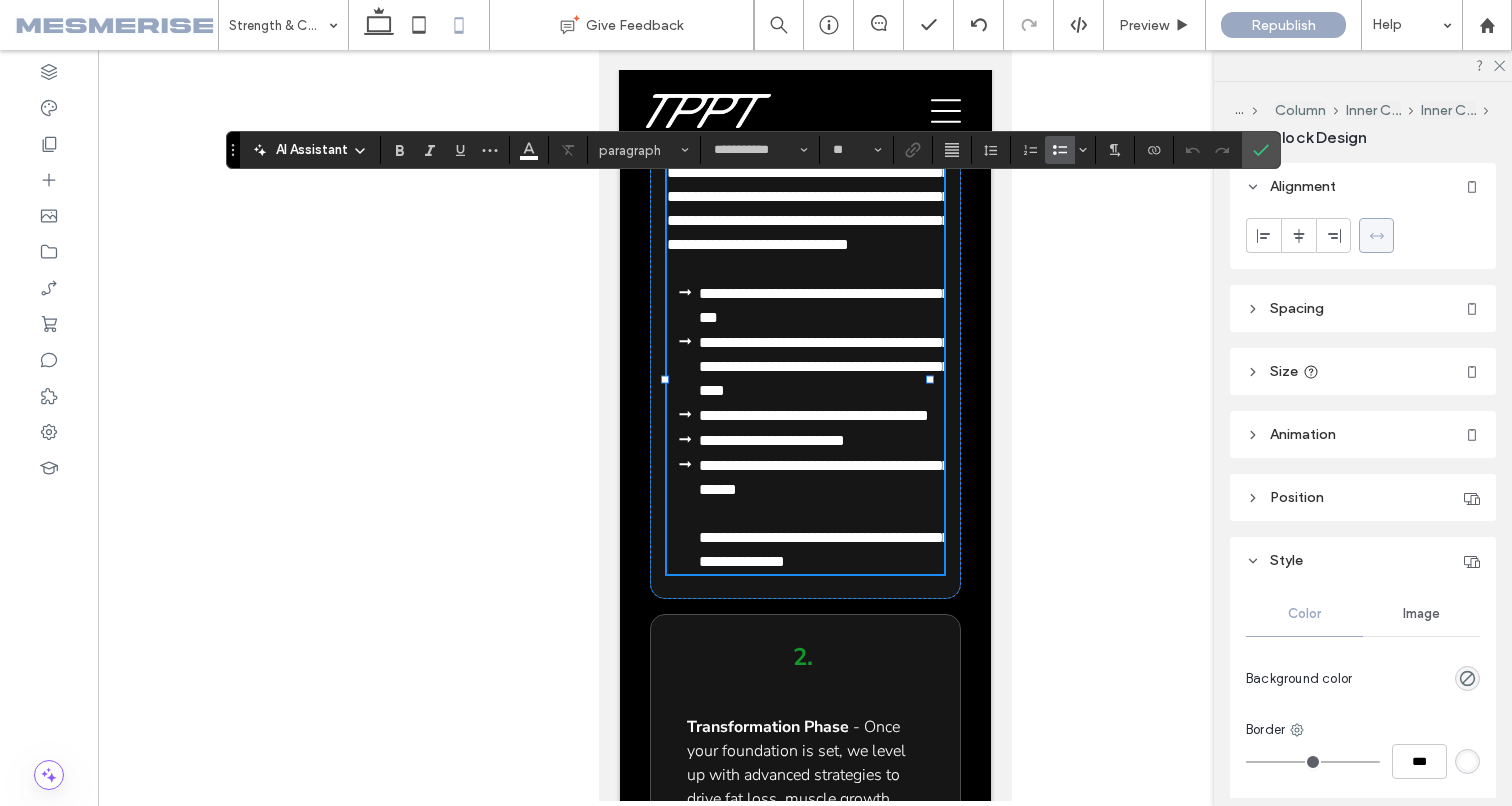 click 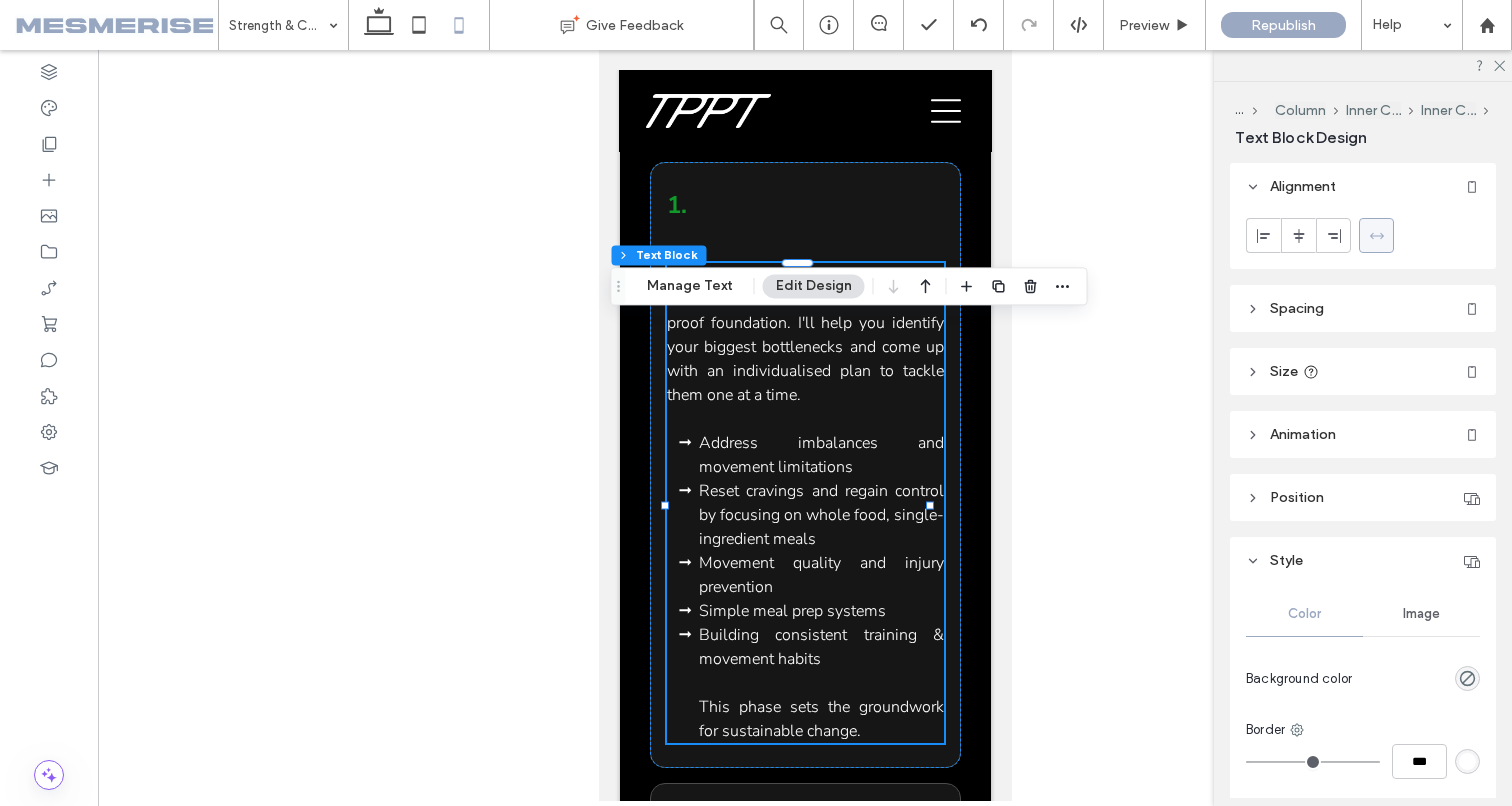 scroll, scrollTop: 6976, scrollLeft: 0, axis: vertical 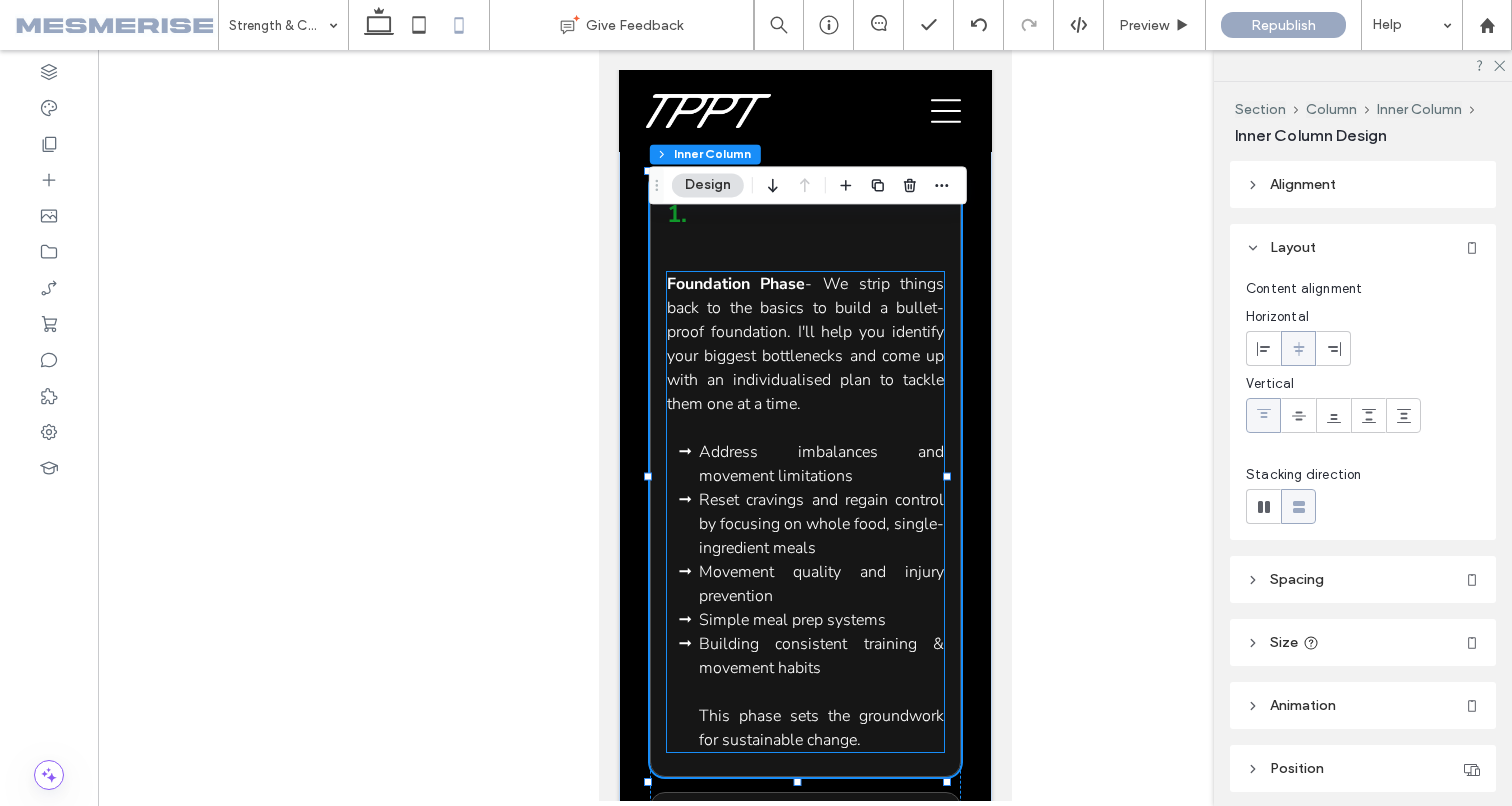 click on "Address imbalances and movement limitations" at bounding box center [820, 464] 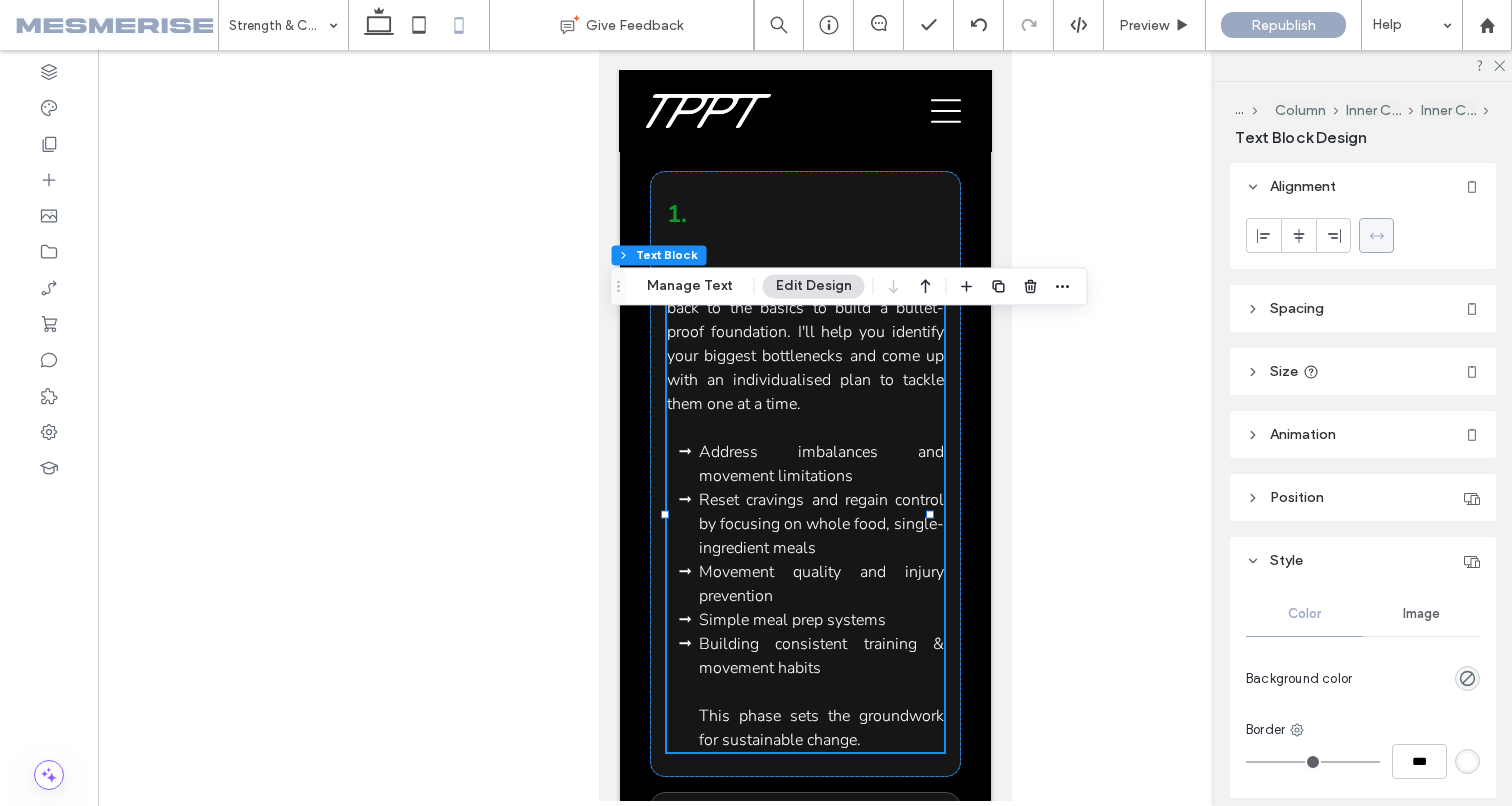 click 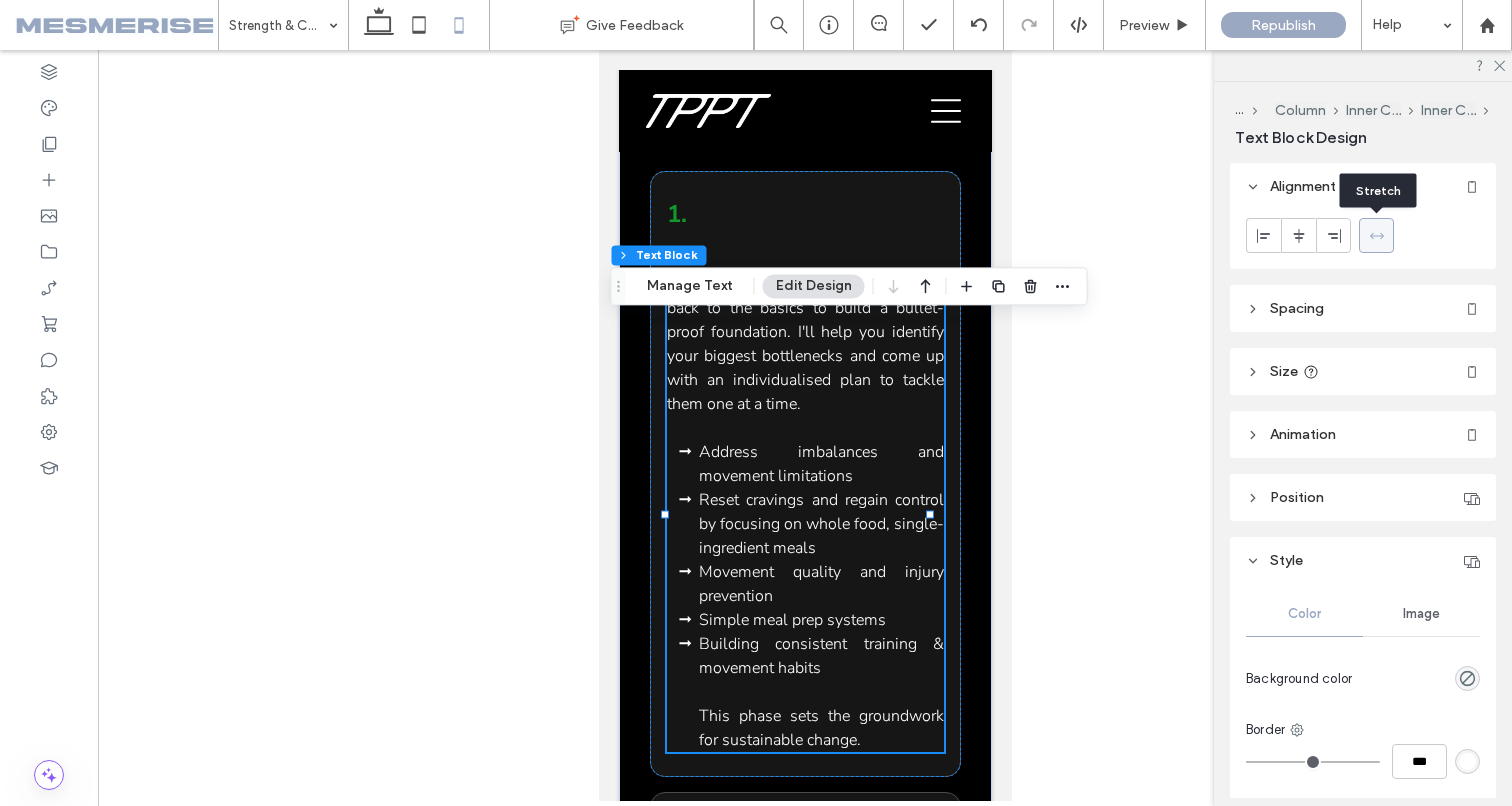 click 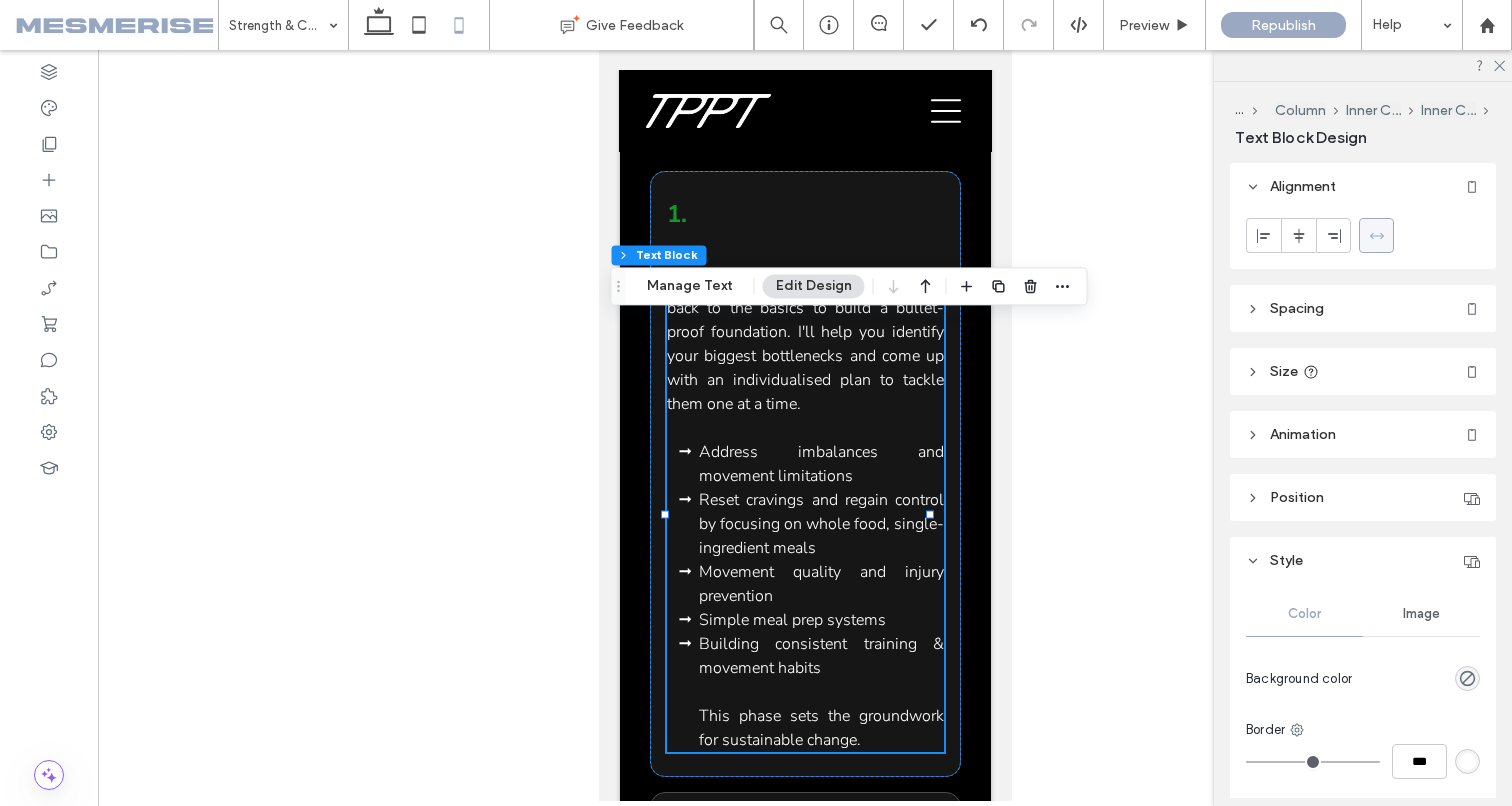 click 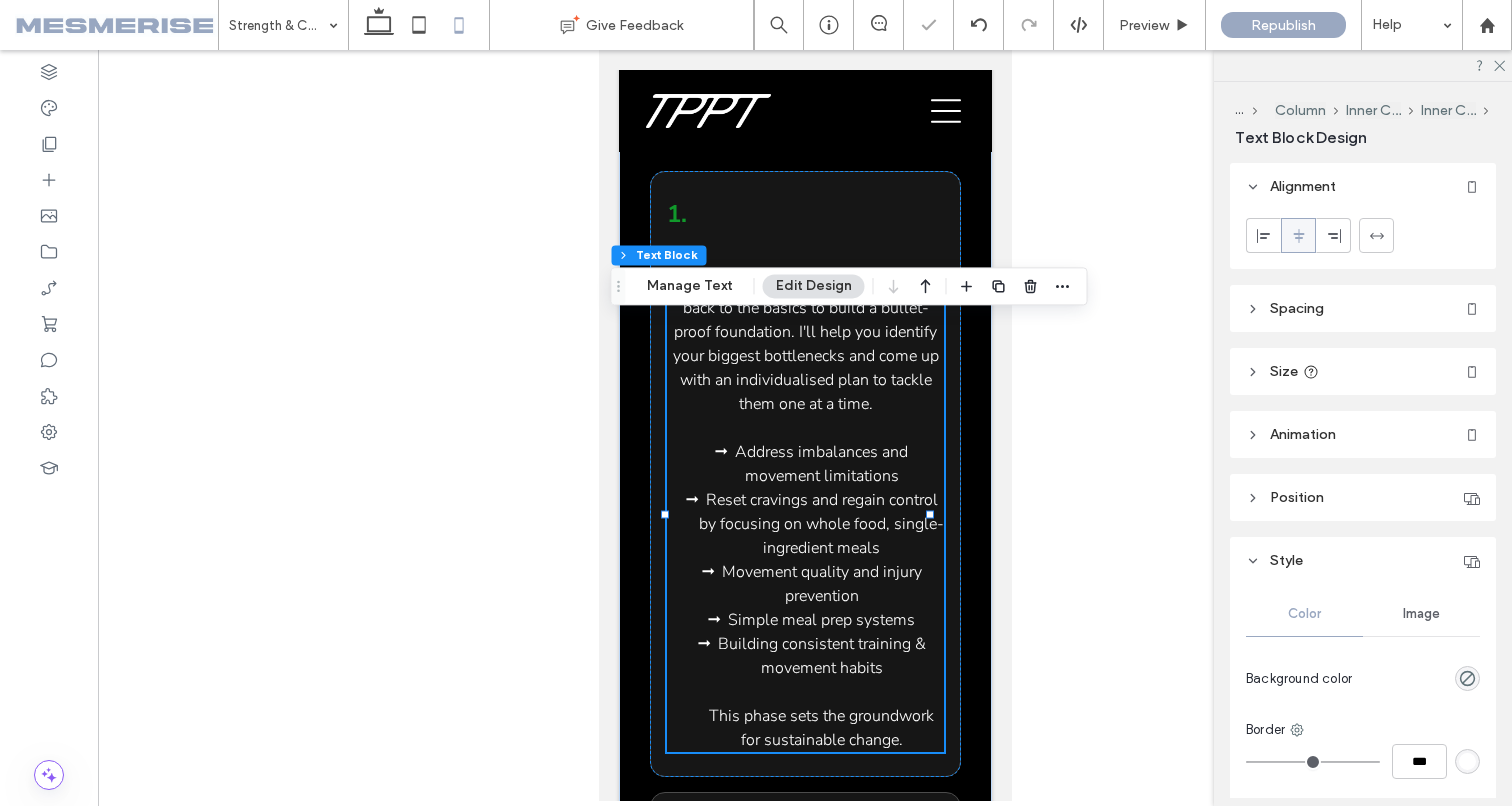 click 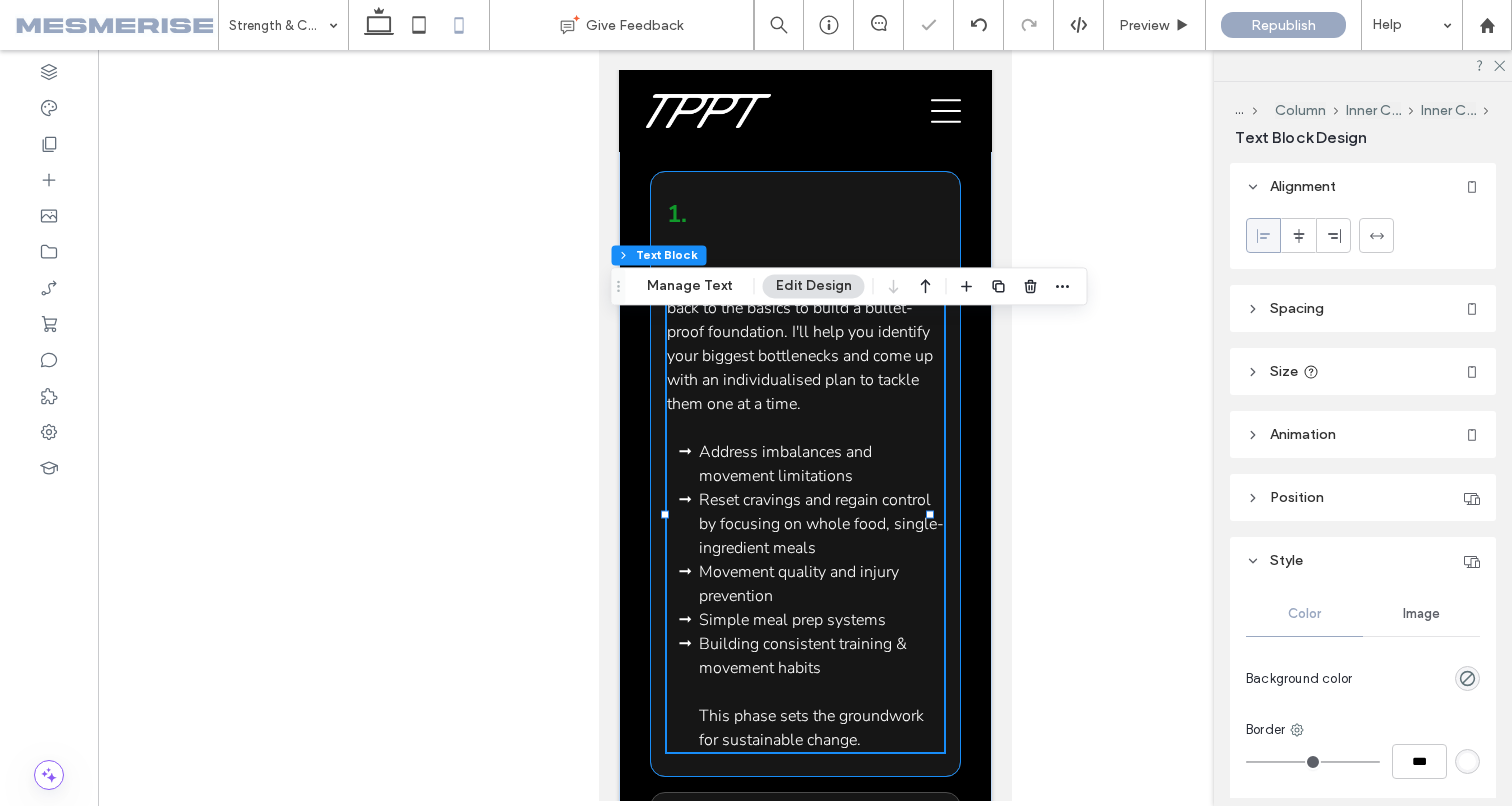 click on "Foundation Phase  - We strip things back to the basics to build a bullet-proof foundation. I'll help you identify your biggest bottlenecks and come up with an individualised plan to tackle them one at a time. Address imbalances and movement limitations Reset cravings and regain control by focusing on whole food, single-ingredient meals Movement quality and injury prevention Simple meal prep systems Building consistent training & movement habits This phase sets the groundwork for sustainable change.
1." at bounding box center (804, 474) 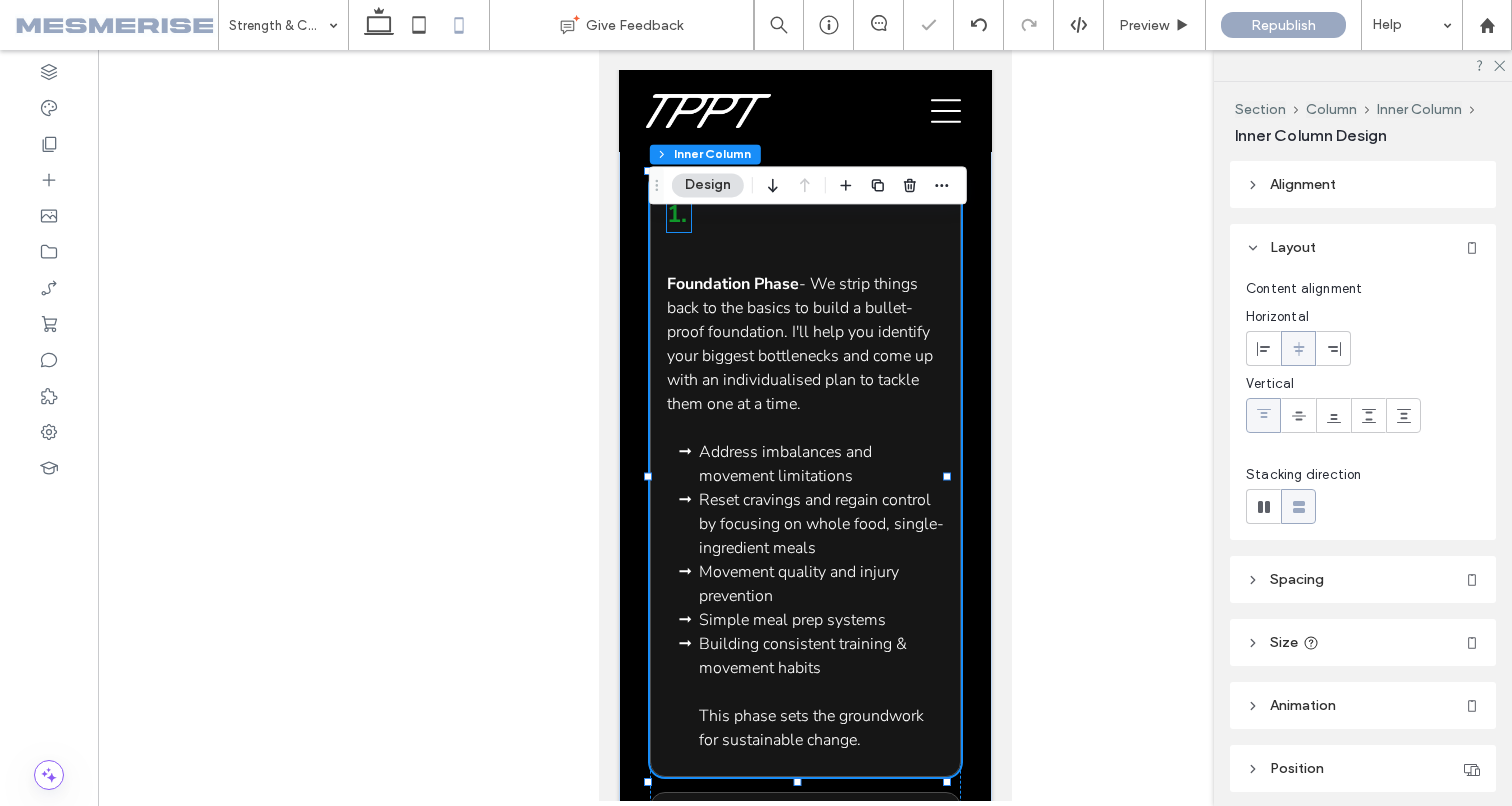 click on "1." at bounding box center [676, 214] 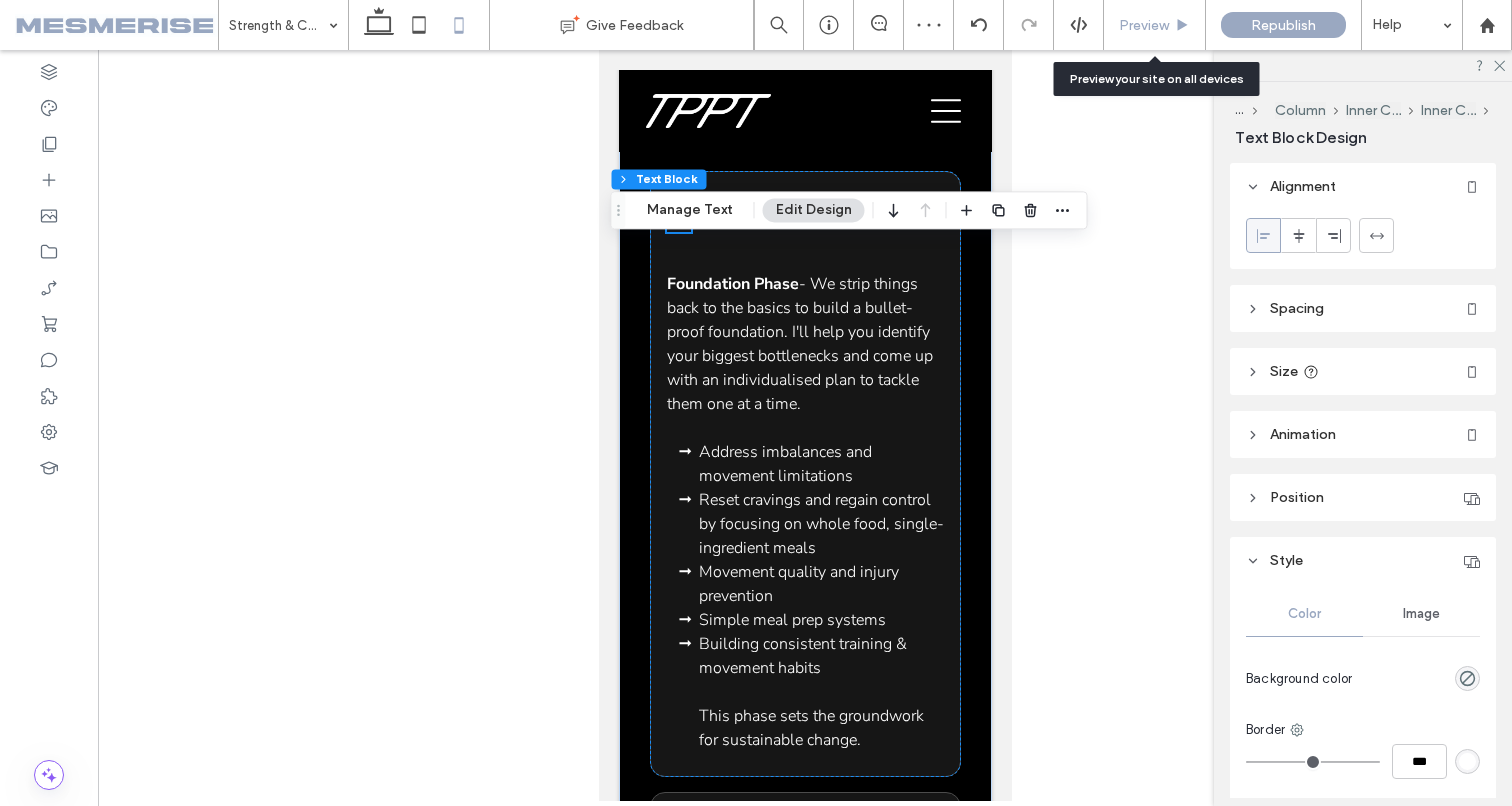 click on "Preview" at bounding box center (1144, 25) 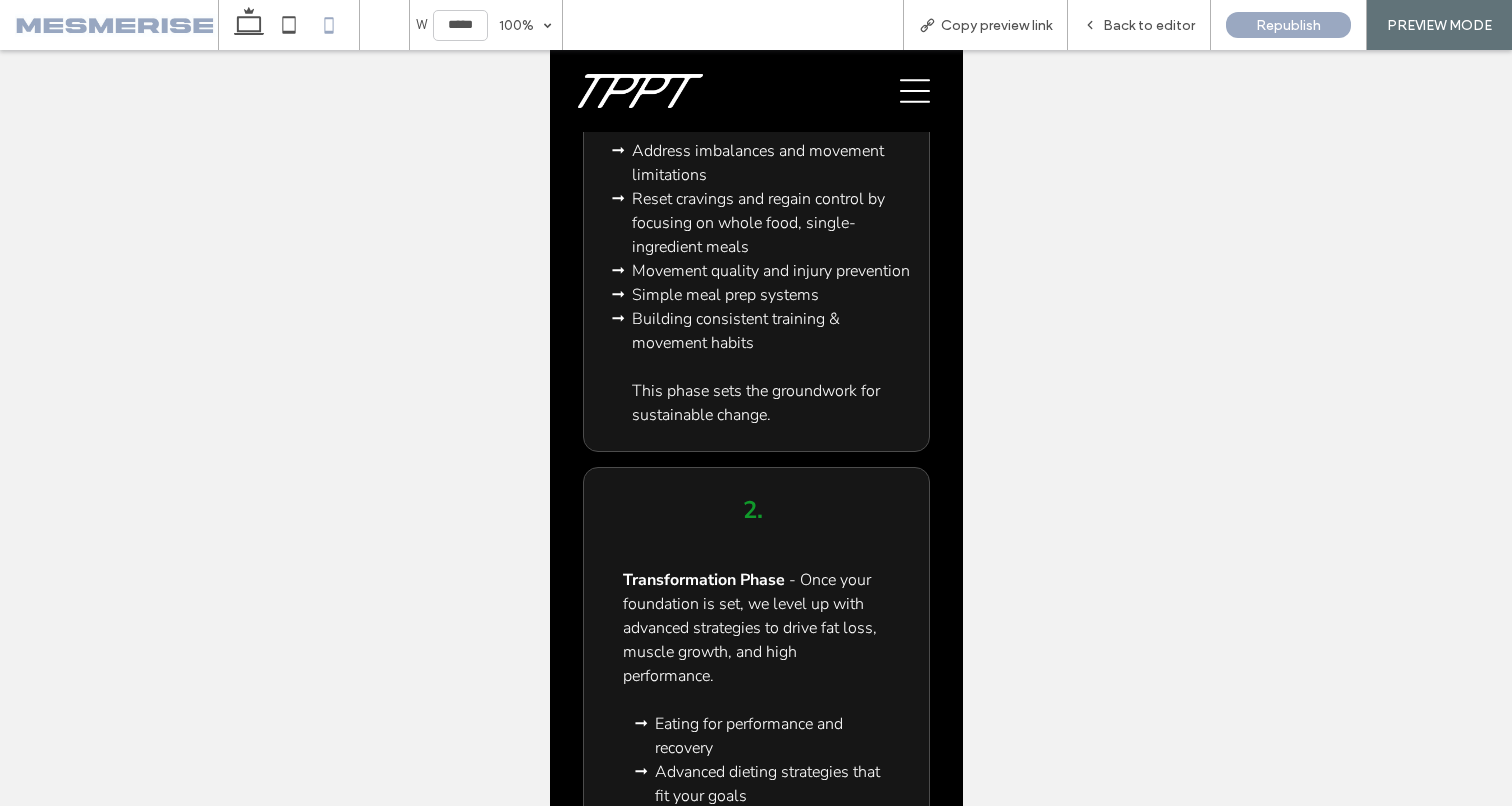scroll, scrollTop: 7120, scrollLeft: 0, axis: vertical 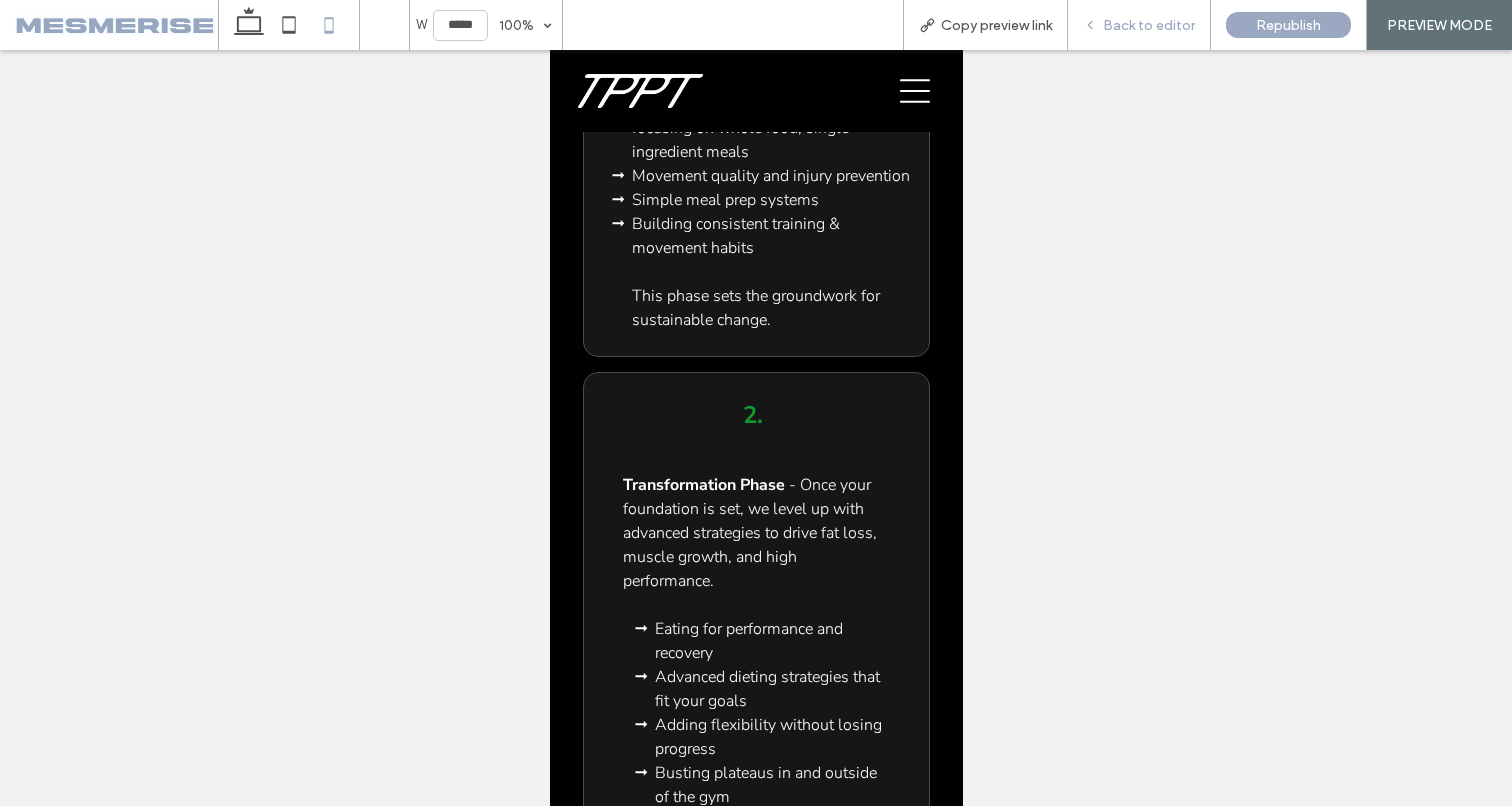 click on "Back to editor" at bounding box center [1149, 25] 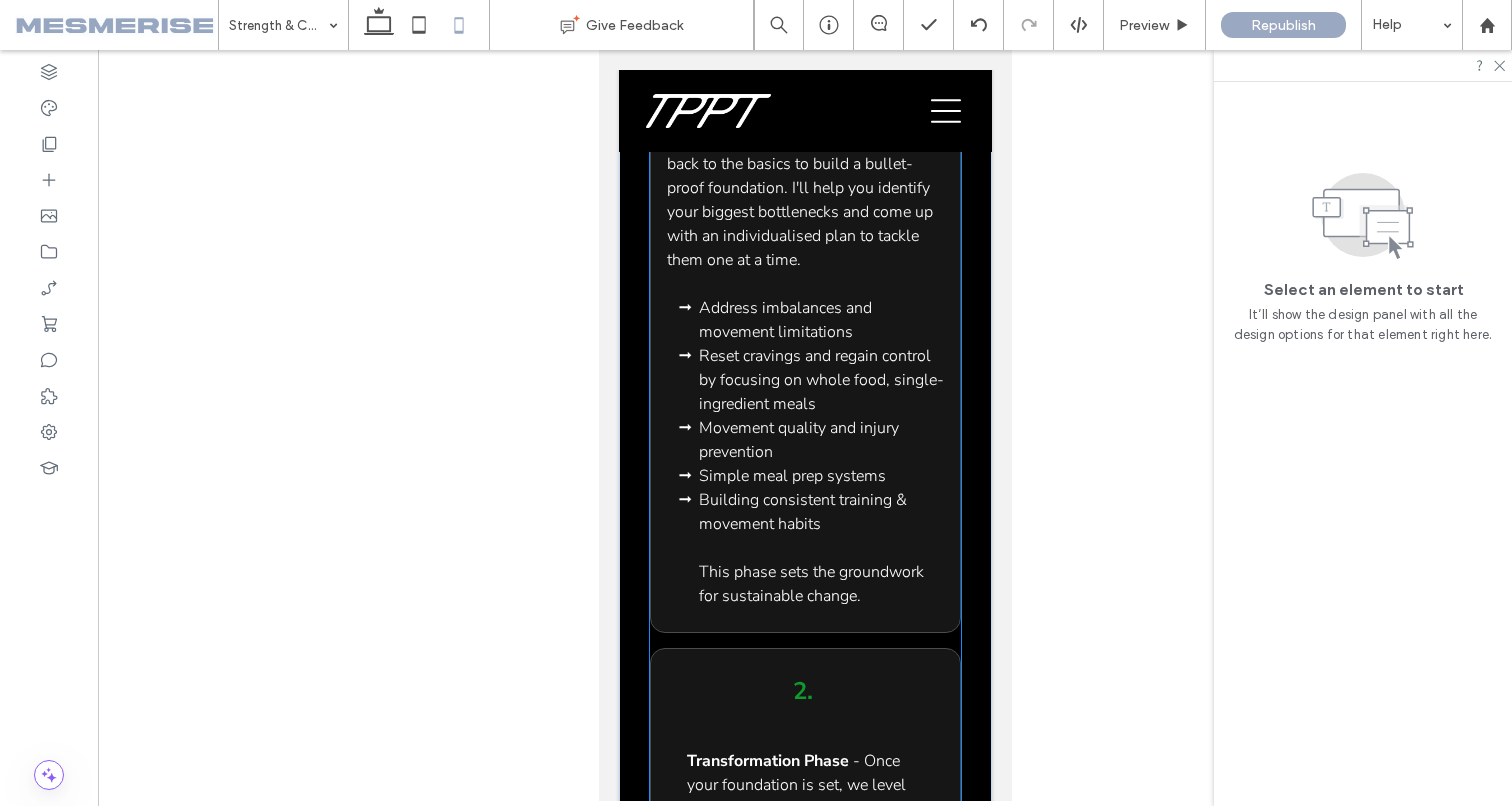 scroll, scrollTop: 7315, scrollLeft: 0, axis: vertical 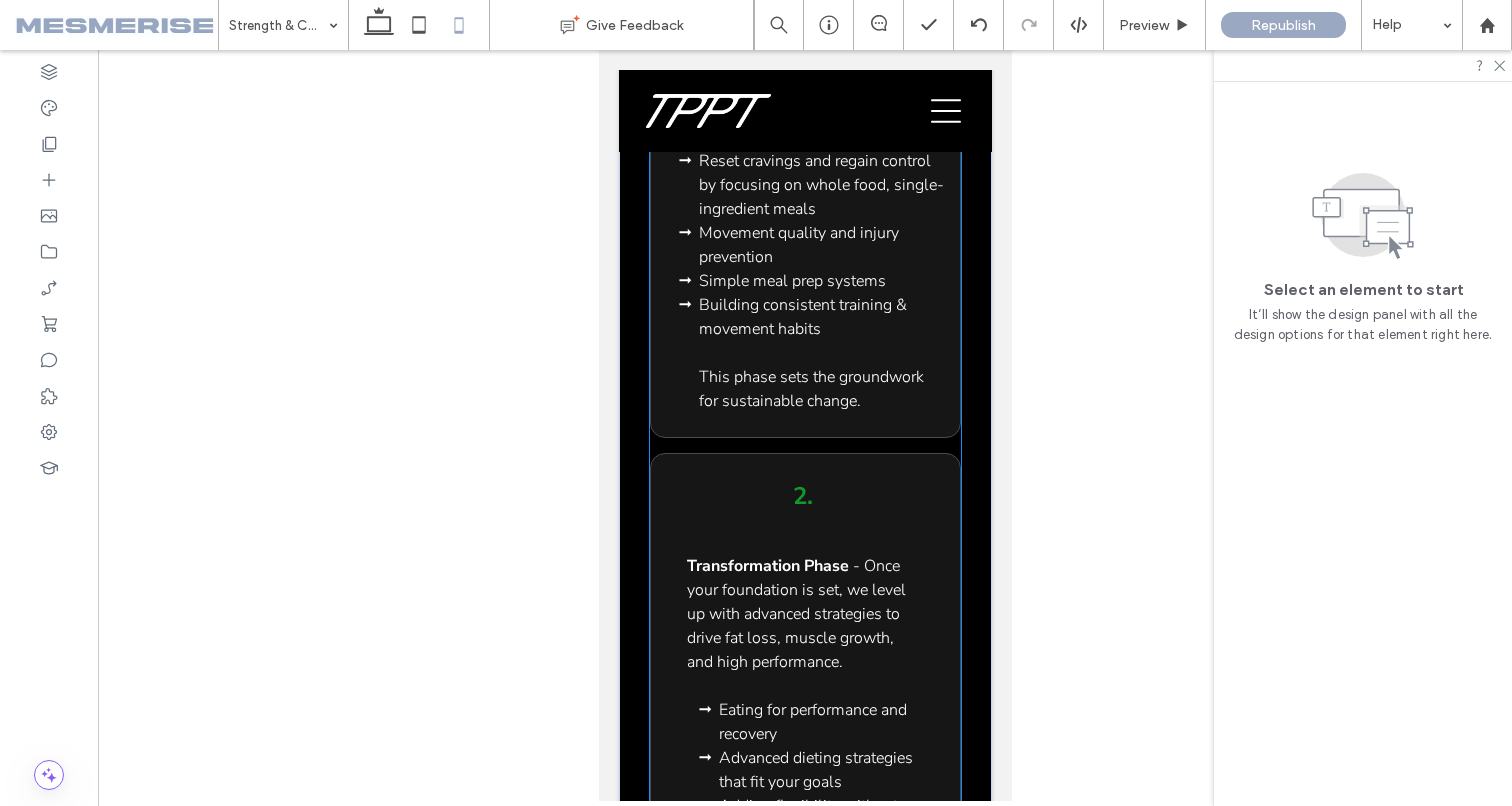 click on "- Once your foundation is set, we level up with advanced strategies to drive fat loss, muscle growth, and high performance." at bounding box center (795, 614) 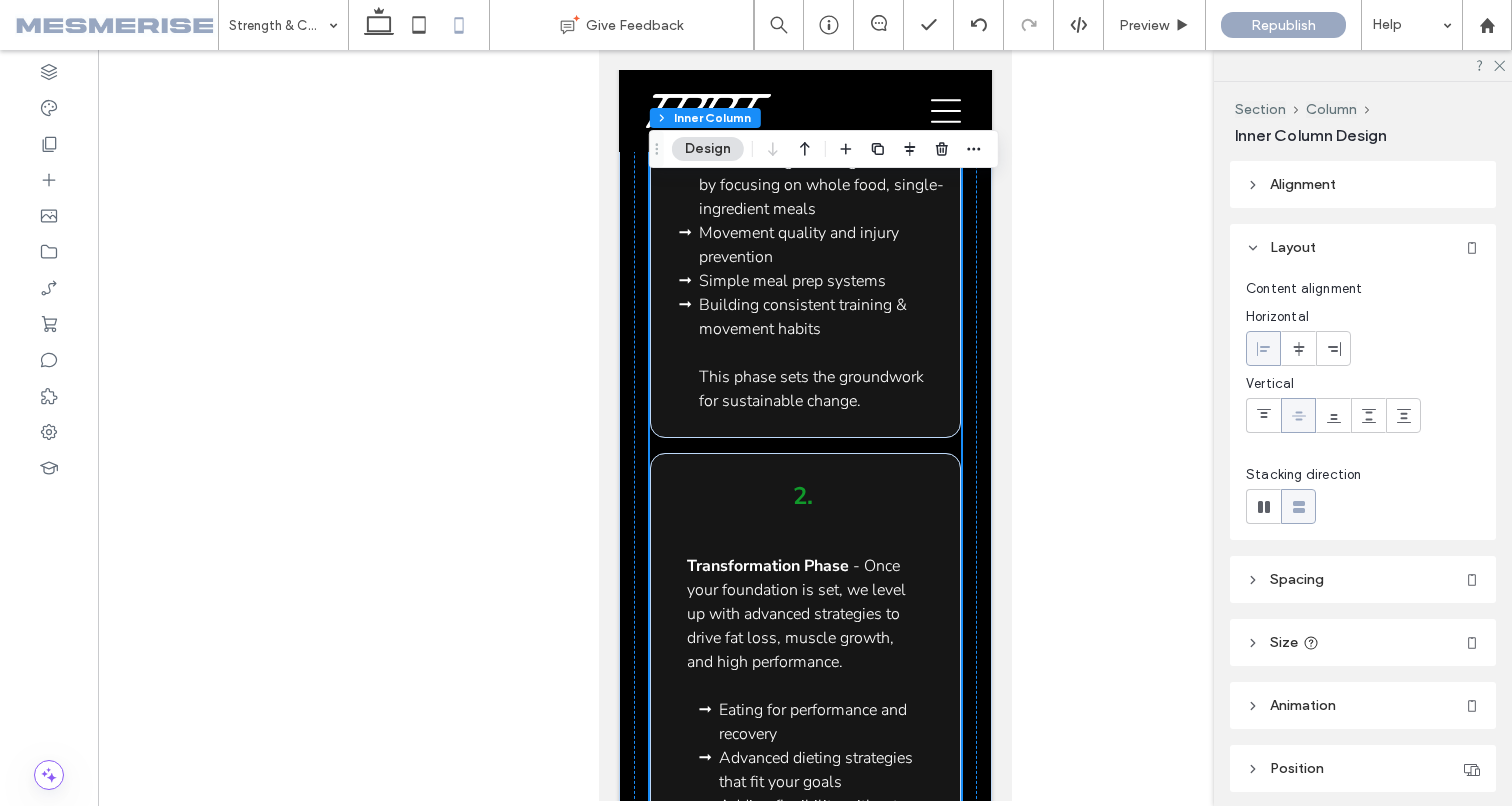 click on "- Once your foundation is set, we level up with advanced strategies to drive fat loss, muscle growth, and high performance." at bounding box center [795, 614] 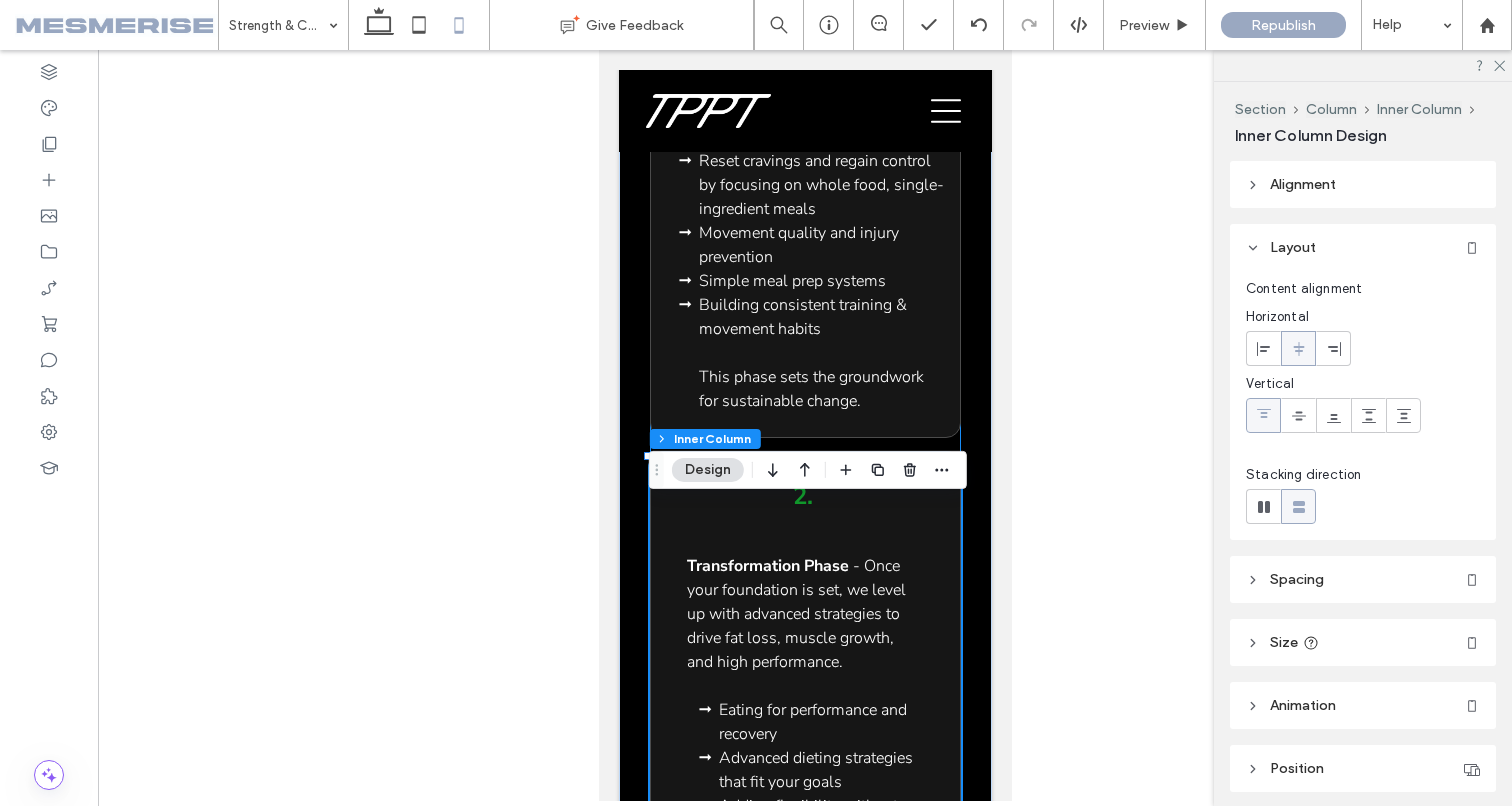click on "- Once your foundation is set, we level up with advanced strategies to drive fat loss, muscle growth, and high performance." at bounding box center [795, 614] 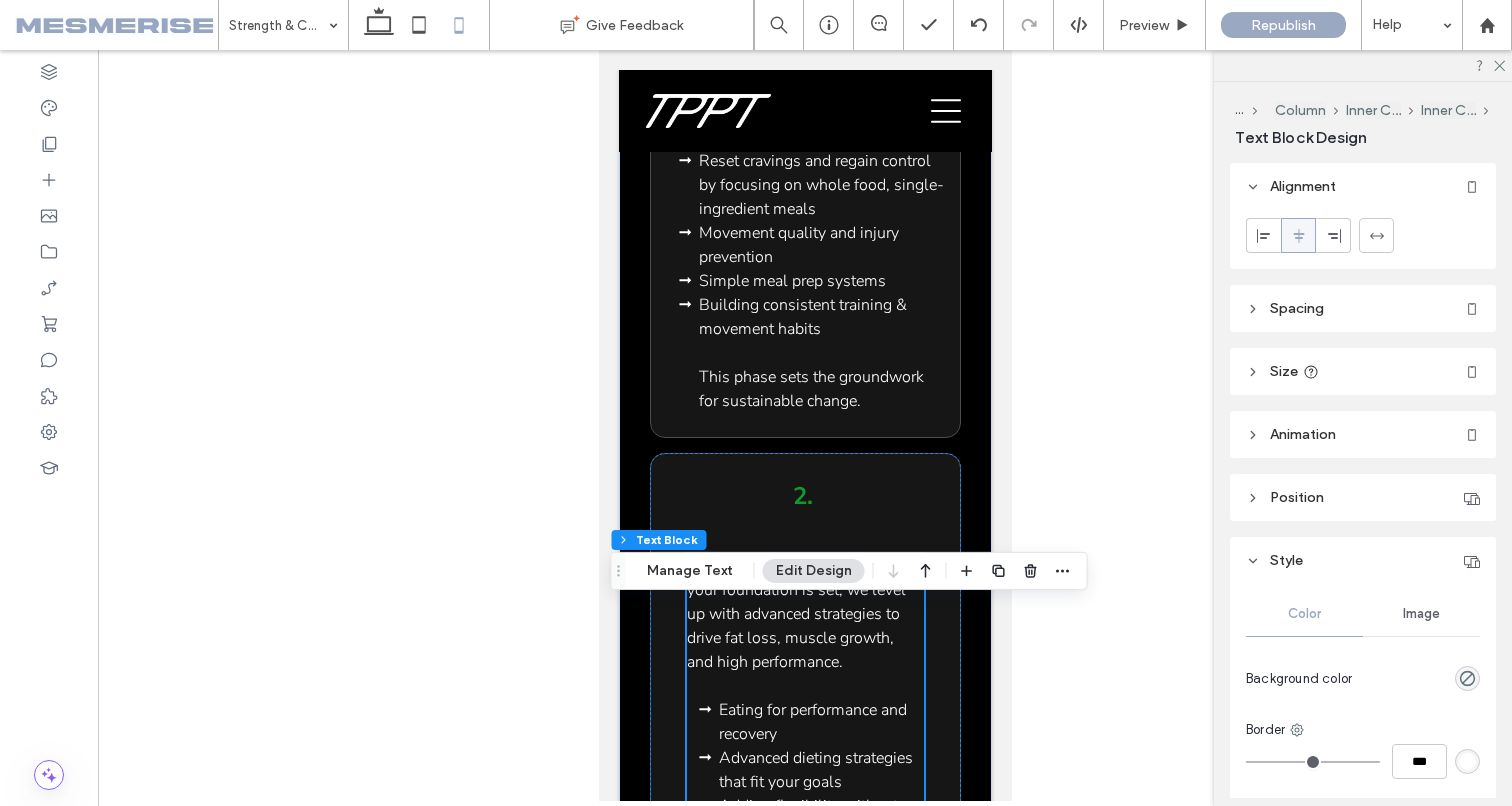 click at bounding box center [1376, 235] 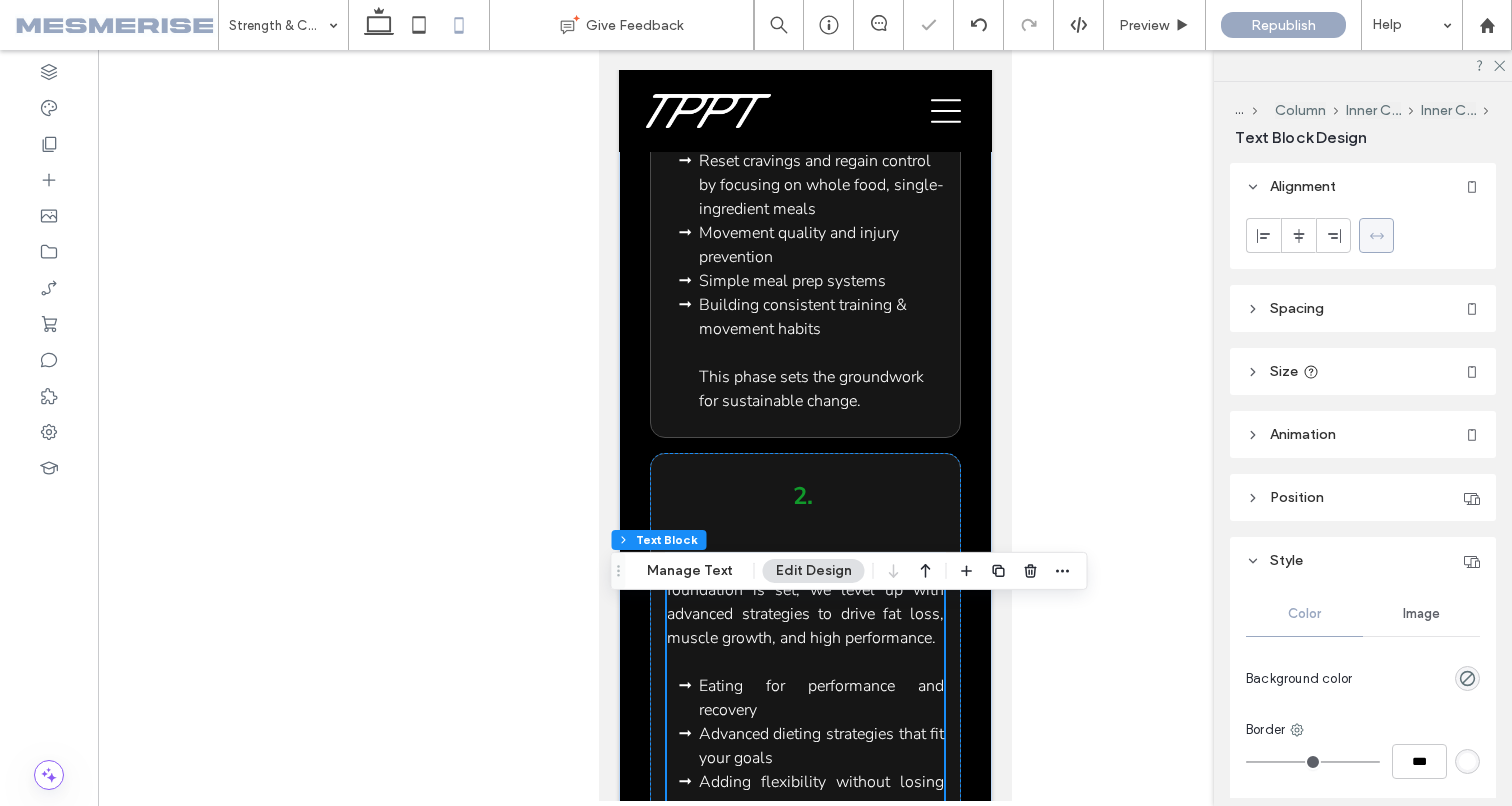 click at bounding box center [1264, 235] 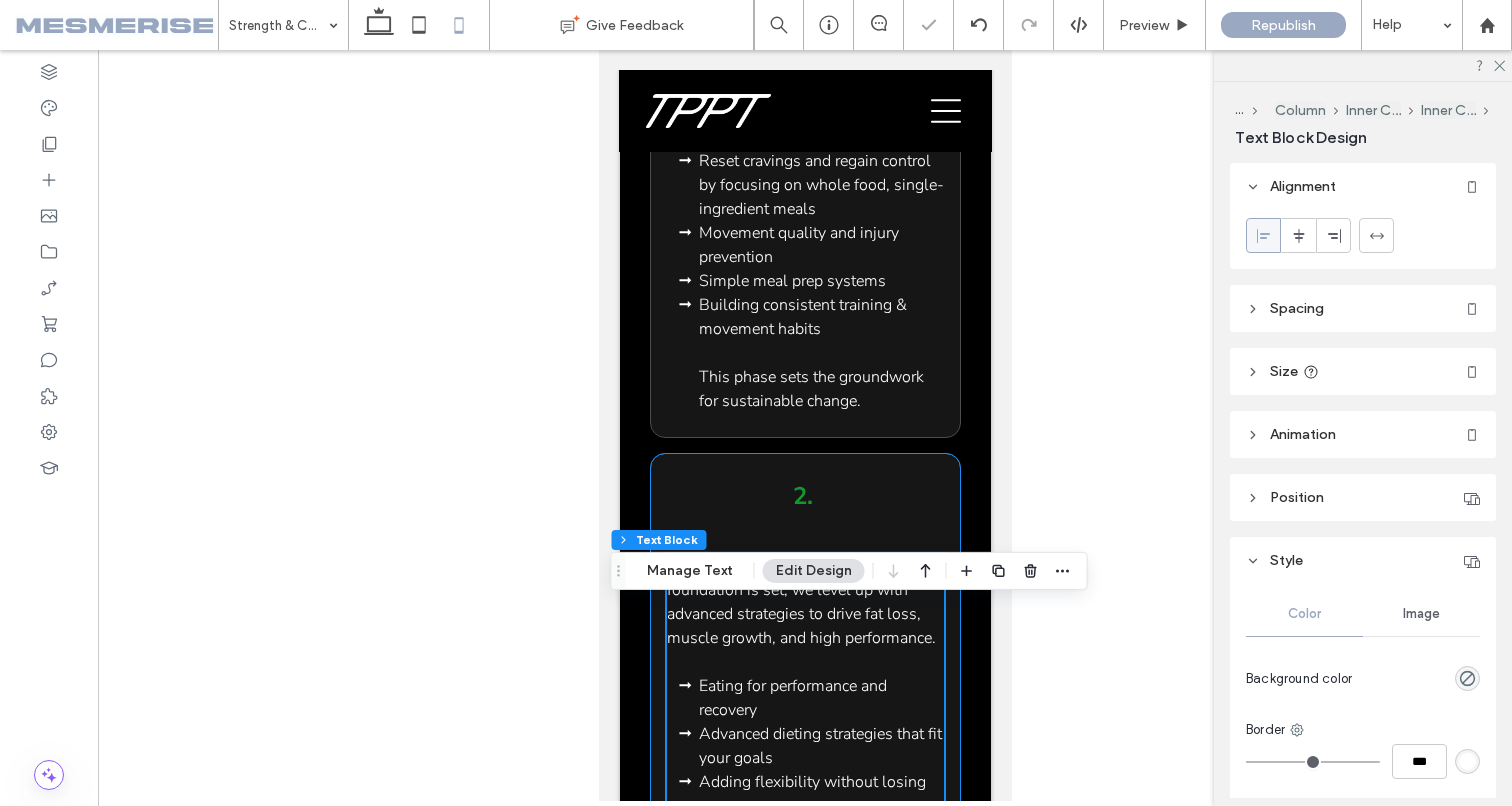 click on "2." at bounding box center (804, 496) 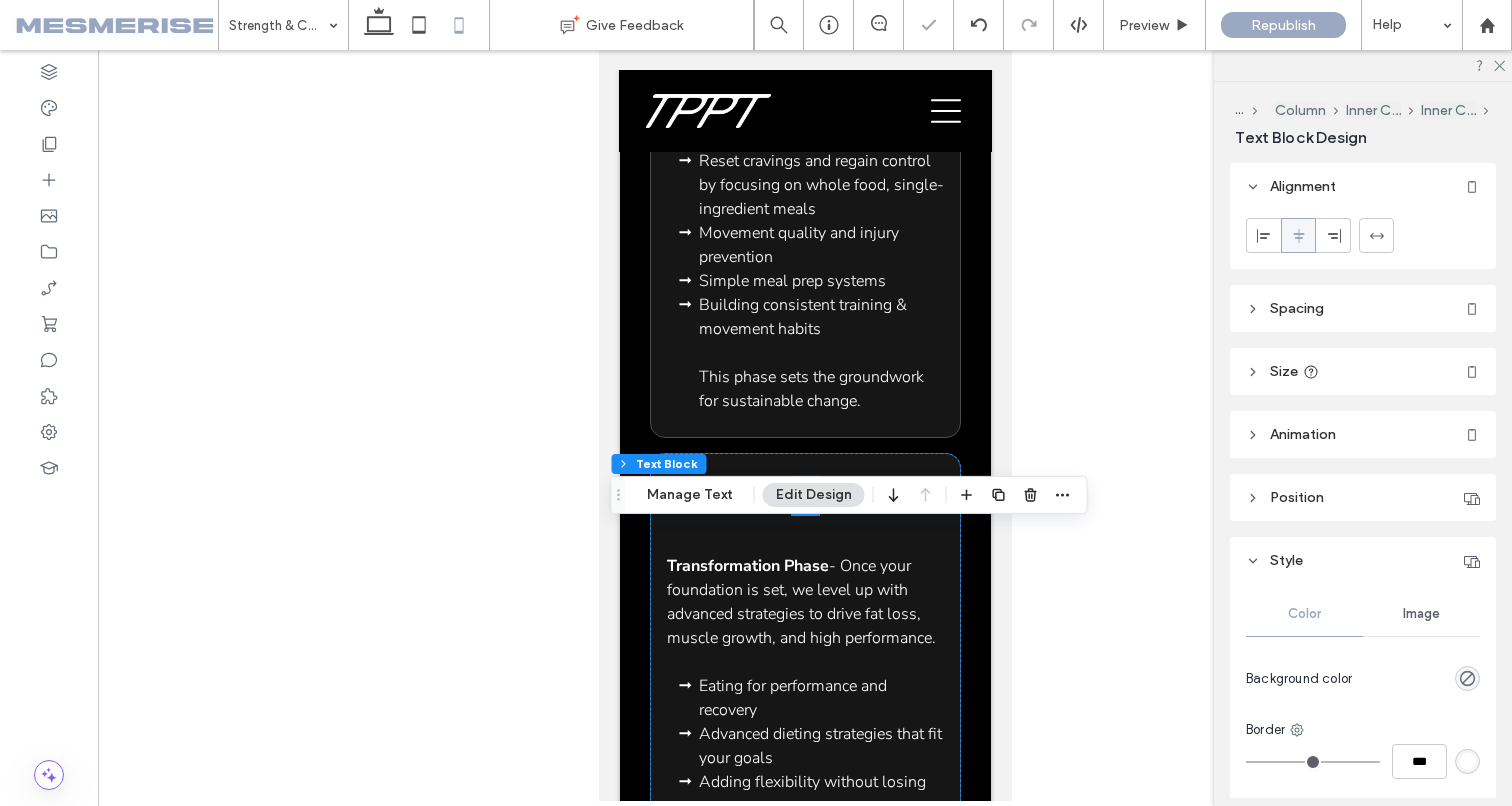 click at bounding box center [1264, 235] 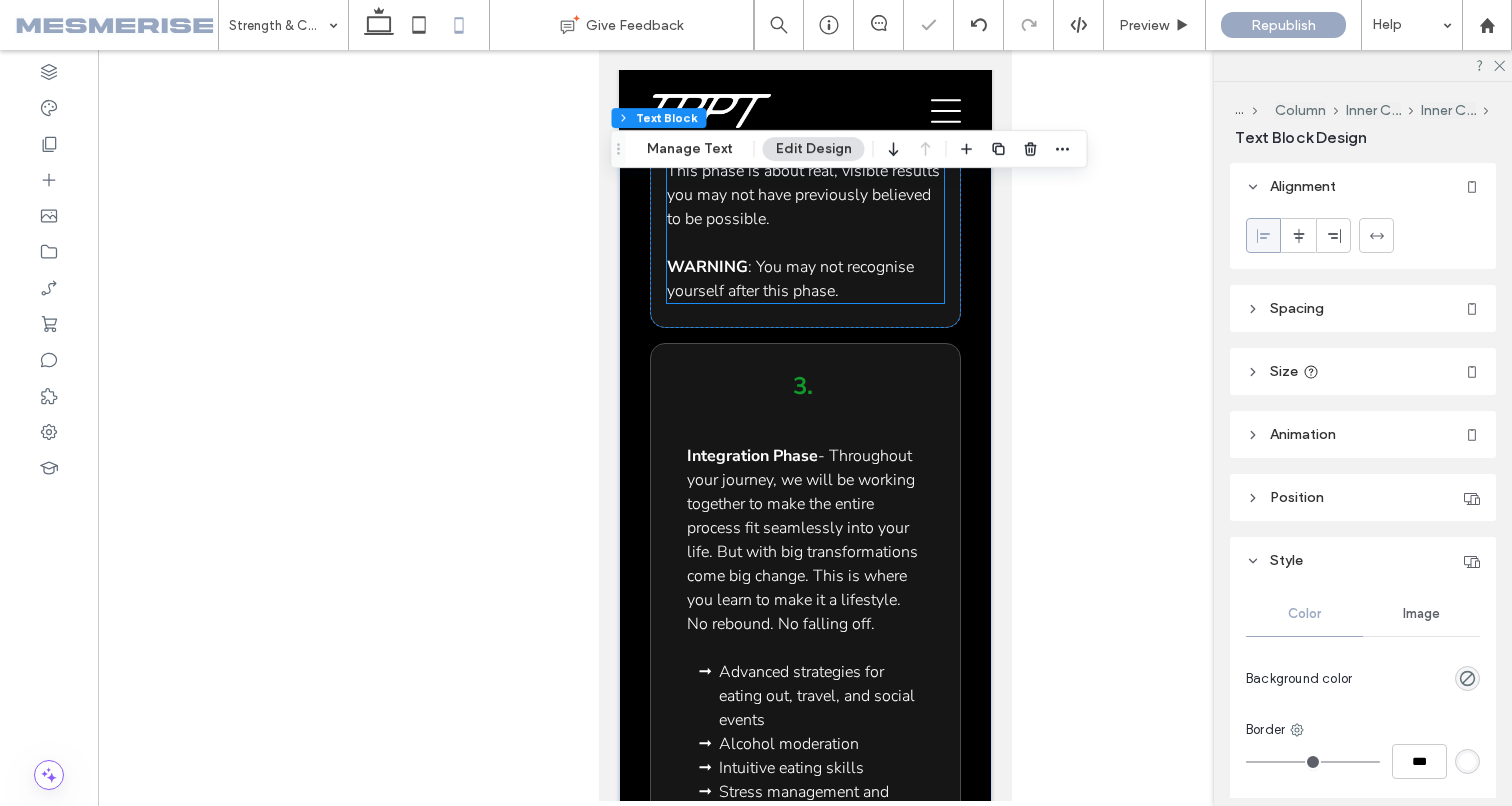 scroll, scrollTop: 8193, scrollLeft: 0, axis: vertical 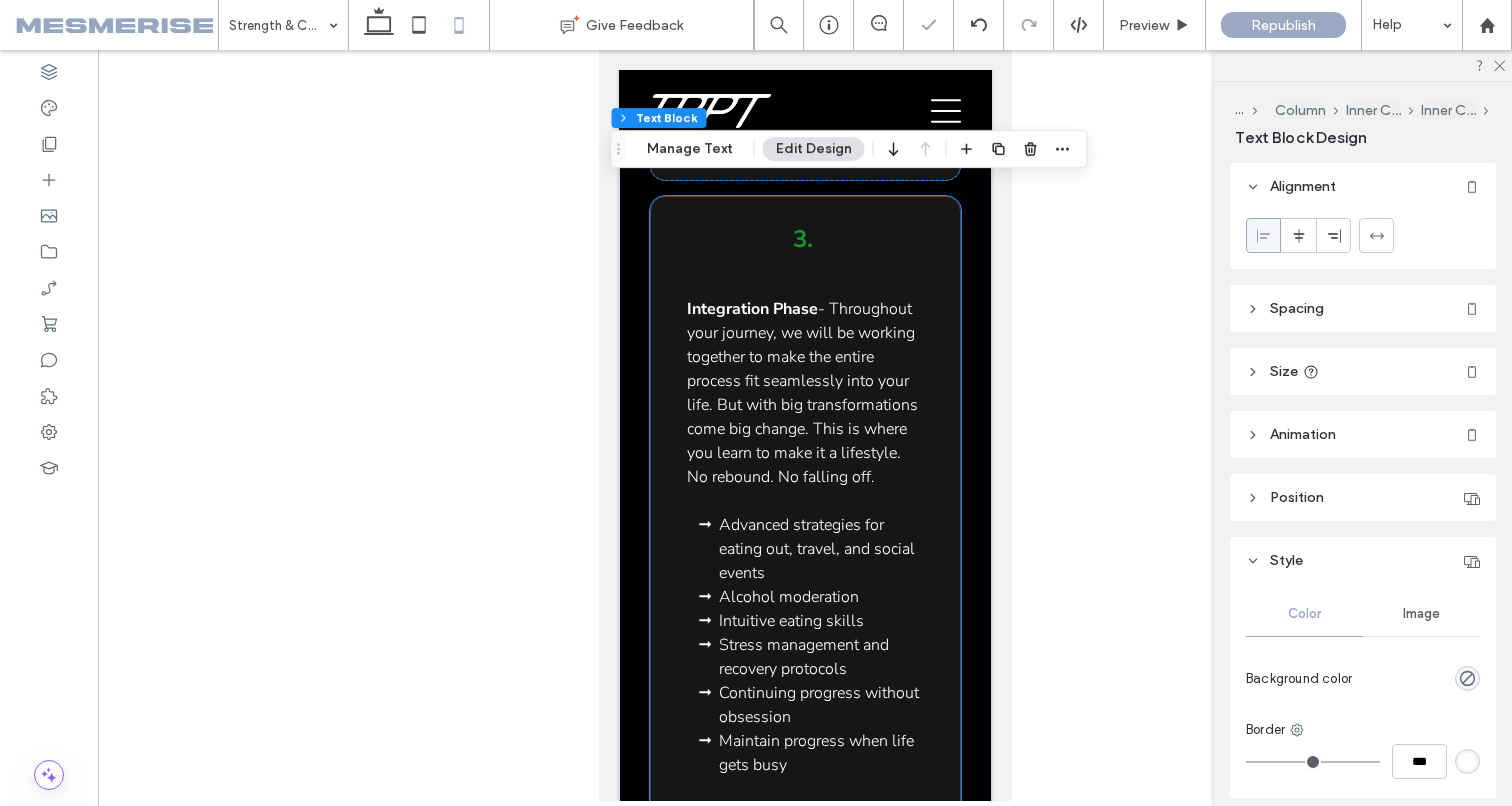 click on "- Throughout your journey, we will be working together to make the entire process fit seamlessly into your life. But with big transformations come big change. This is where you learn to make it a lifestyle. No rebound. No falling off." at bounding box center (801, 393) 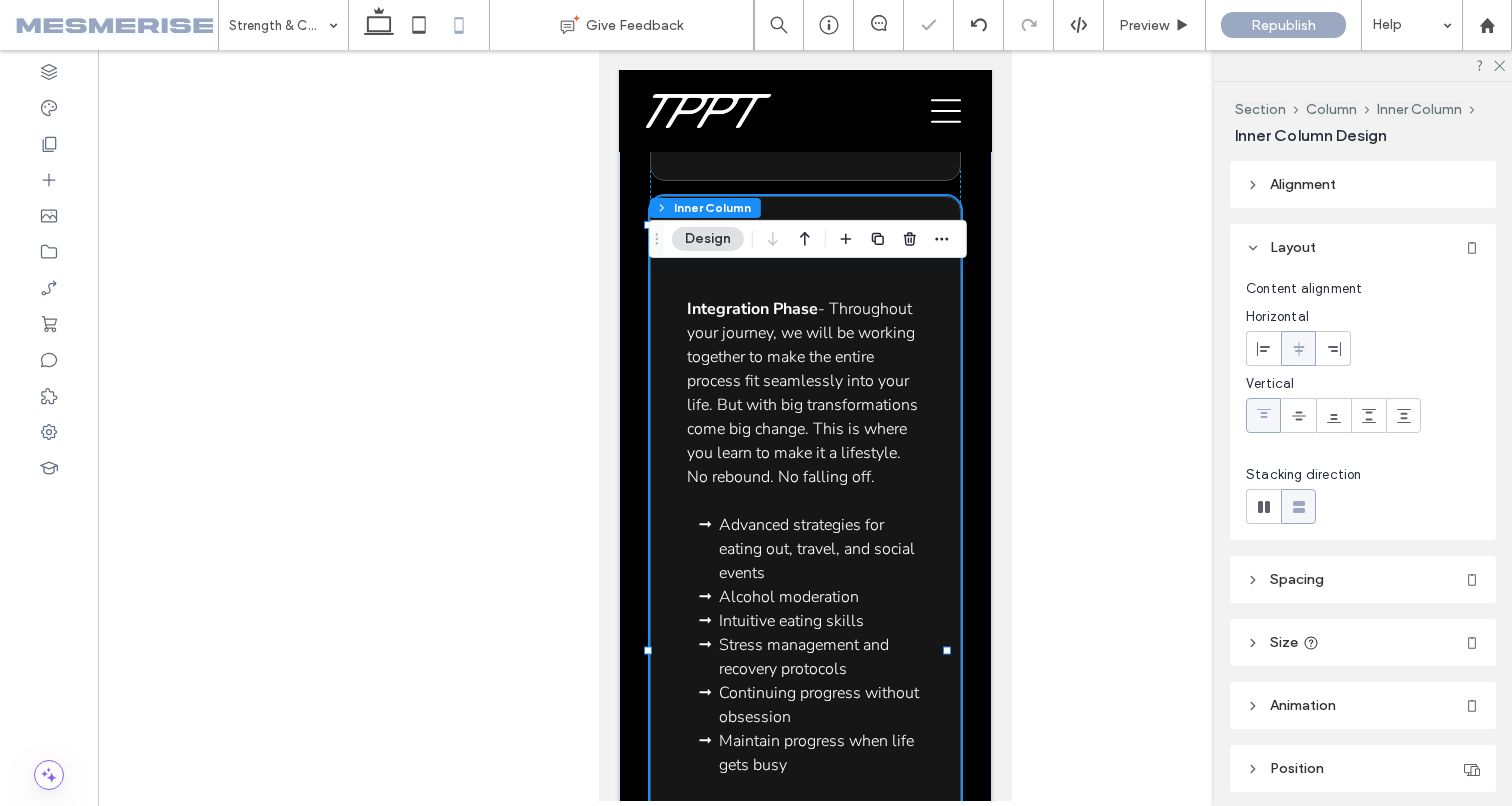 click on "- Throughout your journey, we will be working together to make the entire process fit seamlessly into your life. But with big transformations come big change. This is where you learn to make it a lifestyle. No rebound. No falling off." at bounding box center (801, 393) 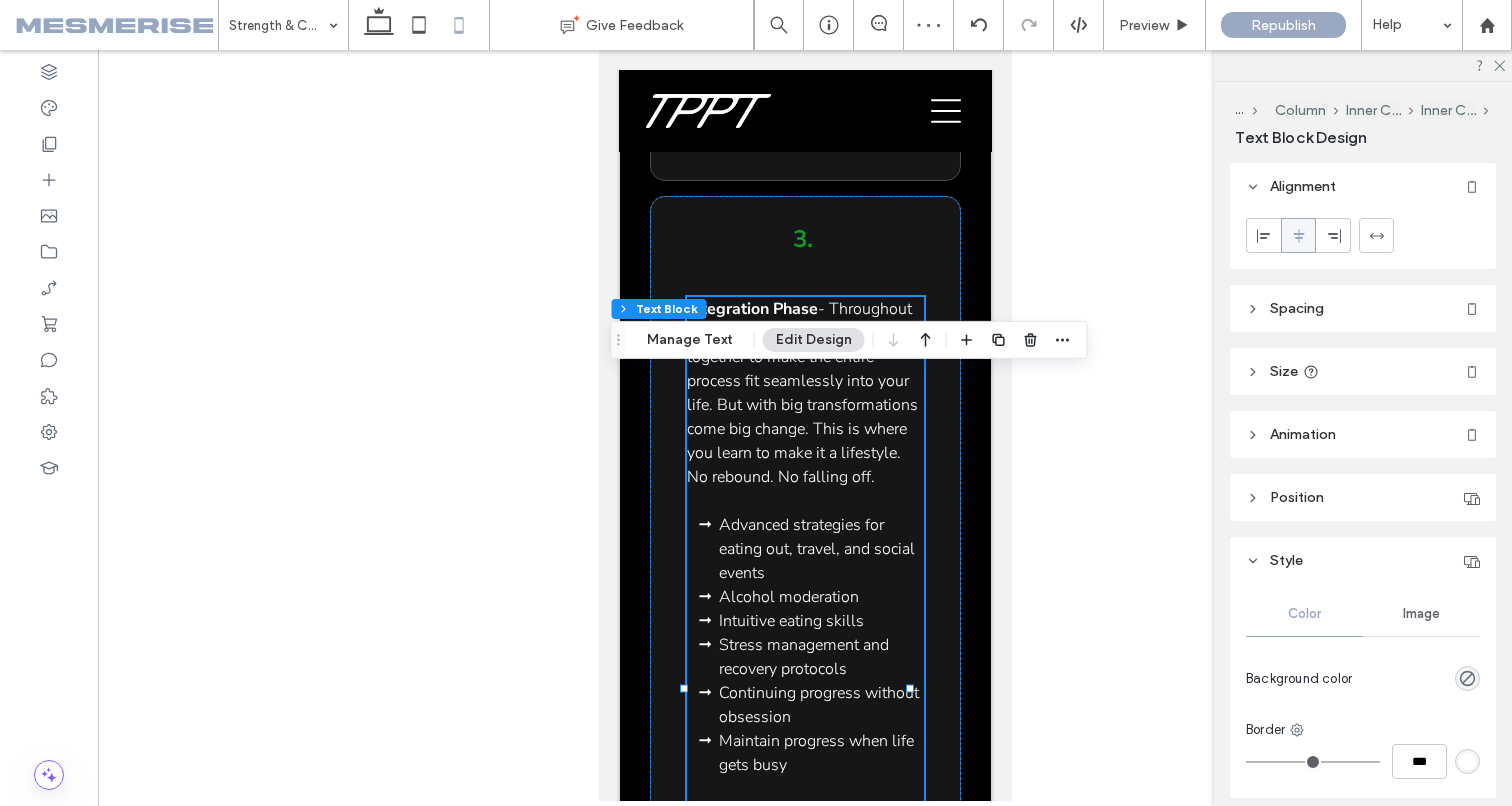 click 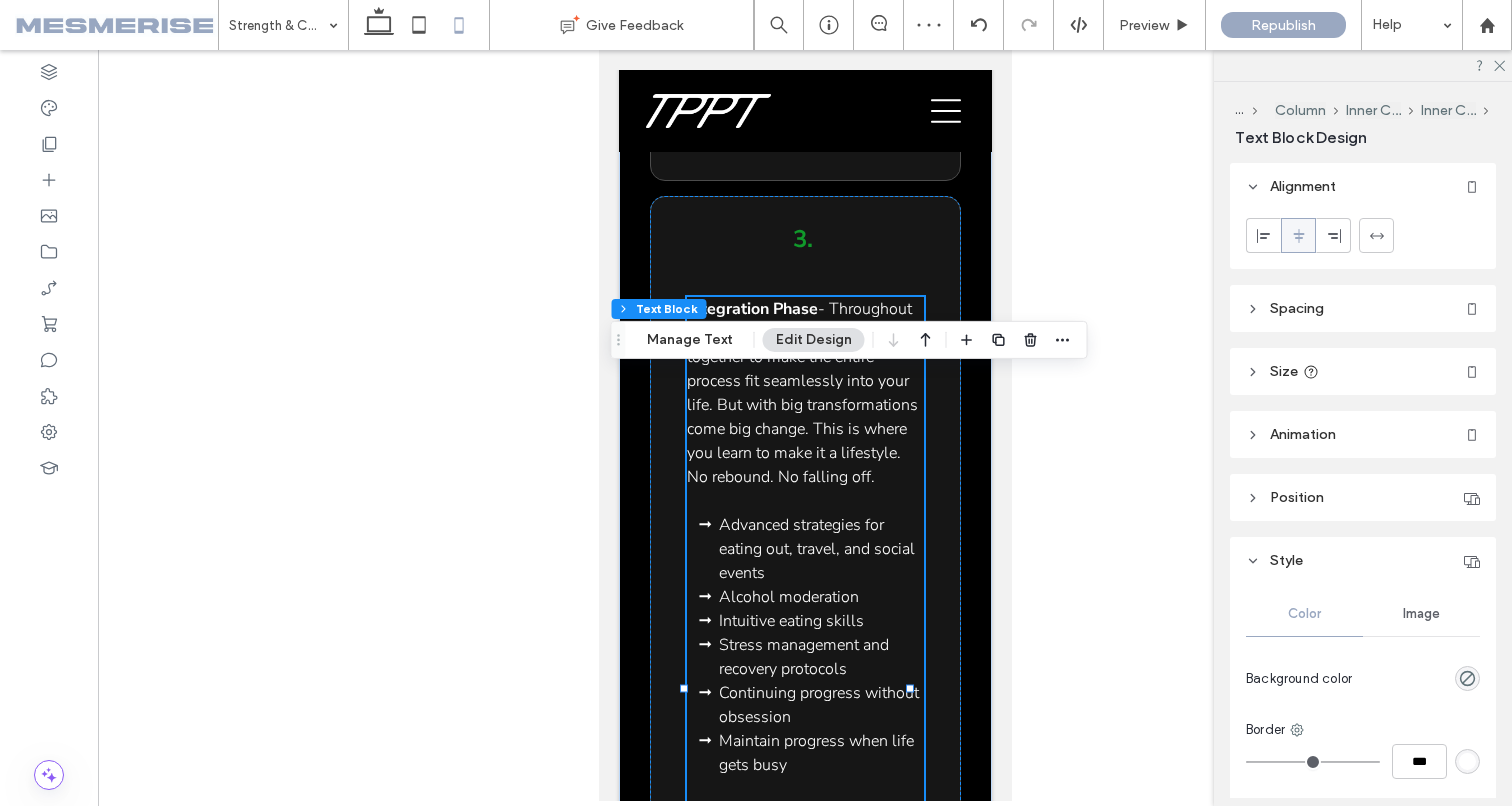 type on "***" 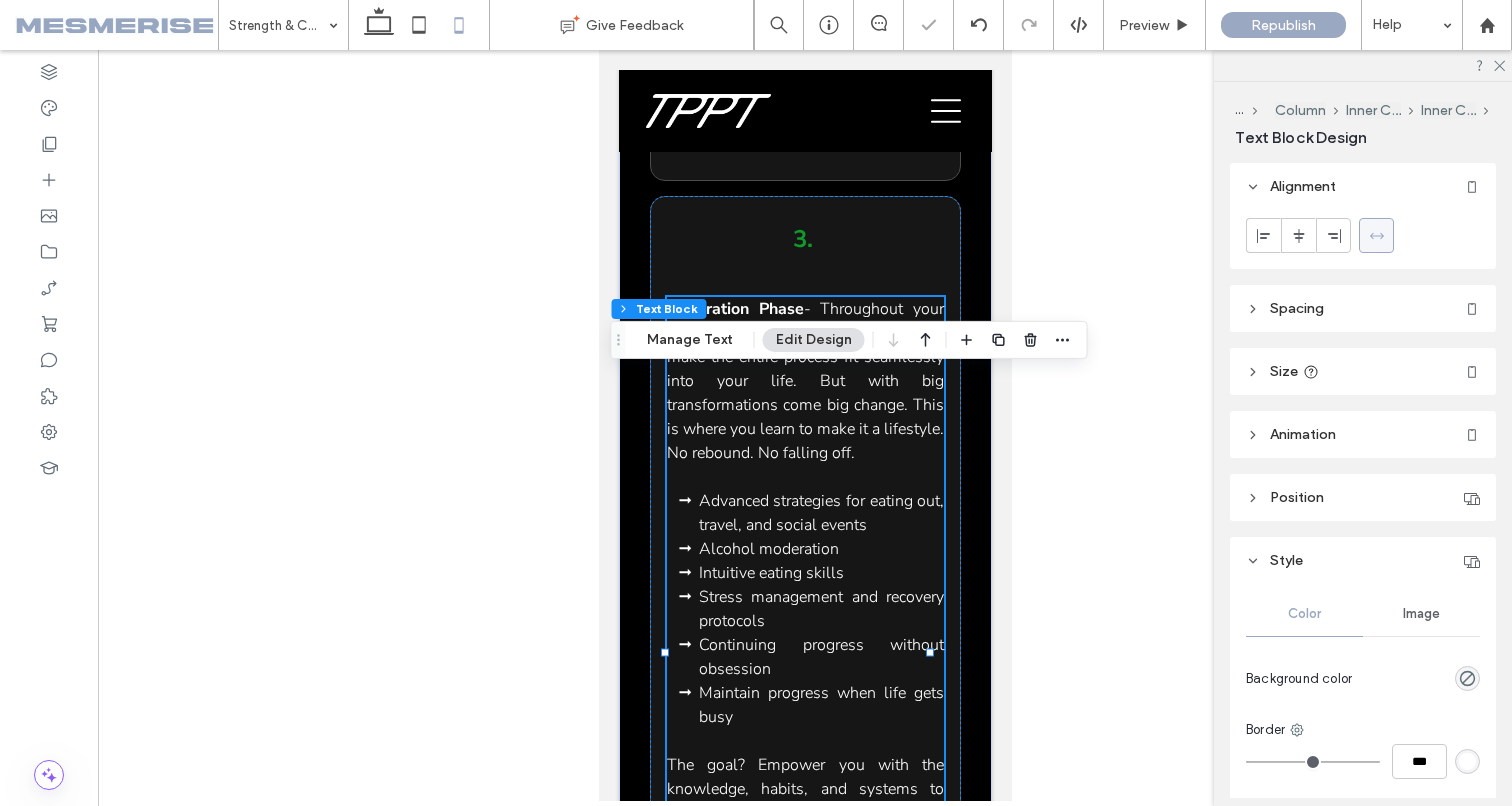 click 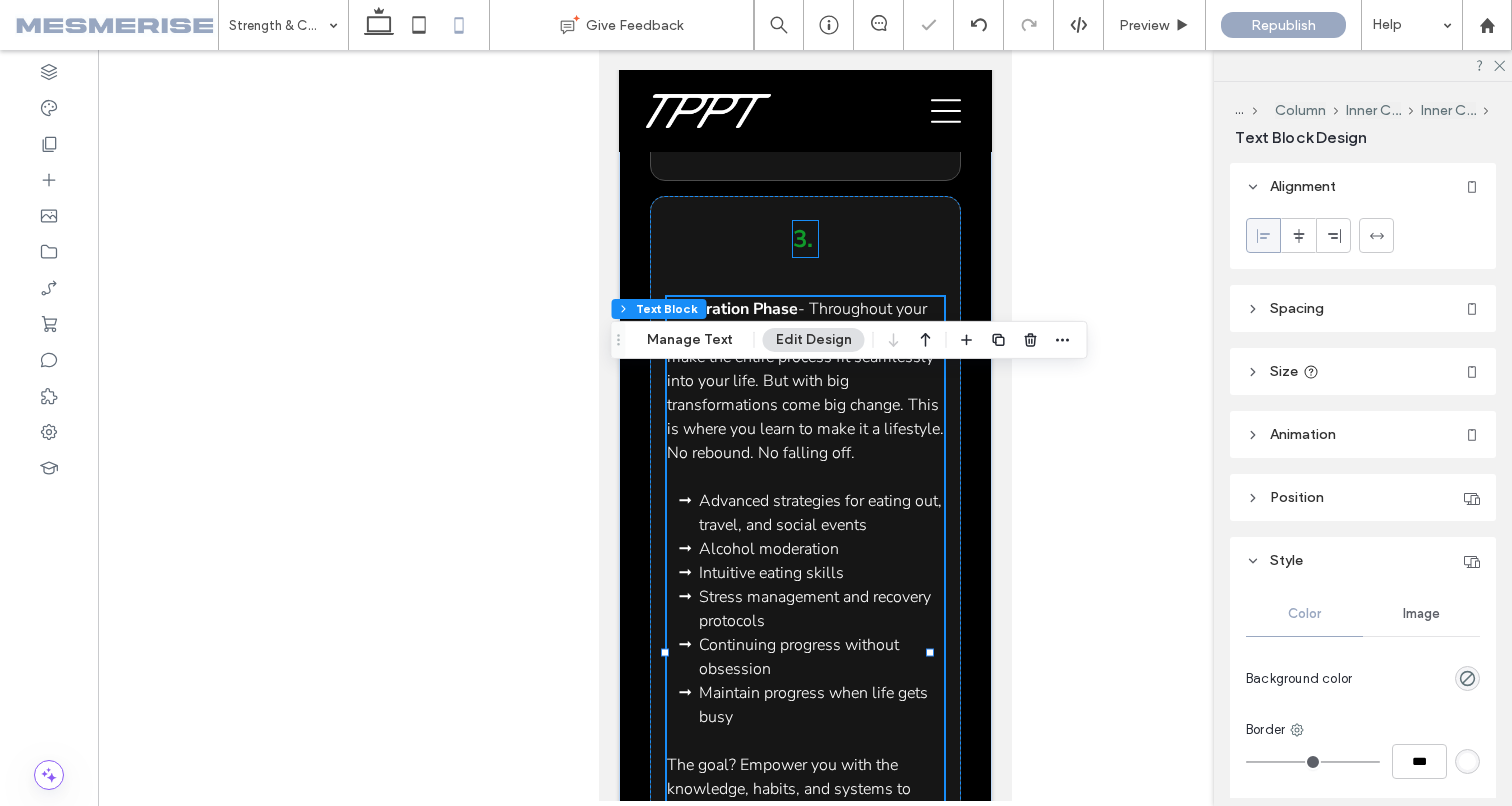 click on "3." at bounding box center [802, 239] 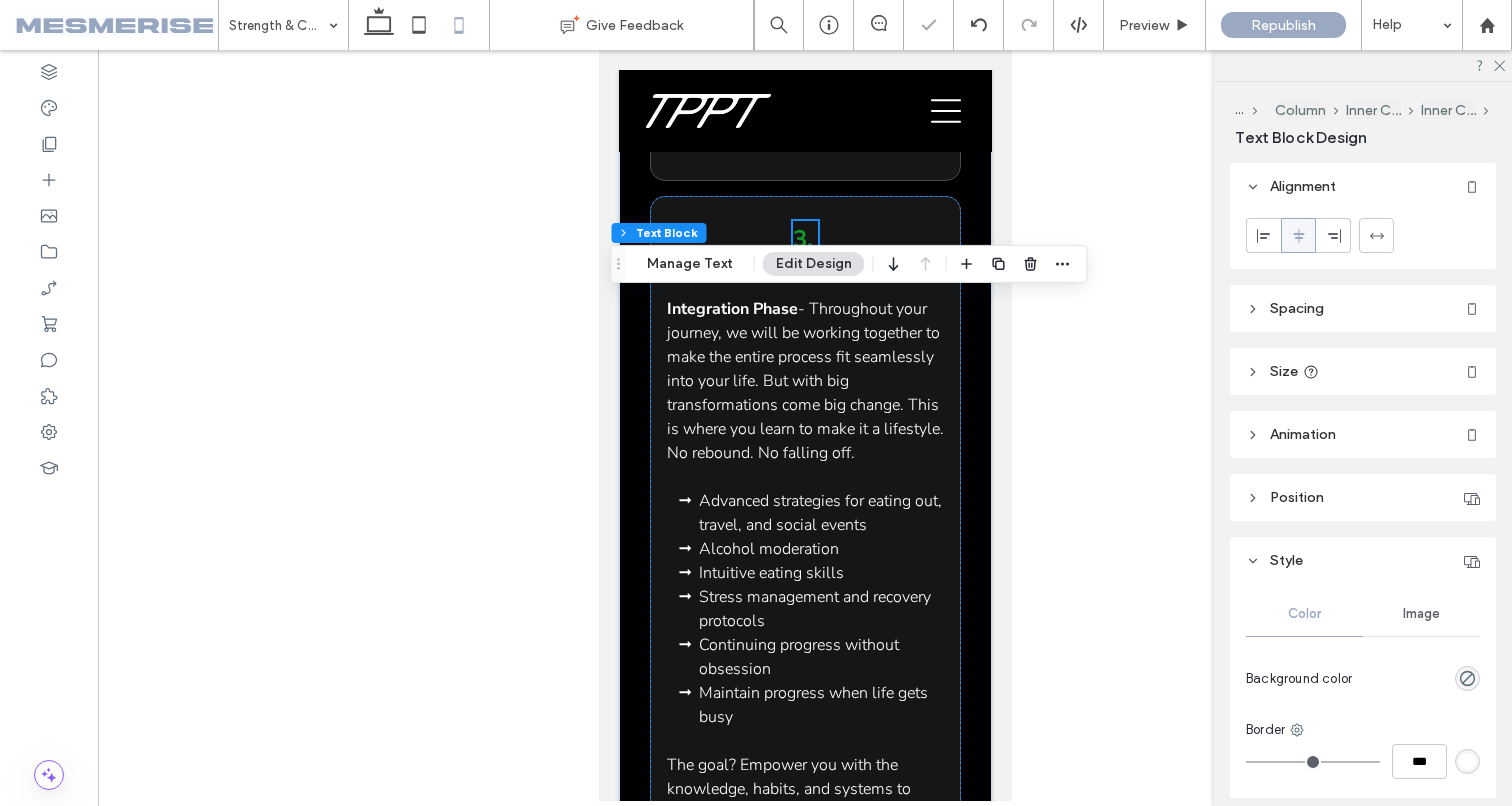 click 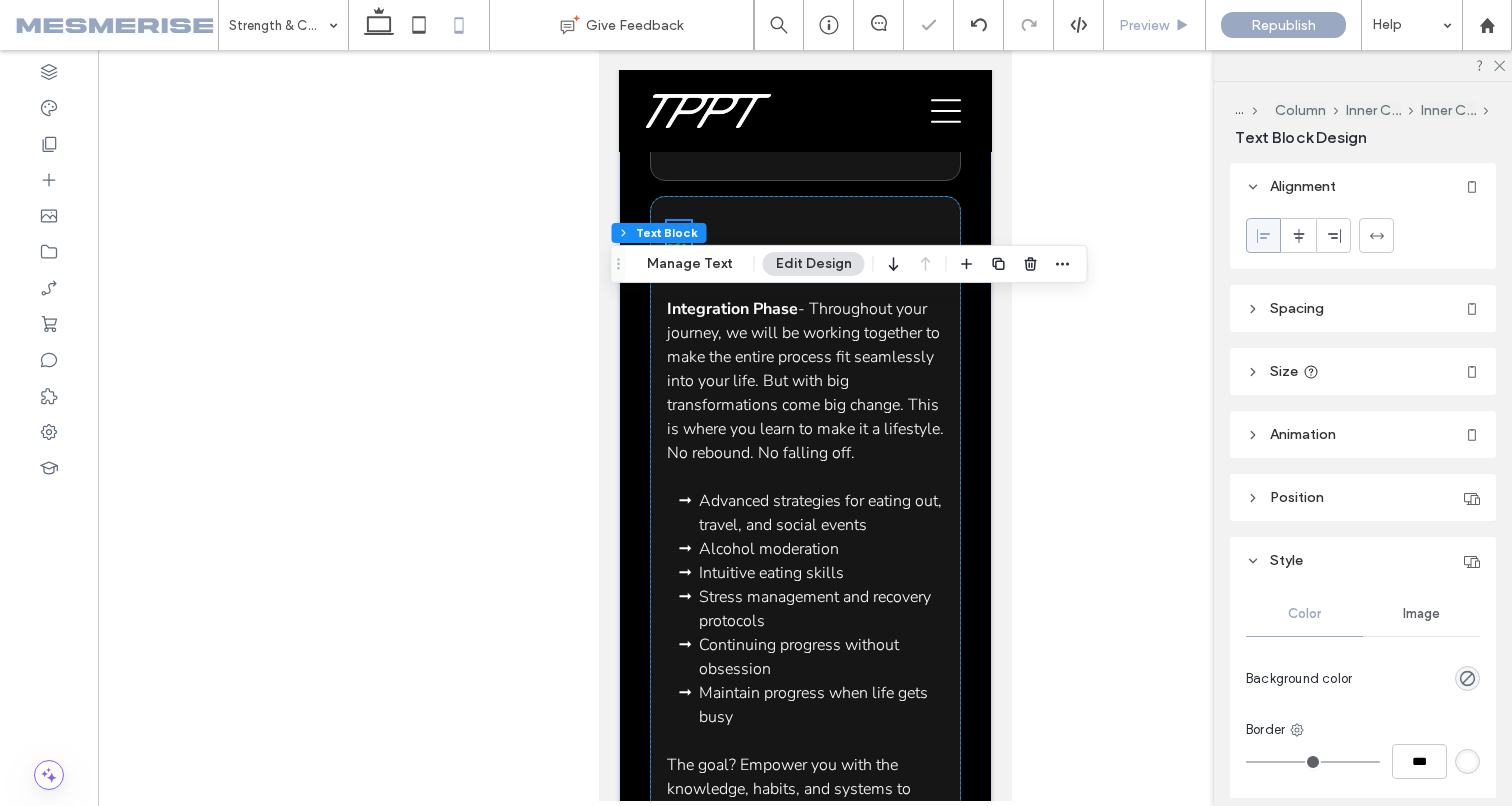 click on "Preview" at bounding box center (1144, 25) 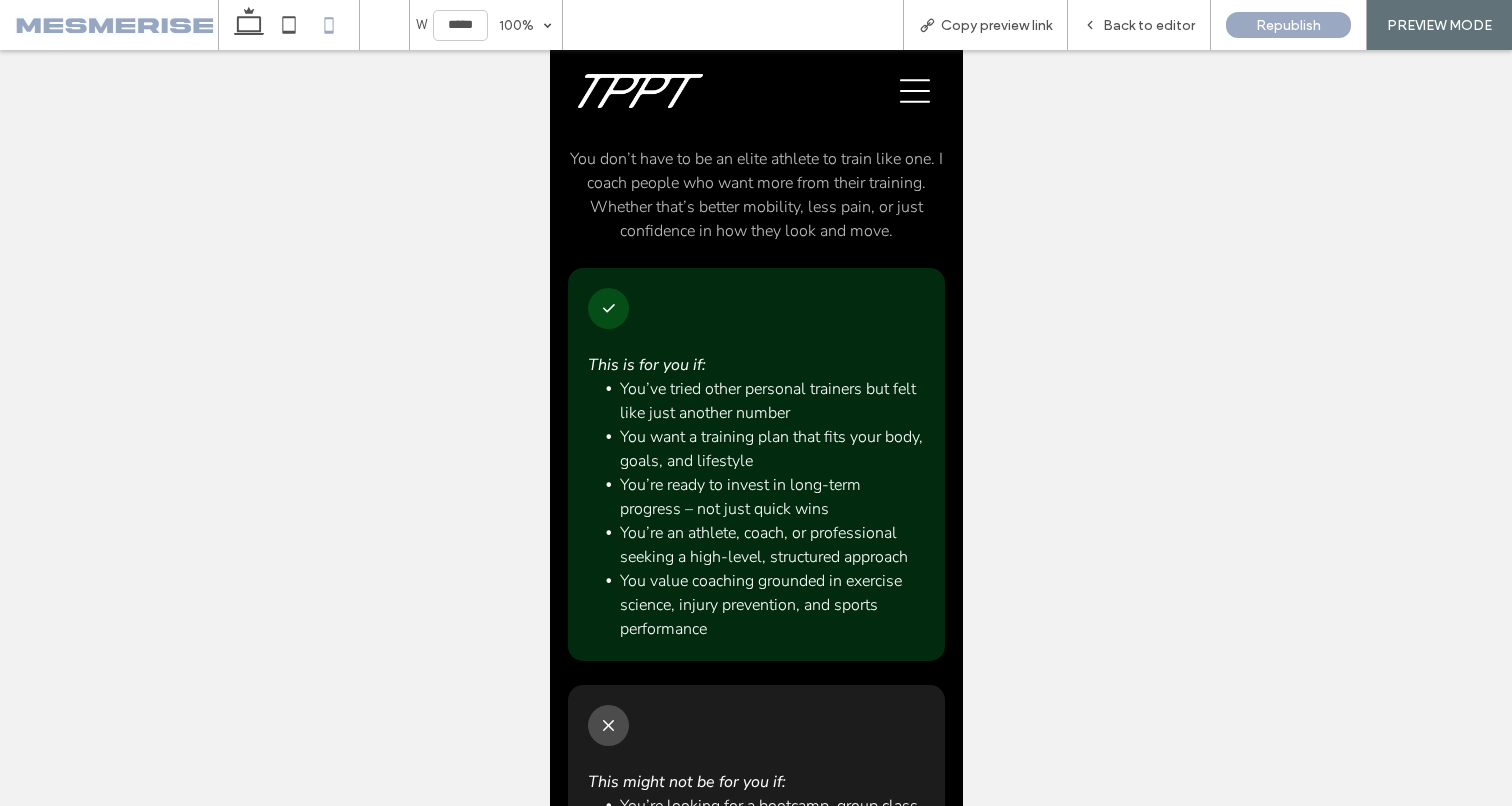 scroll, scrollTop: 0, scrollLeft: 0, axis: both 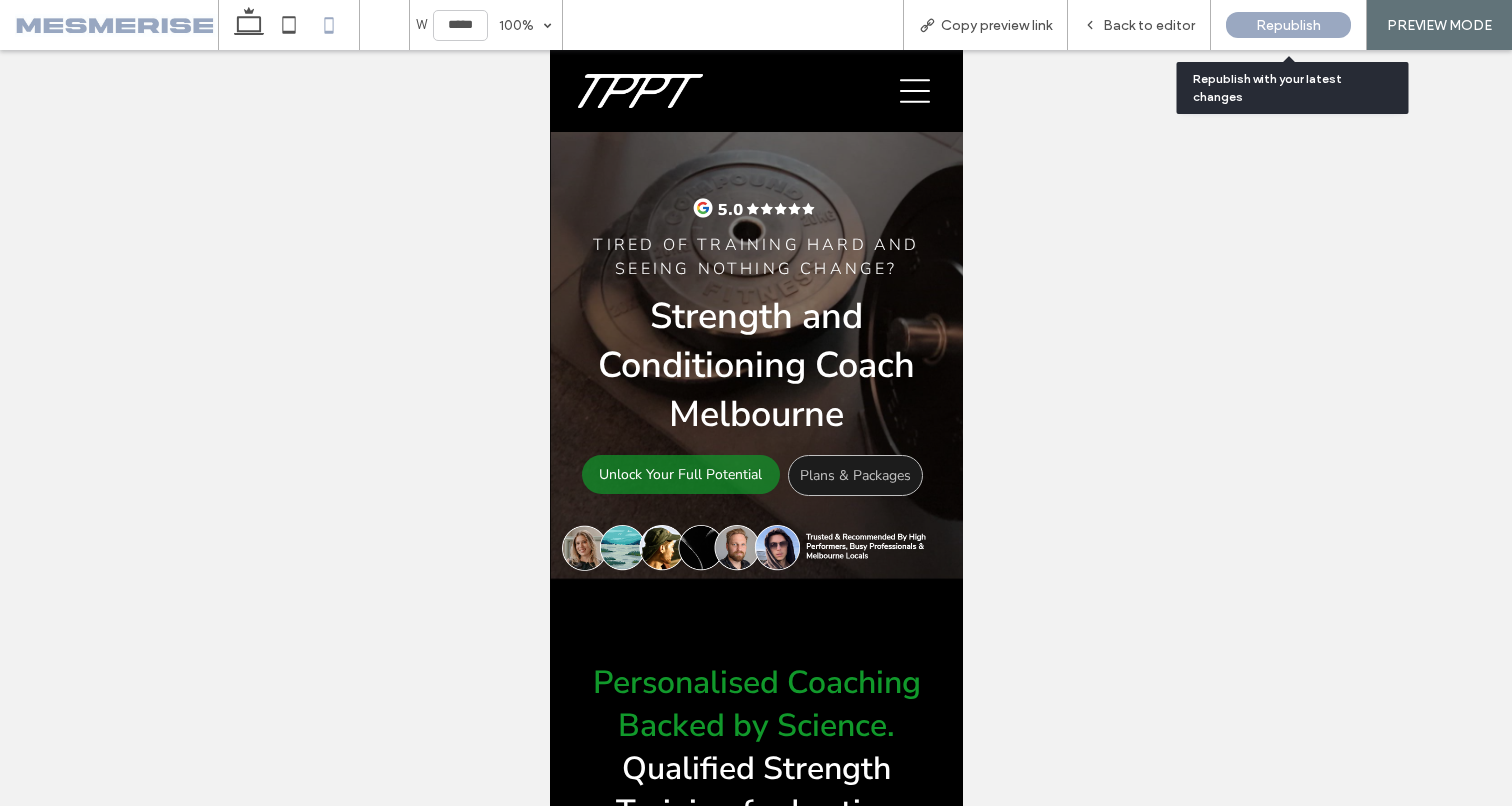 click on "Republish" at bounding box center (1288, 25) 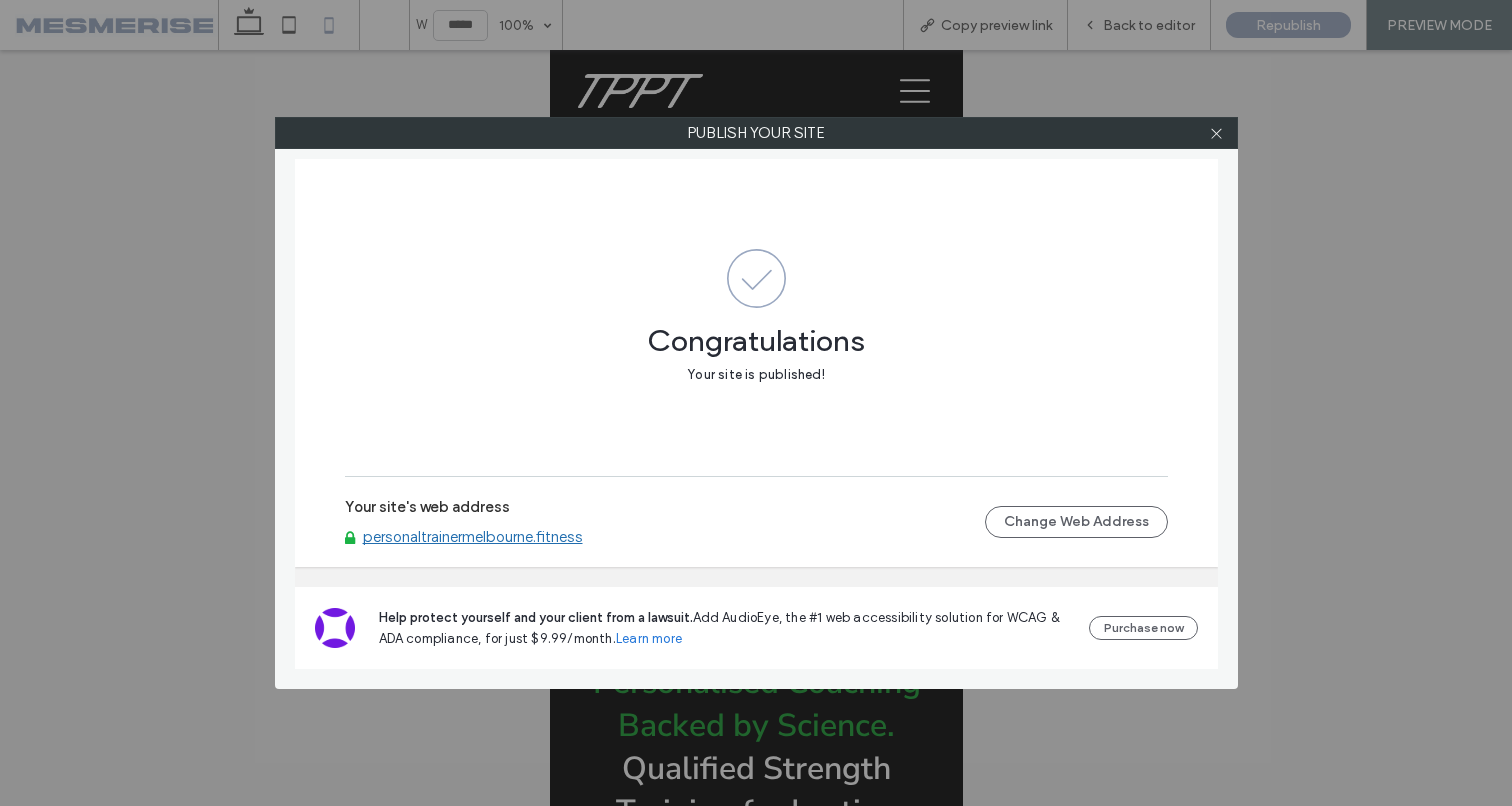 click at bounding box center (1217, 133) 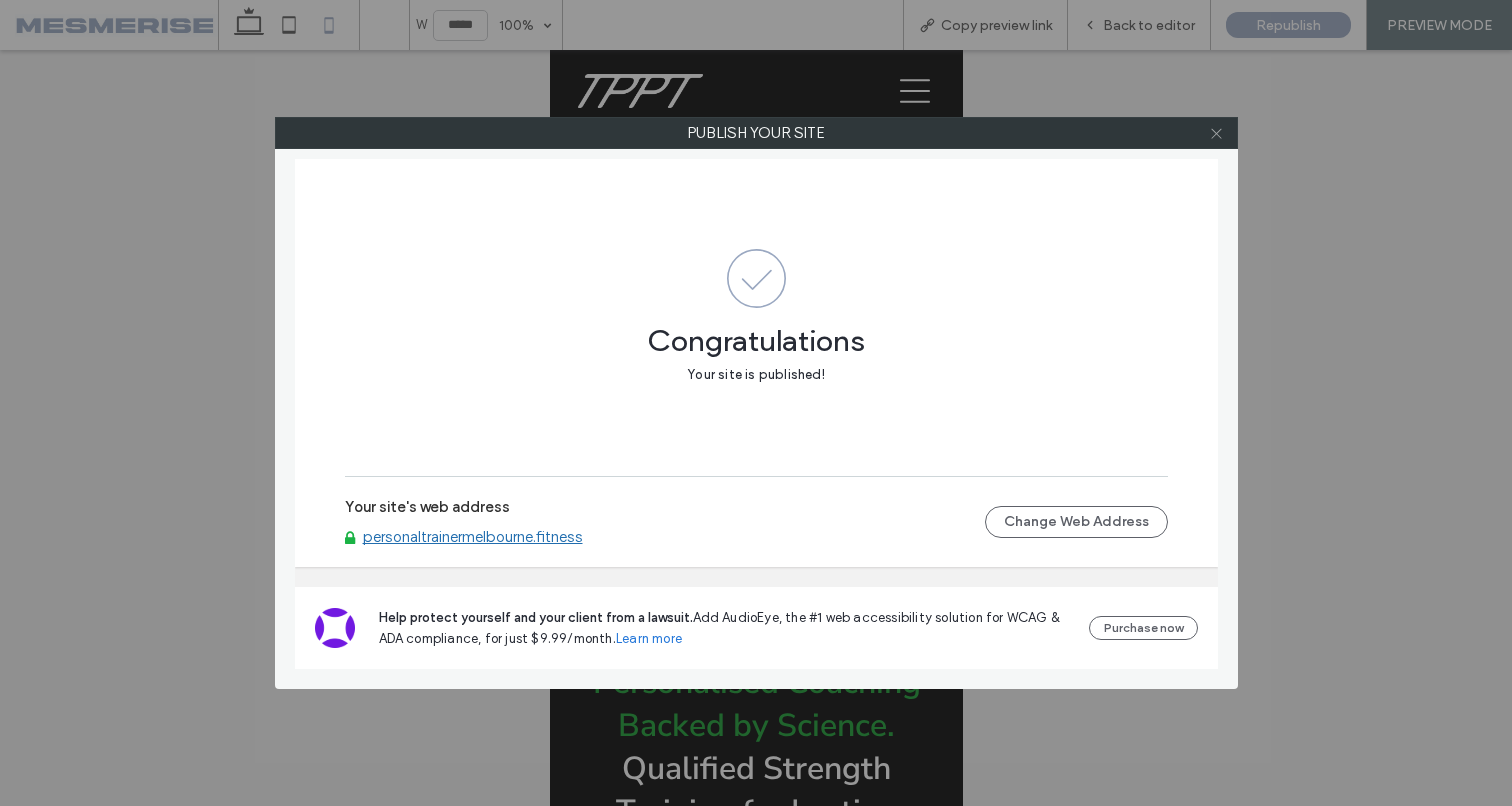 click 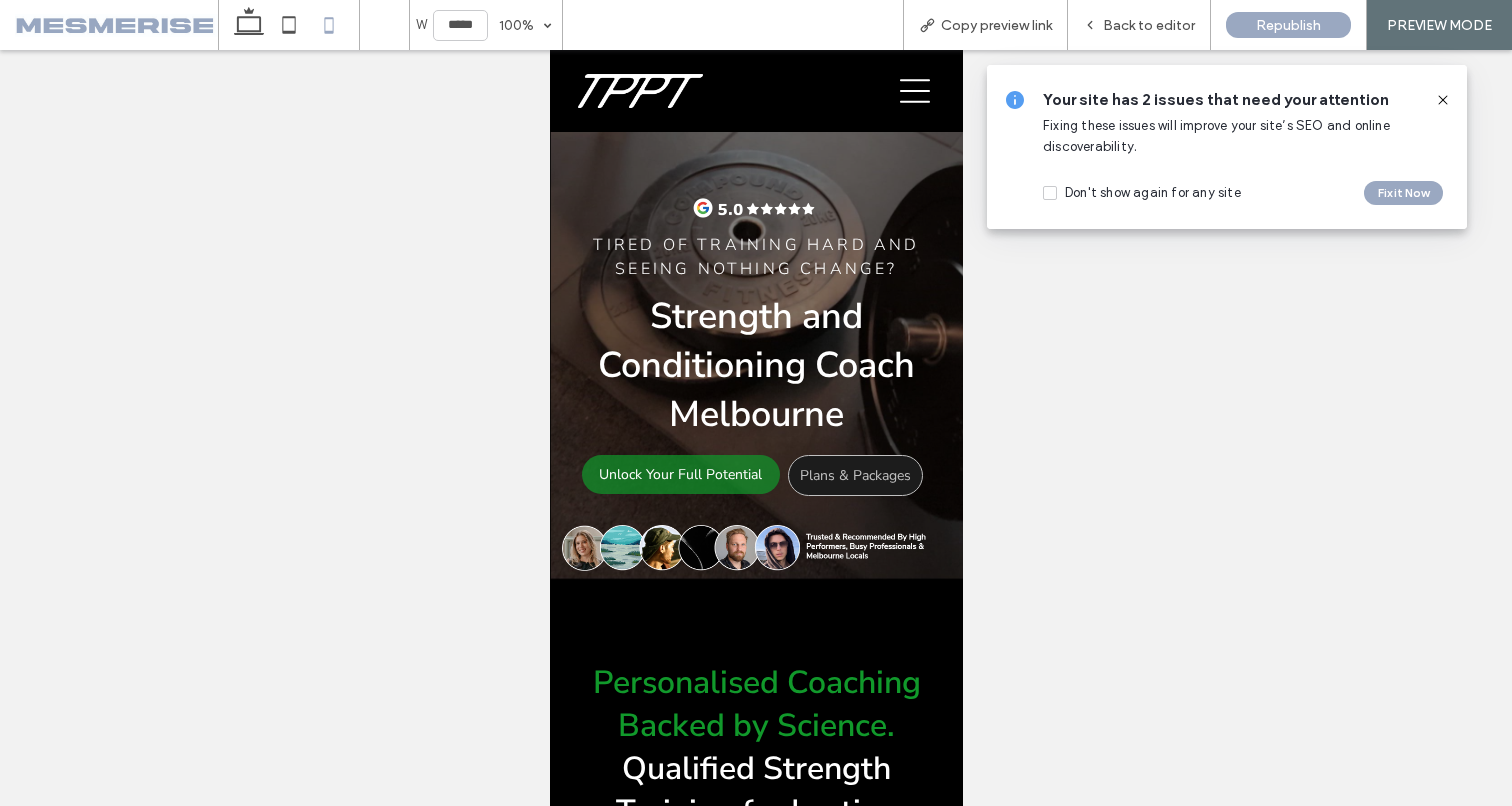 click 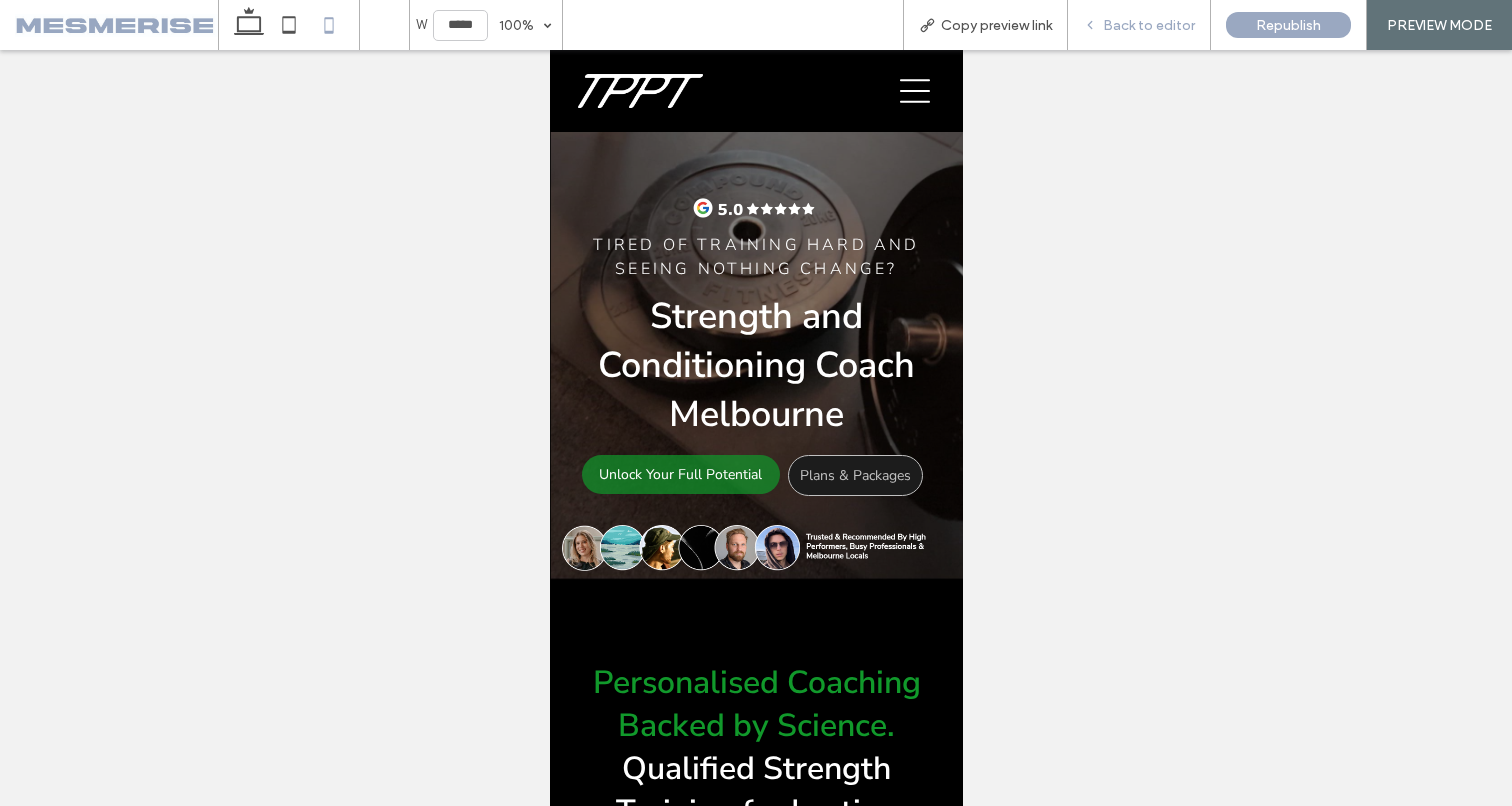 click on "Back to editor" at bounding box center (1149, 25) 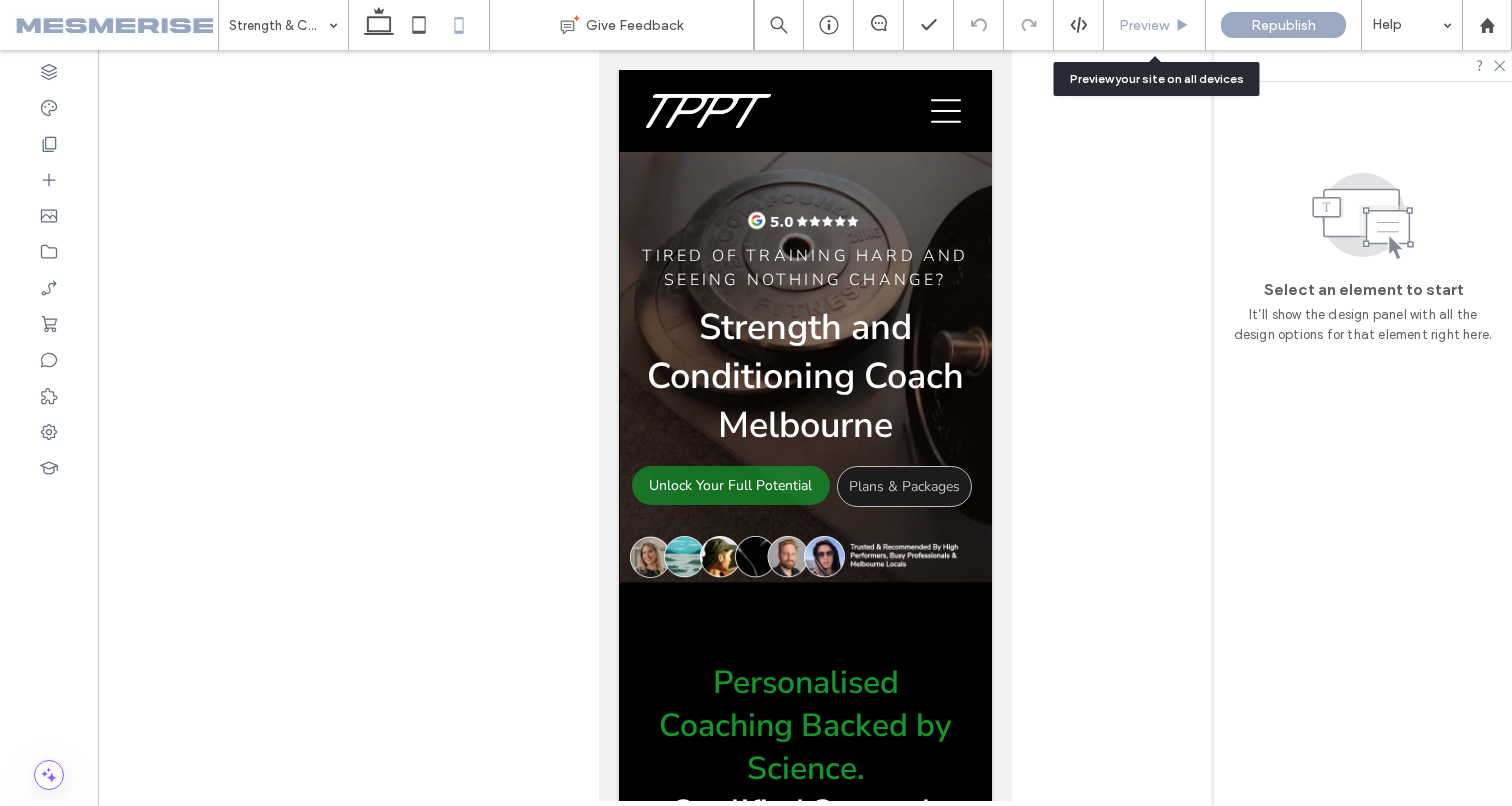click on "Preview" at bounding box center (1144, 25) 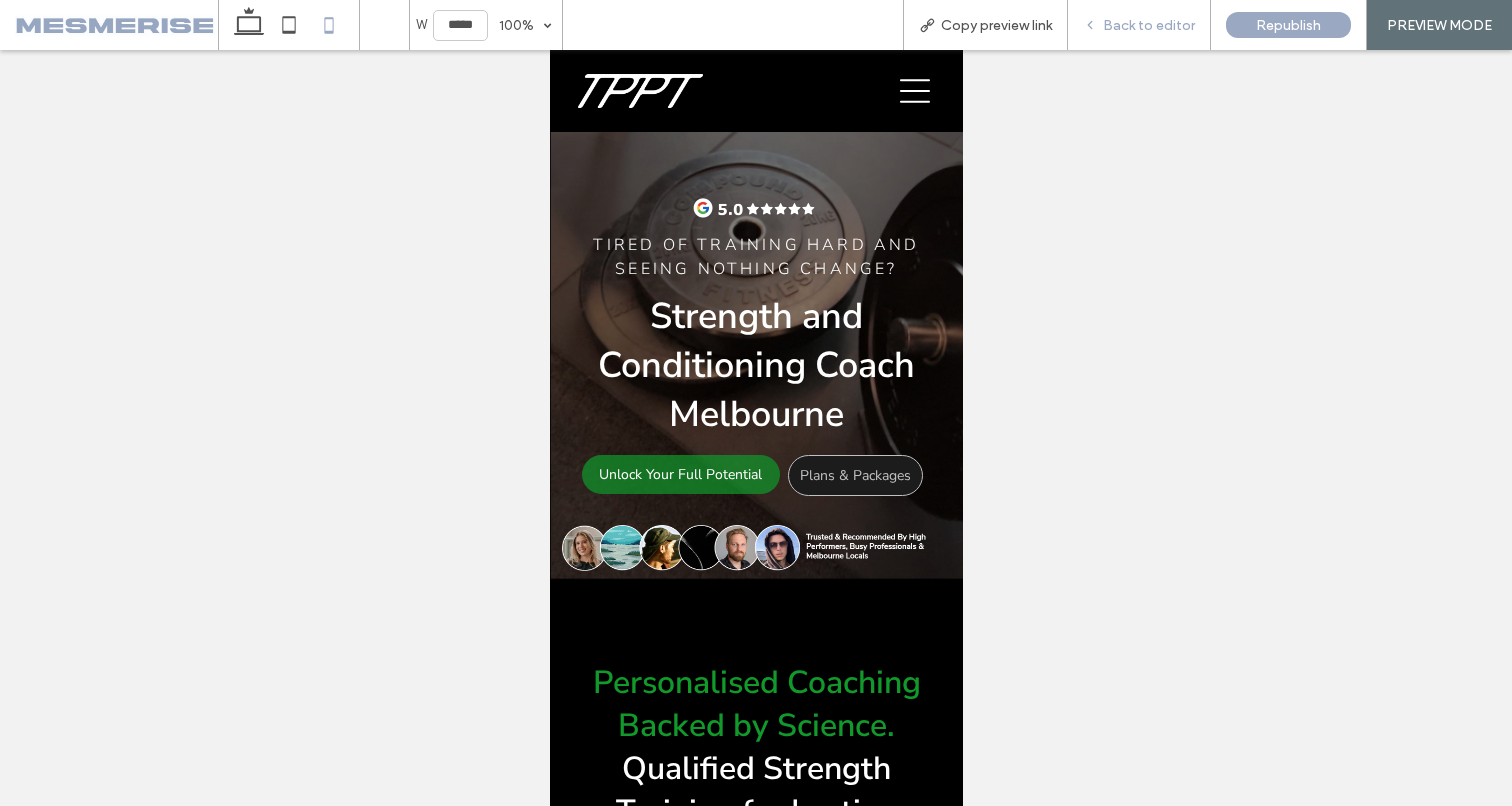 click on "Back to editor" at bounding box center (1149, 25) 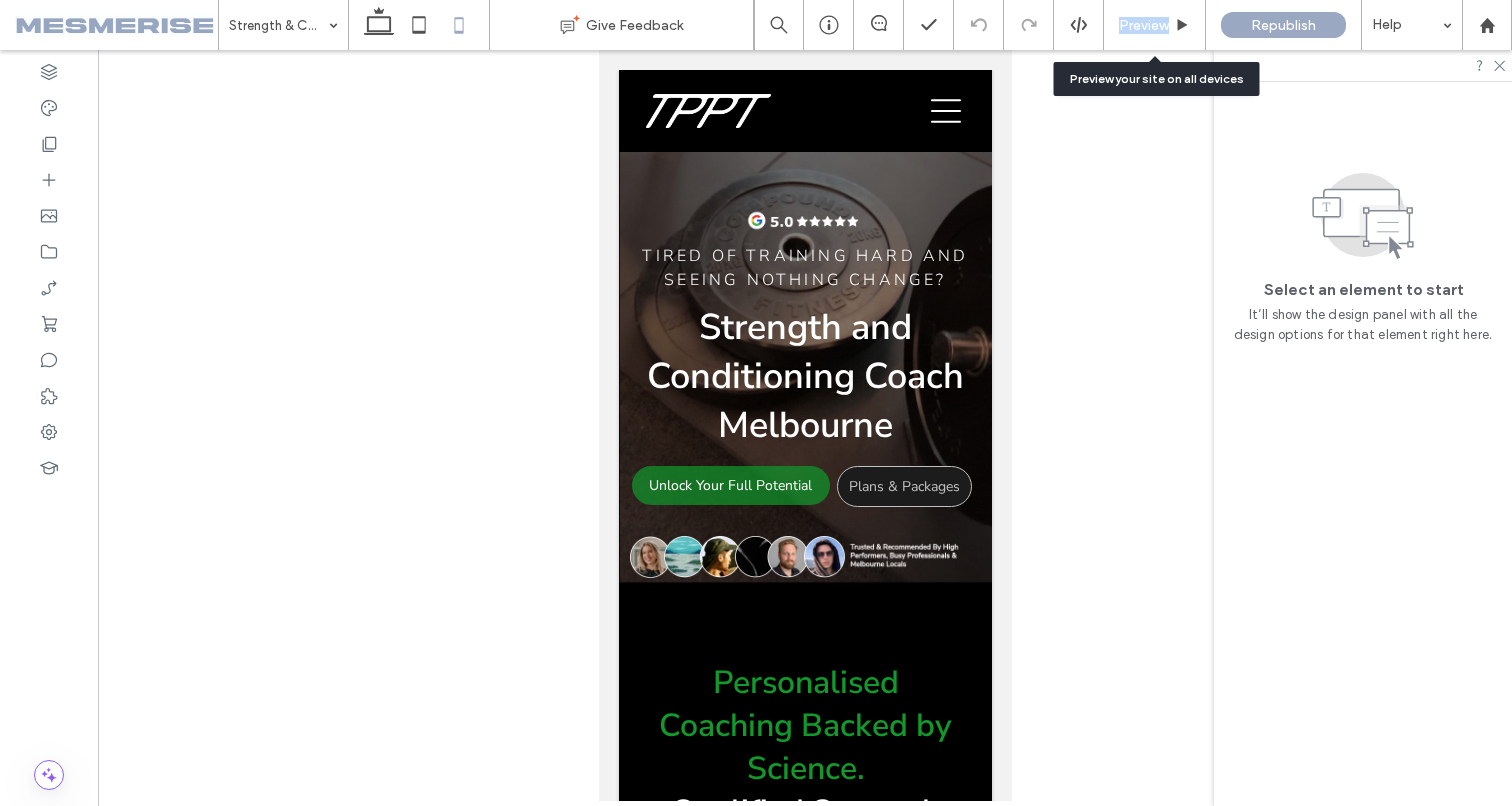 click on "Preview" at bounding box center (1144, 25) 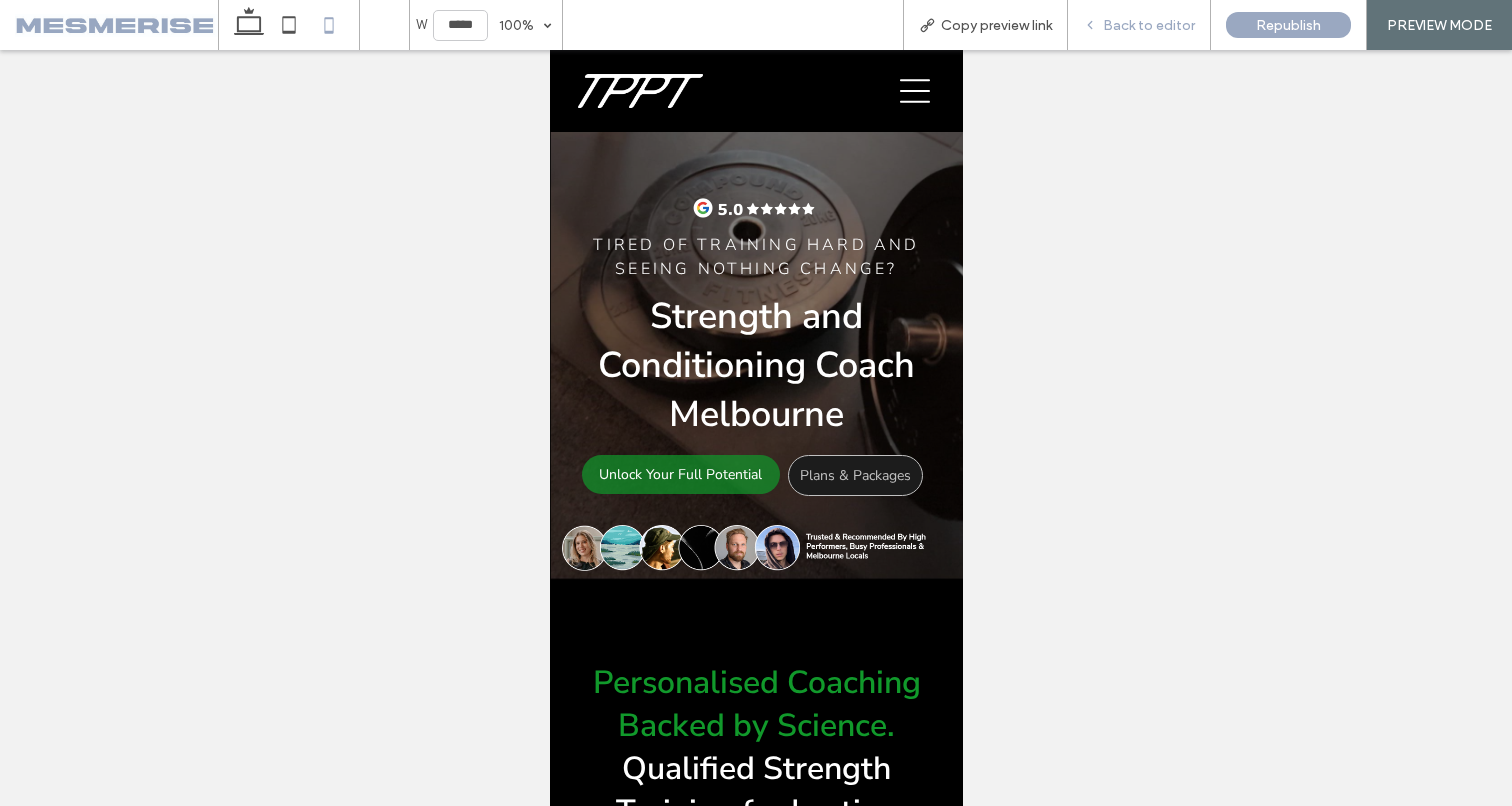 click on "Back to editor" at bounding box center (1149, 25) 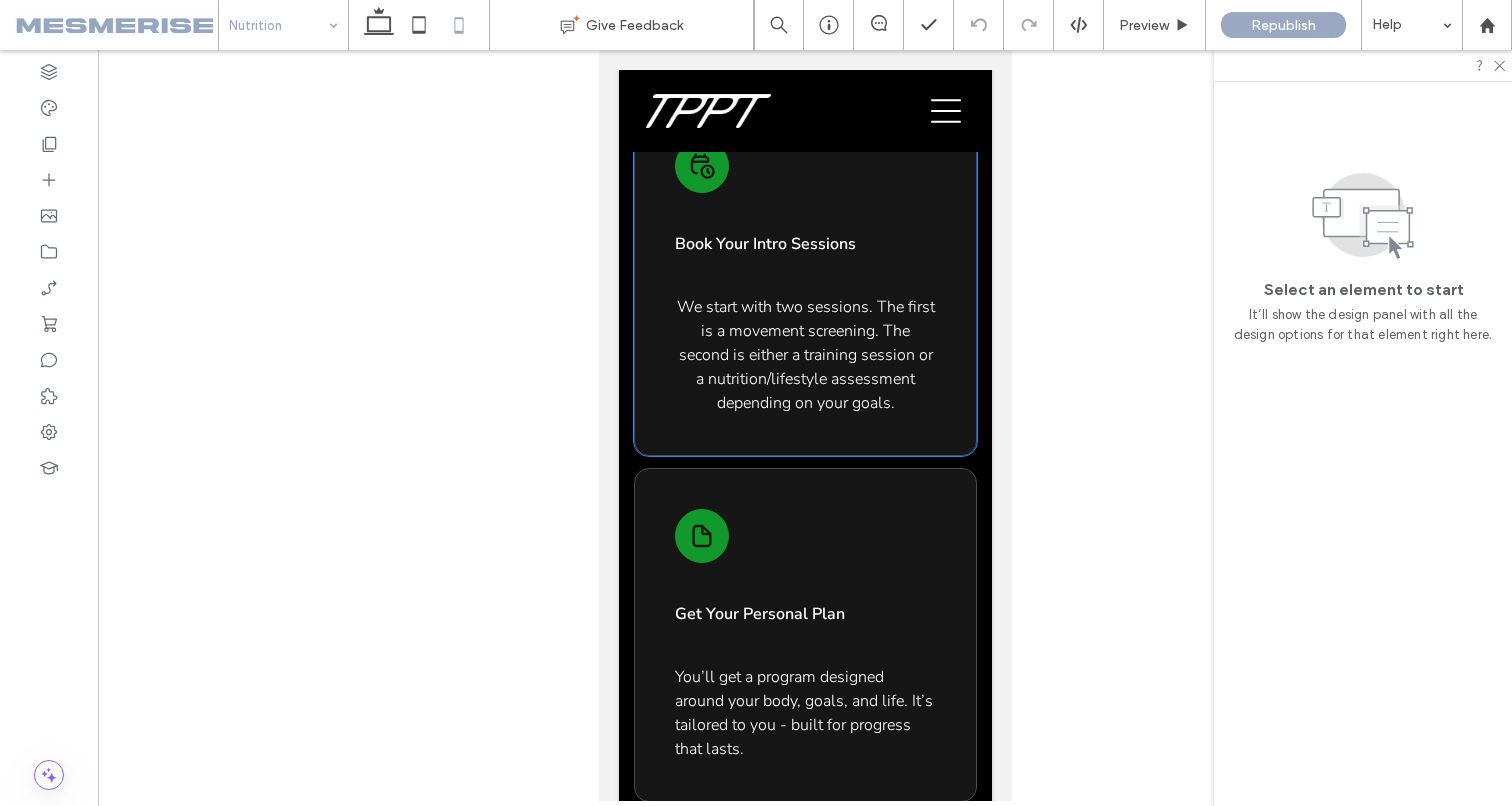 scroll, scrollTop: 12540, scrollLeft: 0, axis: vertical 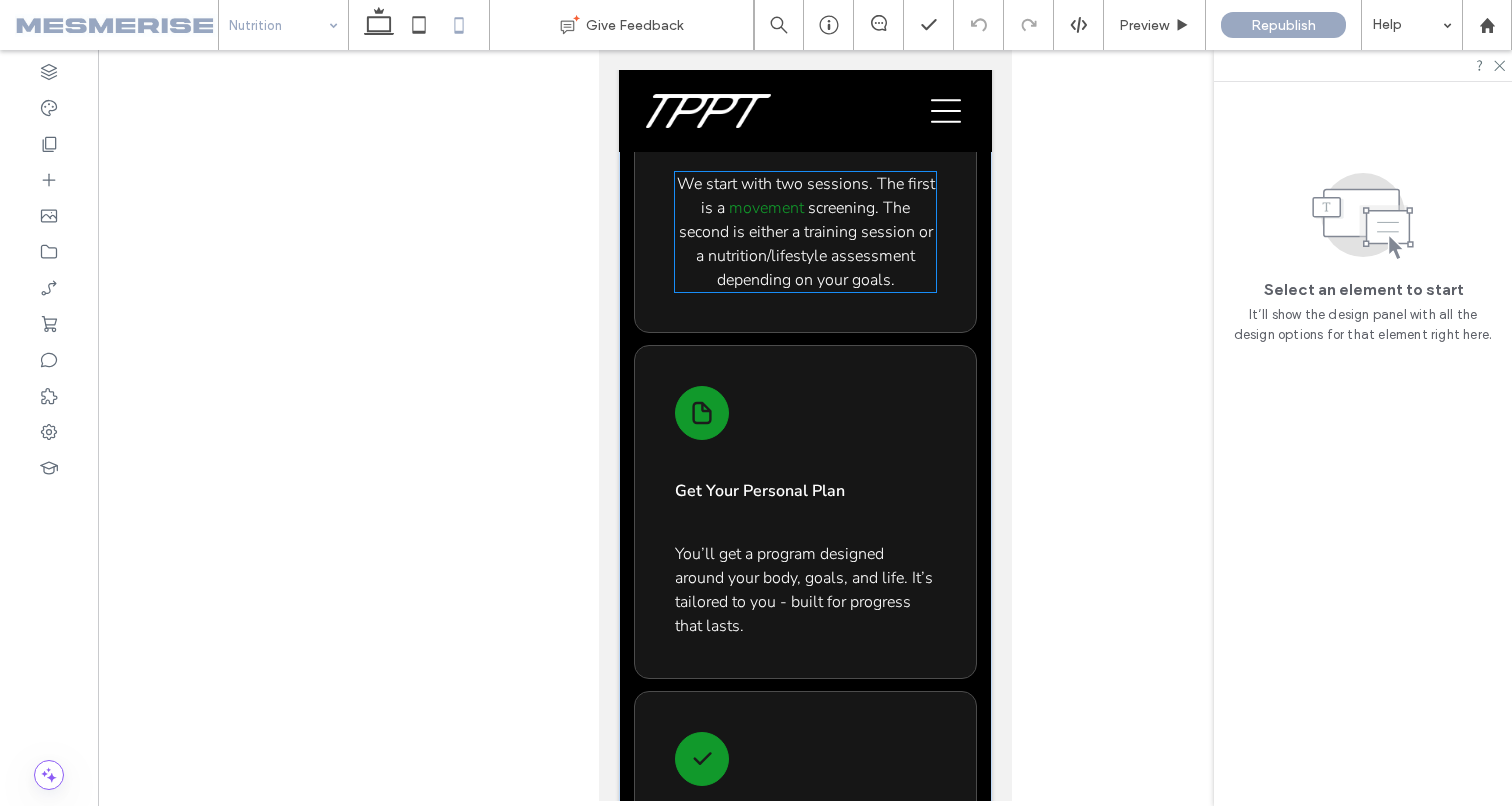 click on "movement" at bounding box center (765, 208) 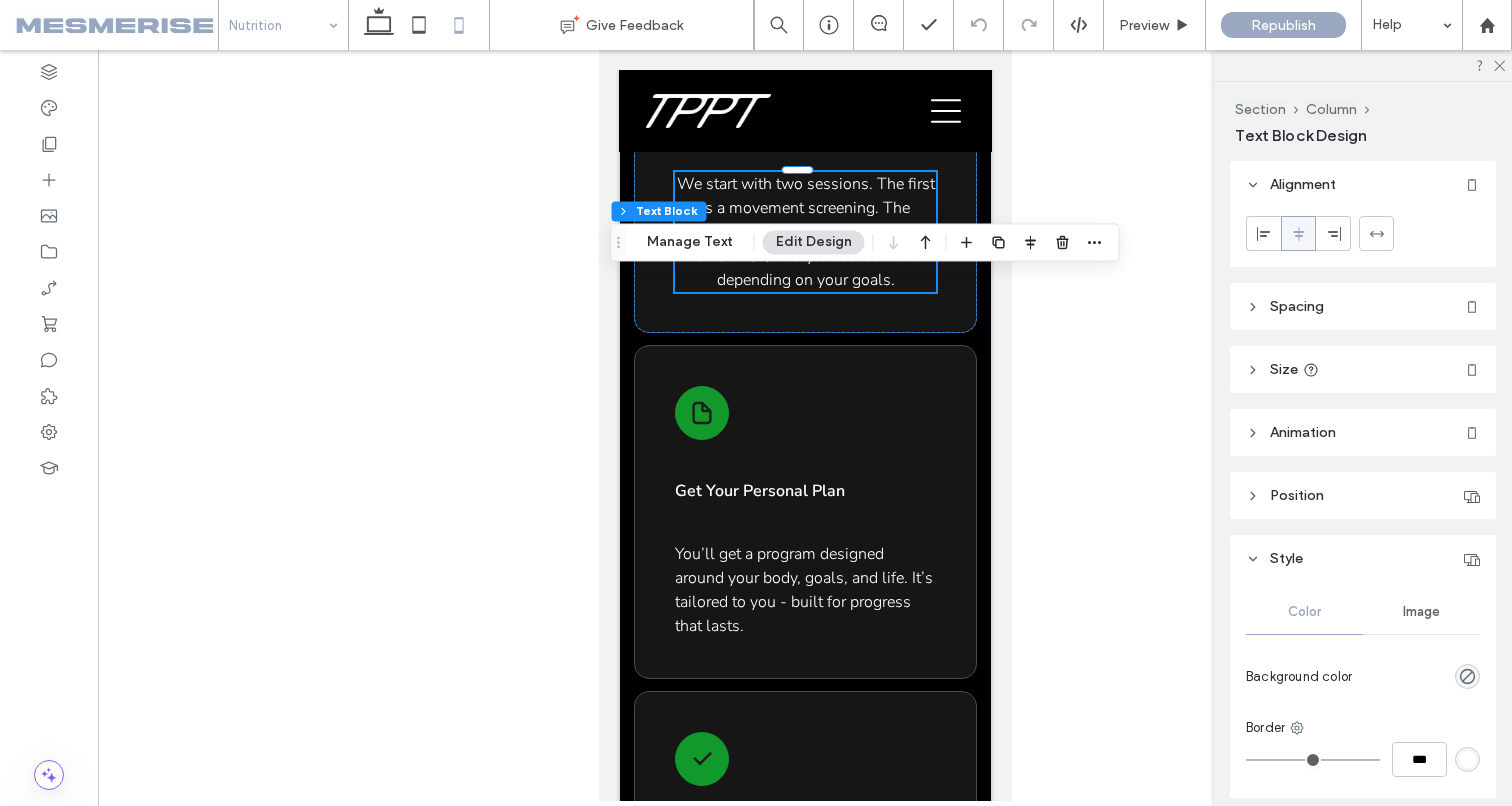 click at bounding box center (1264, 233) 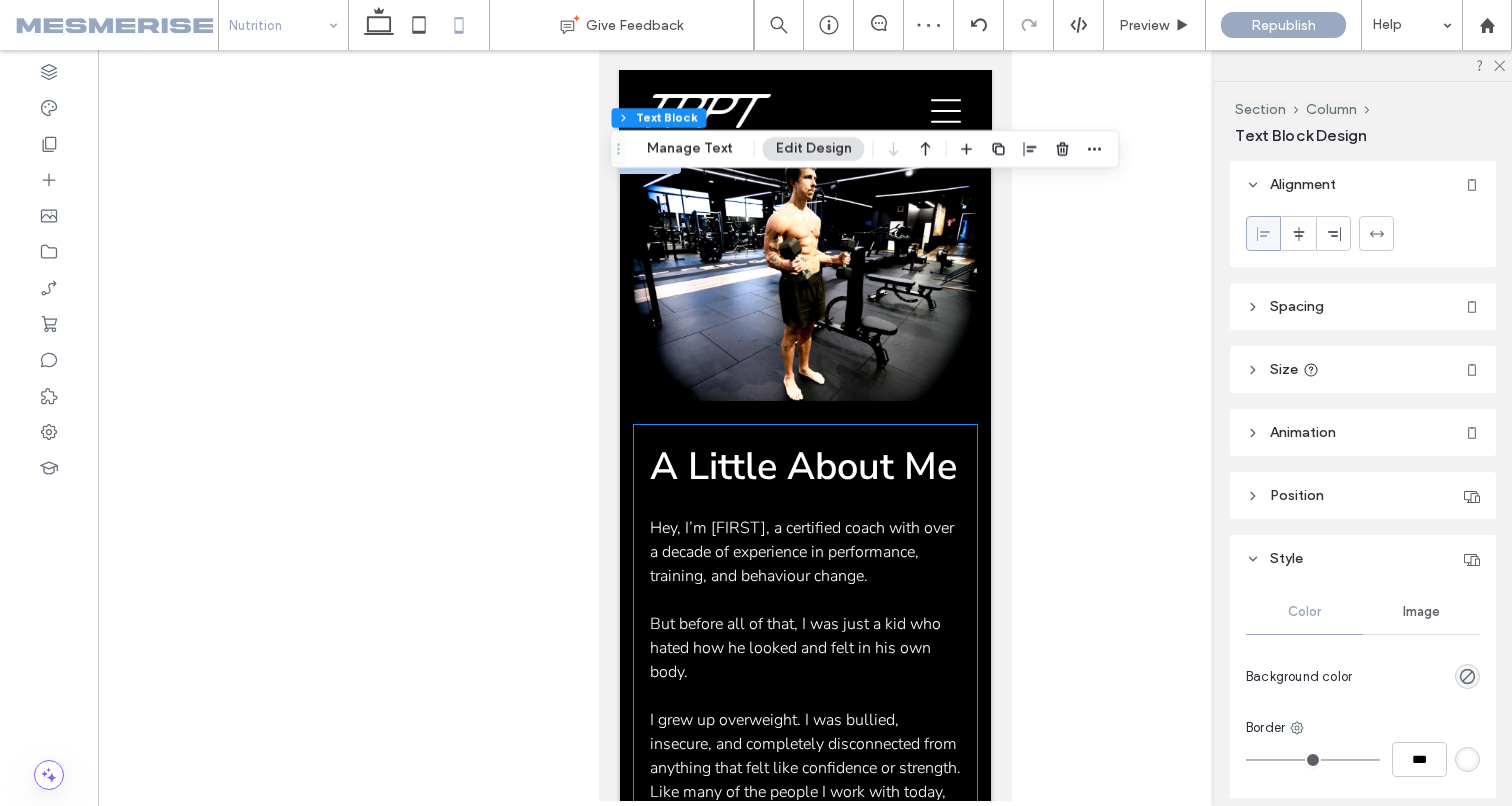 scroll, scrollTop: 13453, scrollLeft: 0, axis: vertical 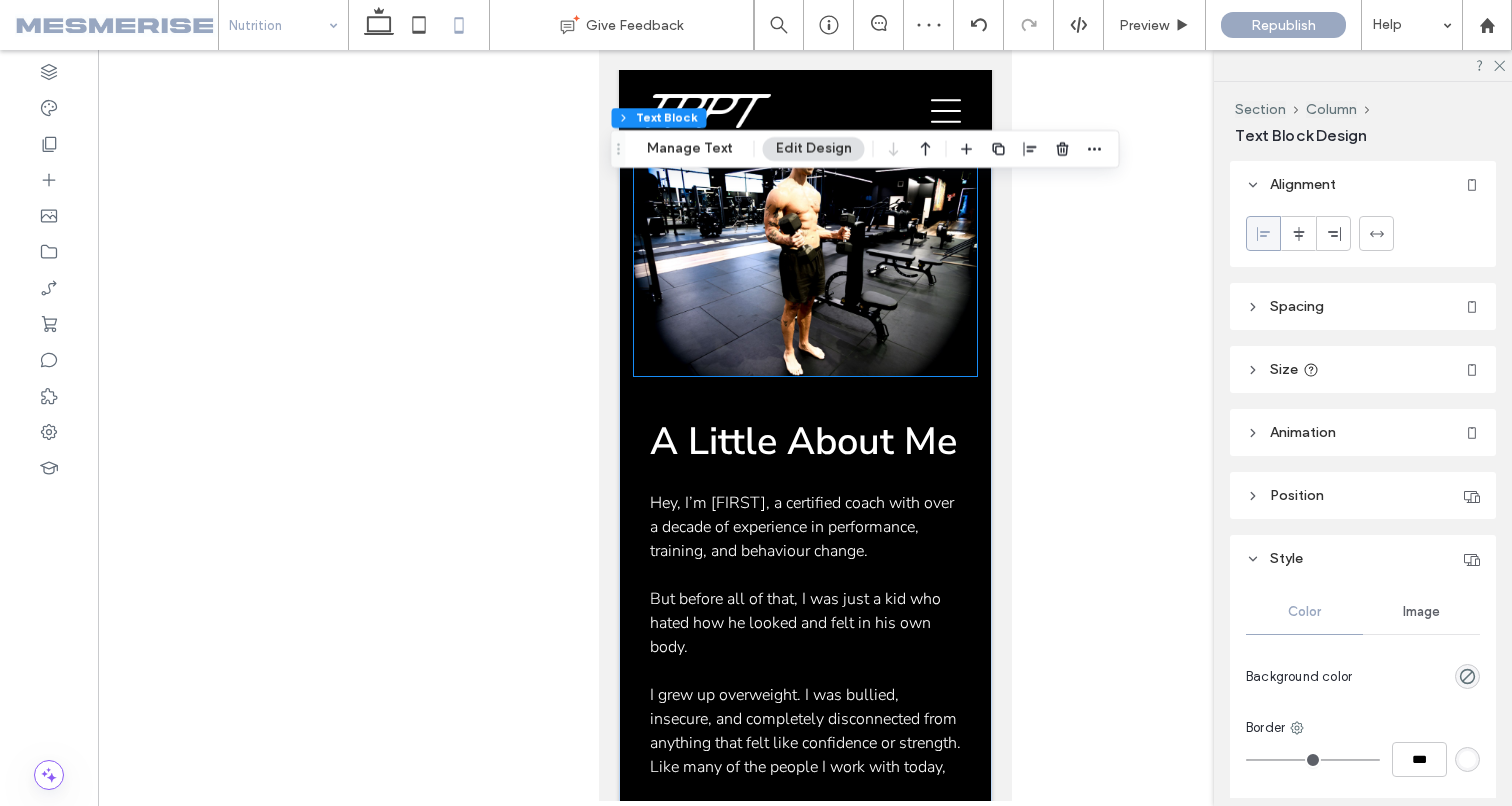 click at bounding box center [804, 259] 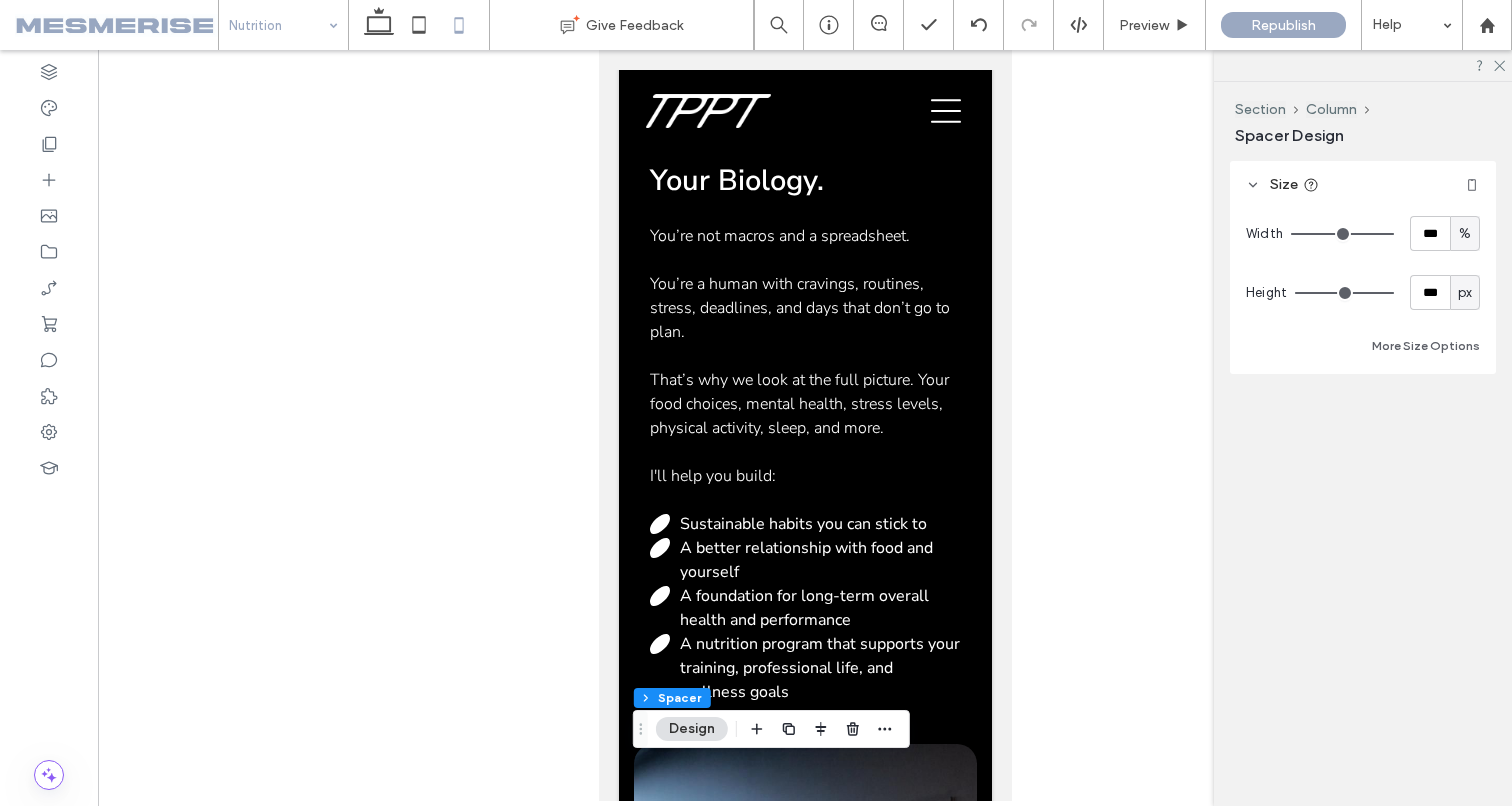 scroll, scrollTop: 0, scrollLeft: 0, axis: both 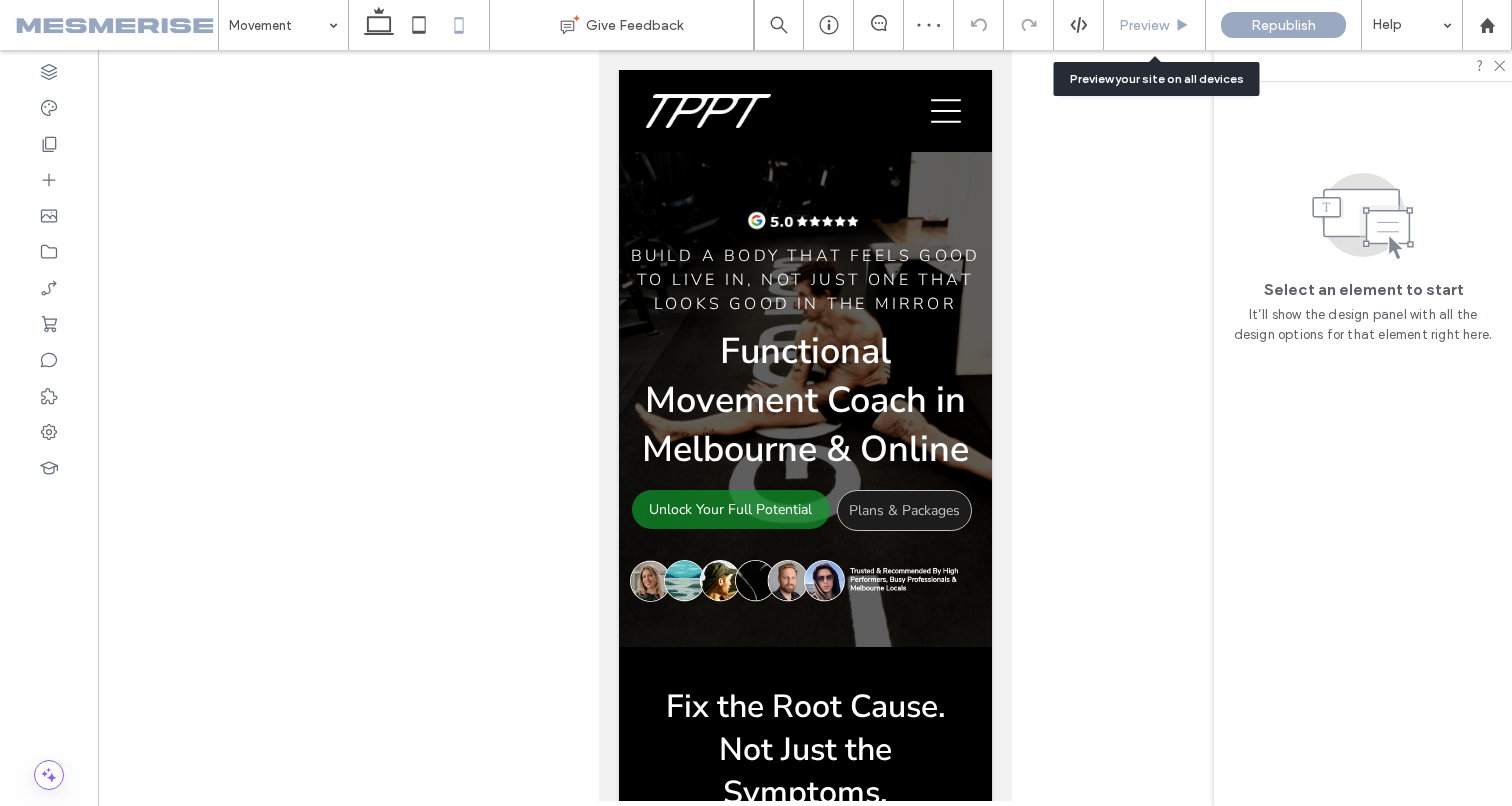 click on "Preview" at bounding box center (1144, 25) 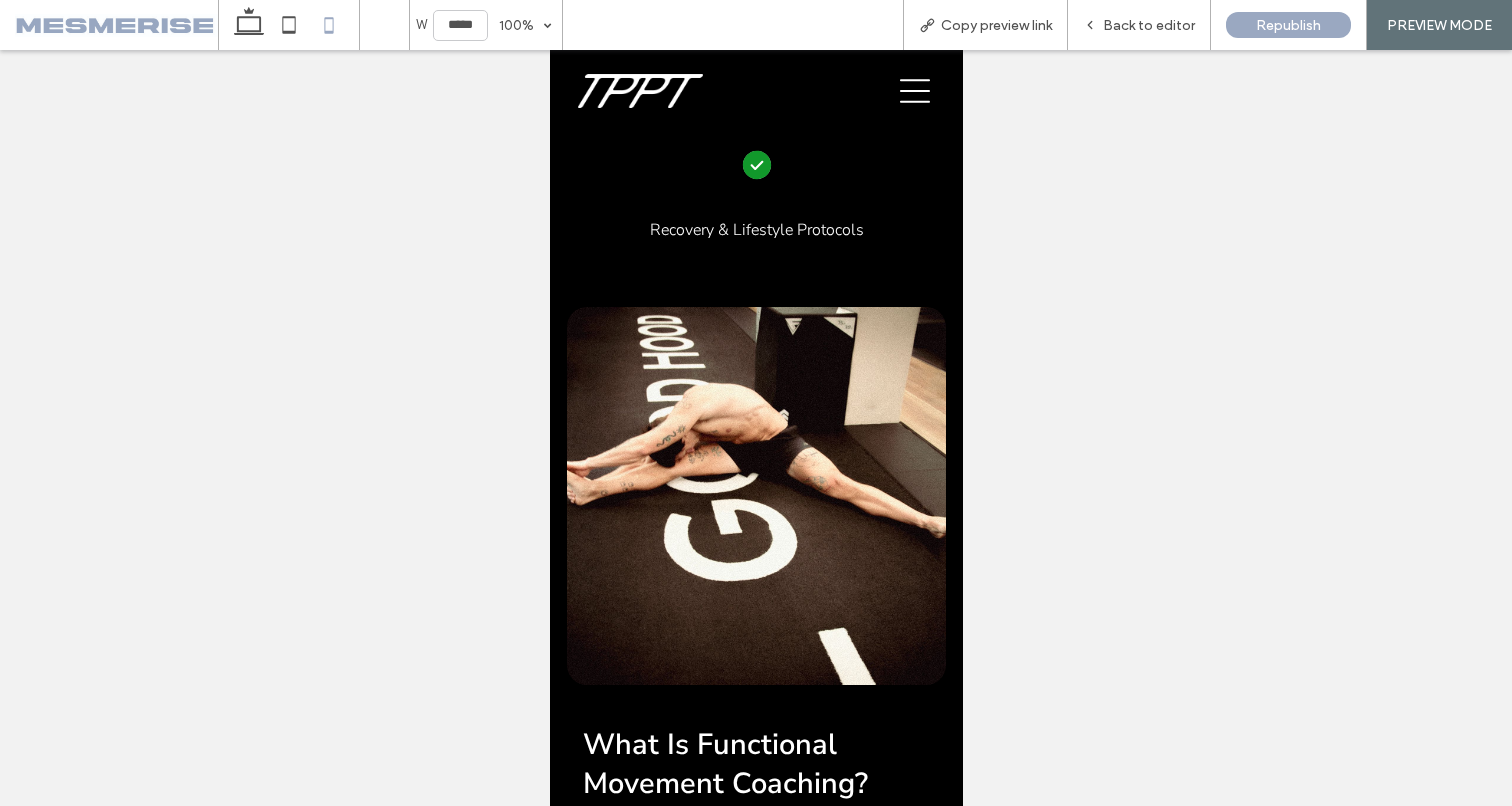 scroll, scrollTop: 0, scrollLeft: 0, axis: both 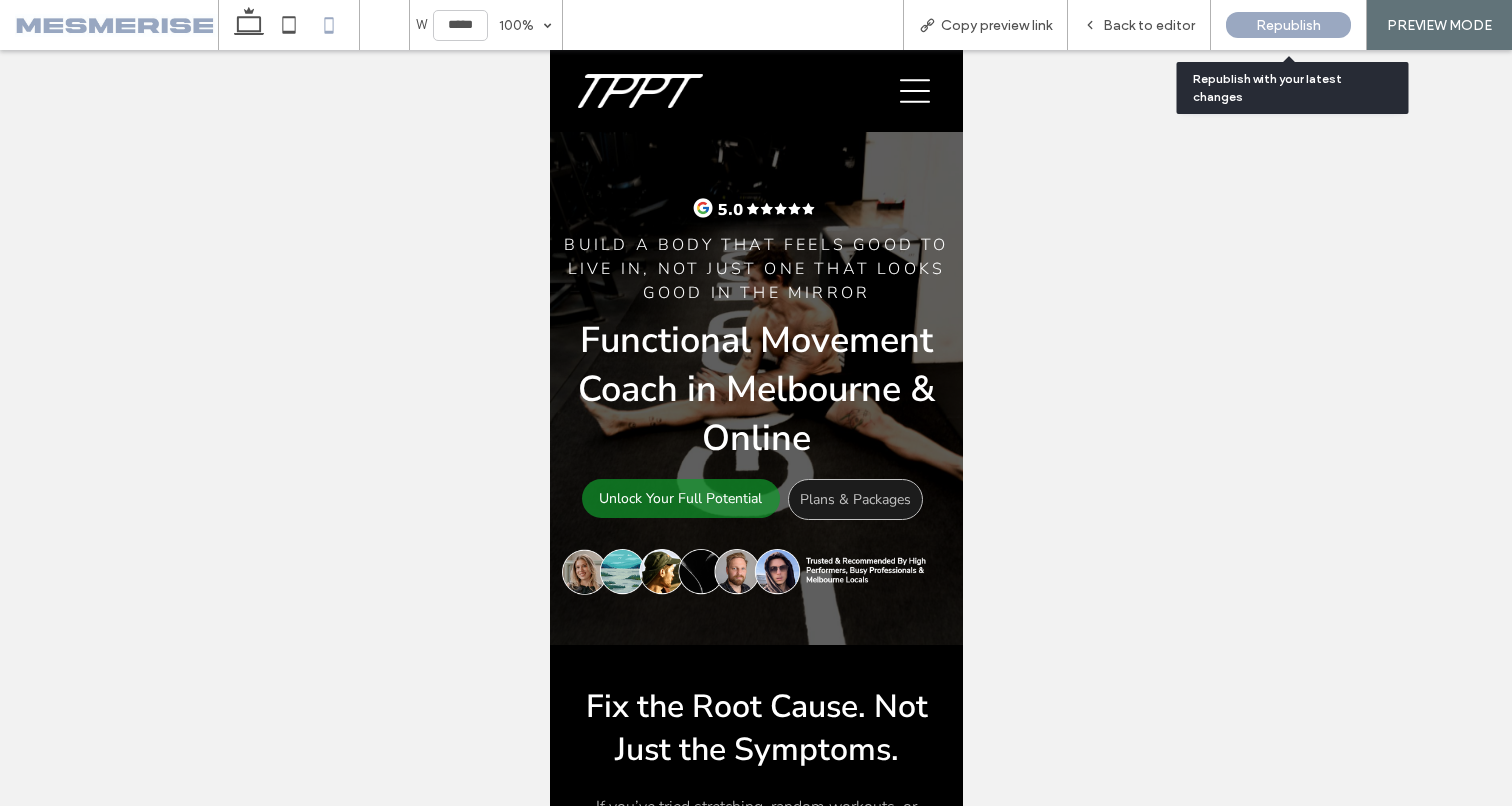 click on "Republish" at bounding box center [1288, 25] 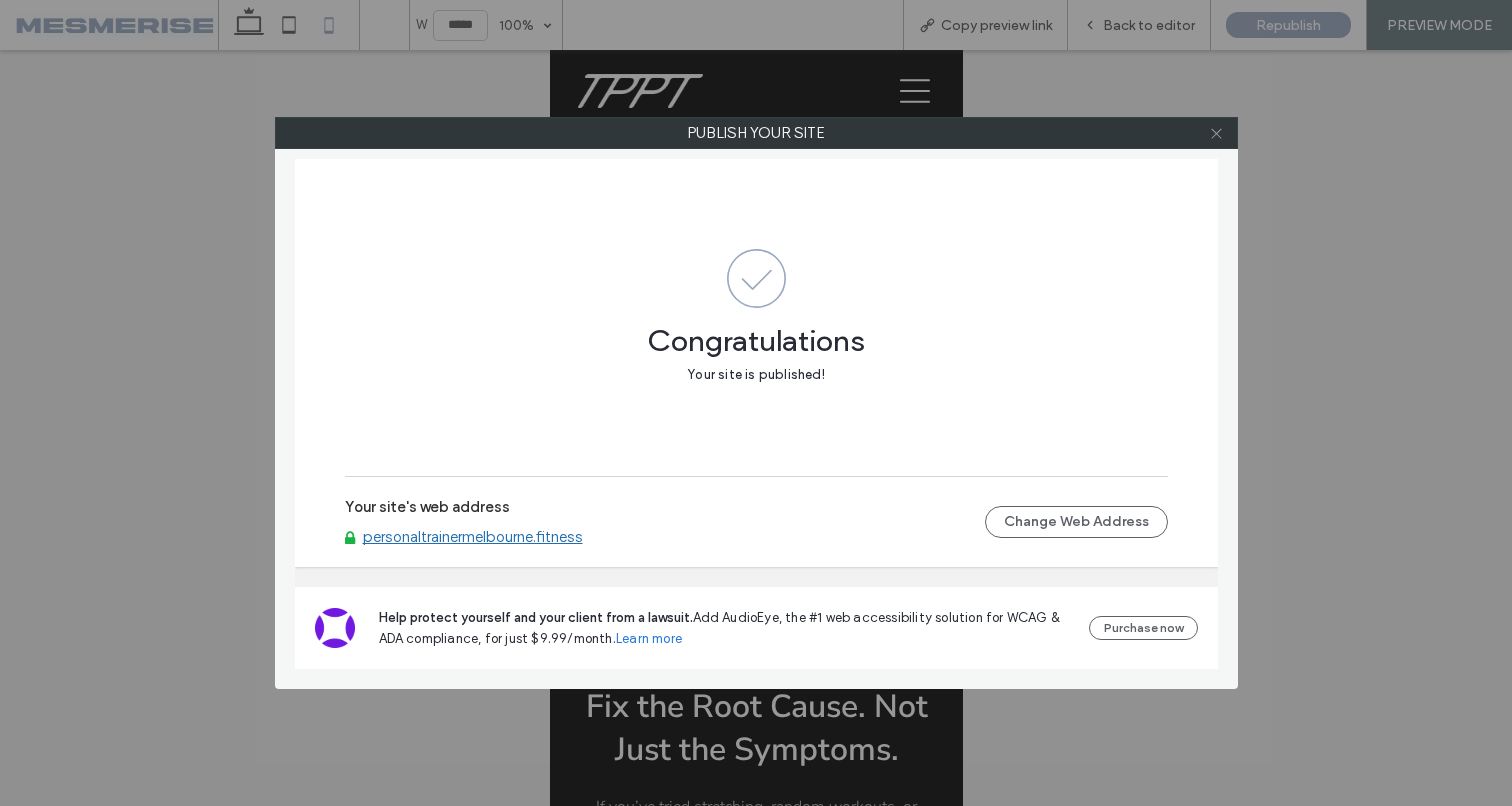 click 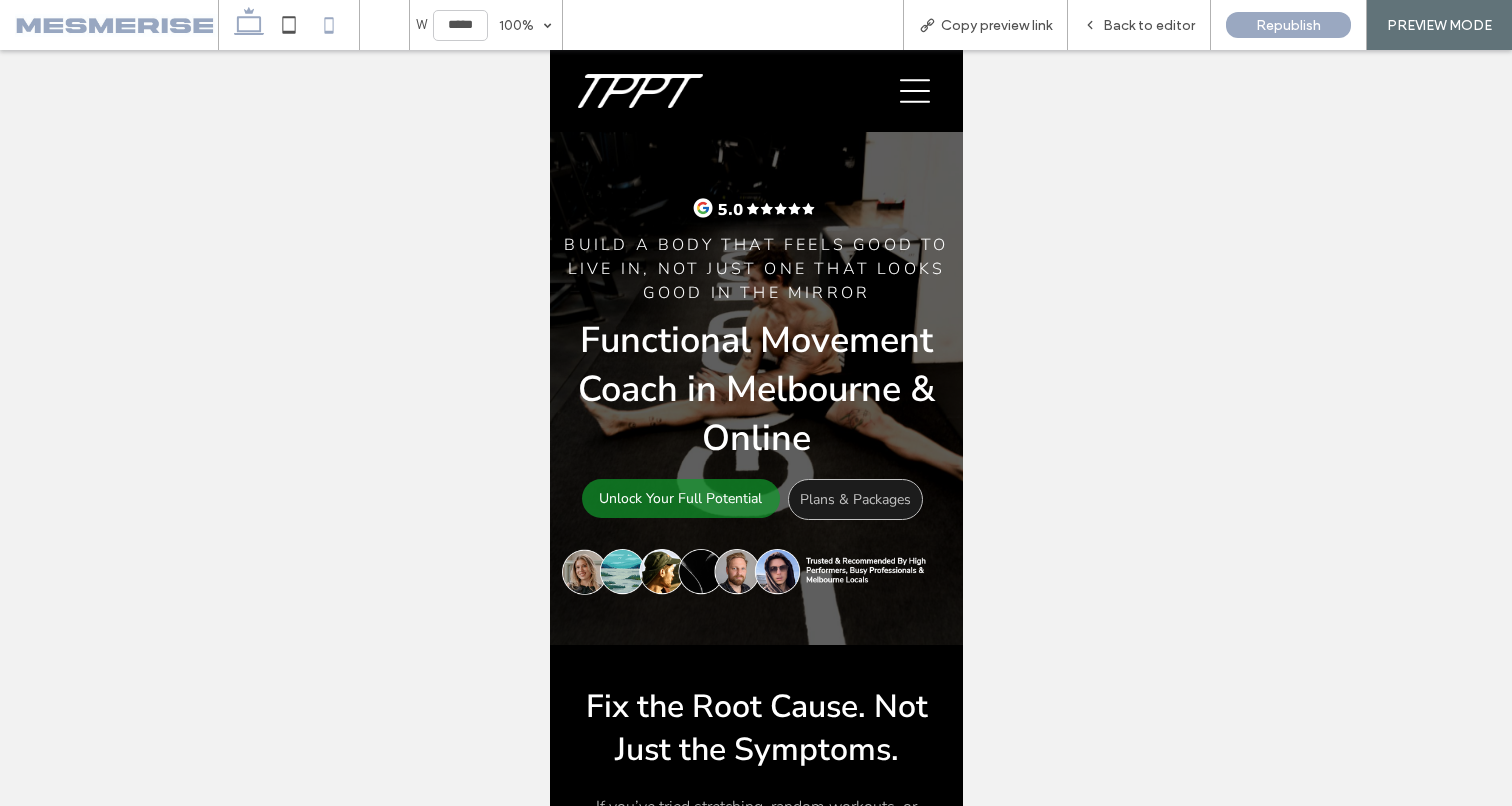 click 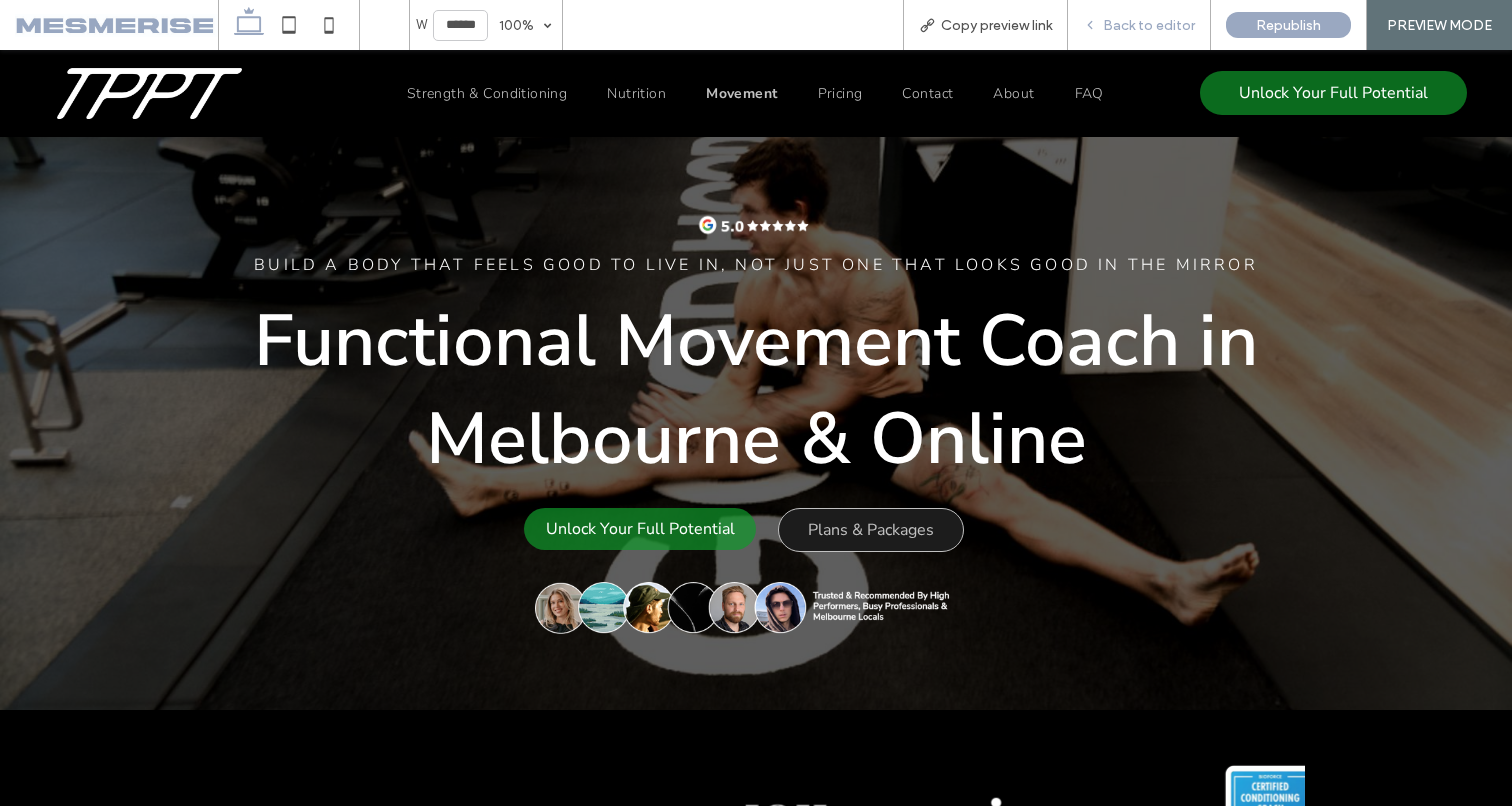 click on "Back to editor" at bounding box center [1149, 25] 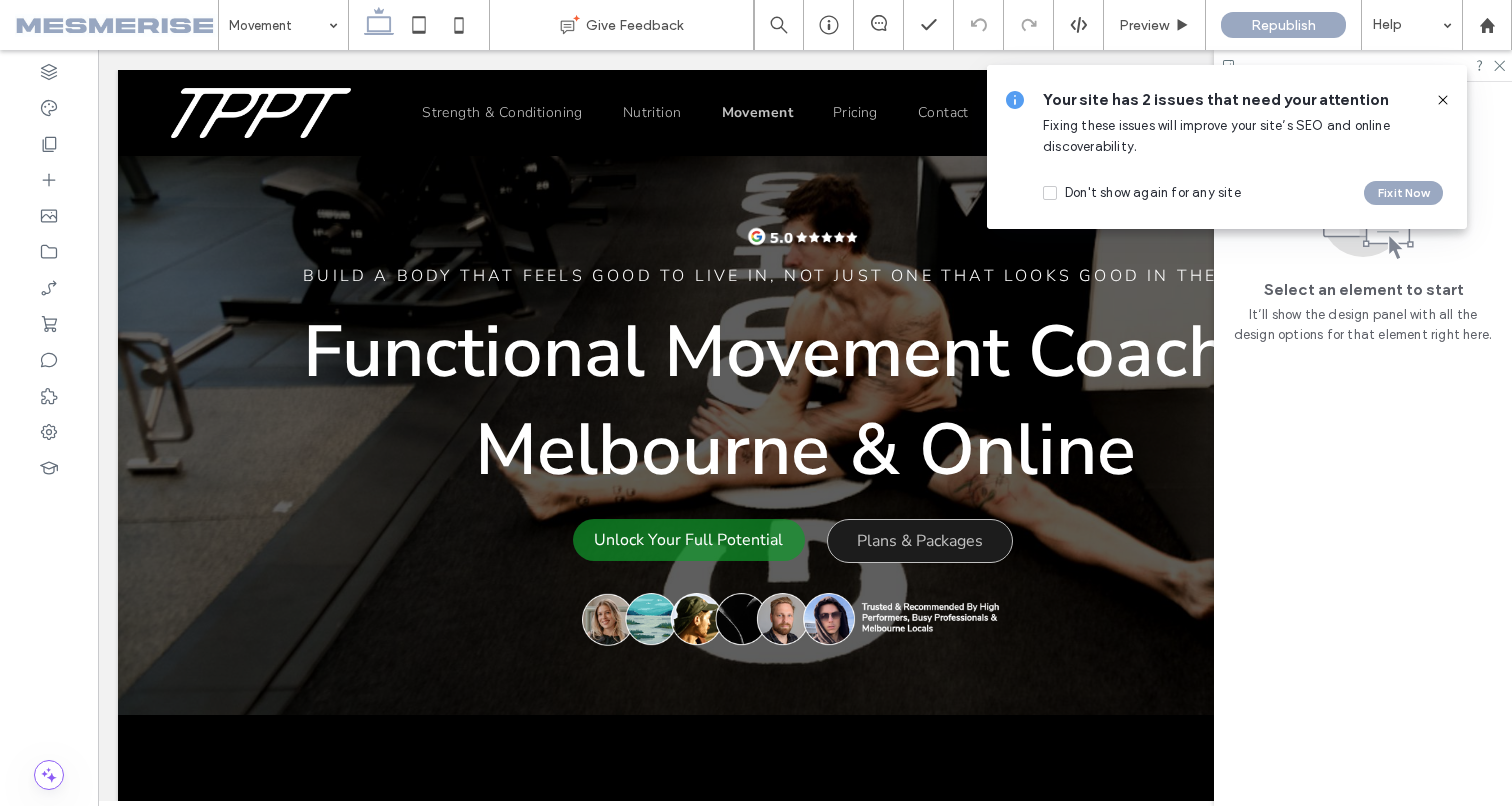 click 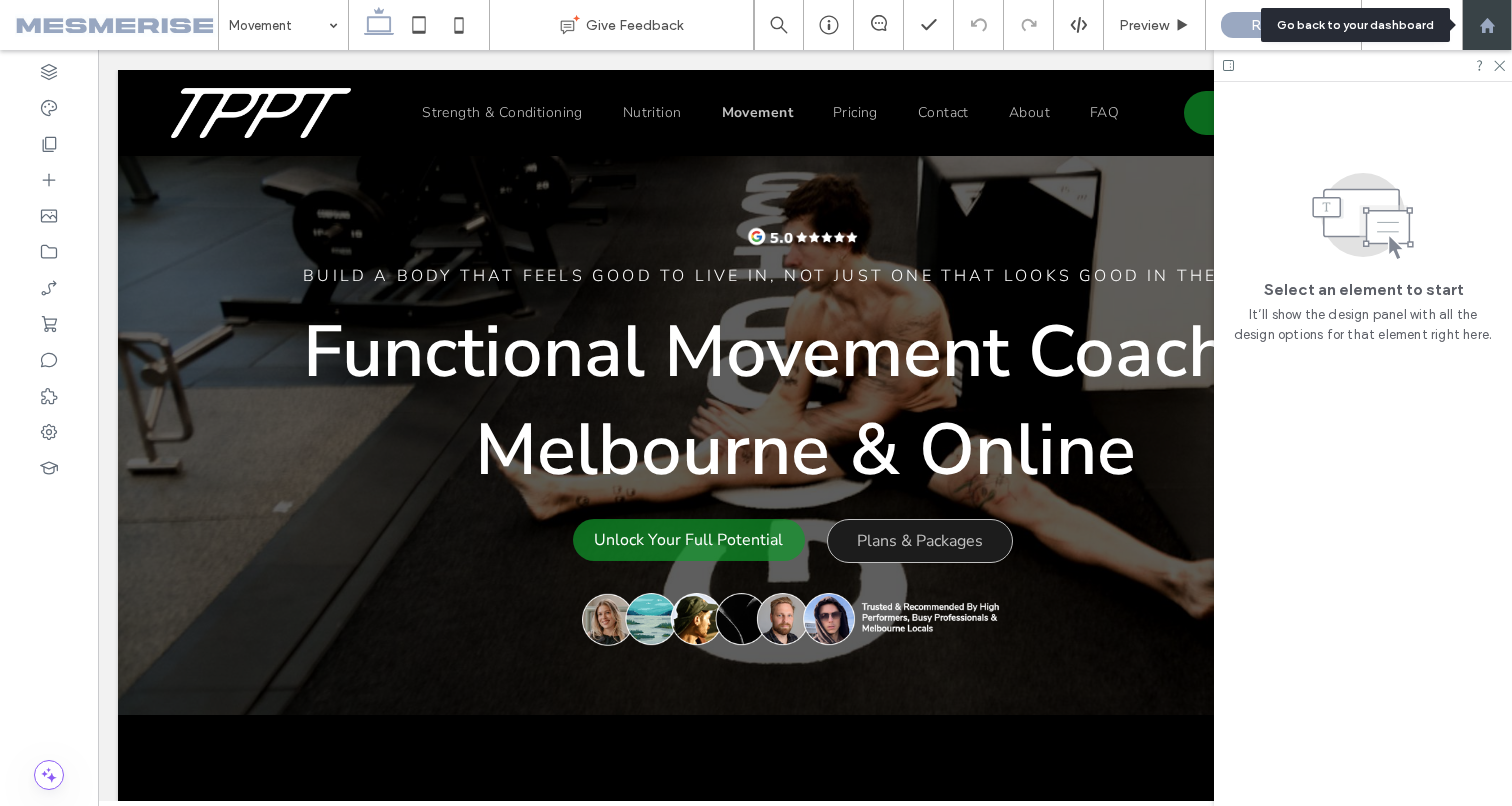 click 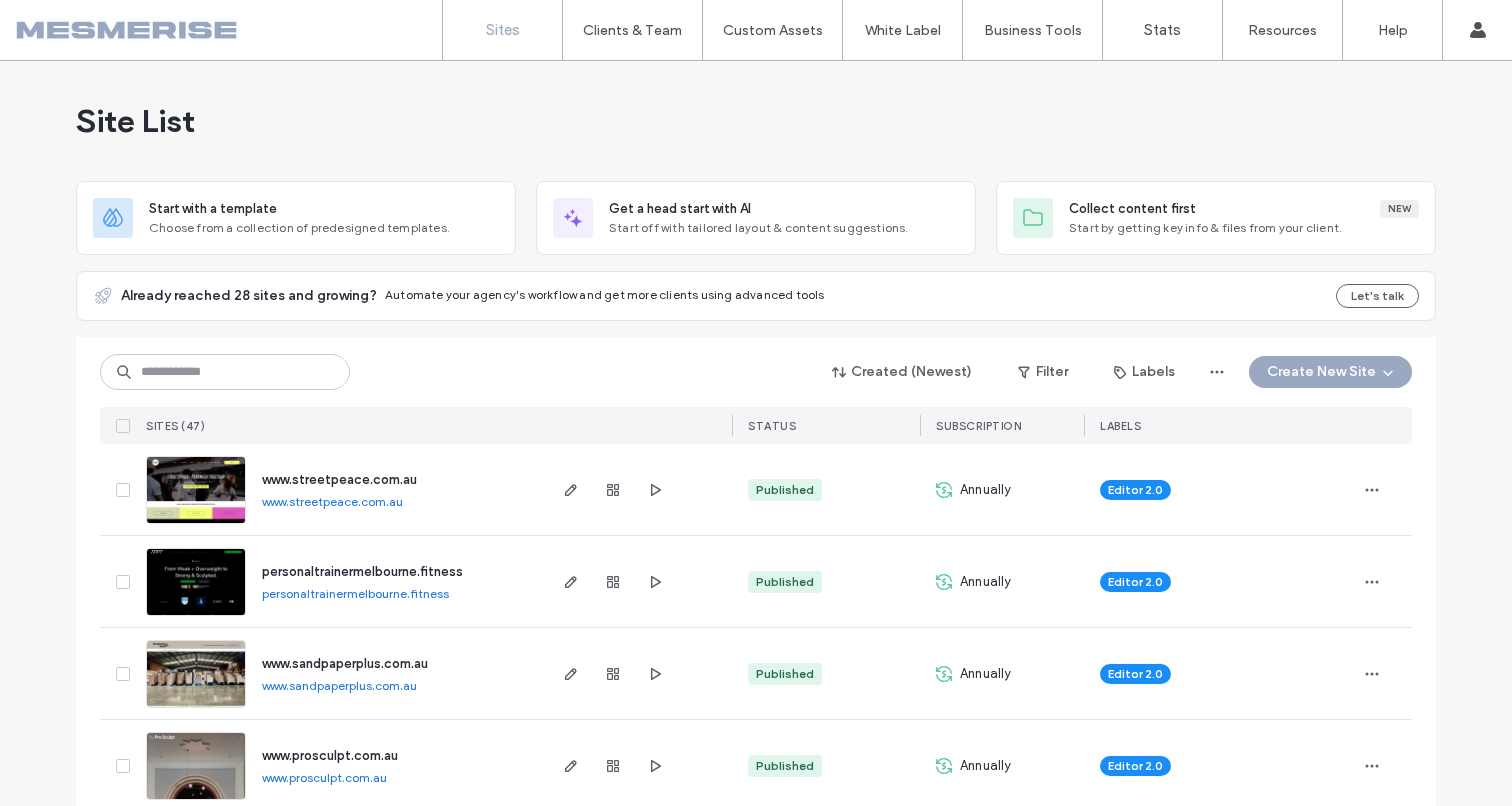 scroll, scrollTop: 0, scrollLeft: 0, axis: both 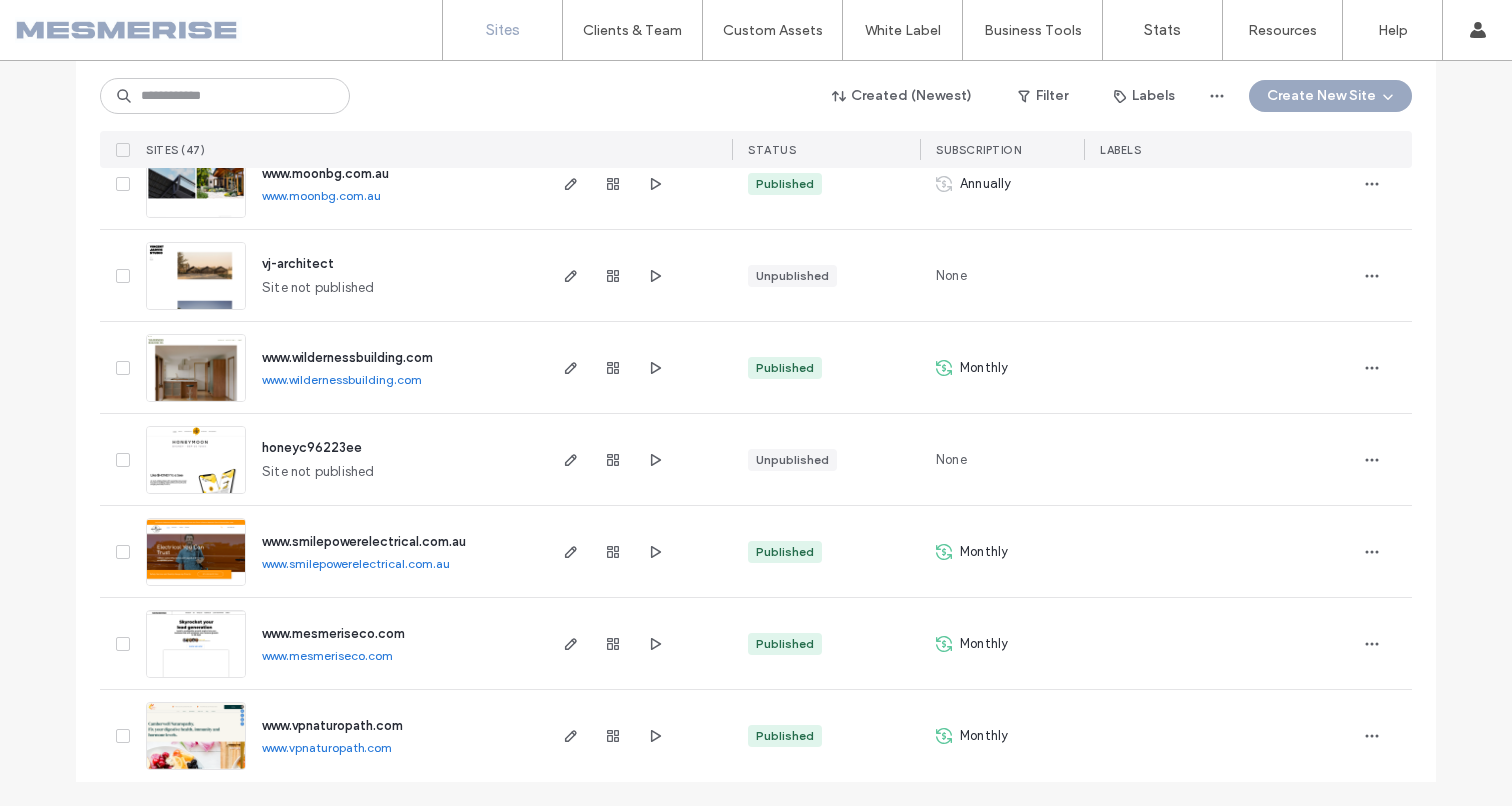 click on "www.mesmeriseco.com" at bounding box center (333, 633) 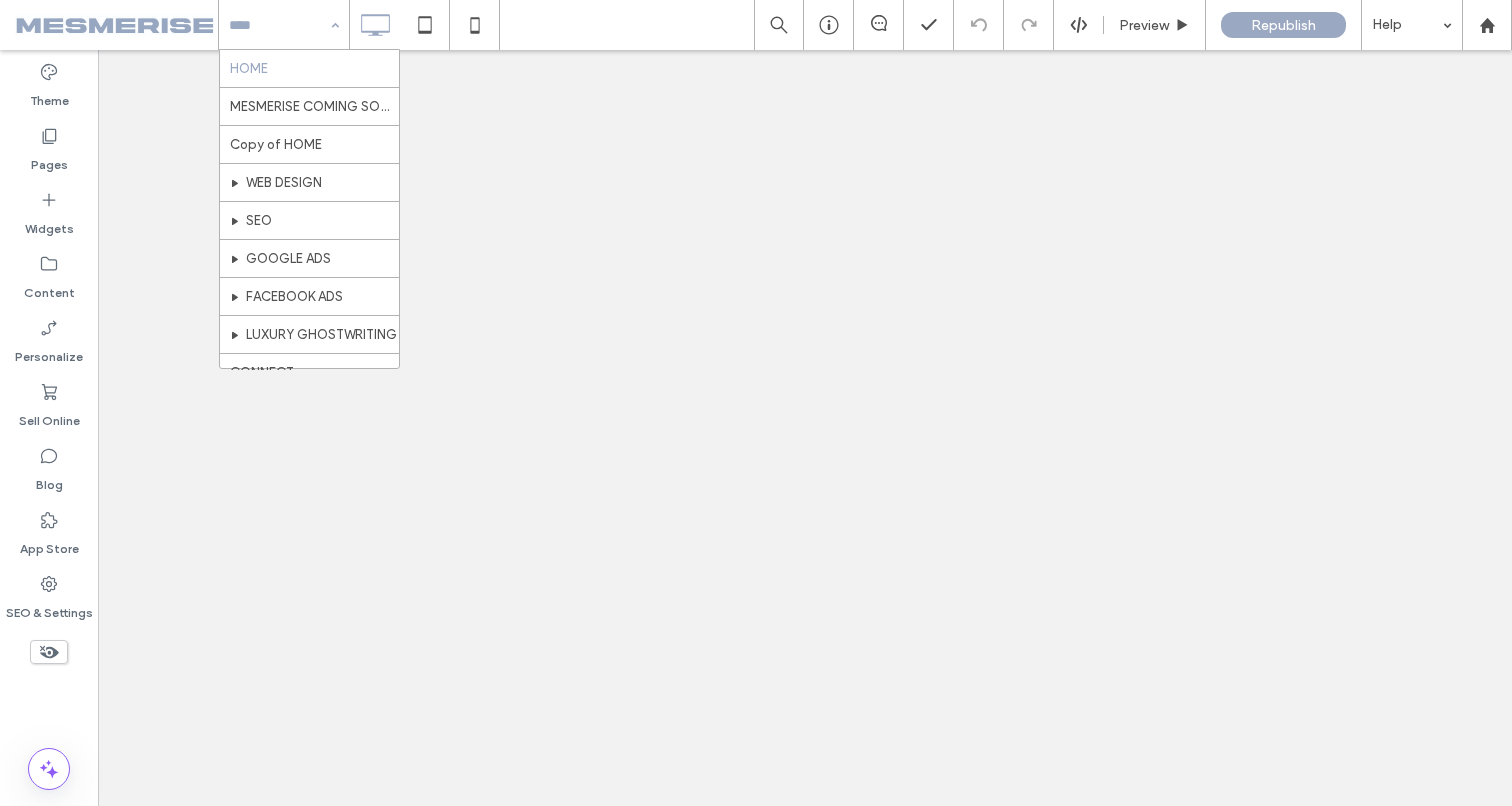 scroll, scrollTop: 0, scrollLeft: 0, axis: both 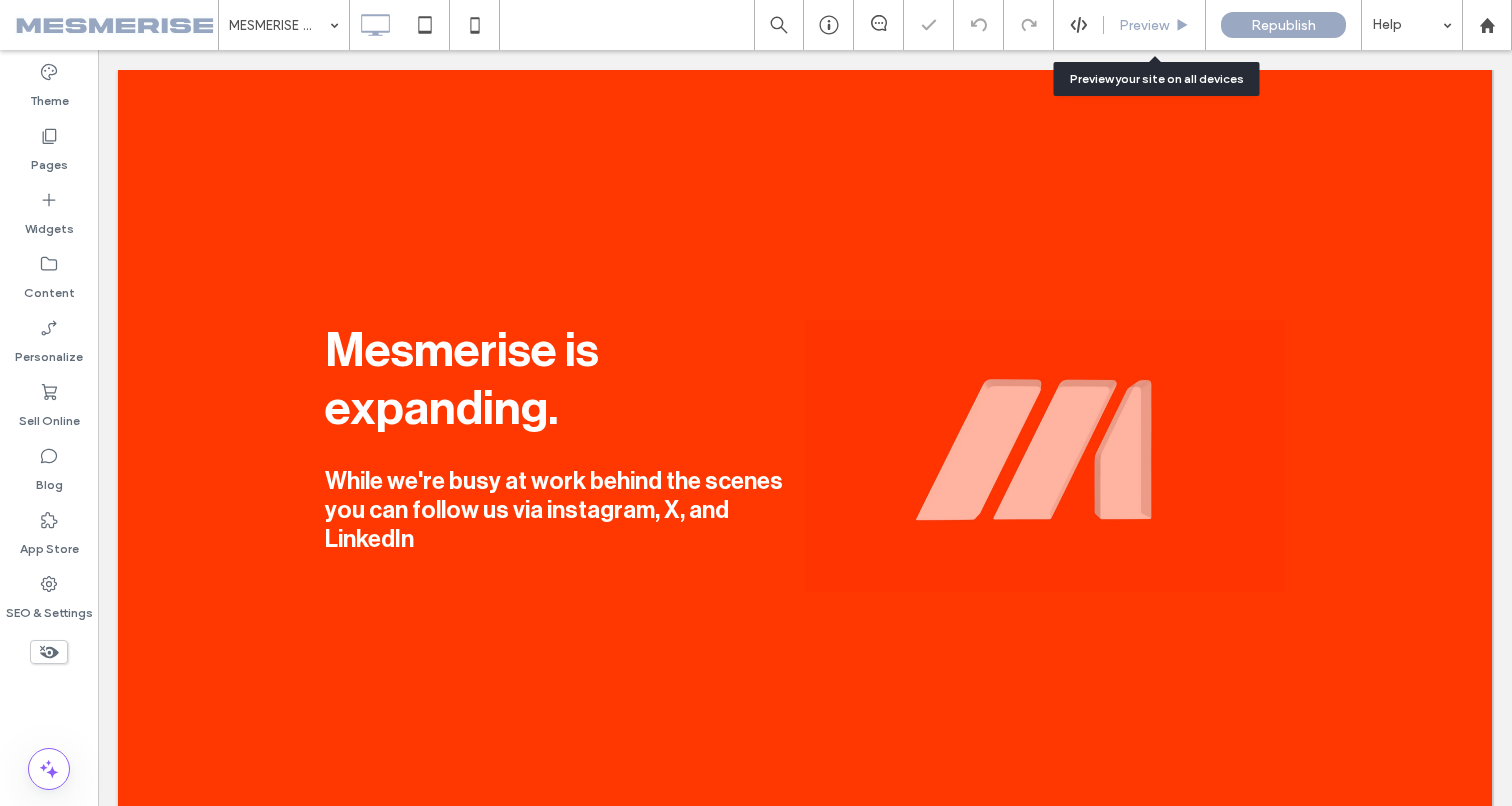 click on "Preview" at bounding box center (1144, 25) 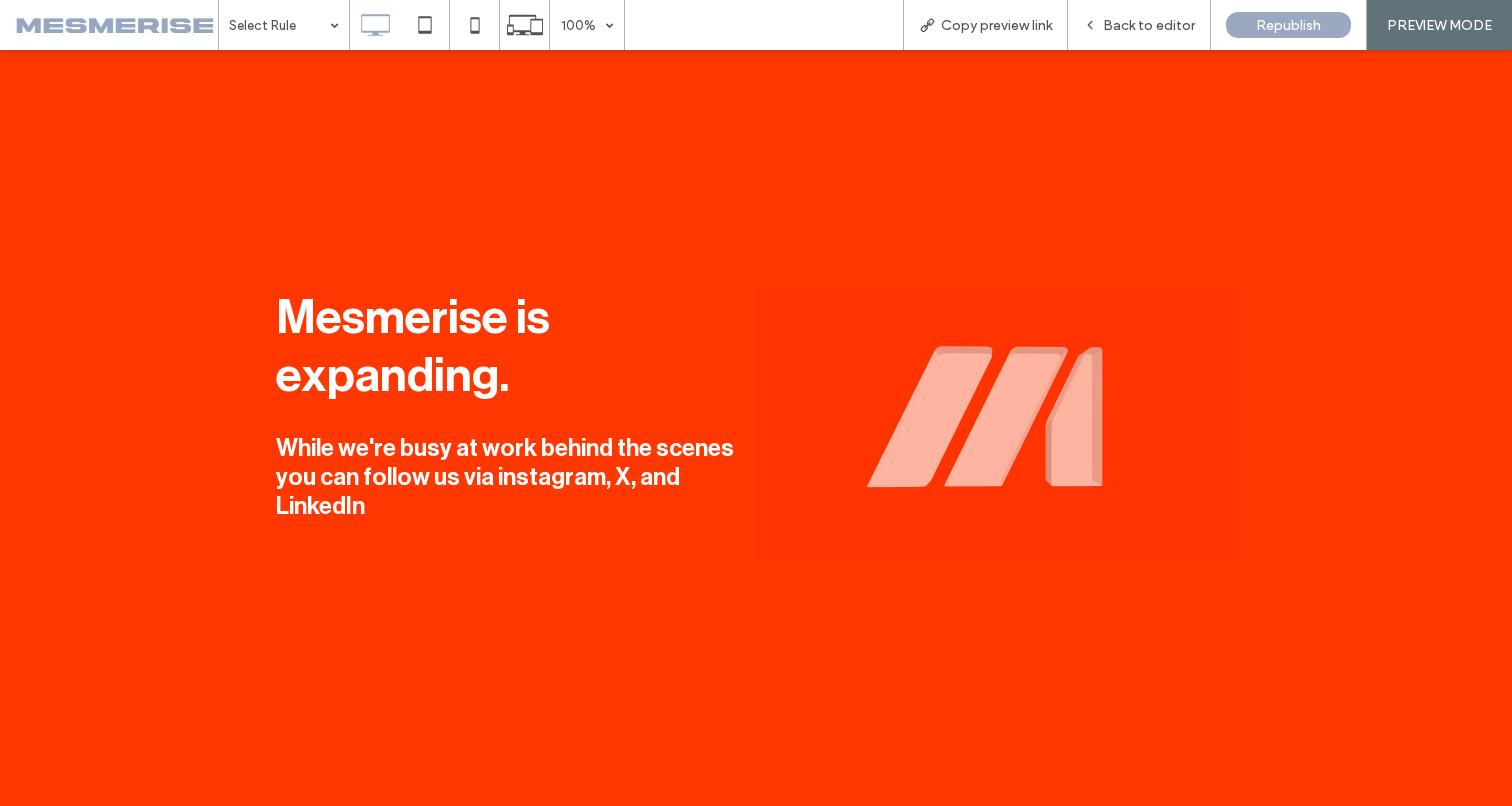scroll, scrollTop: 14, scrollLeft: 0, axis: vertical 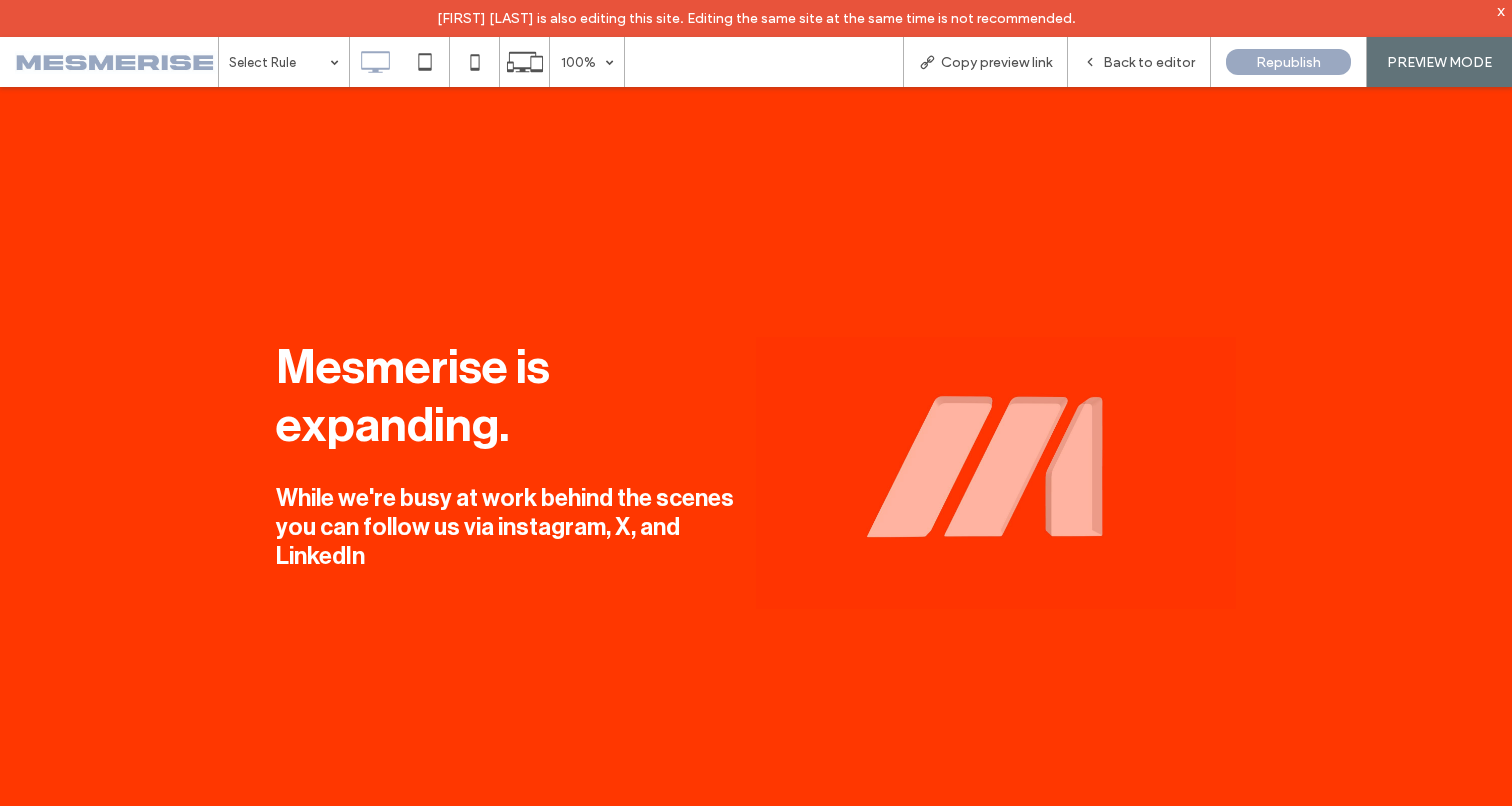 click on "While we're busy at work behind the scenes you can follow us via instagram, X, and LinkedIn" at bounding box center (505, 527) 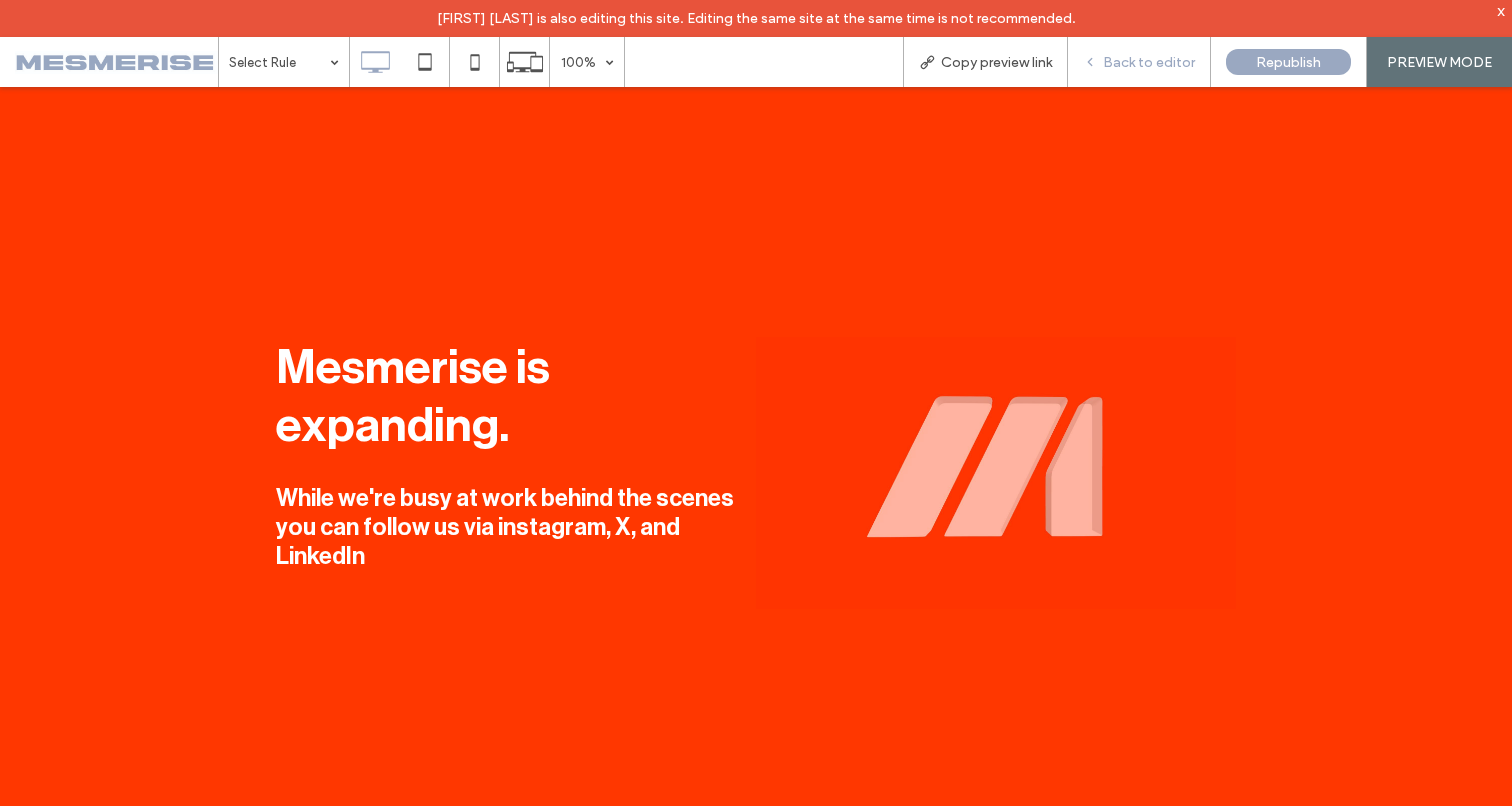 click on "Back to editor" at bounding box center (1139, 62) 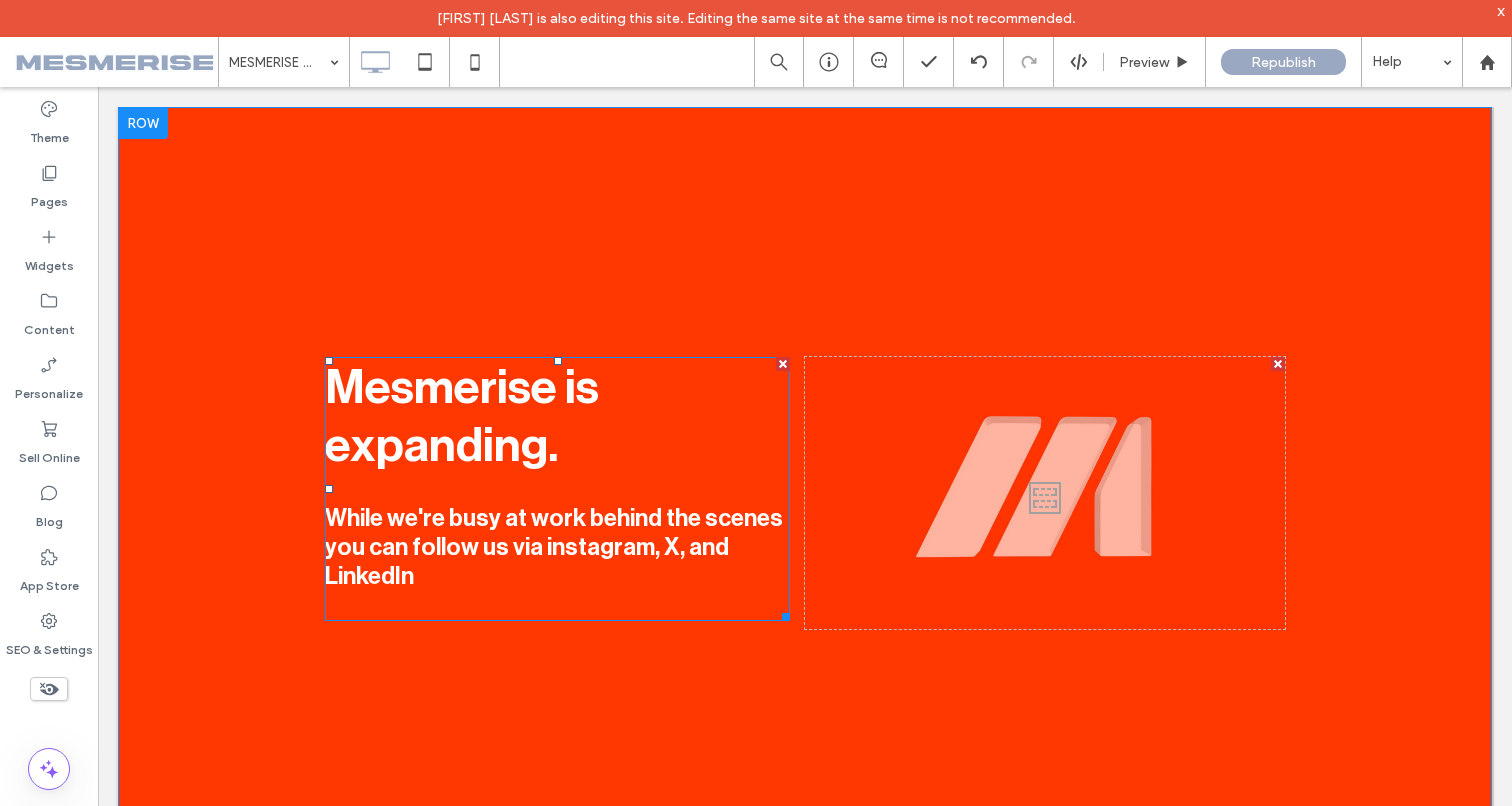 click on "While we're busy at work behind the scenes you can follow us via instagram, X, and LinkedIn" at bounding box center [554, 547] 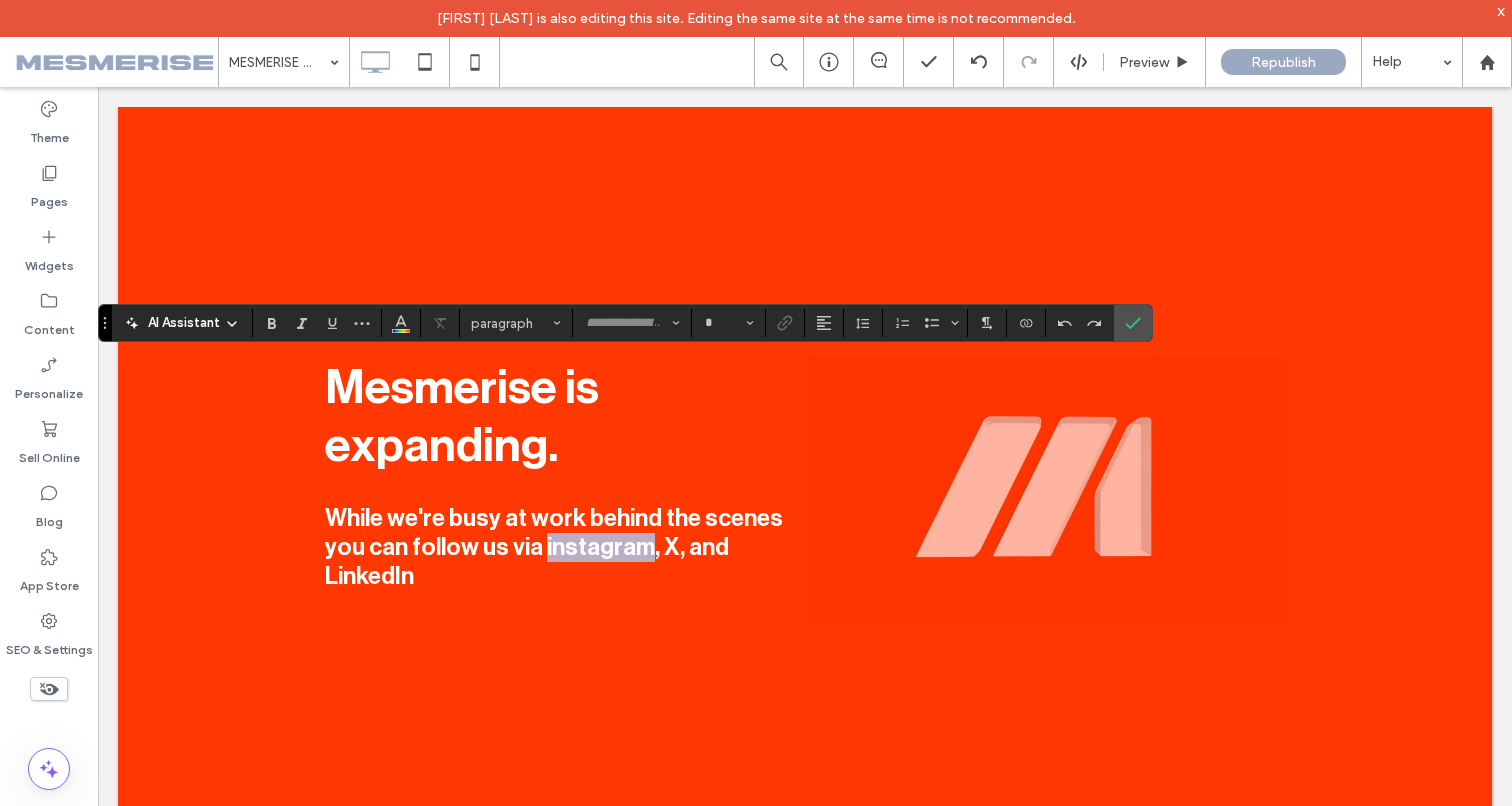 type on "**********" 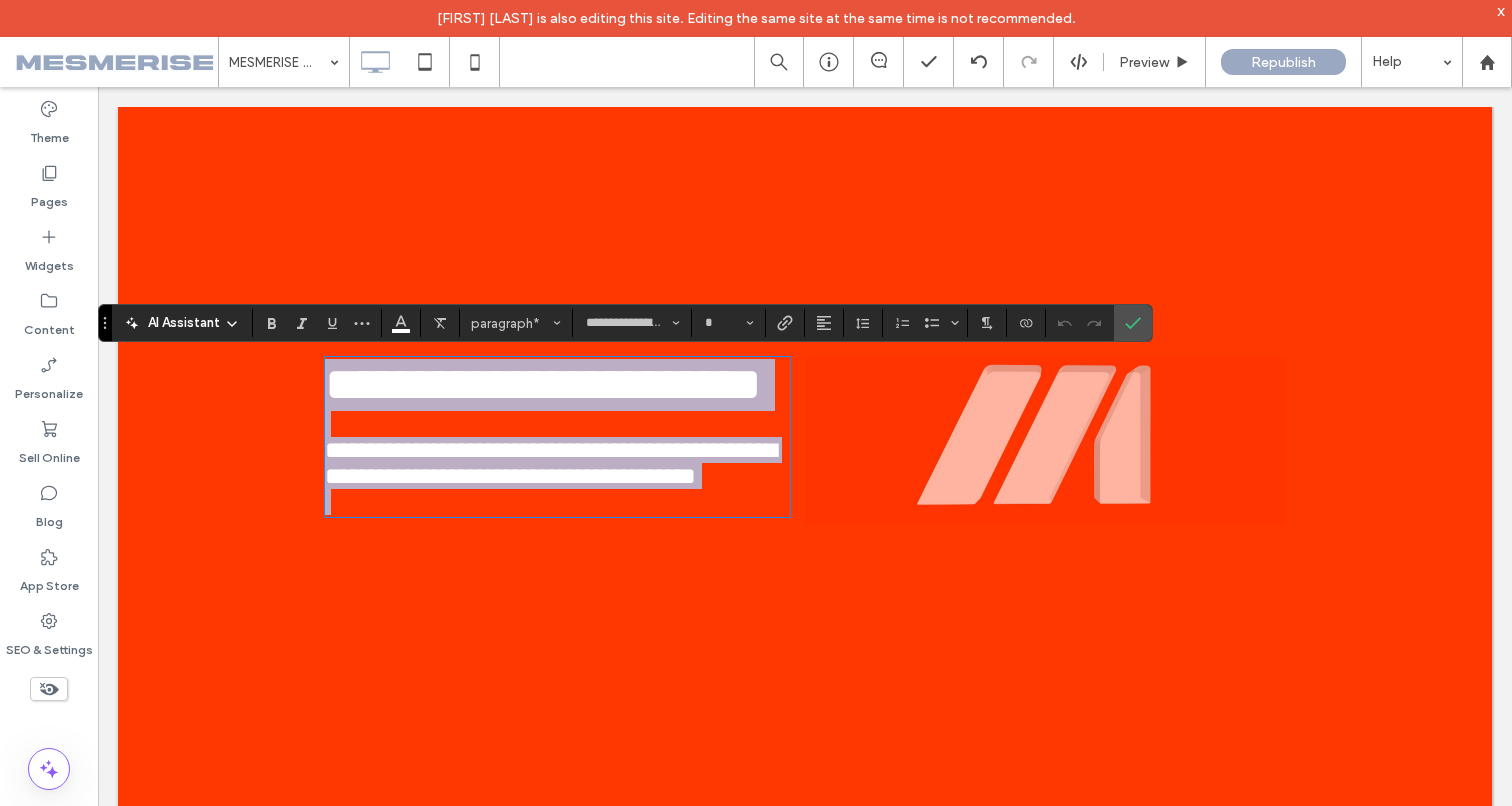 click on "**********" at bounding box center [550, 463] 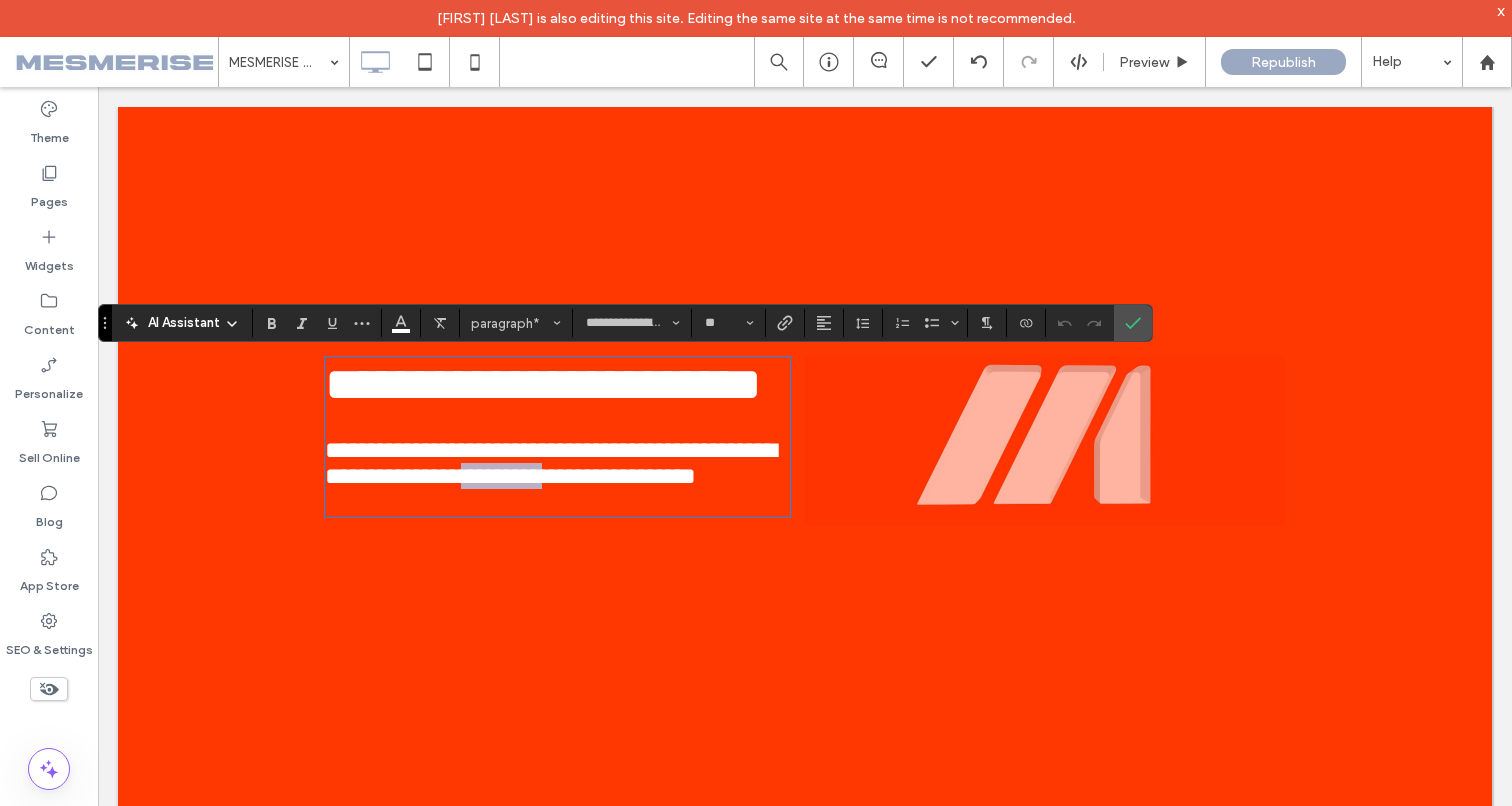 click on "**********" at bounding box center (550, 463) 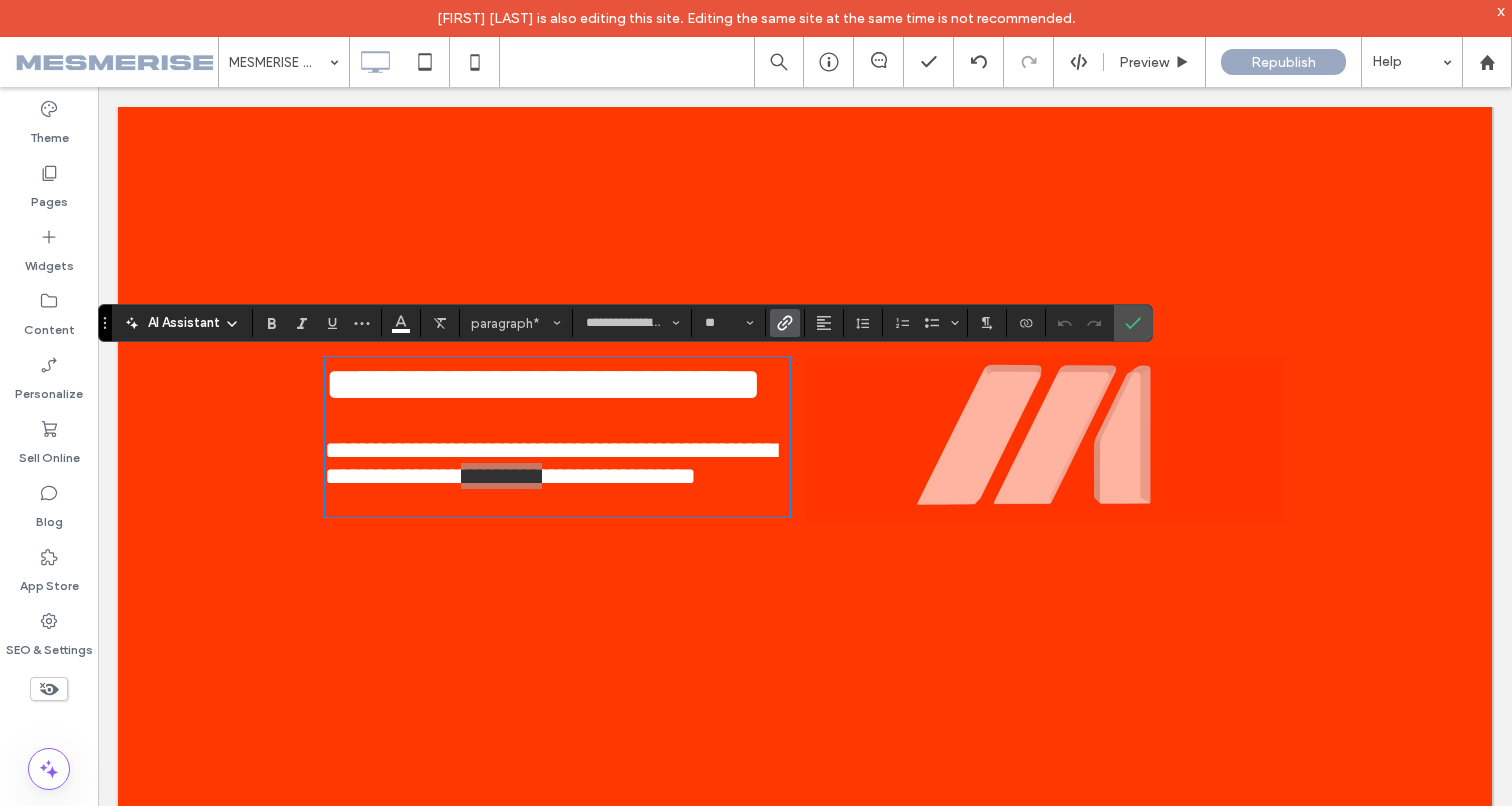 click 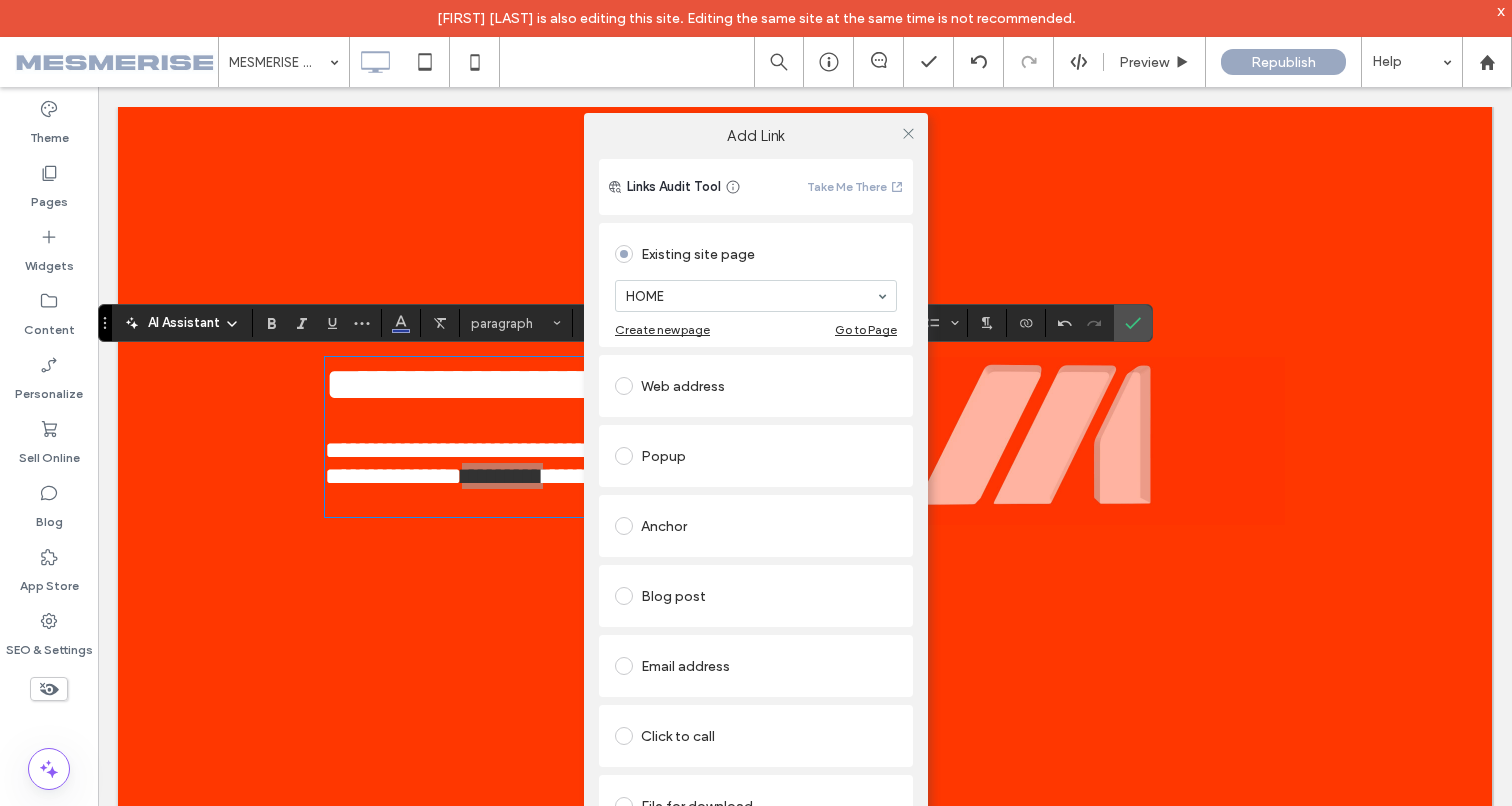 click on "Web address" at bounding box center (756, 386) 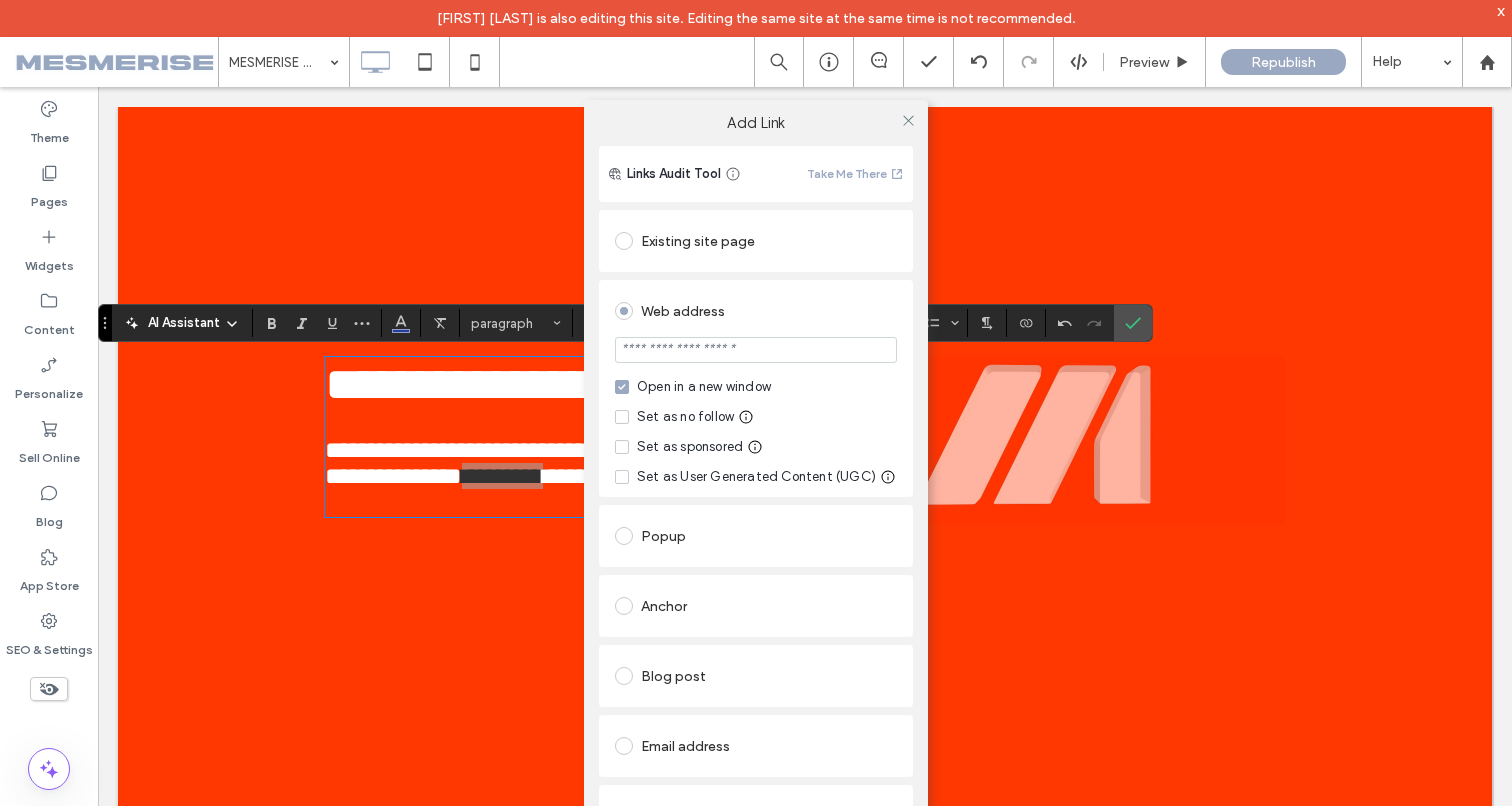 click at bounding box center (756, 350) 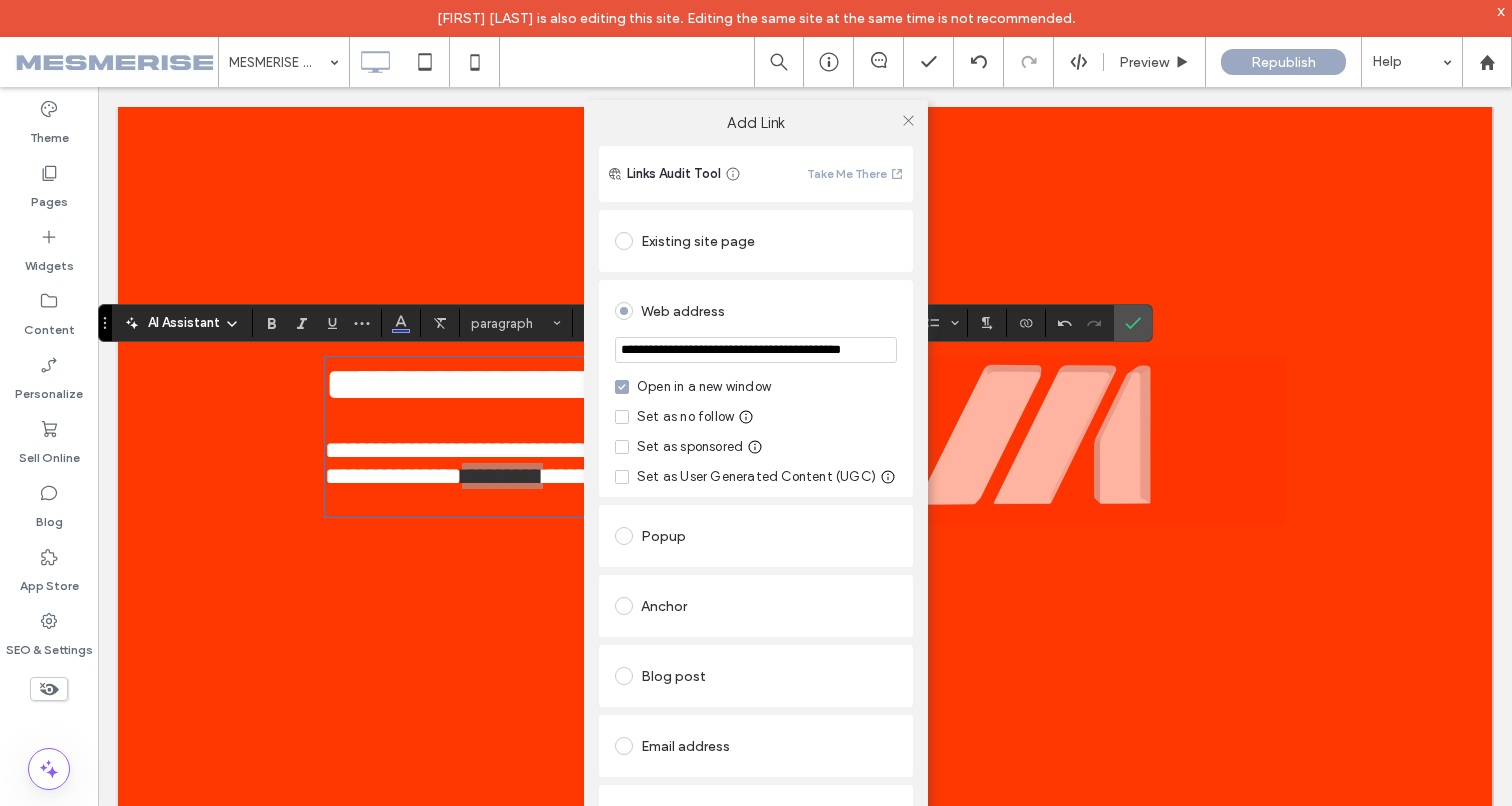 scroll, scrollTop: 0, scrollLeft: 44, axis: horizontal 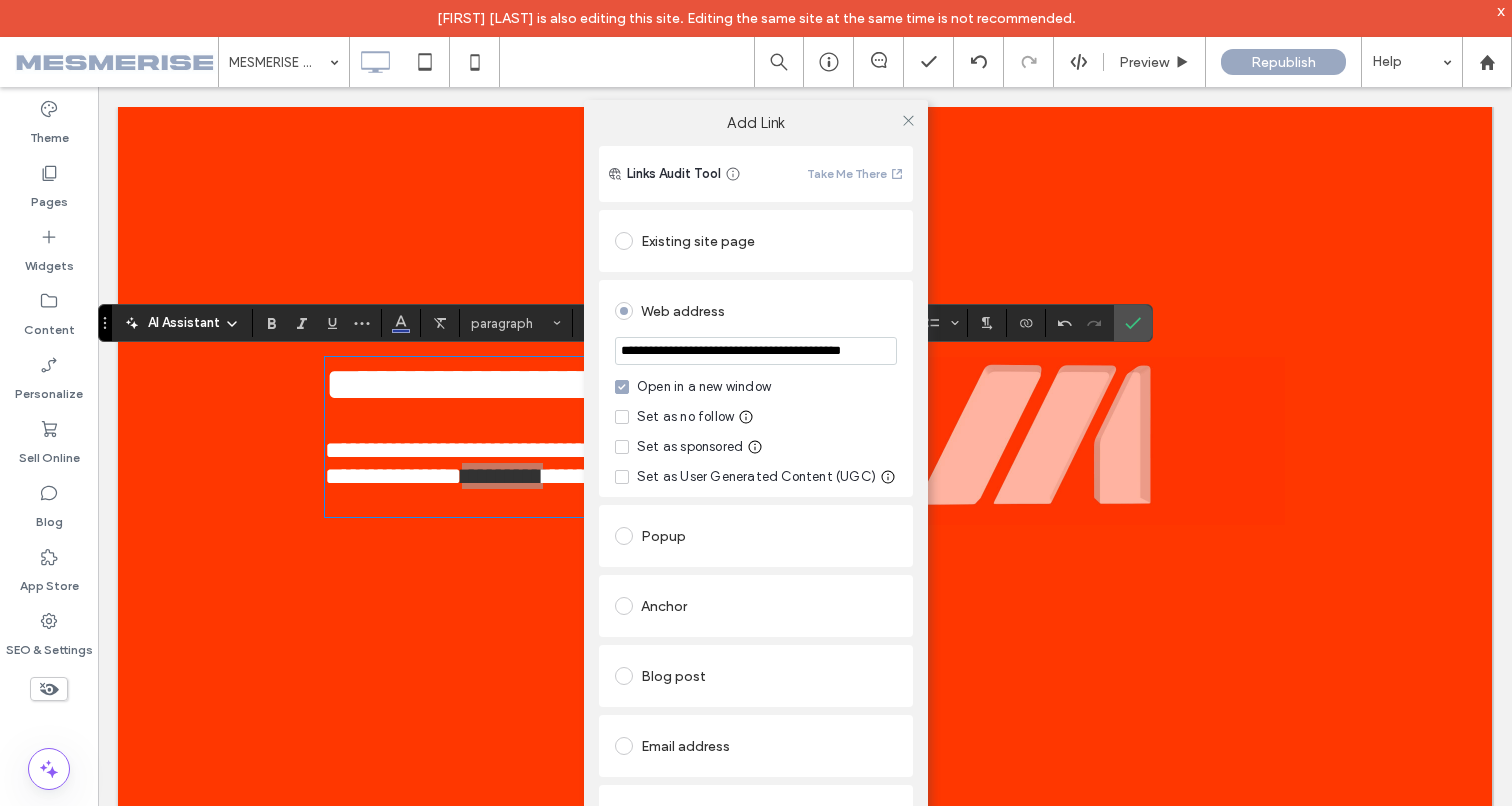 type on "**********" 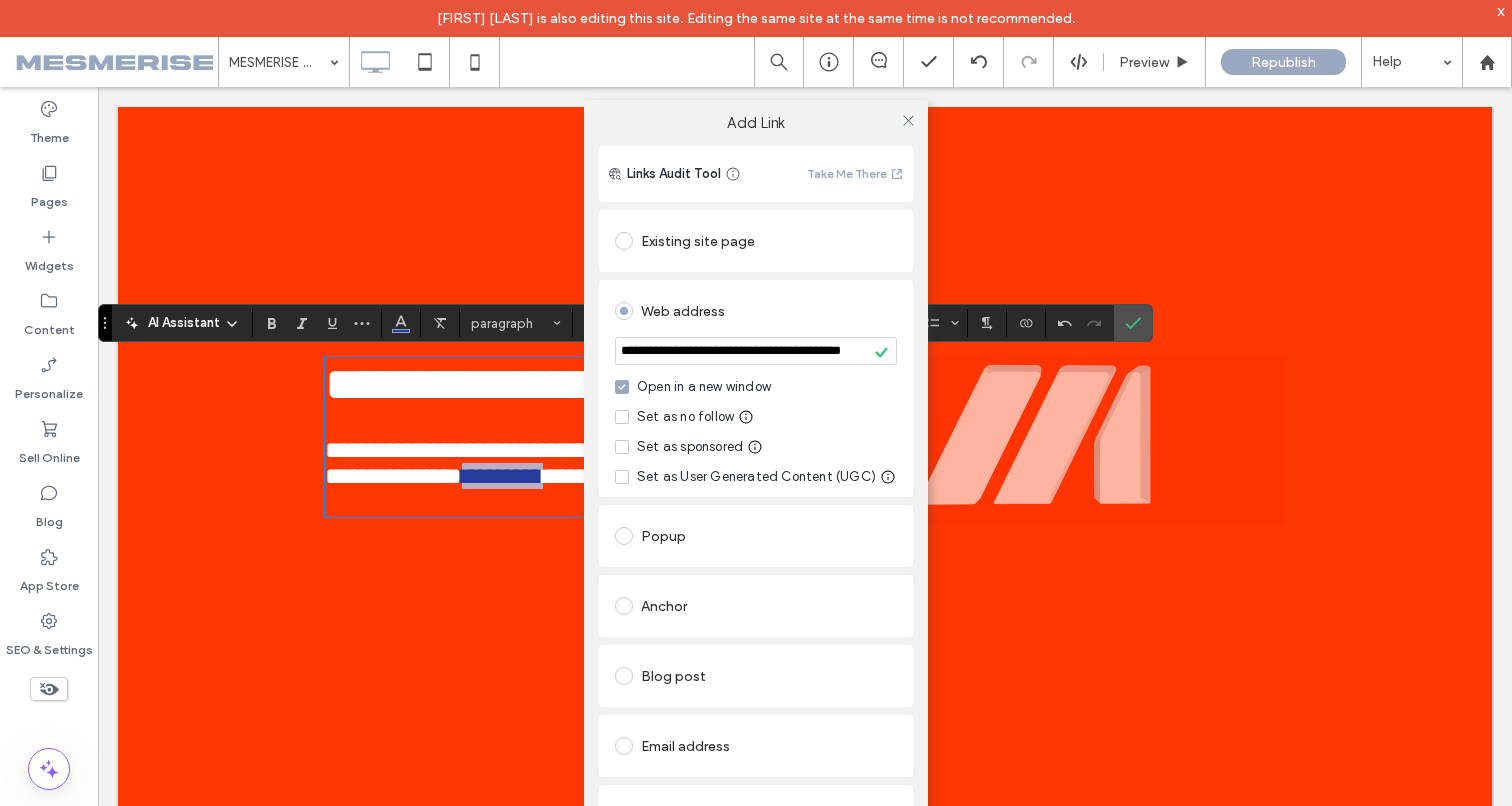 click at bounding box center (908, 120) 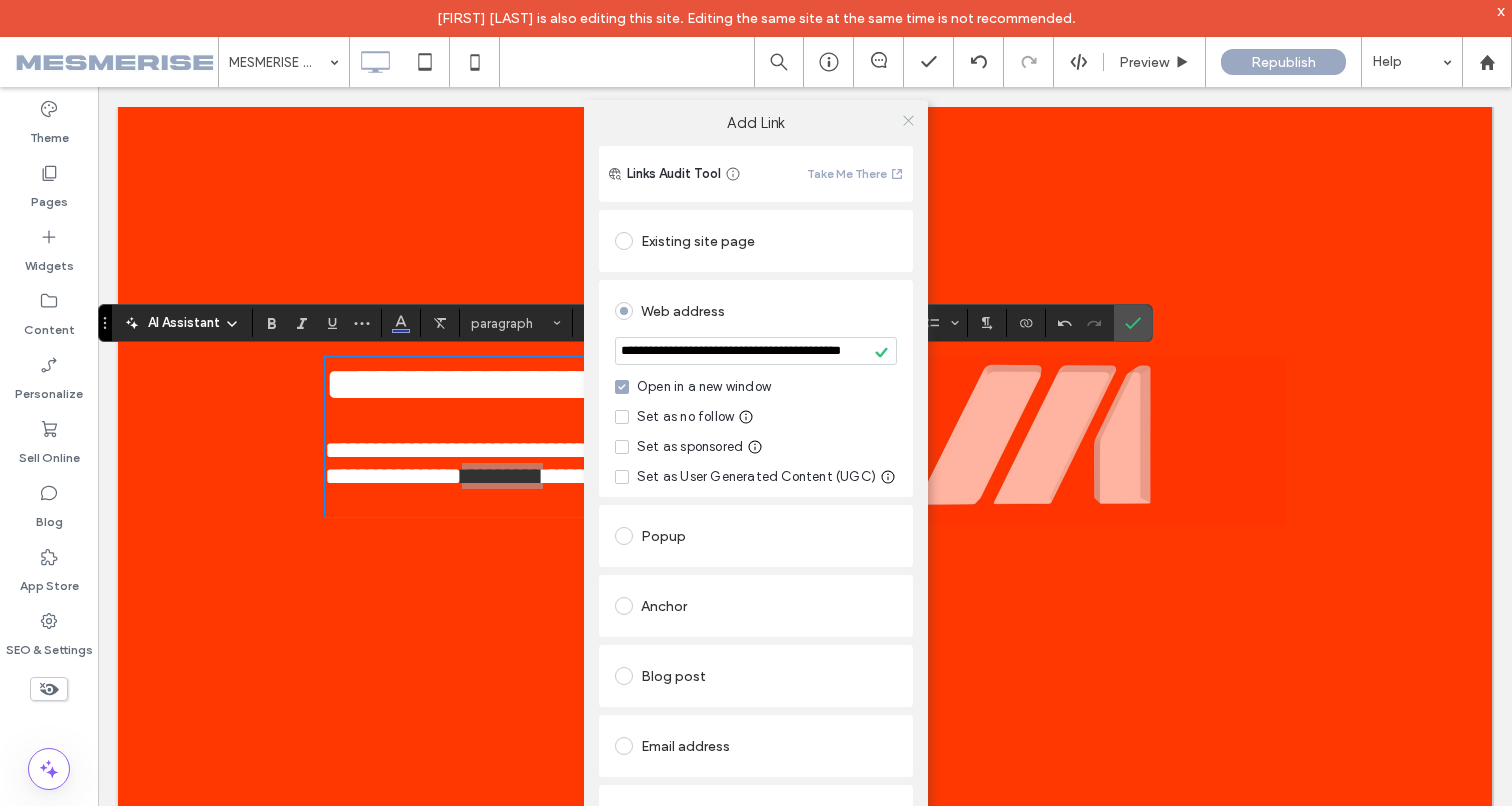 click 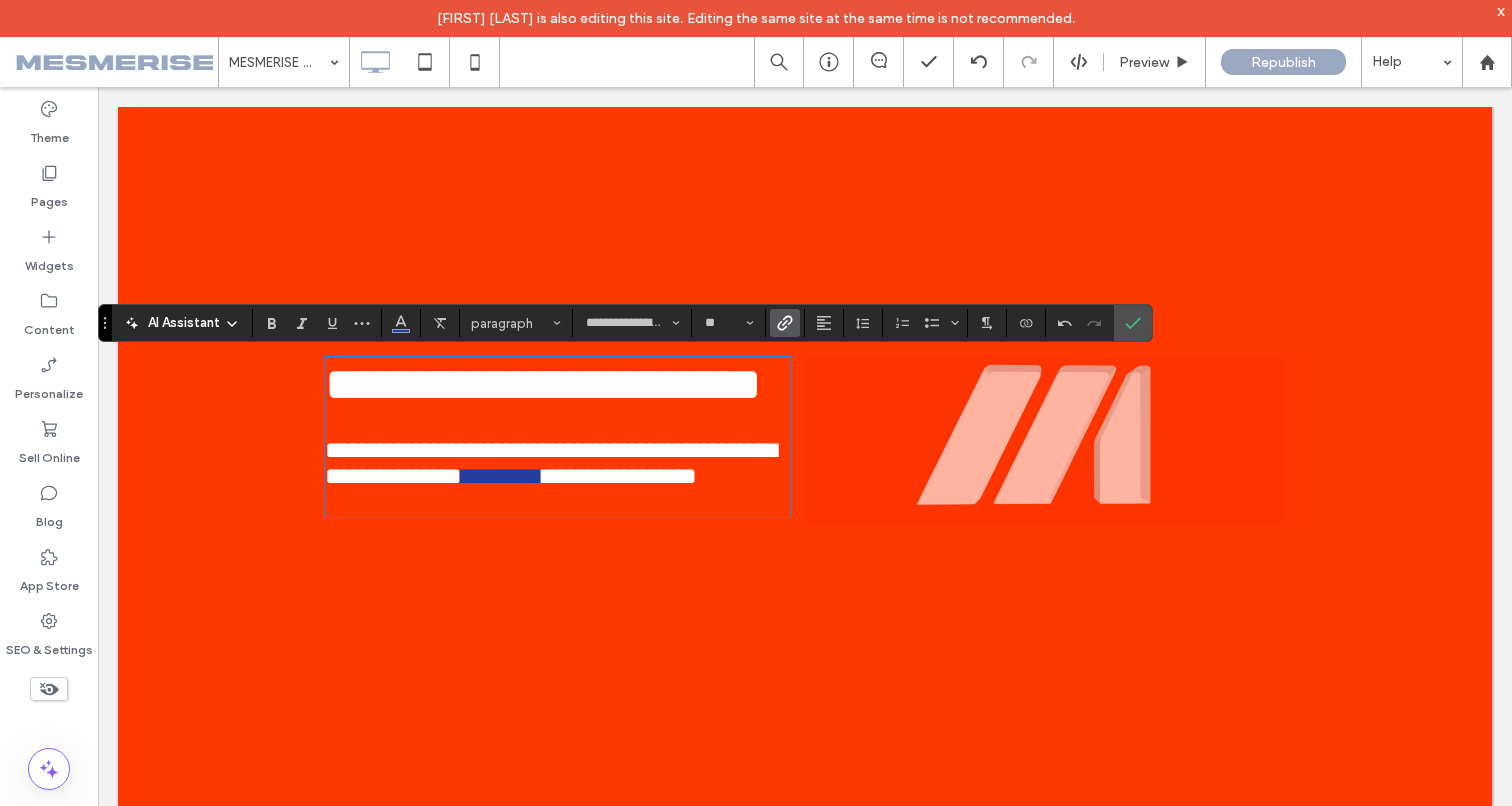 click on "**********" at bounding box center [557, 450] 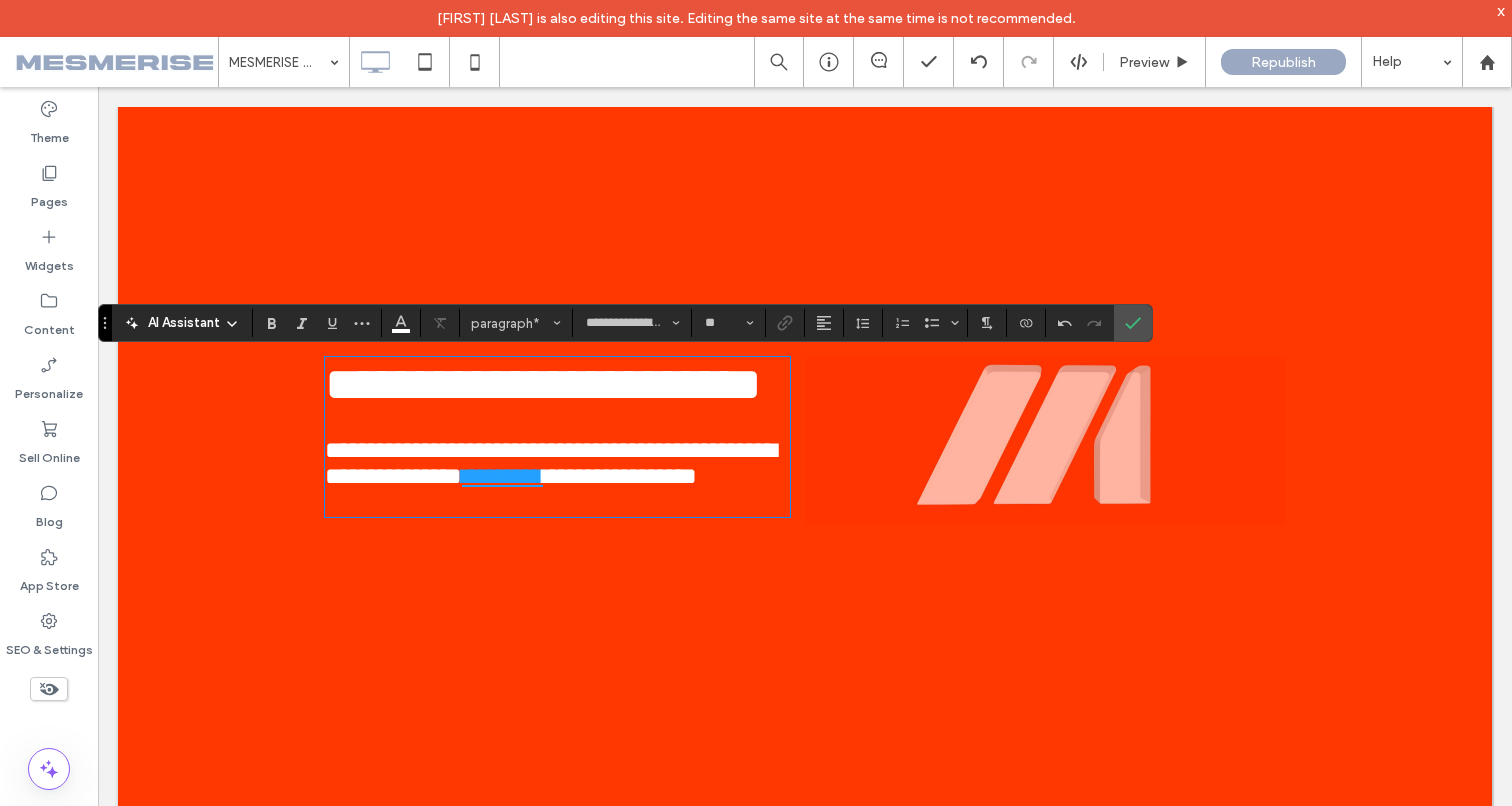 click on "*********" at bounding box center (502, 476) 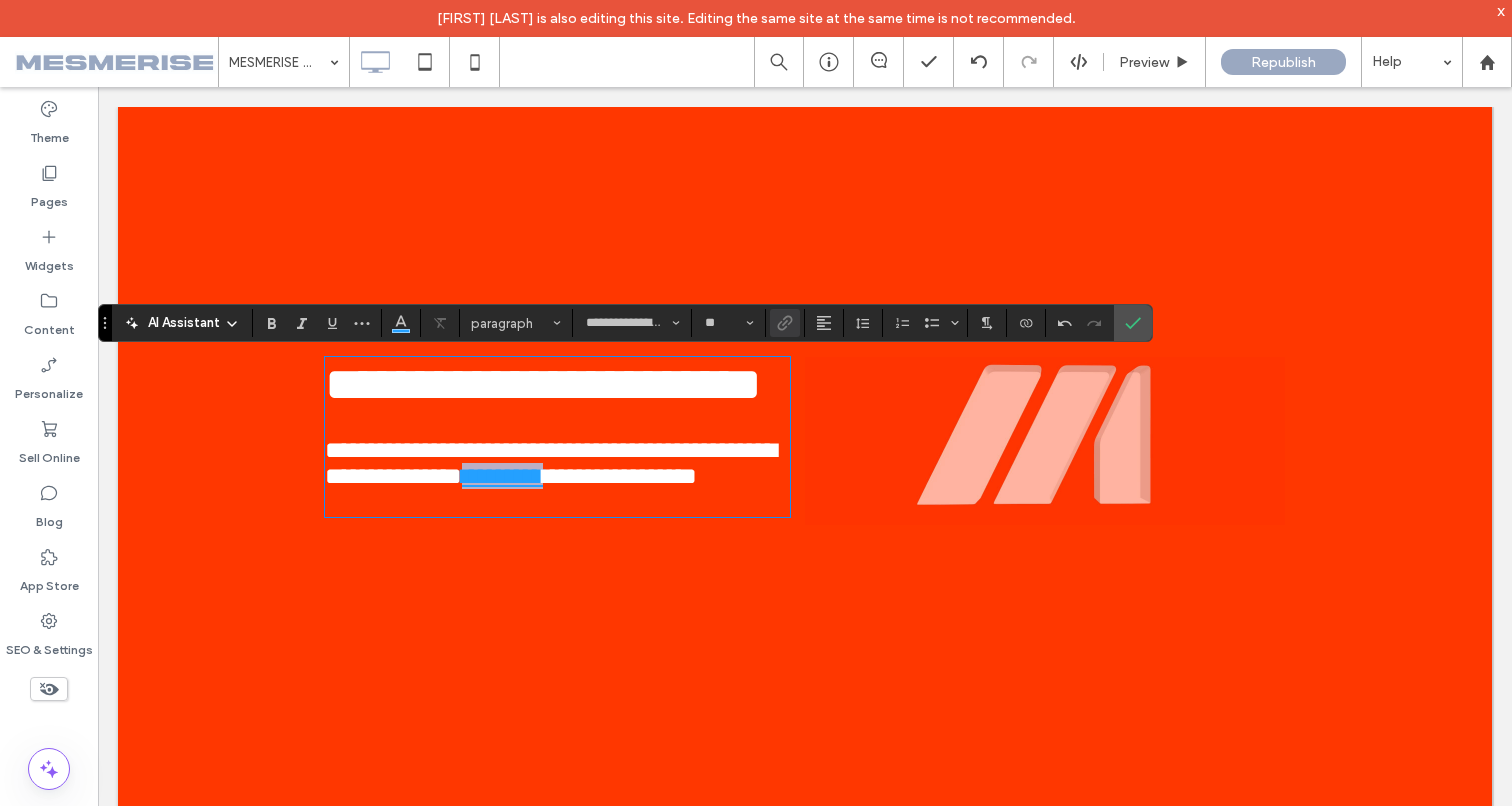 click on "*********" at bounding box center [502, 476] 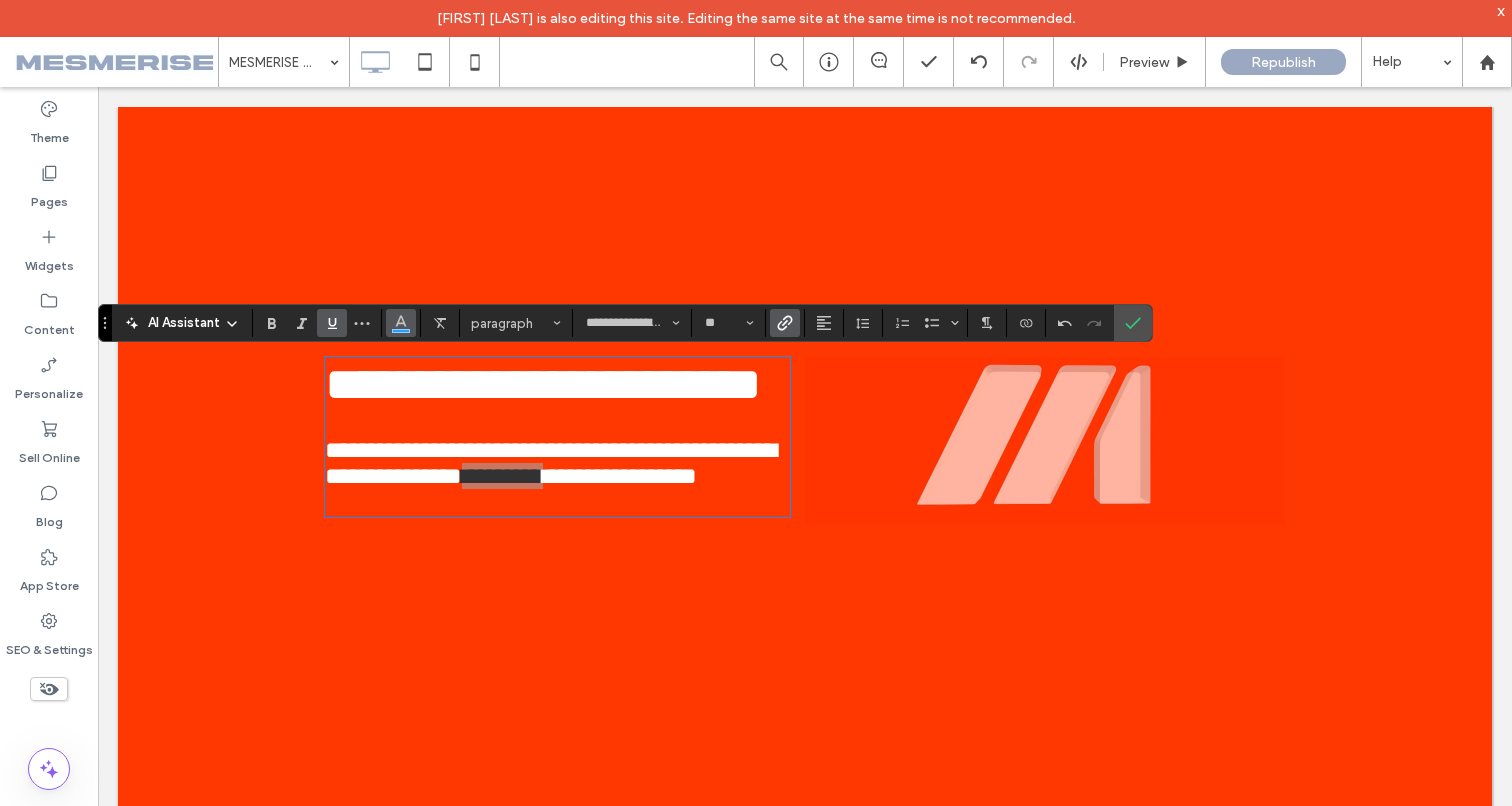 click 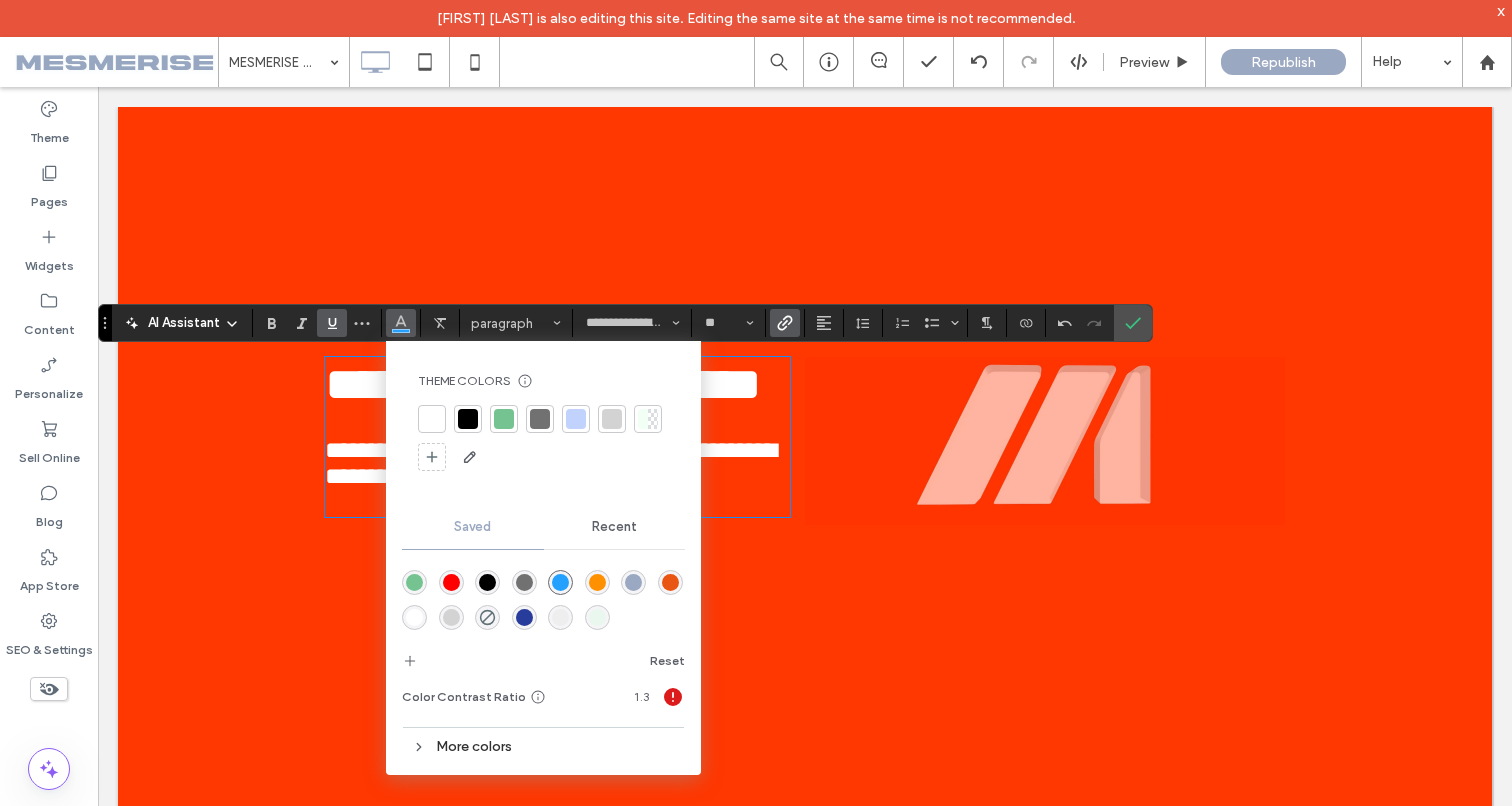 click at bounding box center (432, 419) 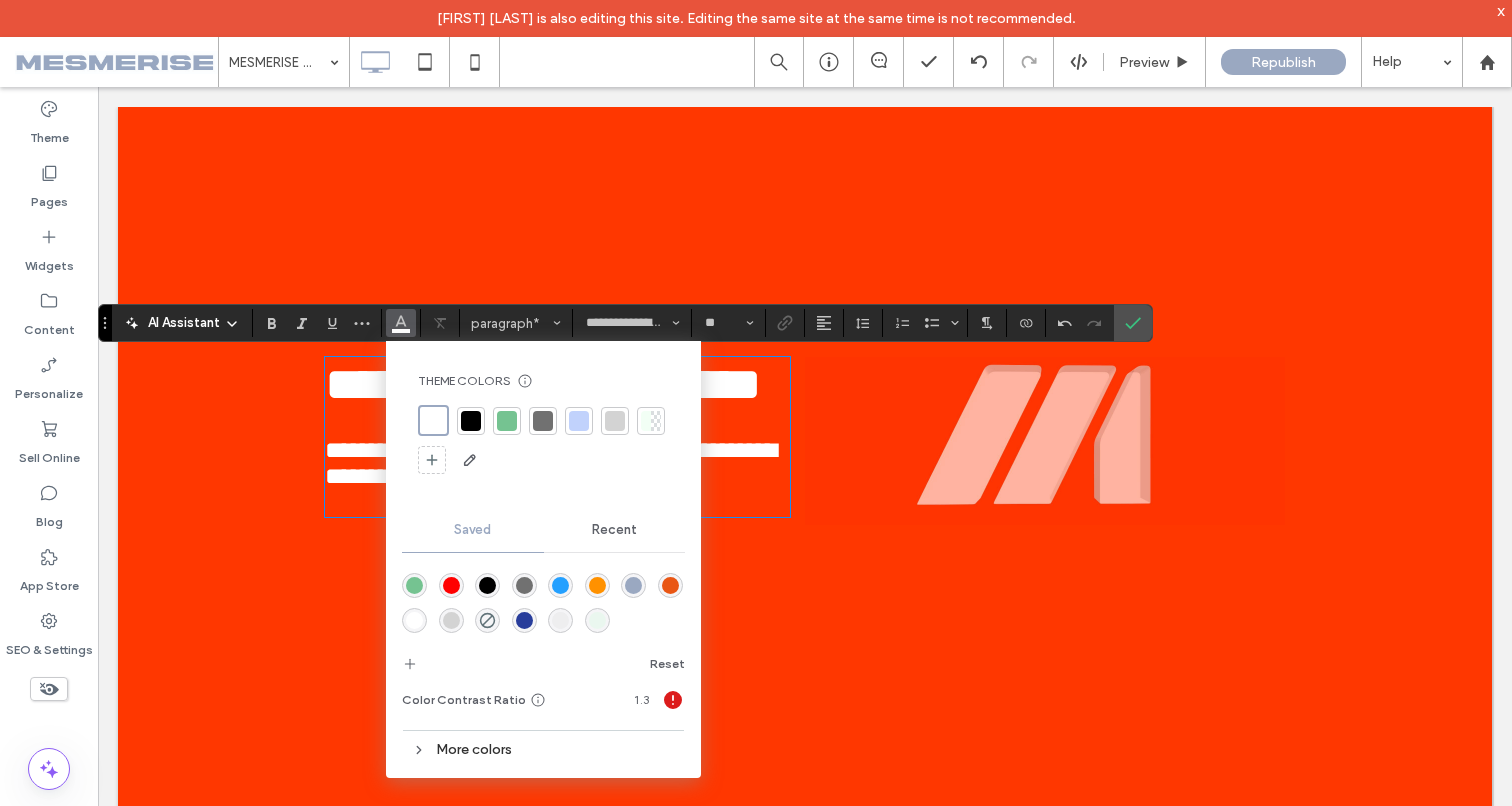 click on "**********" at bounding box center (550, 463) 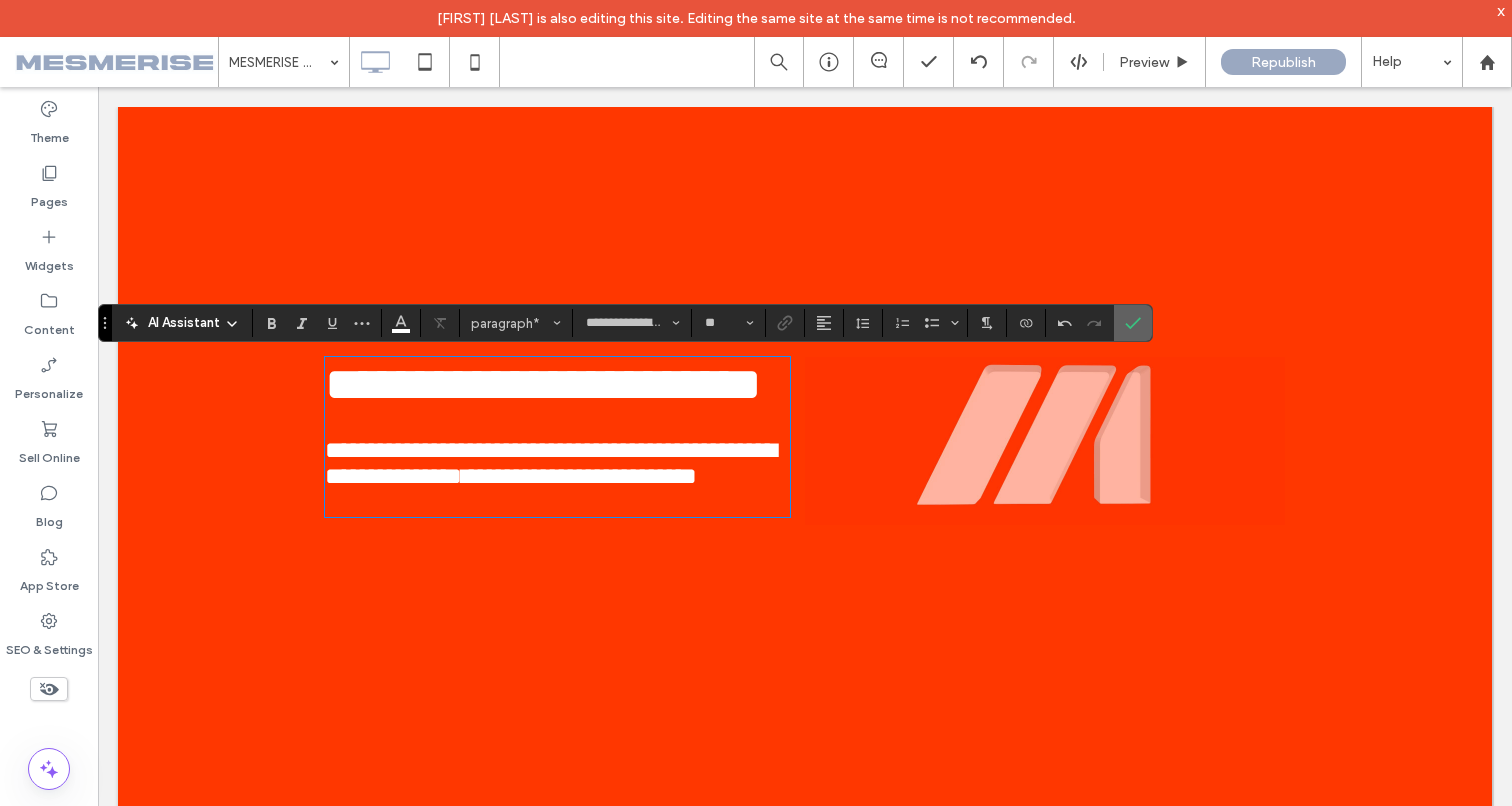click 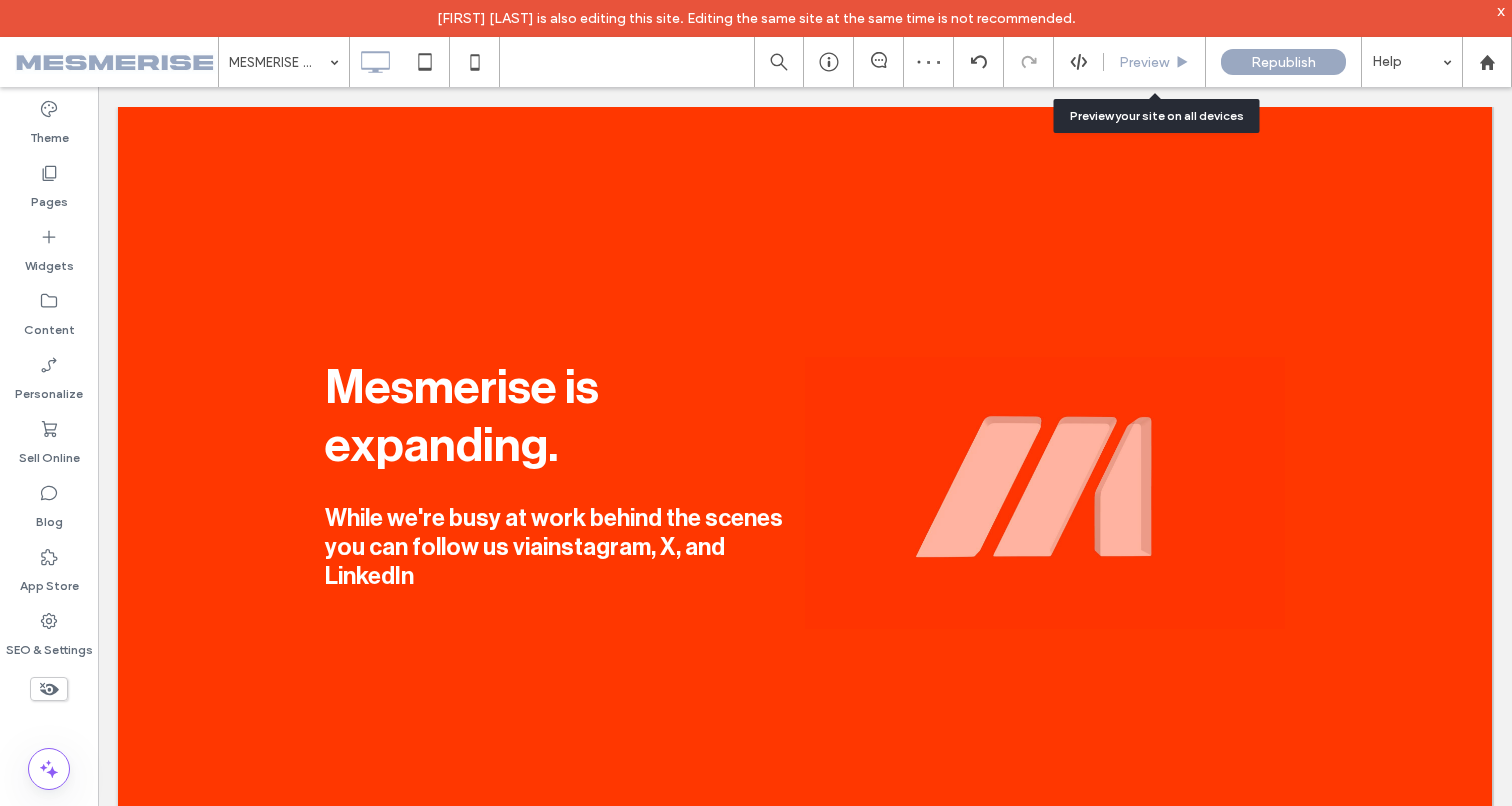 click on "Preview" at bounding box center (1144, 62) 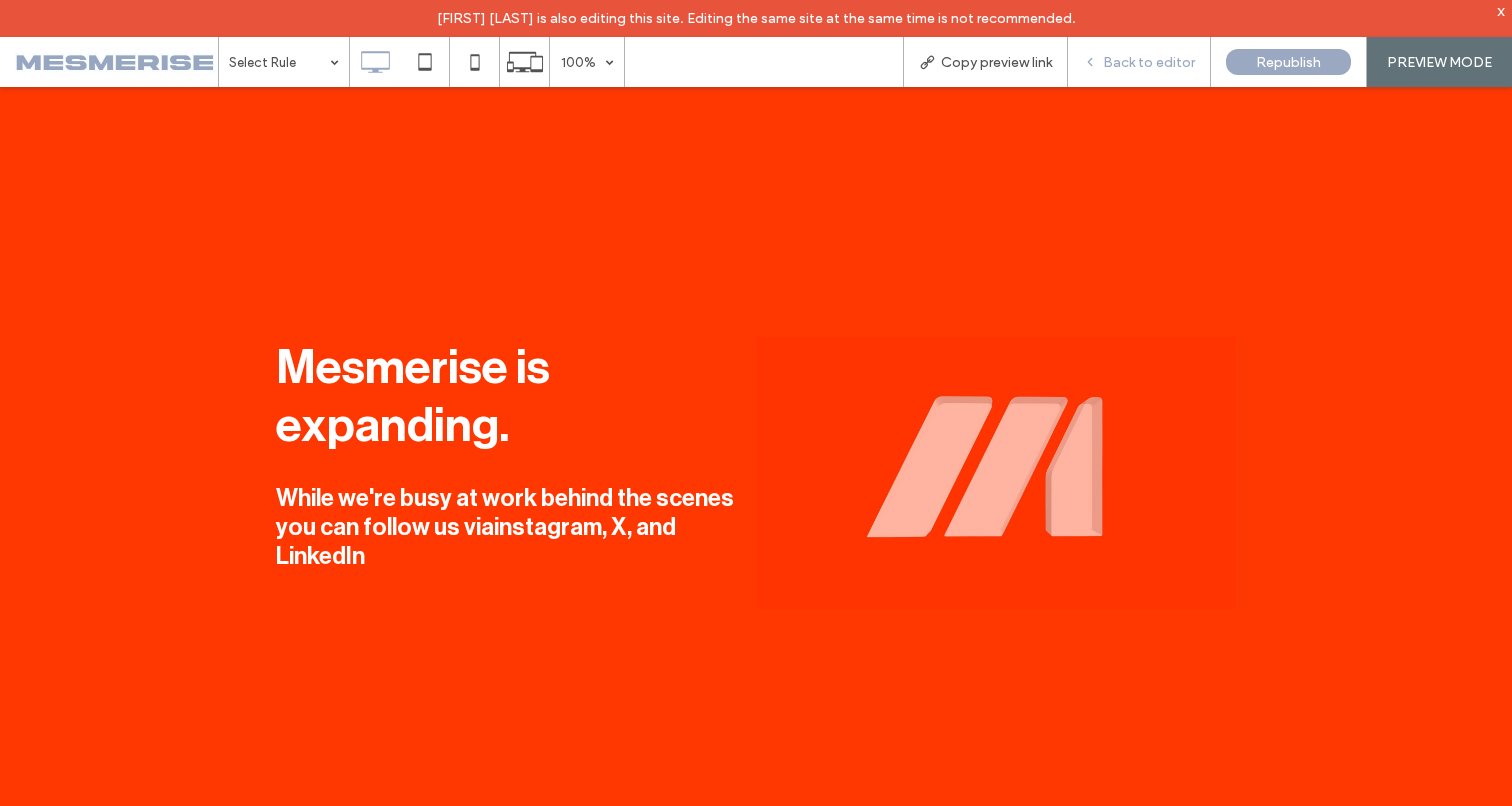 click on "Back to editor" at bounding box center (1139, 62) 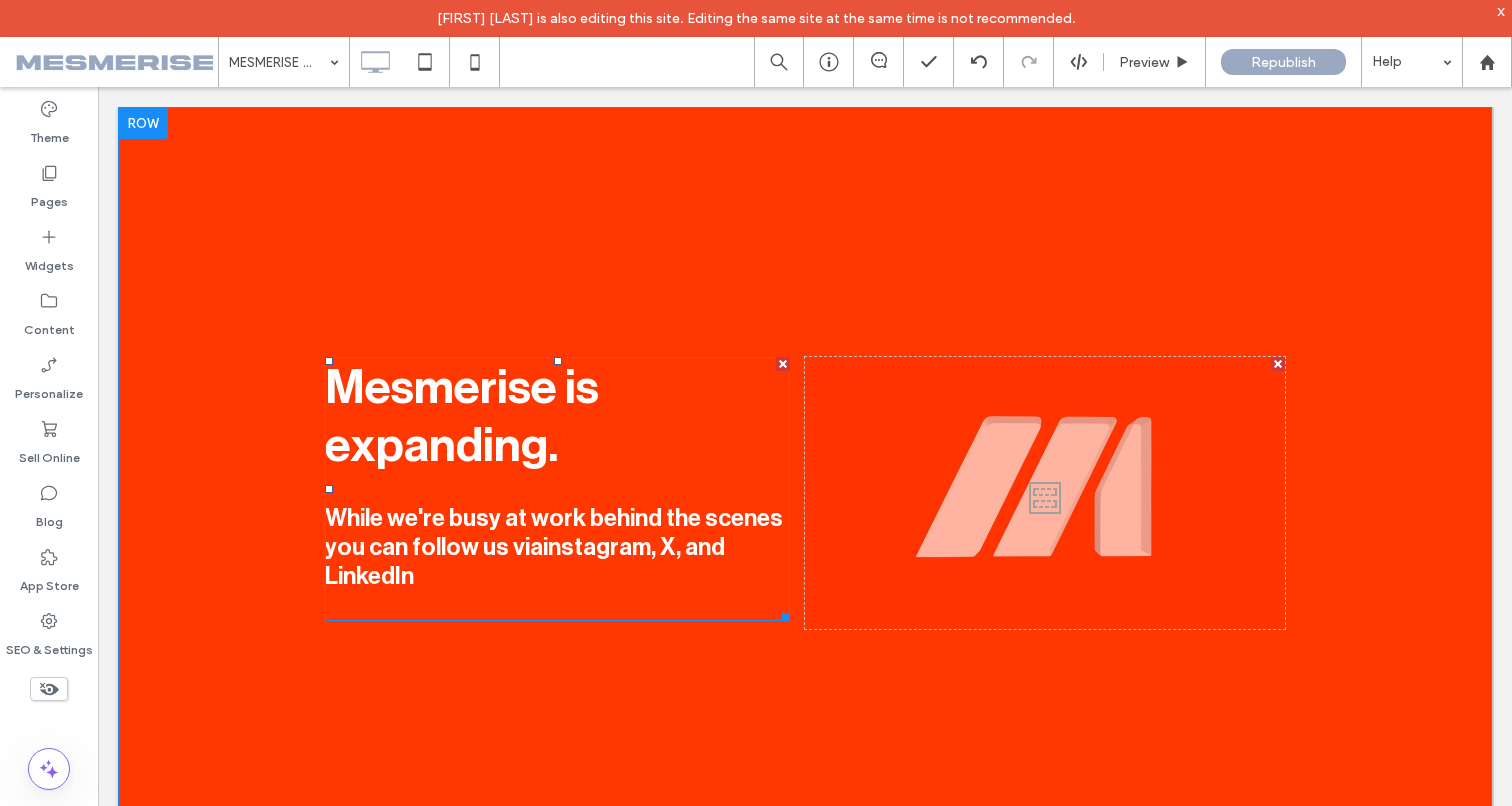 click on ", X, and LinkedIn" at bounding box center [525, 561] 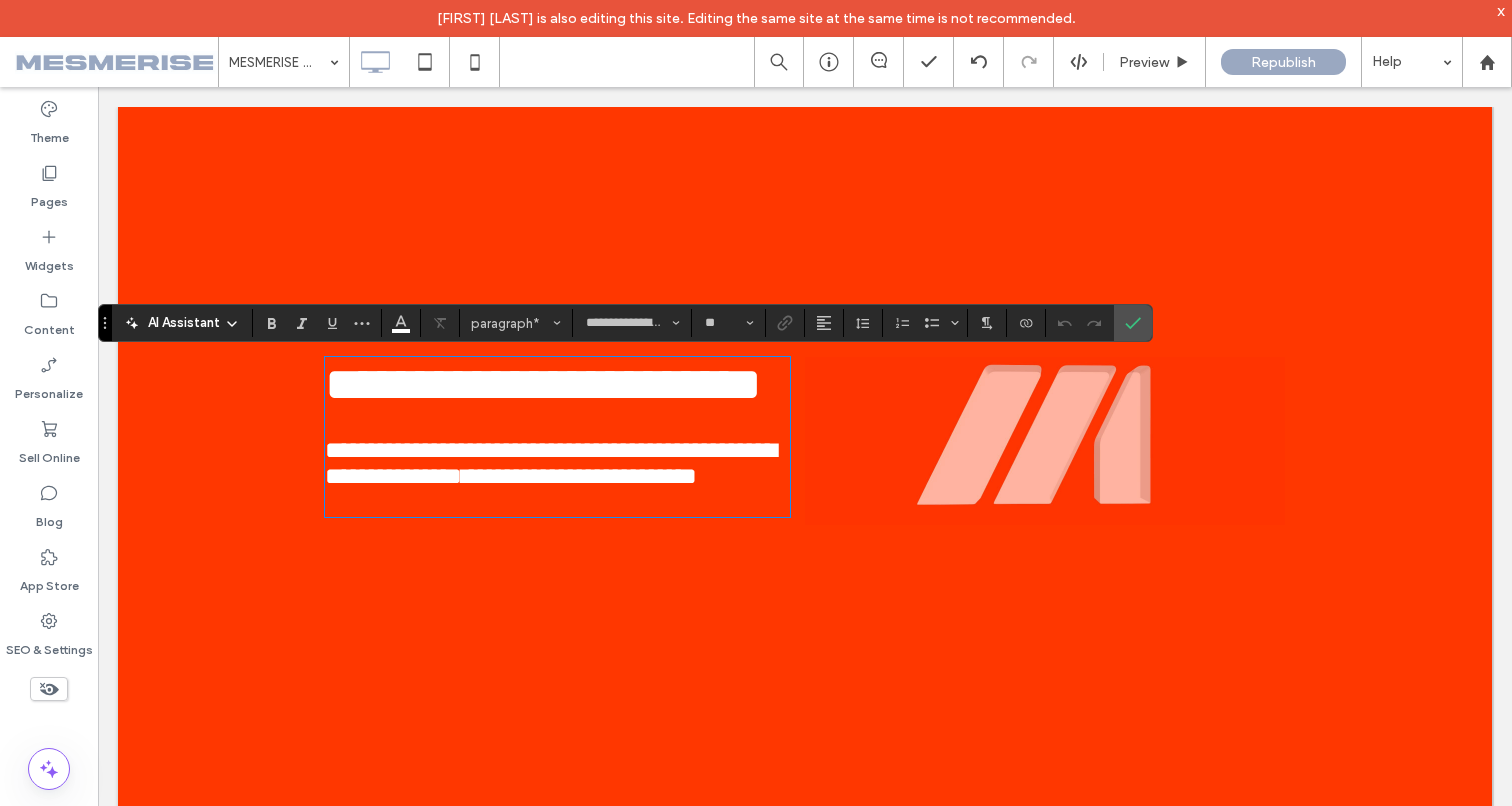 click on "**********" at bounding box center [620, 476] 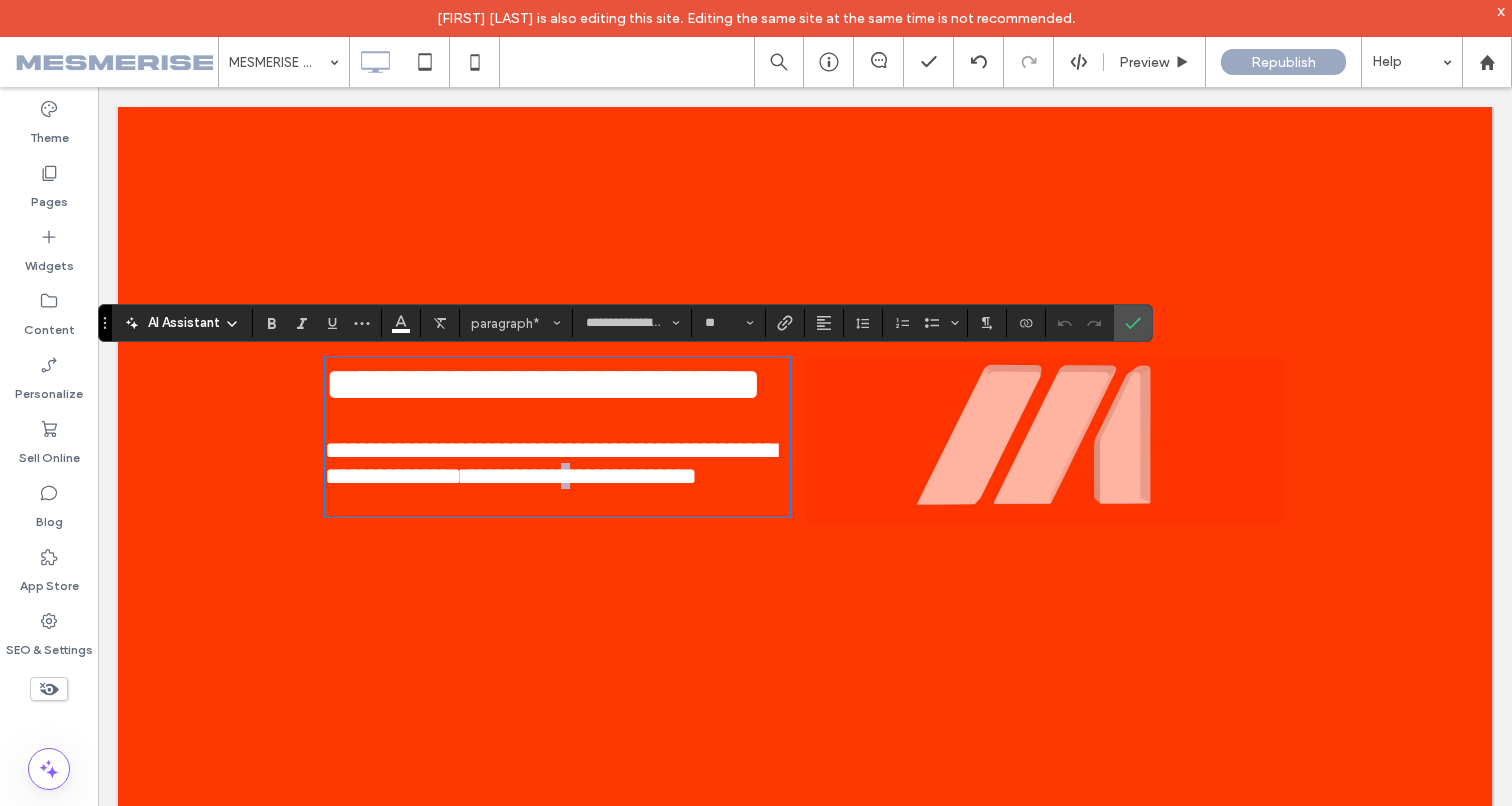 click on "**********" at bounding box center [620, 476] 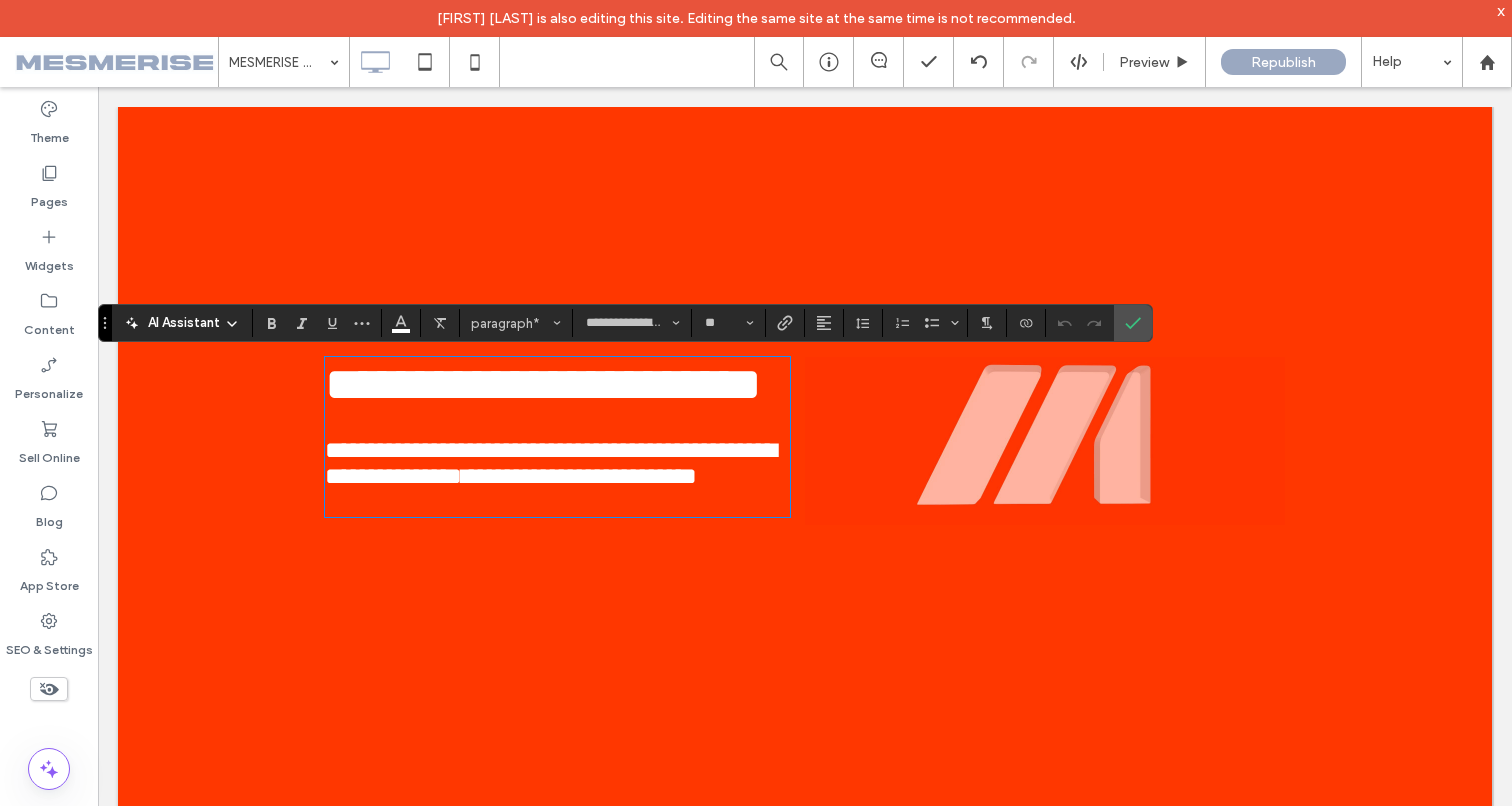 click on "Click To Paste" at bounding box center (1045, 441) 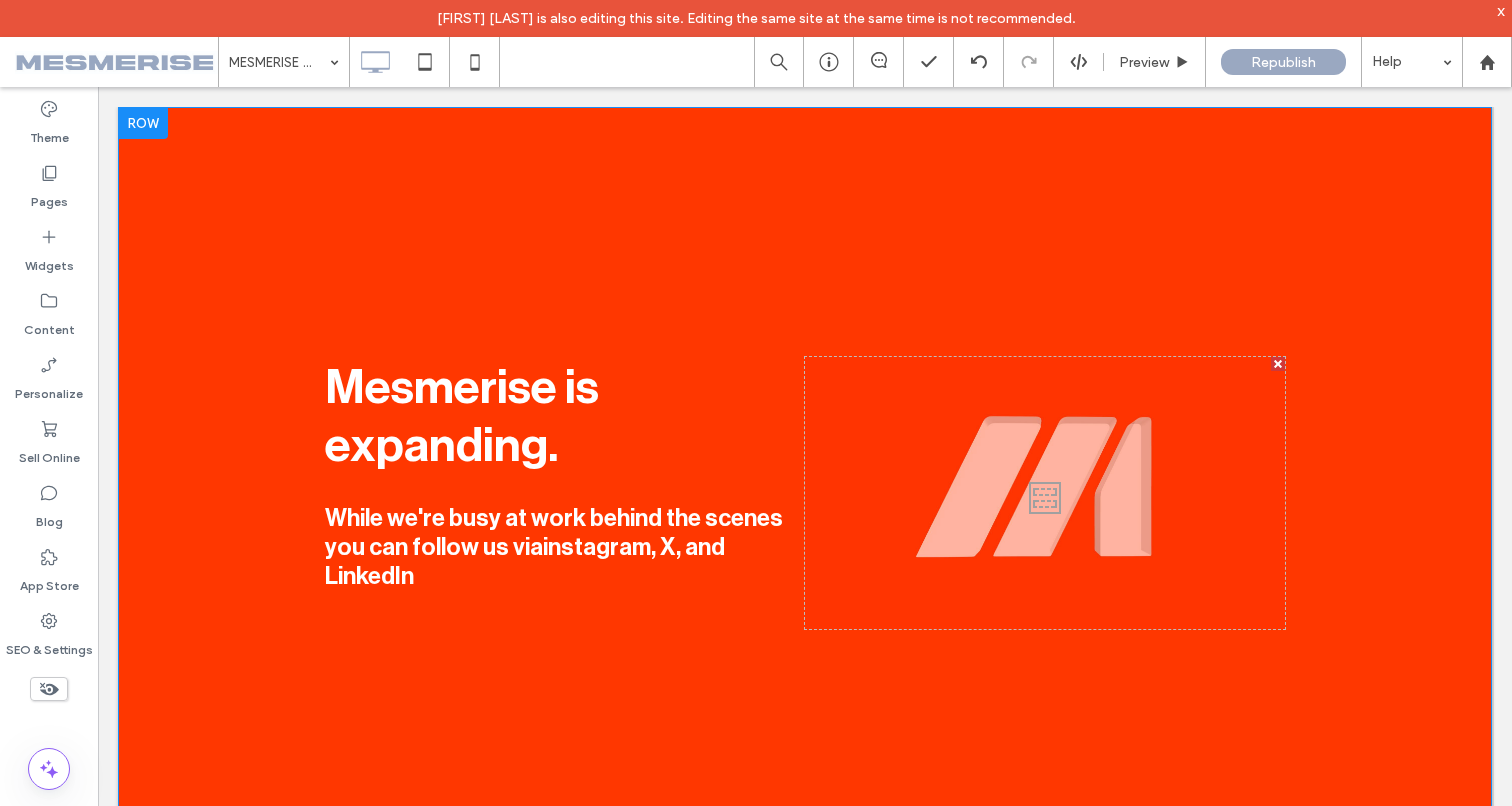 click on "Click To Paste" at bounding box center [1045, 493] 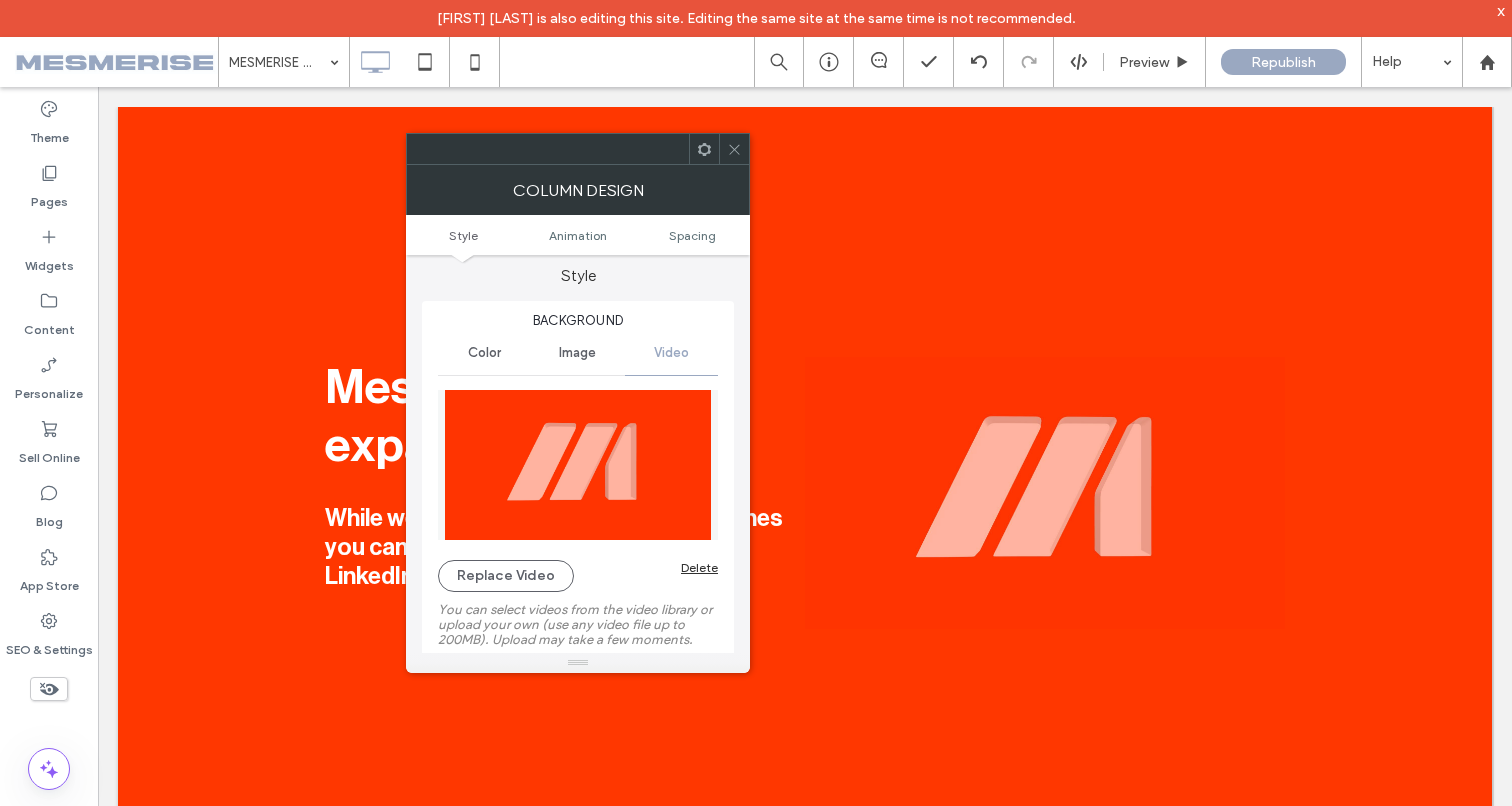 scroll, scrollTop: 0, scrollLeft: 0, axis: both 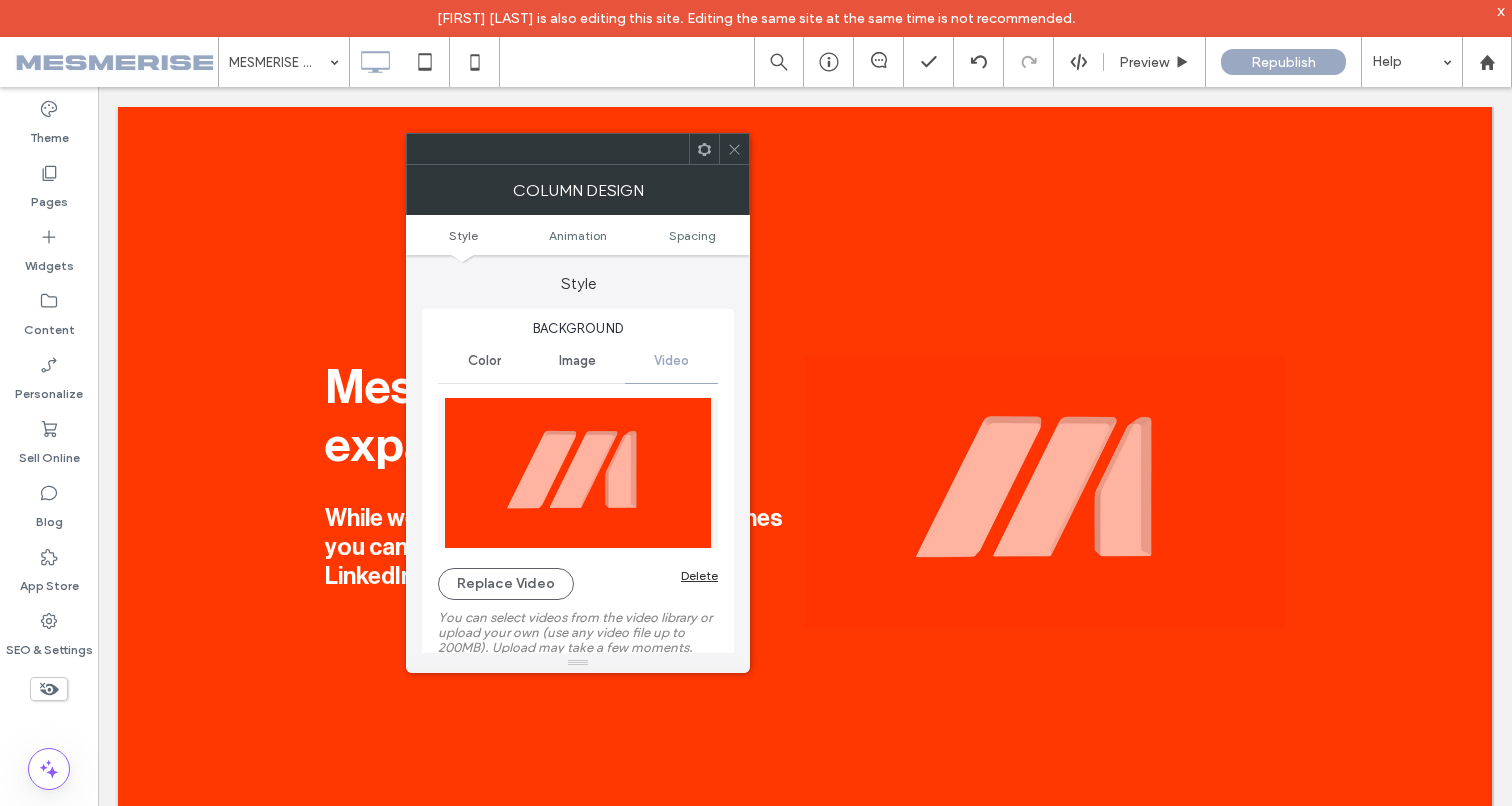 click at bounding box center (734, 149) 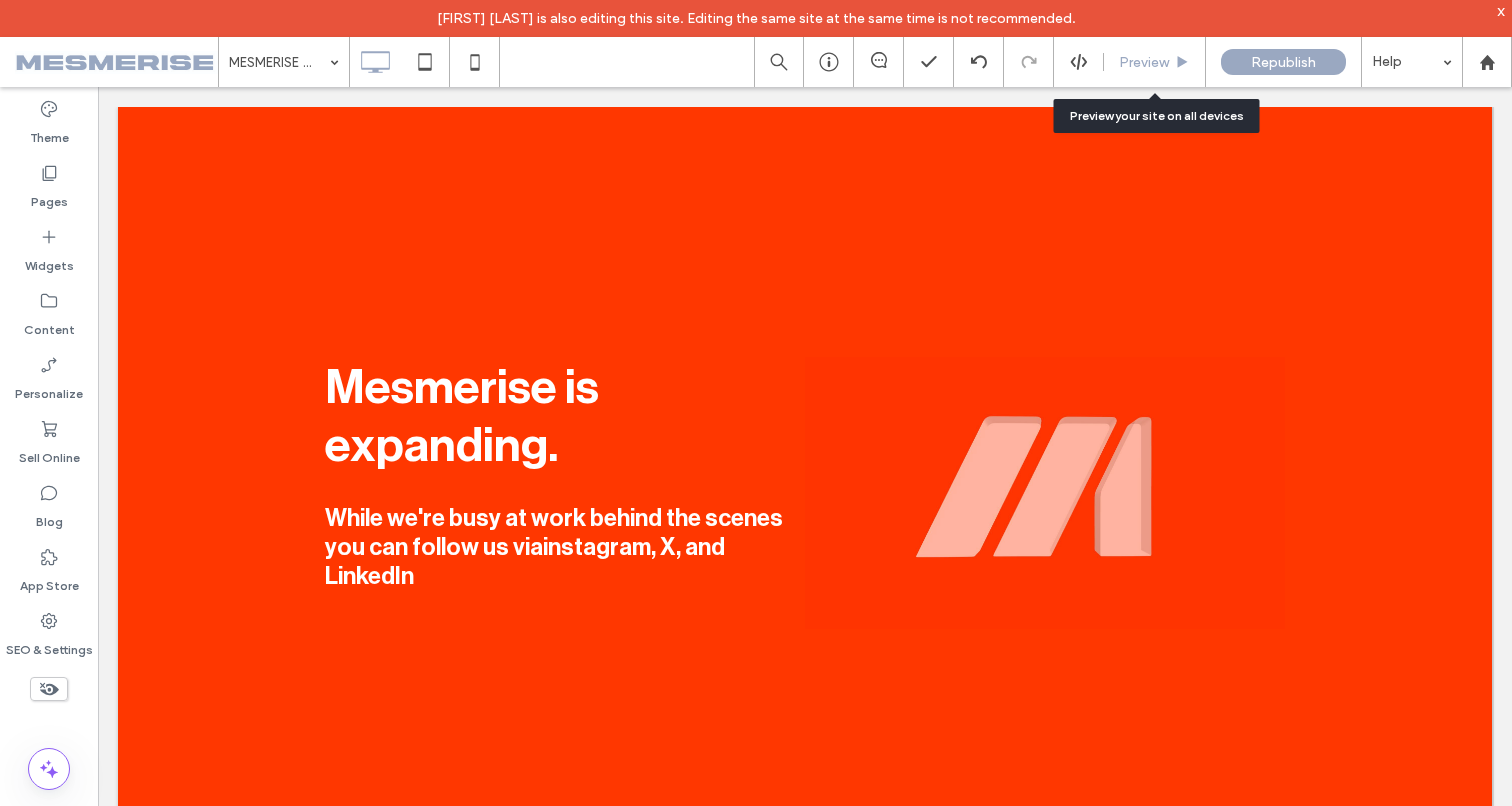 click on "Preview" at bounding box center (1144, 62) 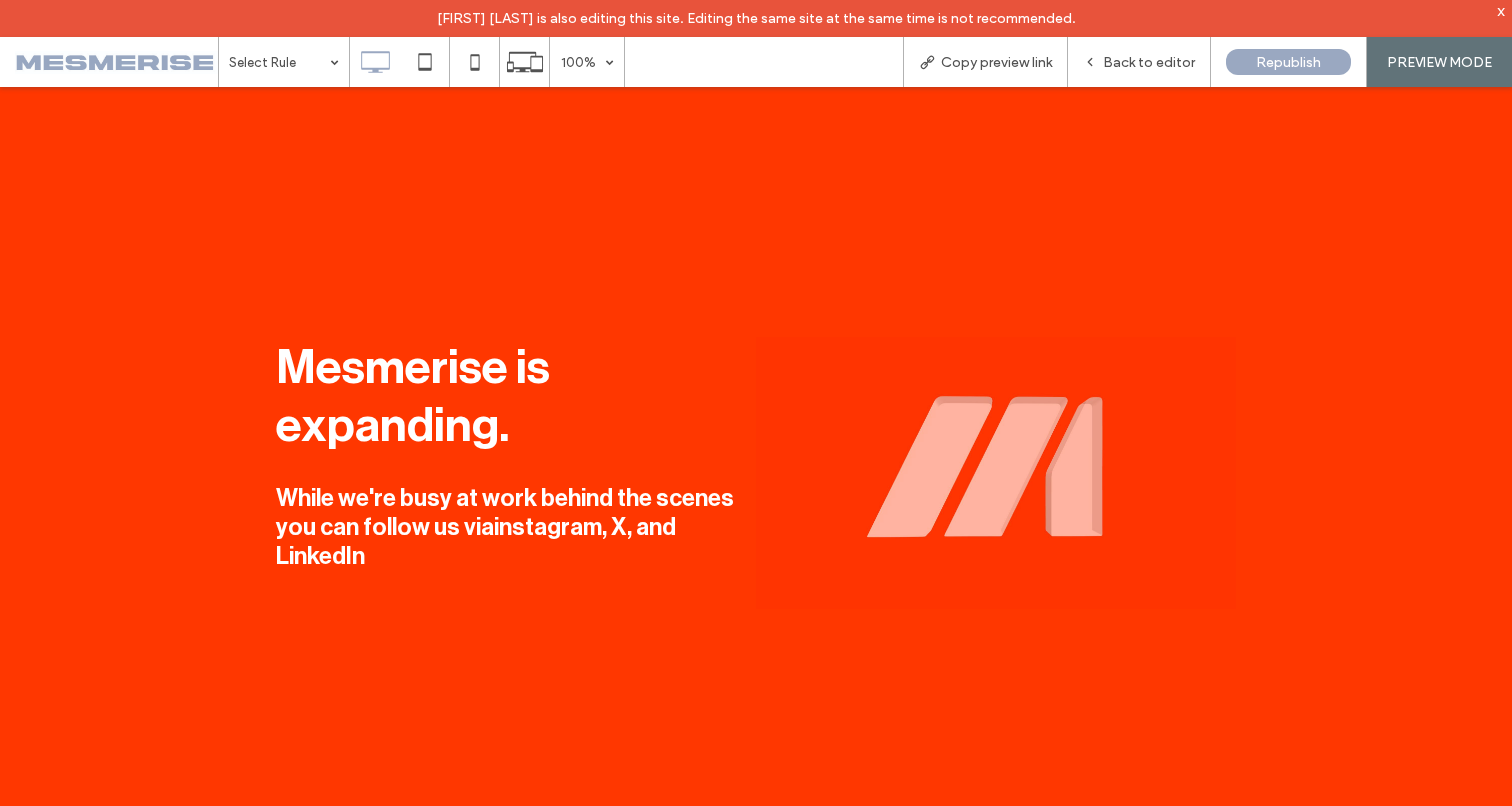 drag, startPoint x: 1260, startPoint y: 323, endPoint x: 950, endPoint y: 565, distance: 393.27344 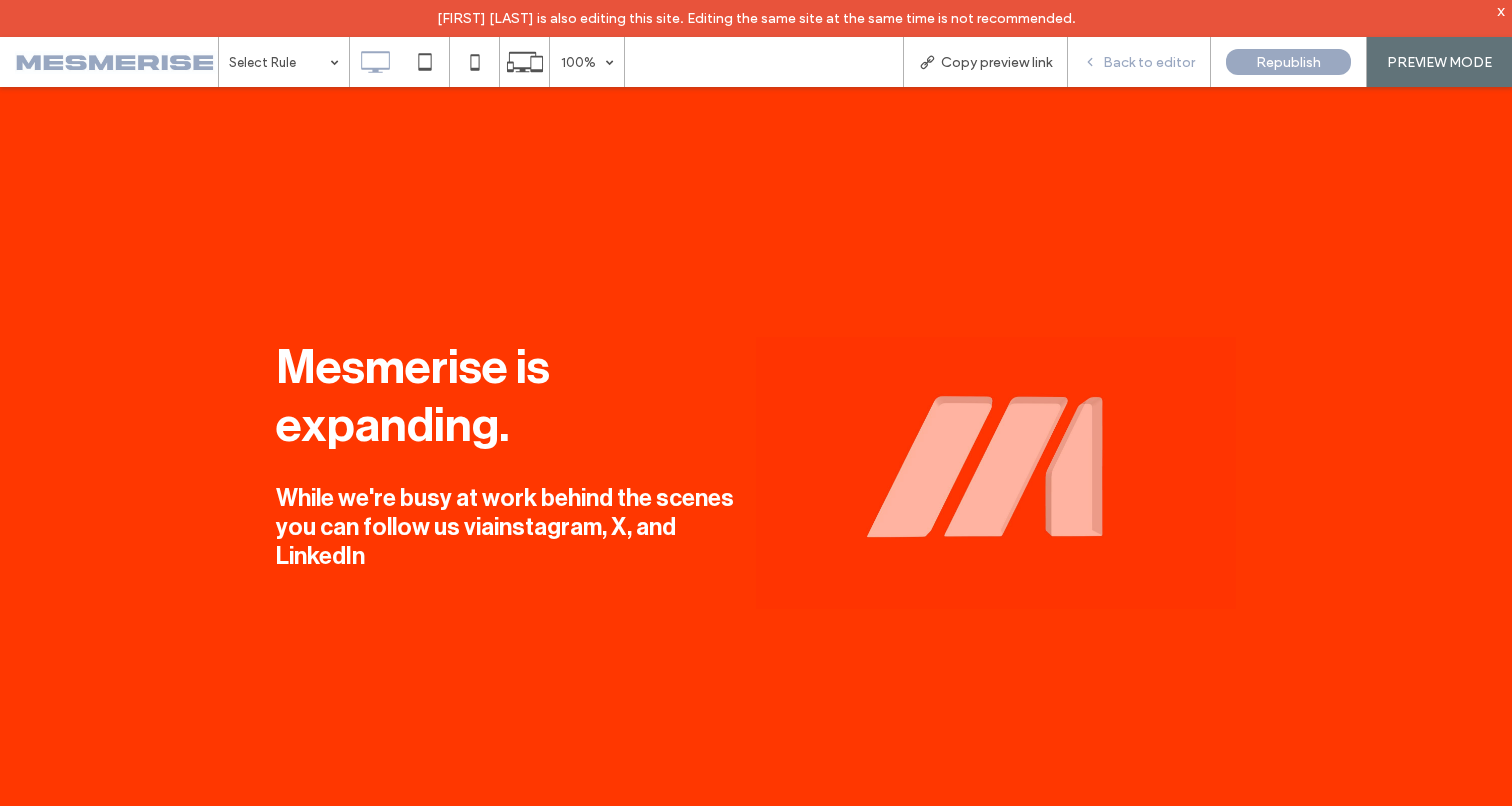 click on "Back to editor" at bounding box center [1139, 62] 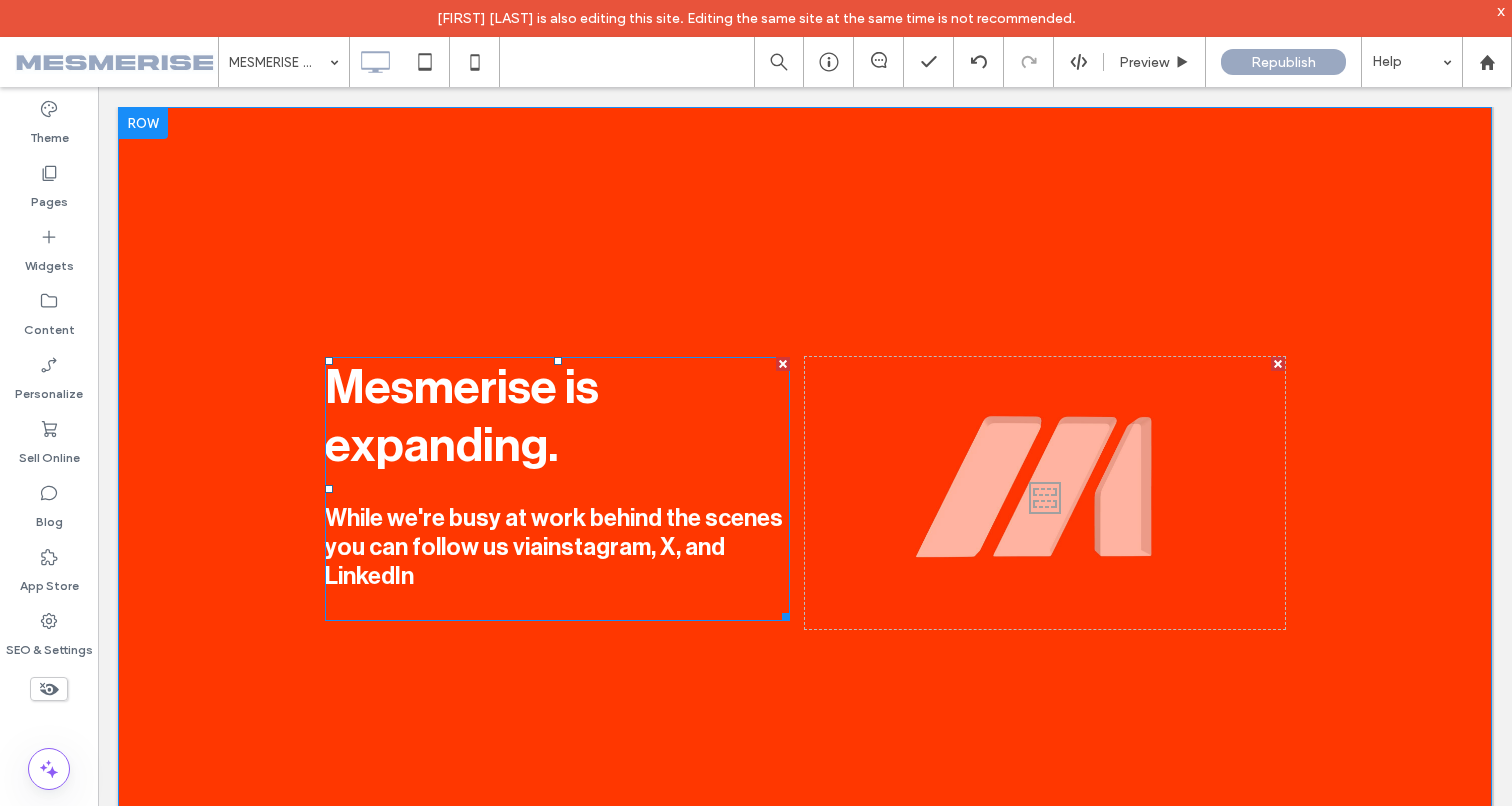 click on ", X, and LinkedIn" at bounding box center (525, 561) 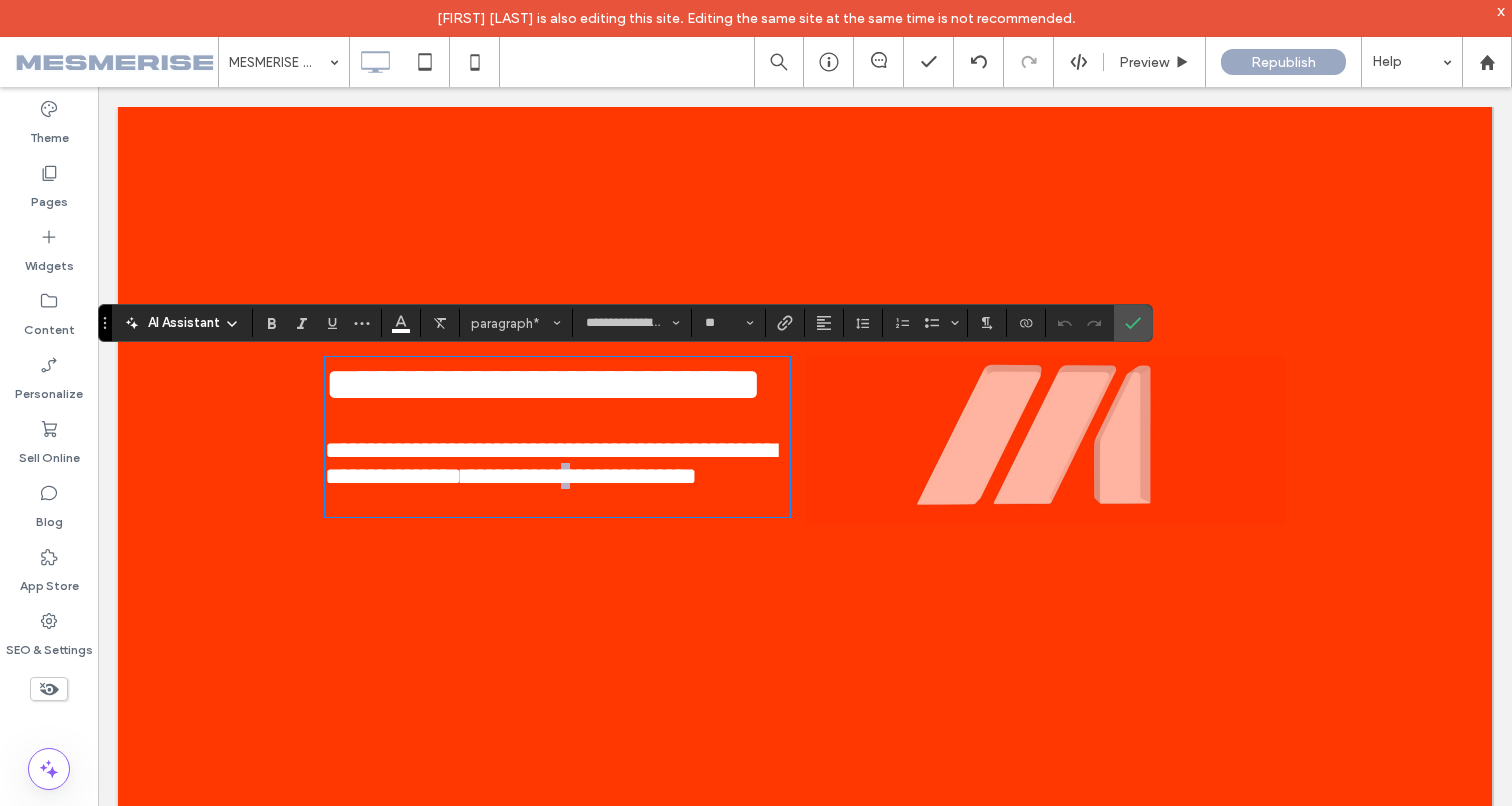 click on "**********" at bounding box center [620, 476] 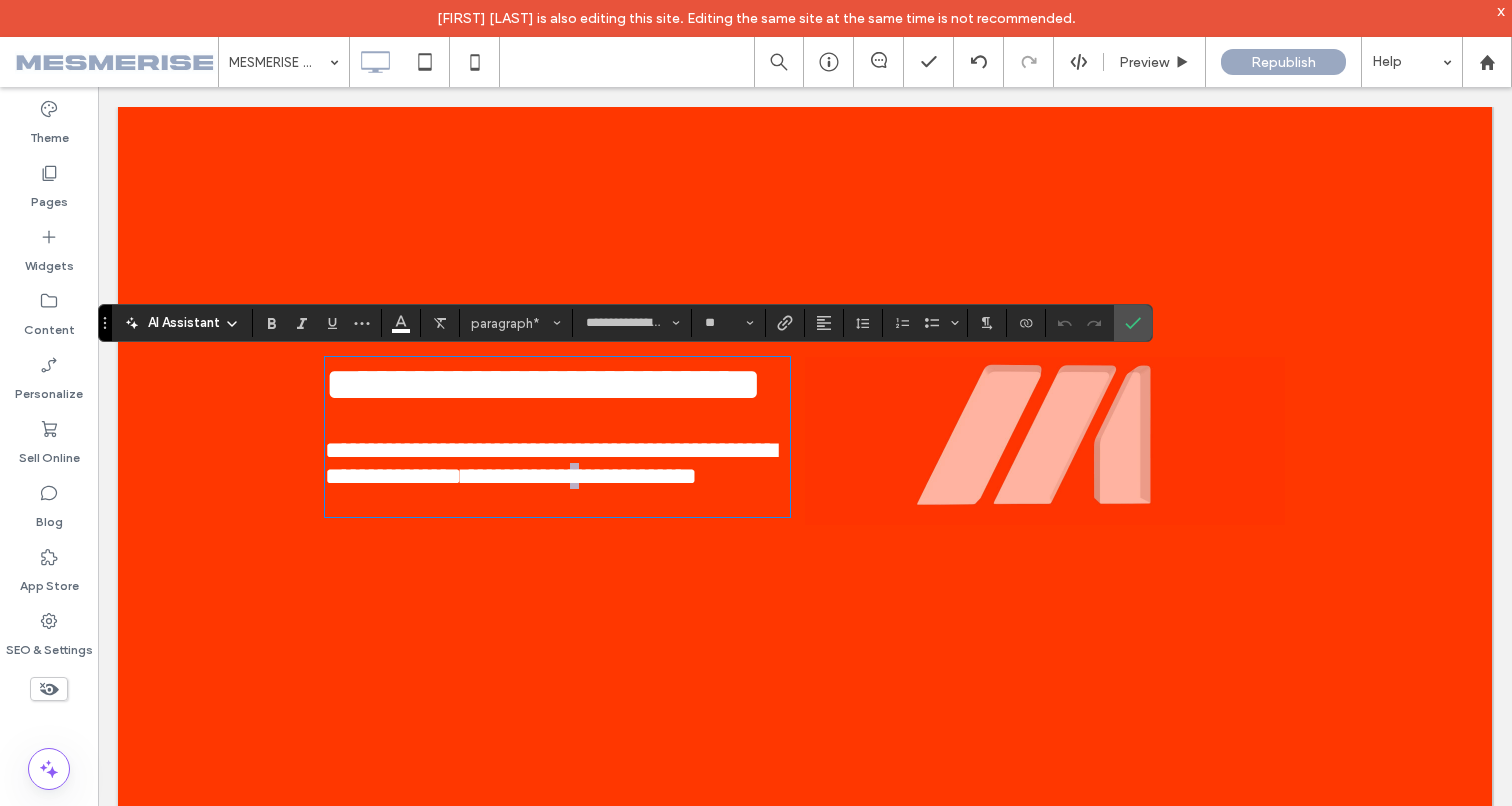 click on "**********" at bounding box center [620, 476] 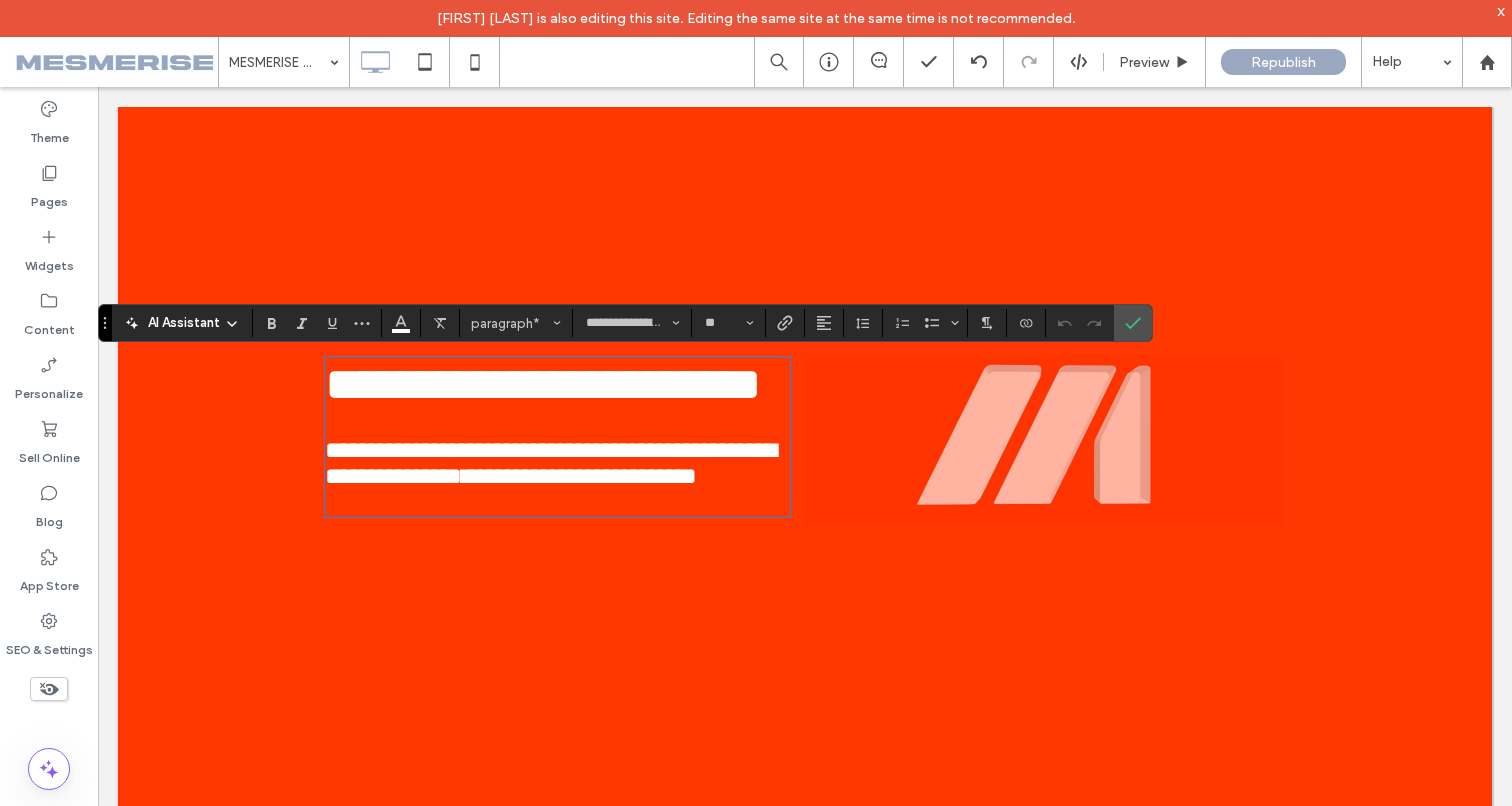 click on "**********" at bounding box center [620, 476] 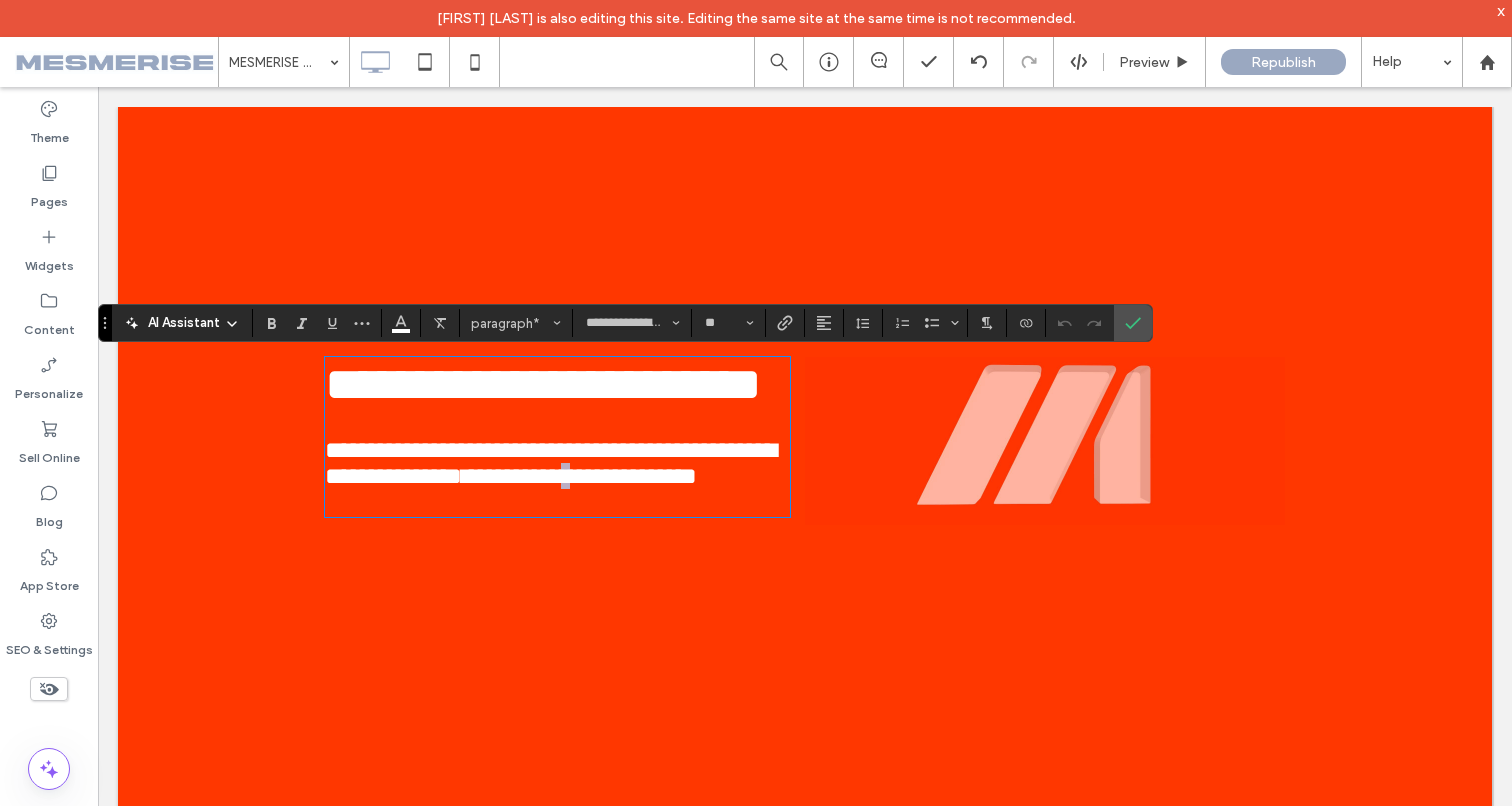click on "**********" at bounding box center [620, 476] 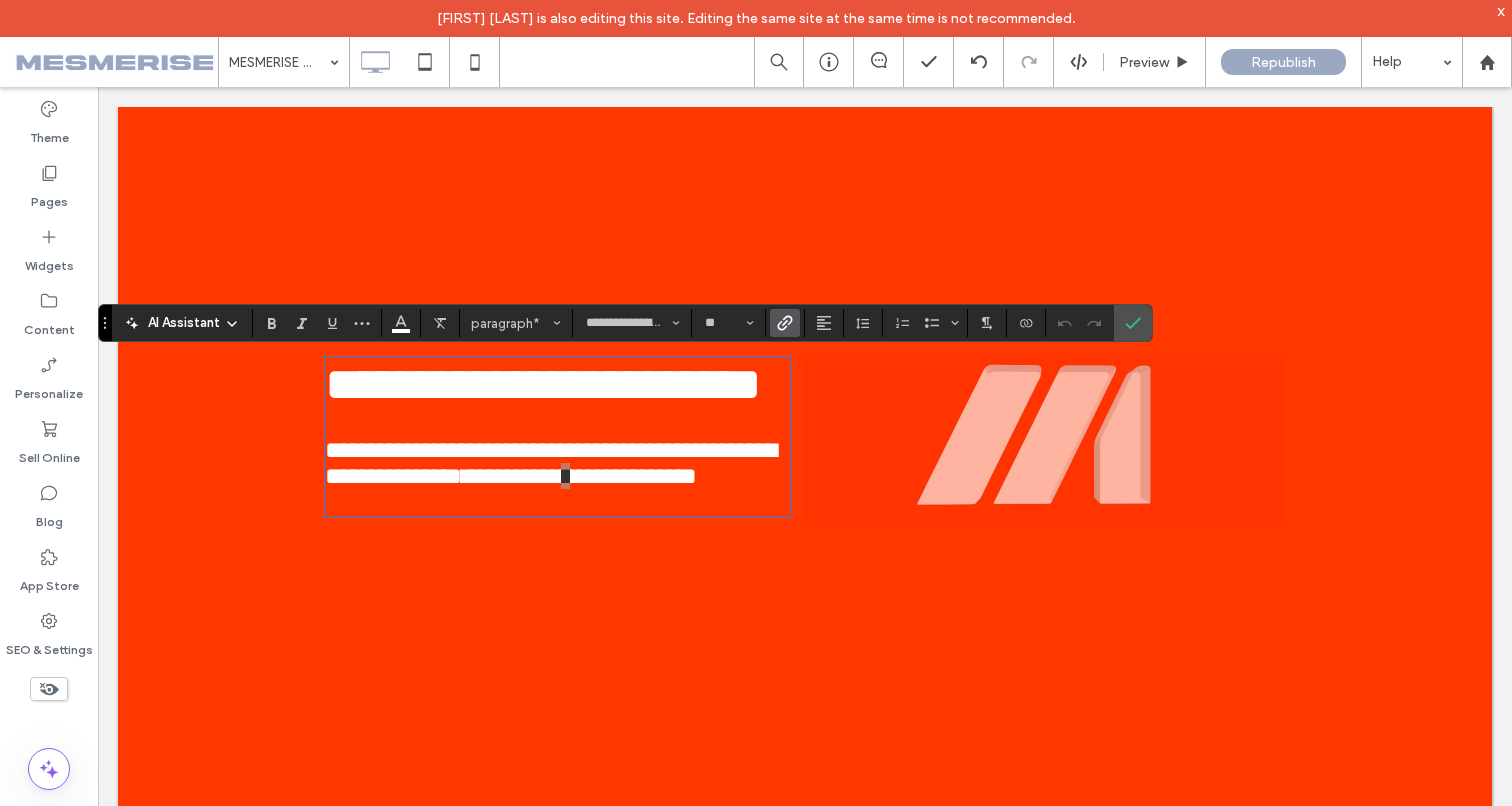 click 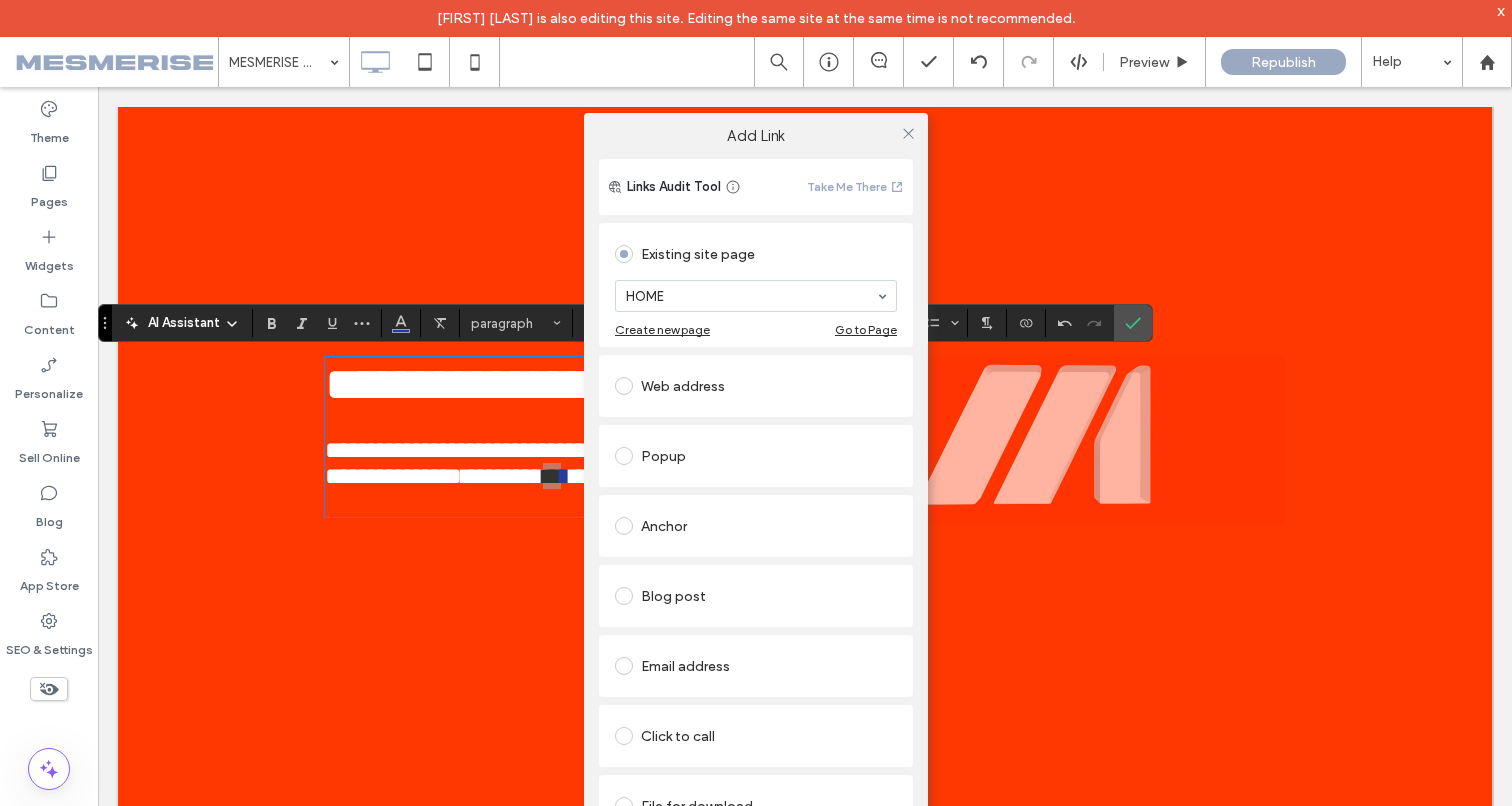 click on "Web address" at bounding box center (756, 386) 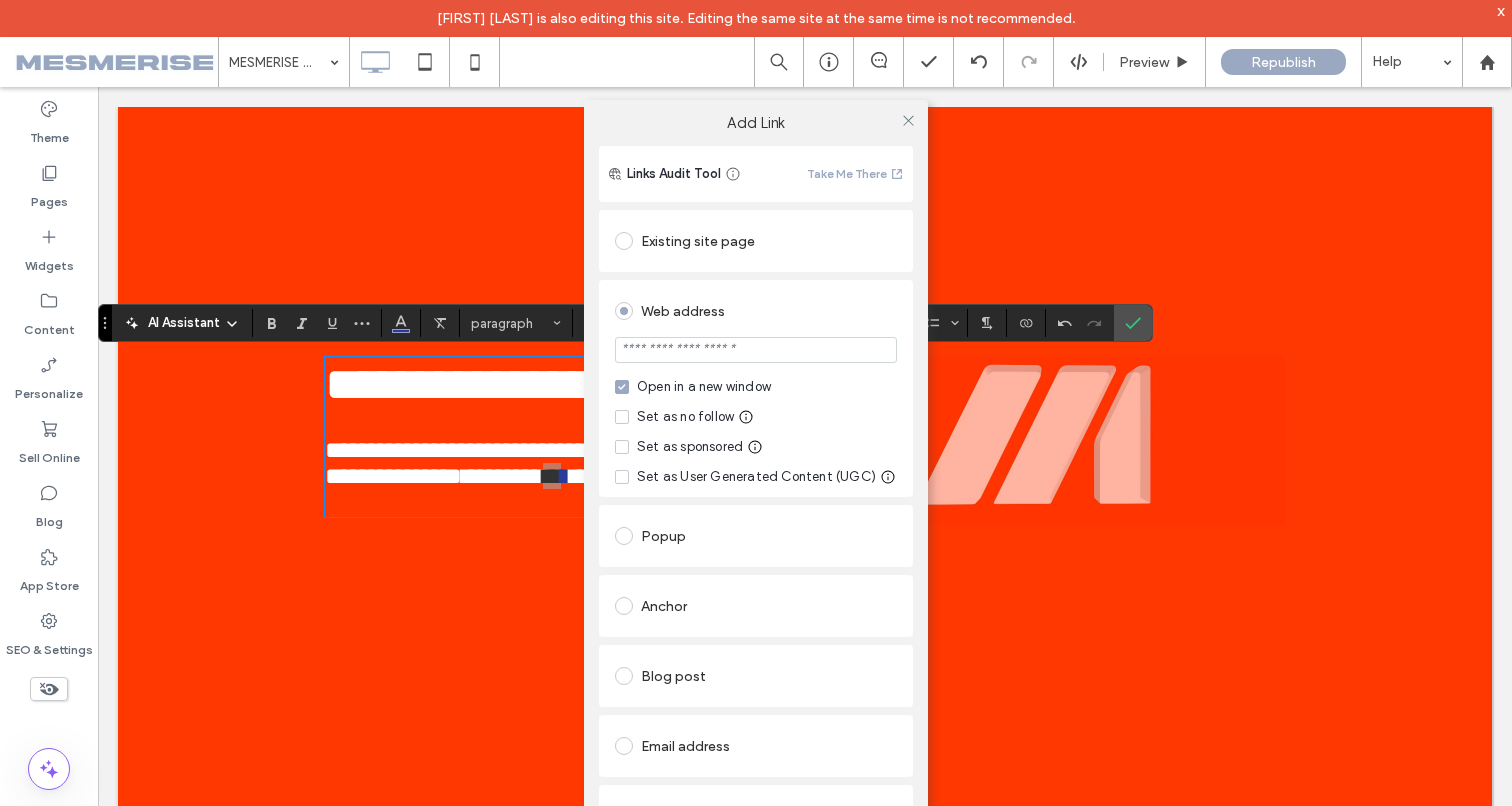 click at bounding box center [756, 350] 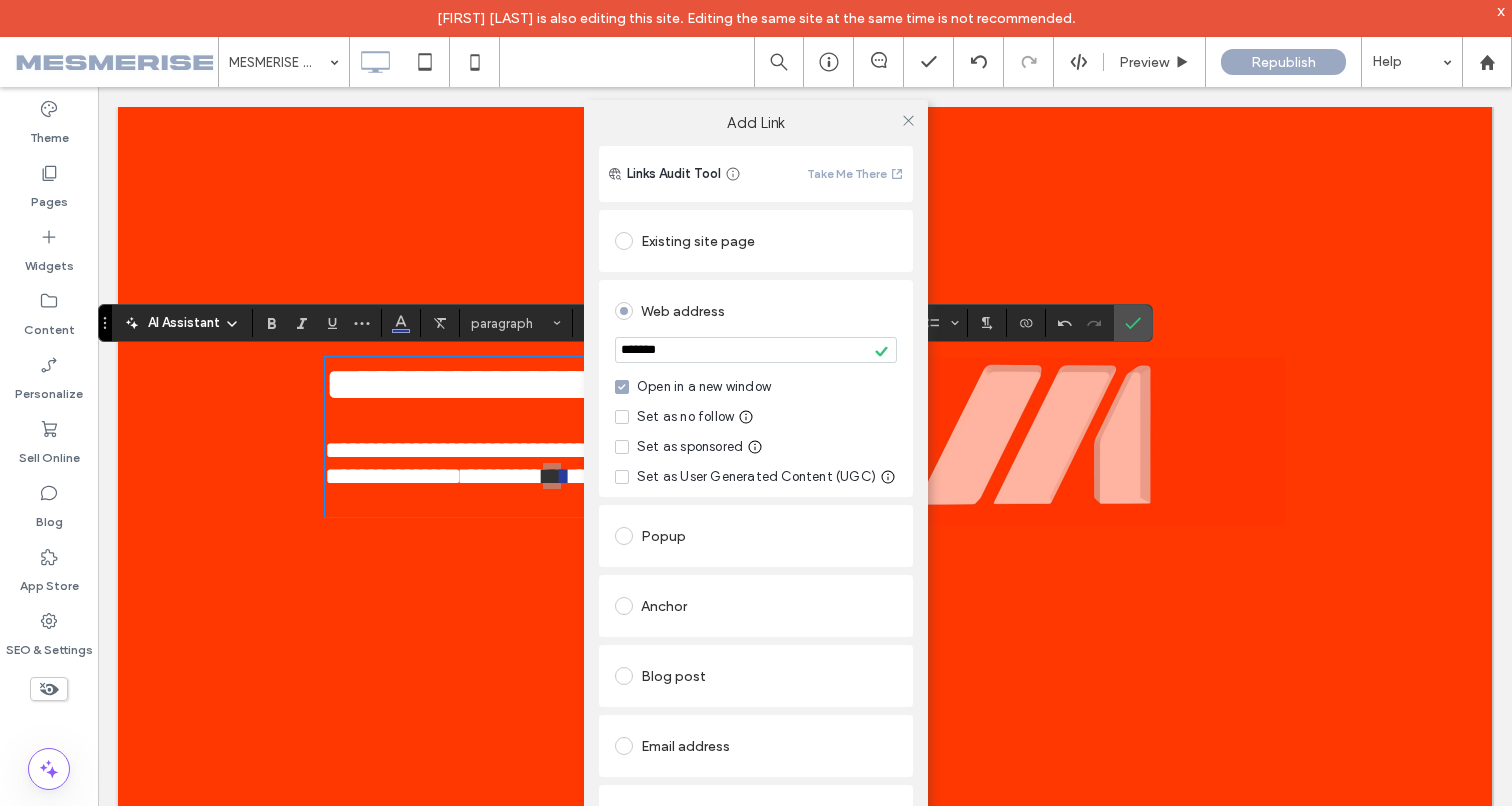 click on "*******" at bounding box center (756, 350) 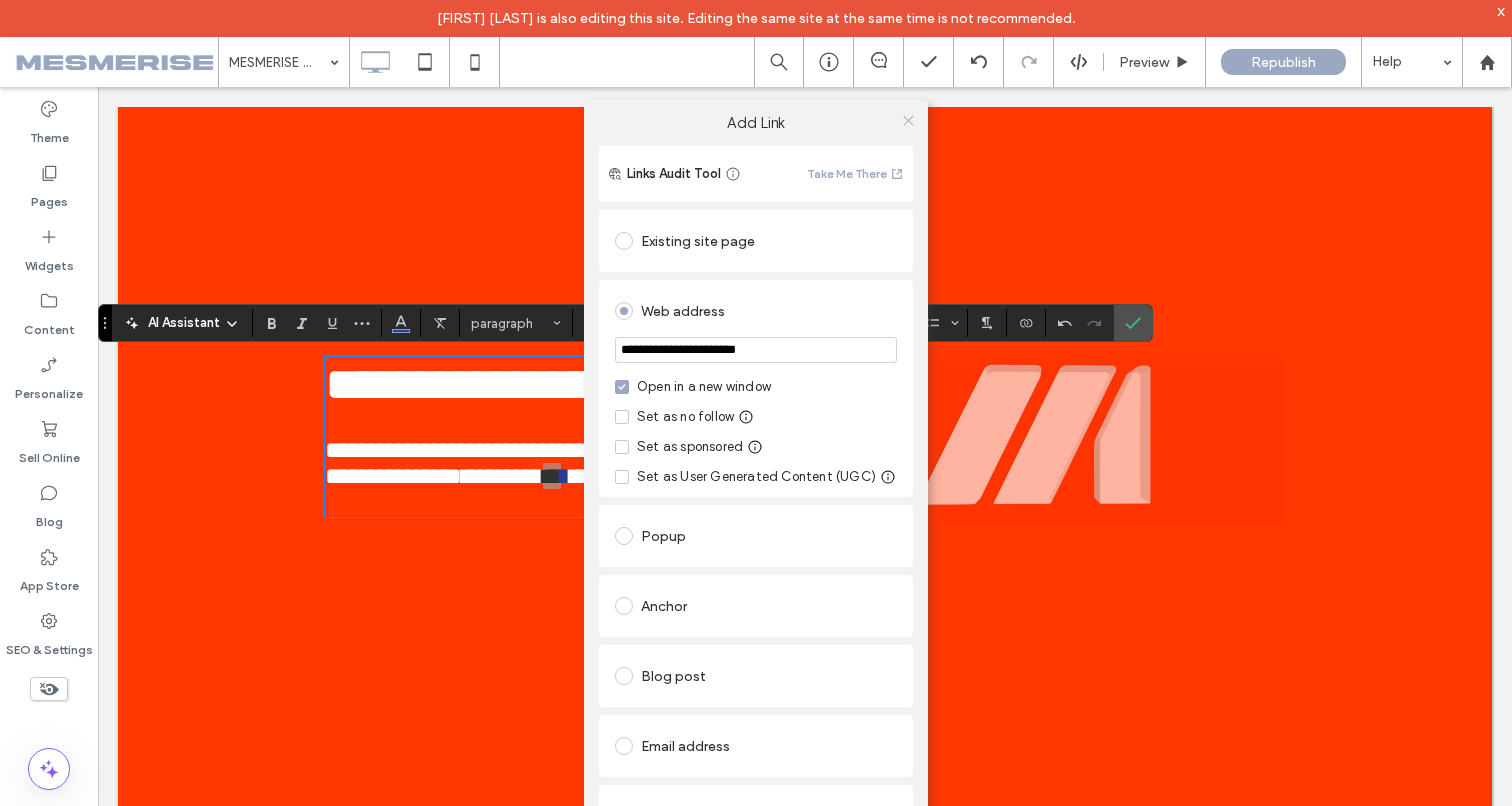type on "**********" 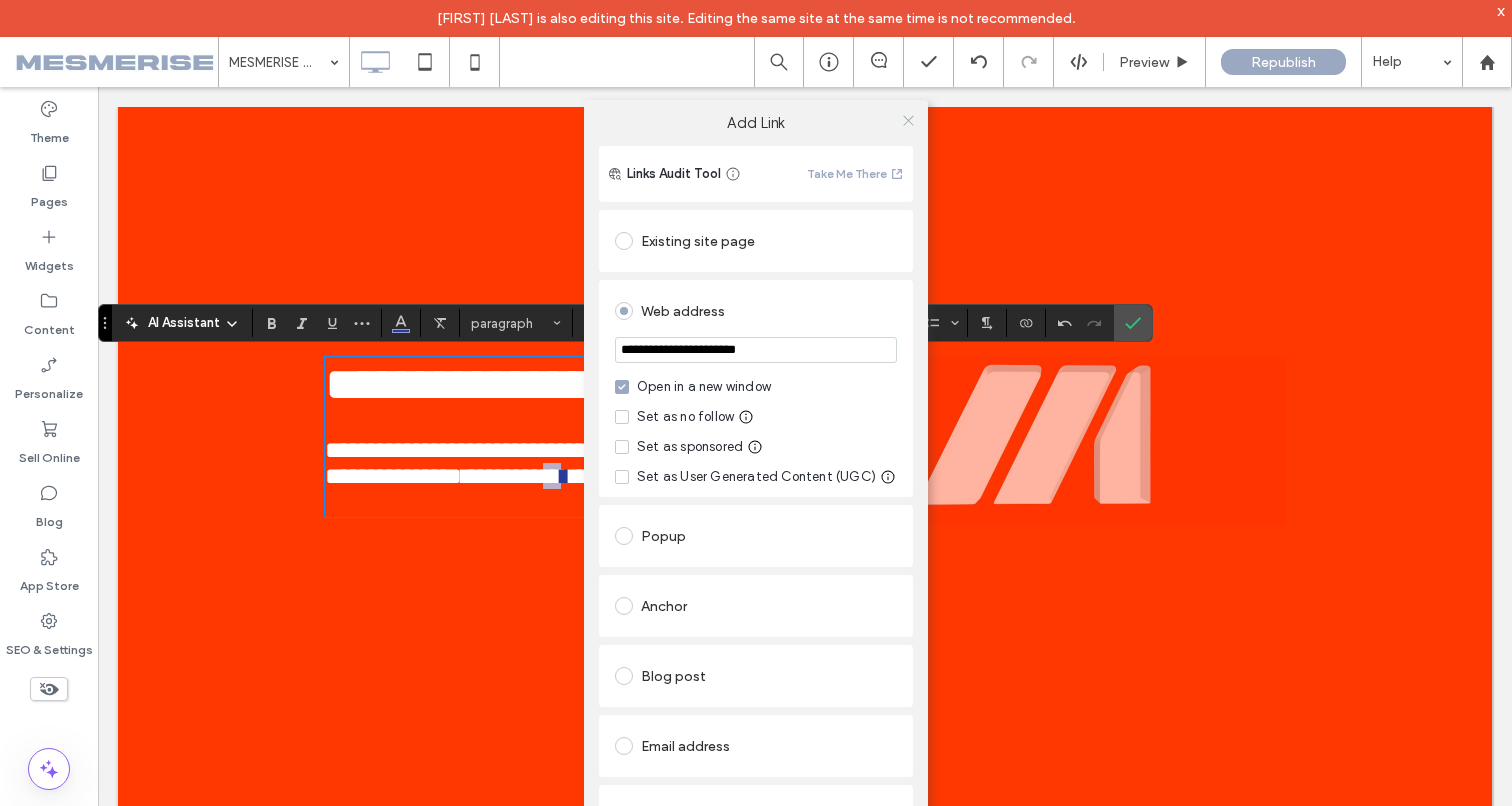 click 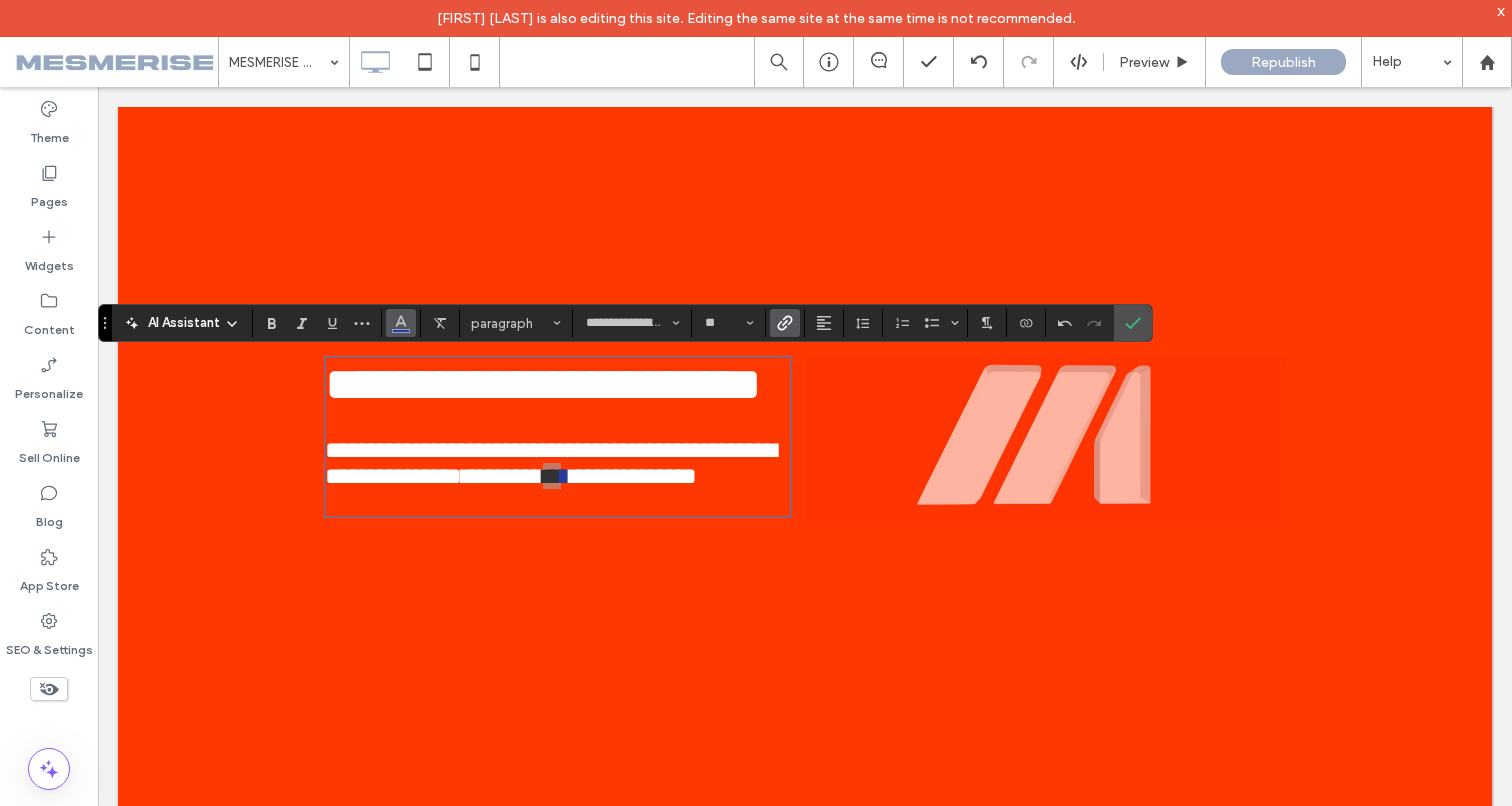 click at bounding box center [401, 323] 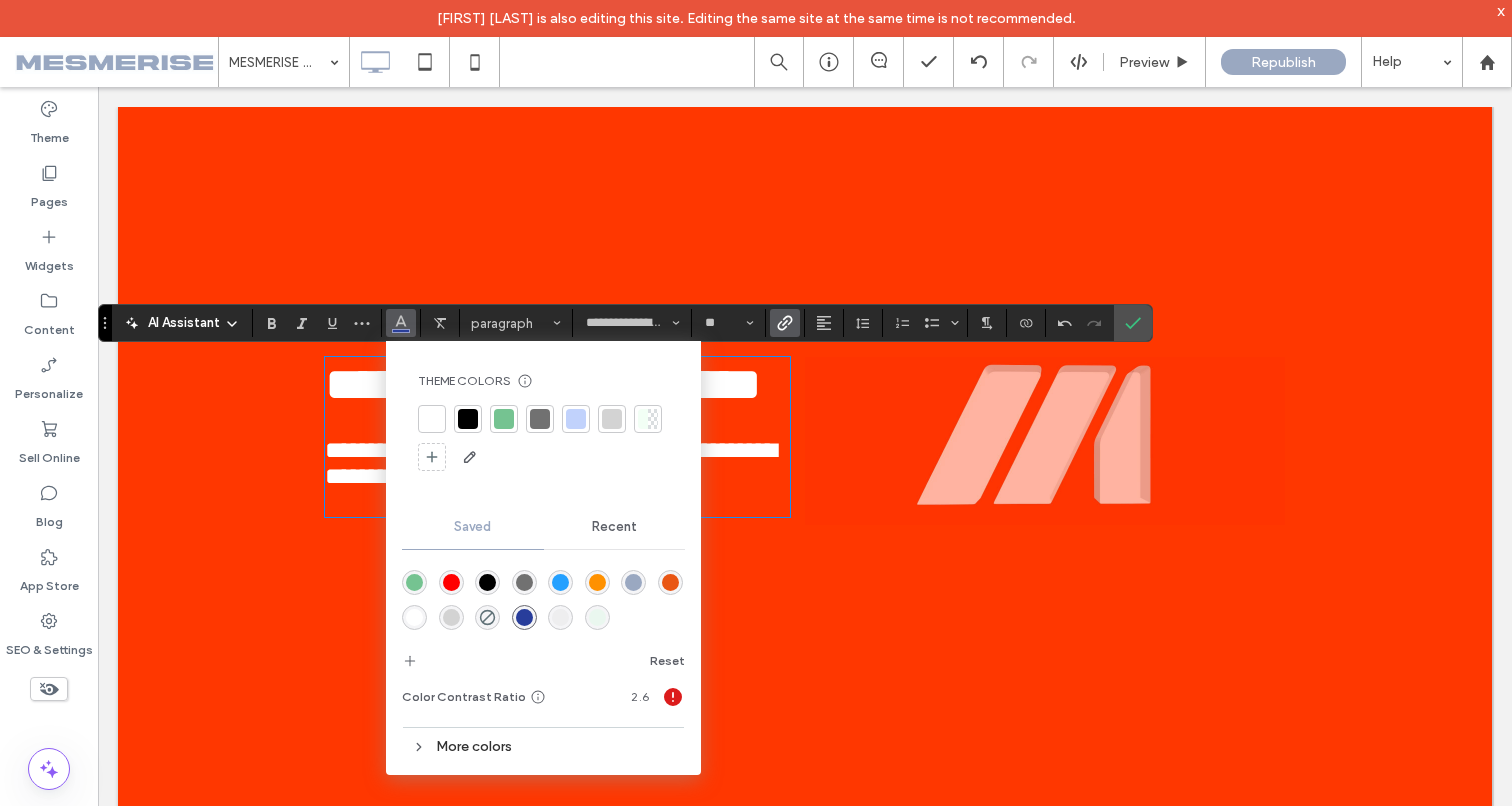 click at bounding box center (432, 419) 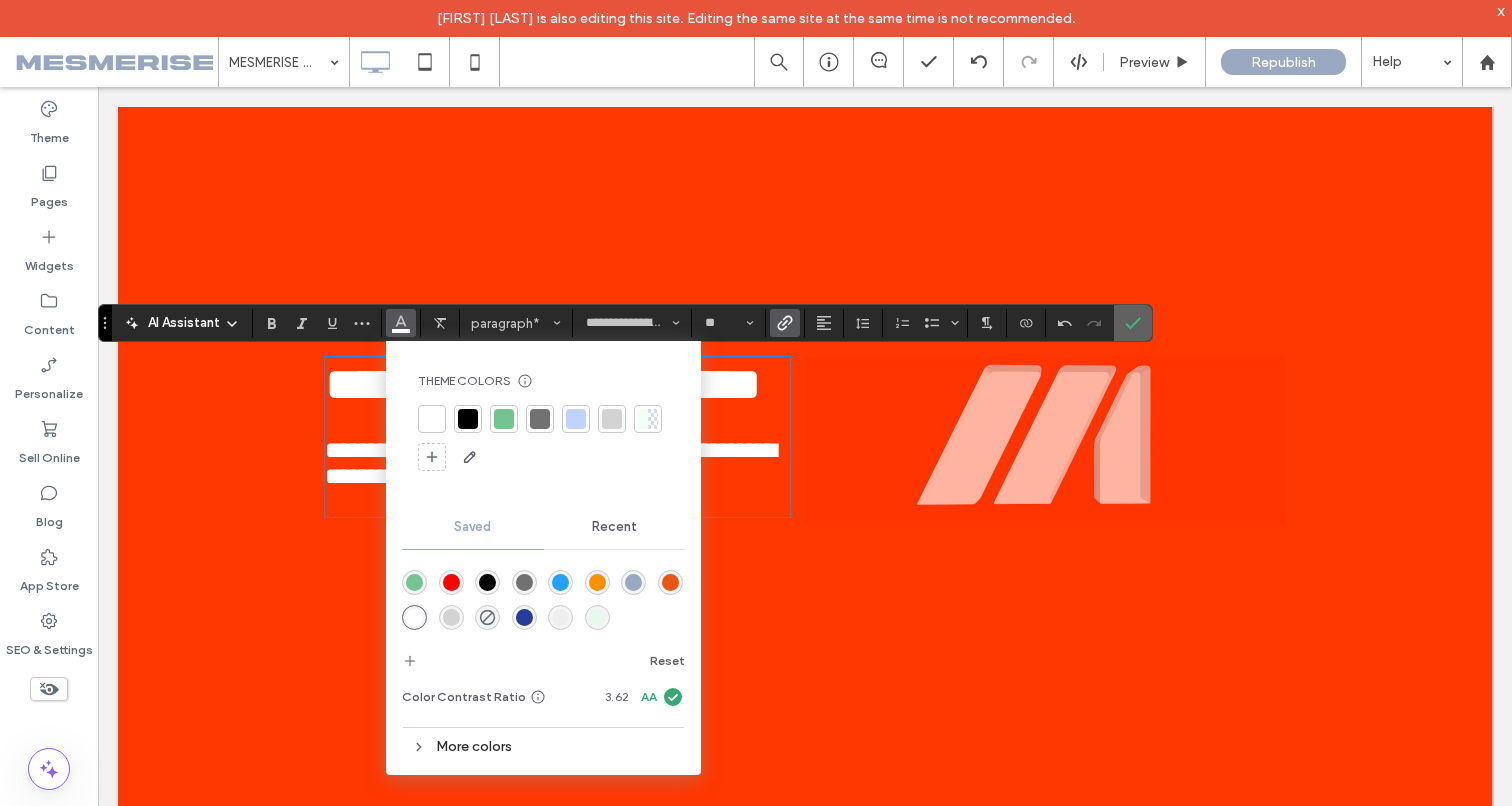 click 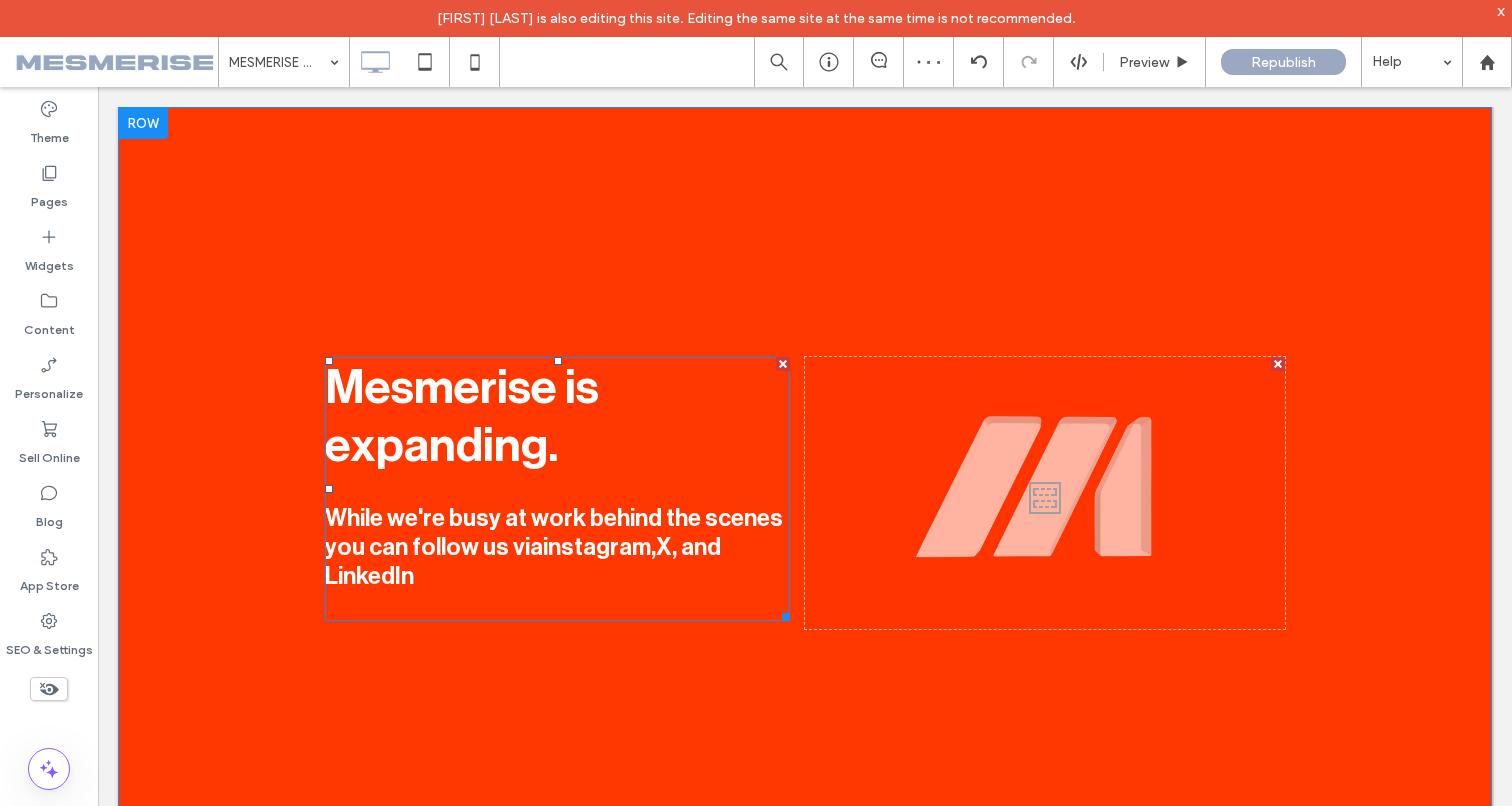 click on ", and LinkedIn" at bounding box center (523, 561) 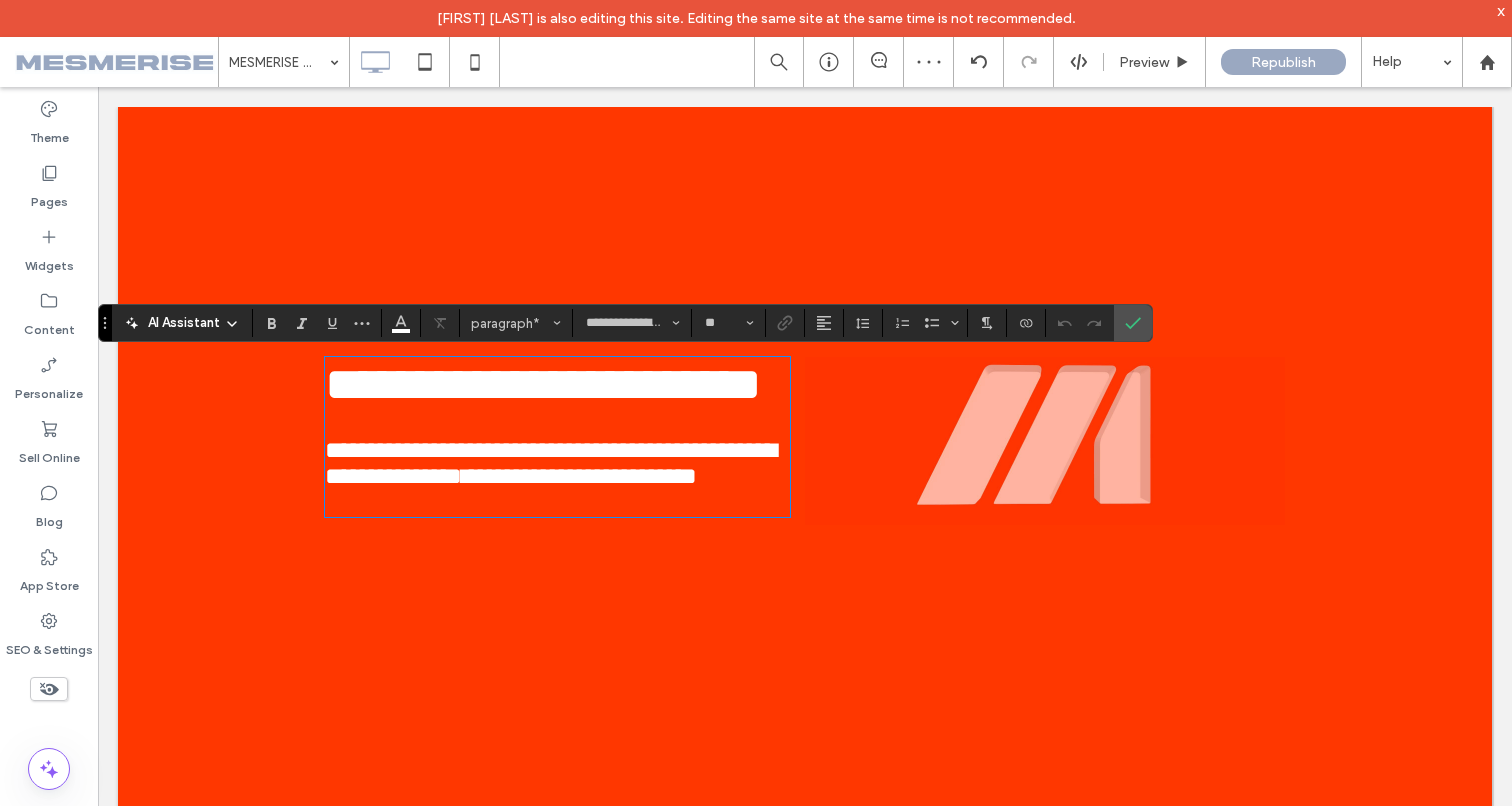 click on "**********" at bounding box center (633, 476) 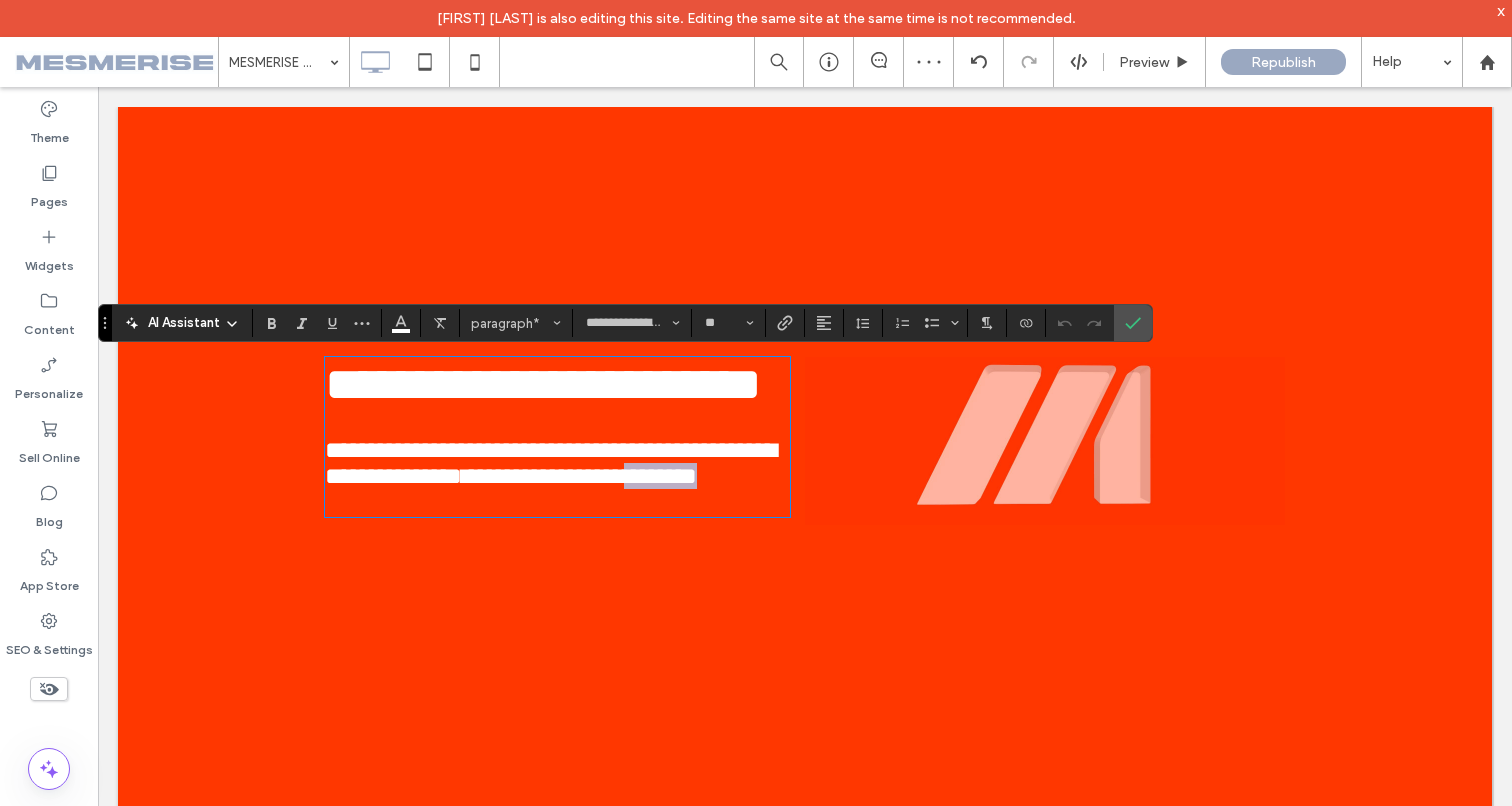 click on "**********" at bounding box center [633, 476] 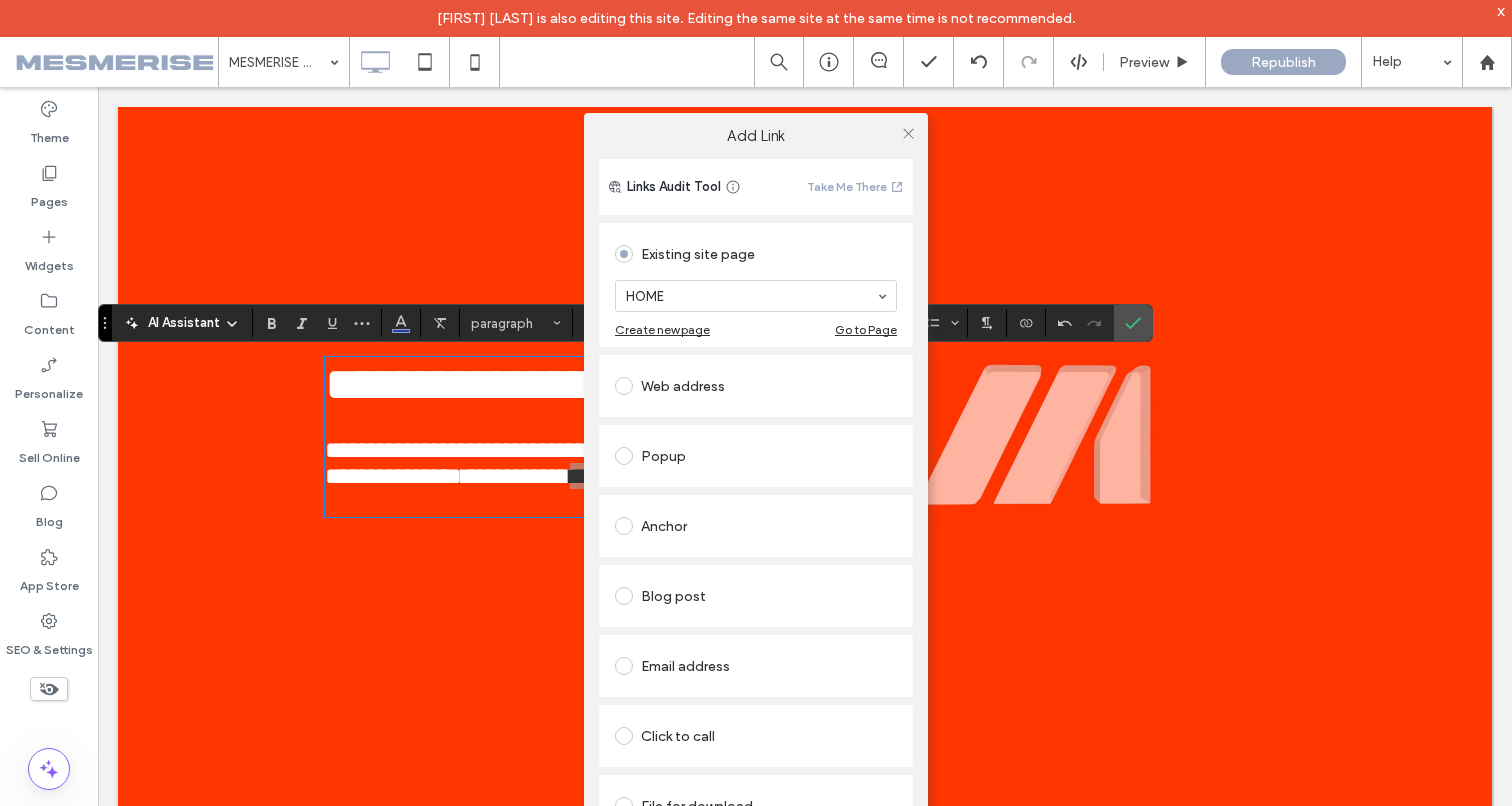 click on "Web address" at bounding box center [756, 386] 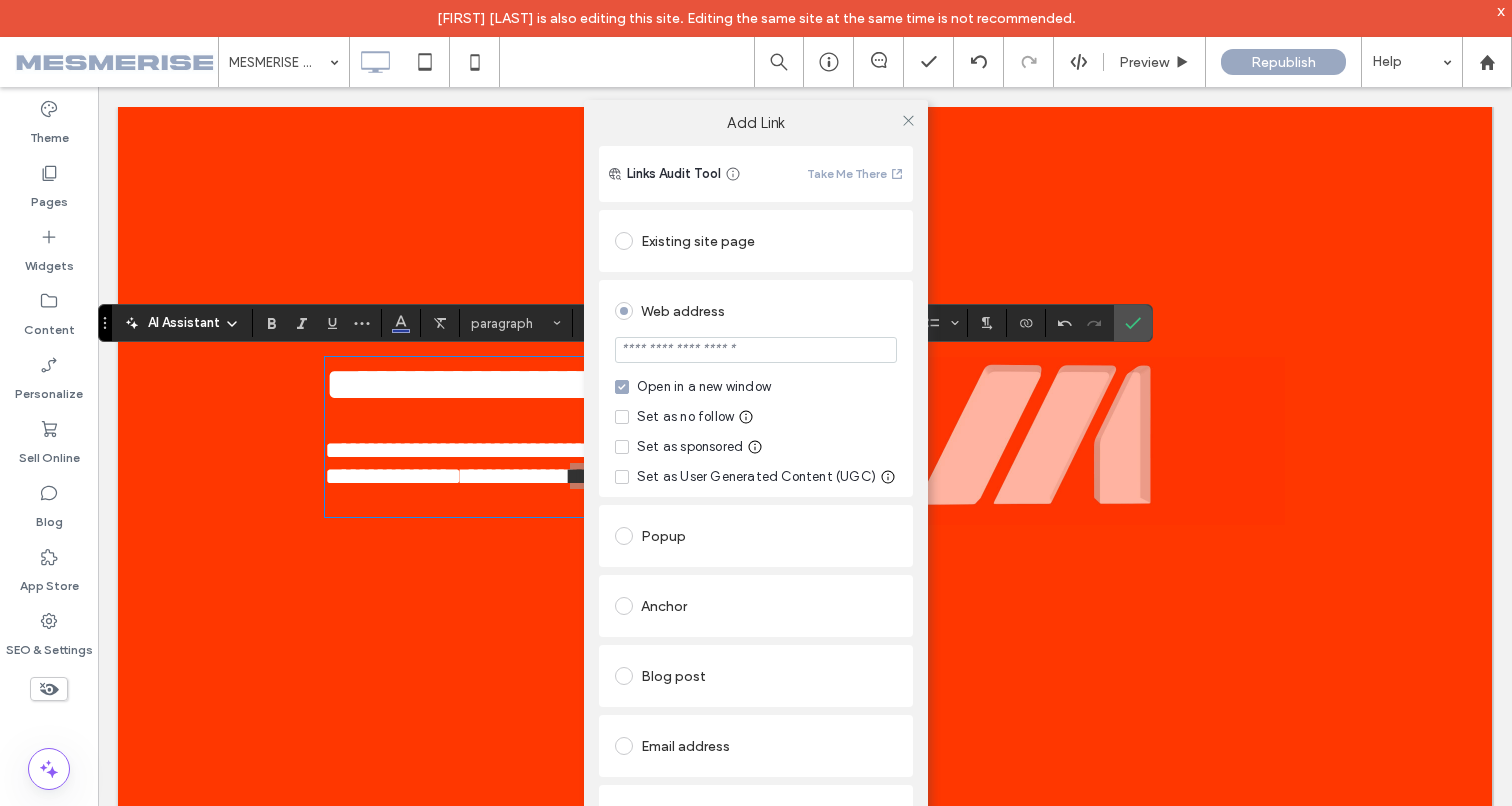 click at bounding box center [756, 350] 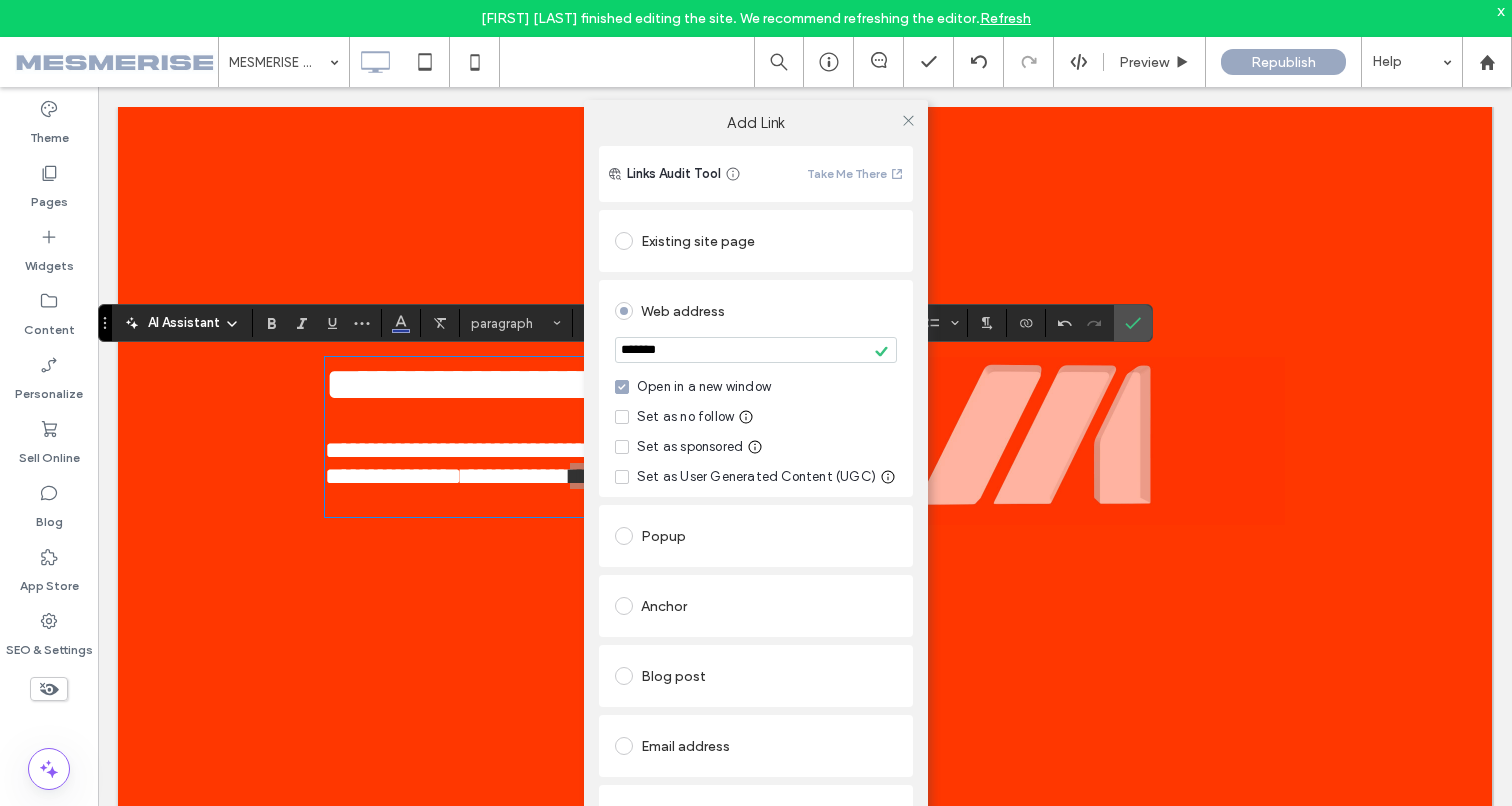 click on "*******" at bounding box center [756, 350] 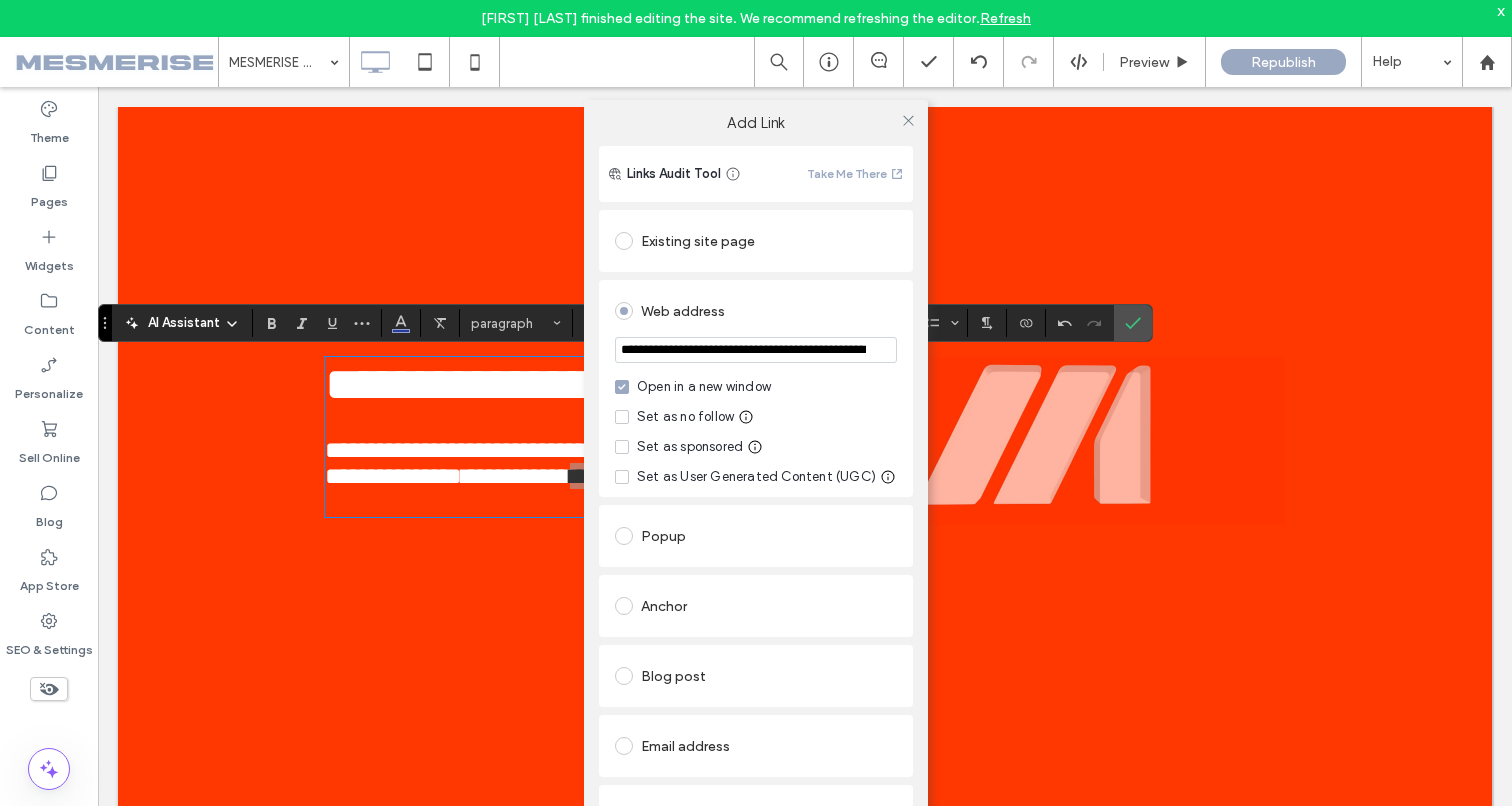 scroll, scrollTop: 0, scrollLeft: 79, axis: horizontal 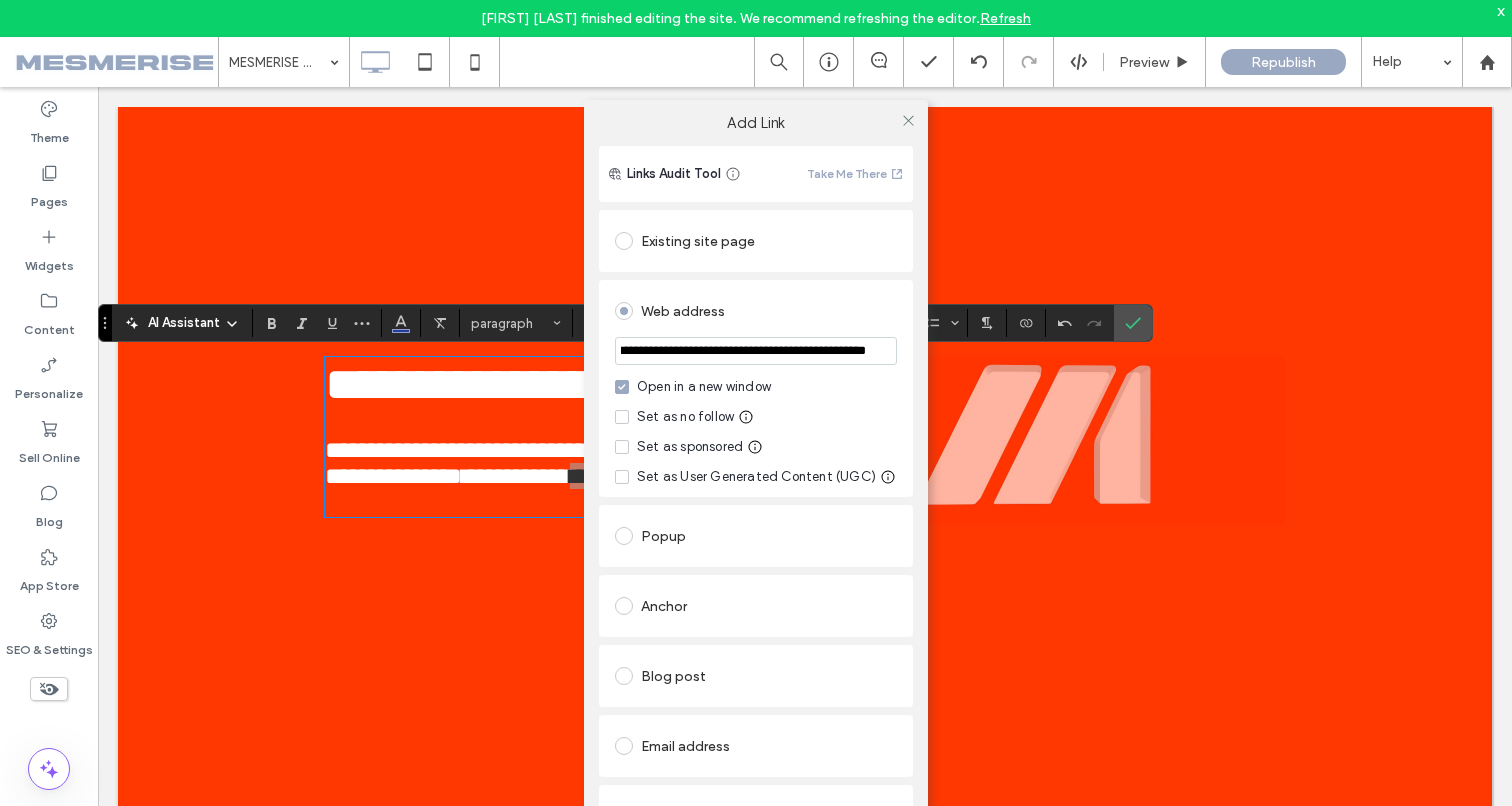 click on "**********" at bounding box center (756, 351) 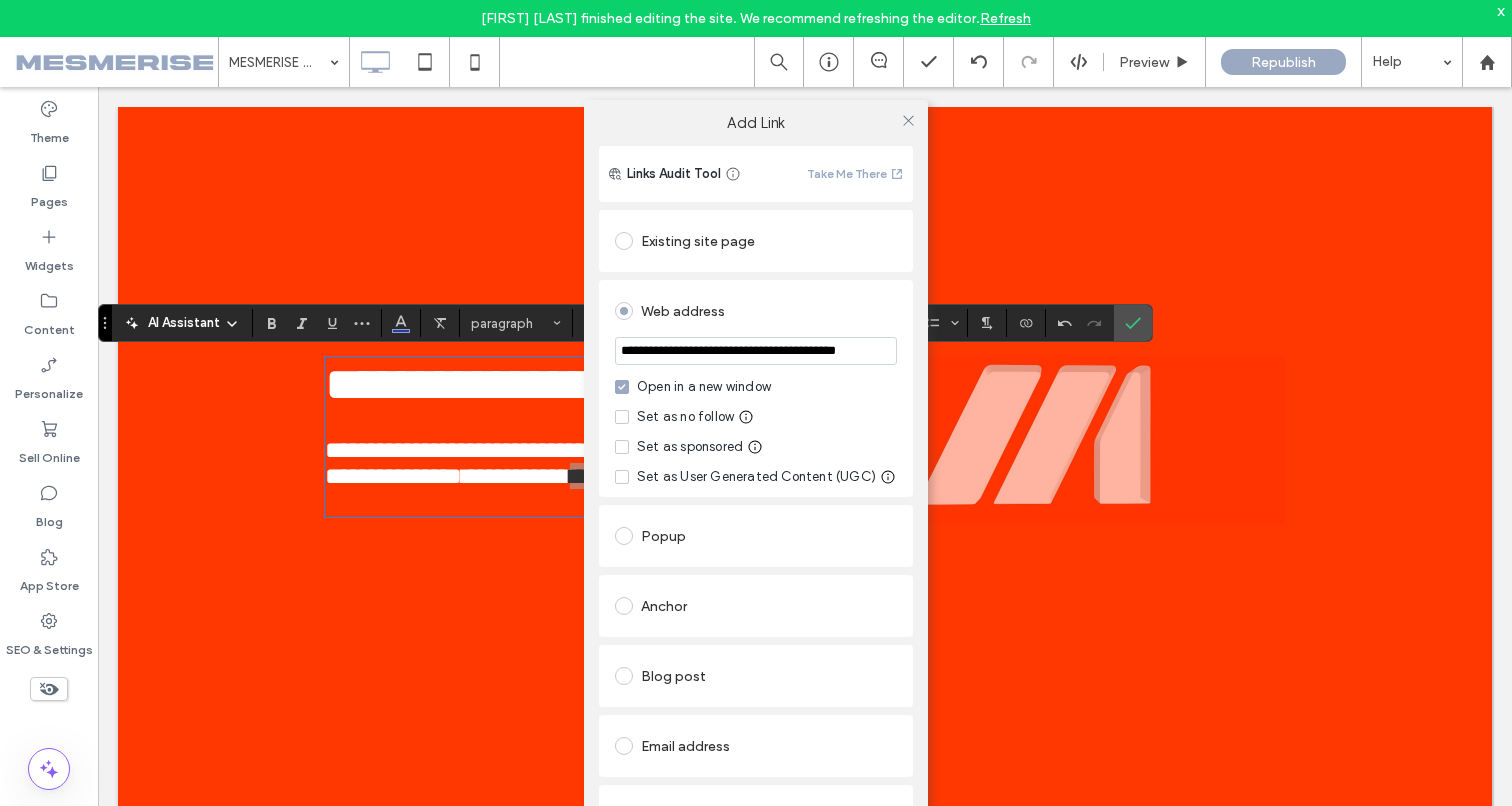 scroll, scrollTop: 0, scrollLeft: 39, axis: horizontal 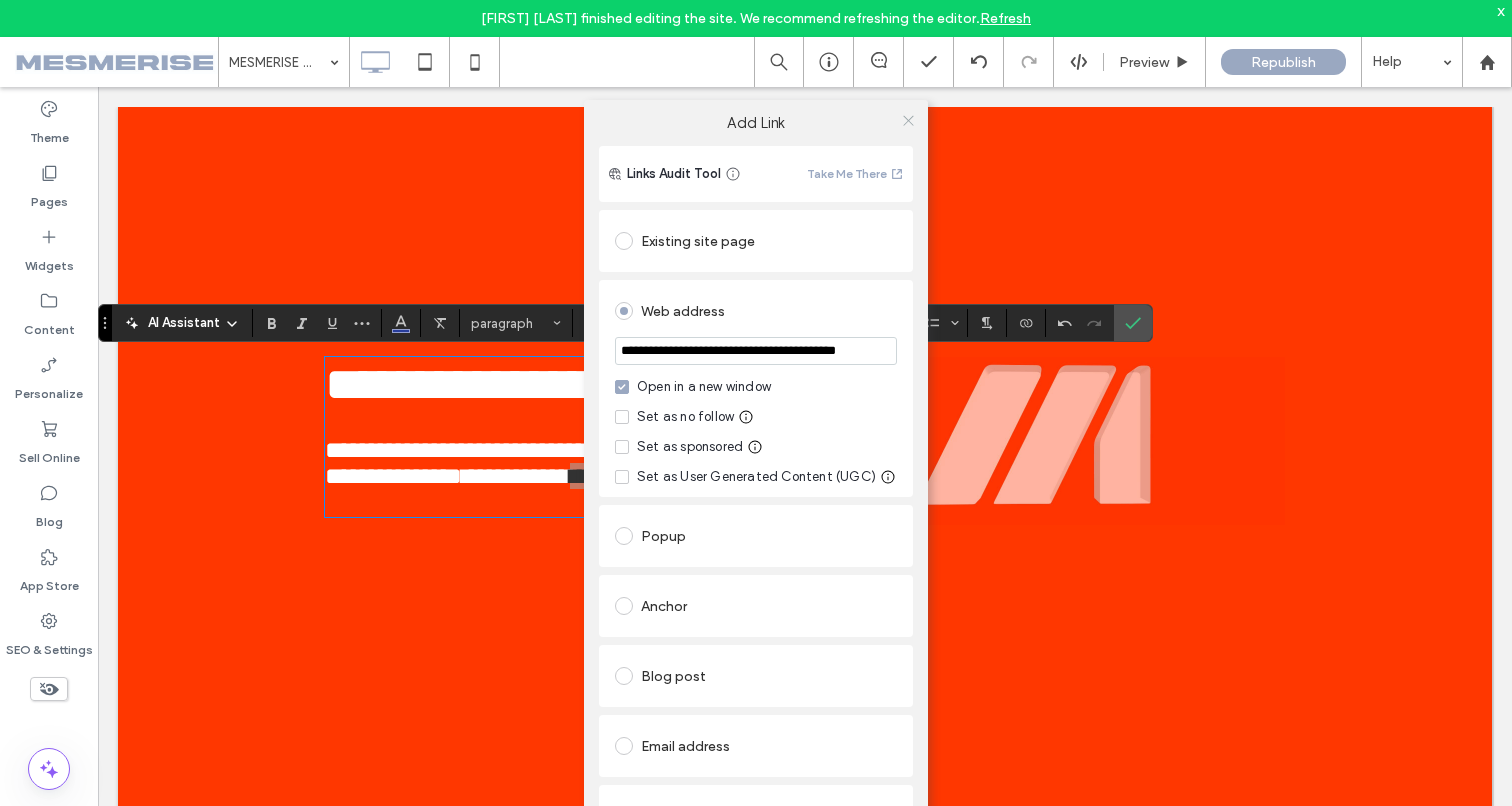 type on "**********" 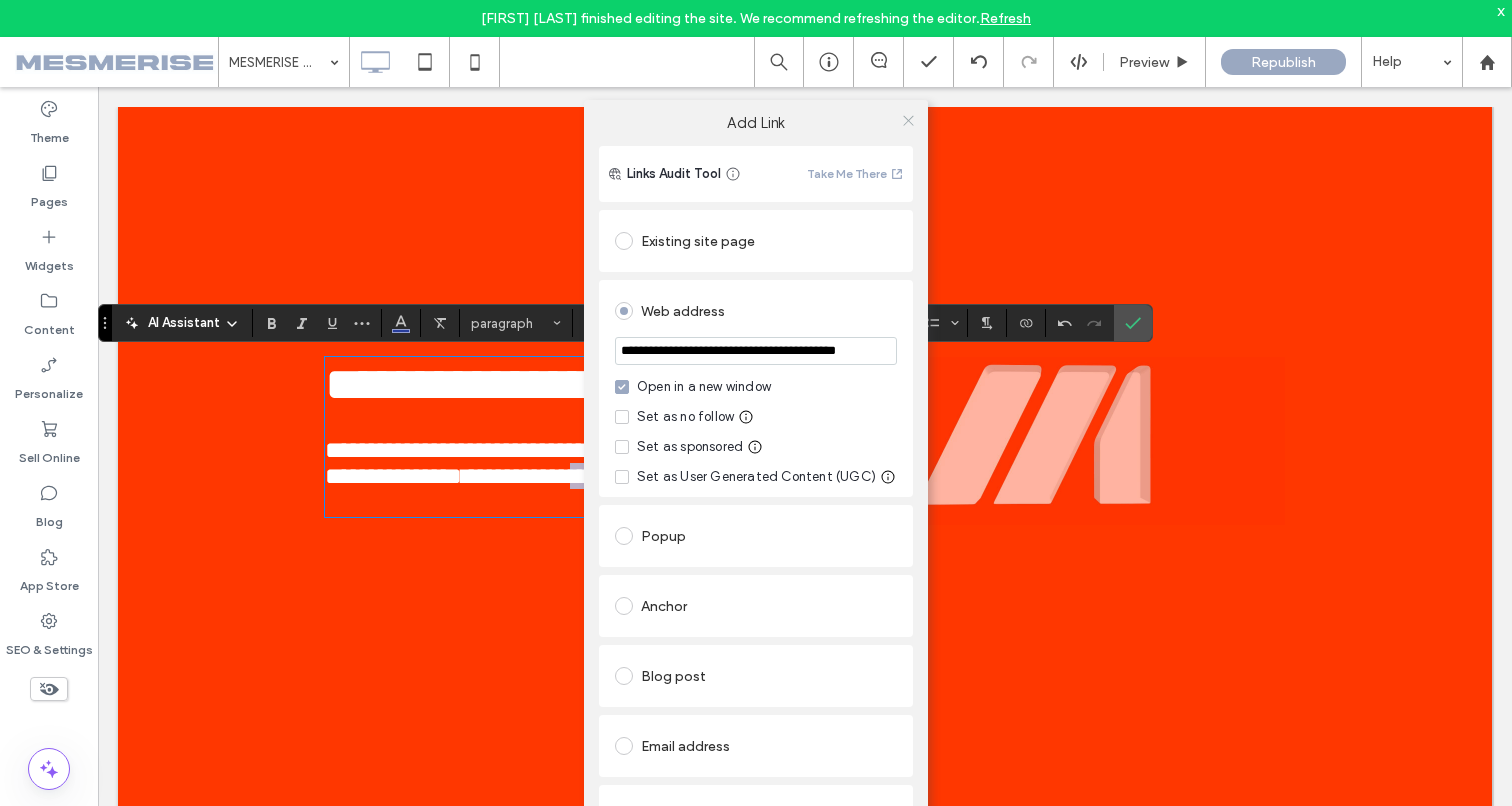 click 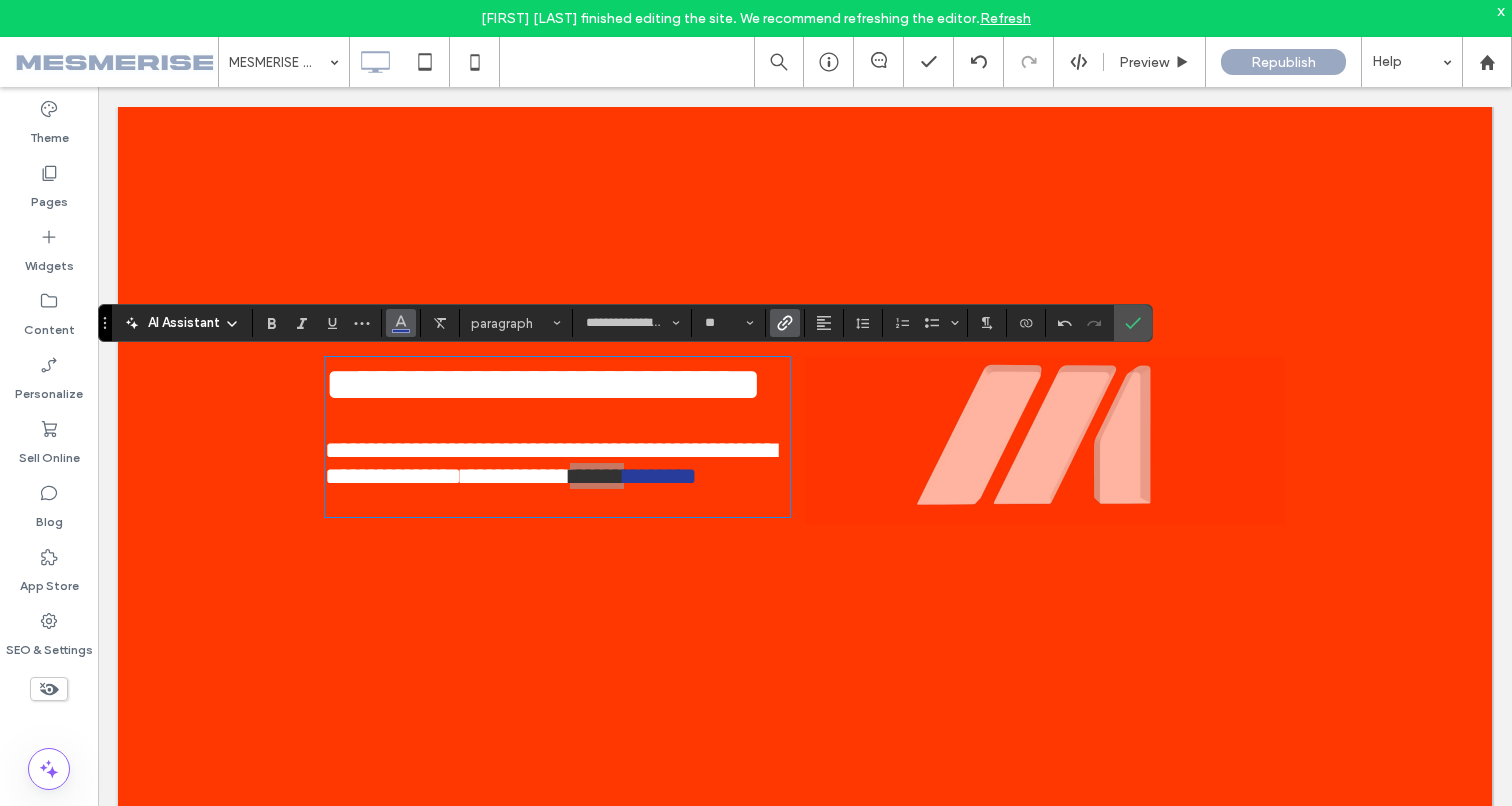 click 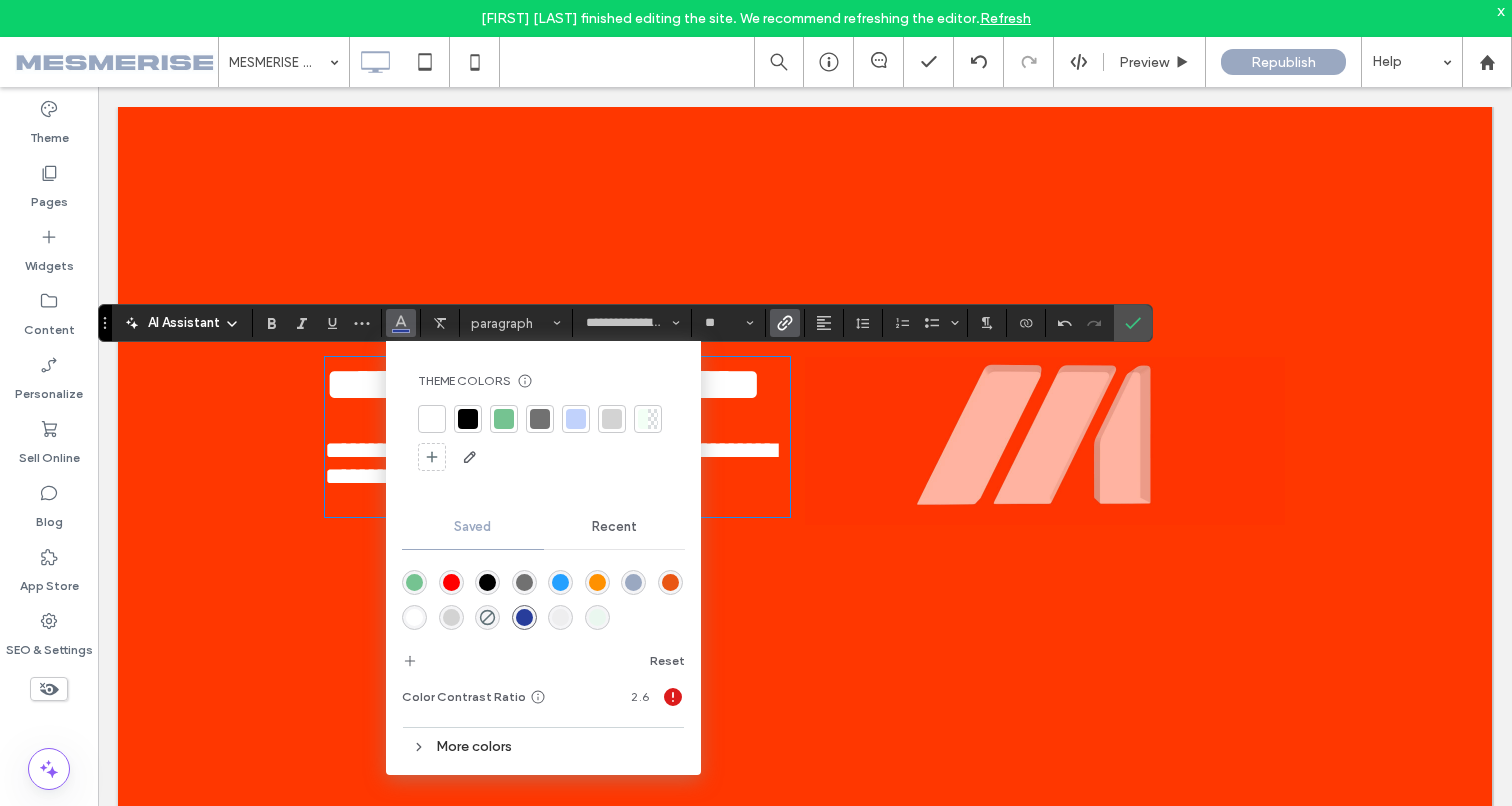 click at bounding box center [432, 419] 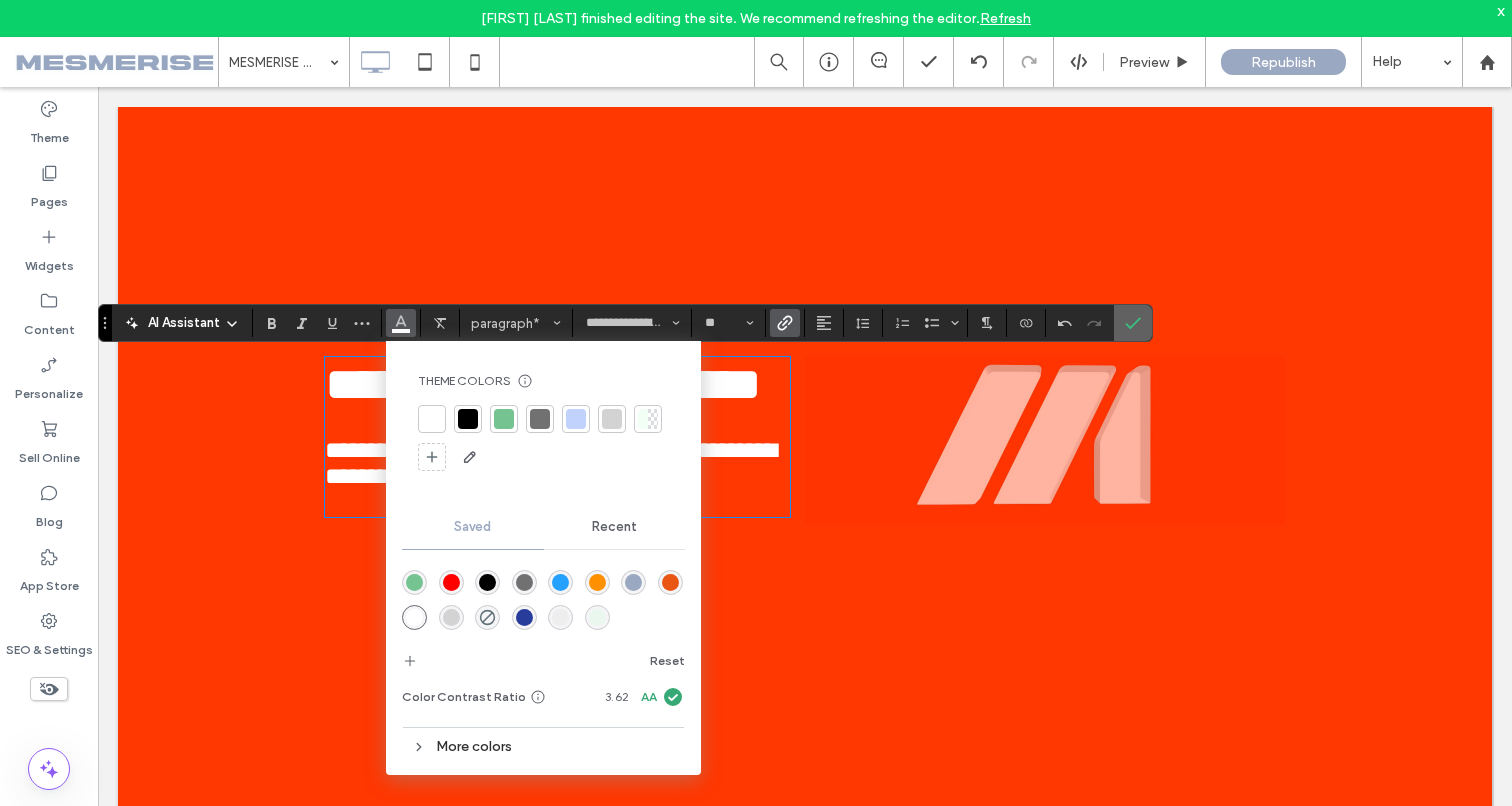 click 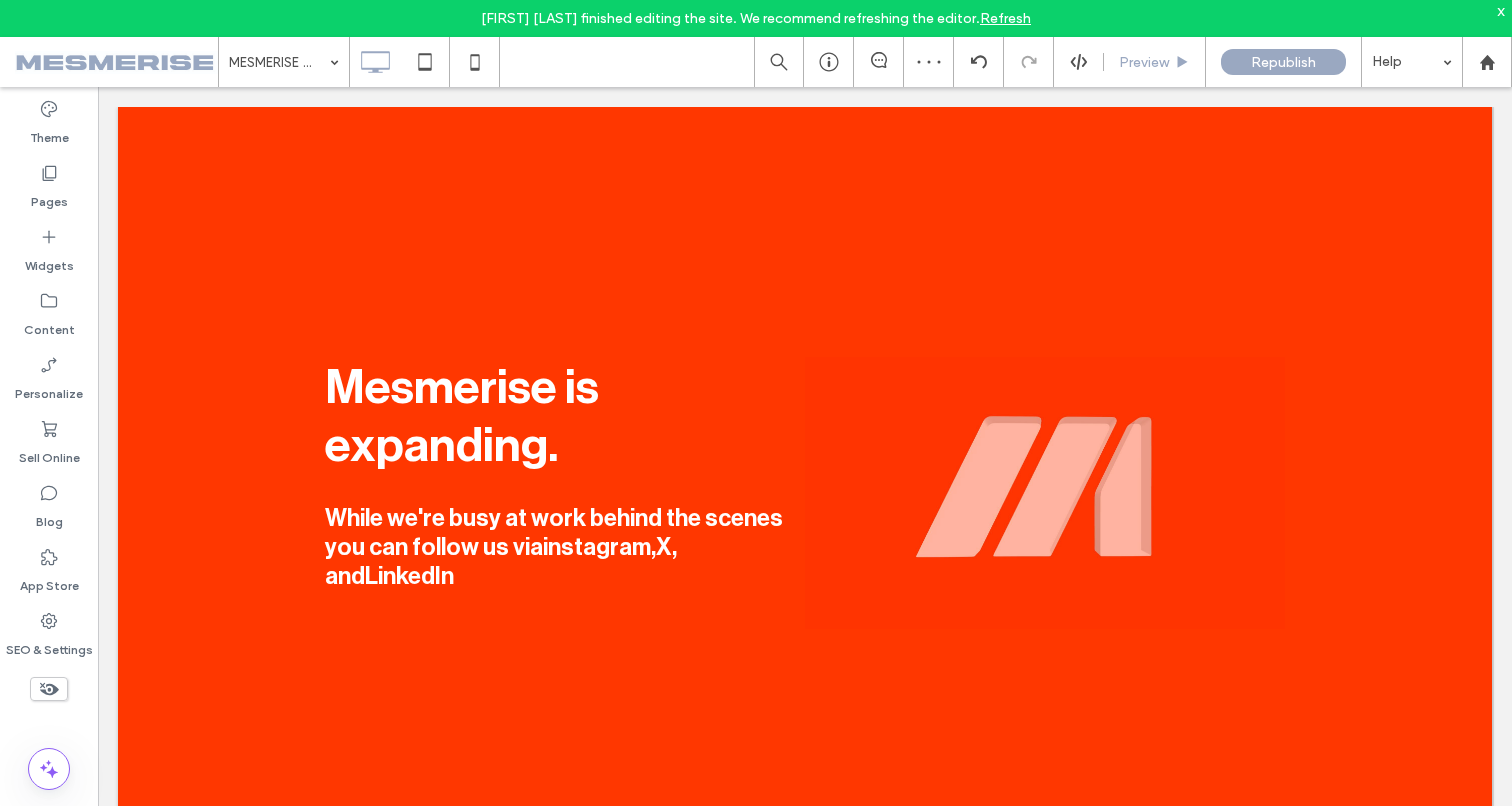 click on "Preview" at bounding box center [1144, 62] 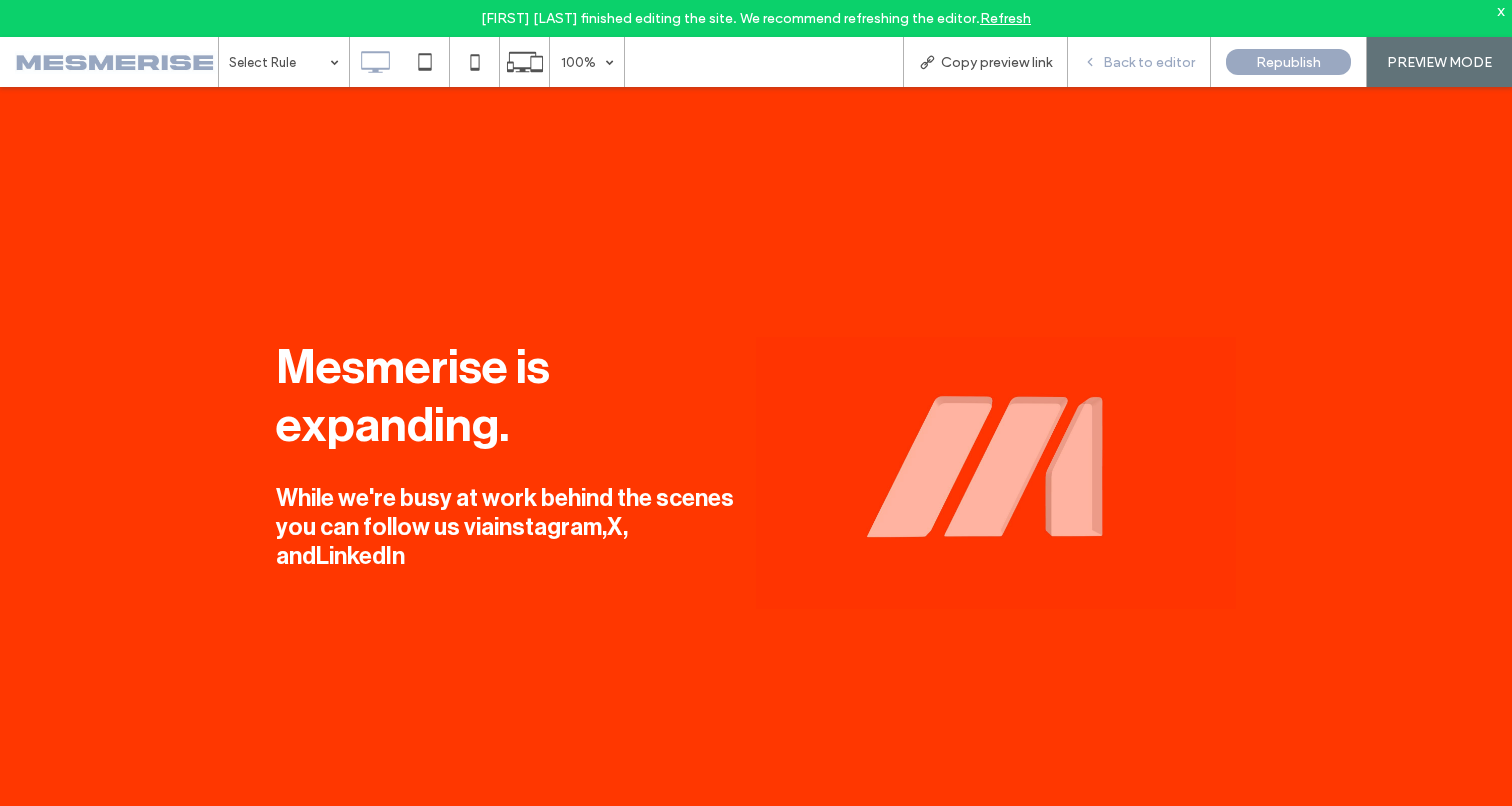 click on "Back to editor" at bounding box center (1149, 62) 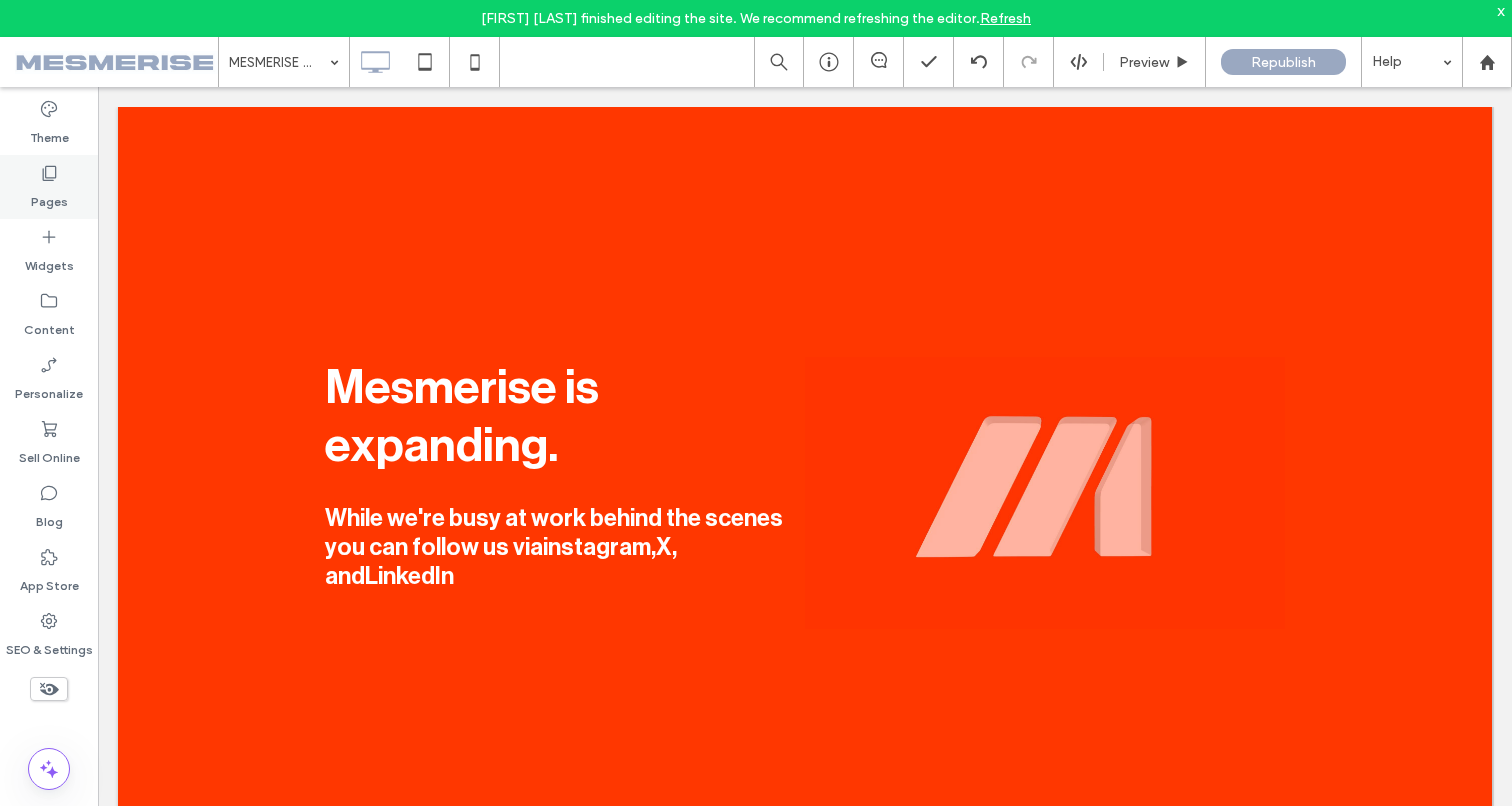 click on "Pages" at bounding box center [49, 197] 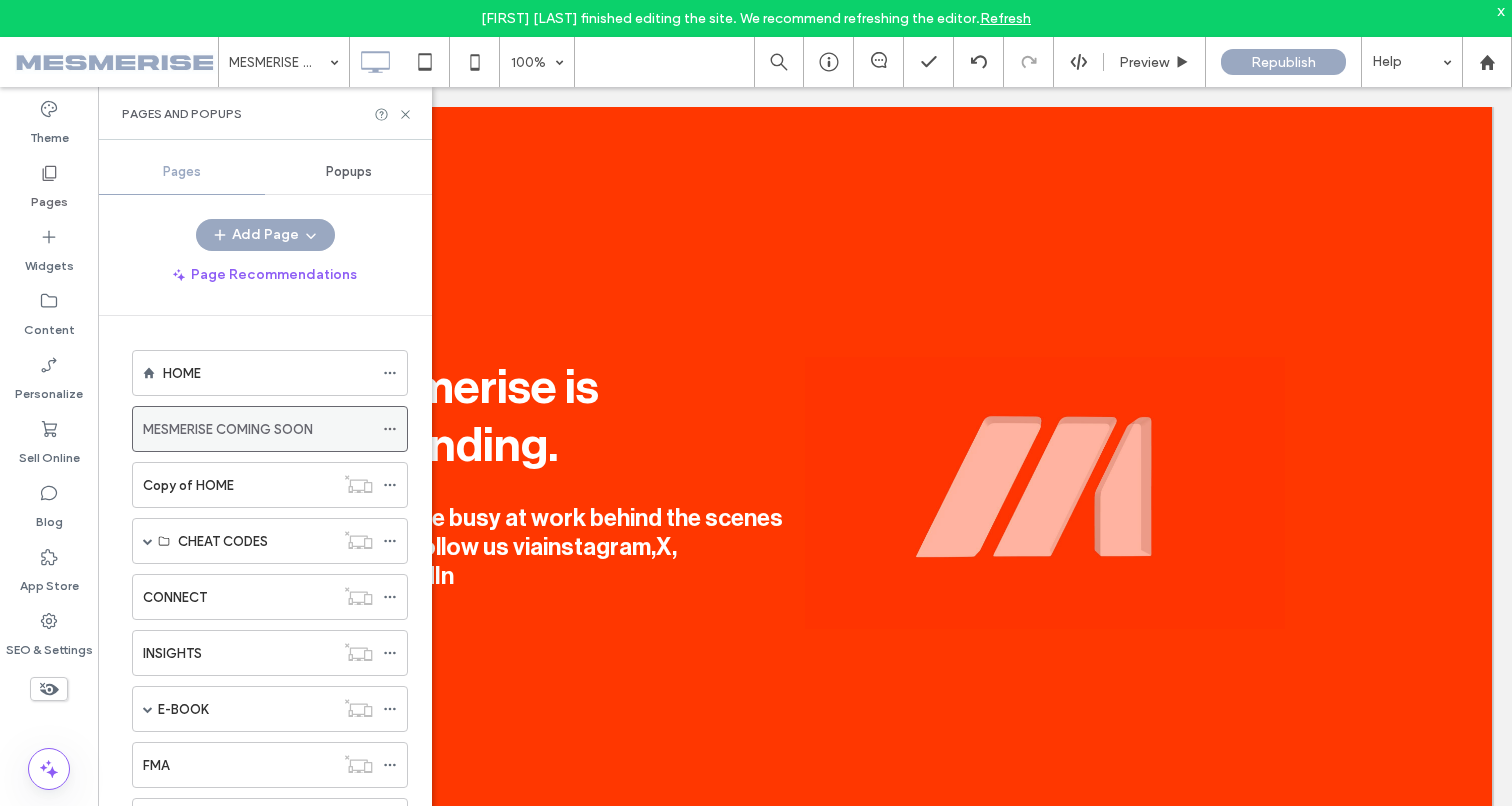 click at bounding box center (395, 429) 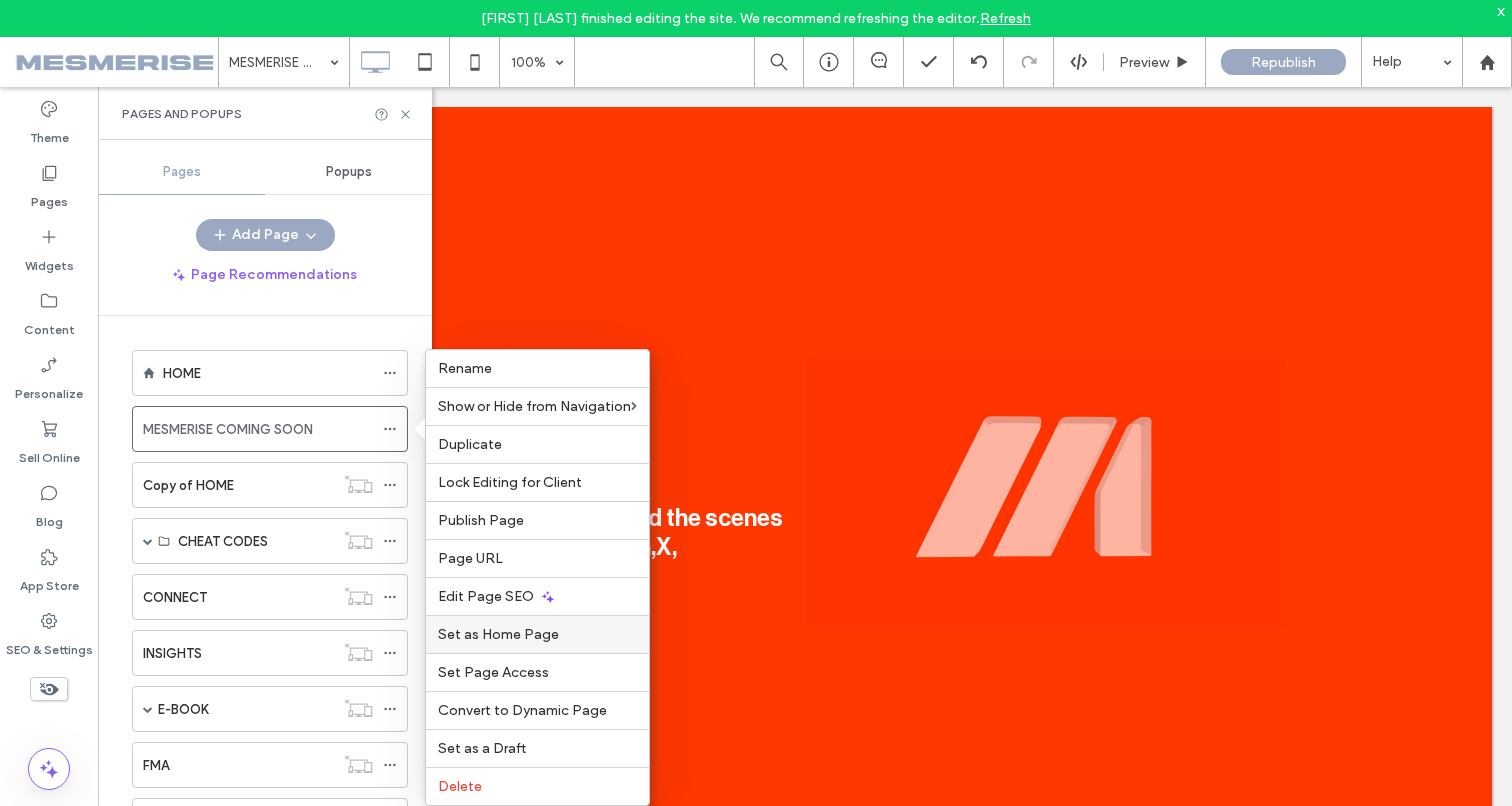 click on "Set as Home Page" at bounding box center (498, 634) 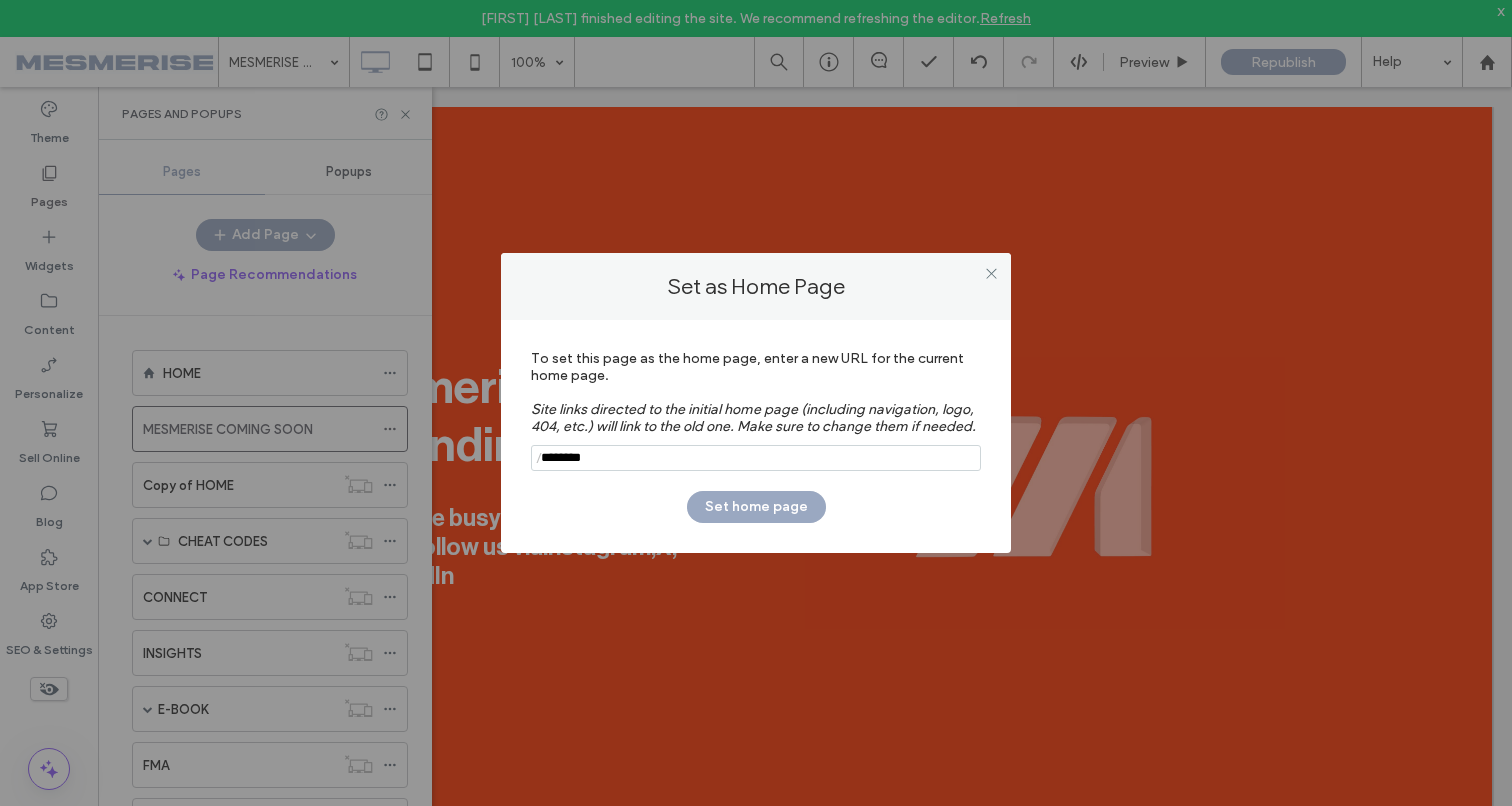 click at bounding box center [756, 458] 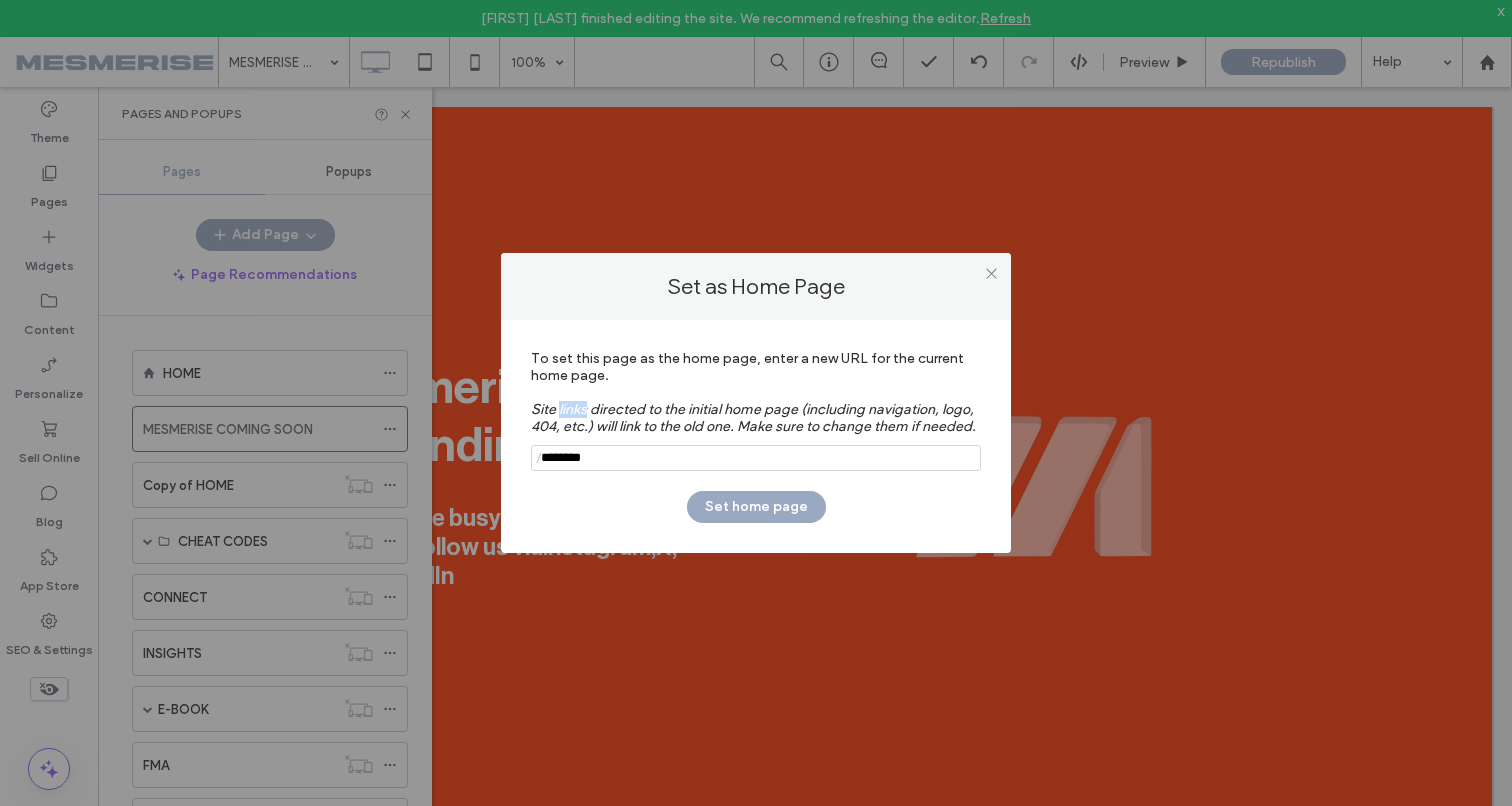 click on "Site links directed to the initial home page (including navigation, logo, 404, etc.) will link to the old one. Make sure to change them if needed." at bounding box center (753, 418) 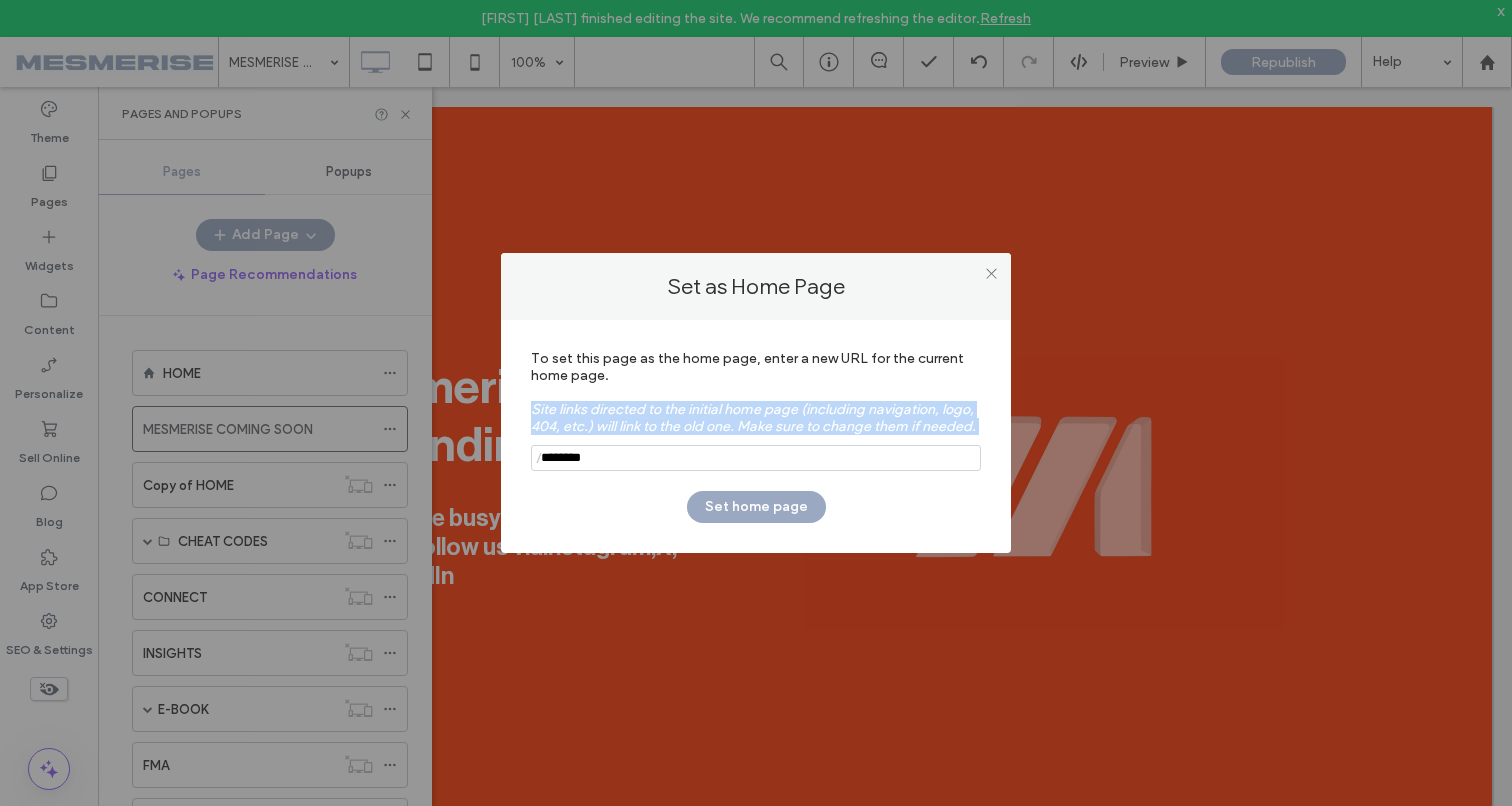 click on "Site links directed to the initial home page (including navigation, logo, 404, etc.) will link to the old one. Make sure to change them if needed." at bounding box center (753, 418) 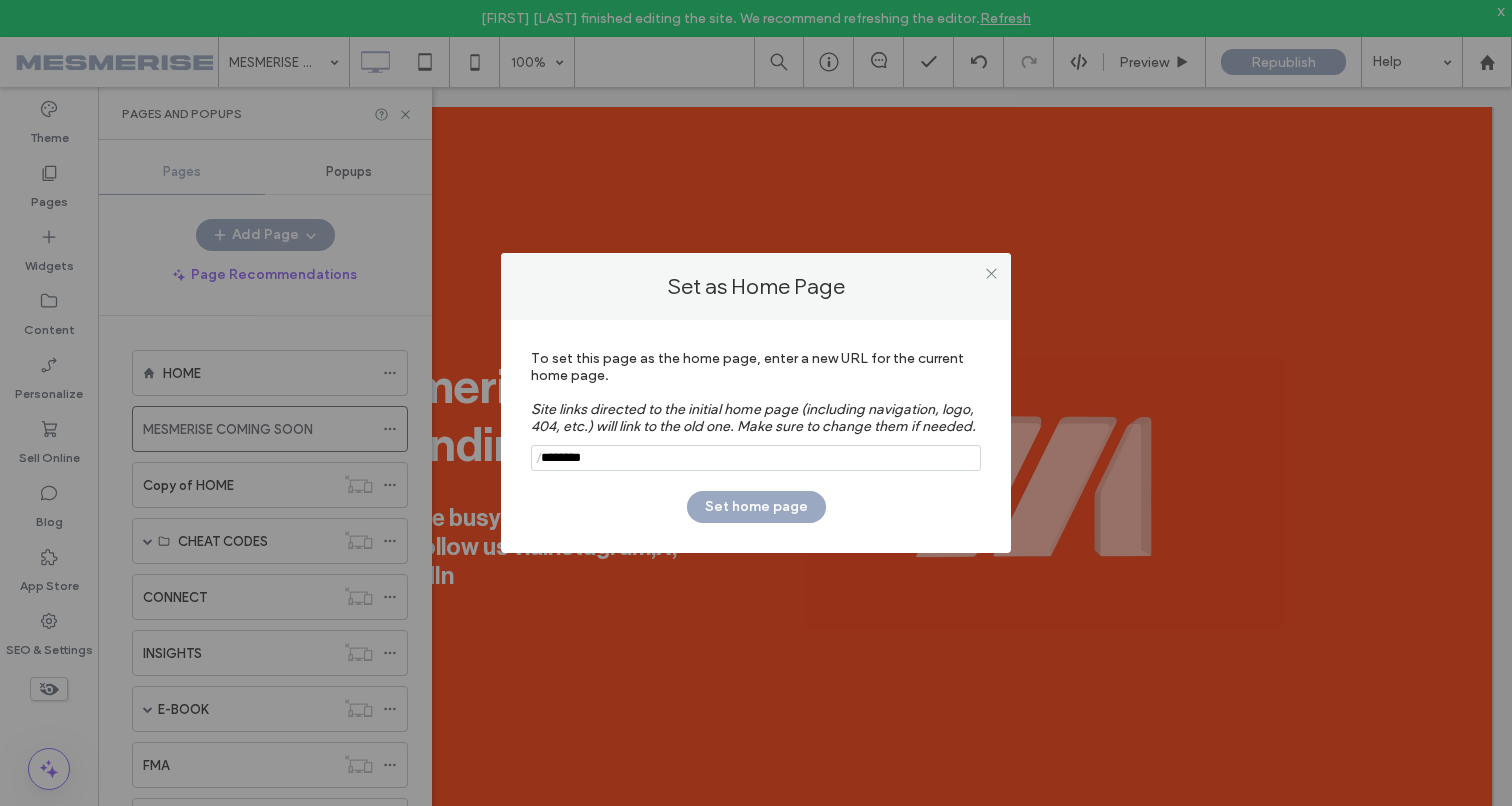 click at bounding box center [756, 458] 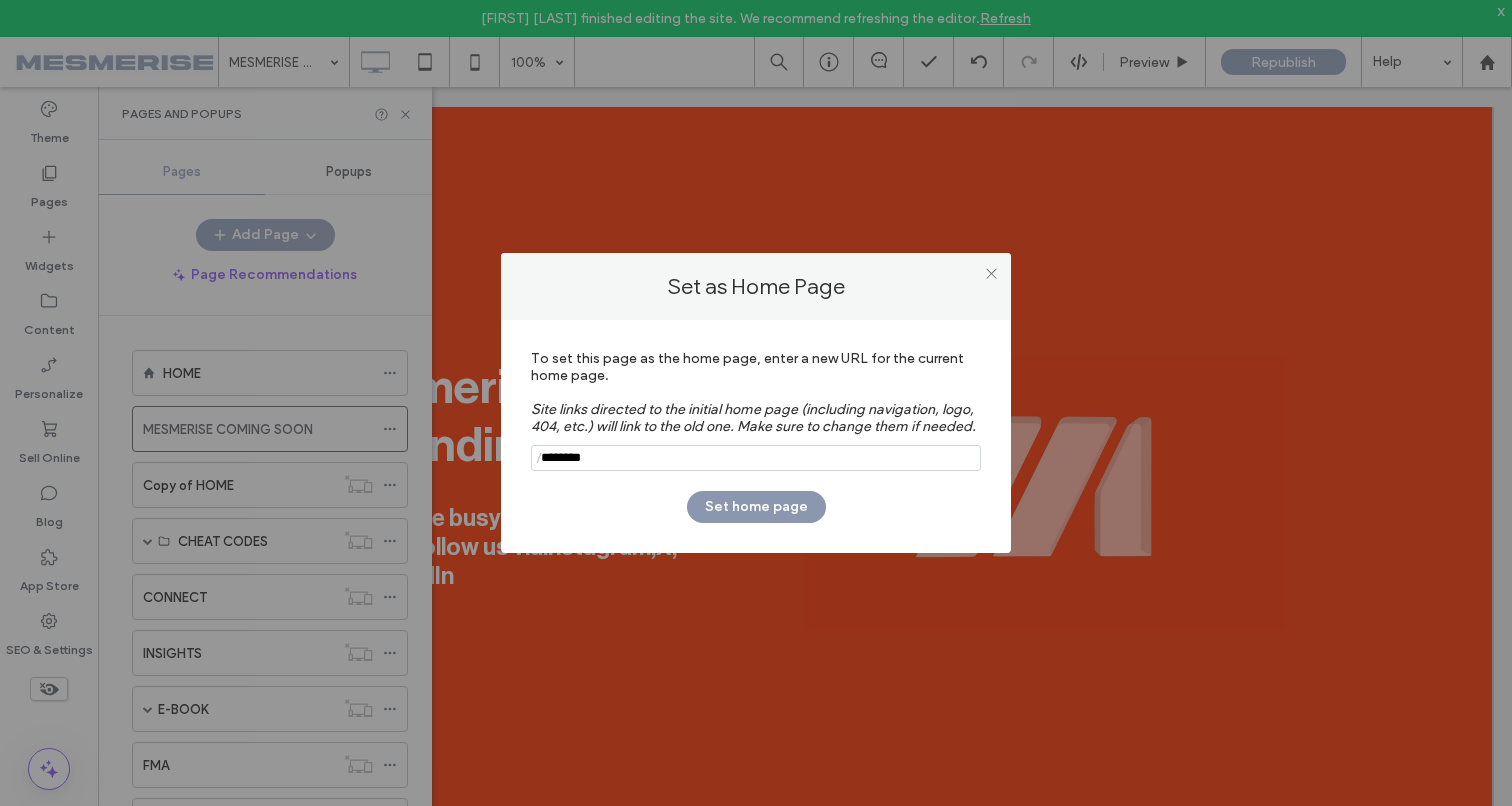 click on "Set home page" at bounding box center (756, 507) 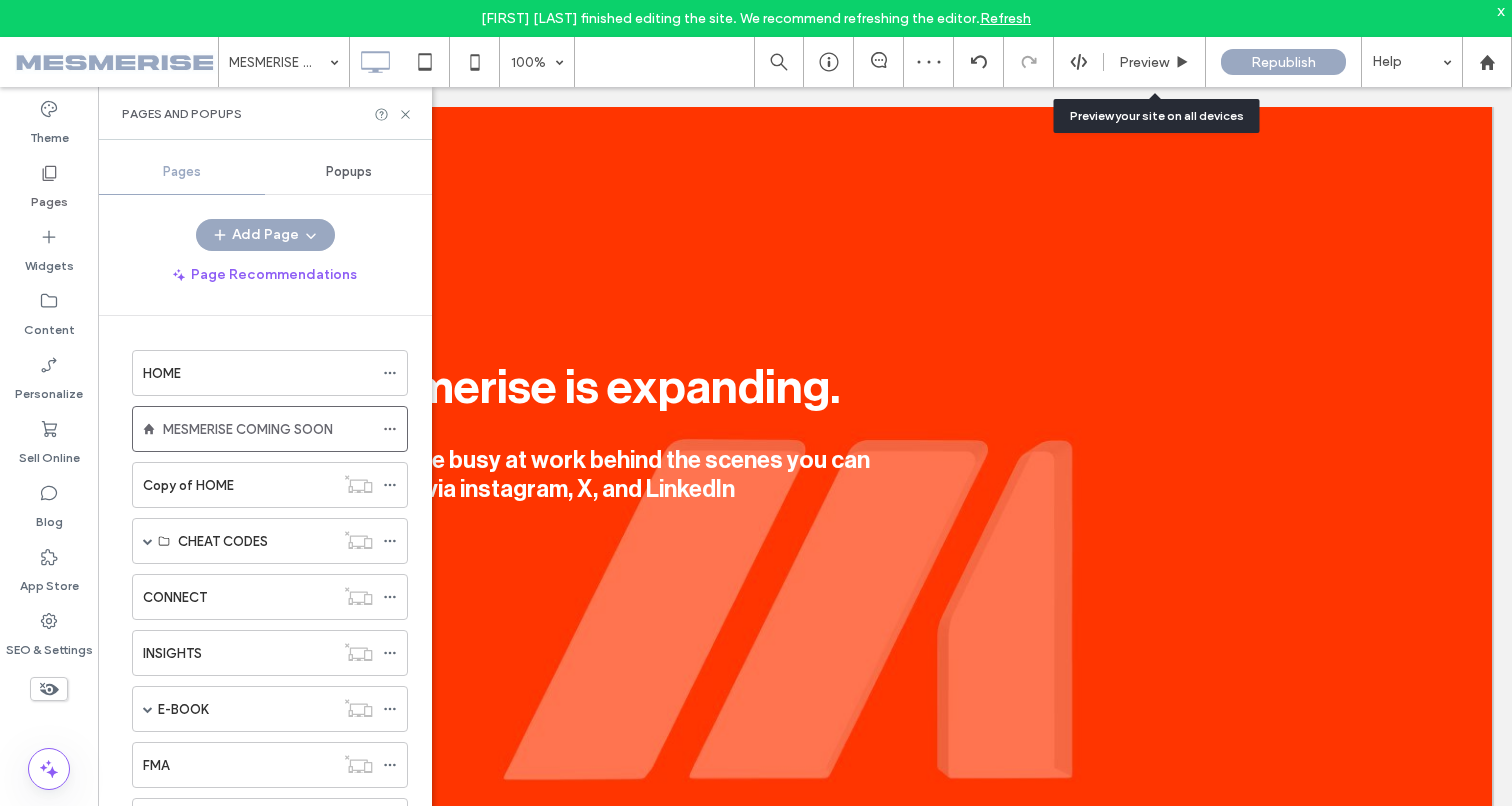 scroll, scrollTop: 0, scrollLeft: 0, axis: both 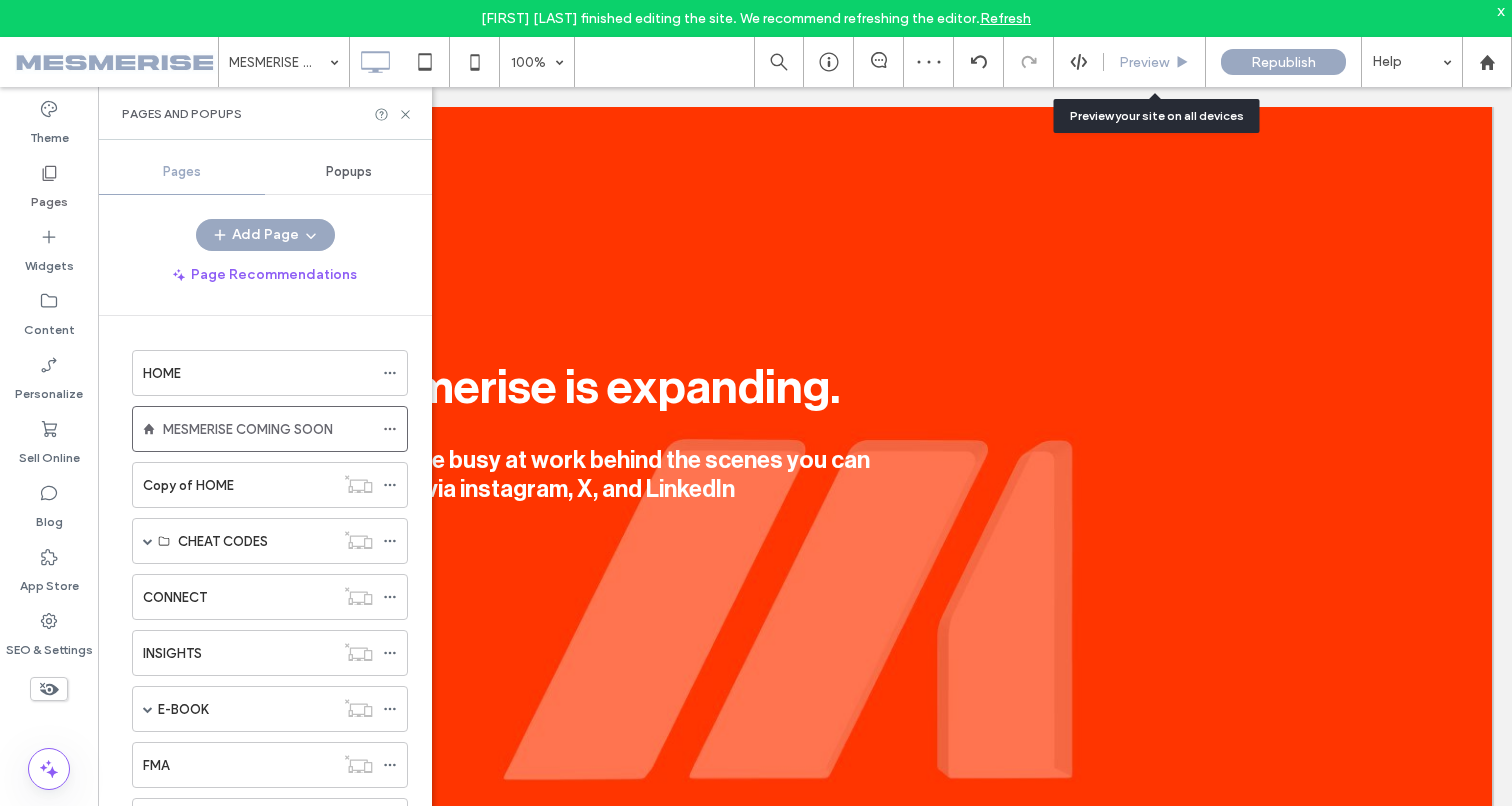 click on "Preview" at bounding box center (1155, 62) 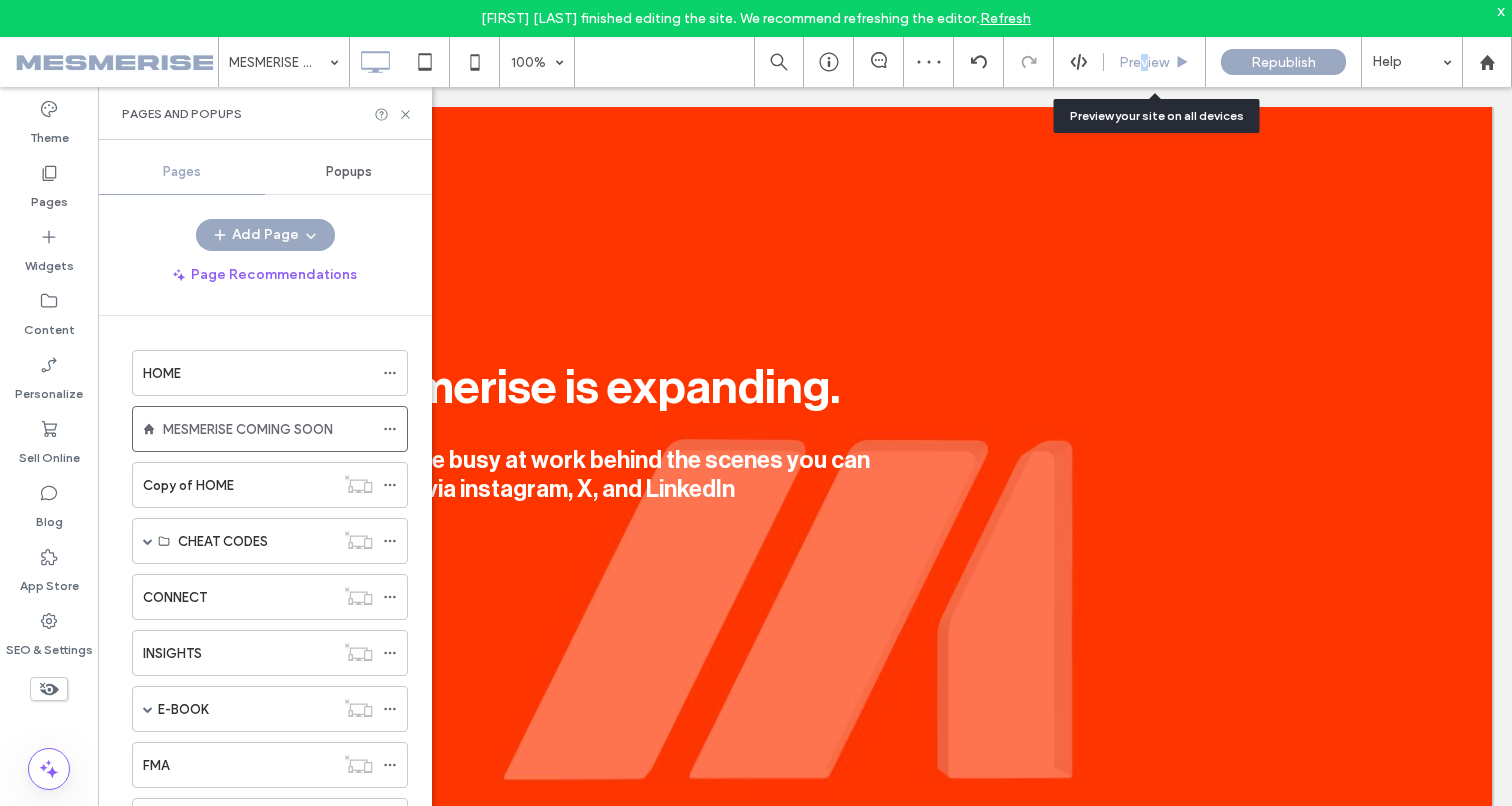 click on "Preview" at bounding box center (1144, 62) 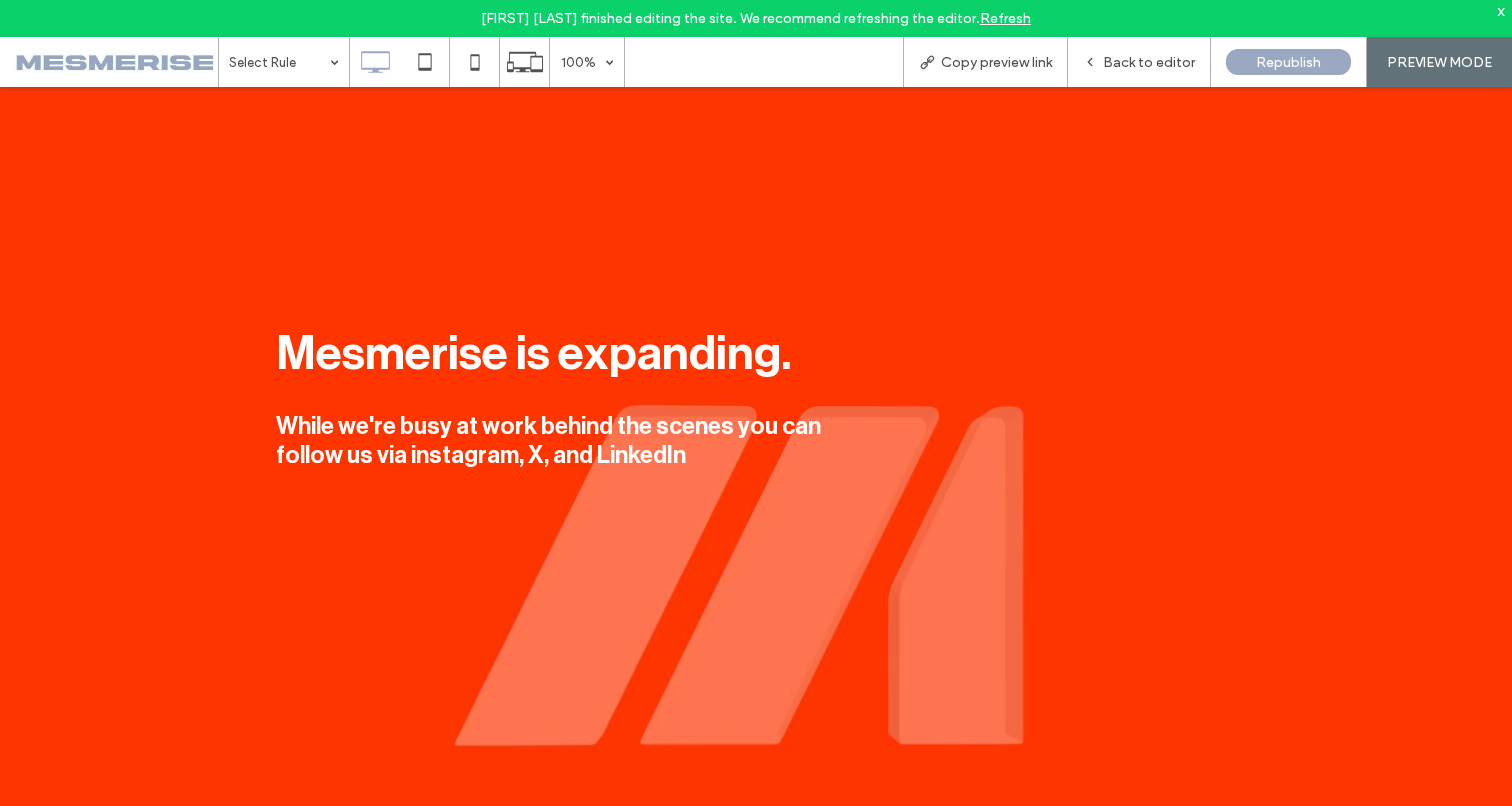 scroll, scrollTop: 0, scrollLeft: 0, axis: both 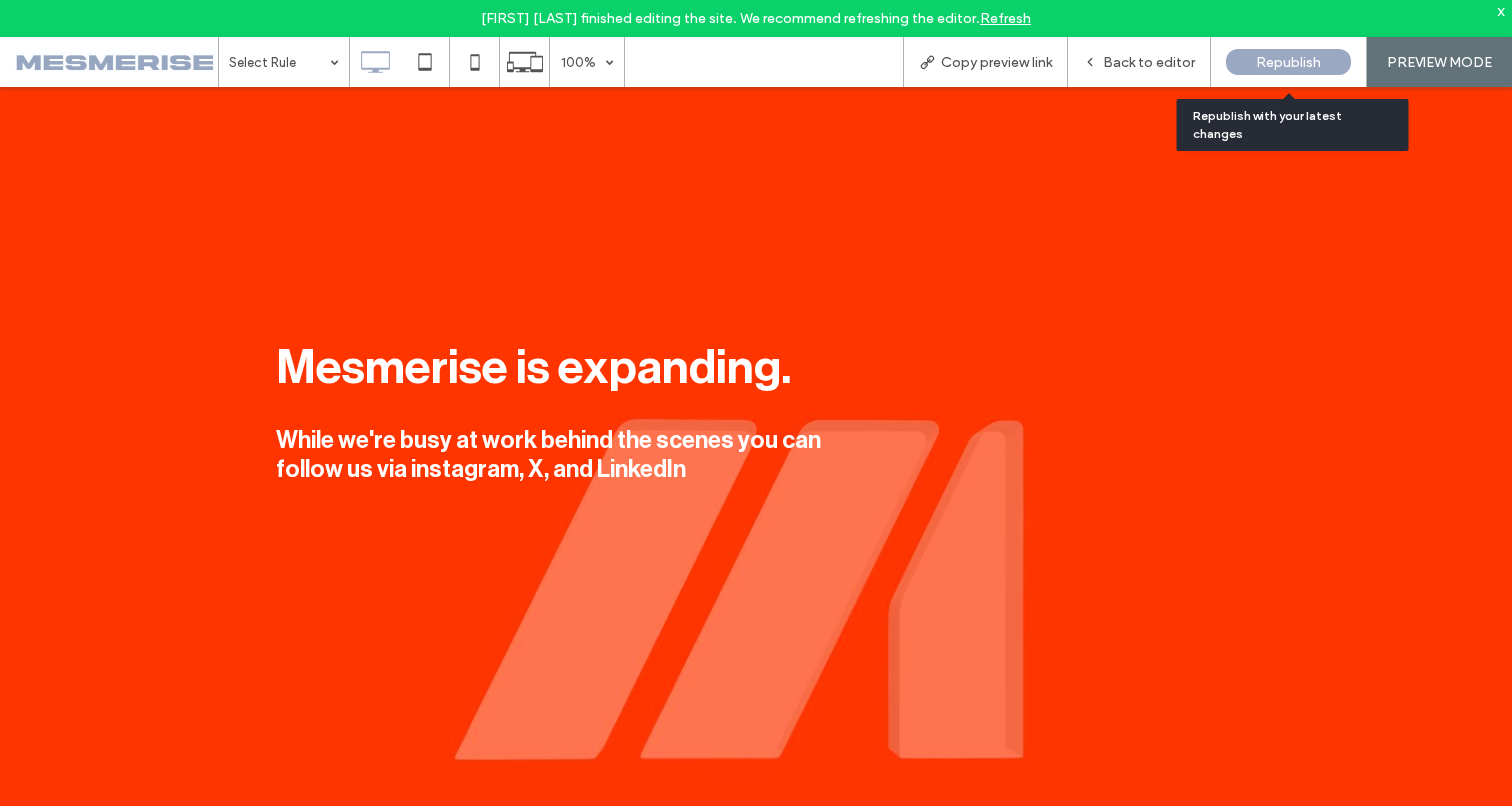 click on "Republish" at bounding box center [1288, 62] 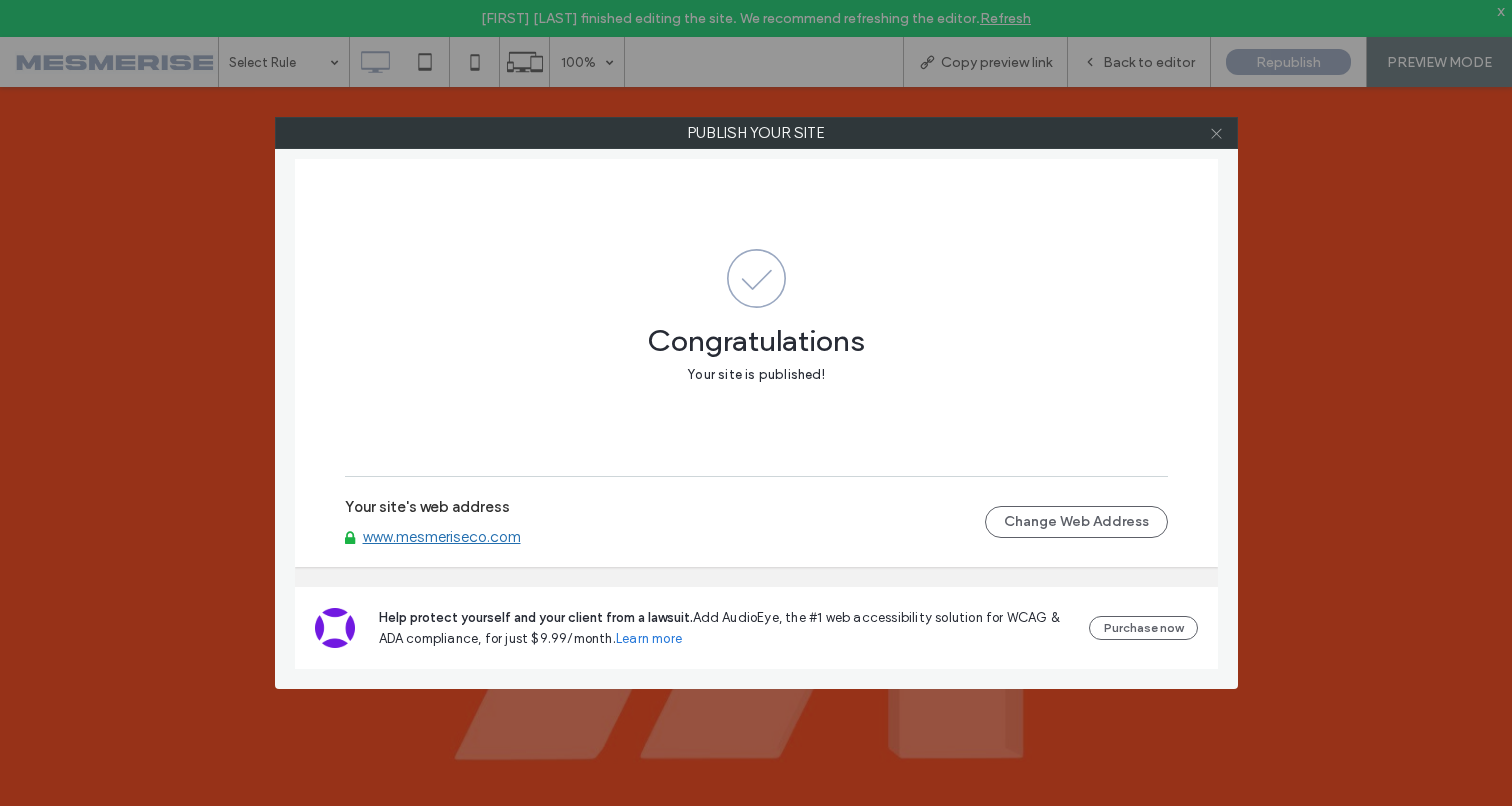 click 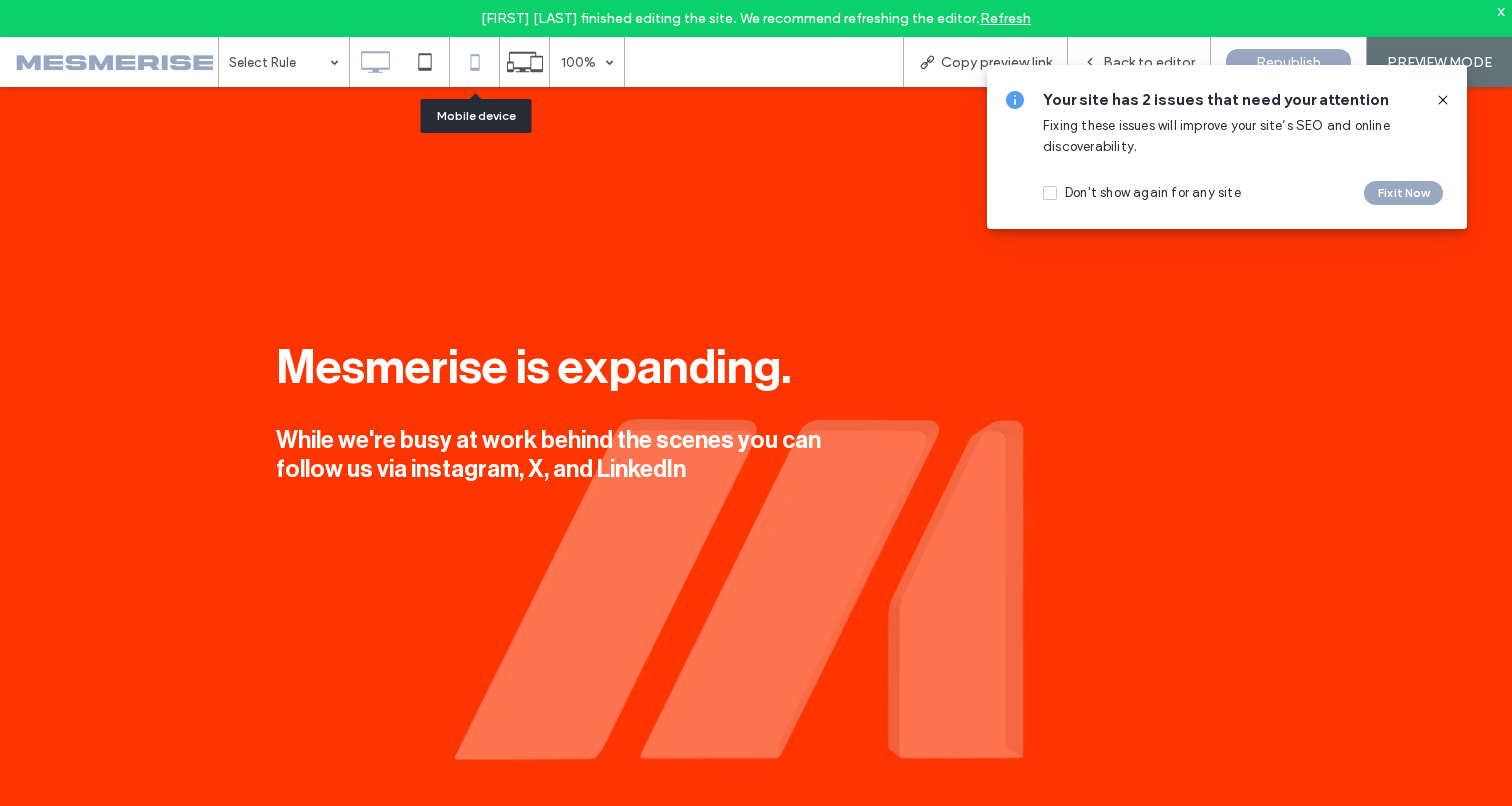 click 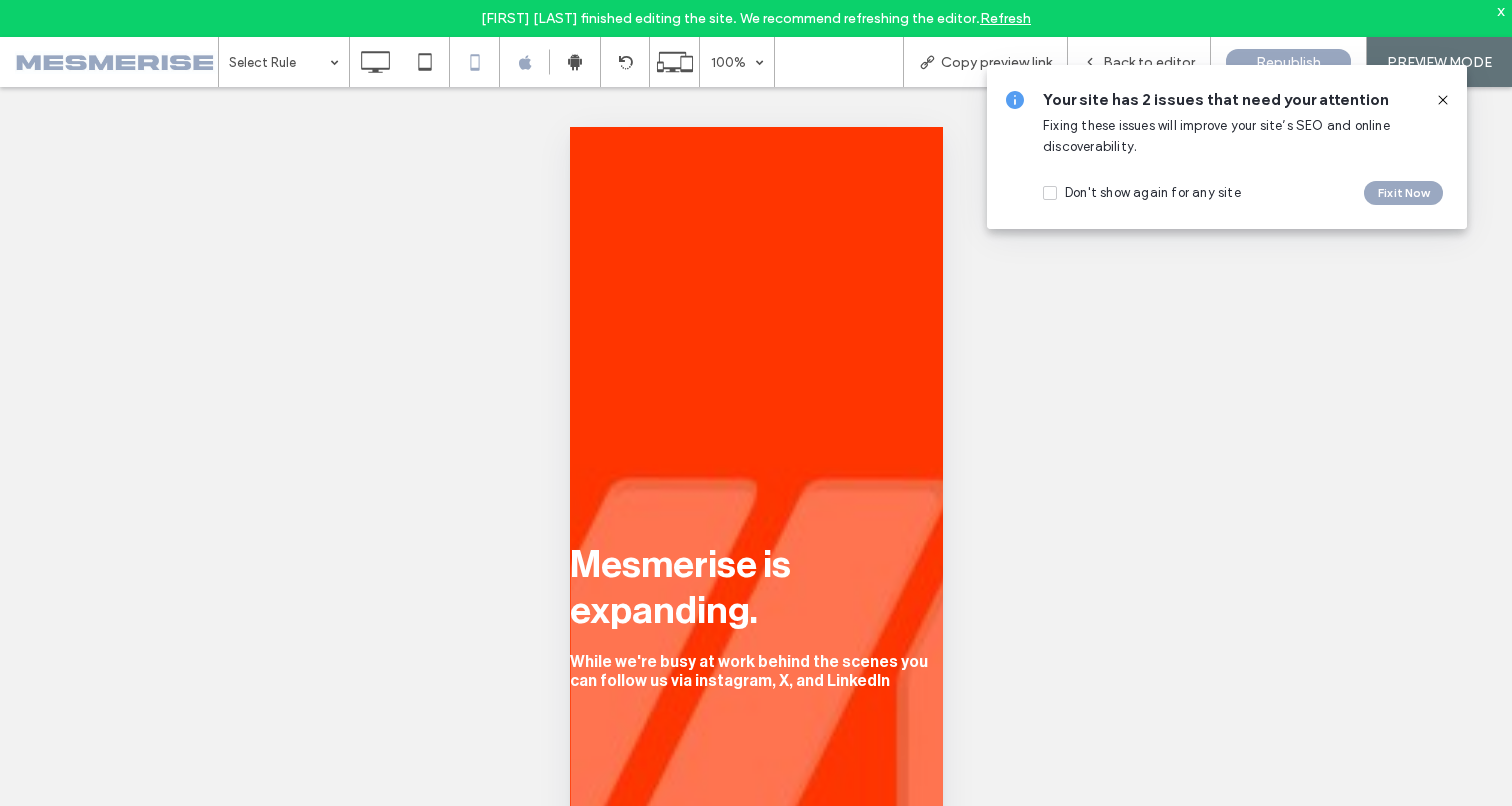 scroll, scrollTop: 0, scrollLeft: 0, axis: both 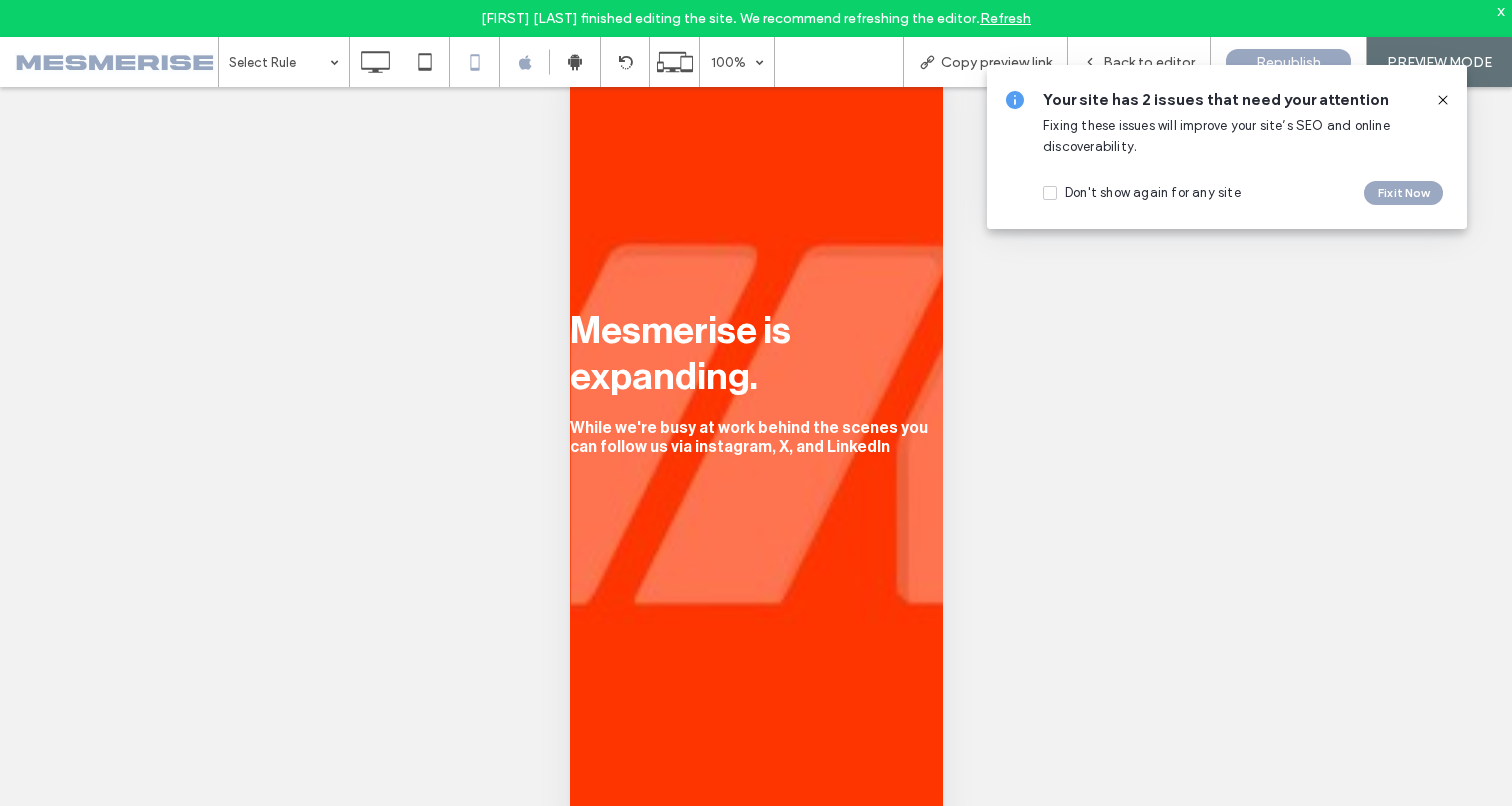 click 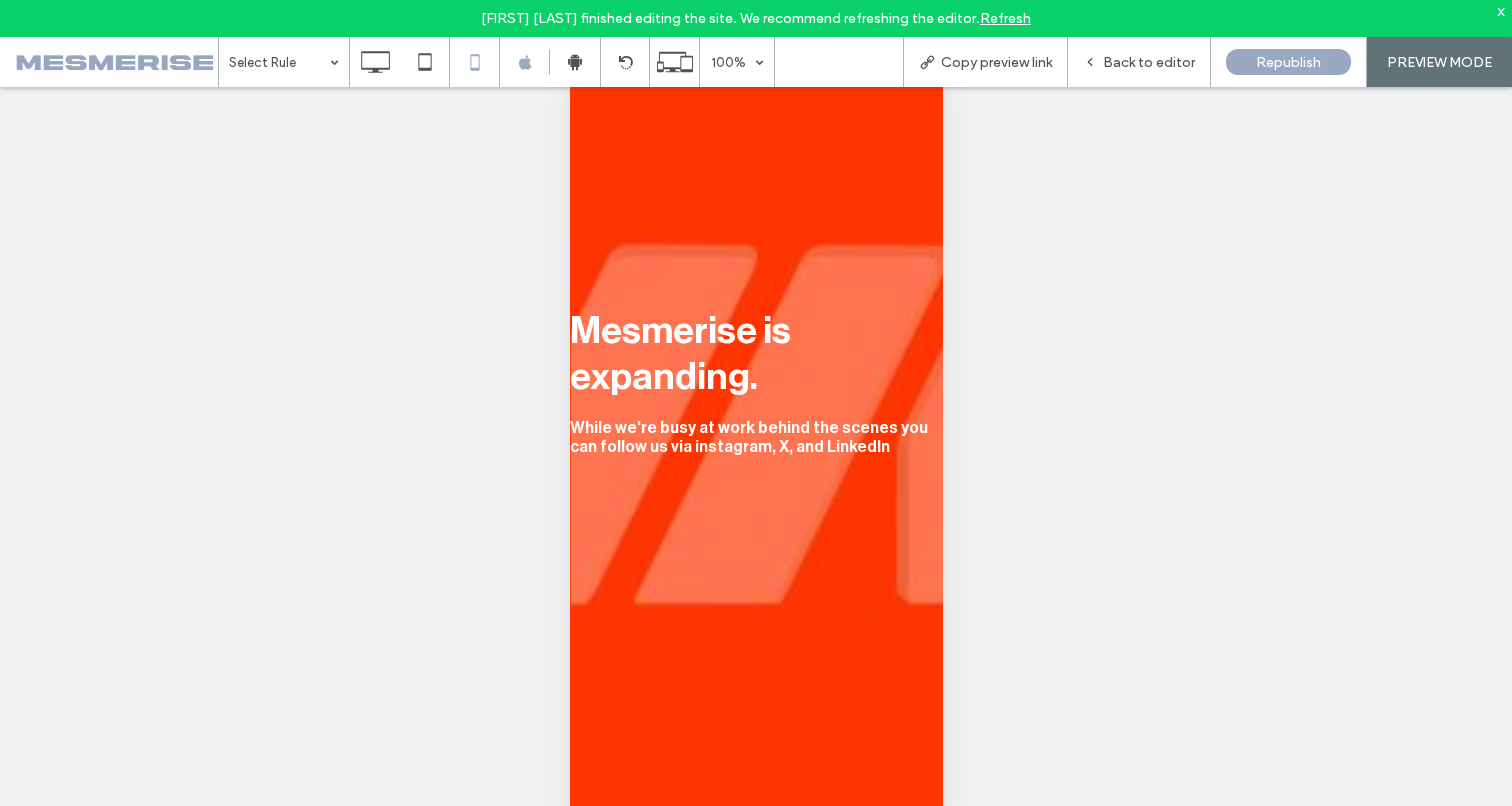 click on "Click To Paste" at bounding box center (755, 535) 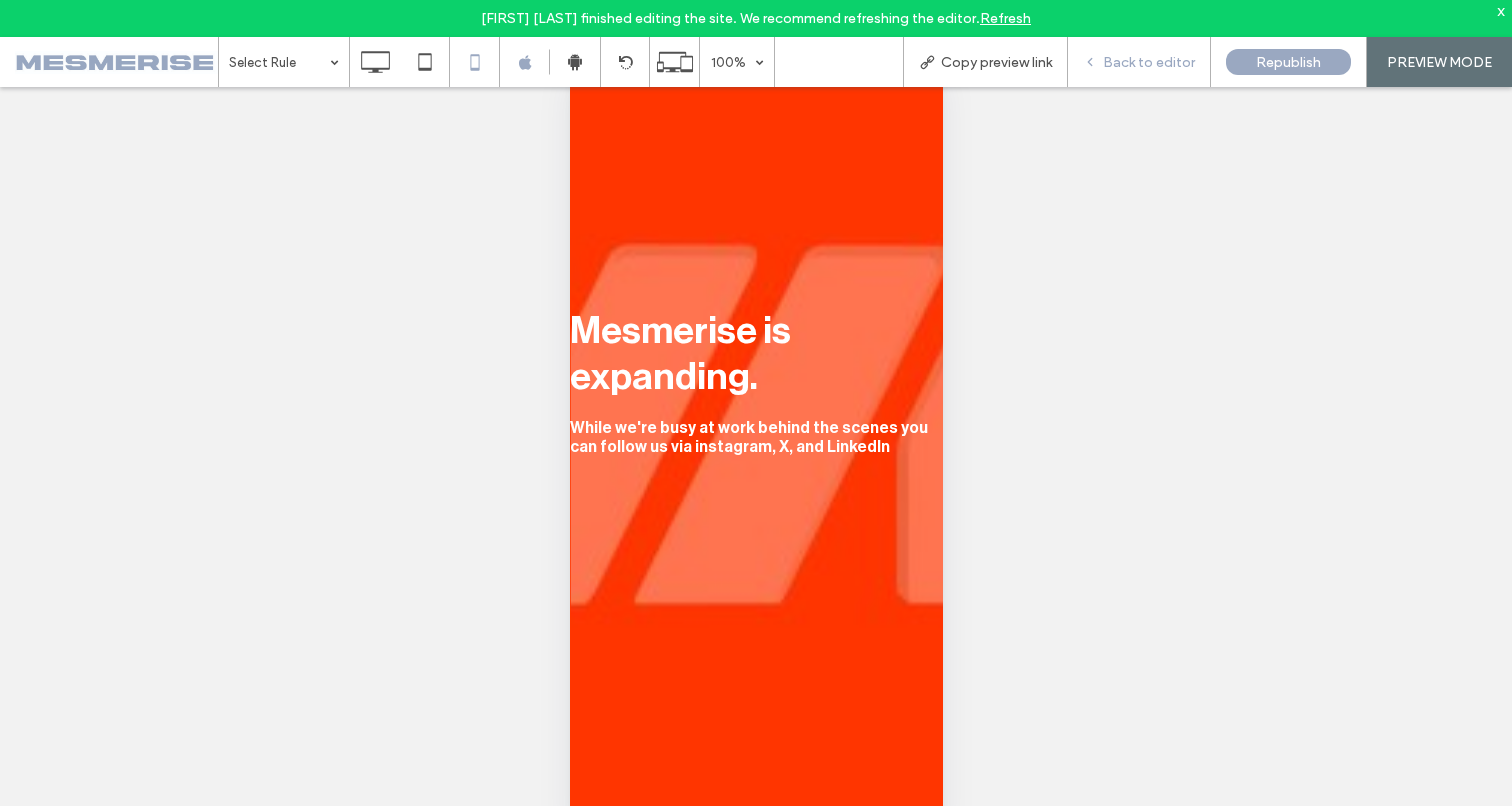click on "Back to editor" at bounding box center (1149, 62) 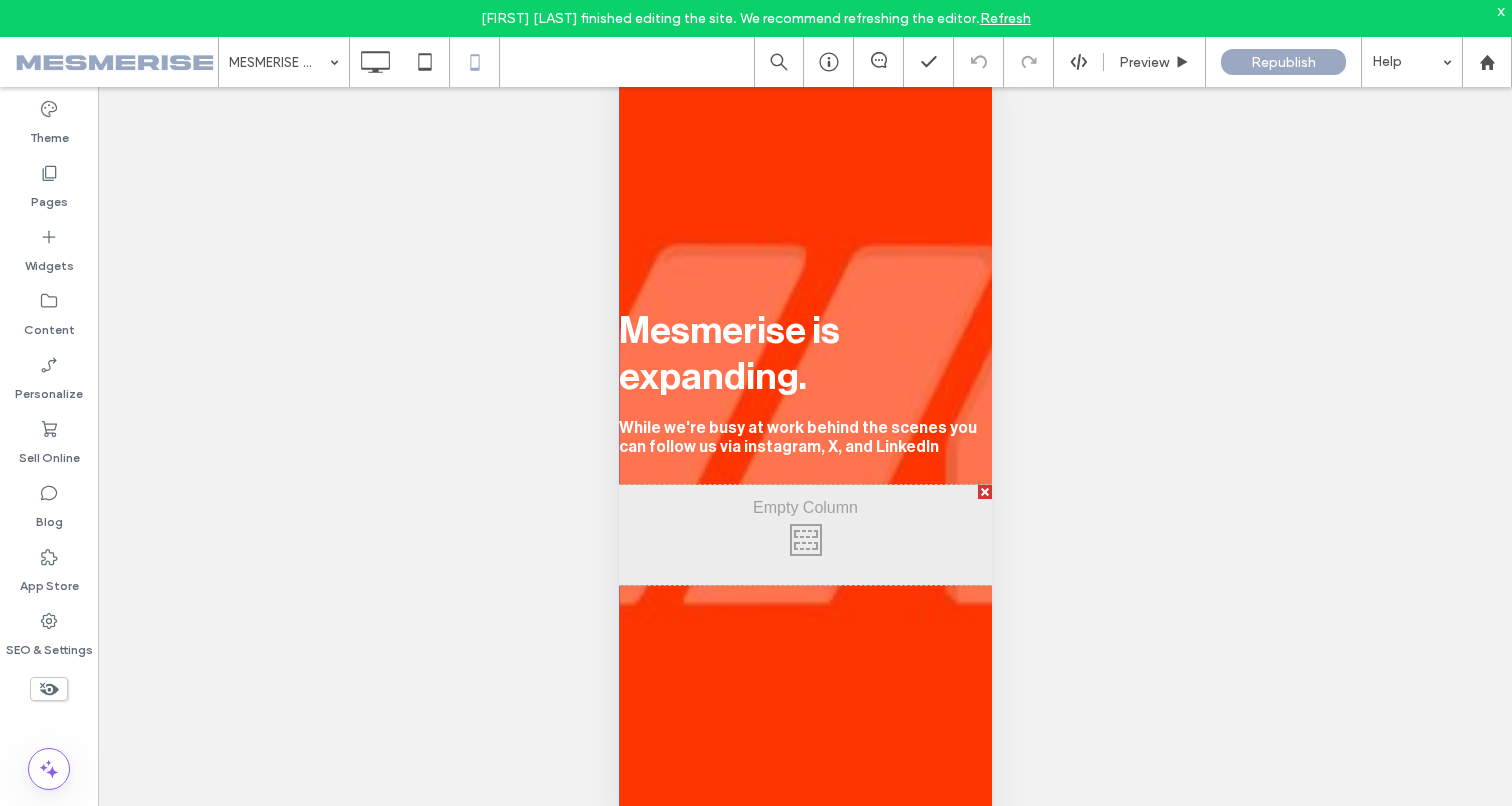 click at bounding box center (804, 441) 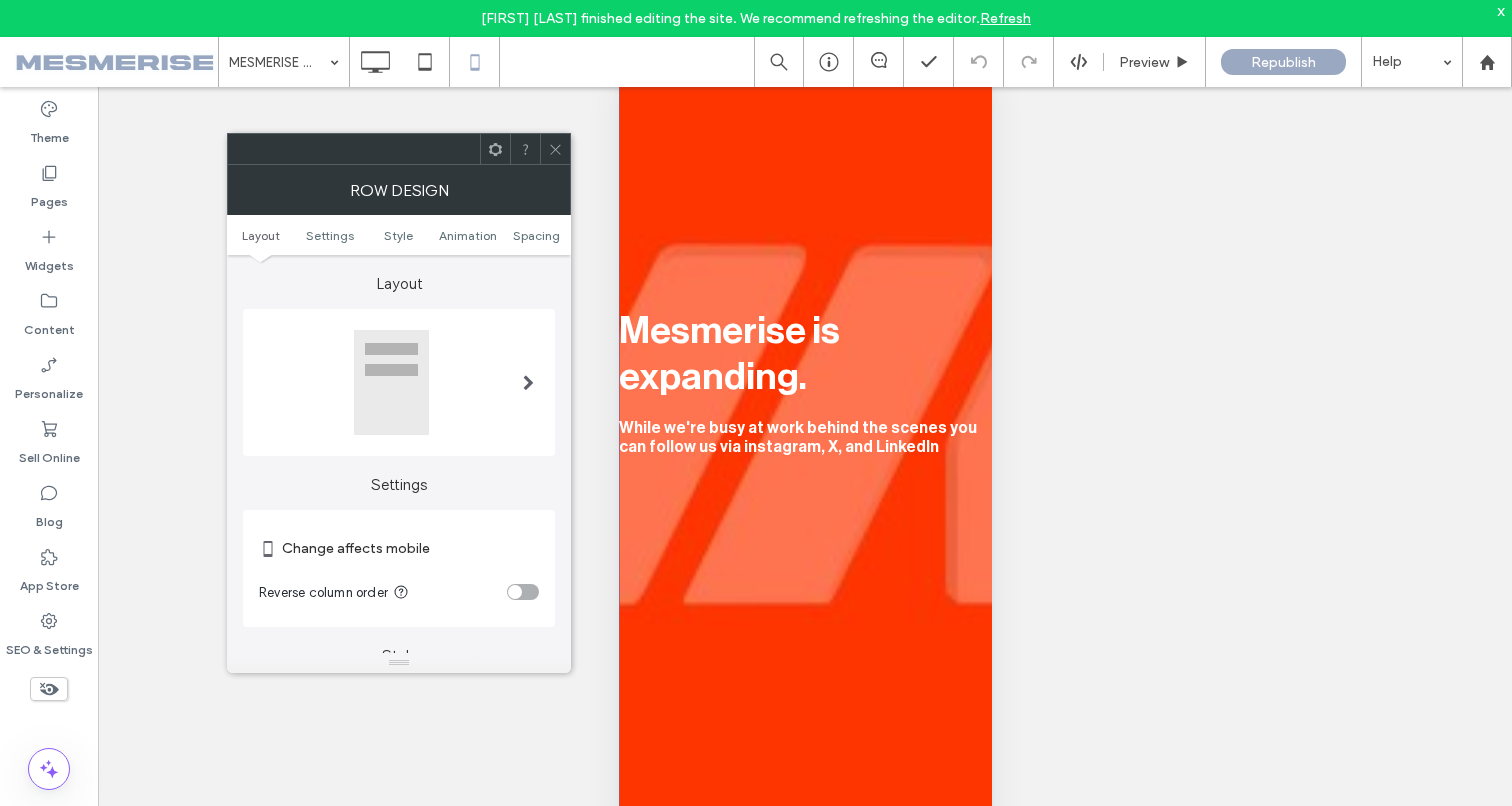 scroll, scrollTop: 0, scrollLeft: 0, axis: both 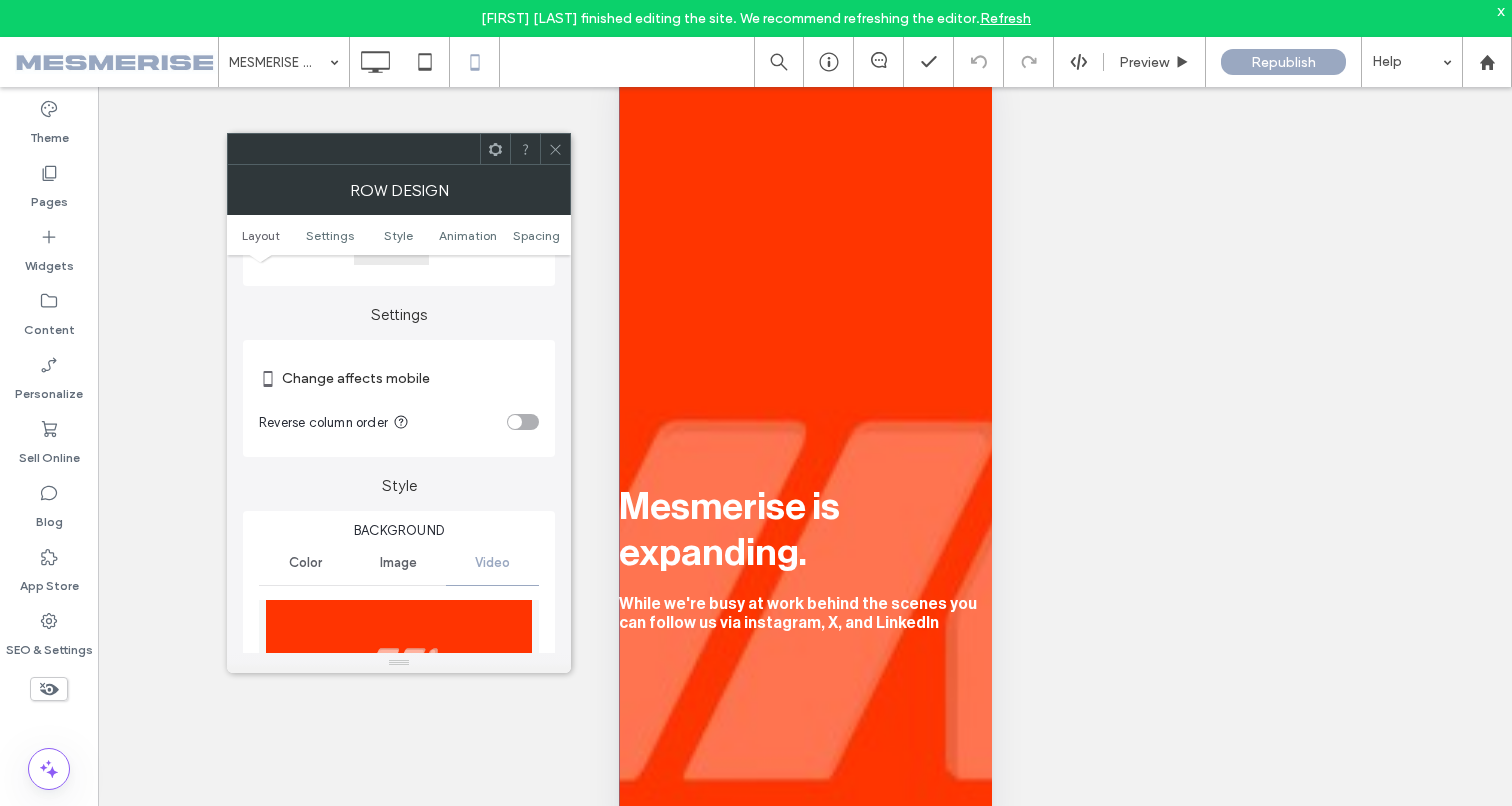 click on "Image" at bounding box center (398, 563) 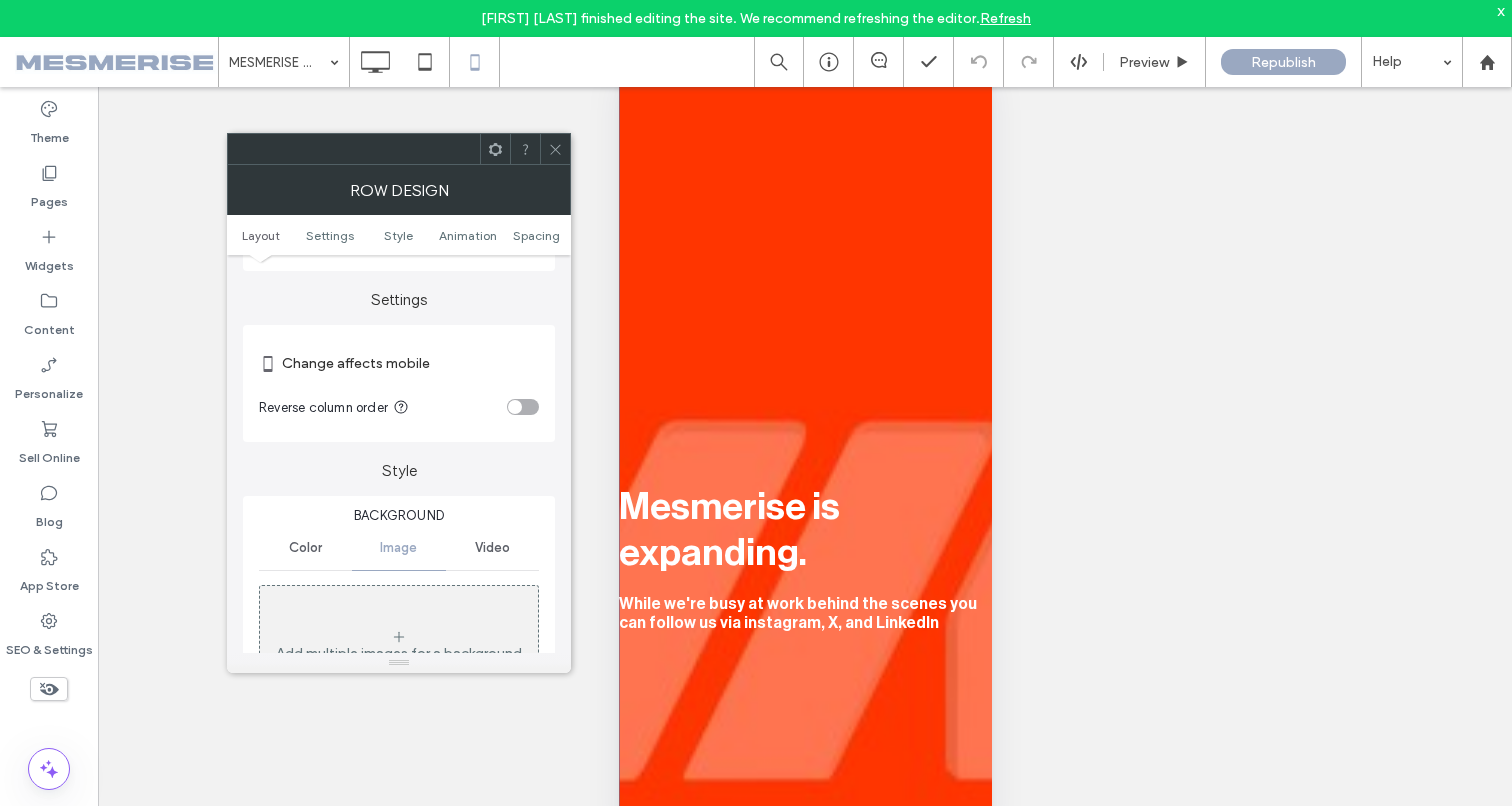 click on "Color" at bounding box center [305, 548] 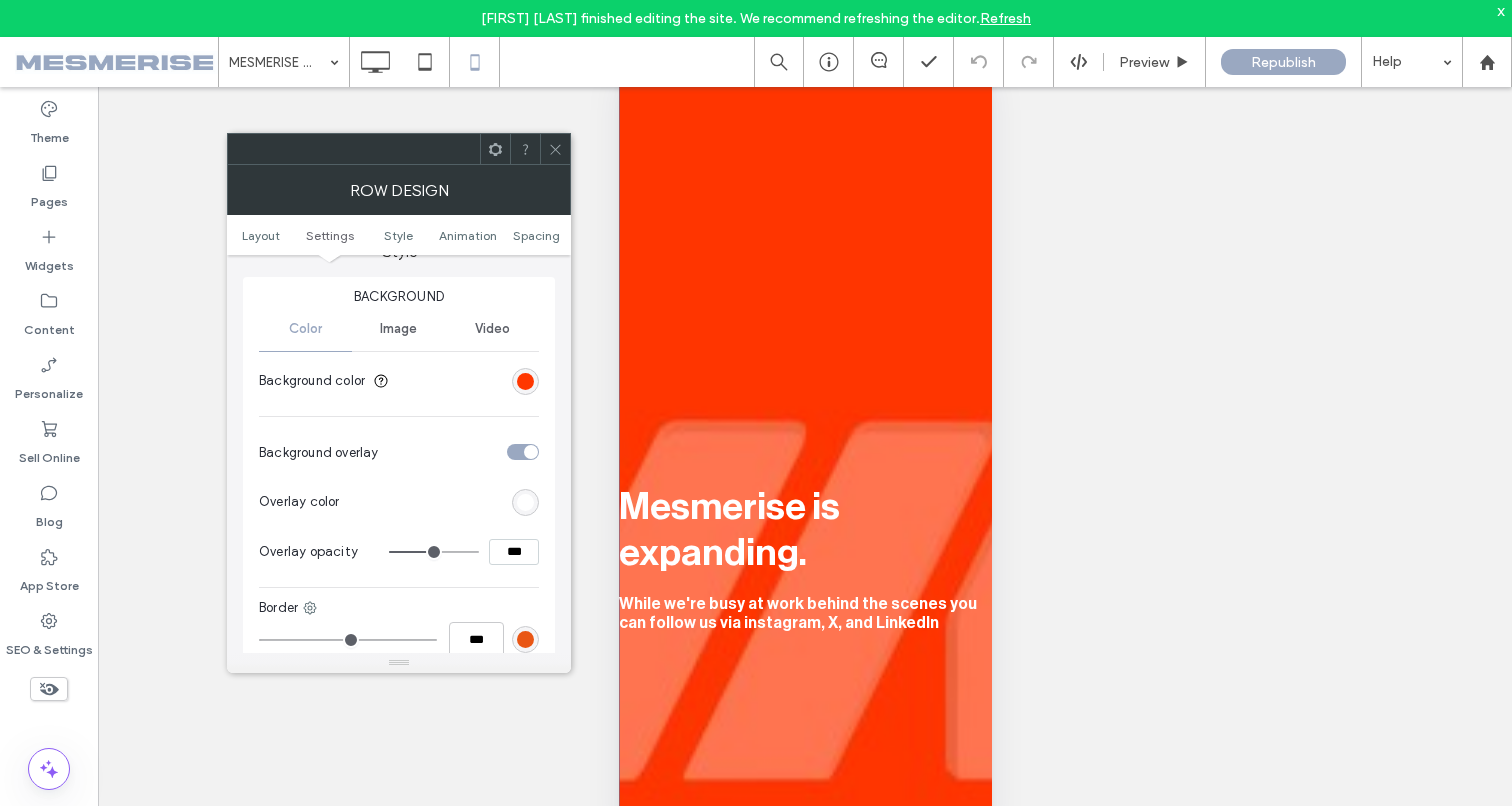 scroll, scrollTop: 429, scrollLeft: 0, axis: vertical 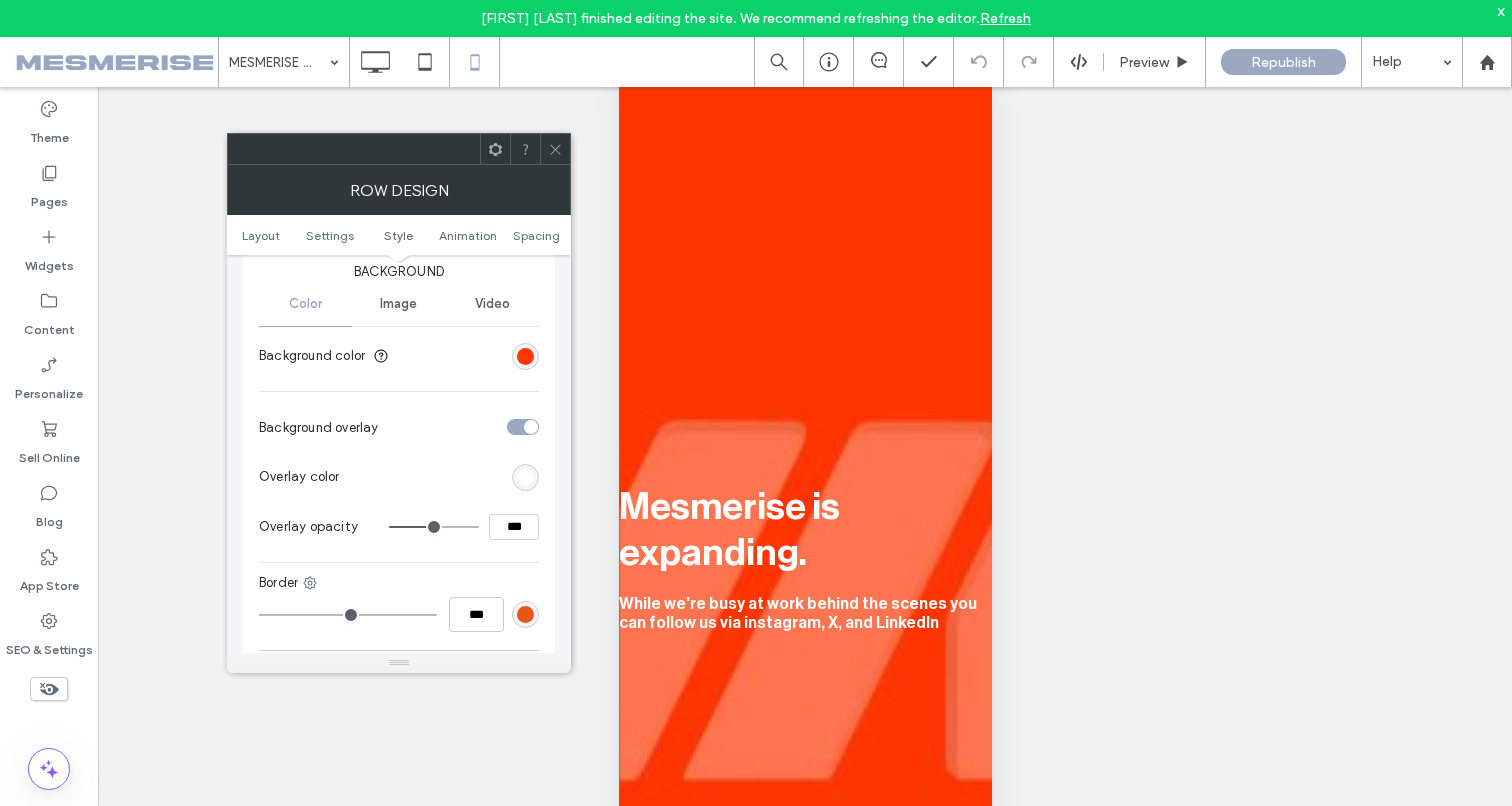 type on "**" 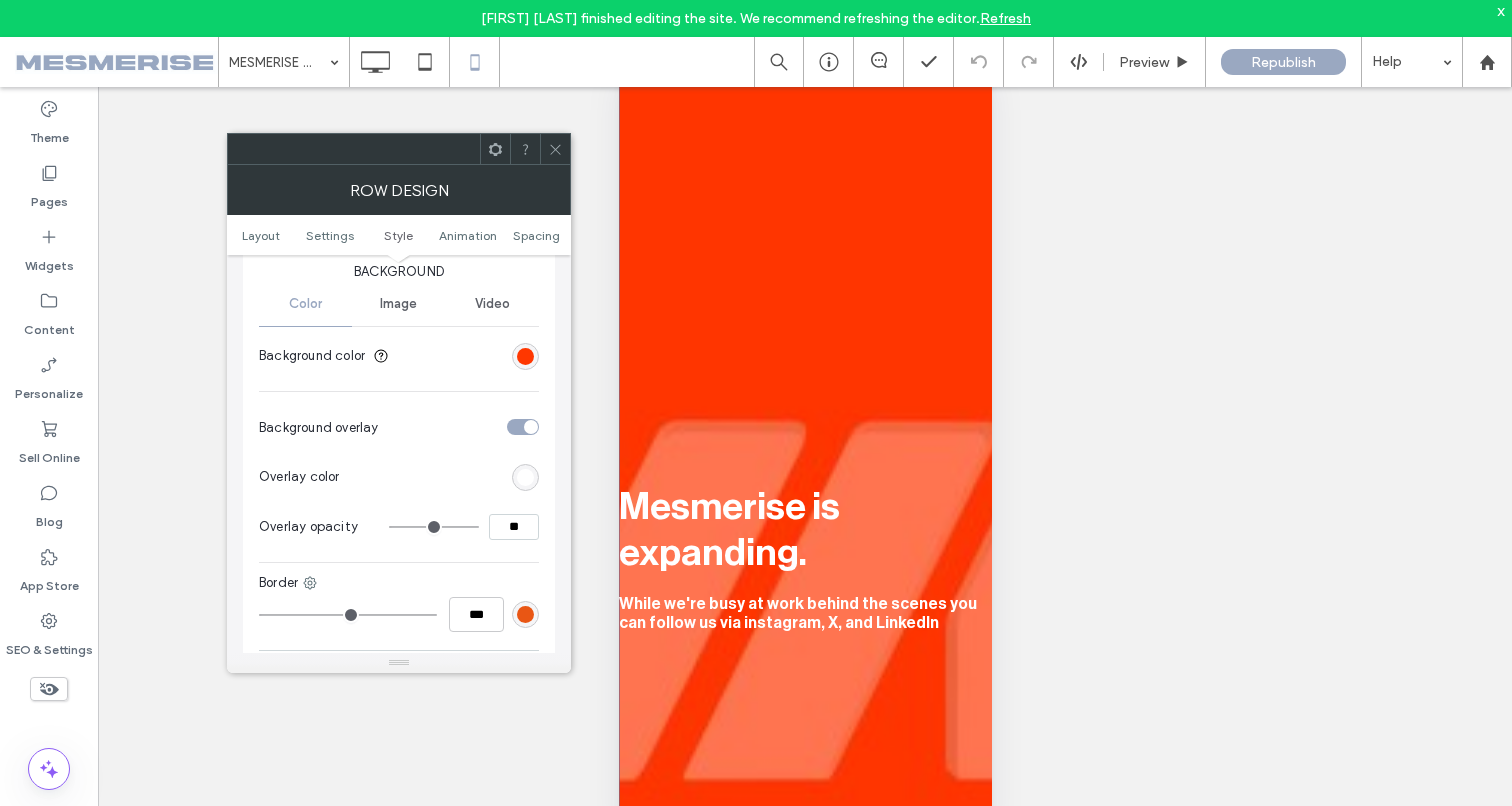 drag, startPoint x: 439, startPoint y: 526, endPoint x: 222, endPoint y: 532, distance: 217.08293 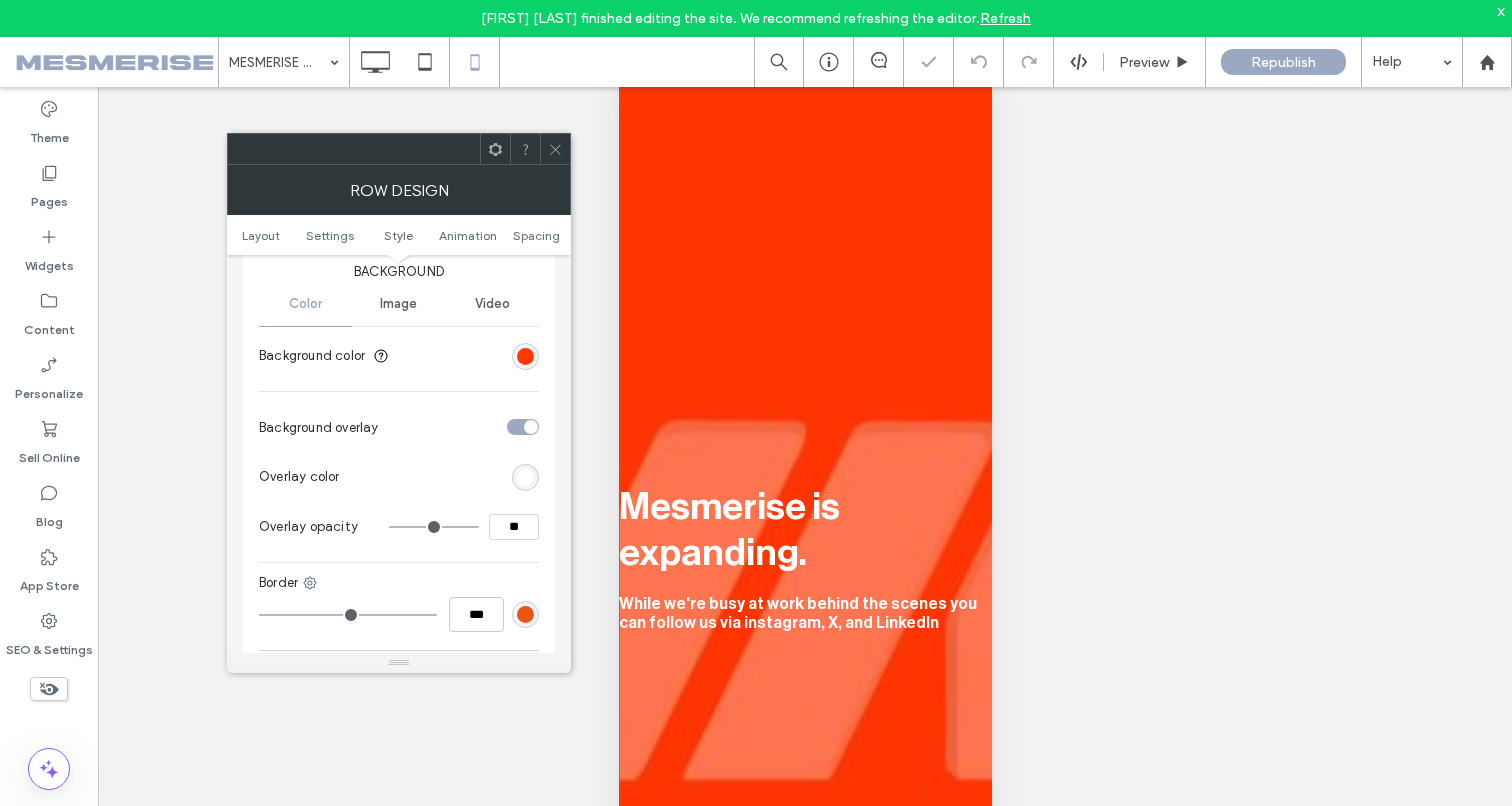 click at bounding box center (439, 527) 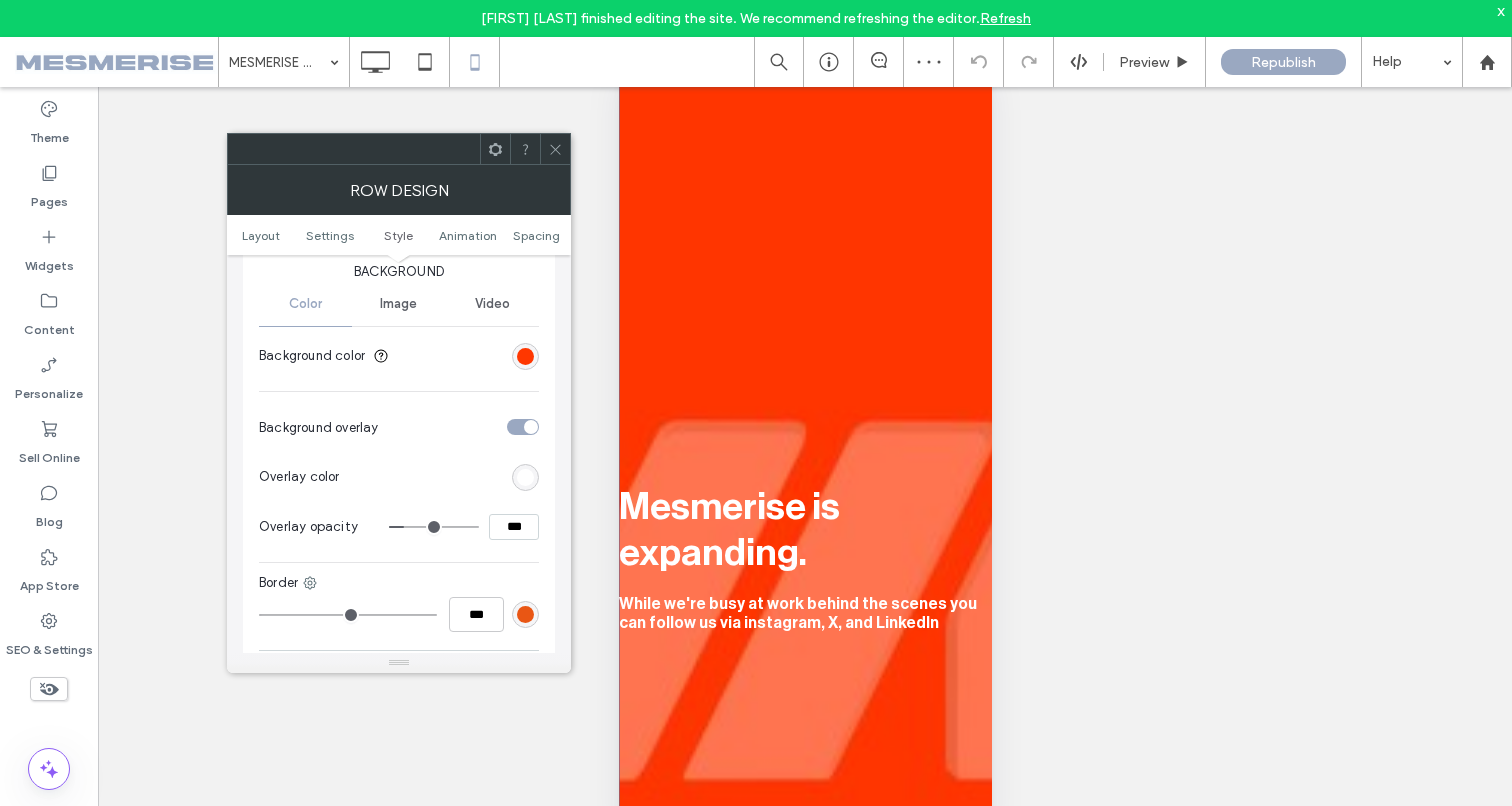 type on "**" 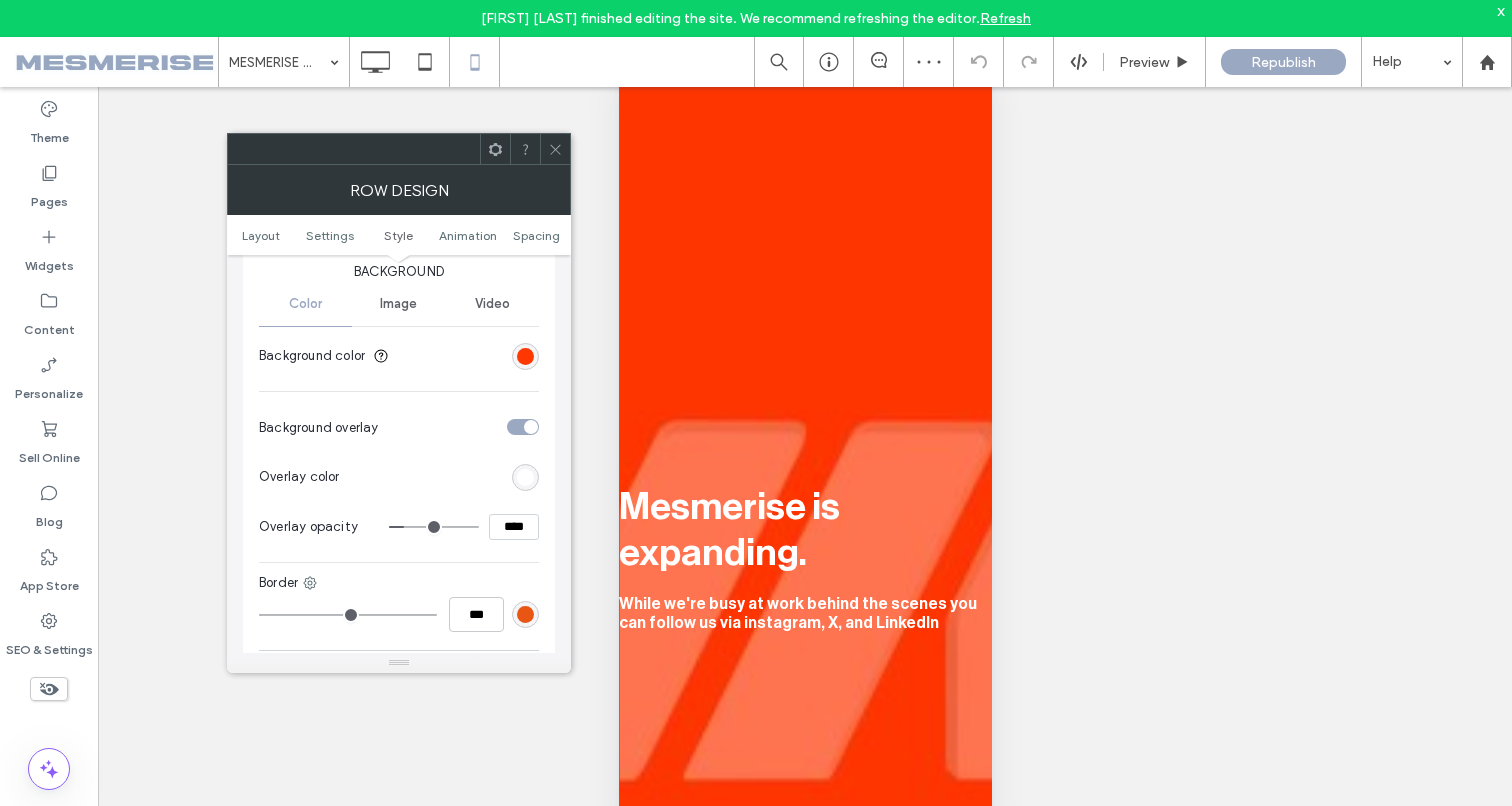 drag, startPoint x: 409, startPoint y: 527, endPoint x: 541, endPoint y: 526, distance: 132.00378 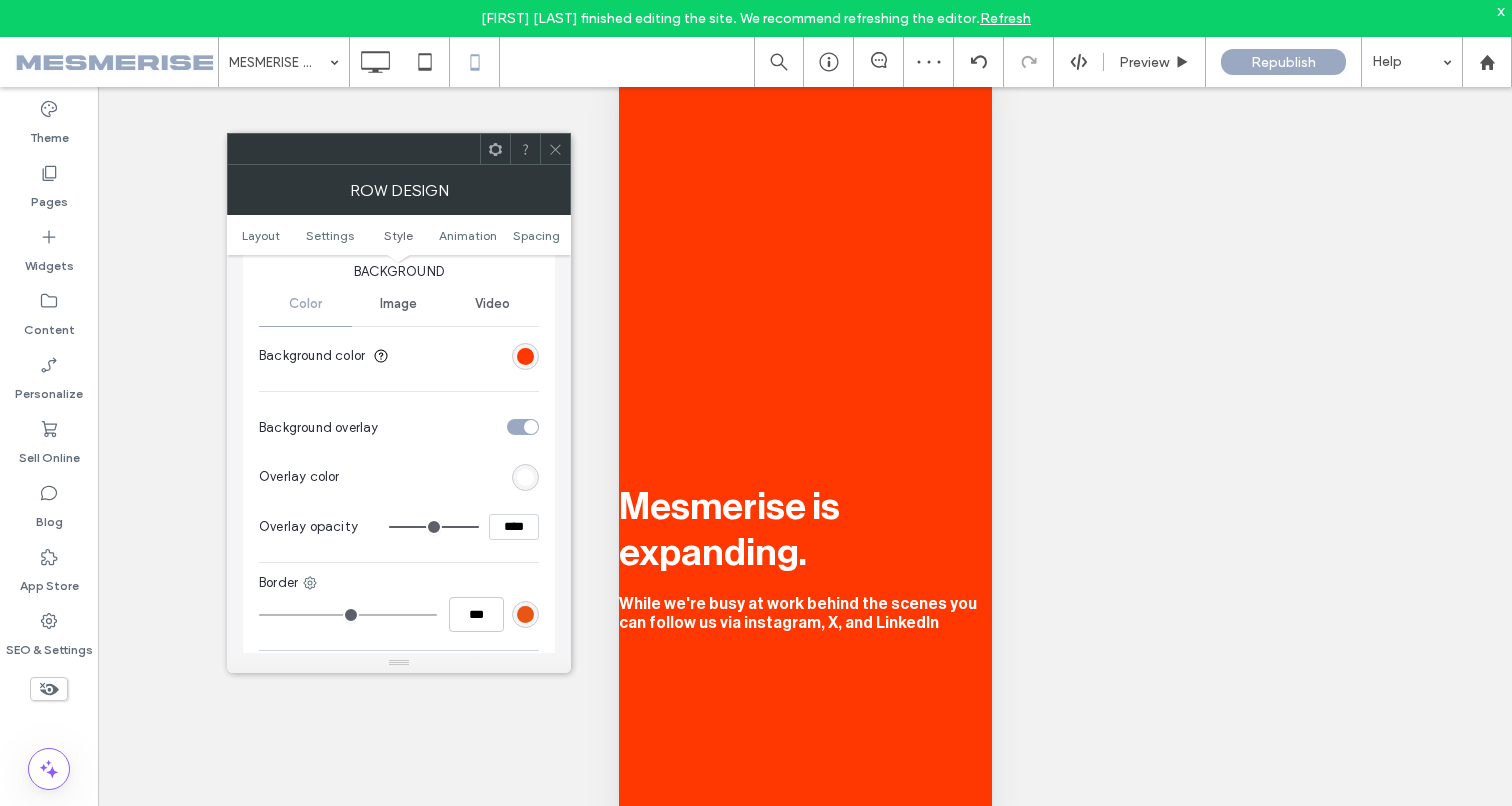 scroll, scrollTop: 440, scrollLeft: 0, axis: vertical 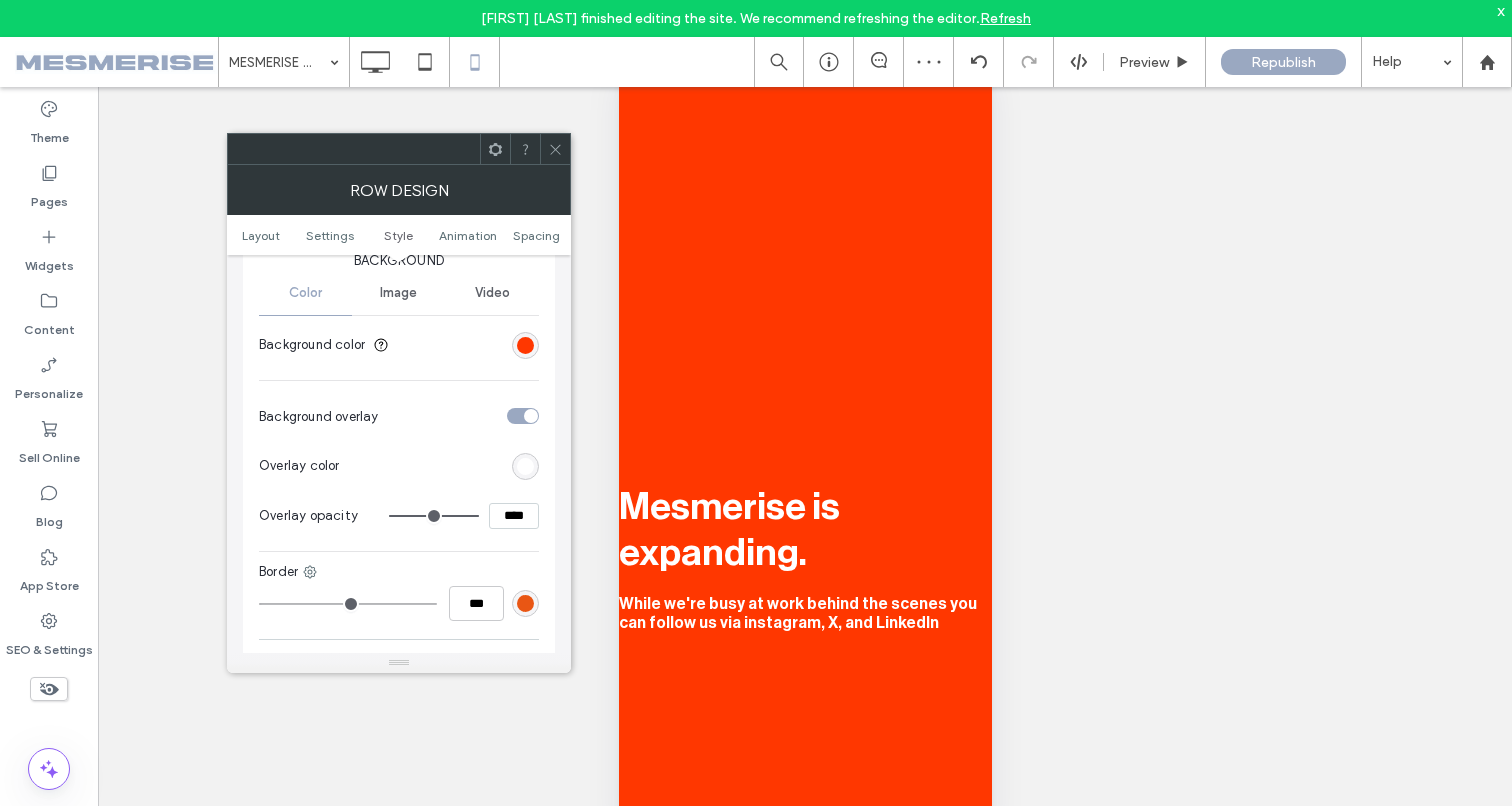 type on "**" 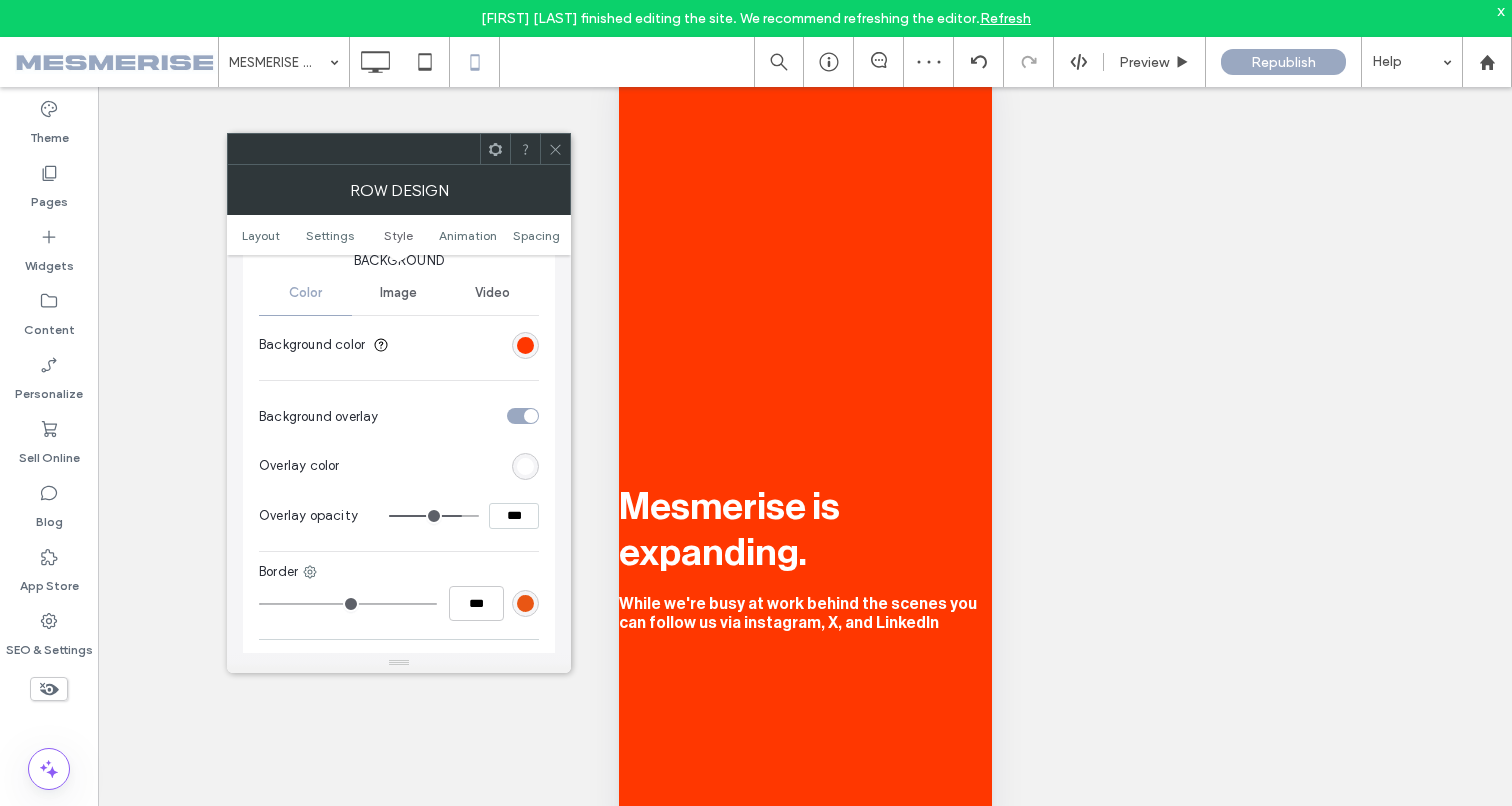 click at bounding box center [434, 516] 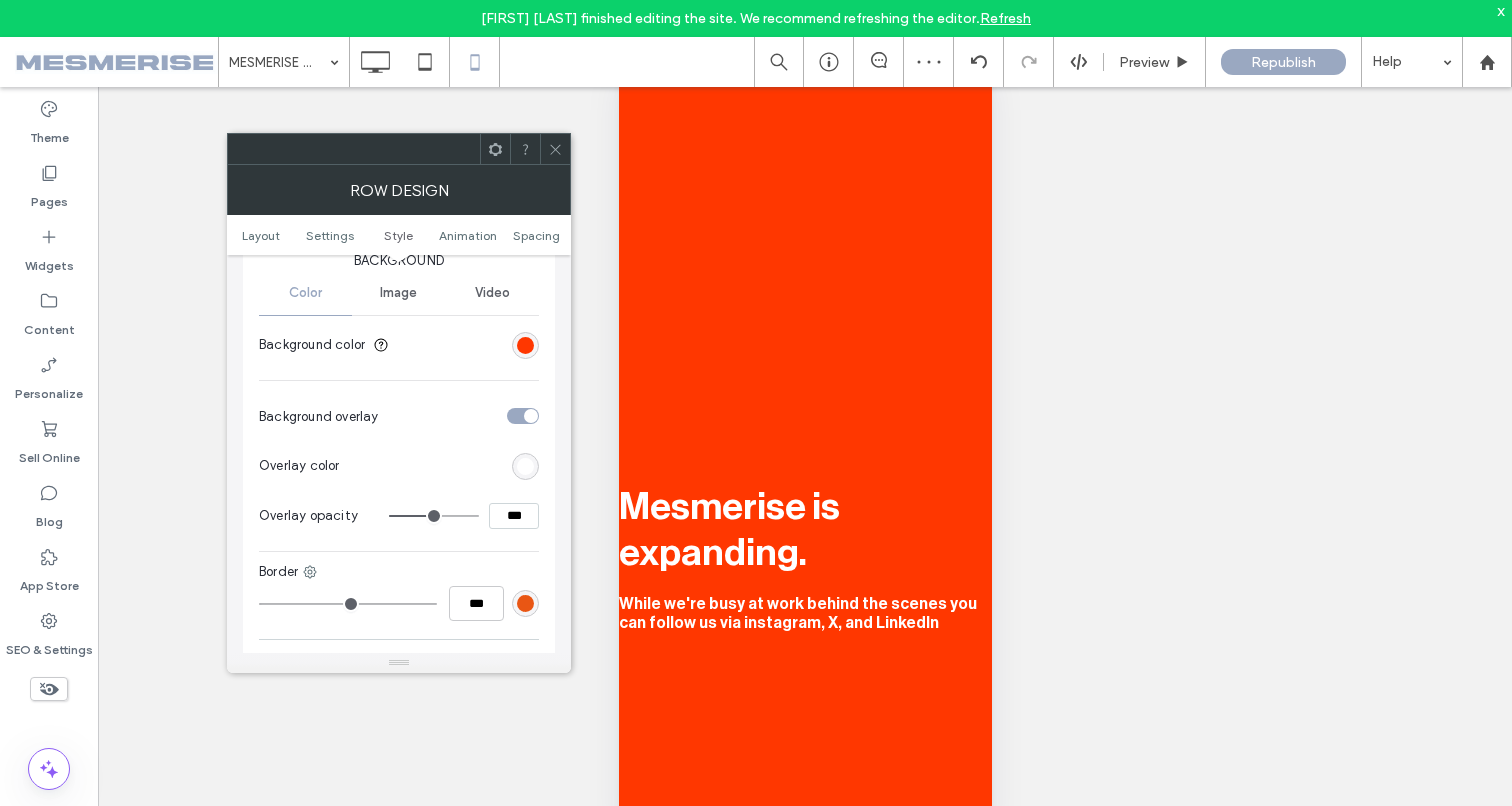 type on "**" 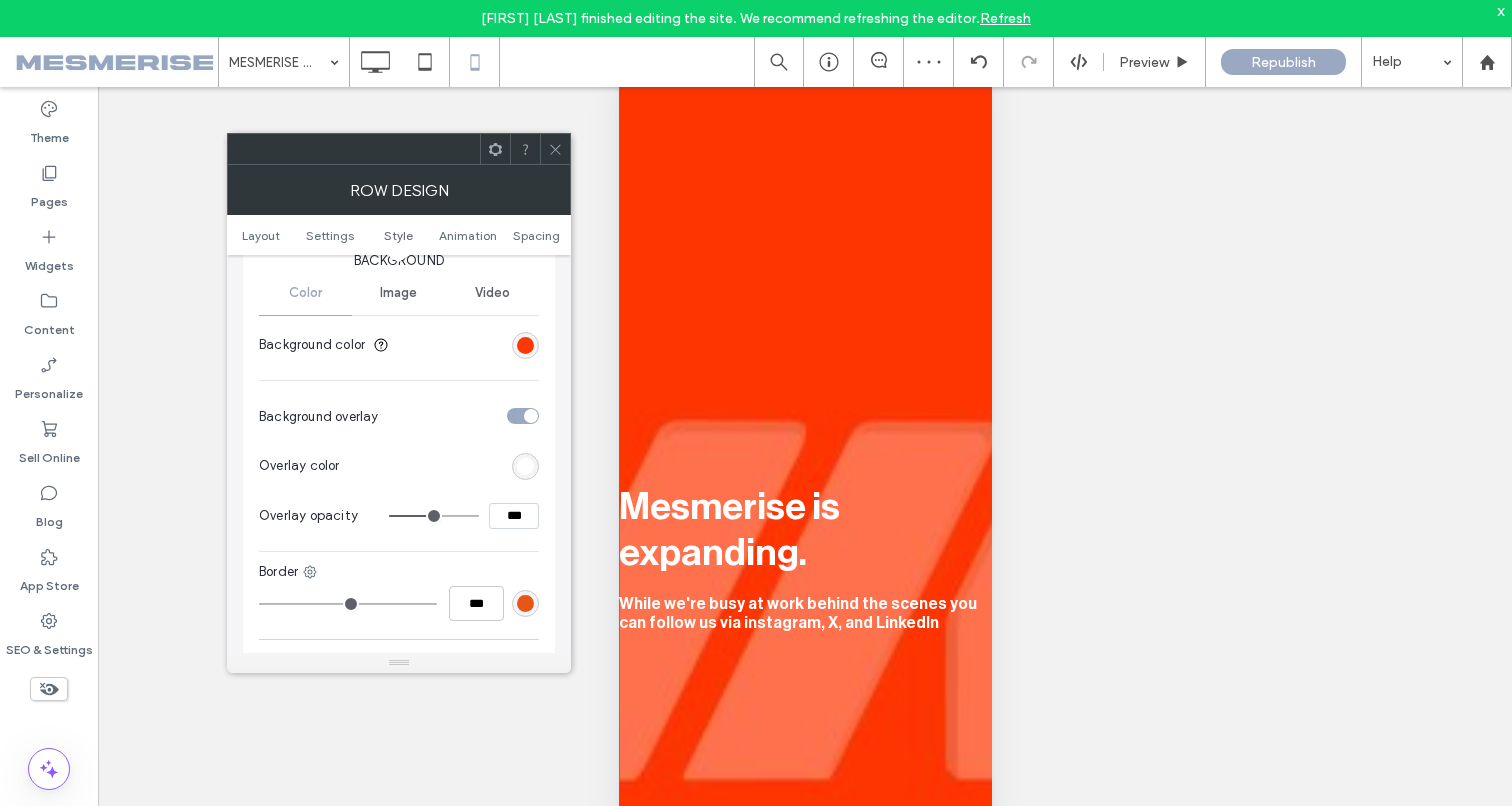 type on "**" 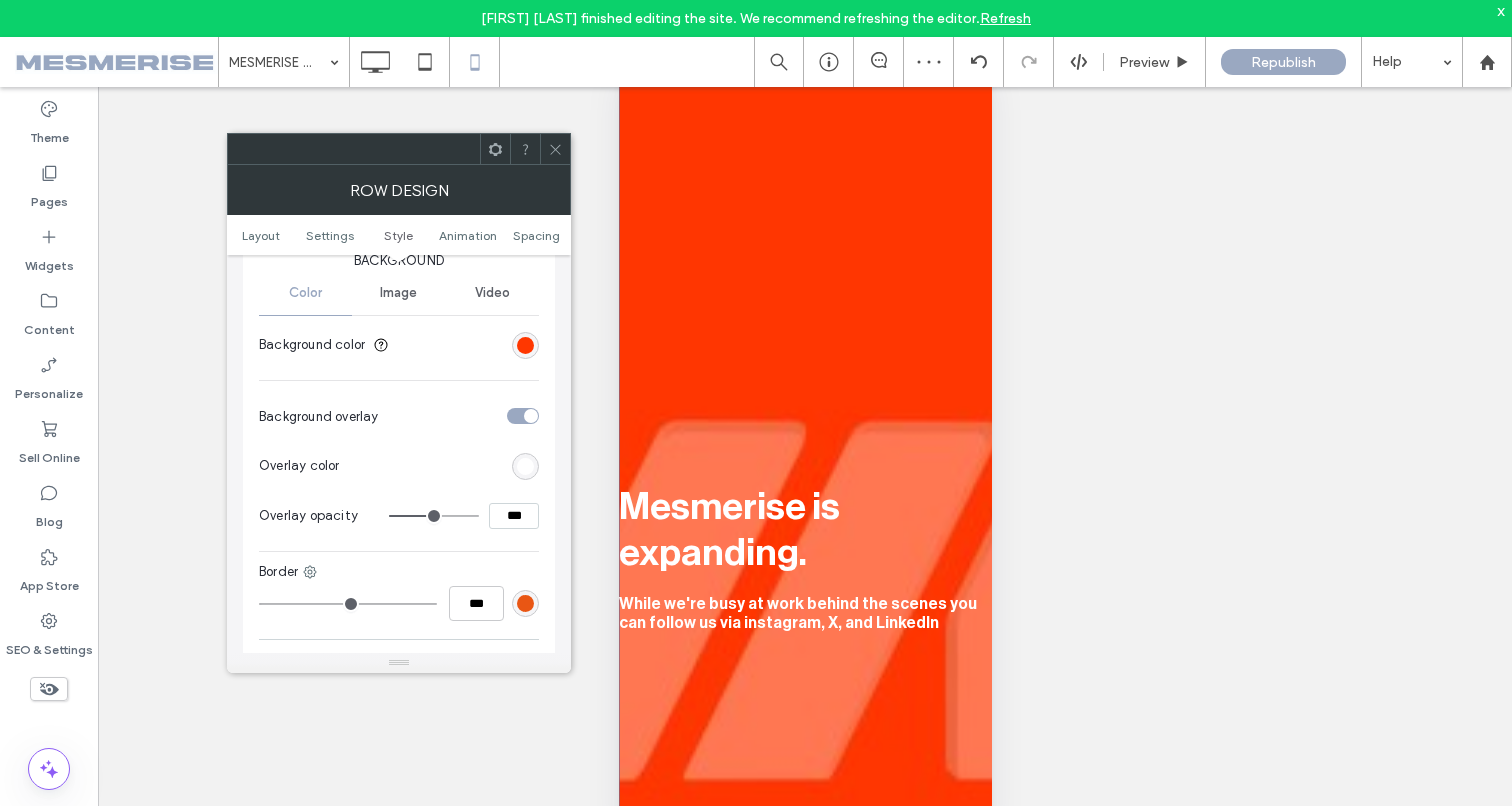 type on "**" 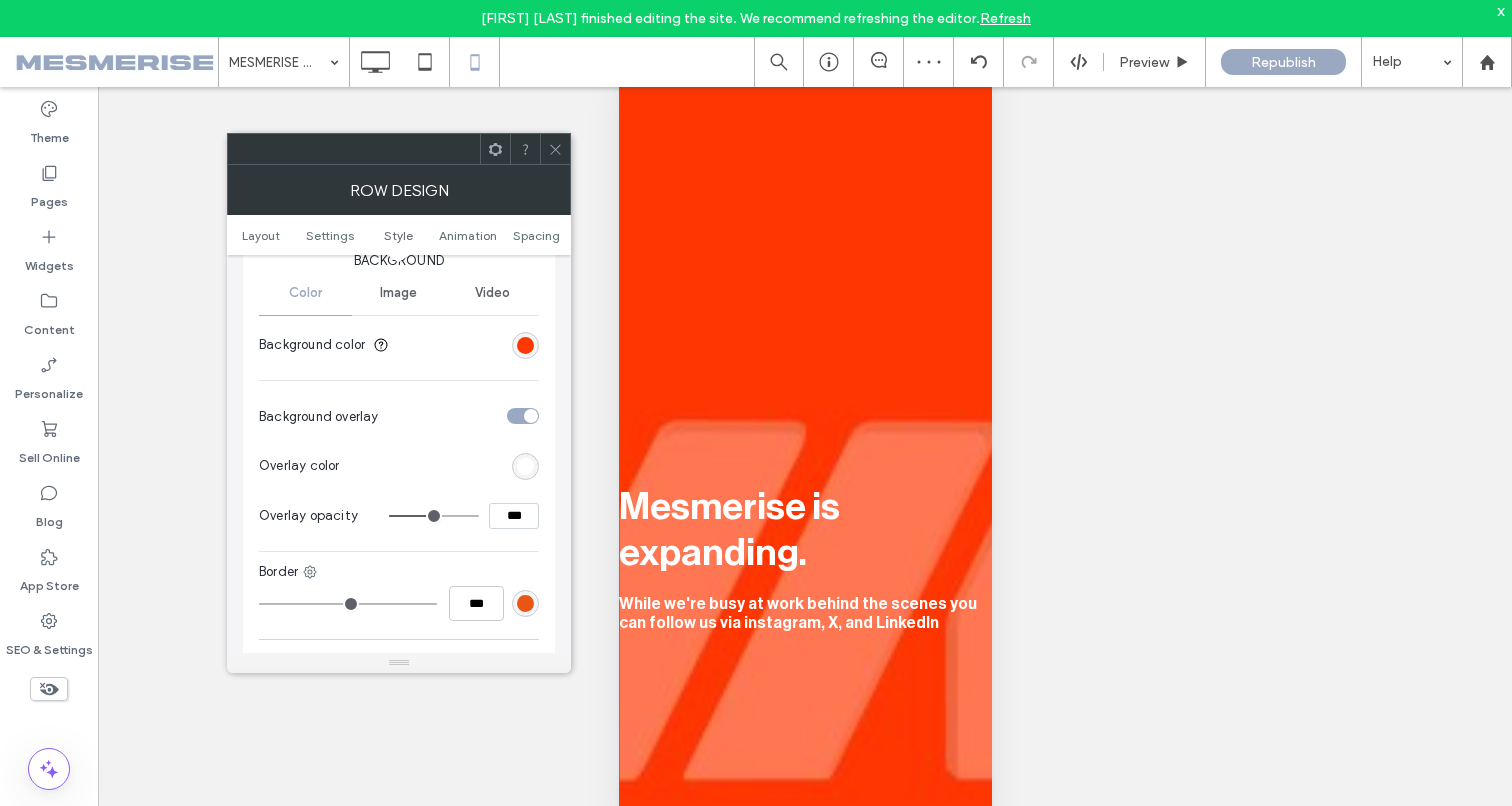 type on "**" 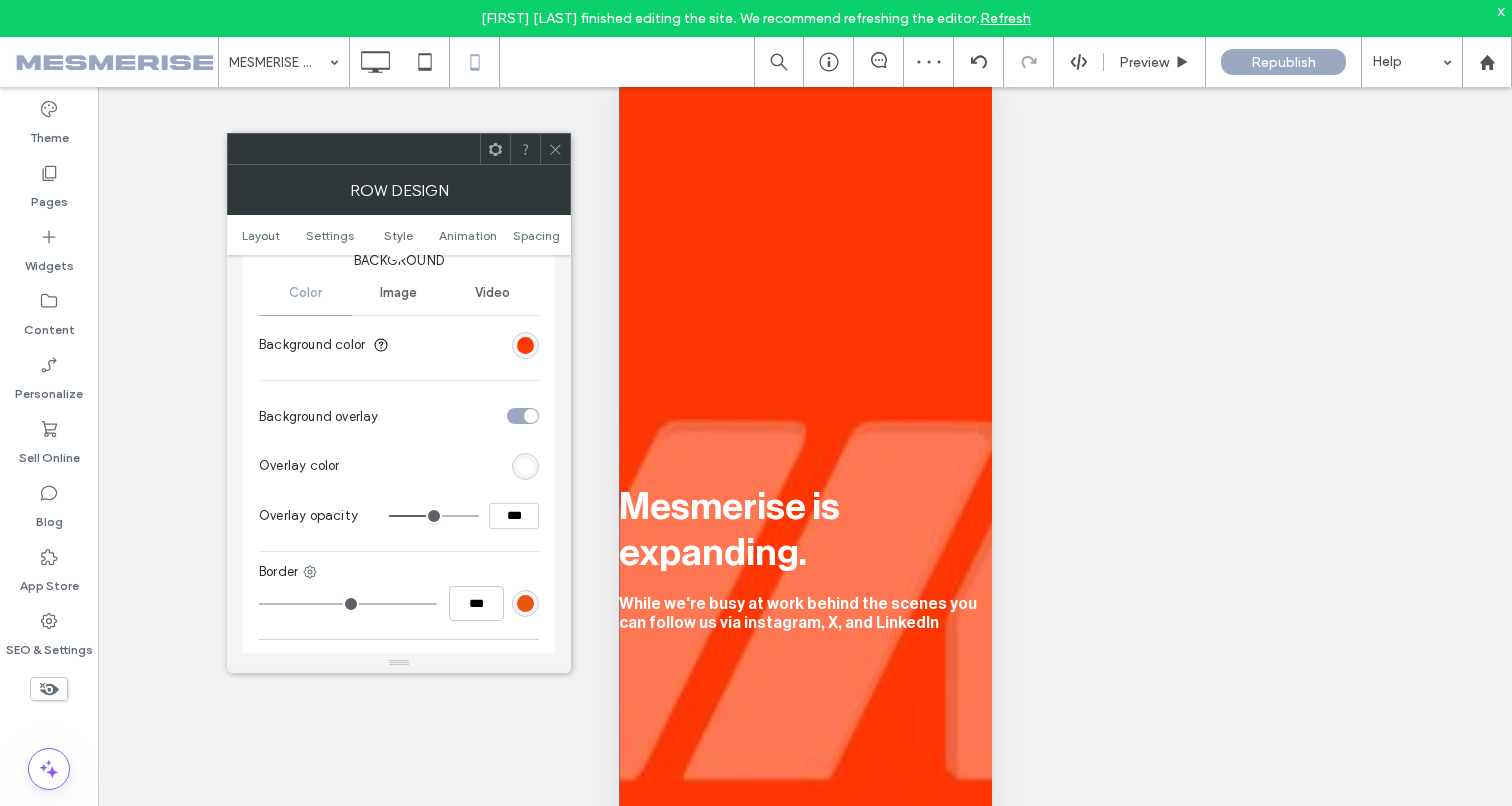 type on "**" 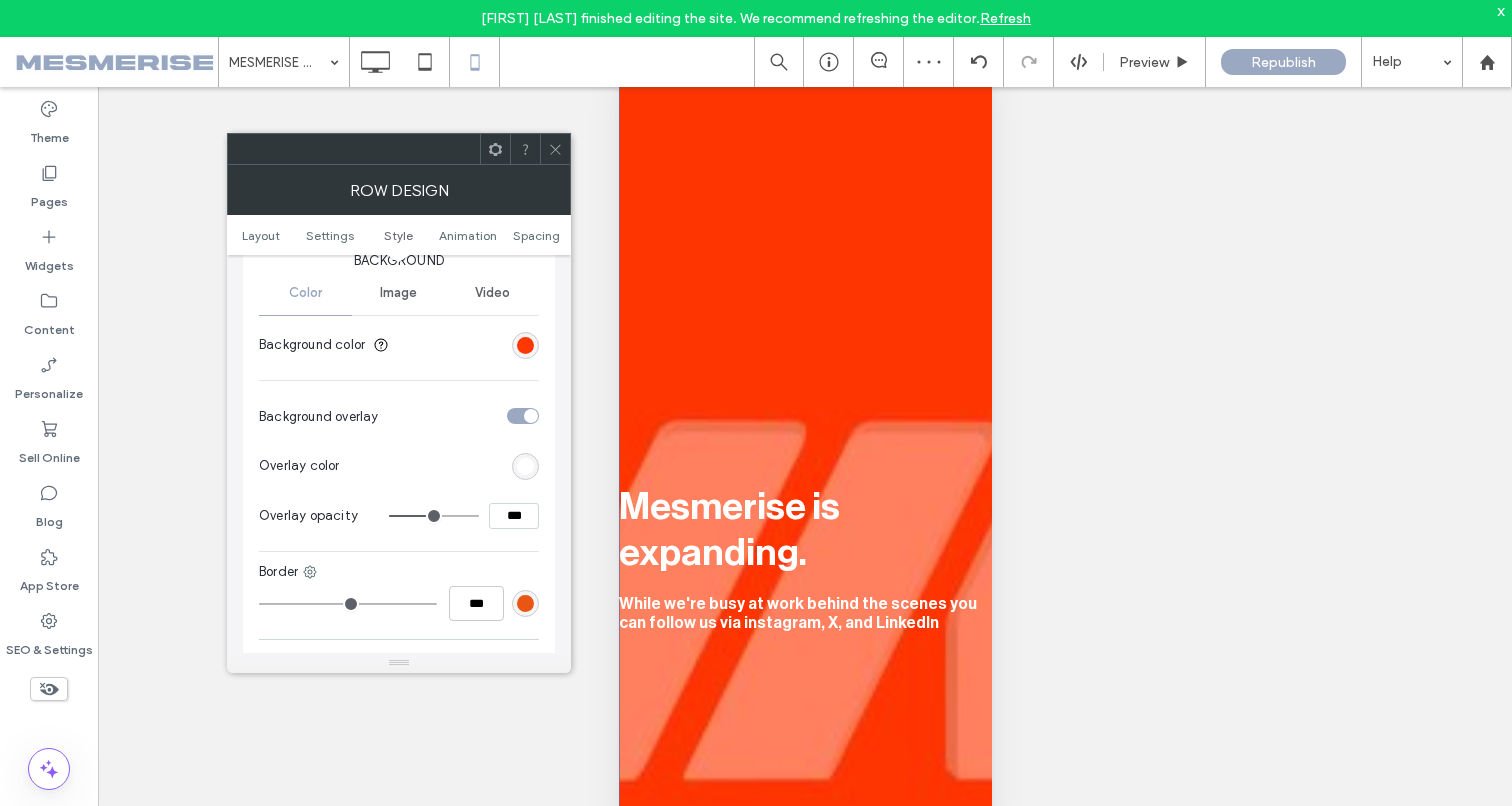 type on "**" 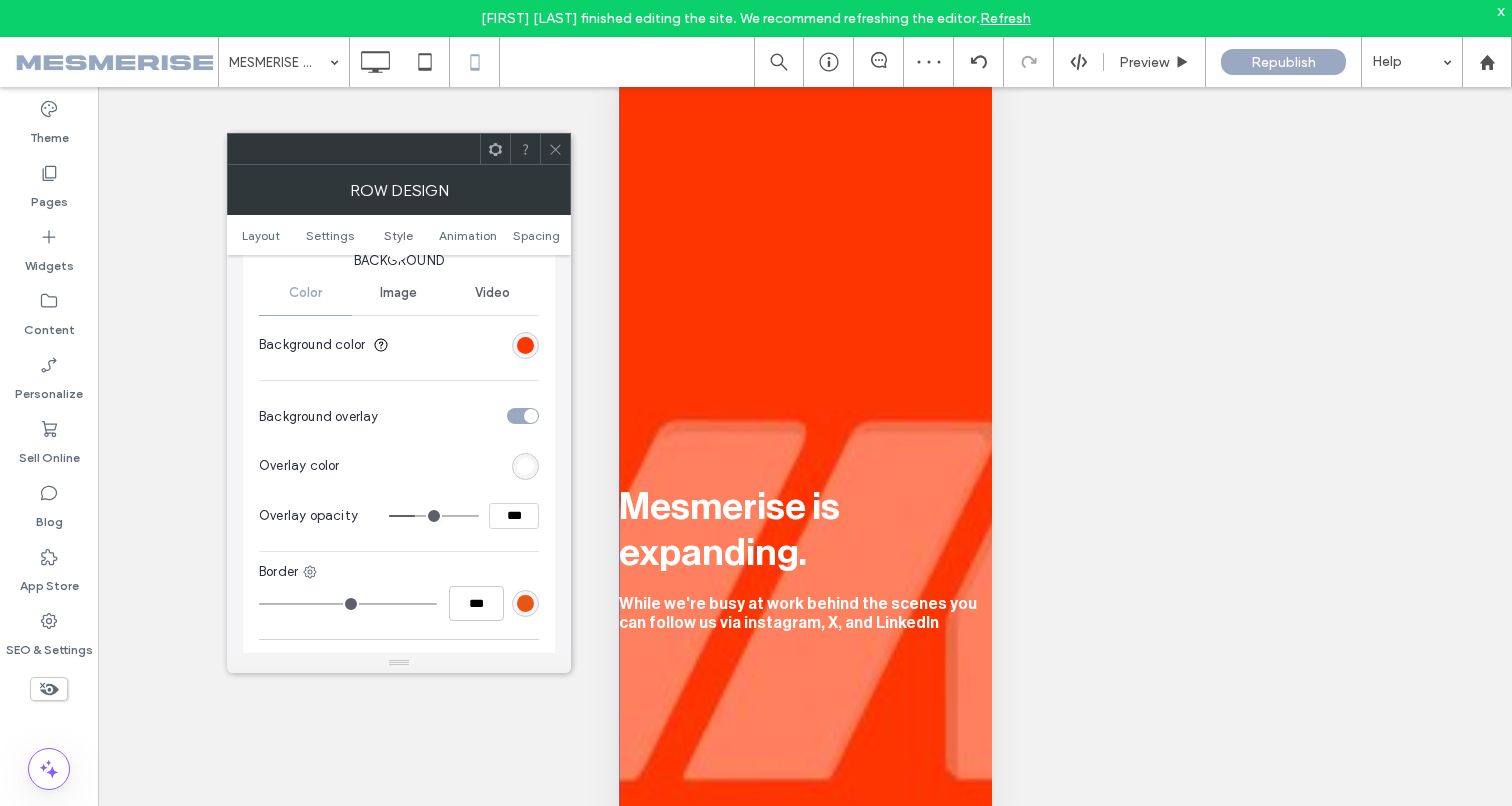 type on "**" 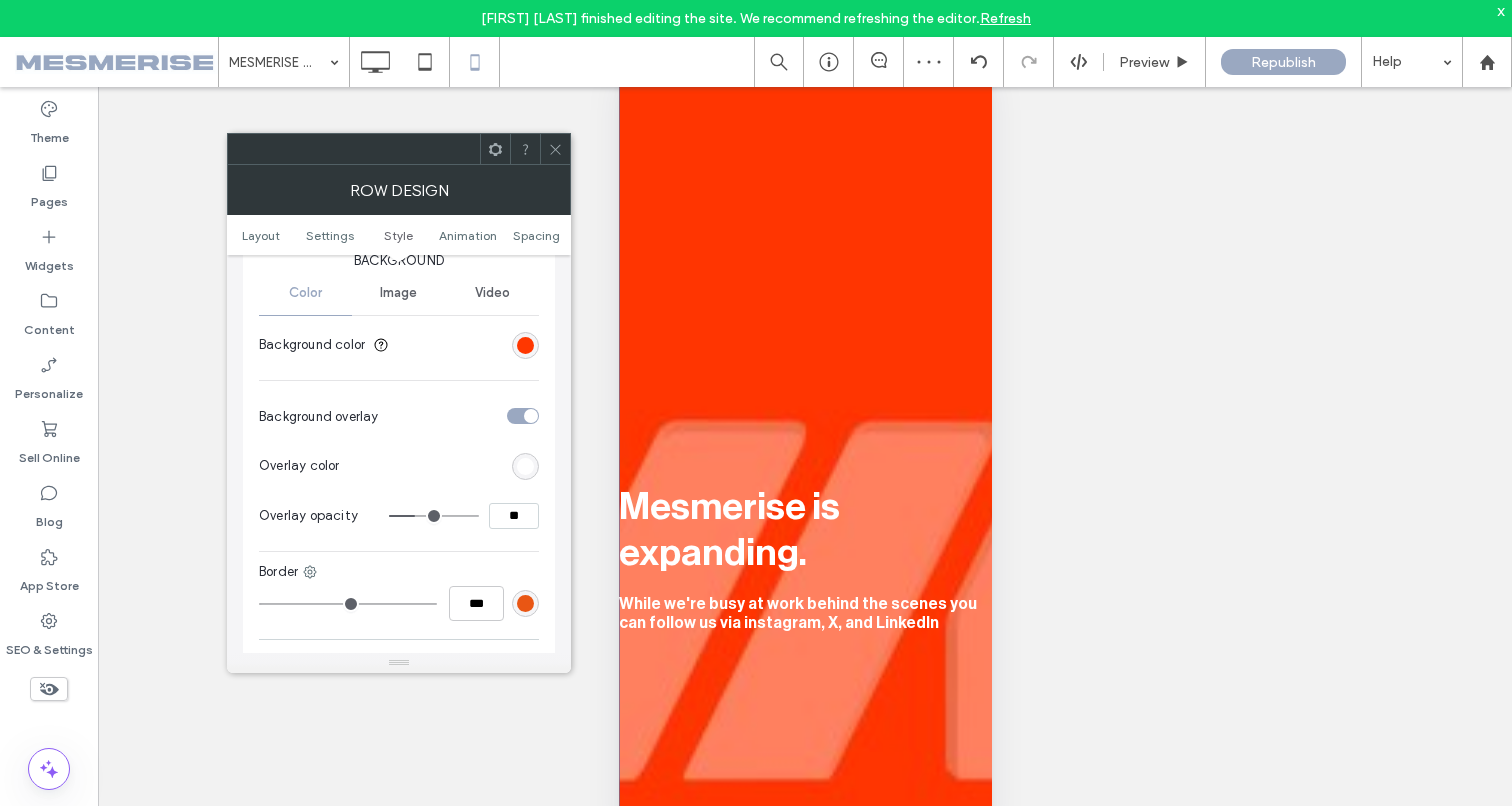 drag, startPoint x: 426, startPoint y: 522, endPoint x: 398, endPoint y: 521, distance: 28.01785 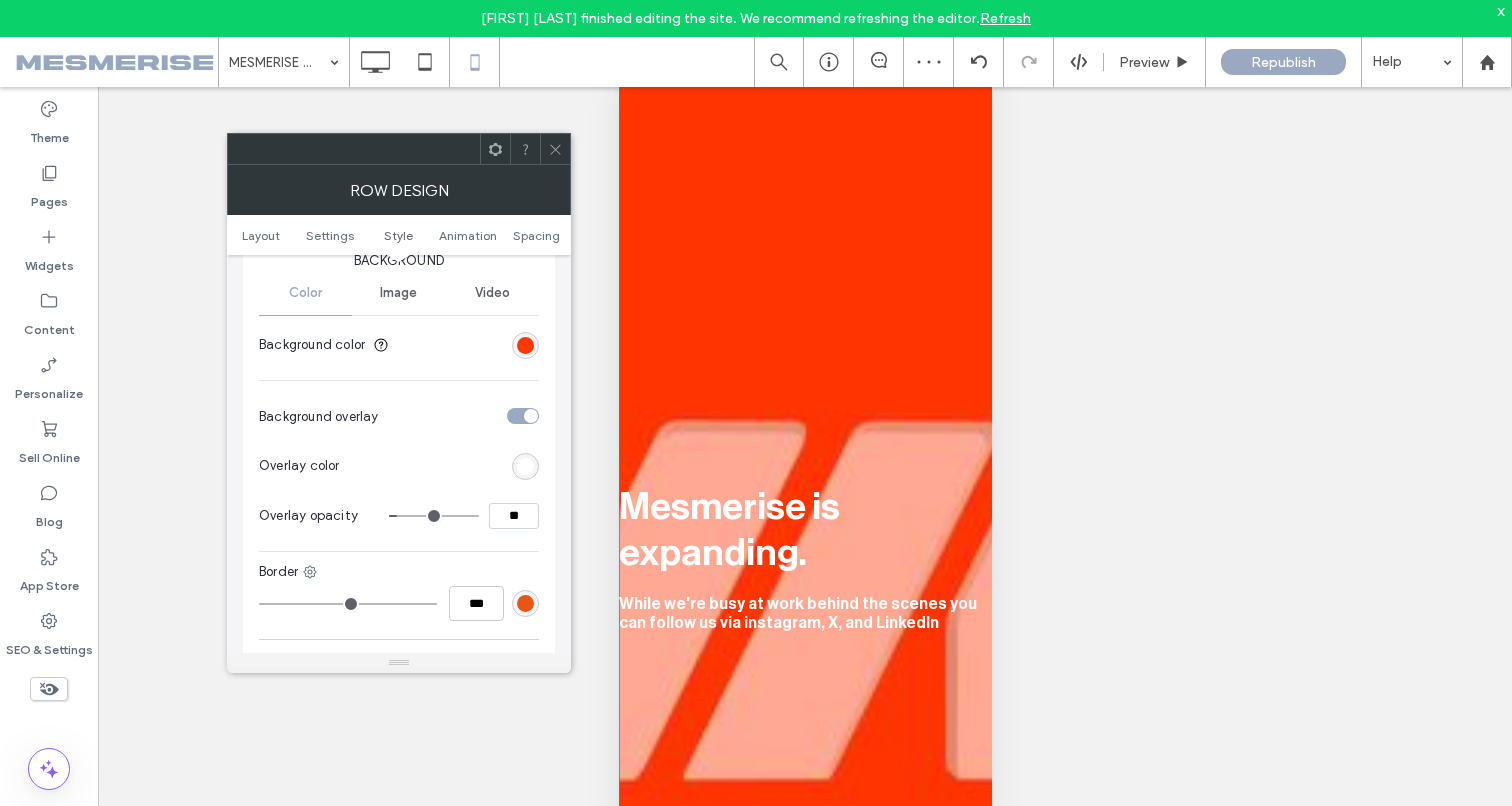 type on "*" 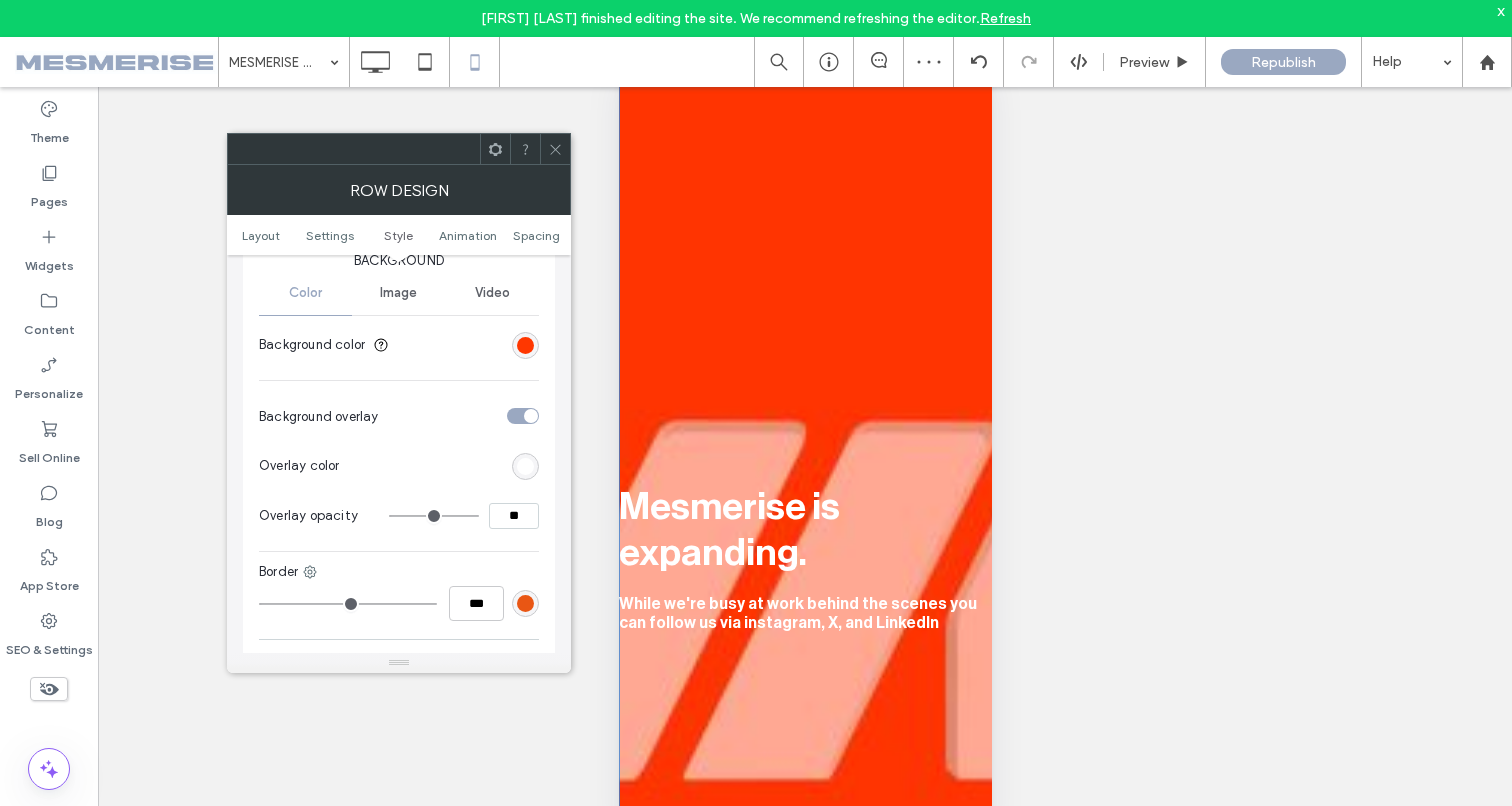 click at bounding box center (434, 516) 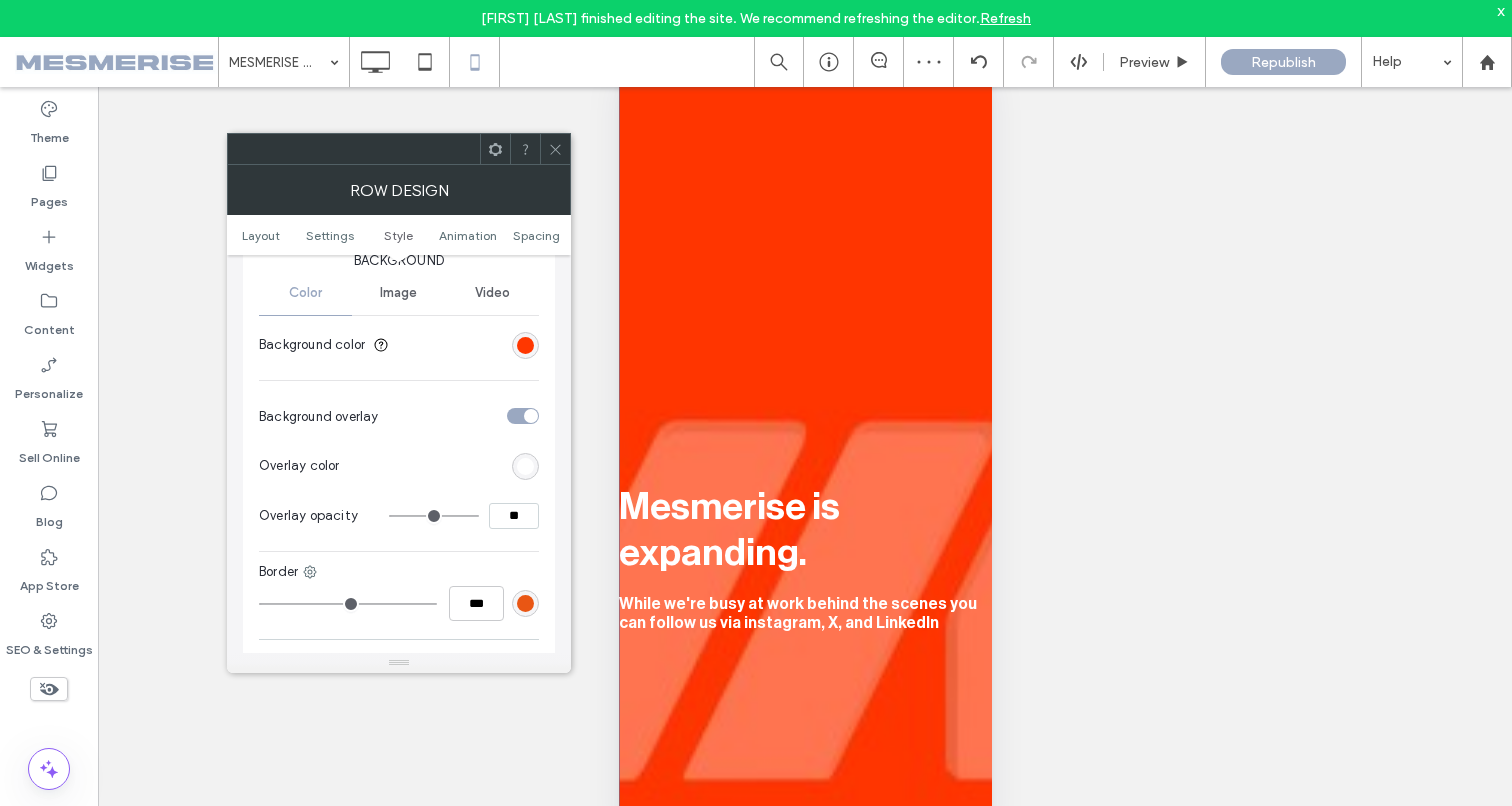 drag, startPoint x: 389, startPoint y: 520, endPoint x: 376, endPoint y: 521, distance: 13.038404 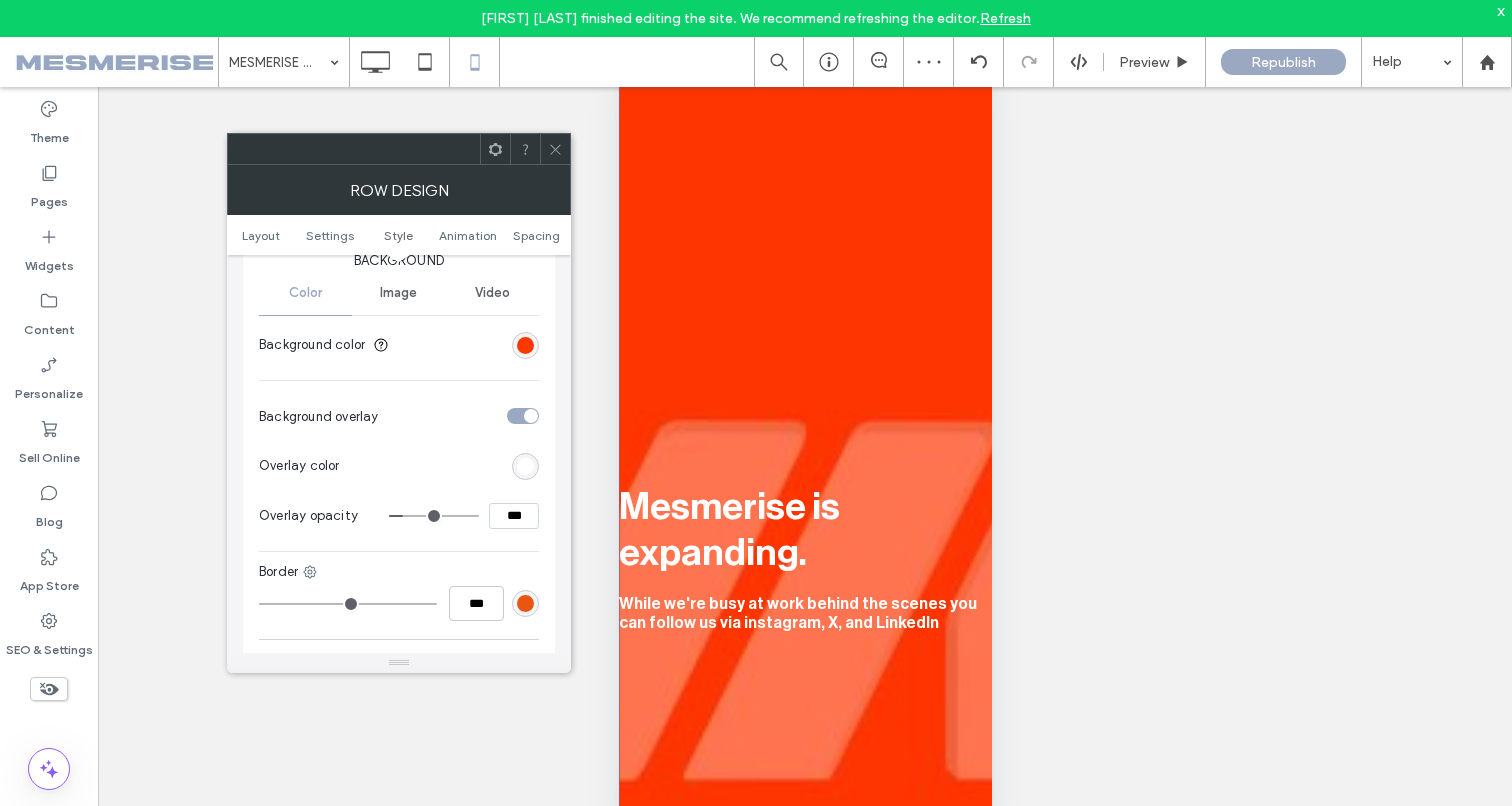 type on "**" 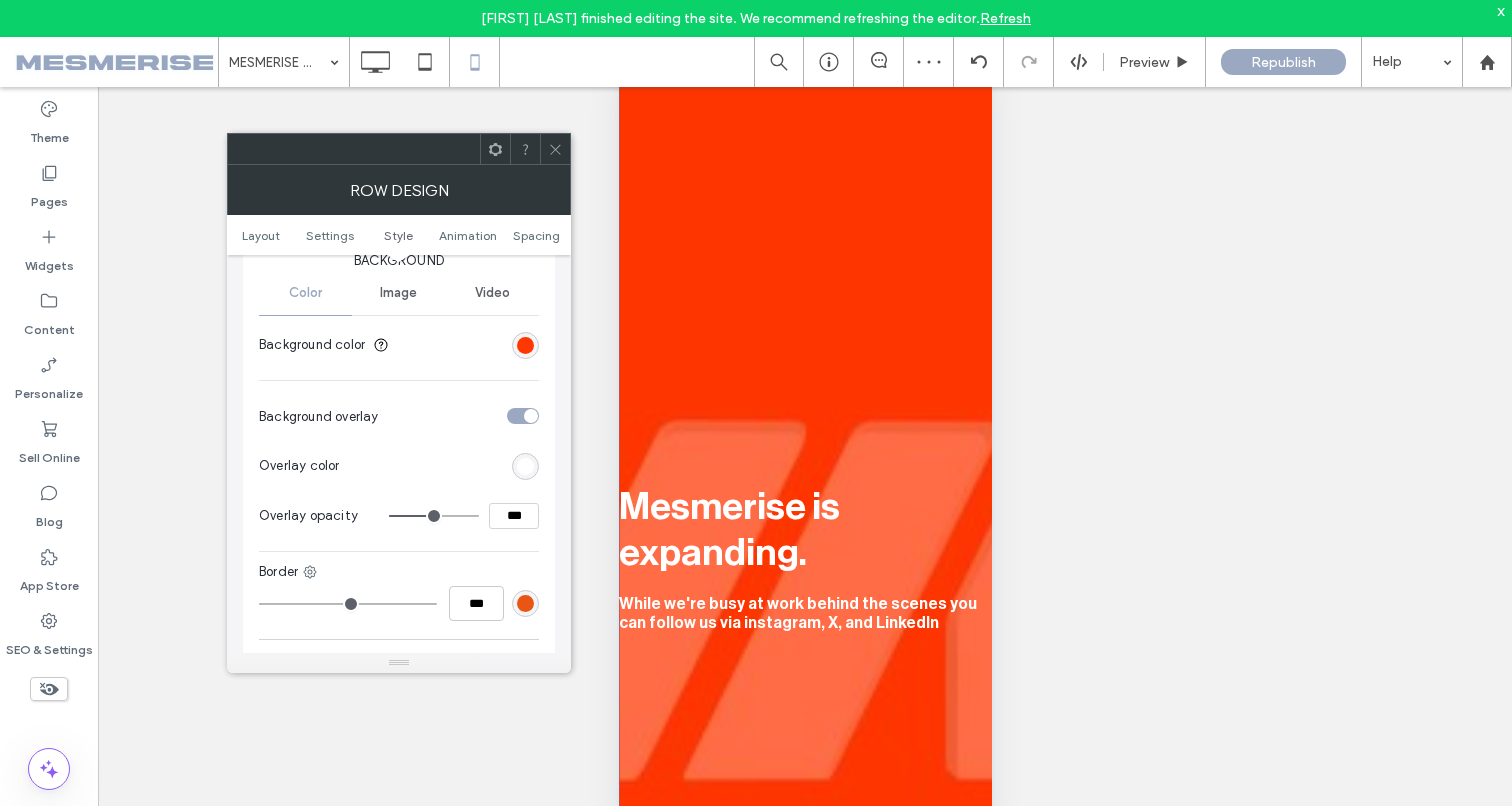 type on "**" 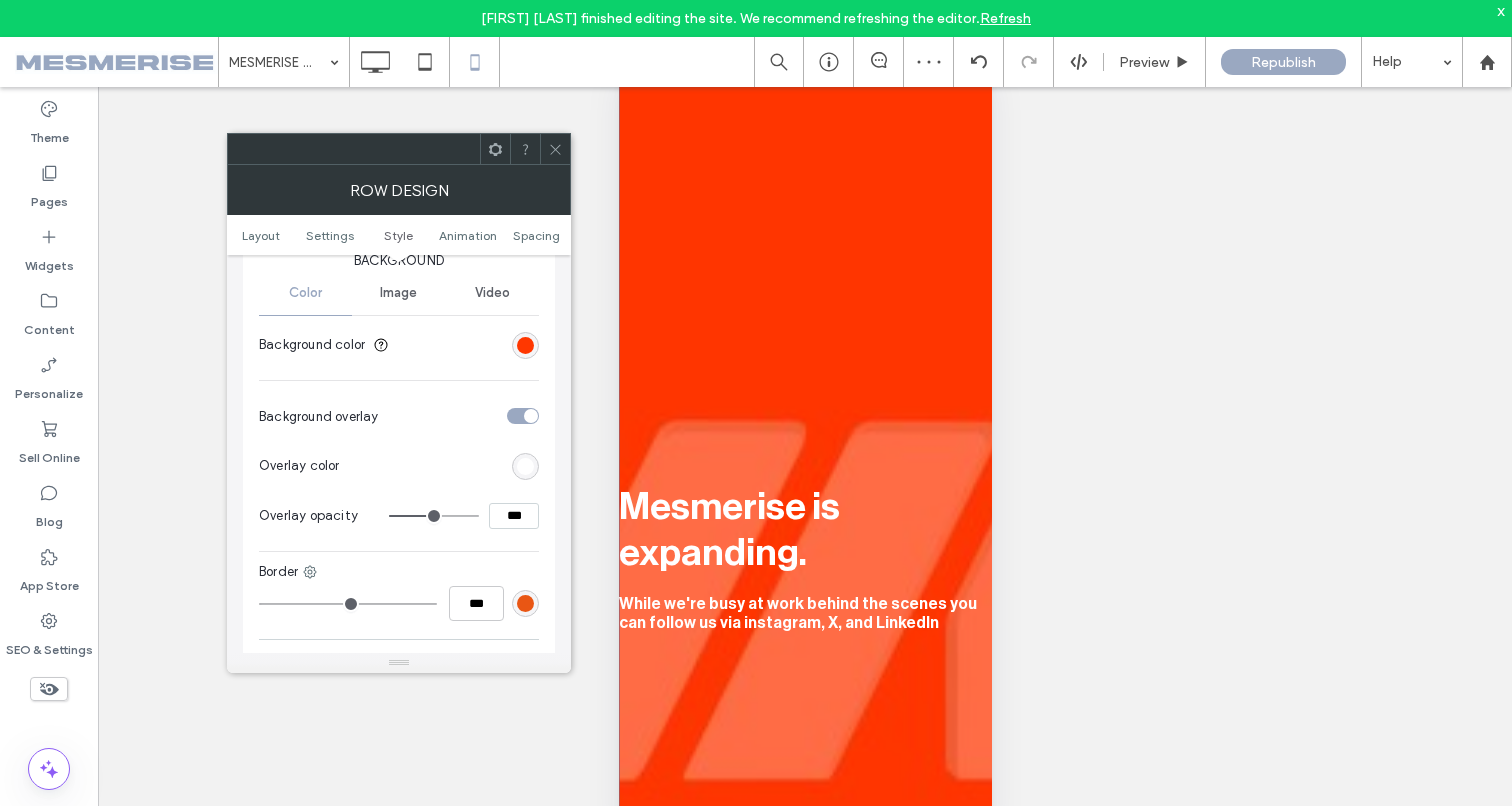 type on "**" 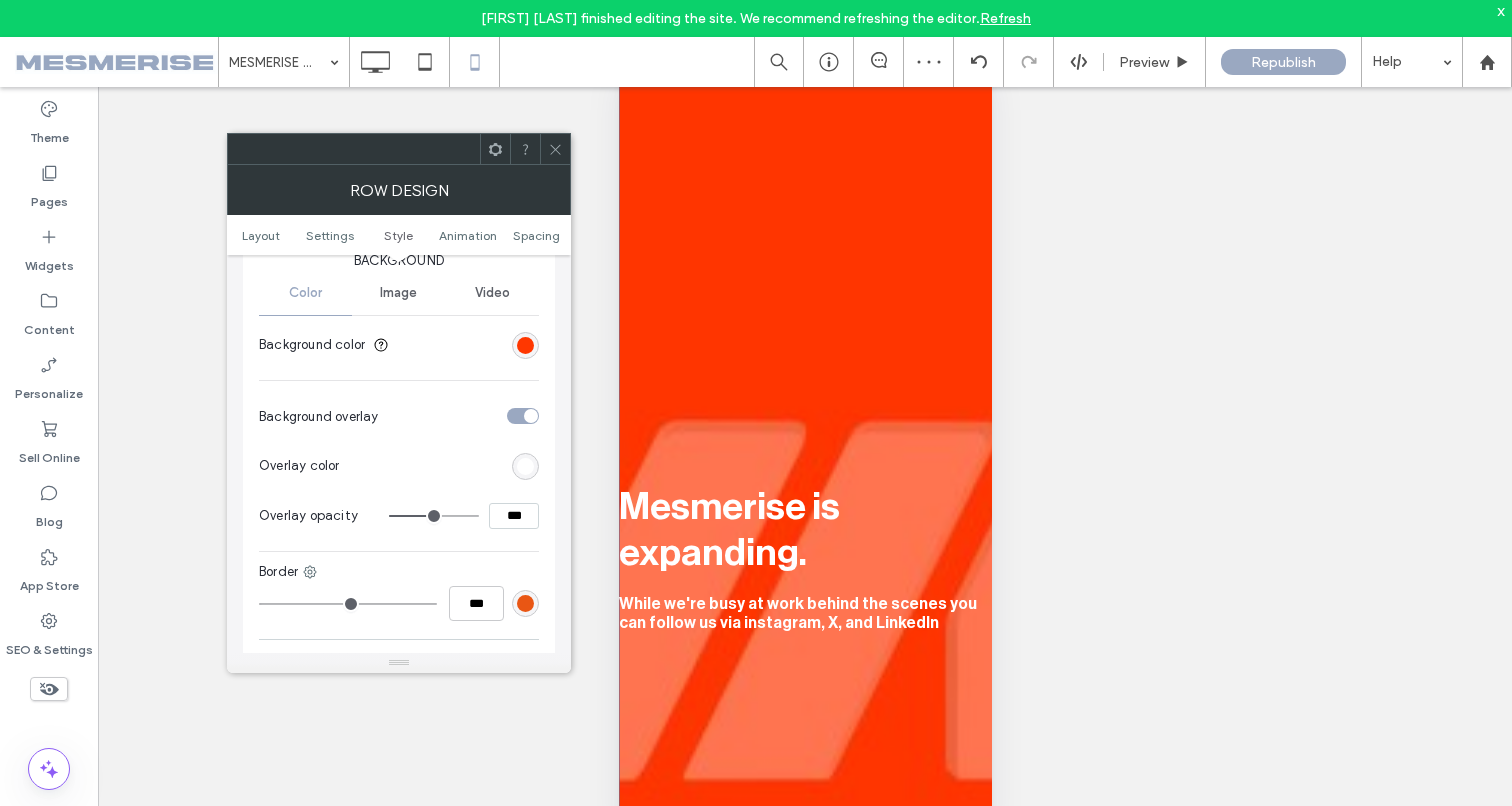 click 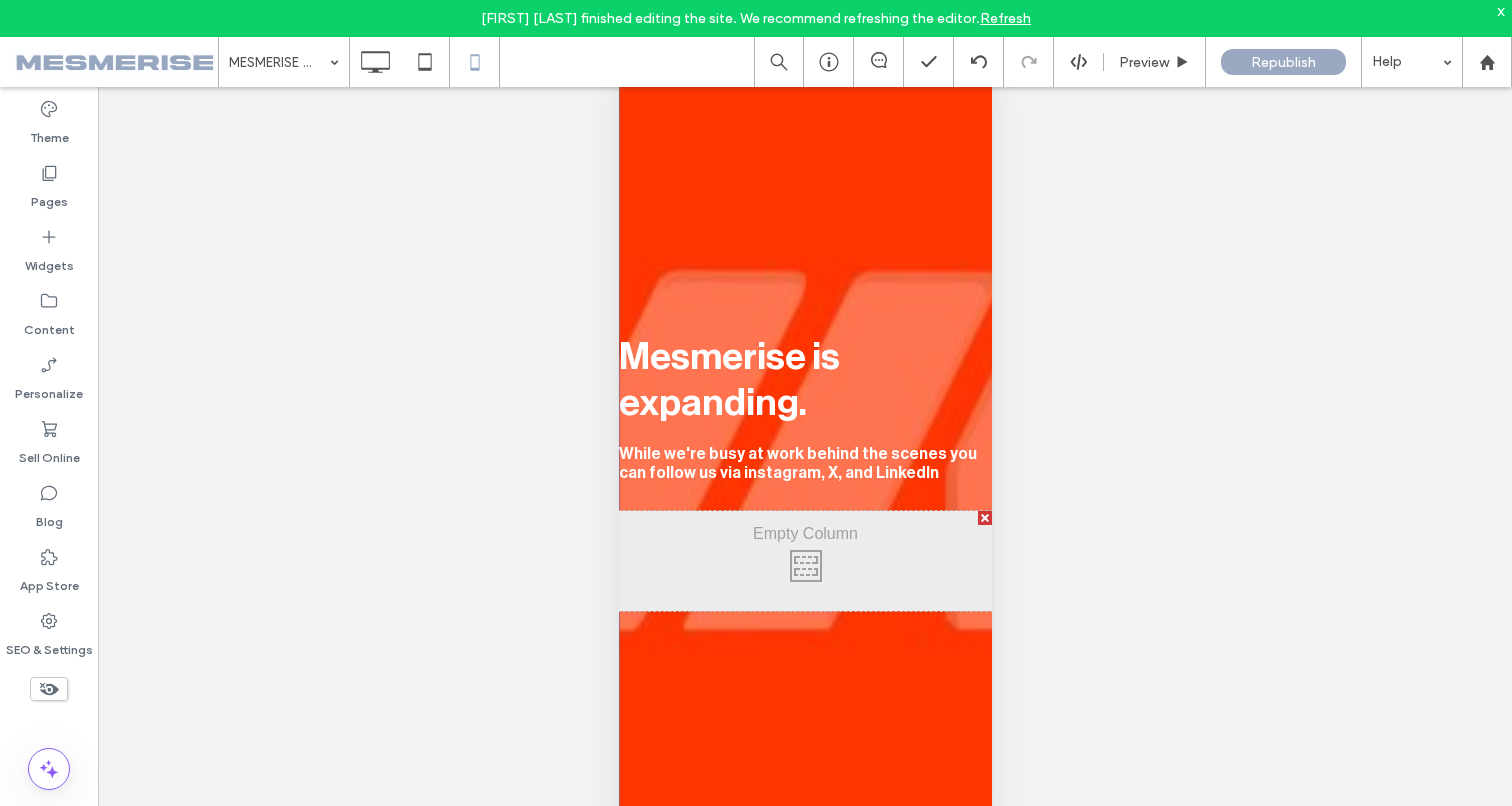 scroll, scrollTop: 174, scrollLeft: 0, axis: vertical 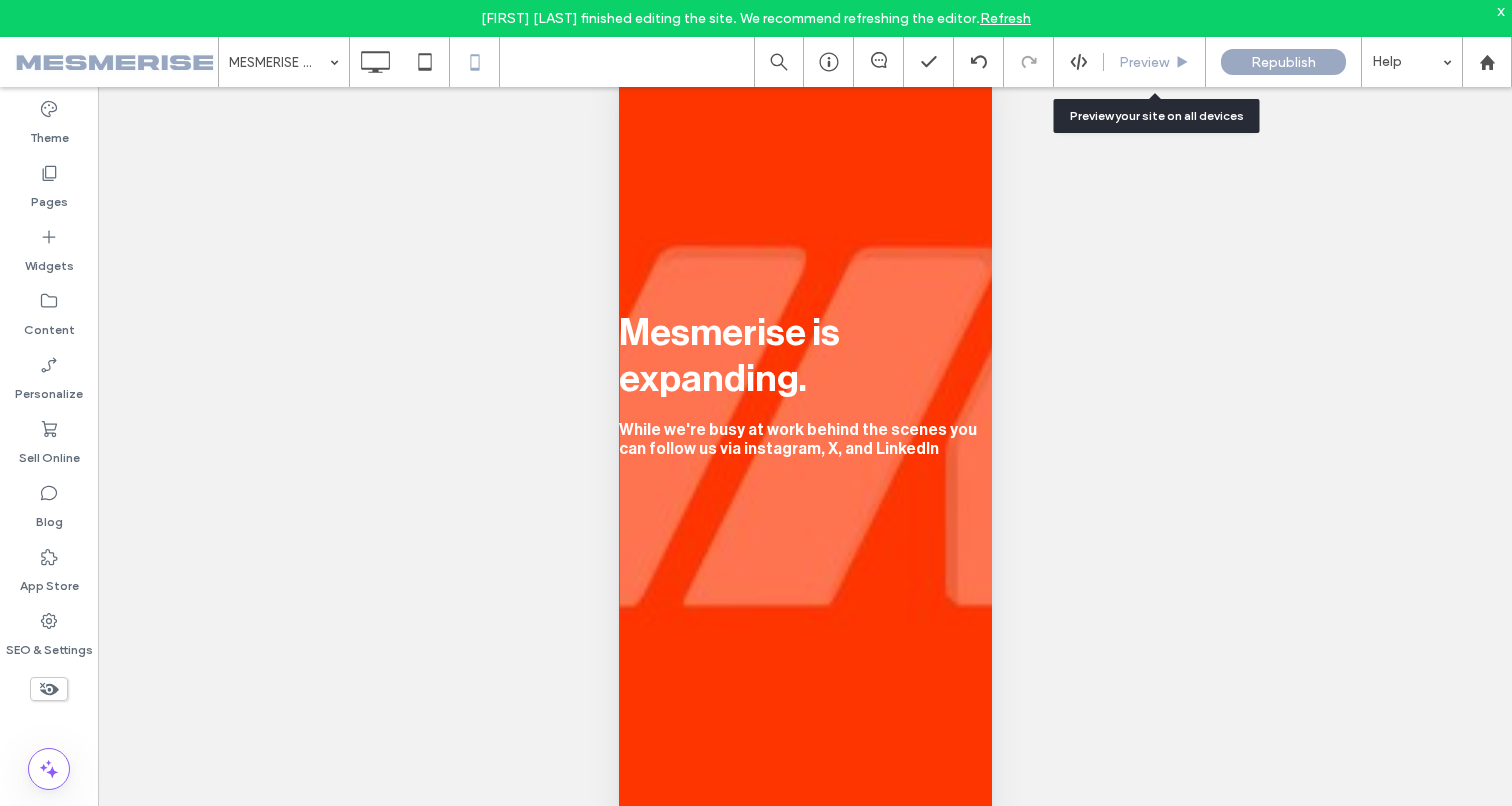 click on "Preview" at bounding box center (1144, 62) 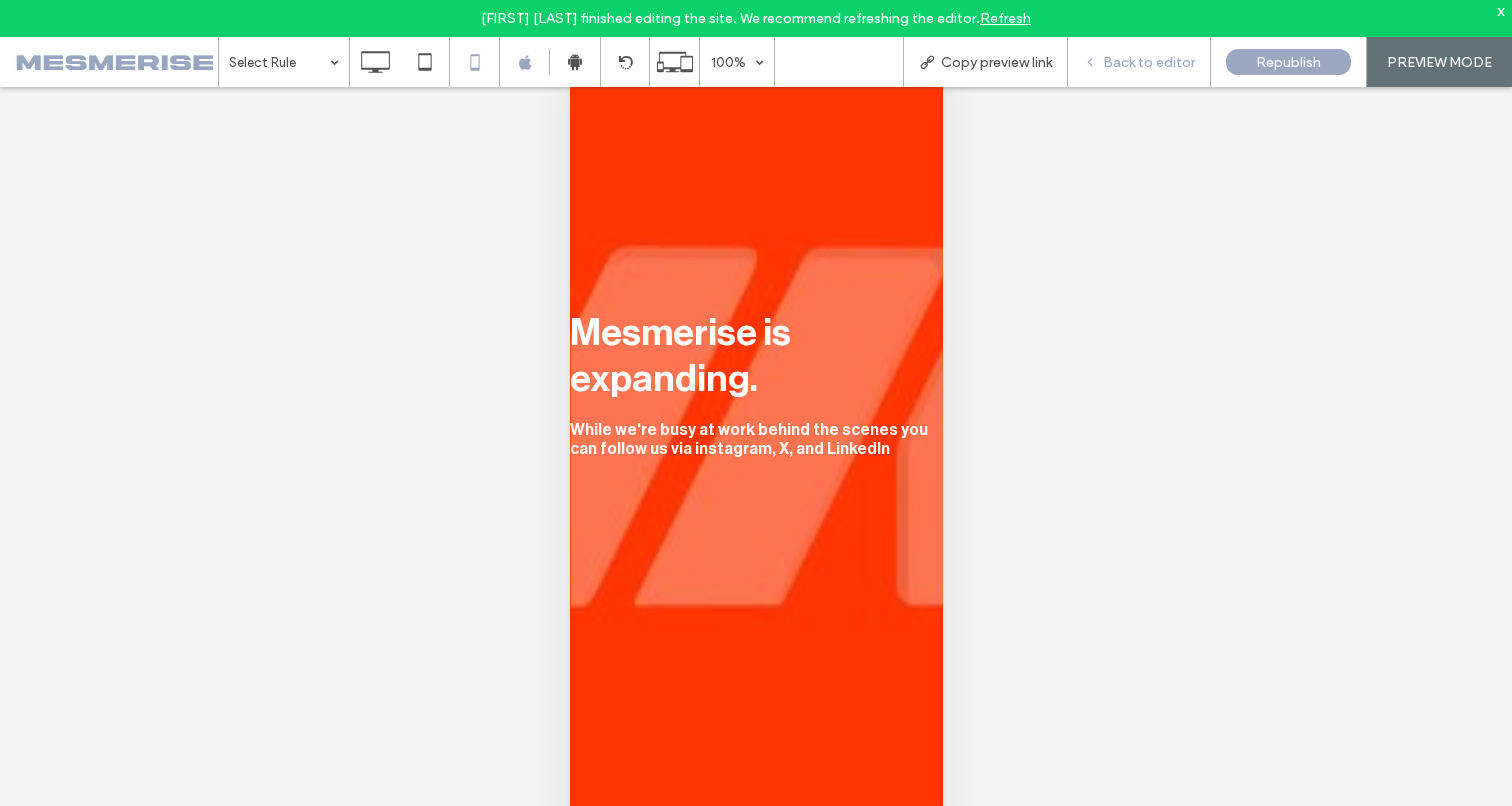 click on "Back to editor" at bounding box center (1149, 62) 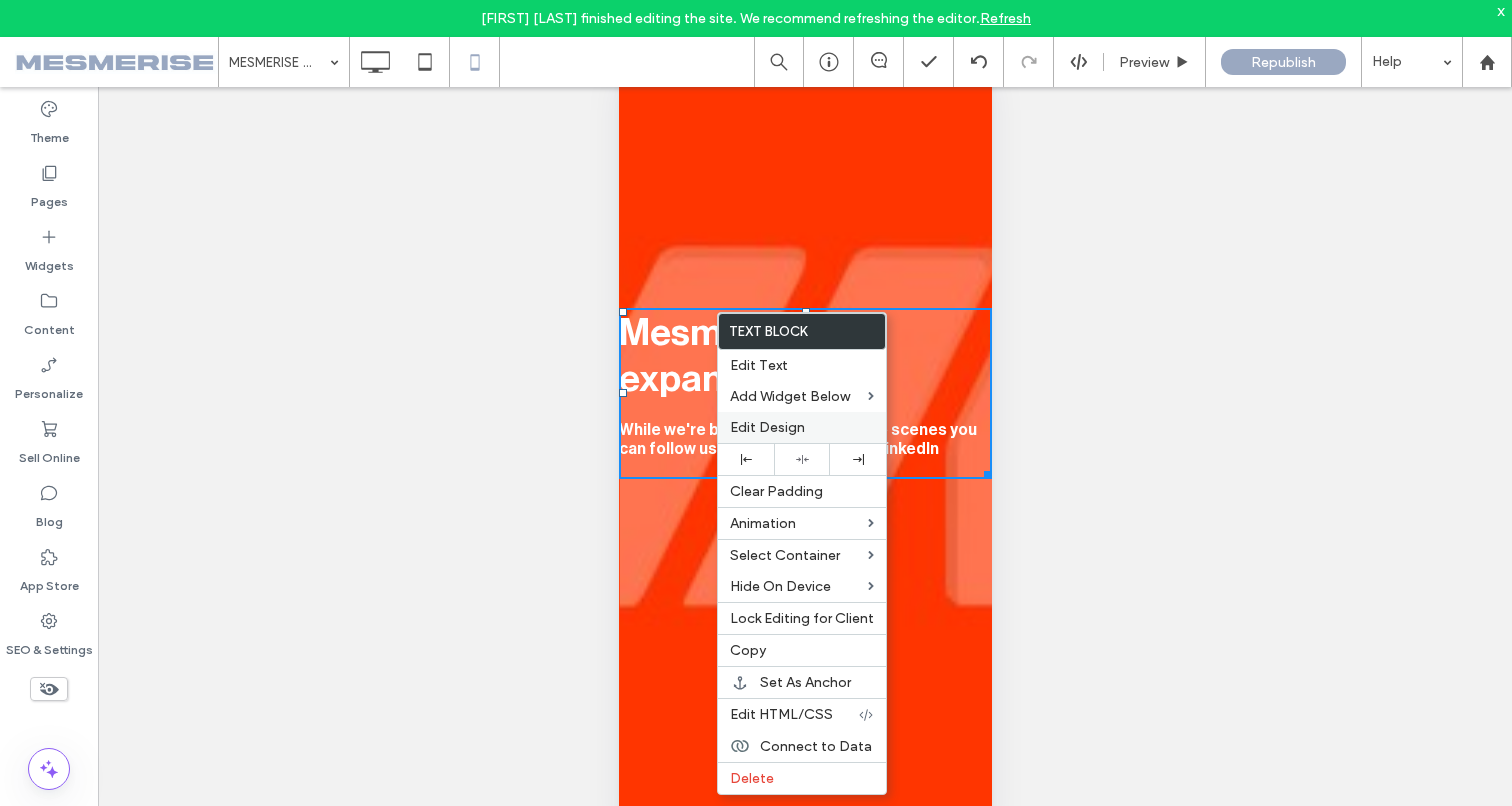click on "Edit Design" at bounding box center [767, 427] 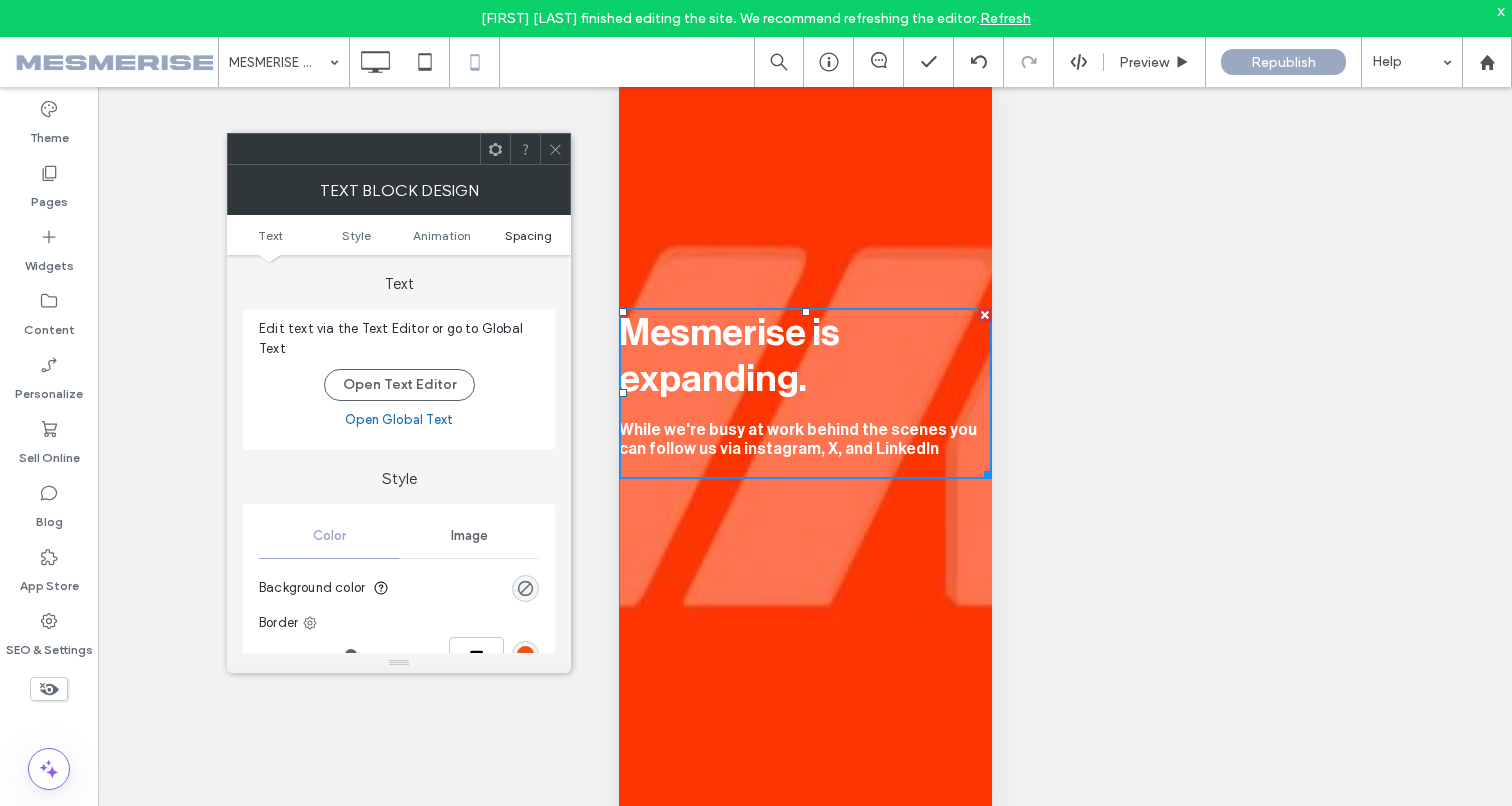 click on "Spacing" at bounding box center [528, 235] 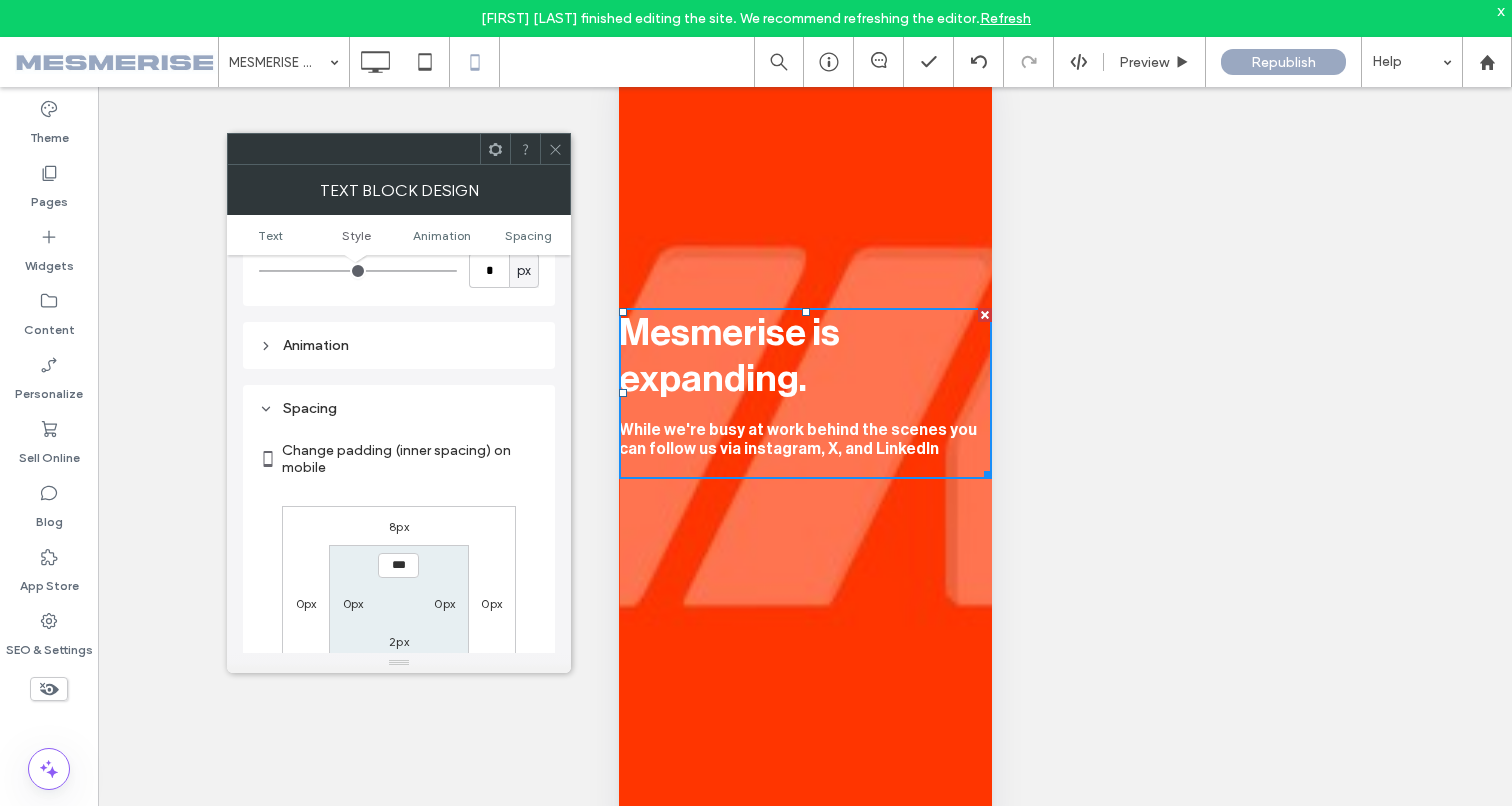 scroll, scrollTop: 574, scrollLeft: 0, axis: vertical 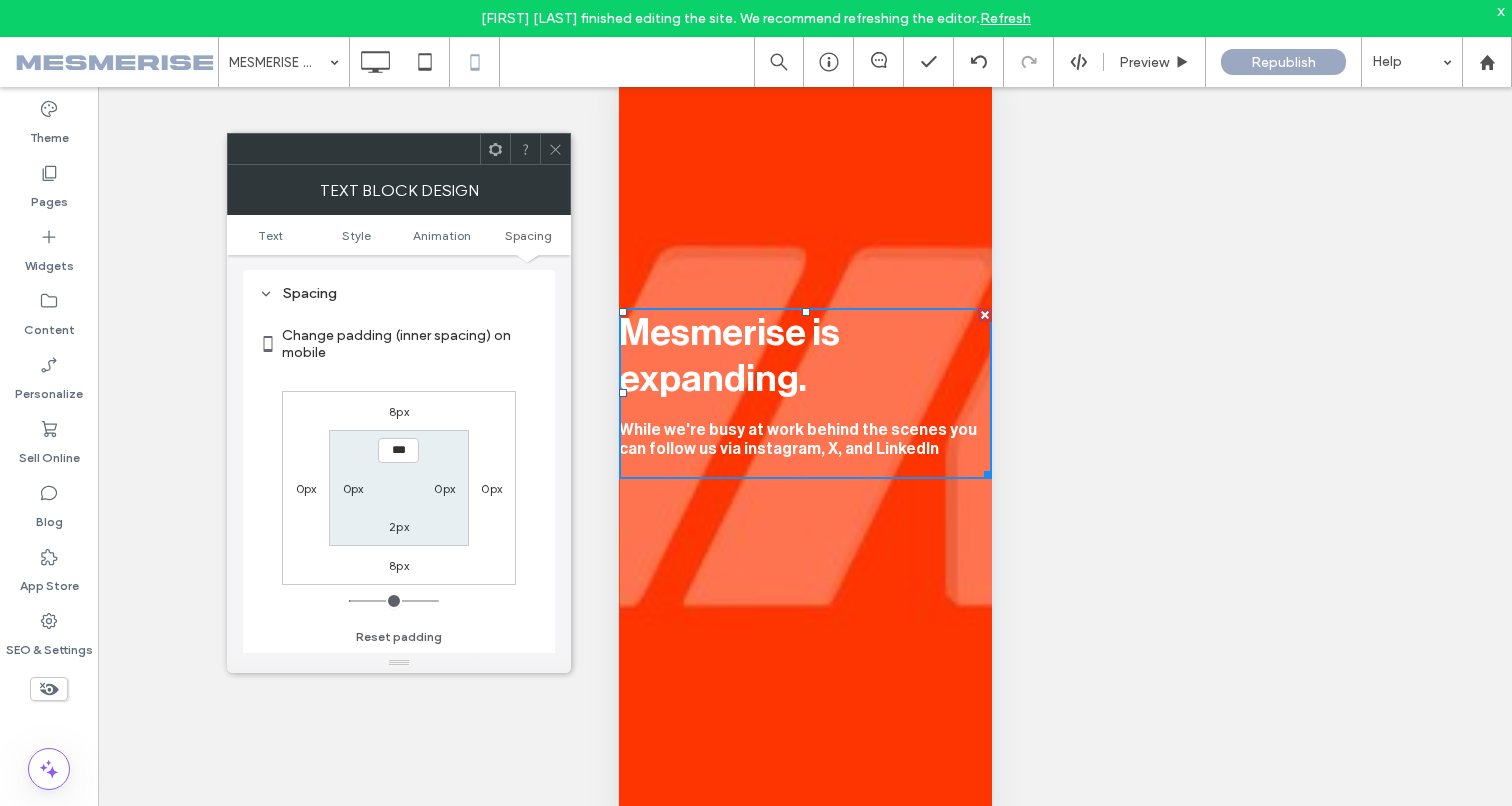 click on "0px" at bounding box center [353, 488] 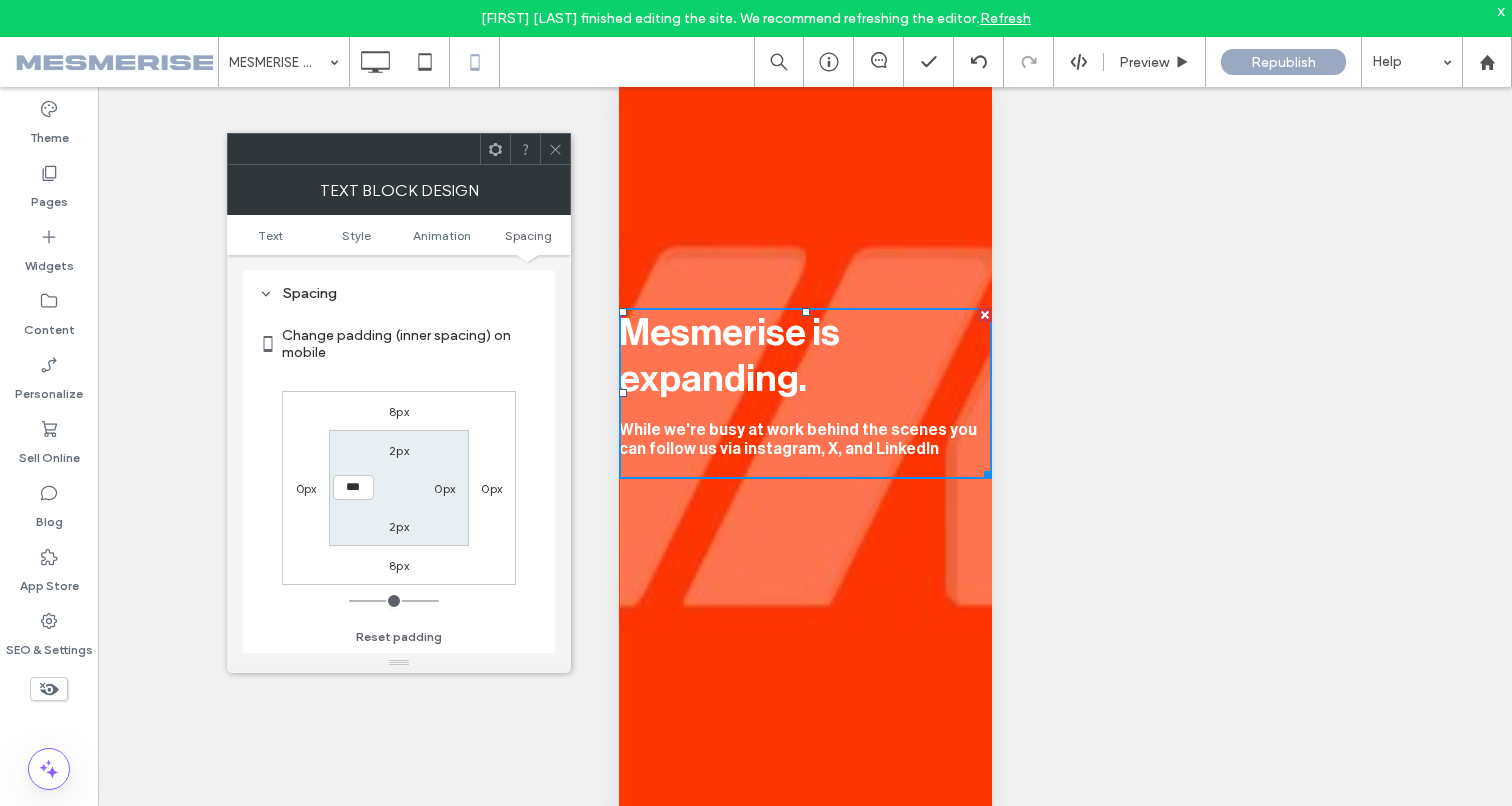 type on "*" 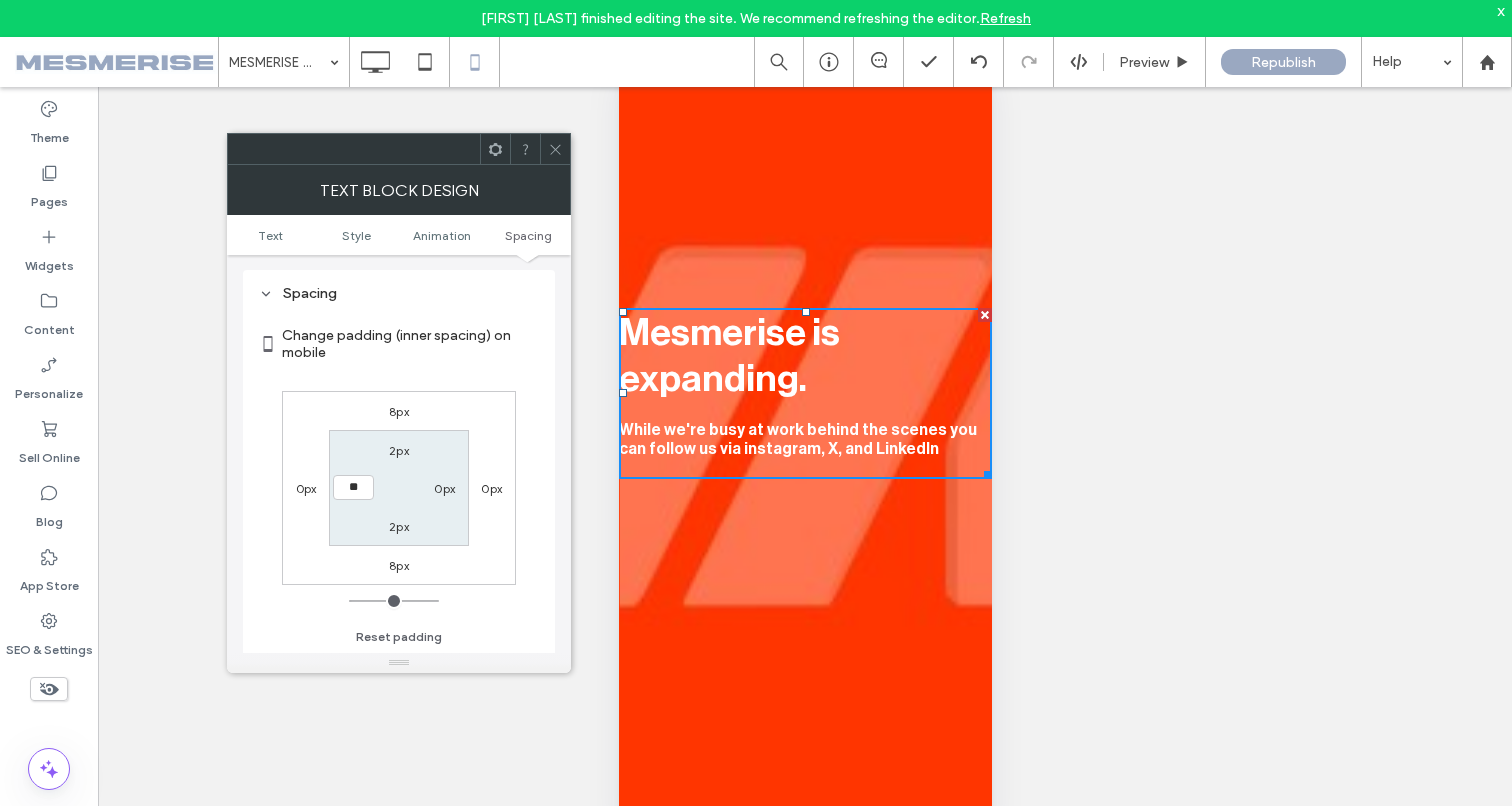 type on "**" 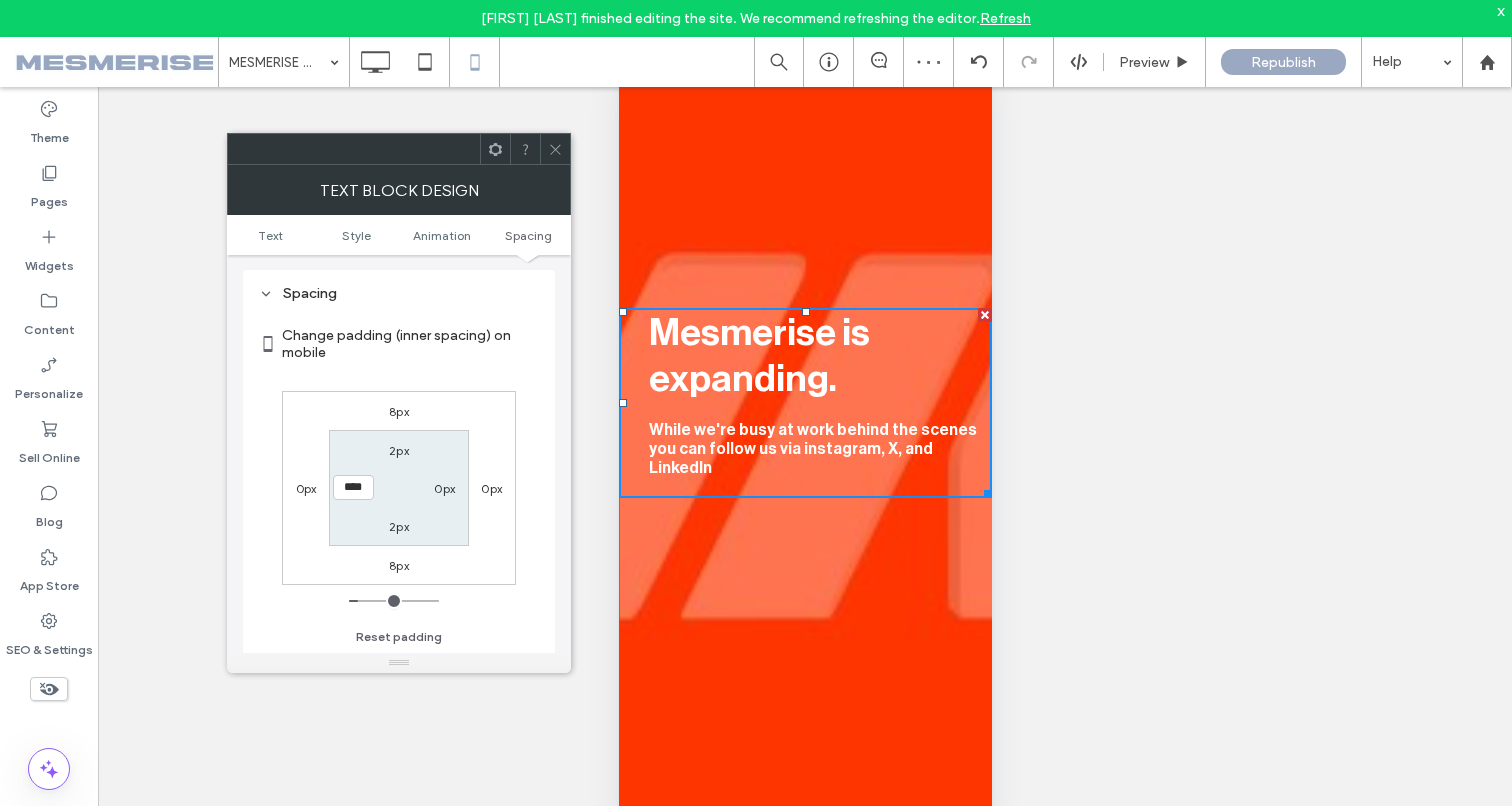 click on "2px" at bounding box center [399, 450] 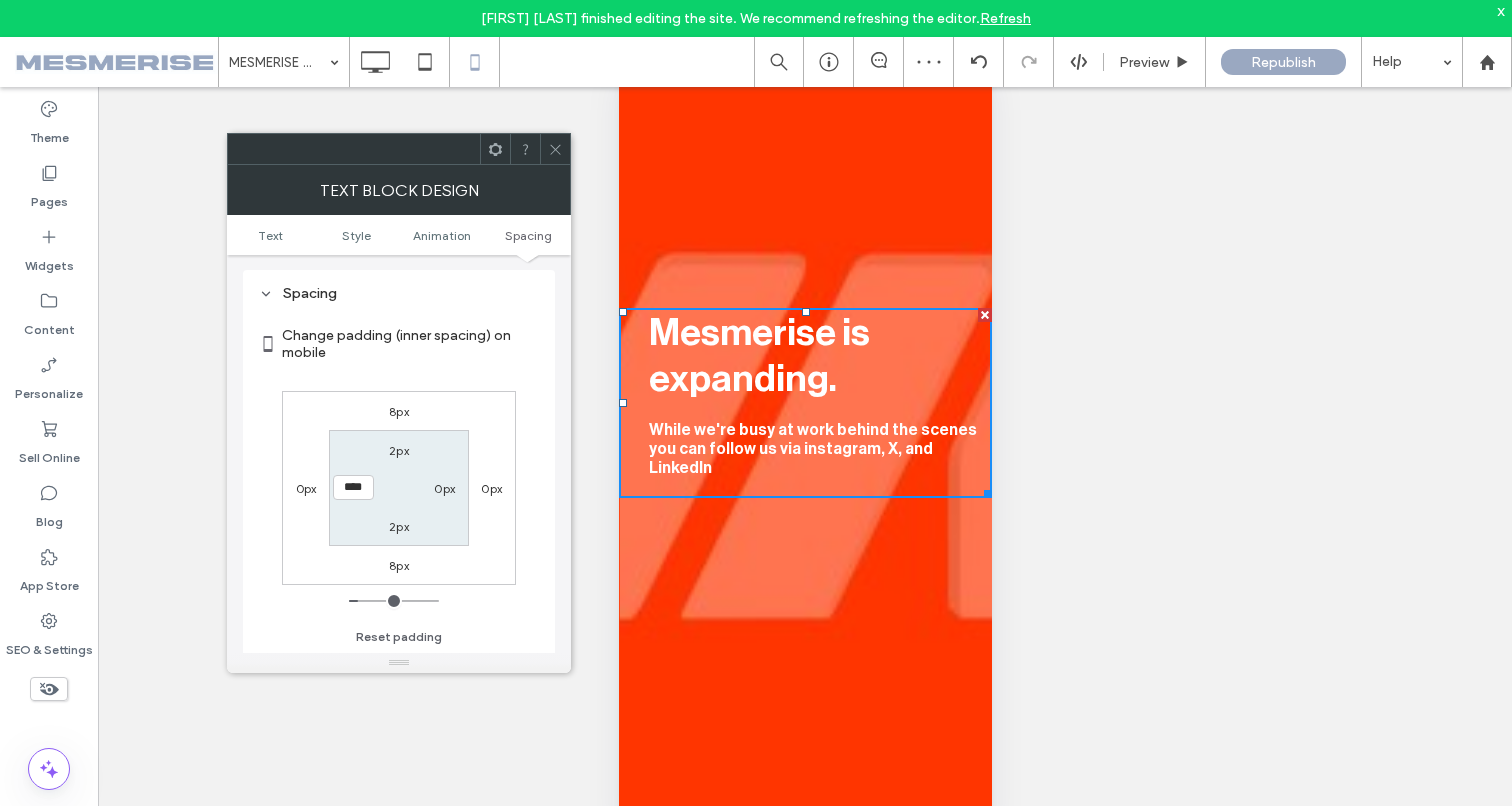 type on "*" 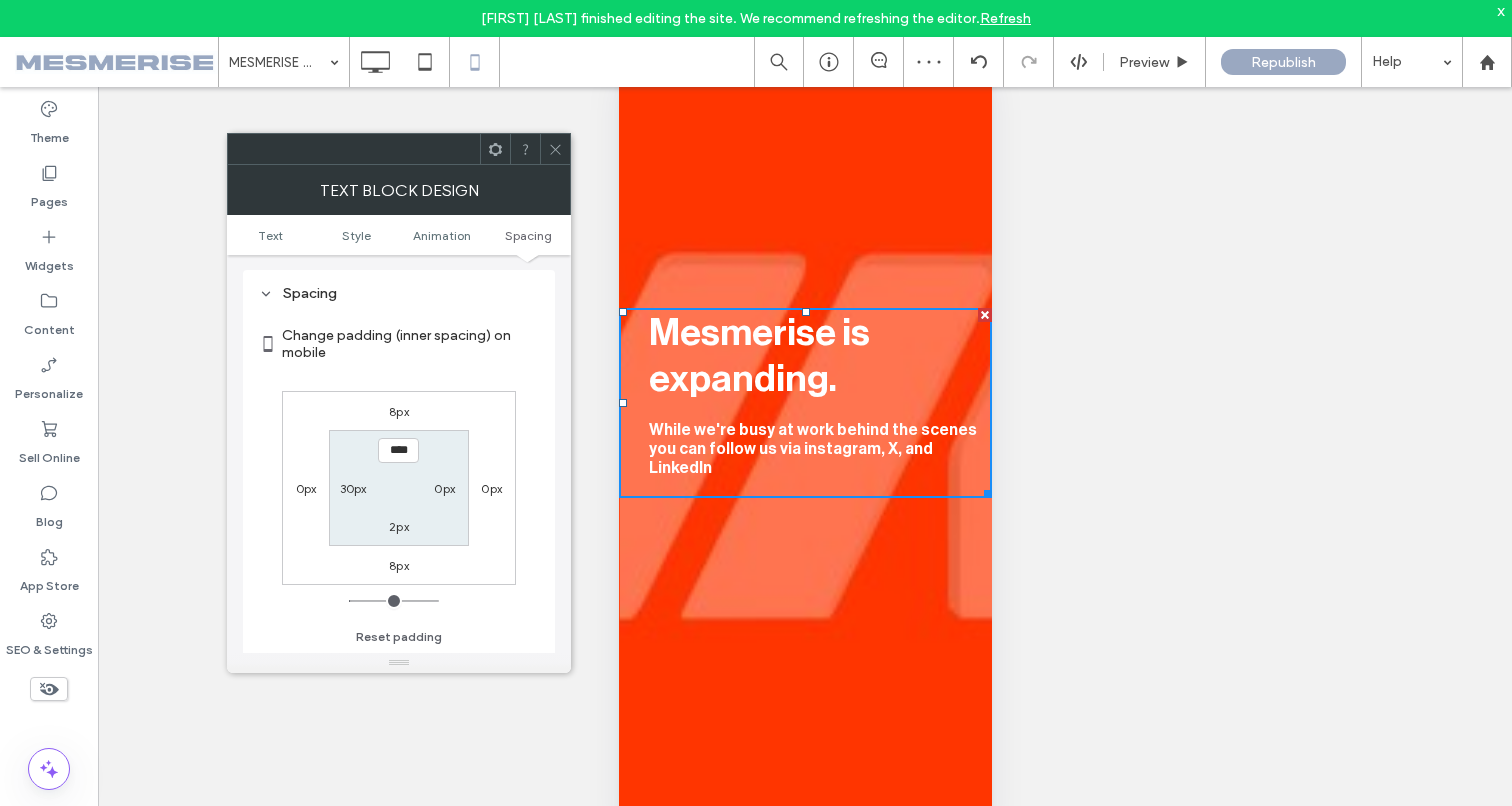 type on "****" 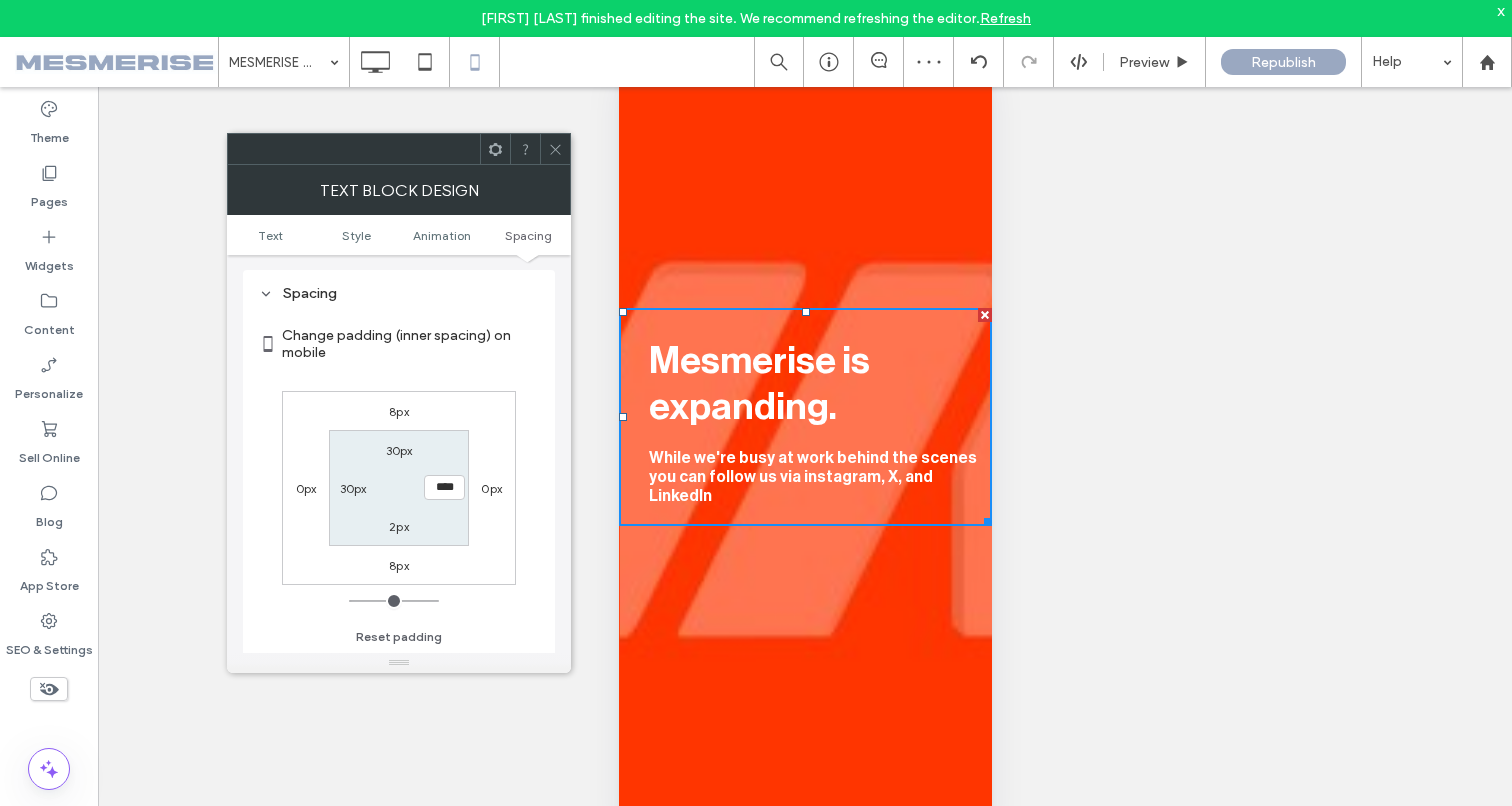 type on "****" 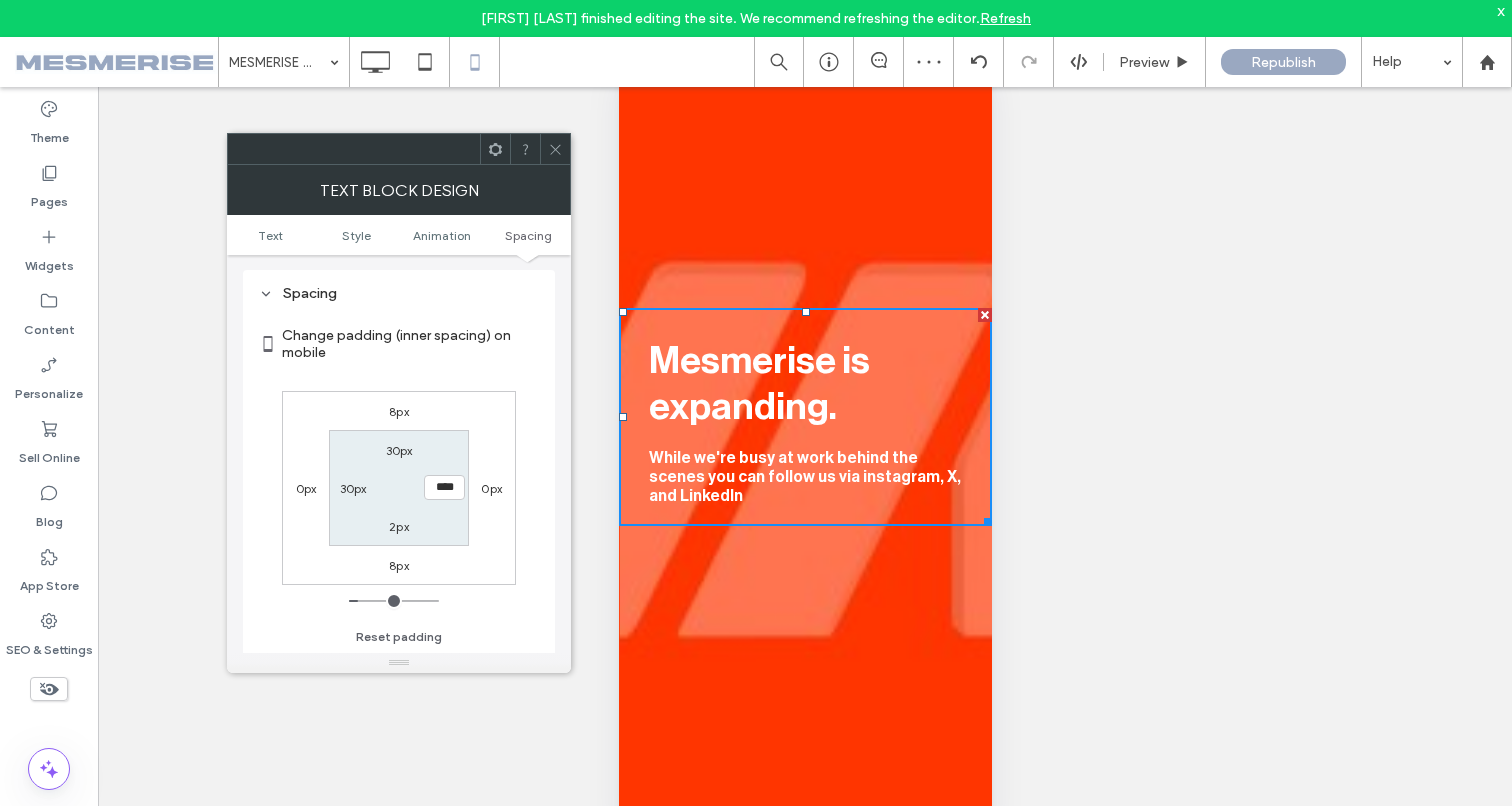 click on "2px" at bounding box center (399, 526) 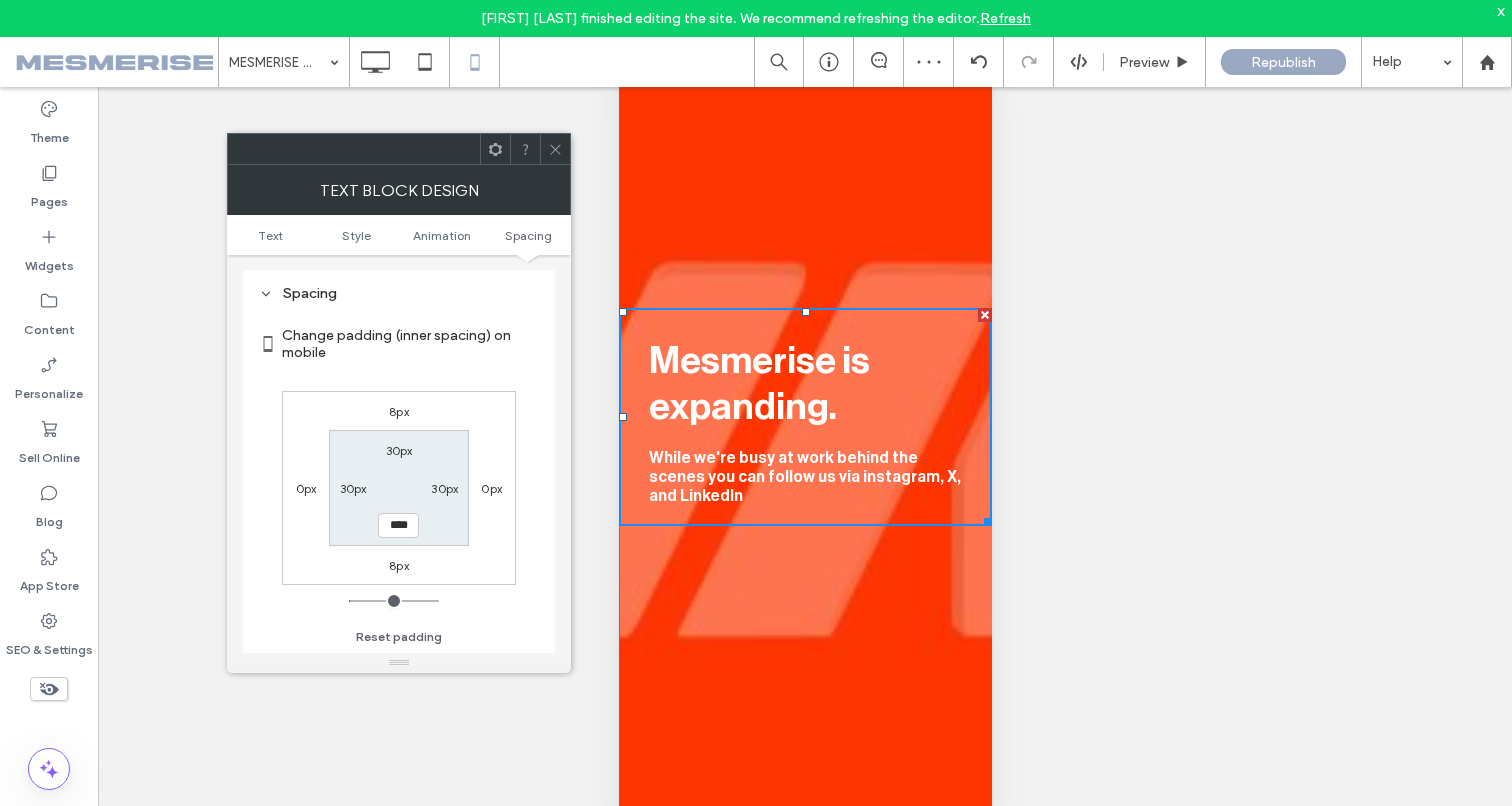 type on "****" 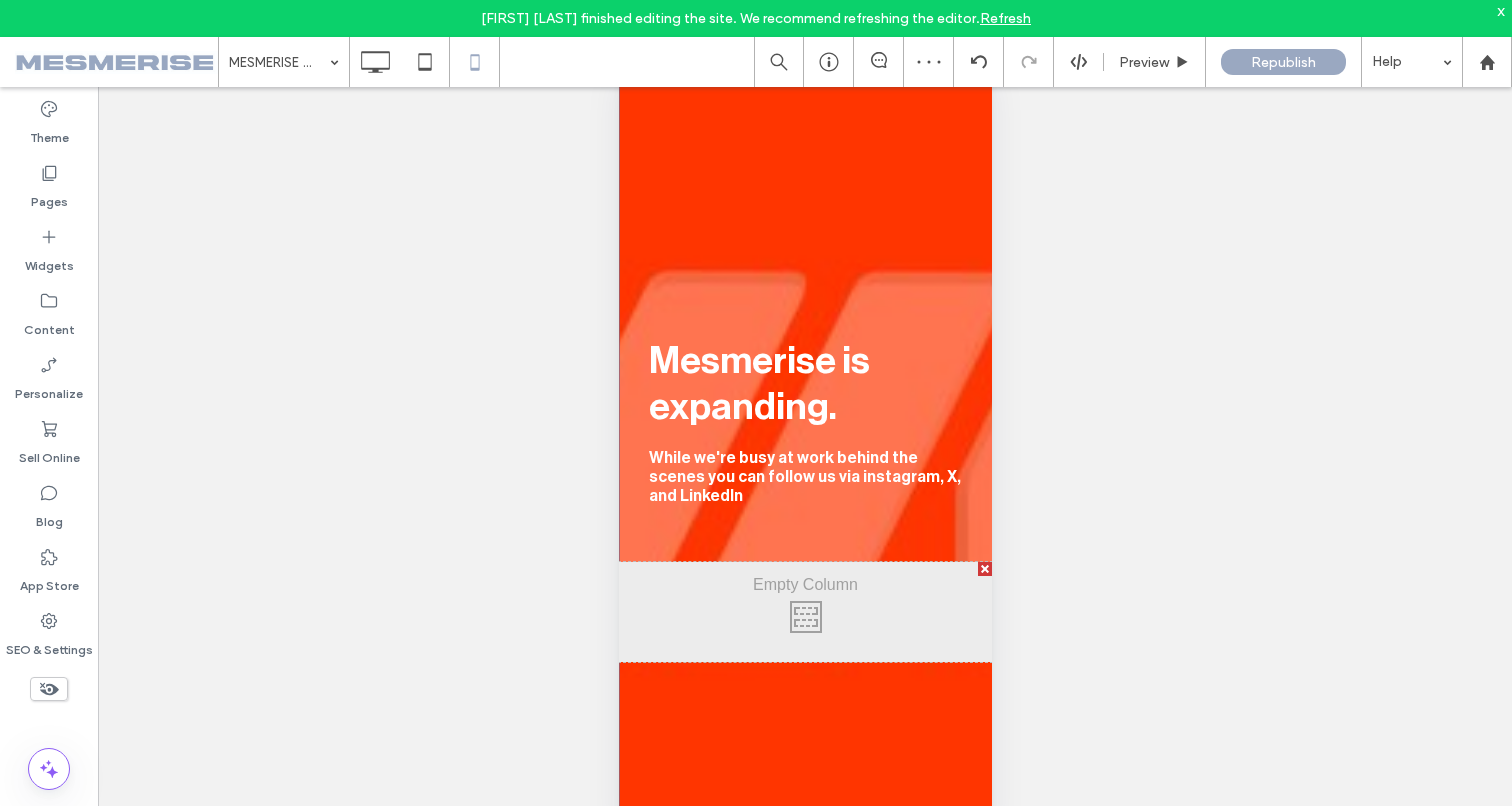 click at bounding box center (804, 480) 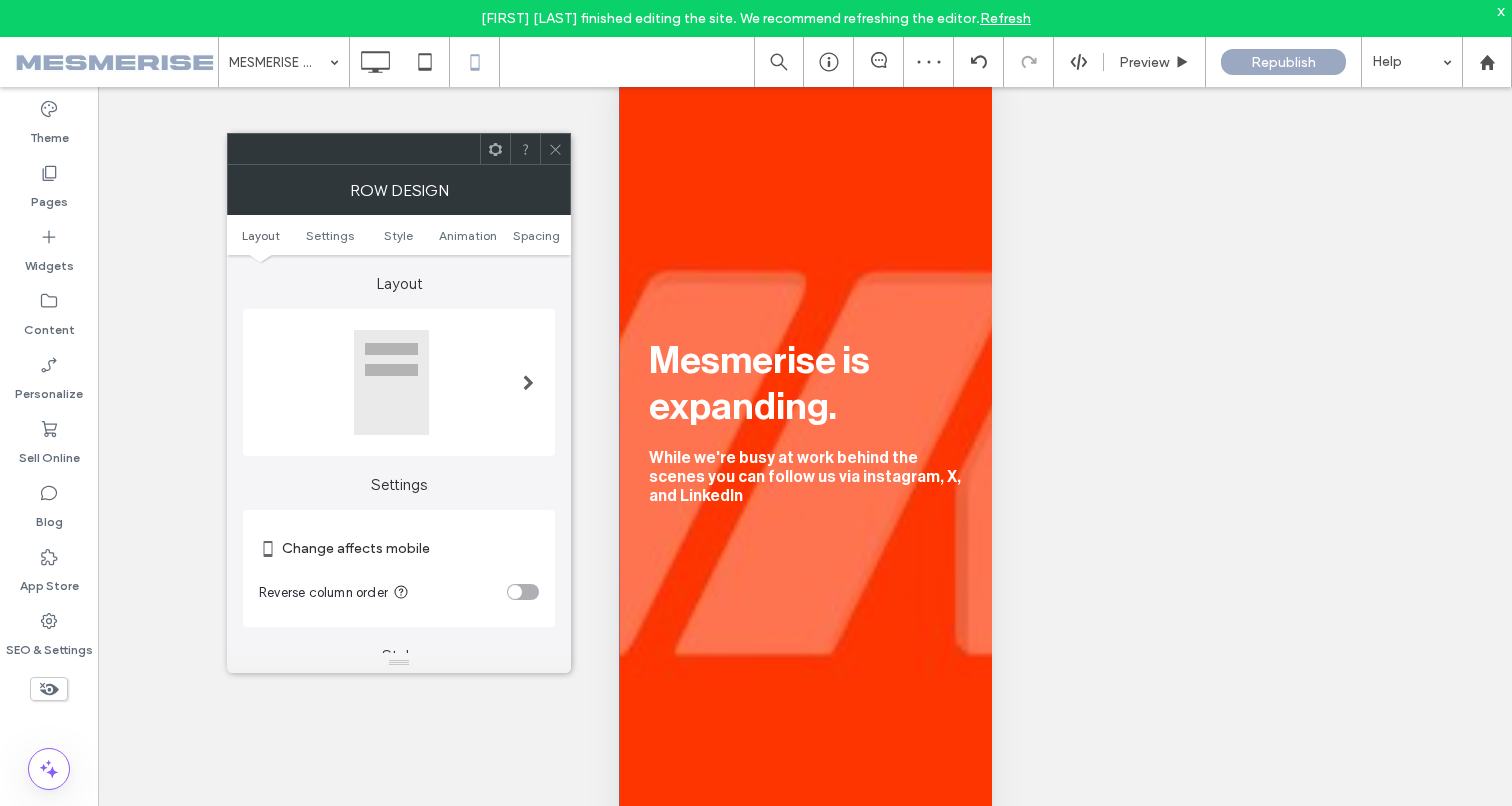 scroll, scrollTop: 0, scrollLeft: 0, axis: both 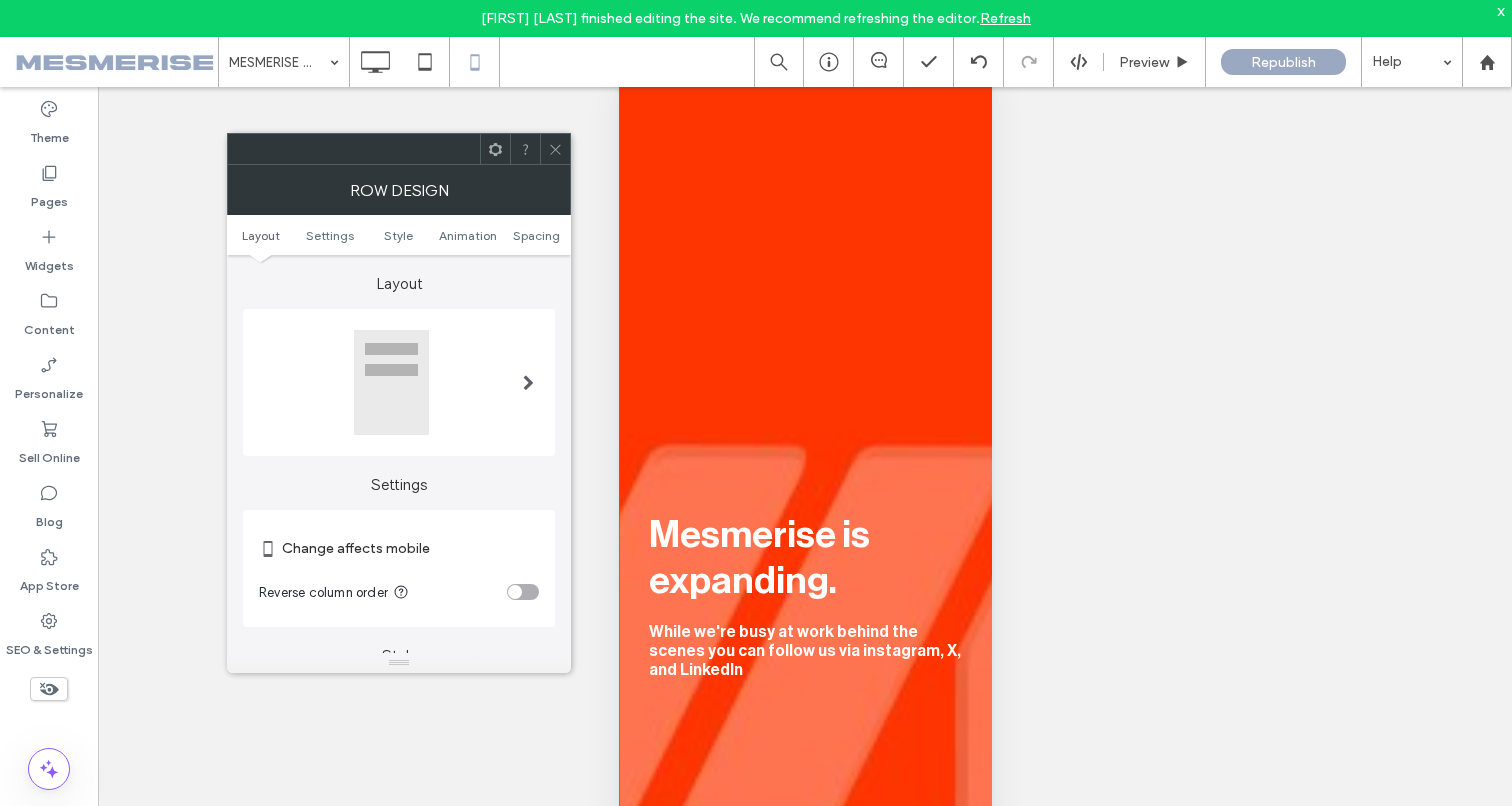 click on "Layout Settings Style Animation Spacing" at bounding box center (399, 235) 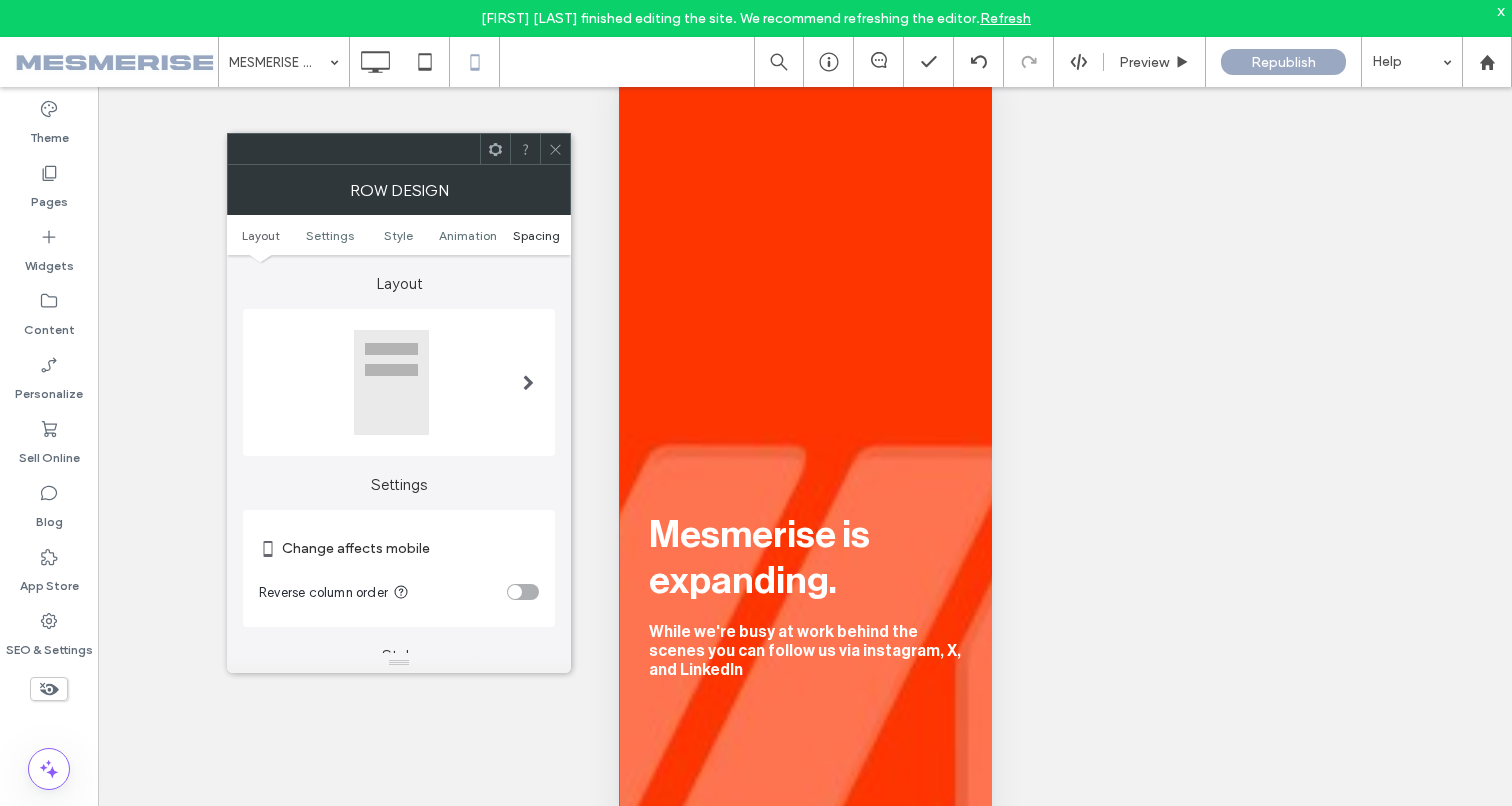 click on "Spacing" at bounding box center (536, 235) 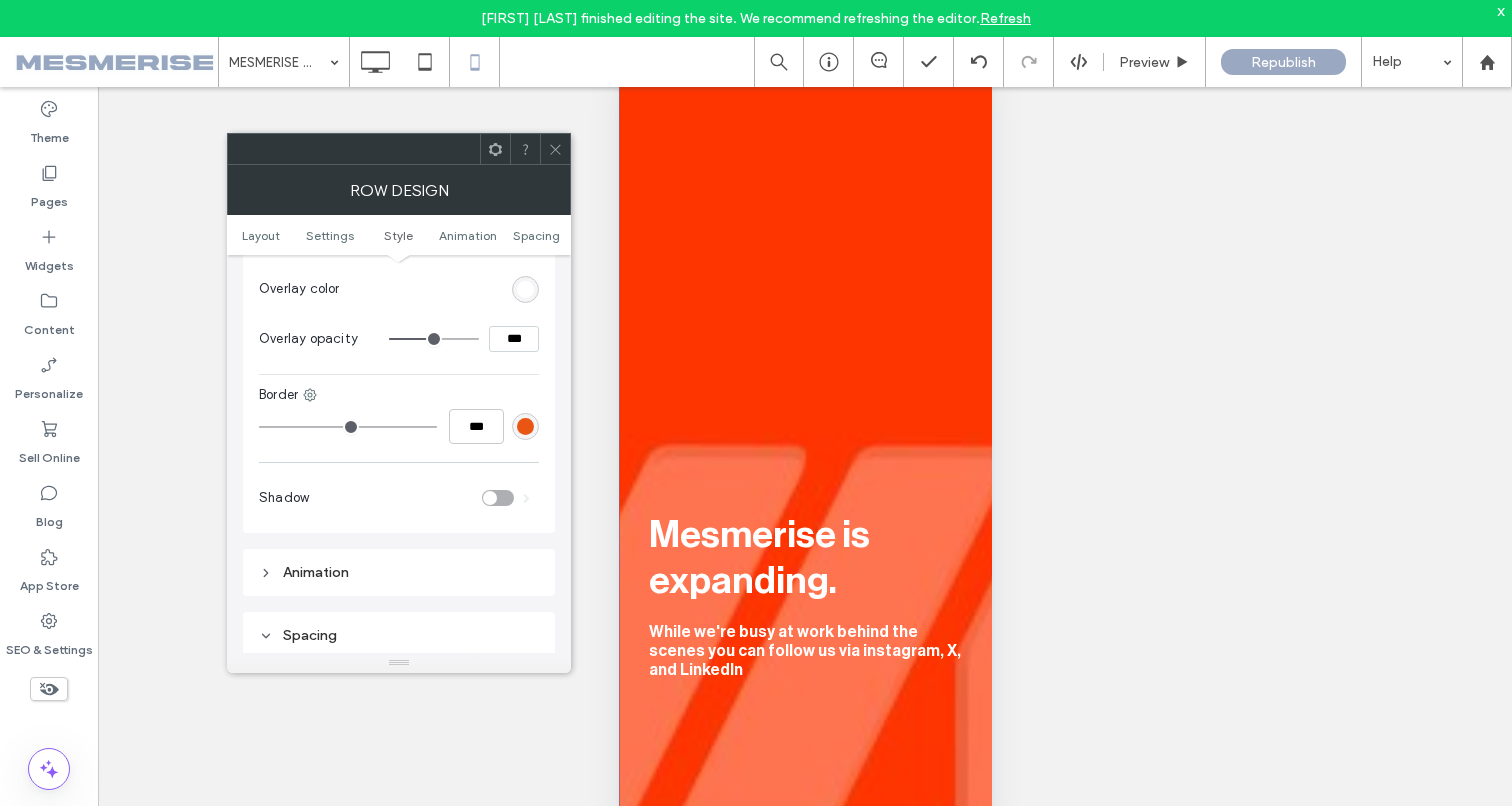 scroll, scrollTop: 1575, scrollLeft: 0, axis: vertical 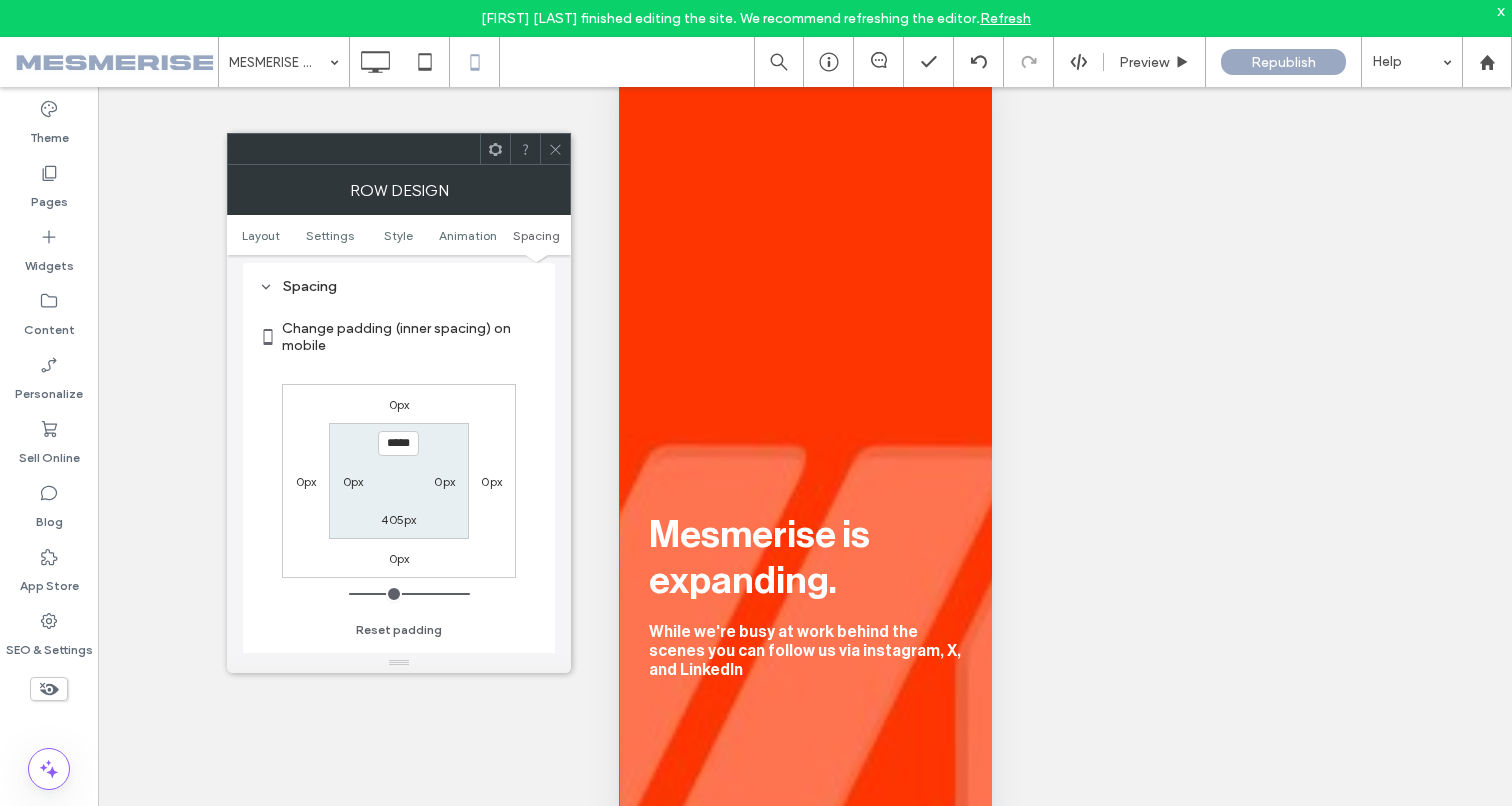 click on "0px" at bounding box center [353, 481] 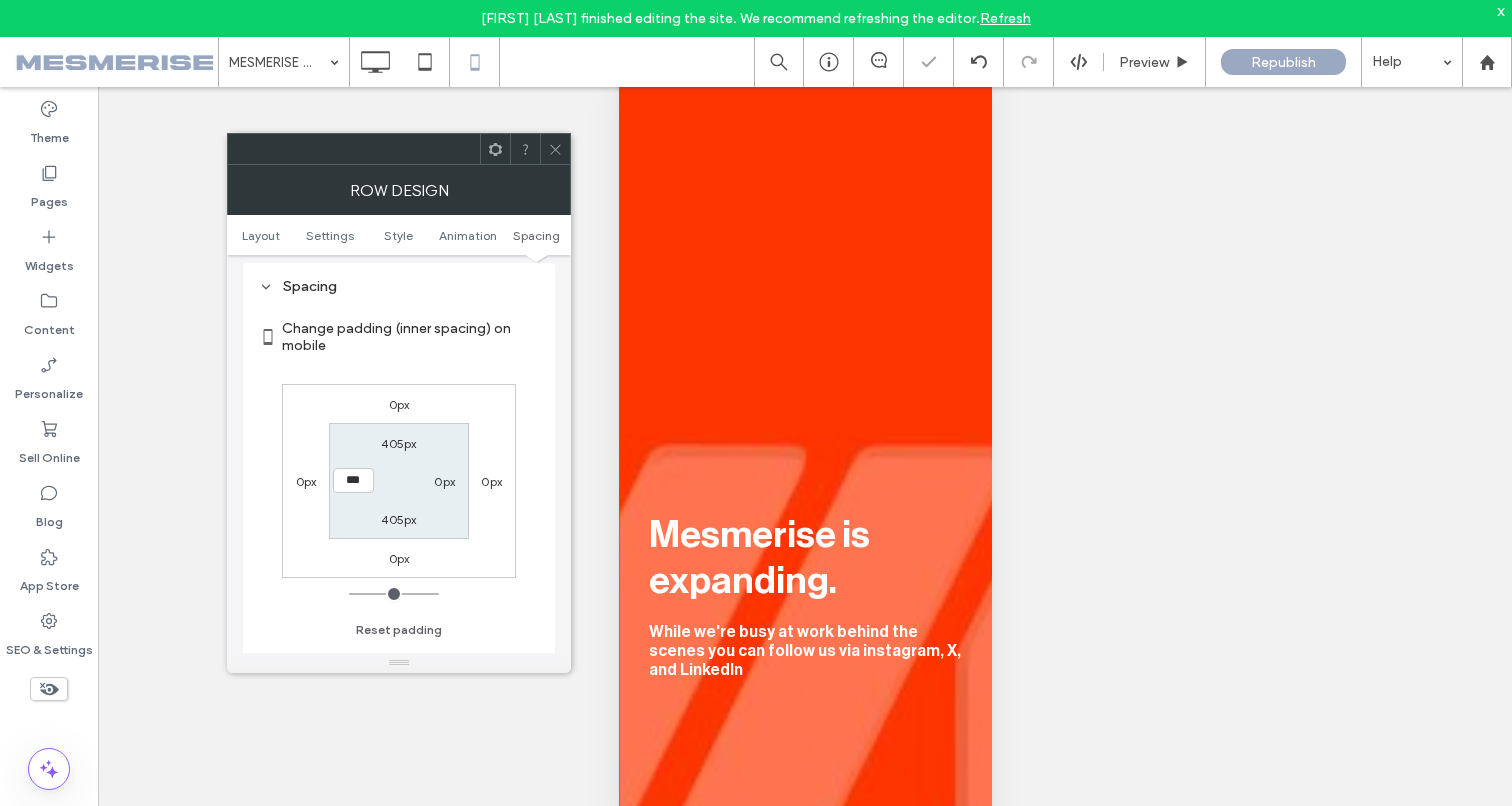 scroll, scrollTop: 1690, scrollLeft: 0, axis: vertical 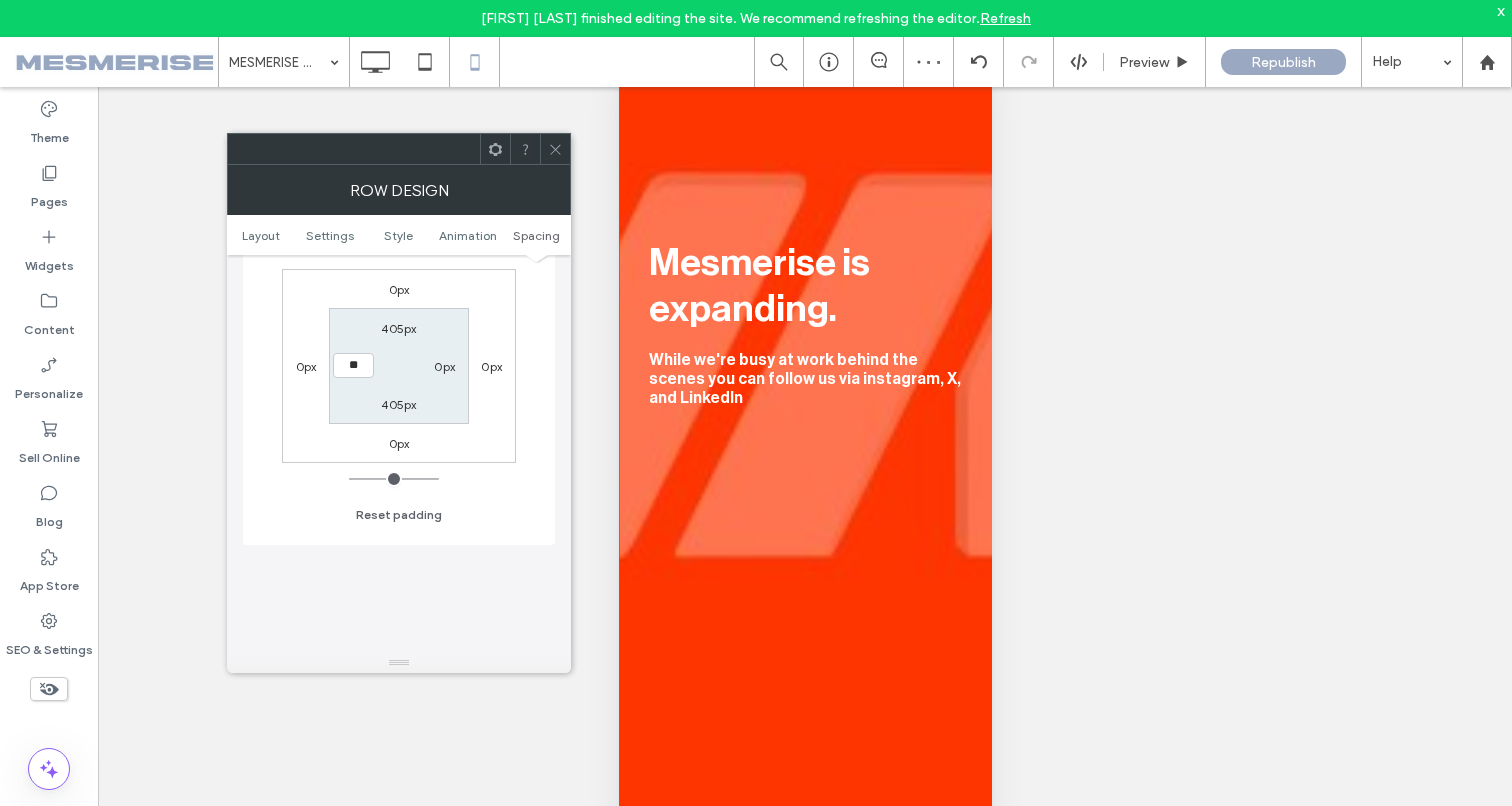 type on "**" 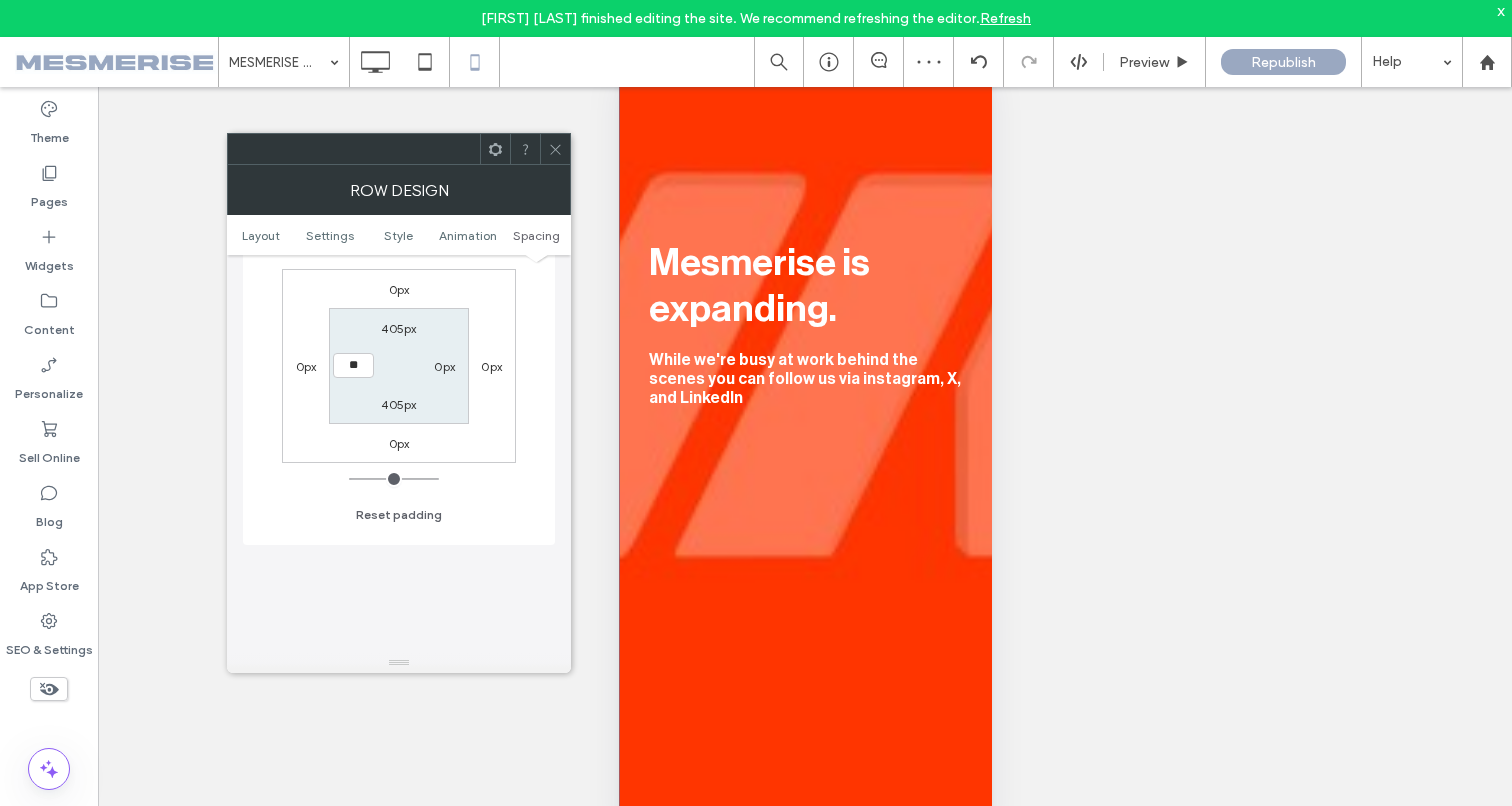 type on "**" 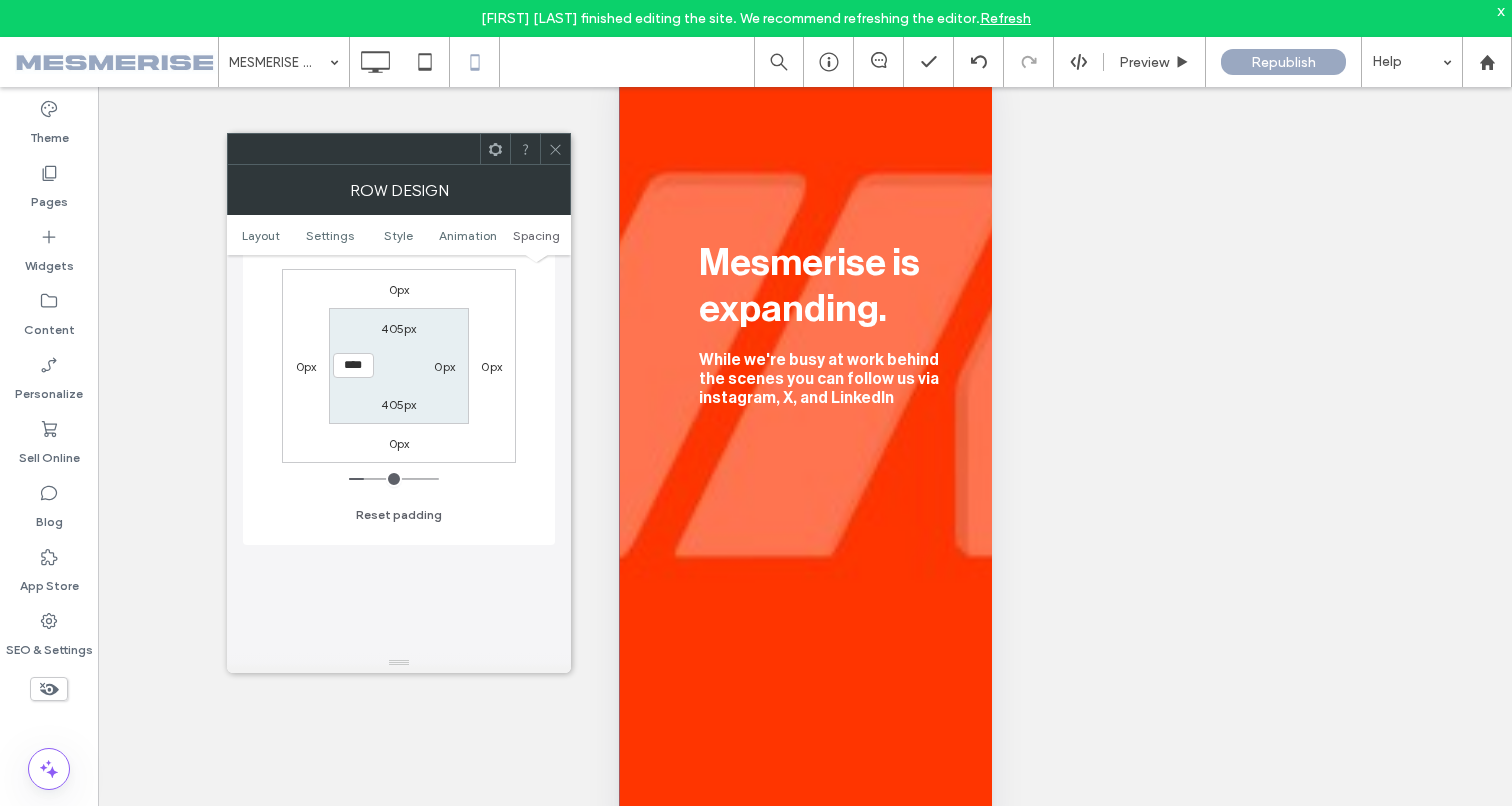 click on "****" at bounding box center [353, 365] 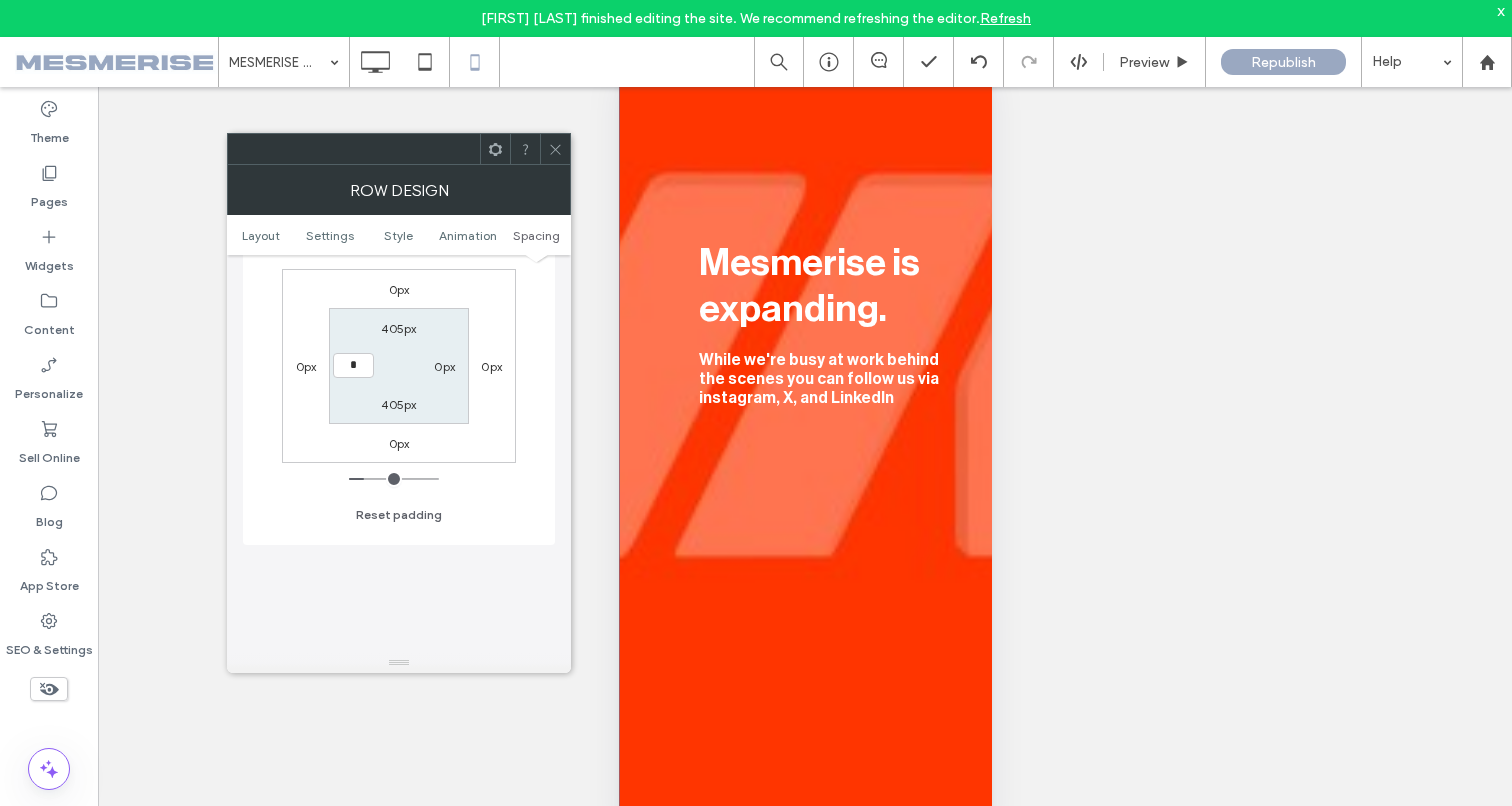 type on "*" 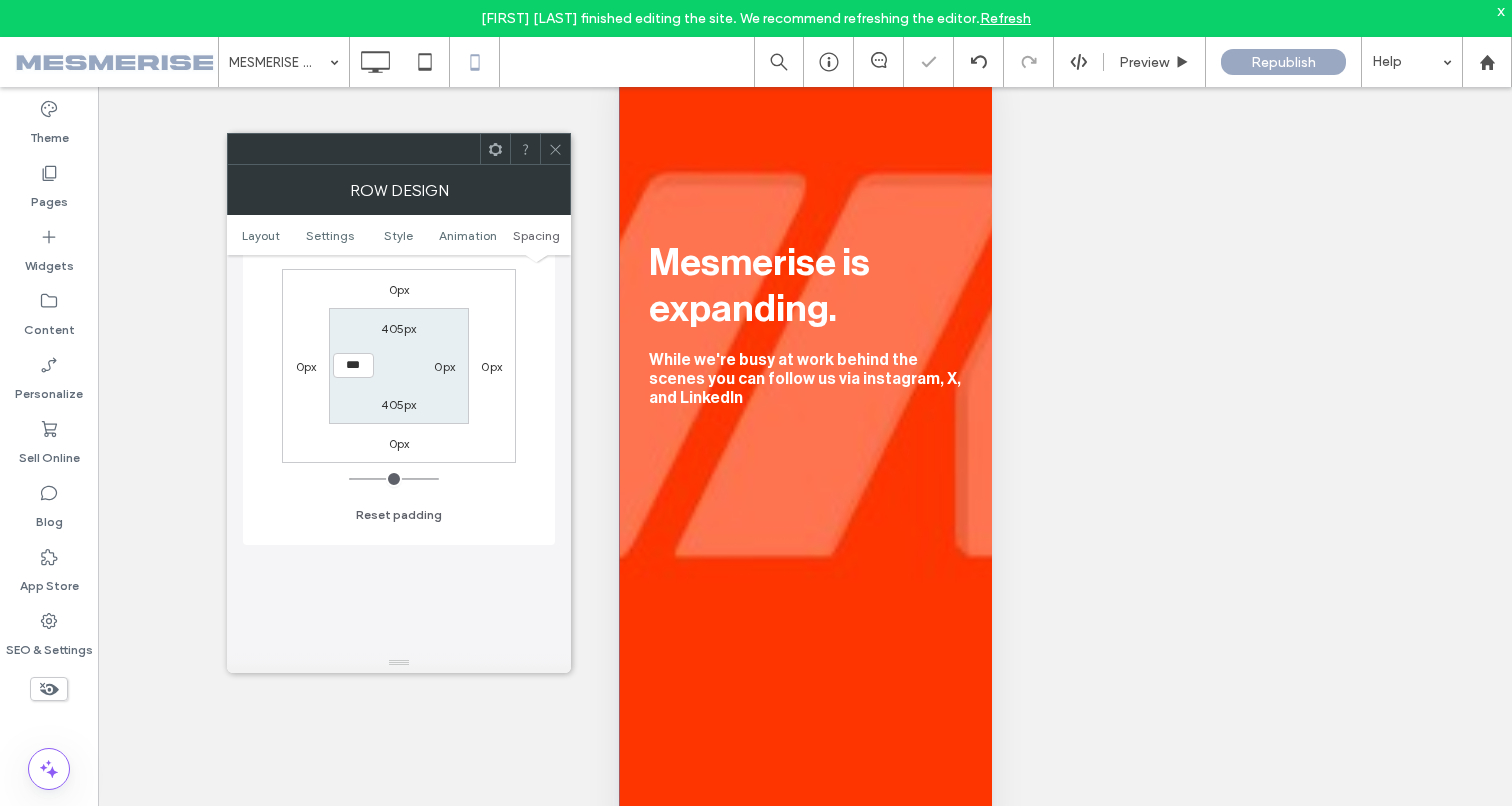 click on "0px" at bounding box center [306, 366] 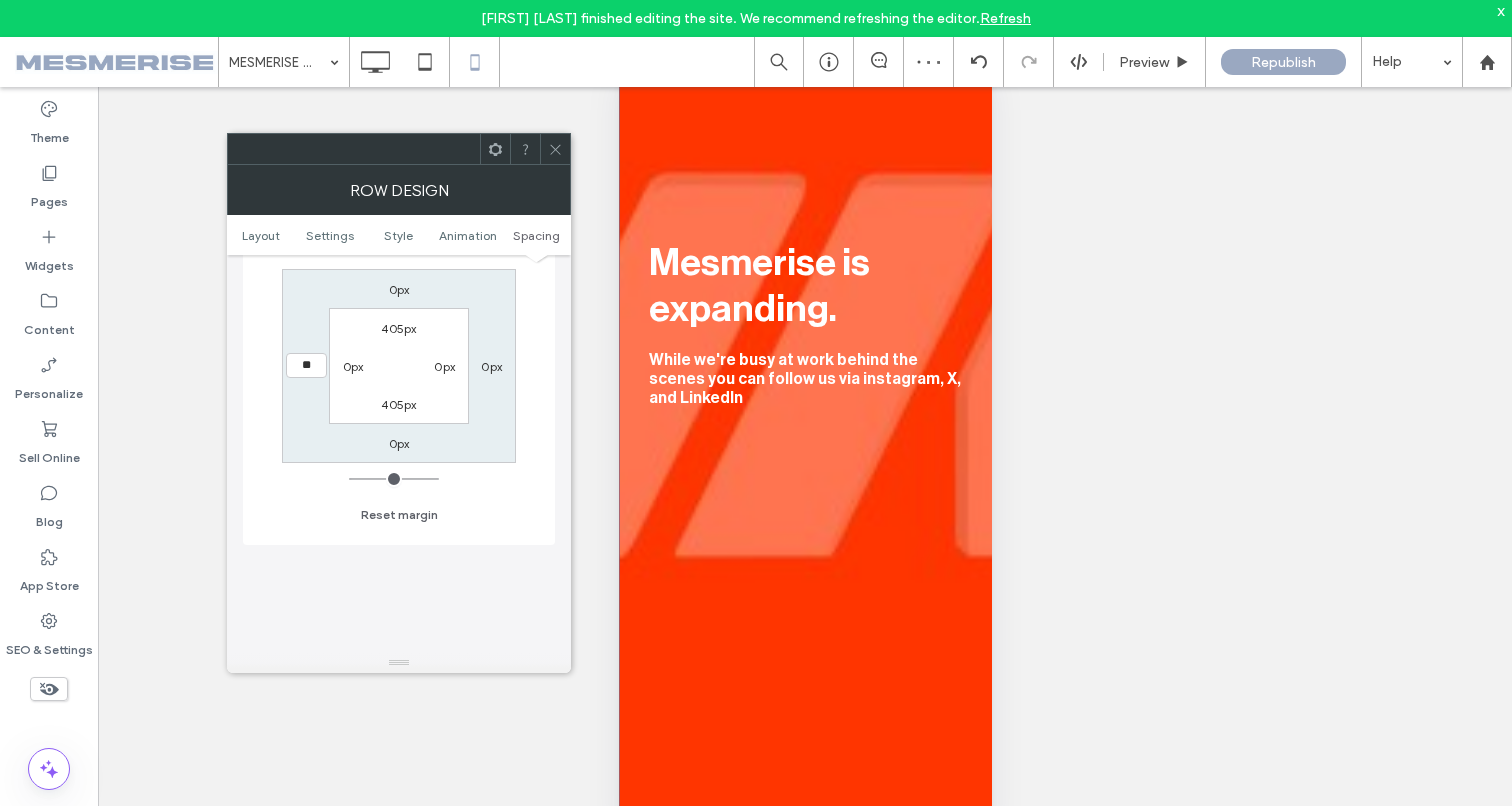 type on "**" 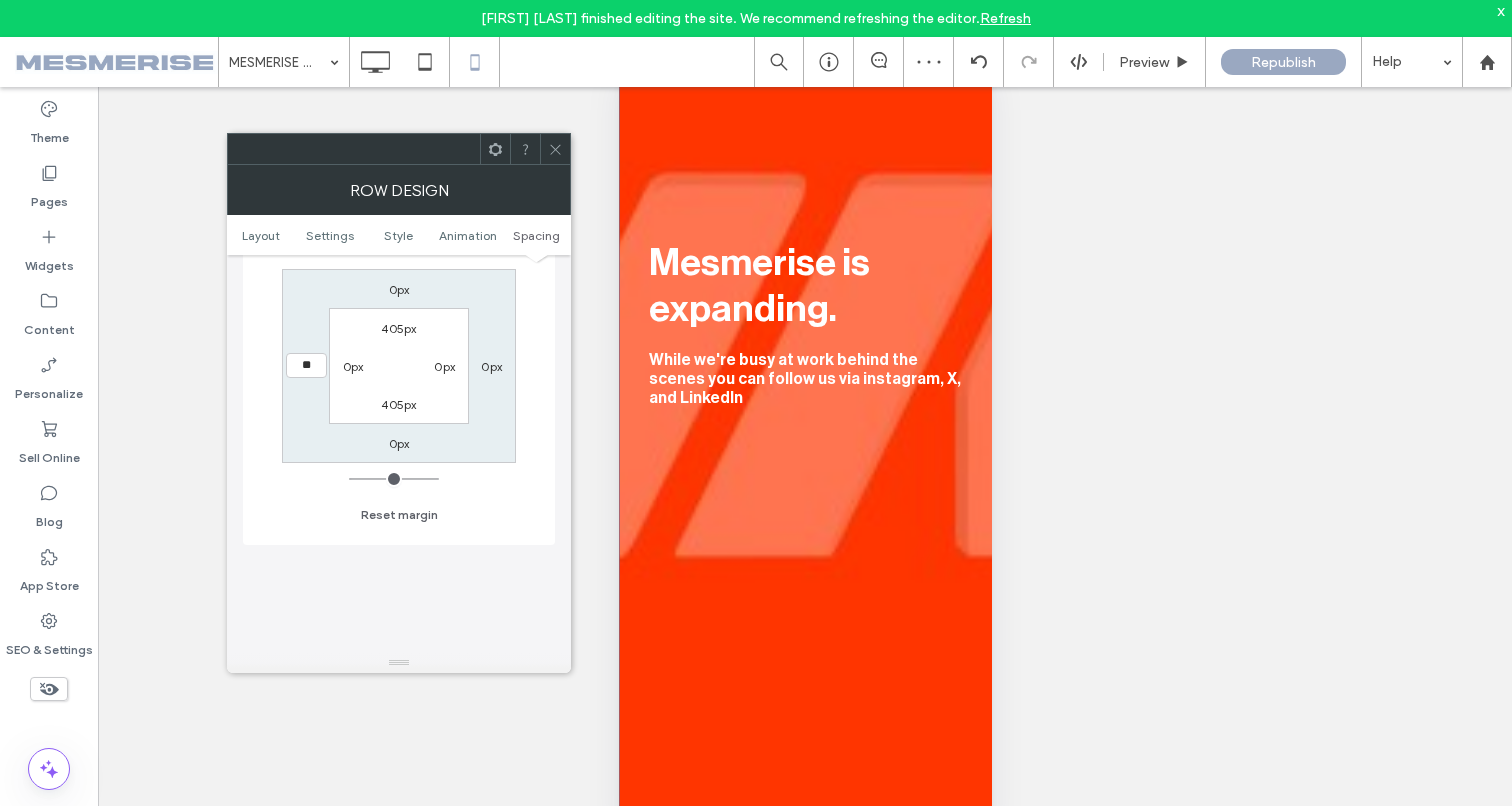 type on "**" 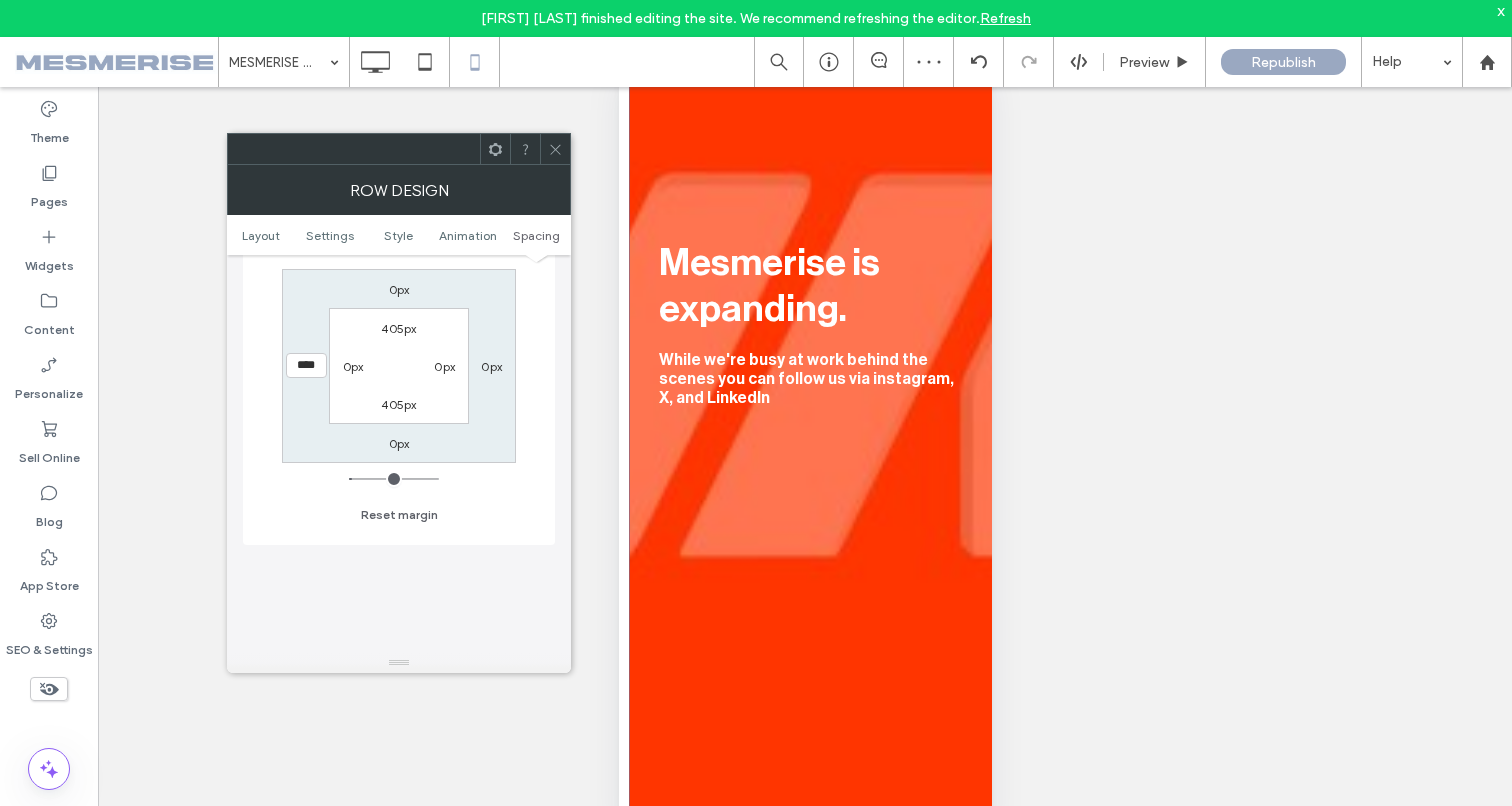 click on "****" at bounding box center (306, 365) 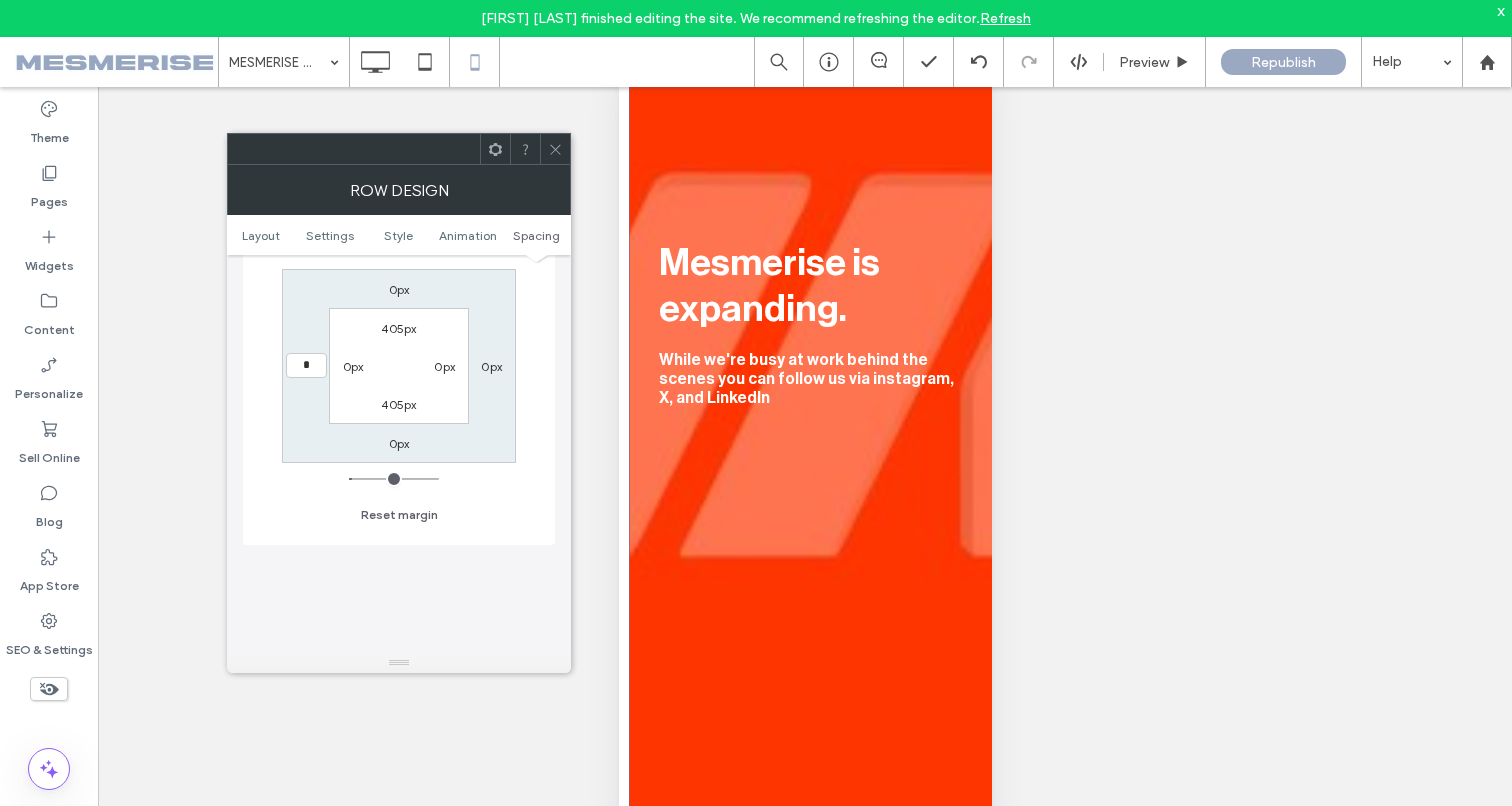 type on "*" 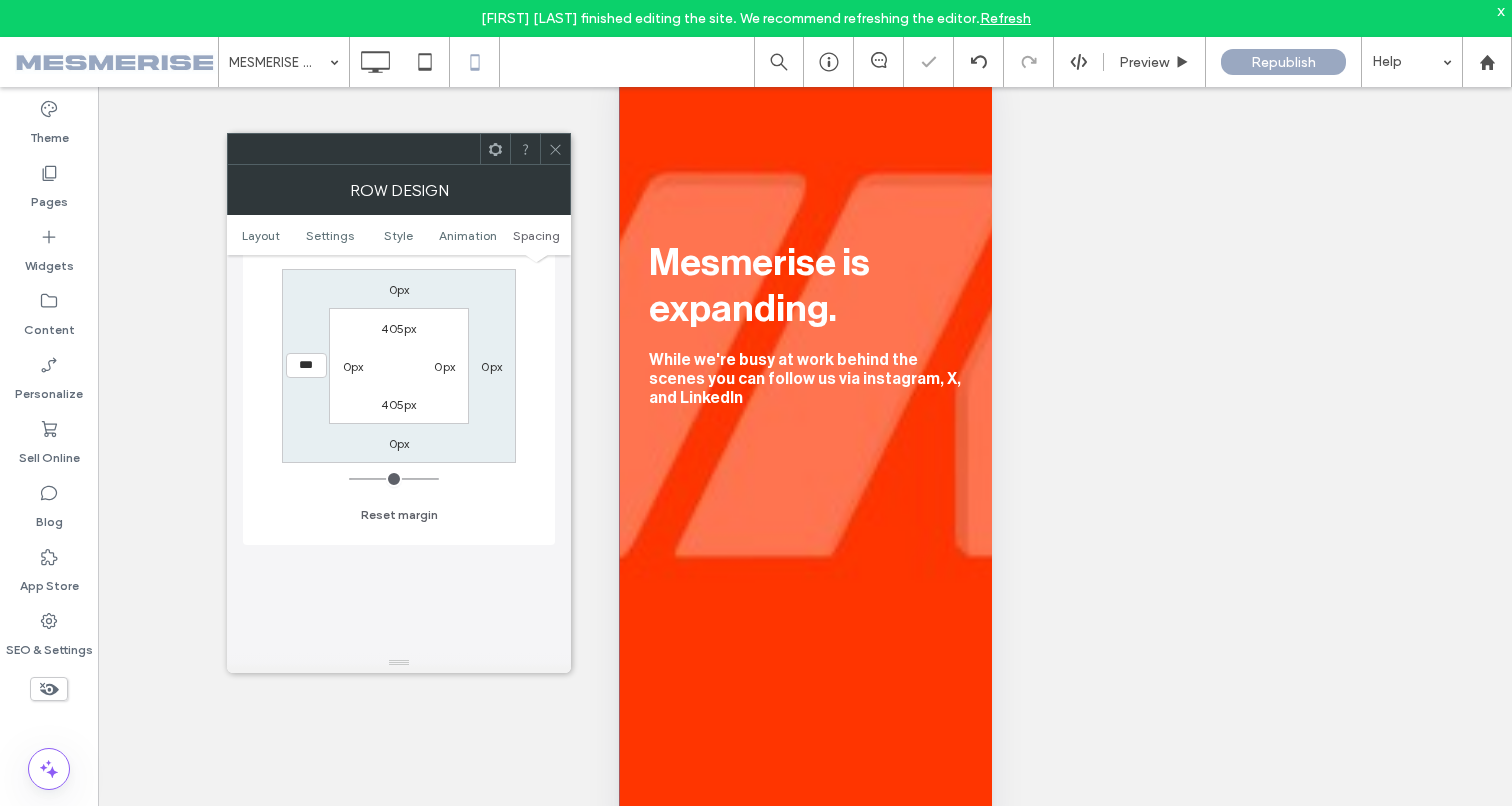click on "0px" at bounding box center [353, 366] 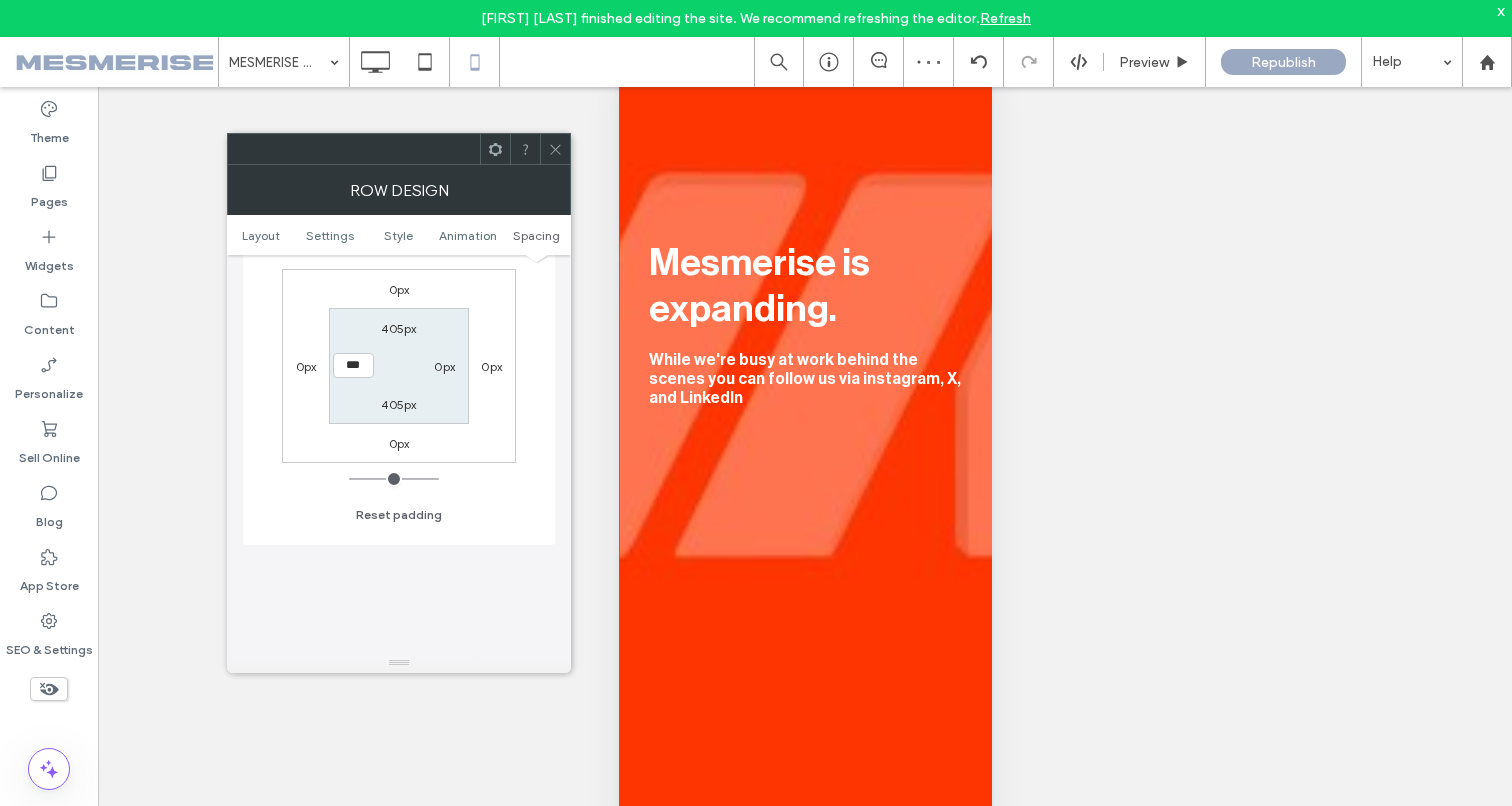type on "***" 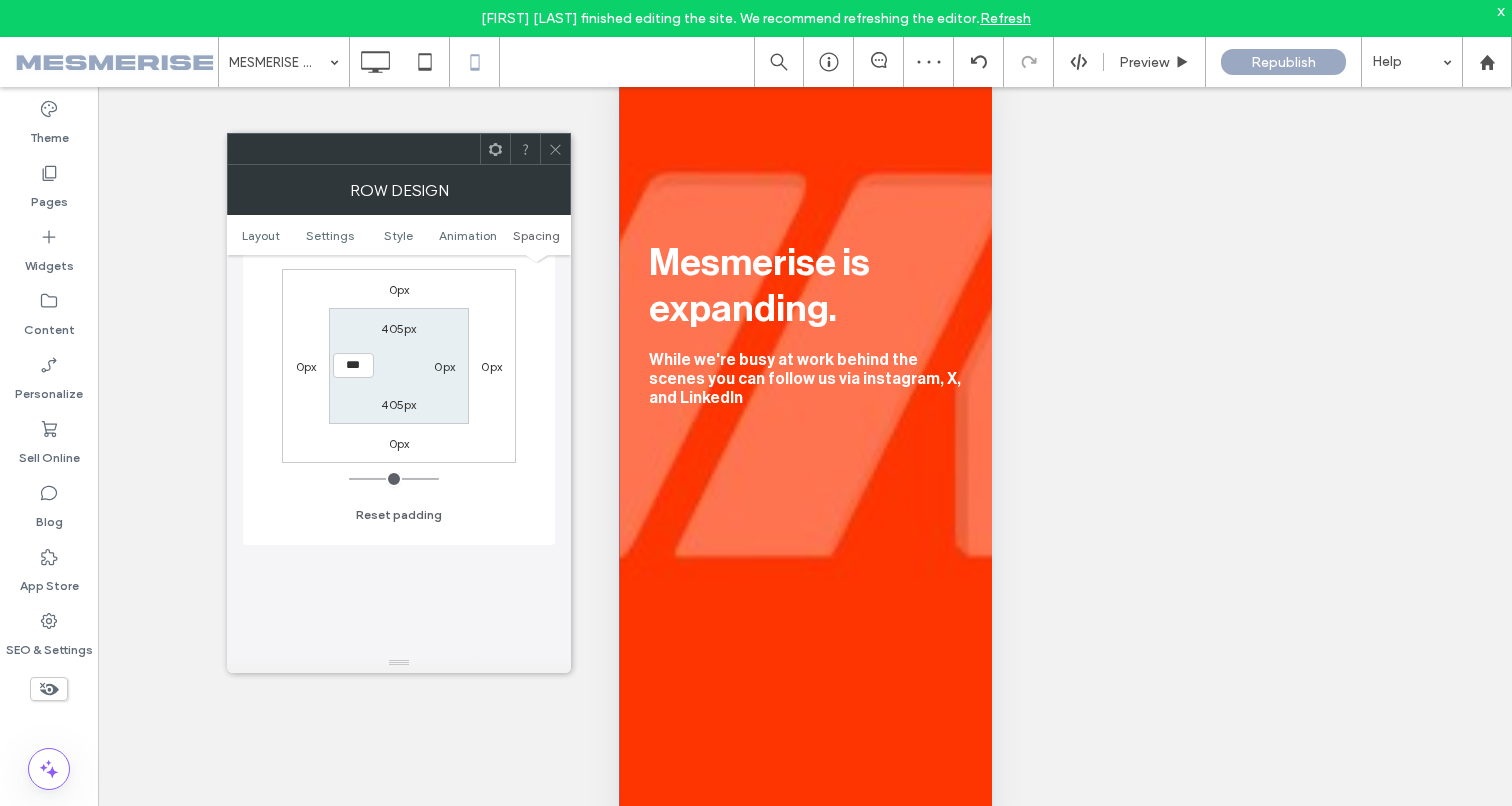 type on "***" 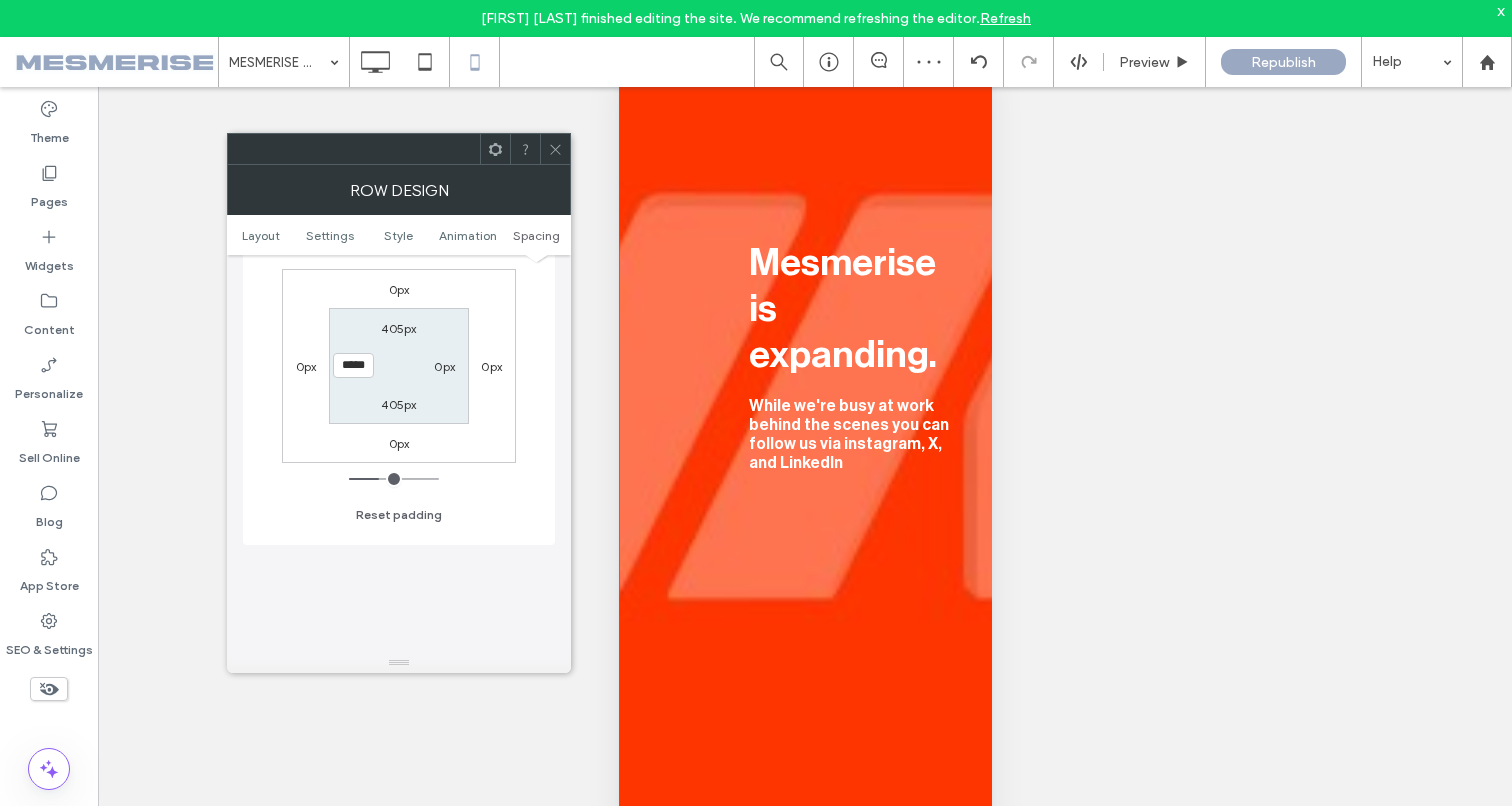 click on "0px" at bounding box center (444, 366) 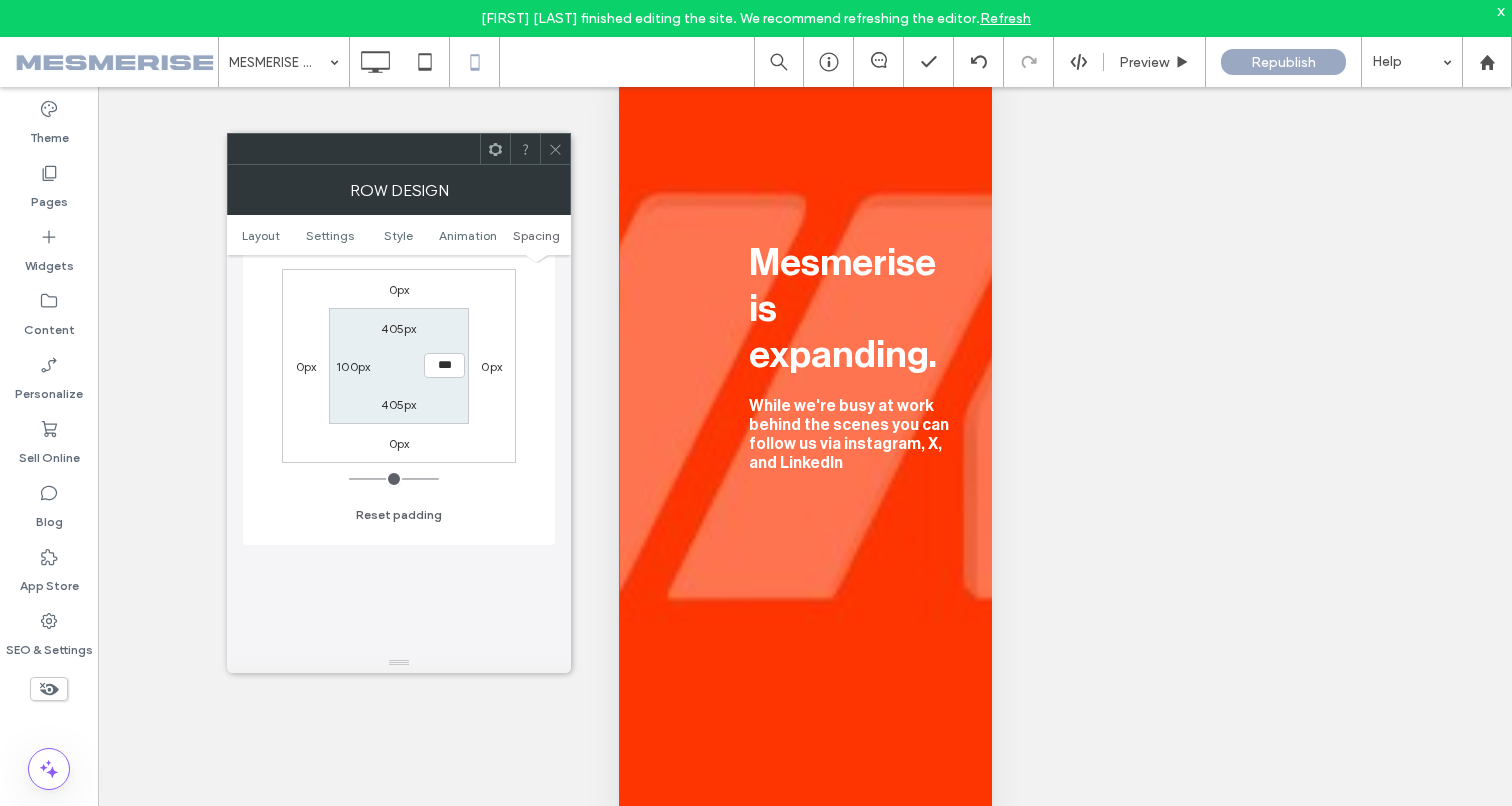 type on "***" 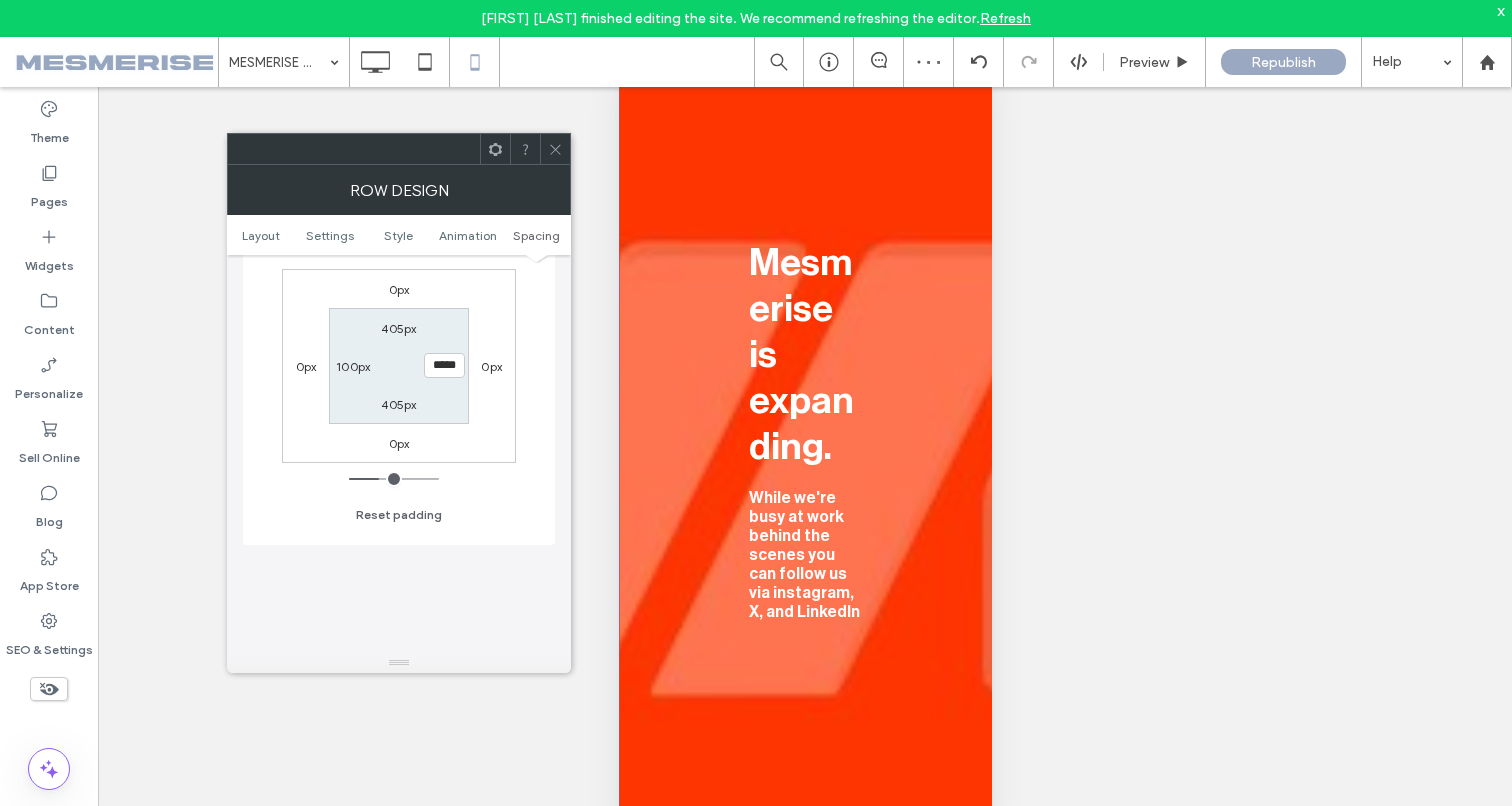 click on "100px" at bounding box center [353, 366] 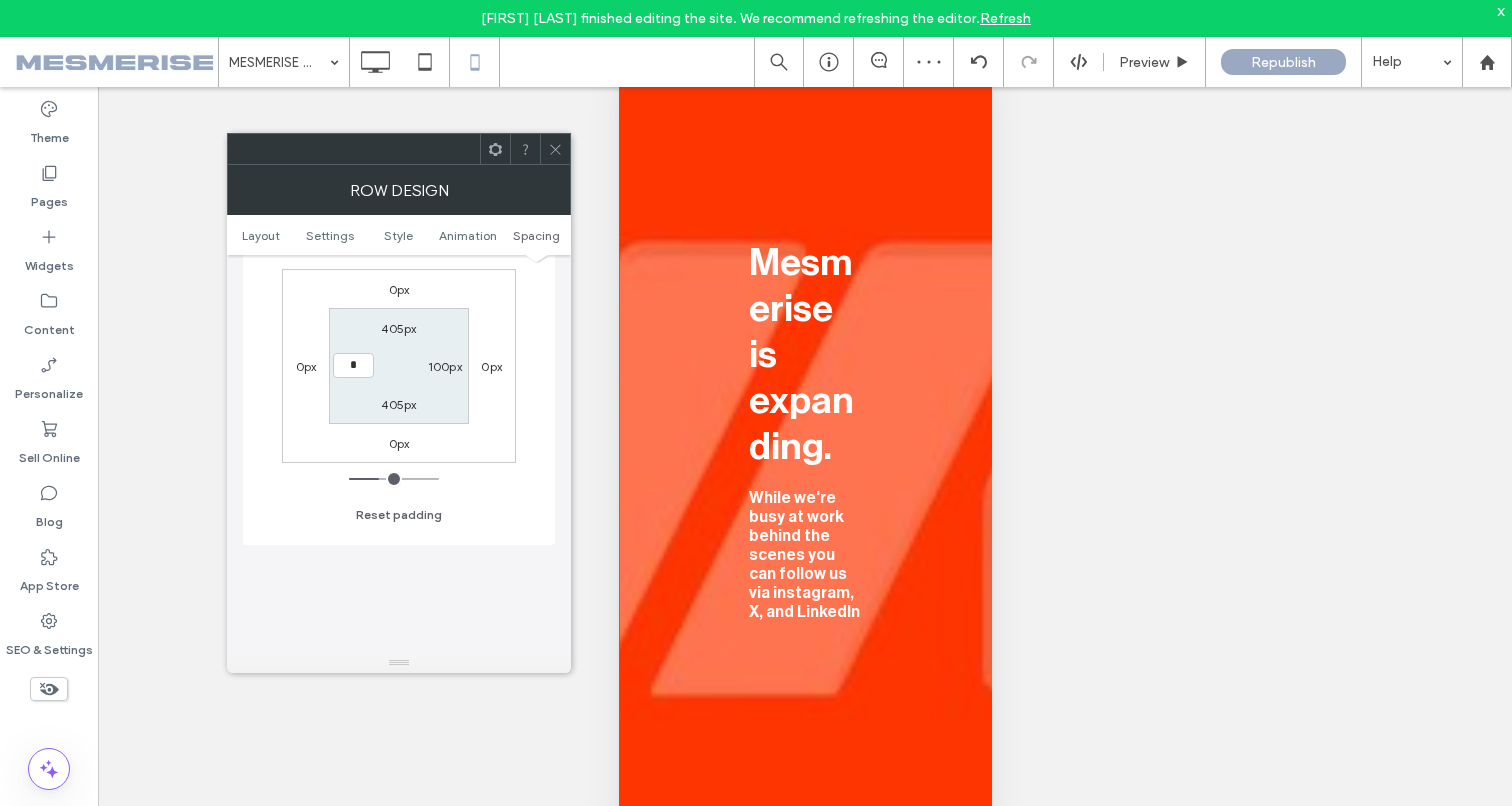 type on "*" 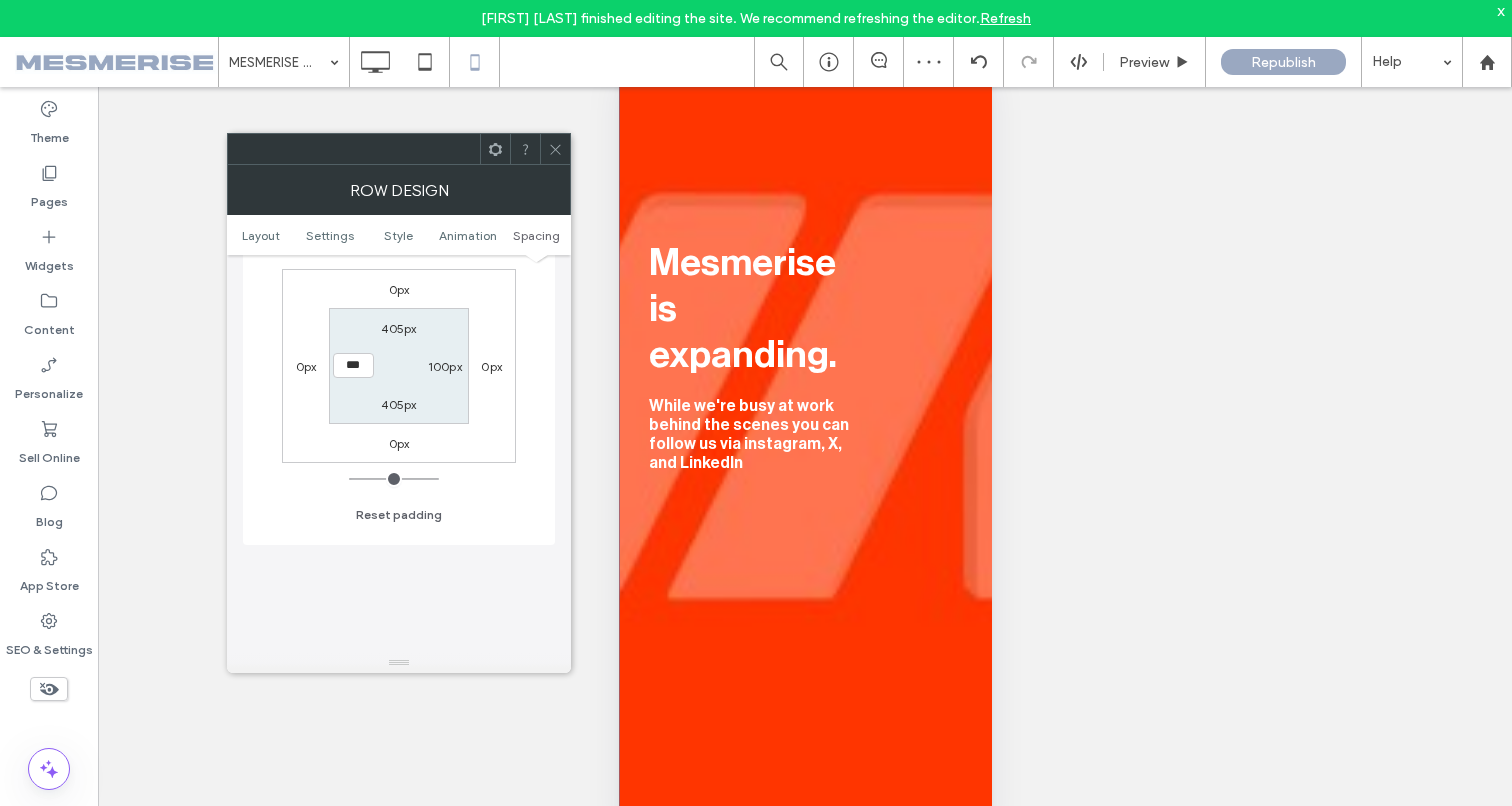 click on "100px" at bounding box center [445, 366] 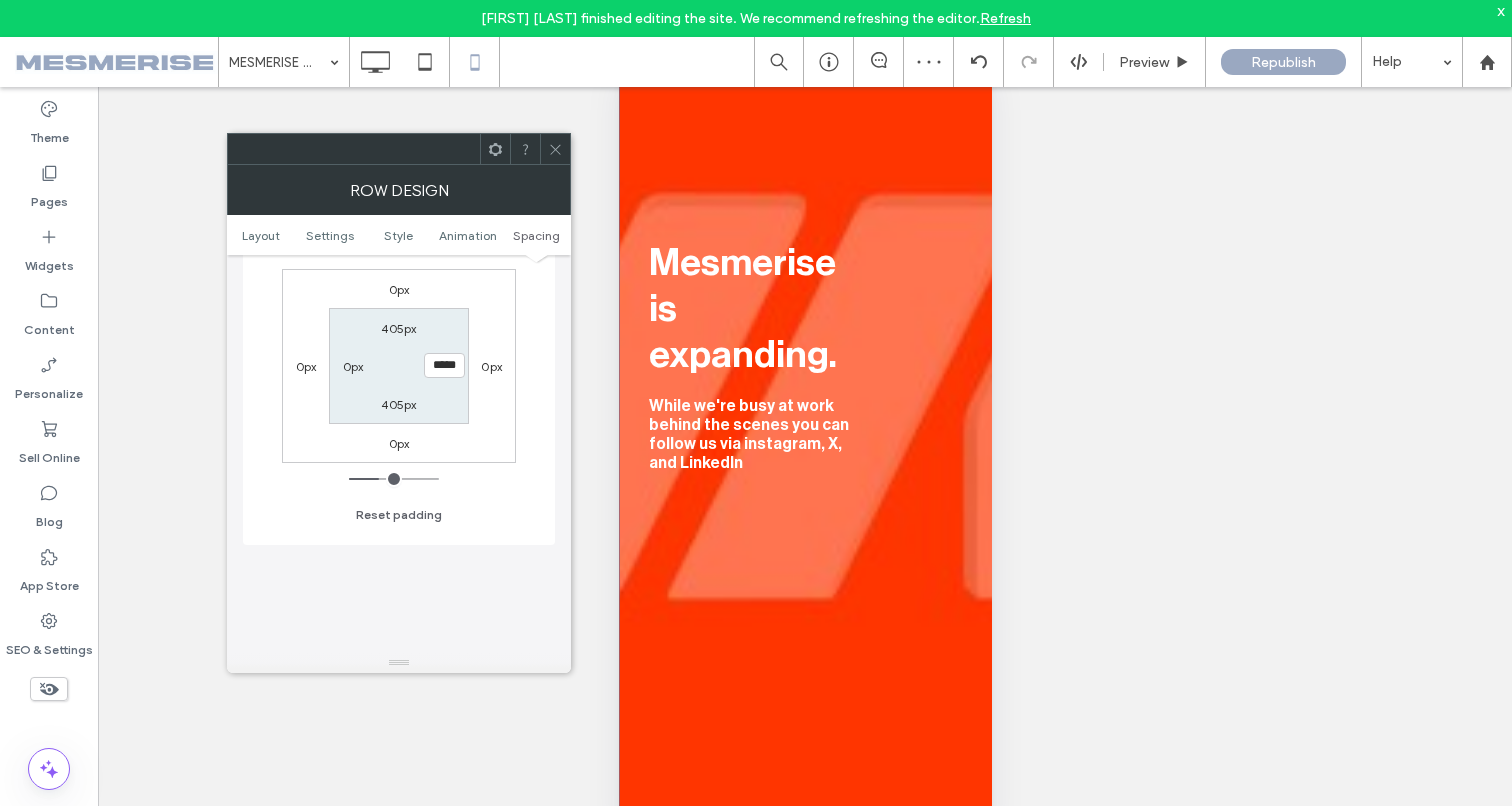 type on "*" 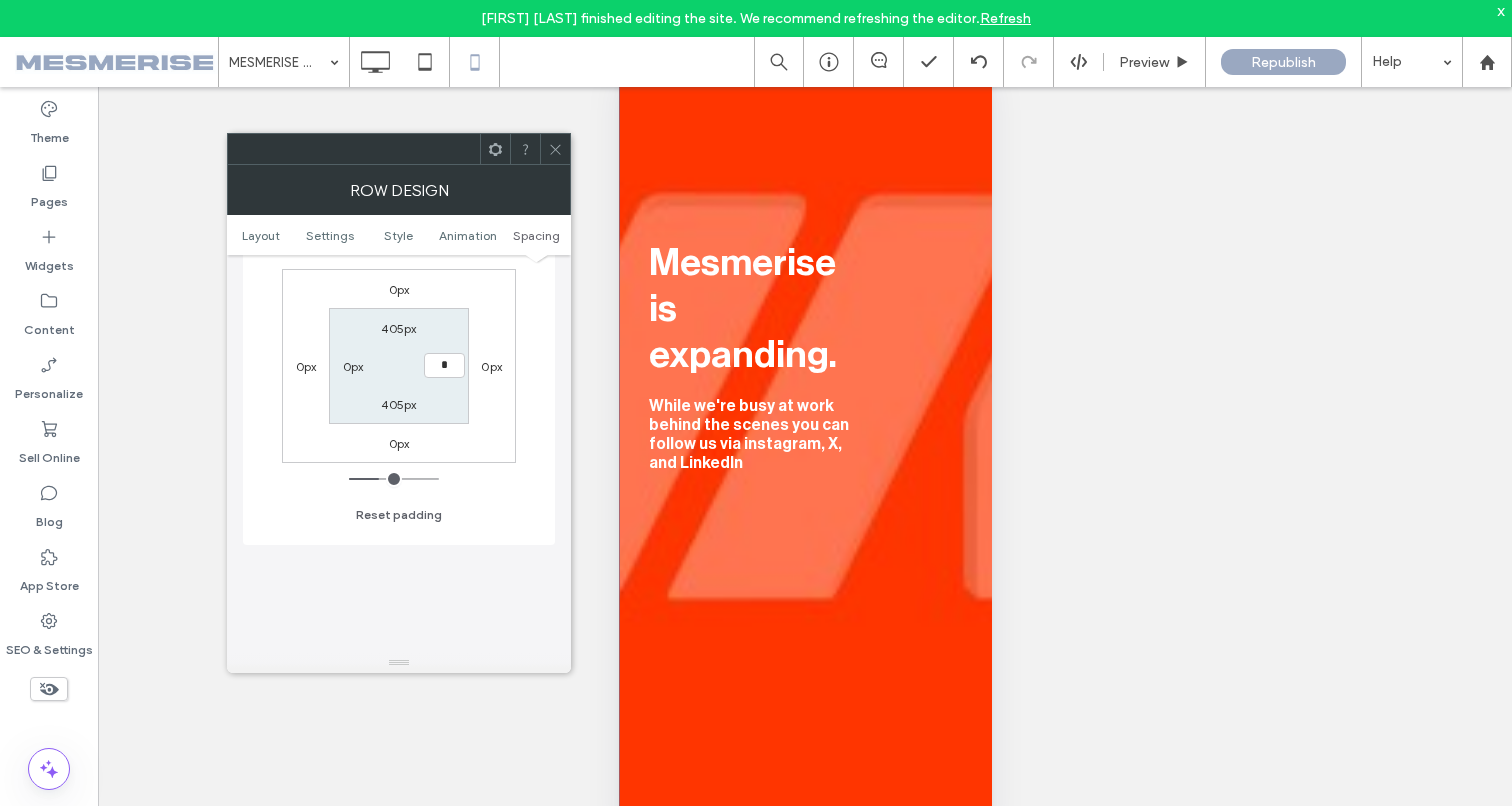 type on "*" 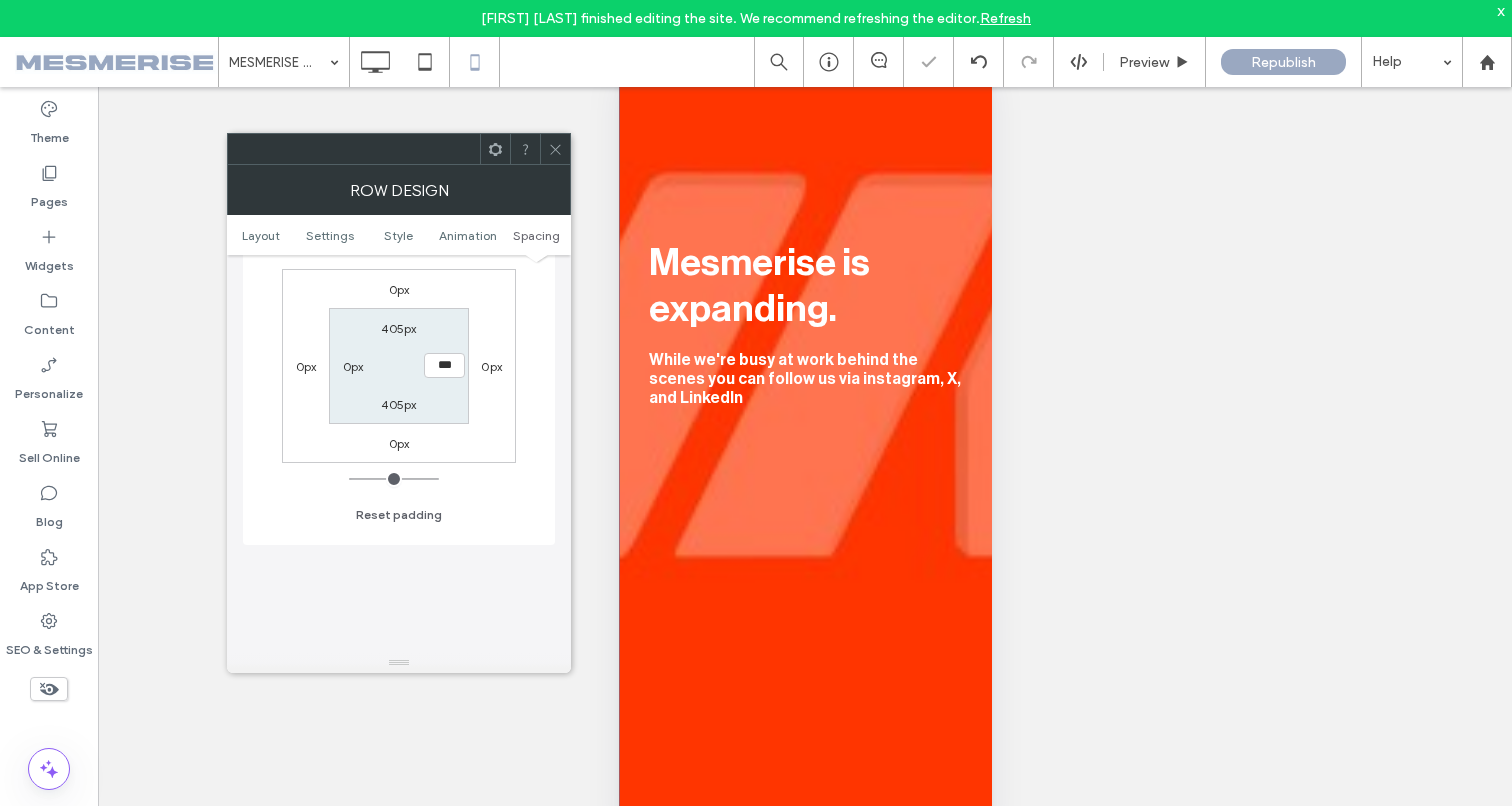 click on "405px" at bounding box center (398, 328) 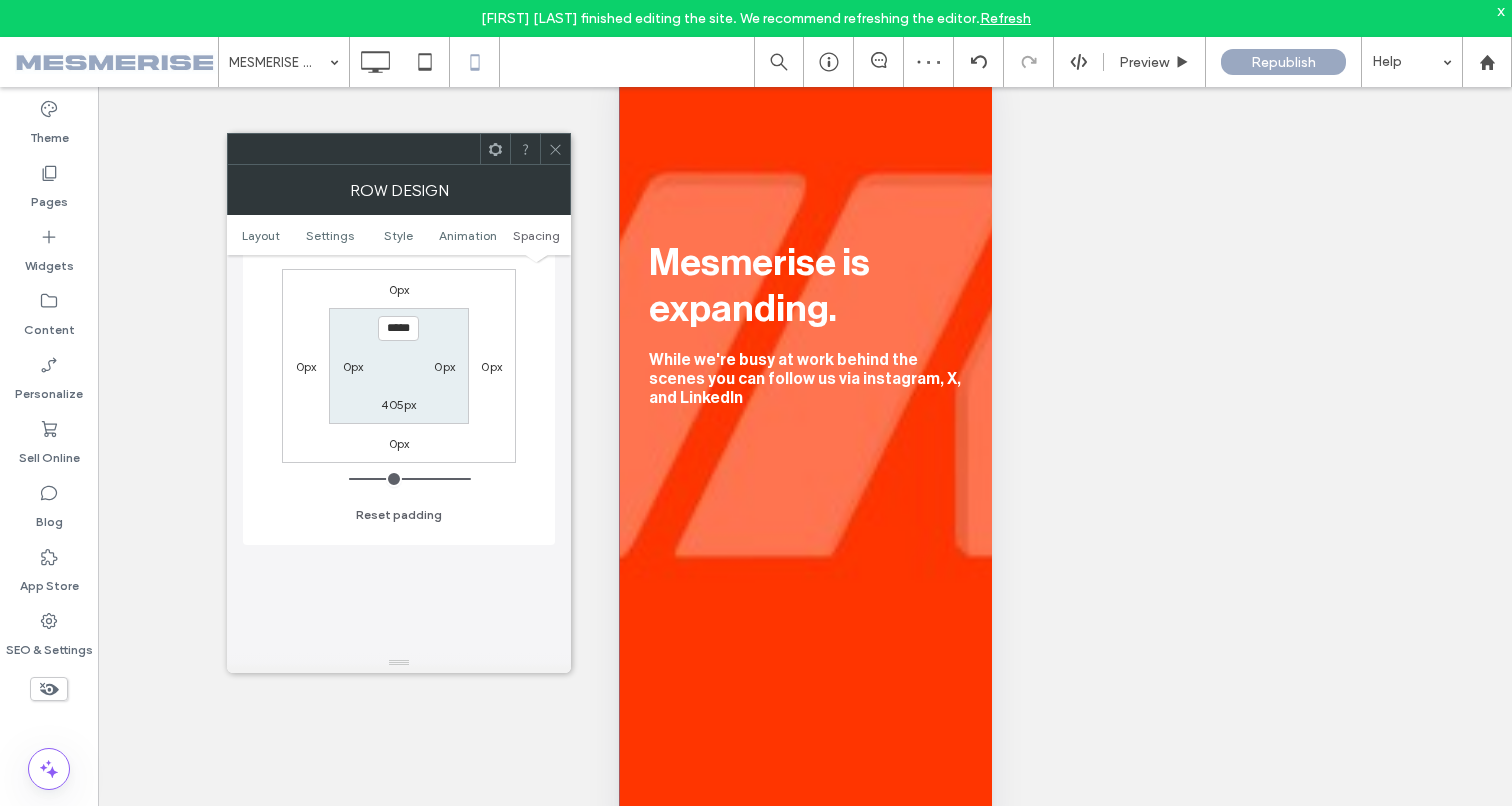 click at bounding box center [555, 149] 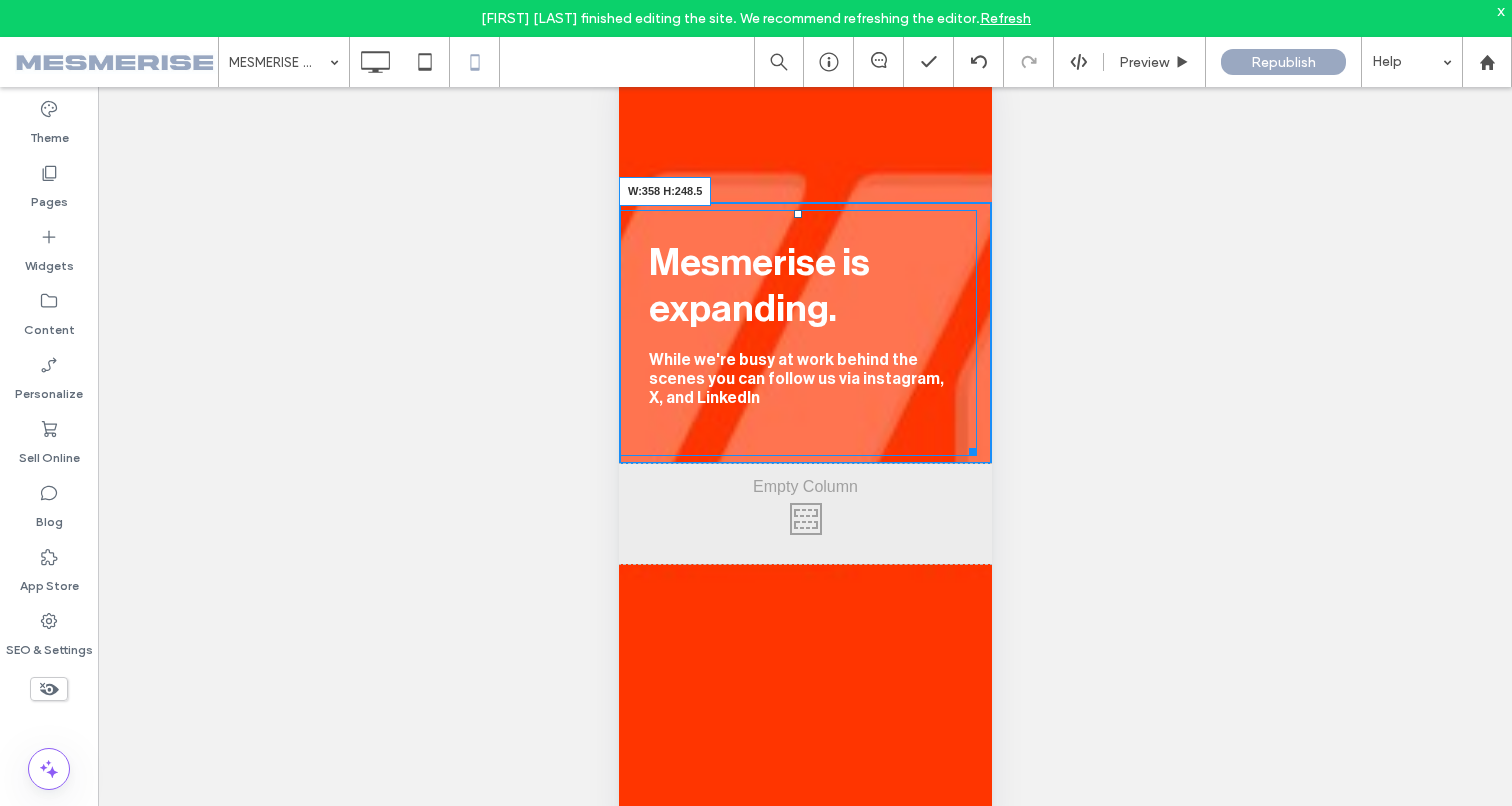 click at bounding box center [968, 448] 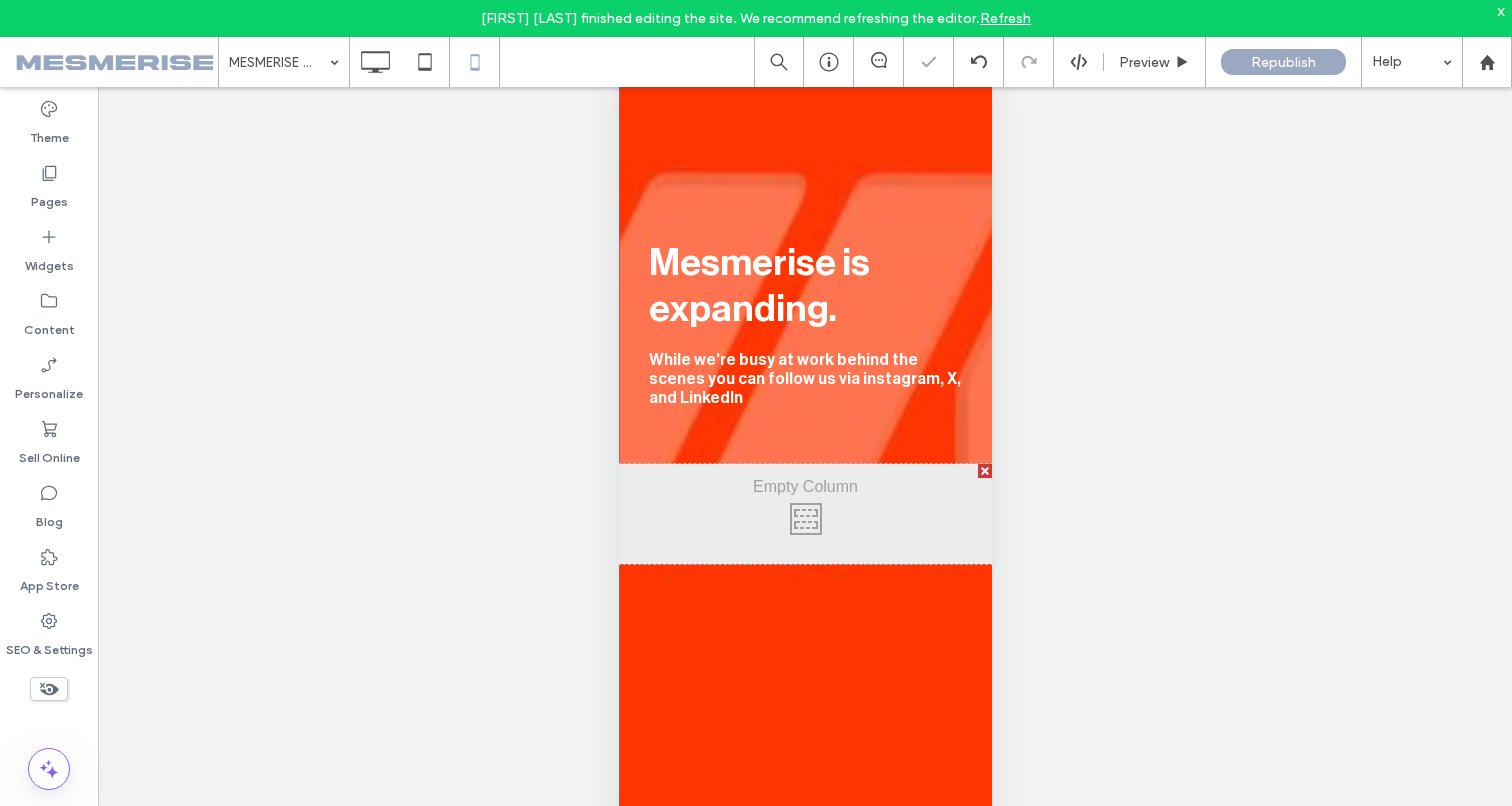 click on "Click To Paste" at bounding box center [804, 514] 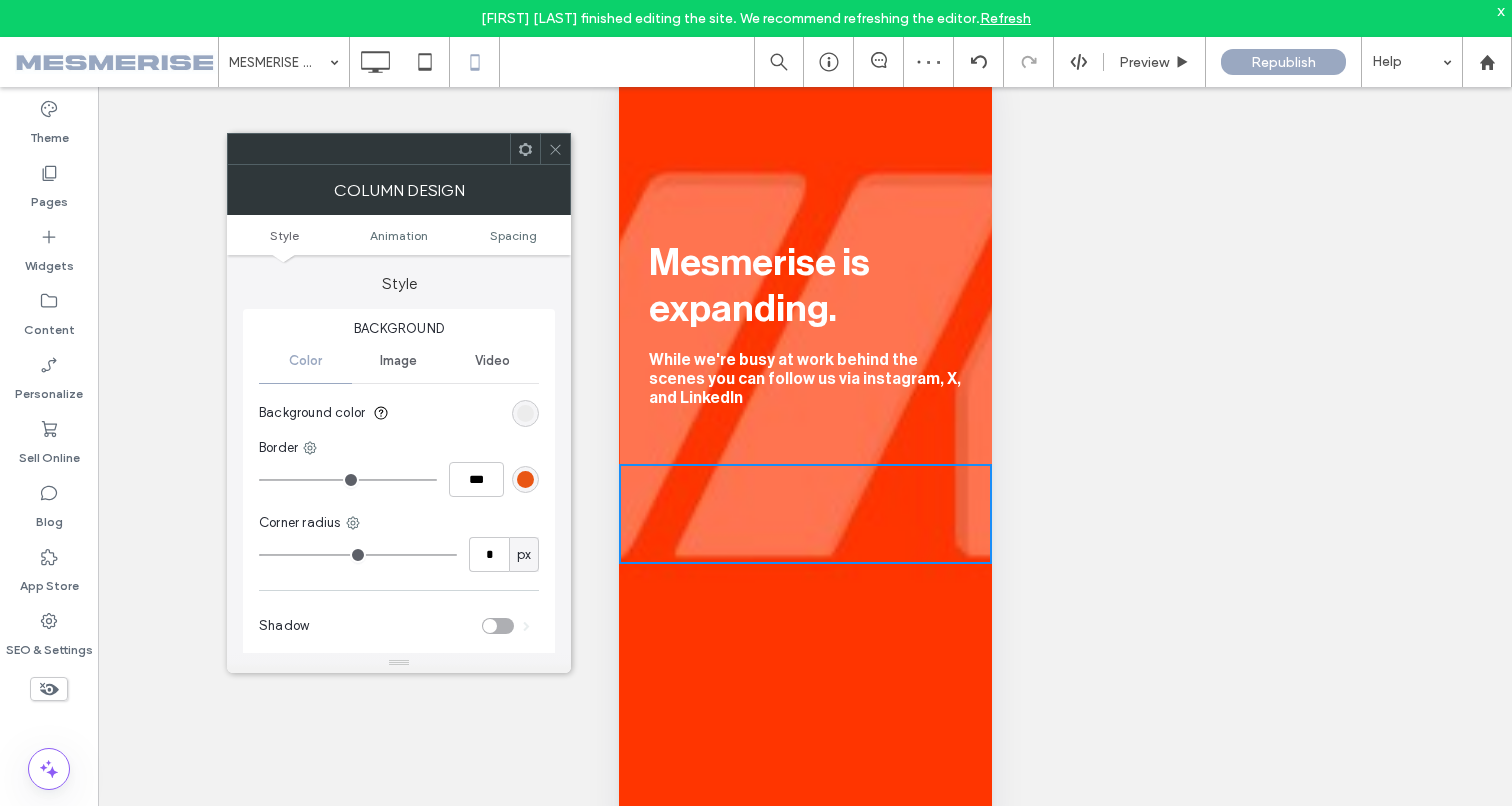 click 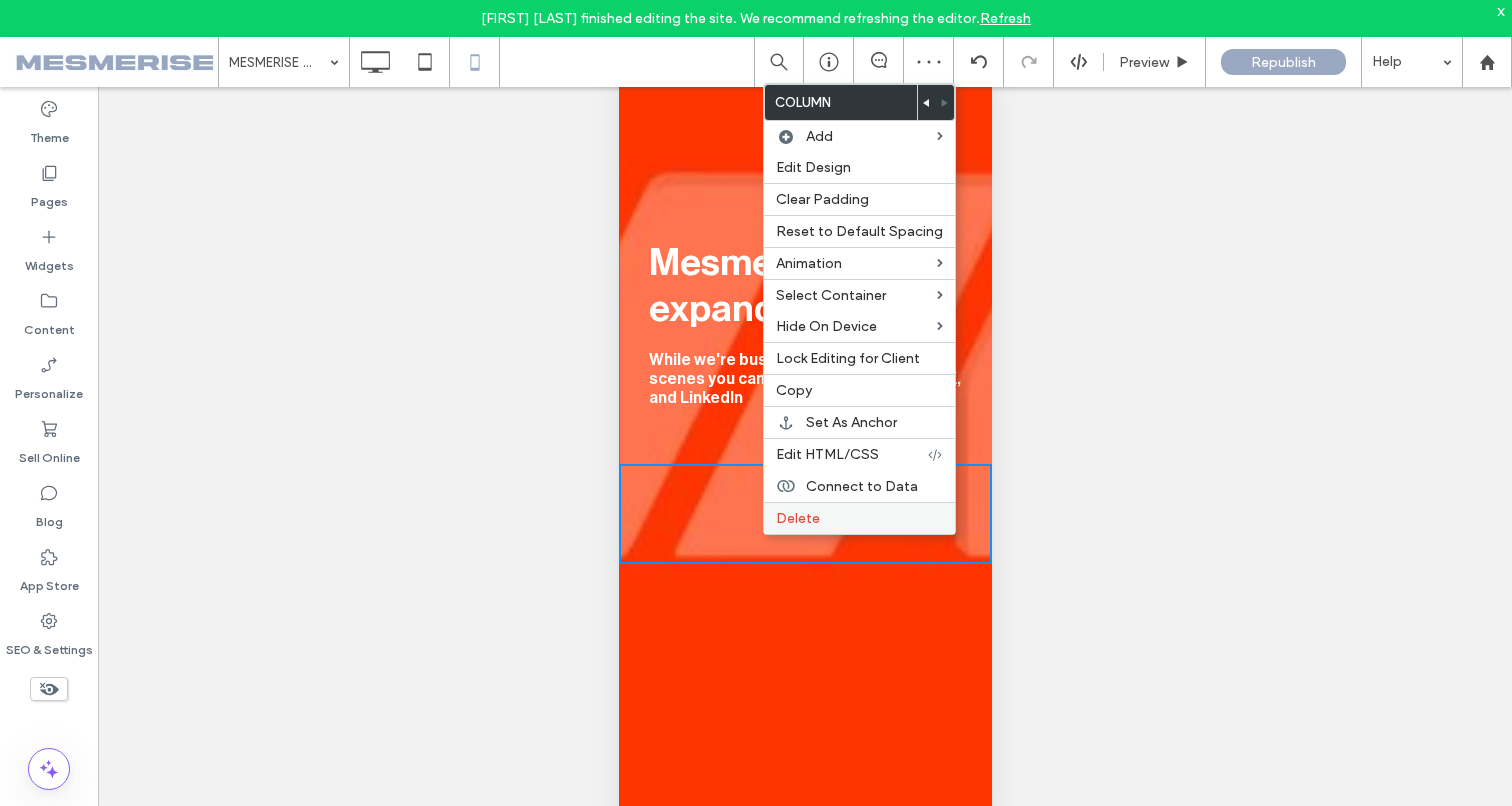 click on "Delete" at bounding box center [798, 518] 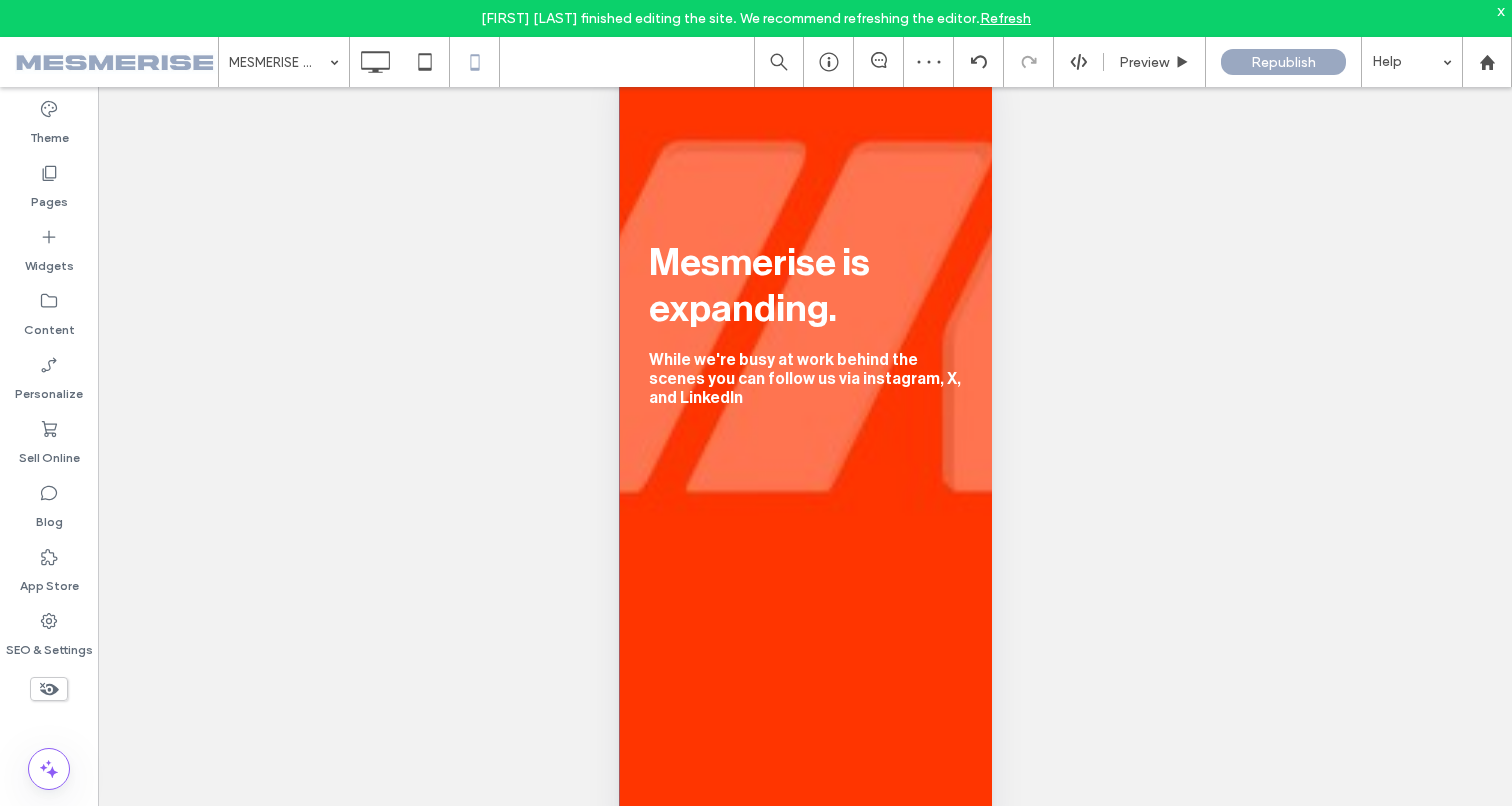 click at bounding box center [804, 333] 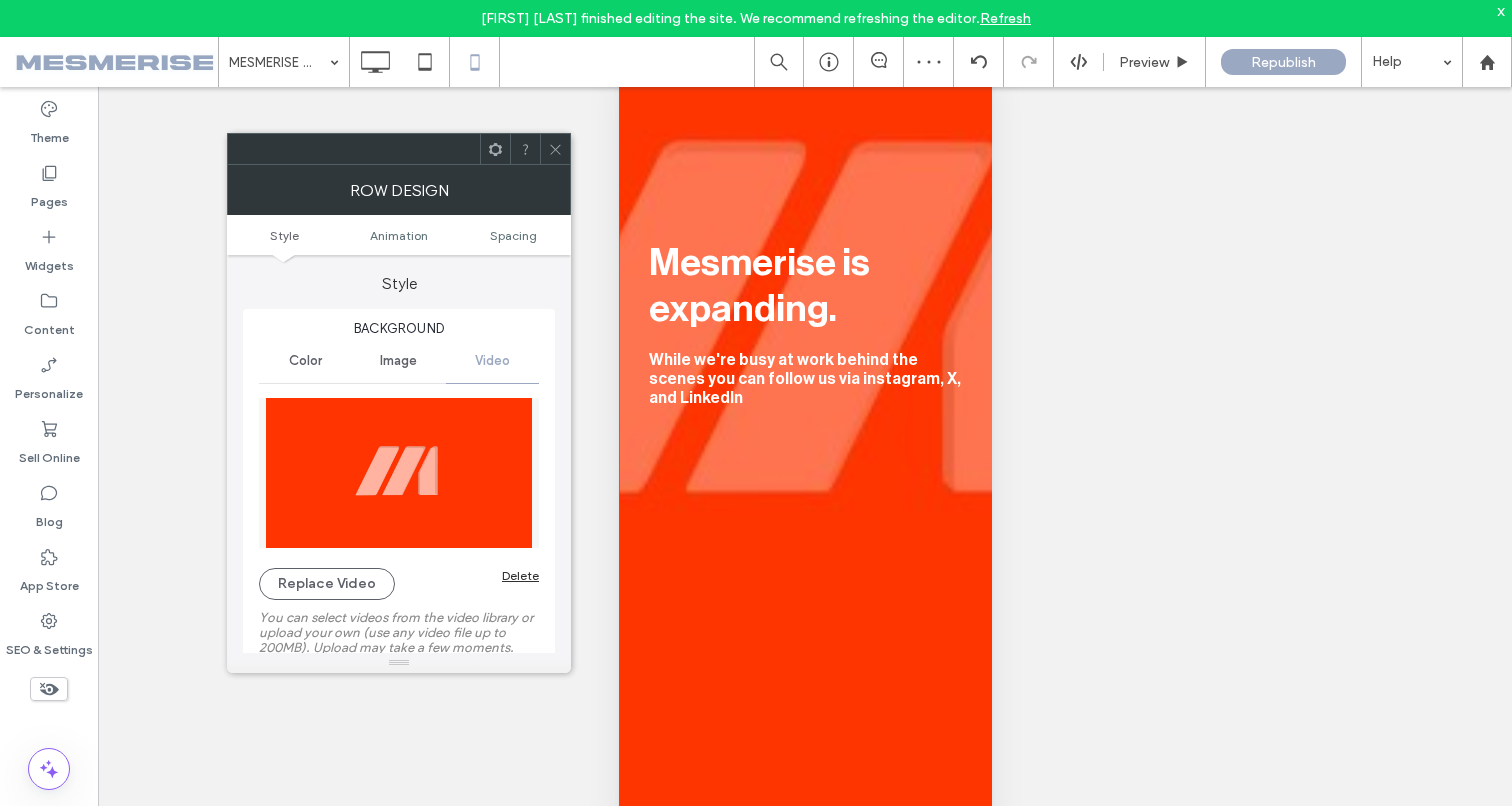 scroll, scrollTop: 0, scrollLeft: 0, axis: both 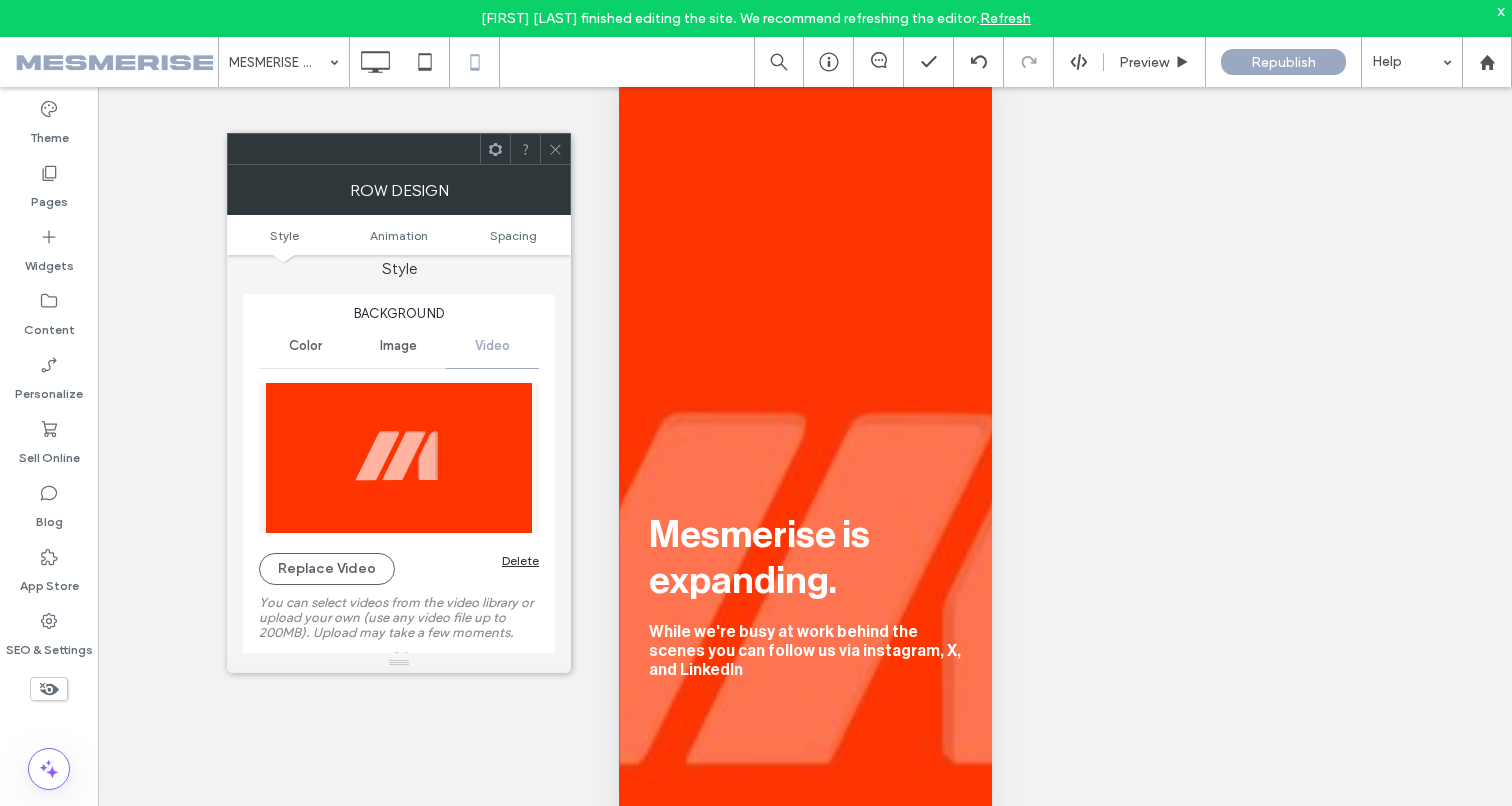 drag, startPoint x: 558, startPoint y: 143, endPoint x: 12, endPoint y: 141, distance: 546.00366 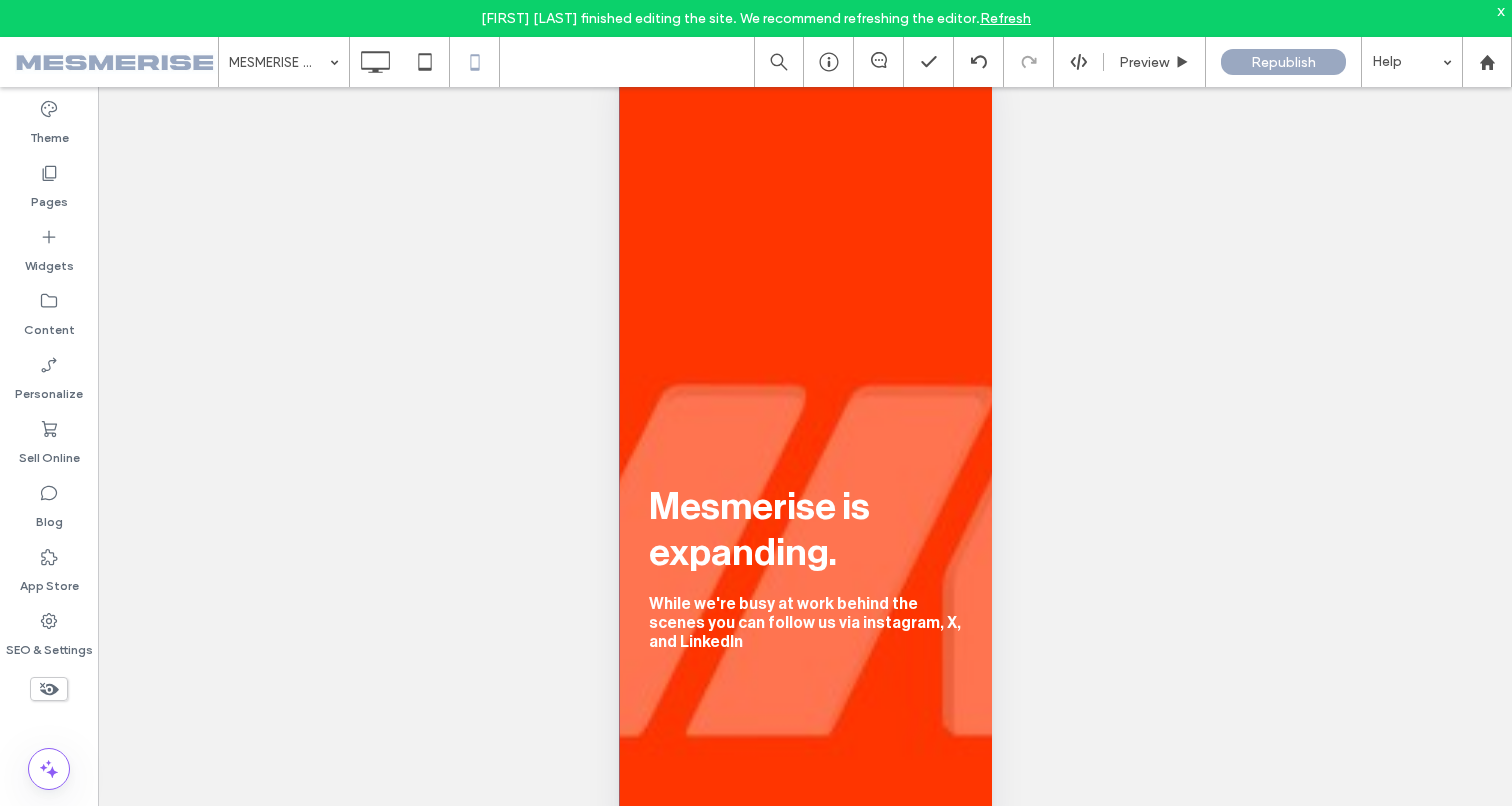 scroll, scrollTop: 110, scrollLeft: 0, axis: vertical 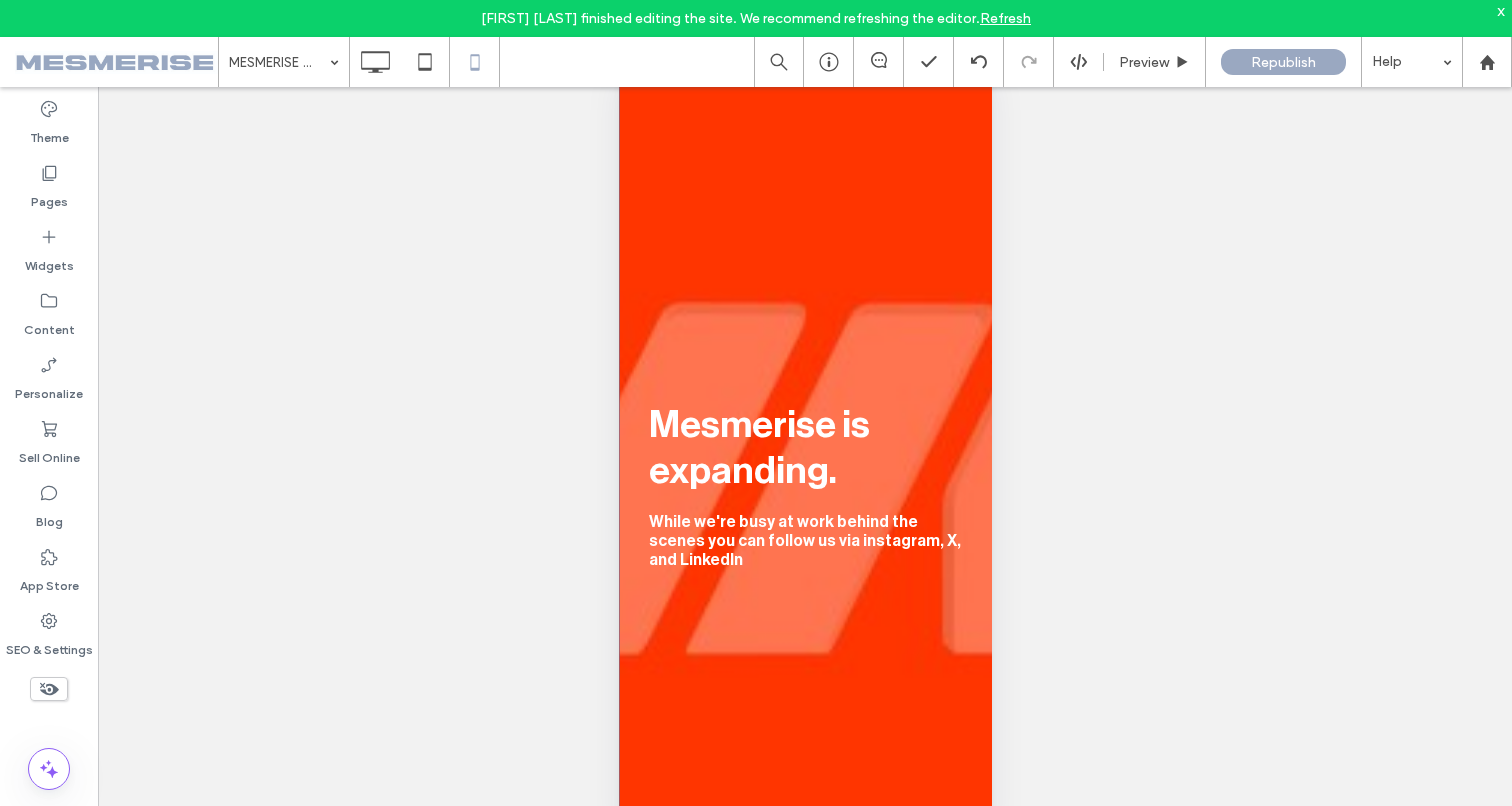 click at bounding box center (804, 495) 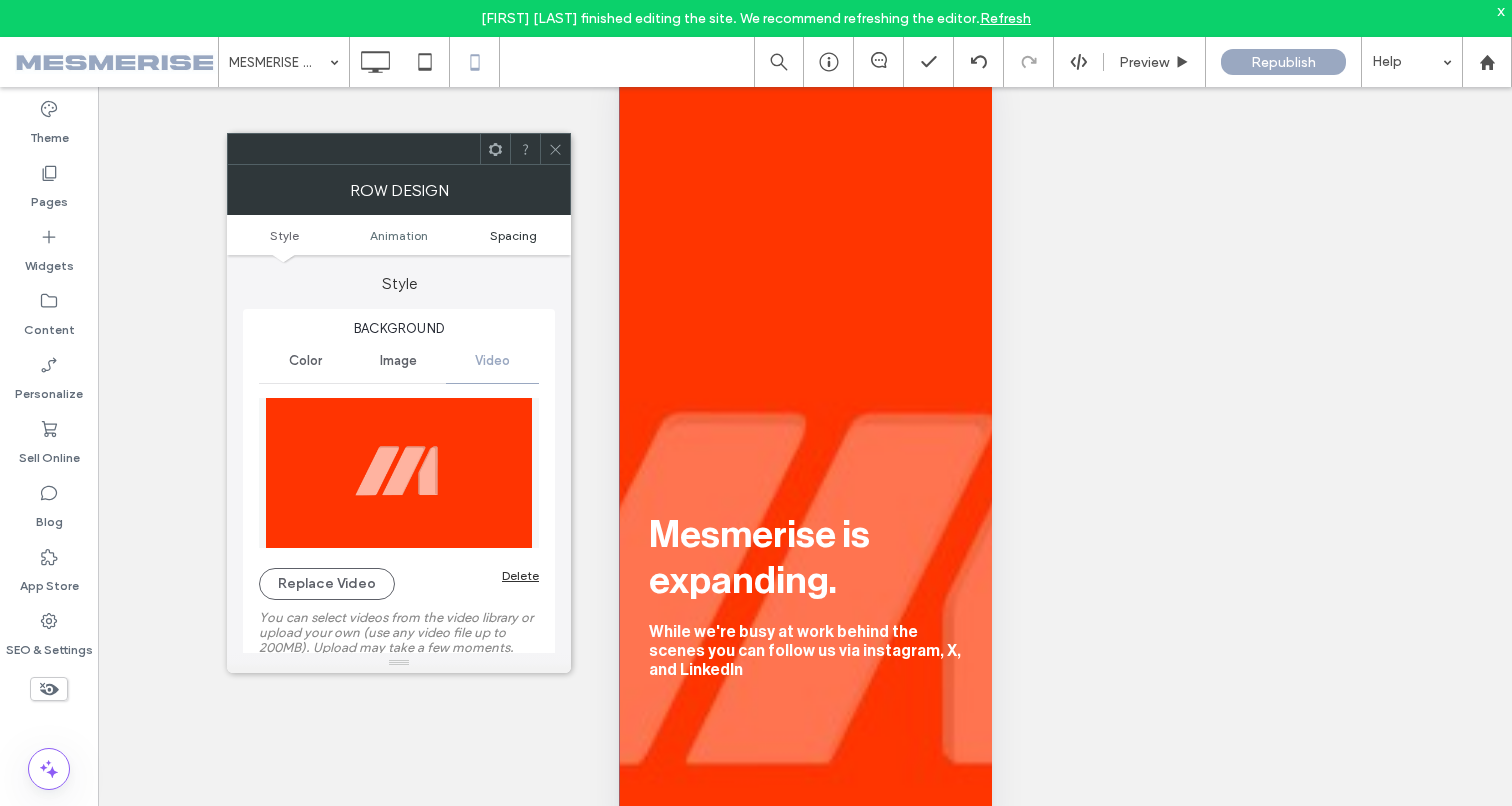 click on "Spacing" at bounding box center [513, 235] 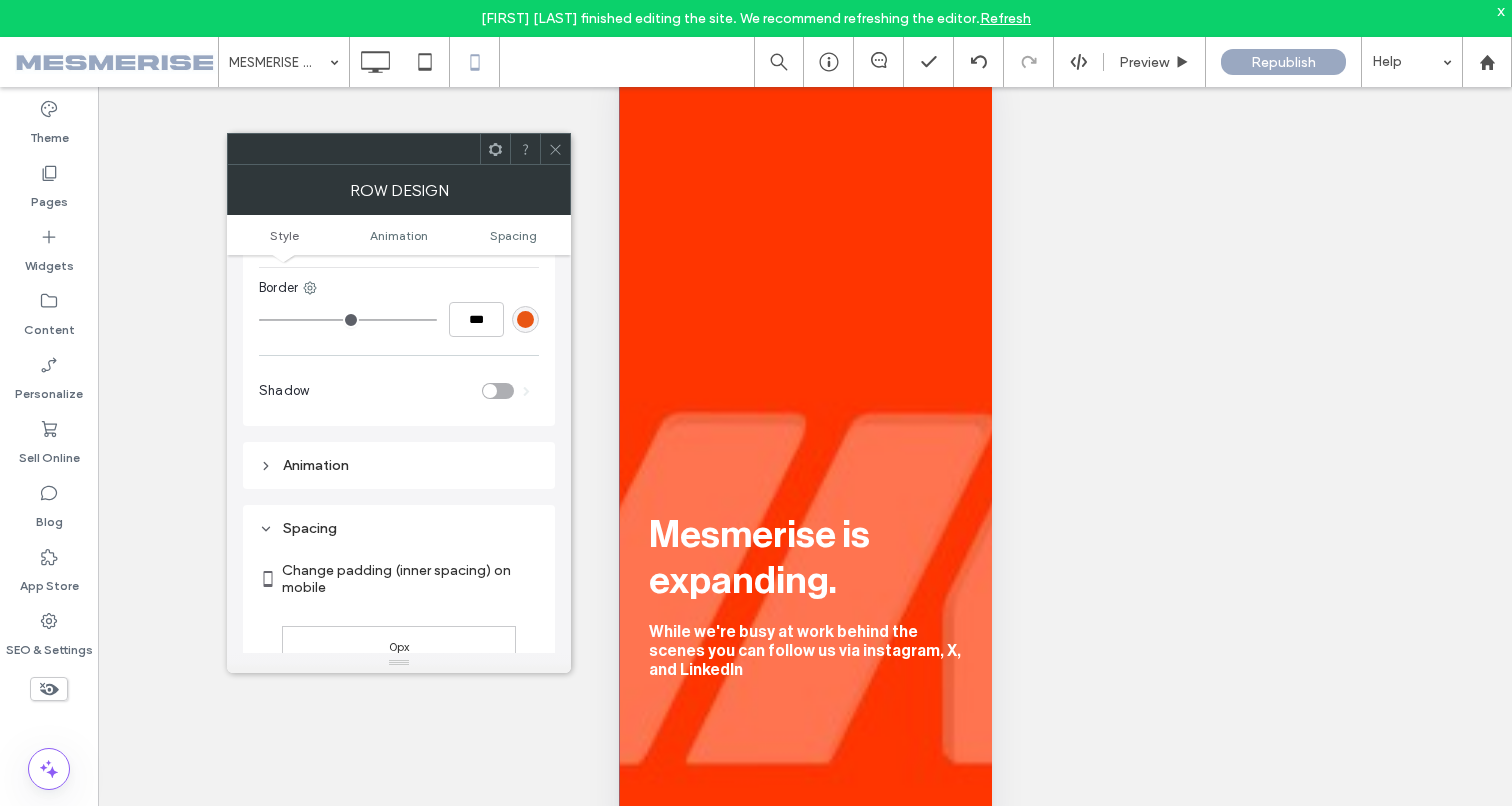 scroll, scrollTop: 1202, scrollLeft: 0, axis: vertical 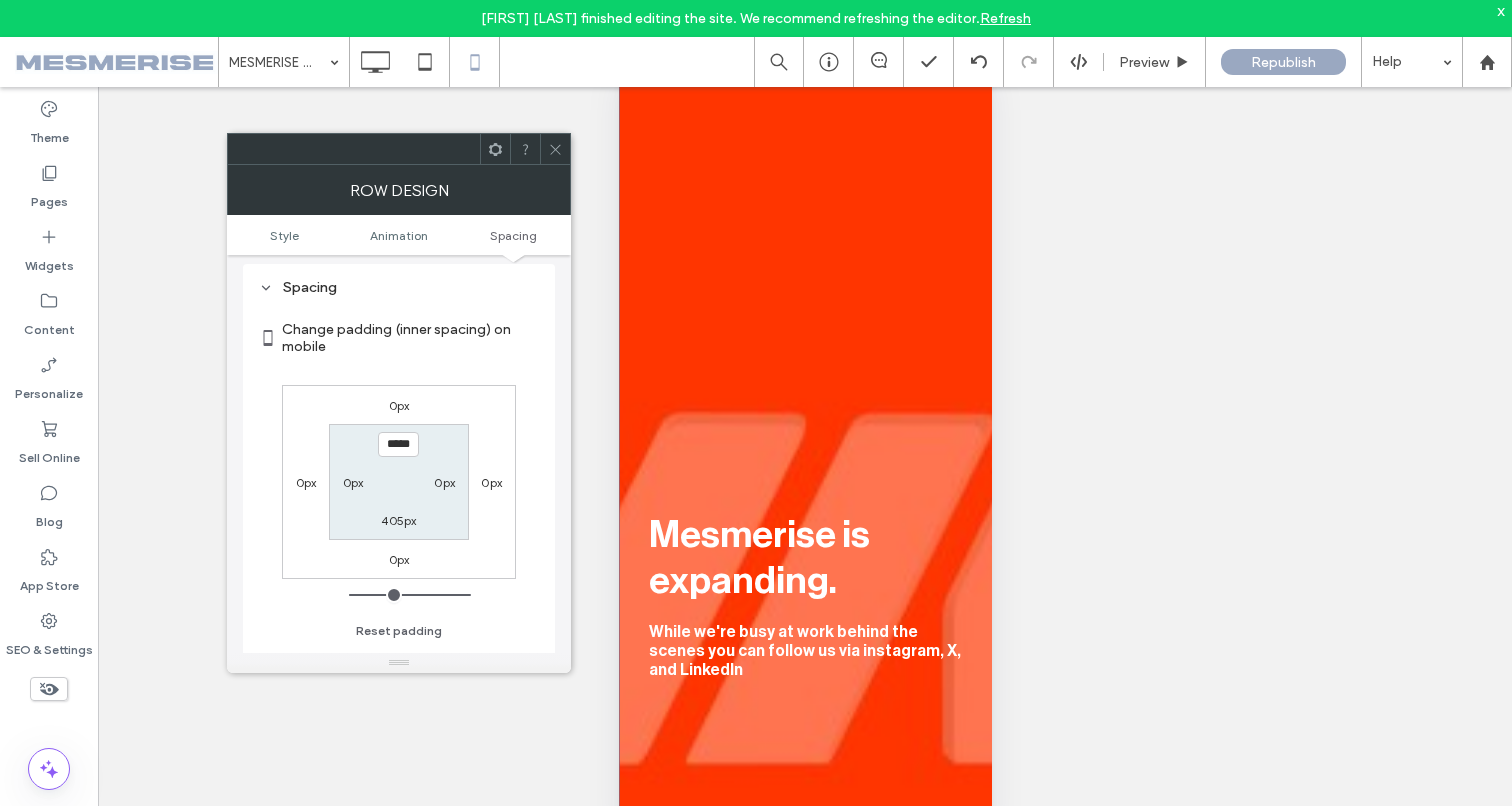 click at bounding box center [555, 149] 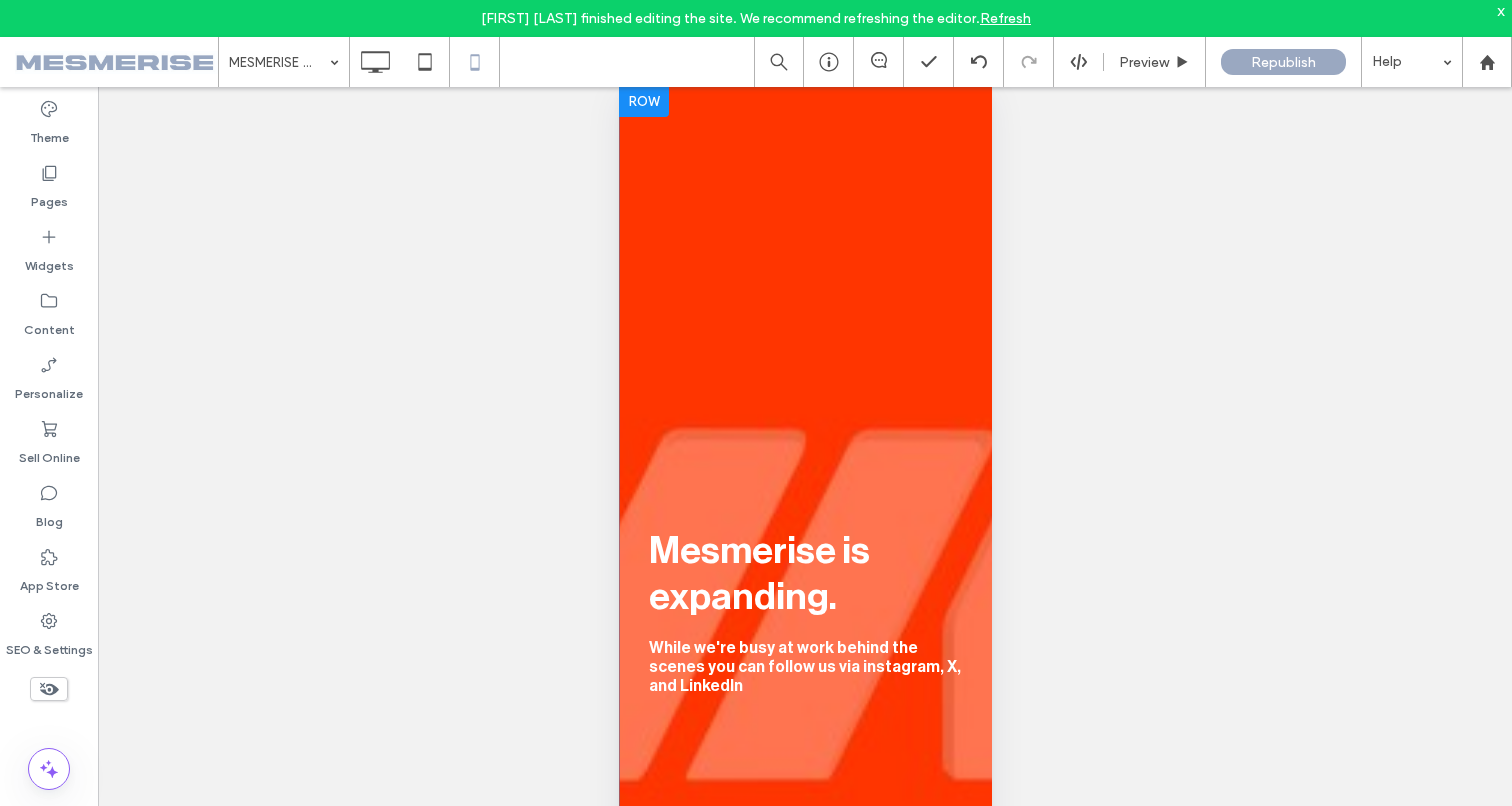 scroll, scrollTop: 56, scrollLeft: 0, axis: vertical 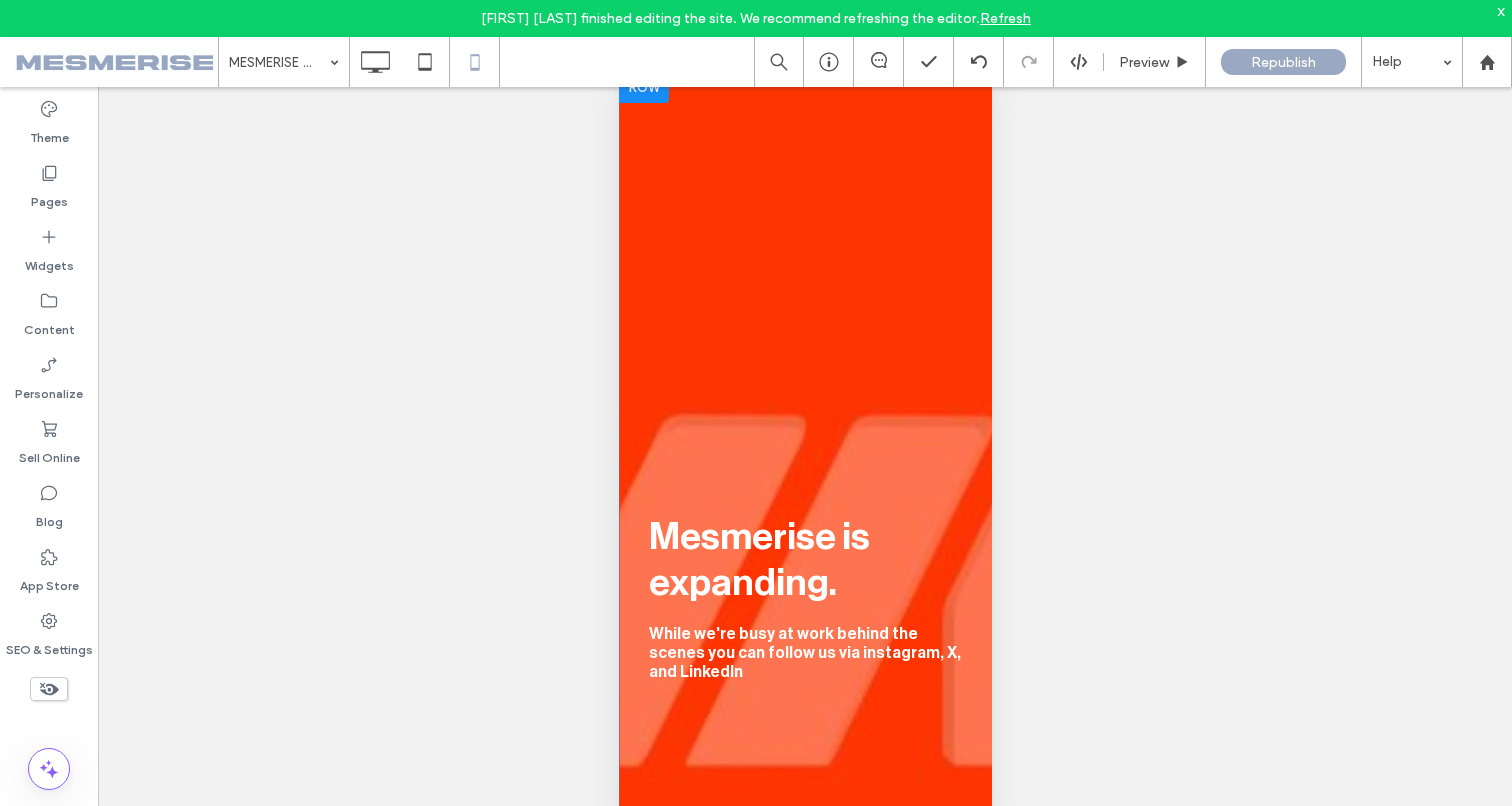 click at bounding box center [804, 607] 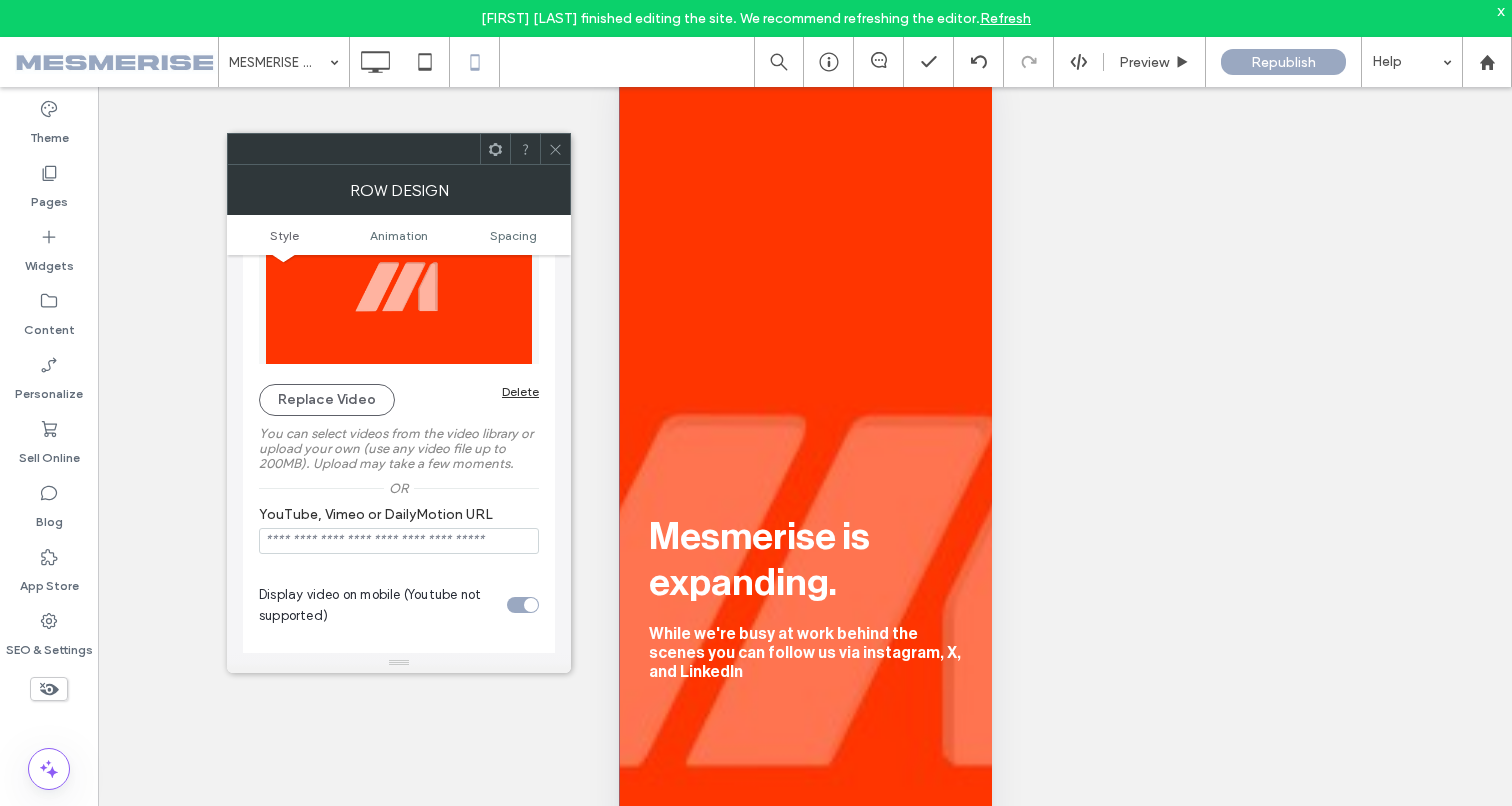 scroll, scrollTop: 0, scrollLeft: 0, axis: both 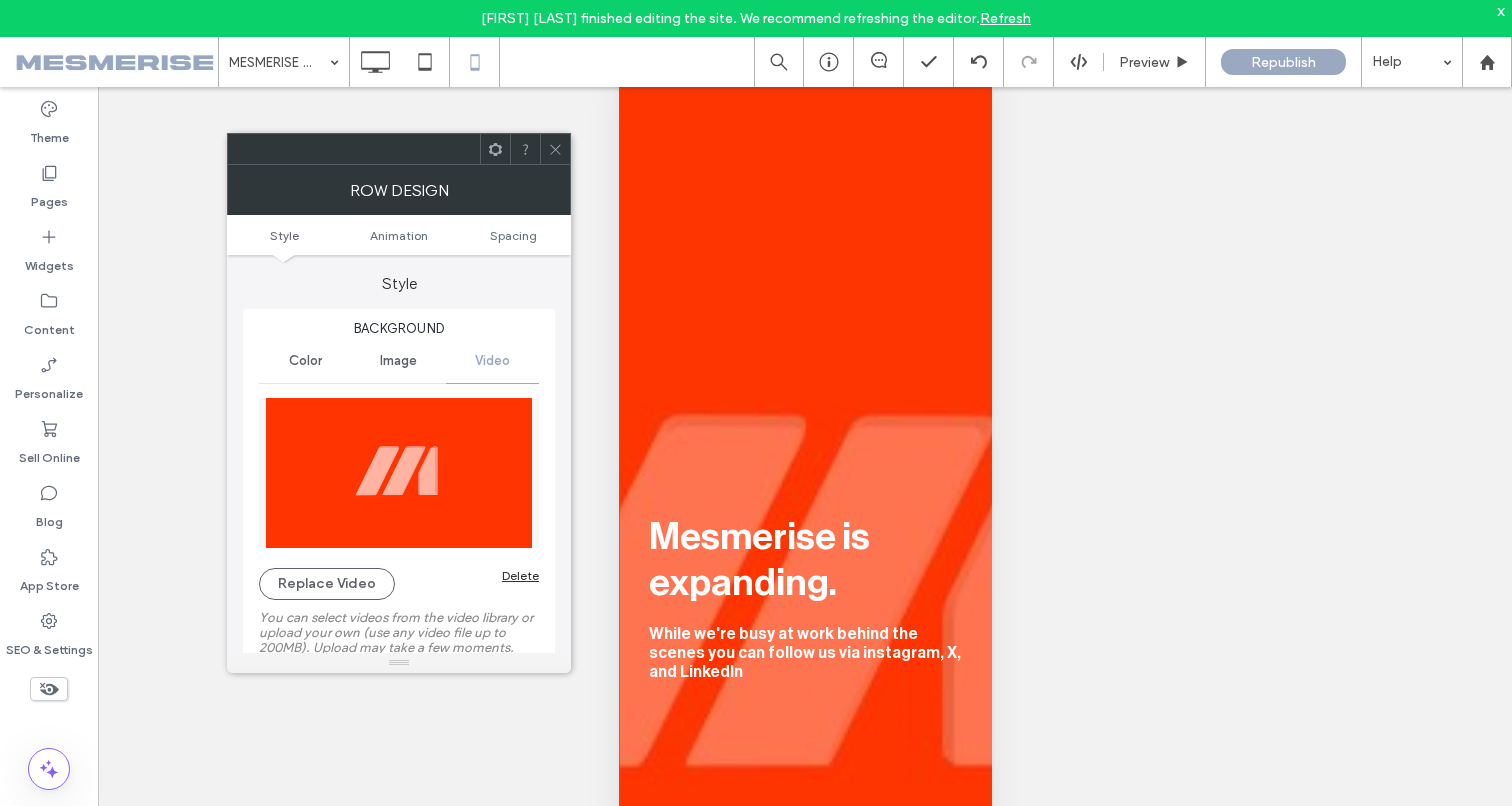 click on "Style Animation Spacing" at bounding box center (399, 235) 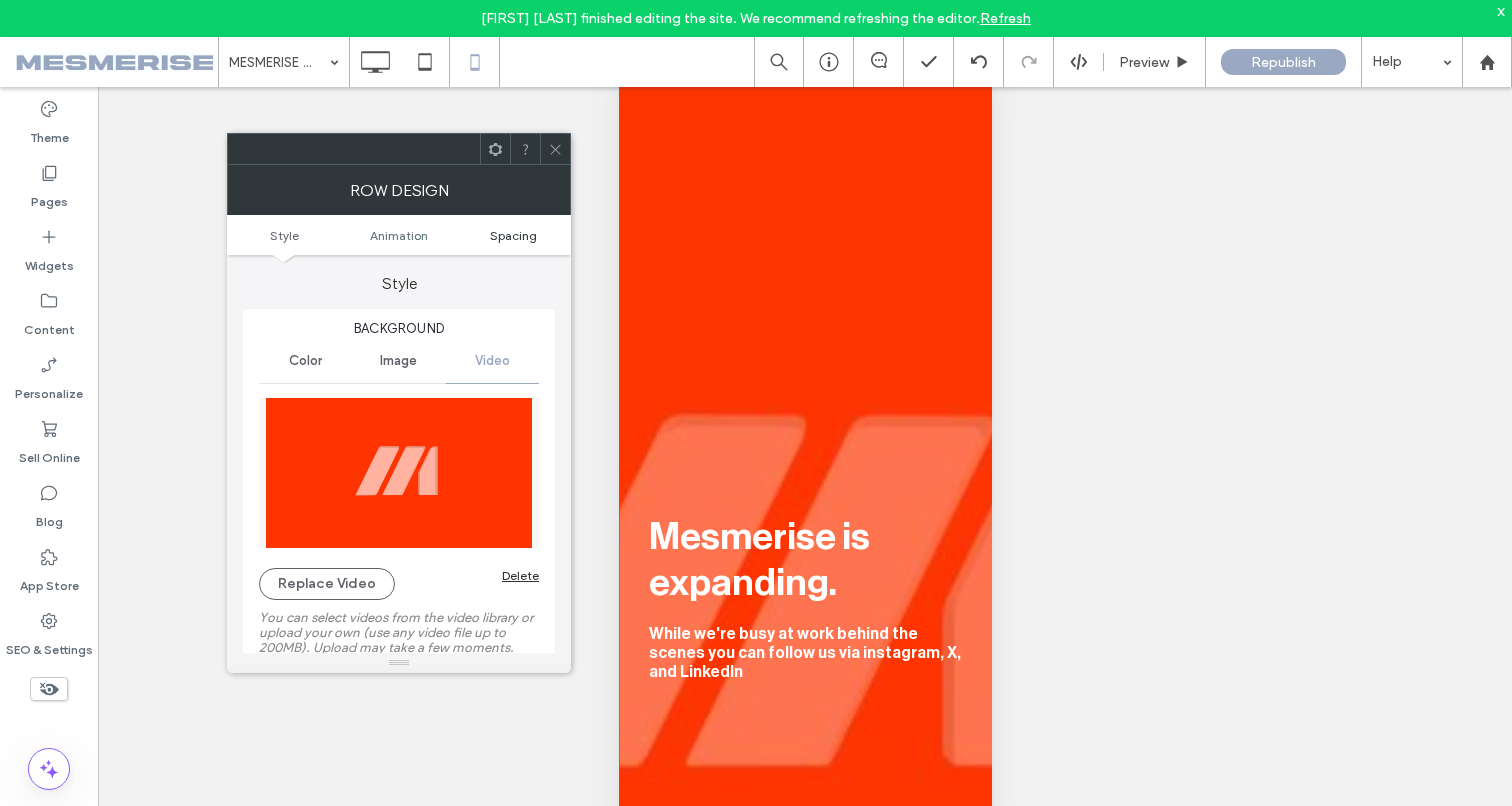 click on "Spacing" at bounding box center (513, 235) 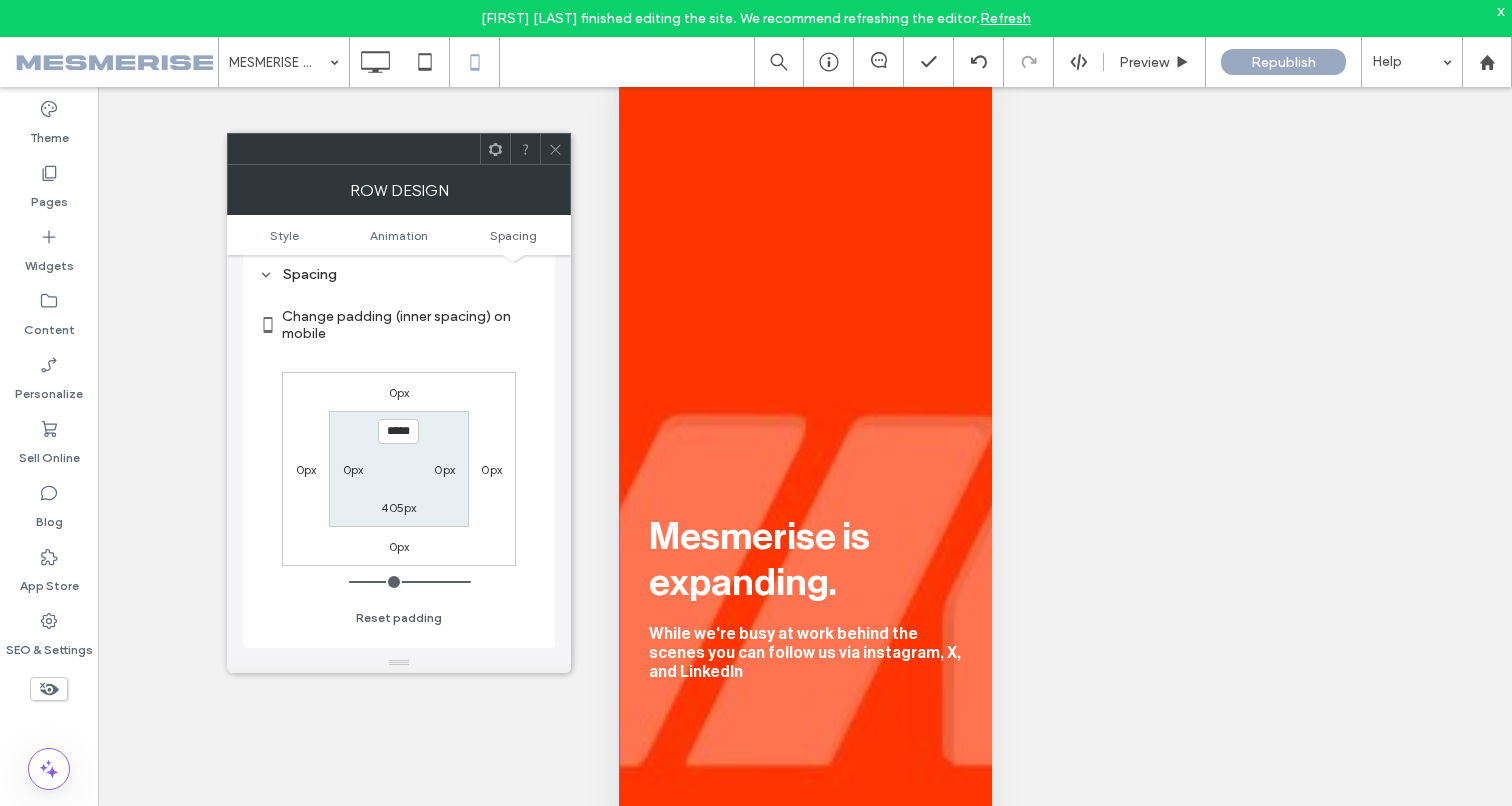 scroll, scrollTop: 1227, scrollLeft: 0, axis: vertical 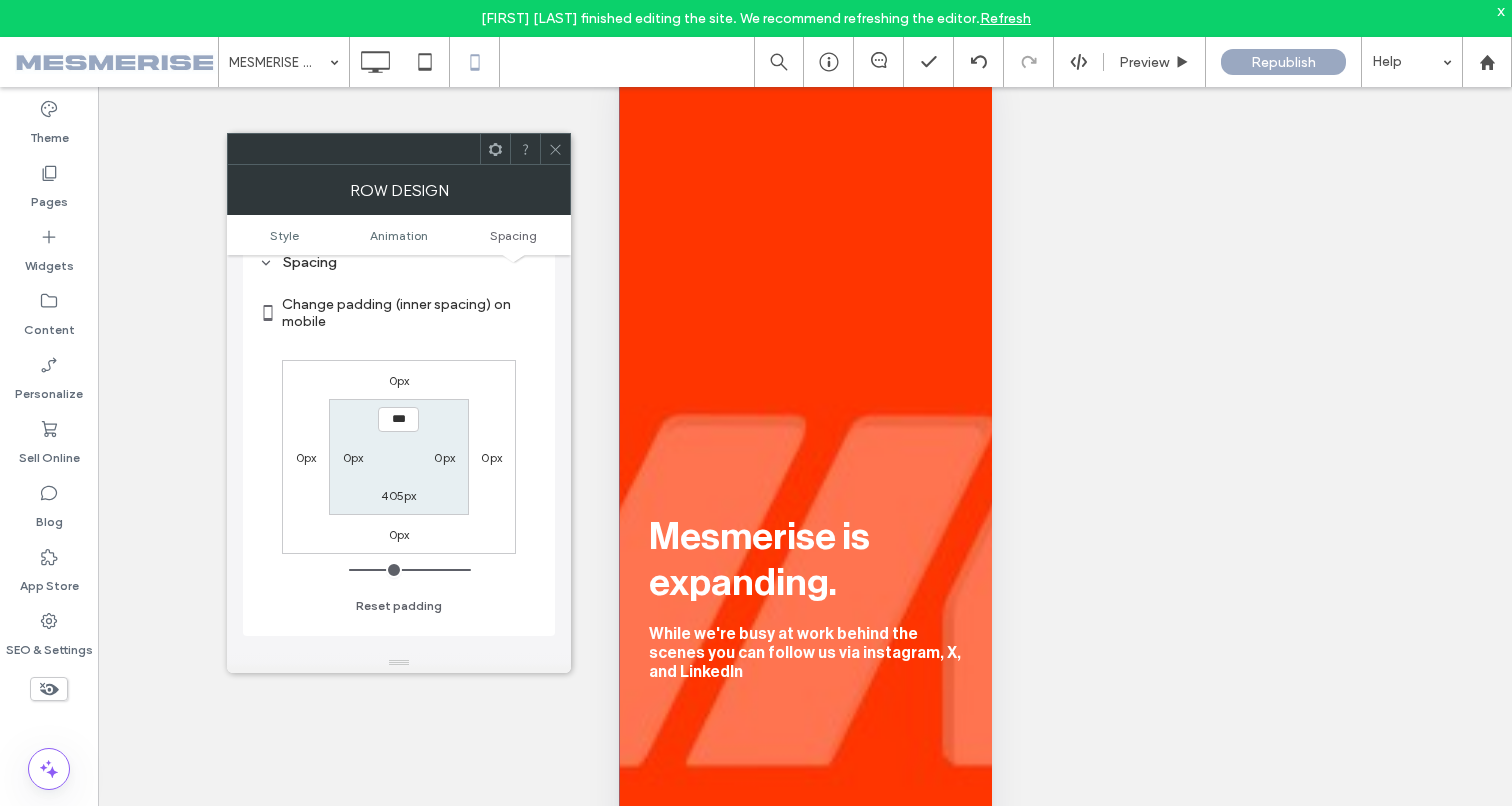 type on "*****" 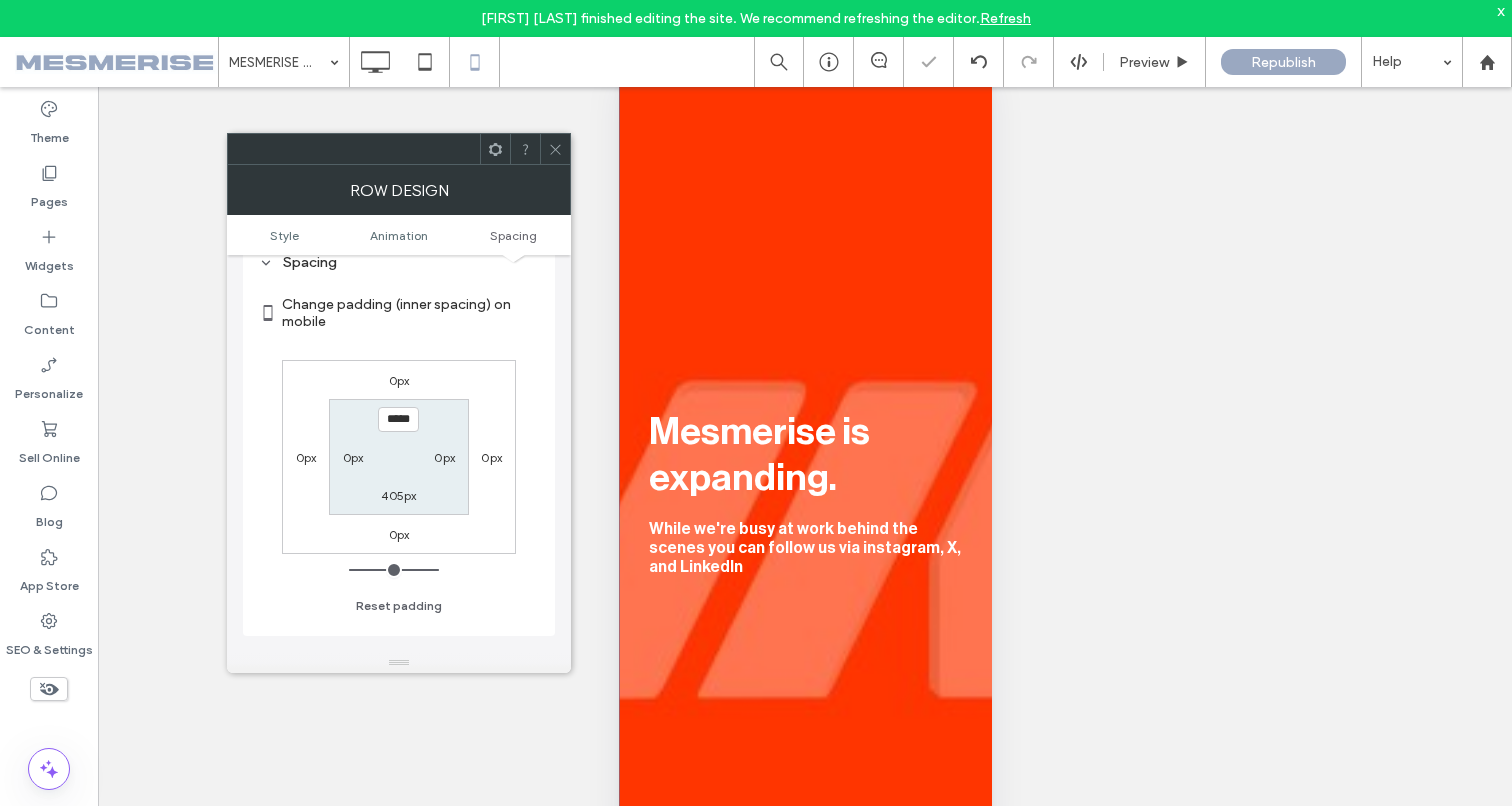 click on "405px" at bounding box center [398, 495] 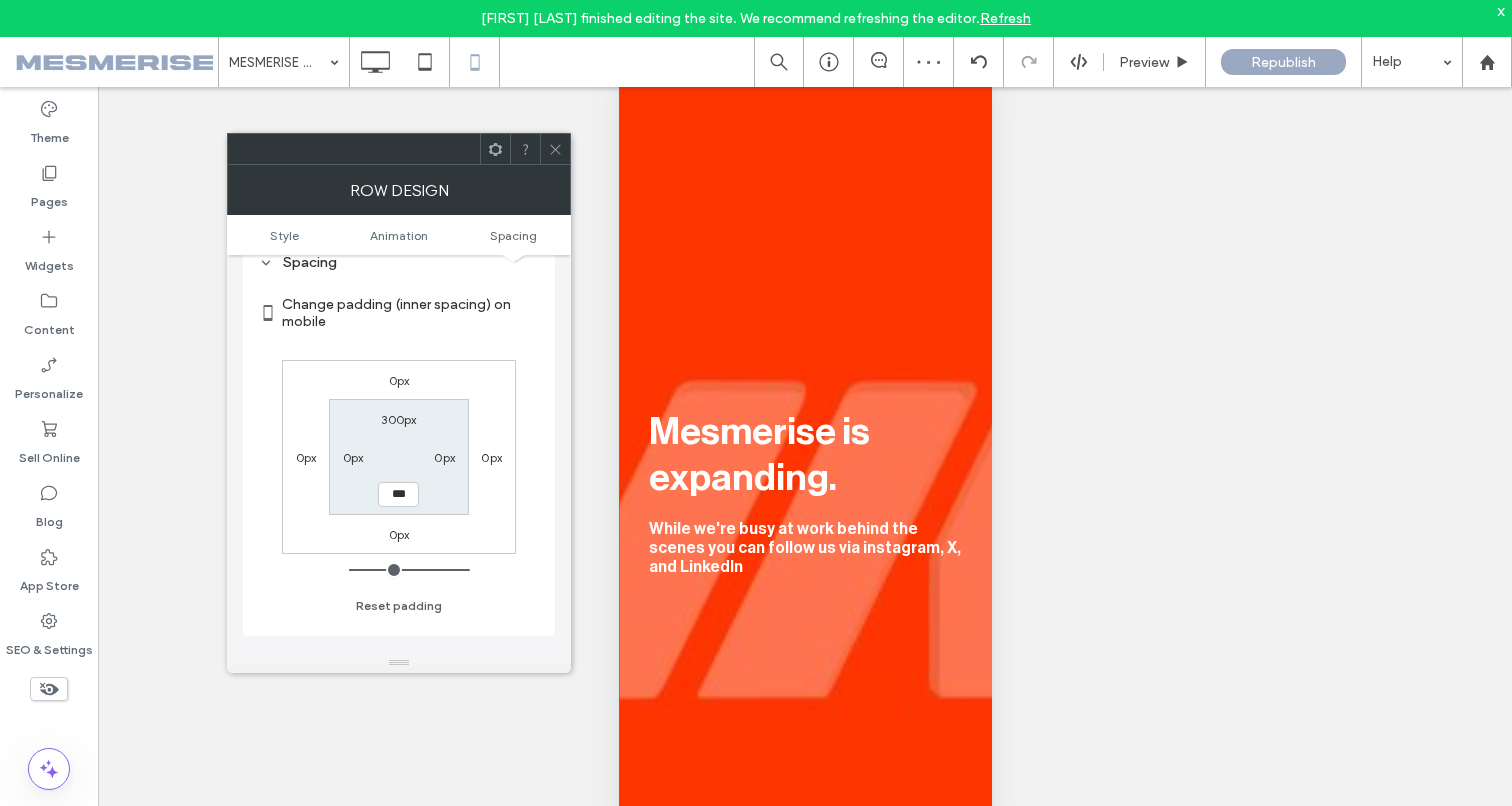 type on "***" 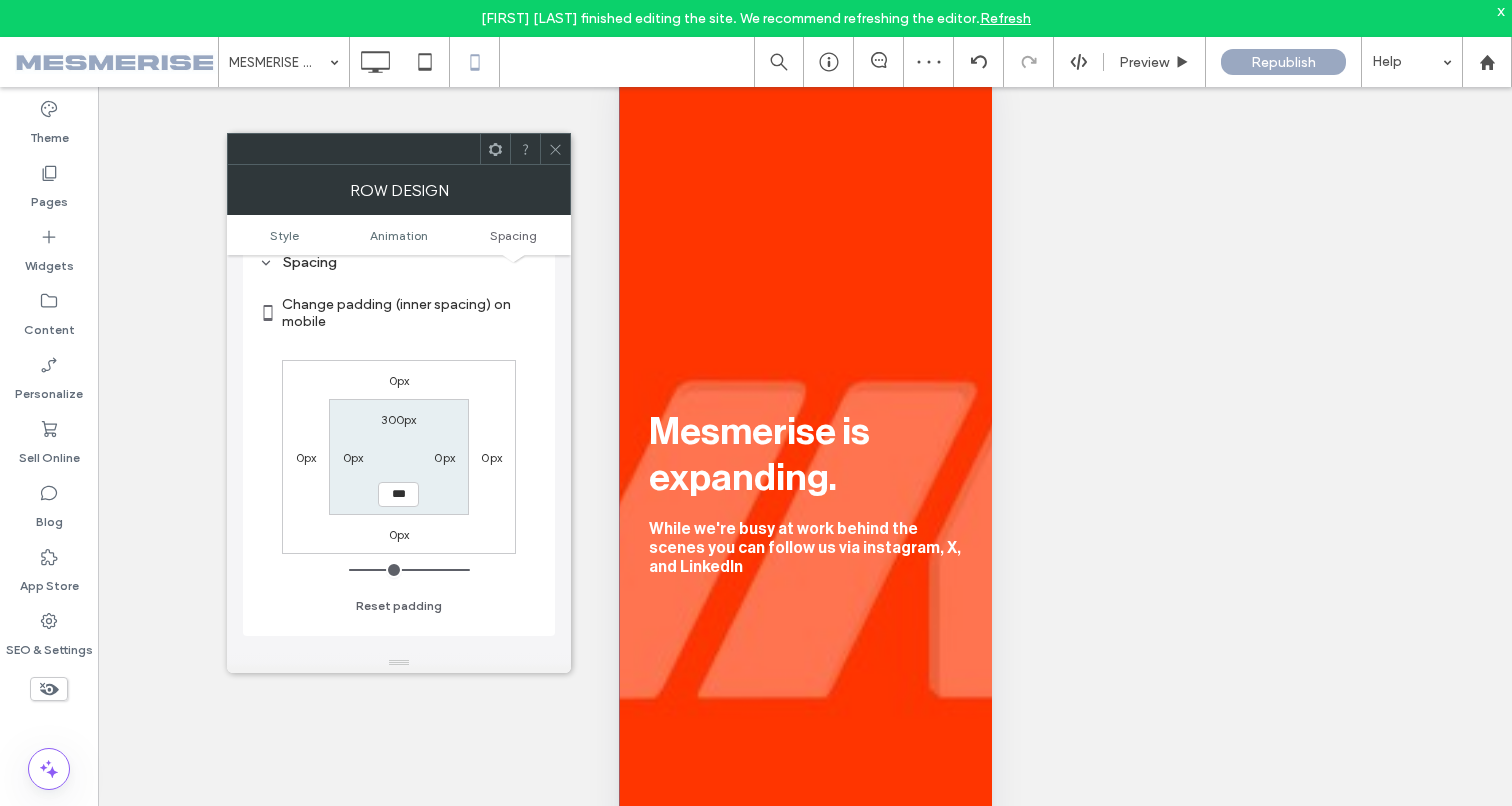 type on "***" 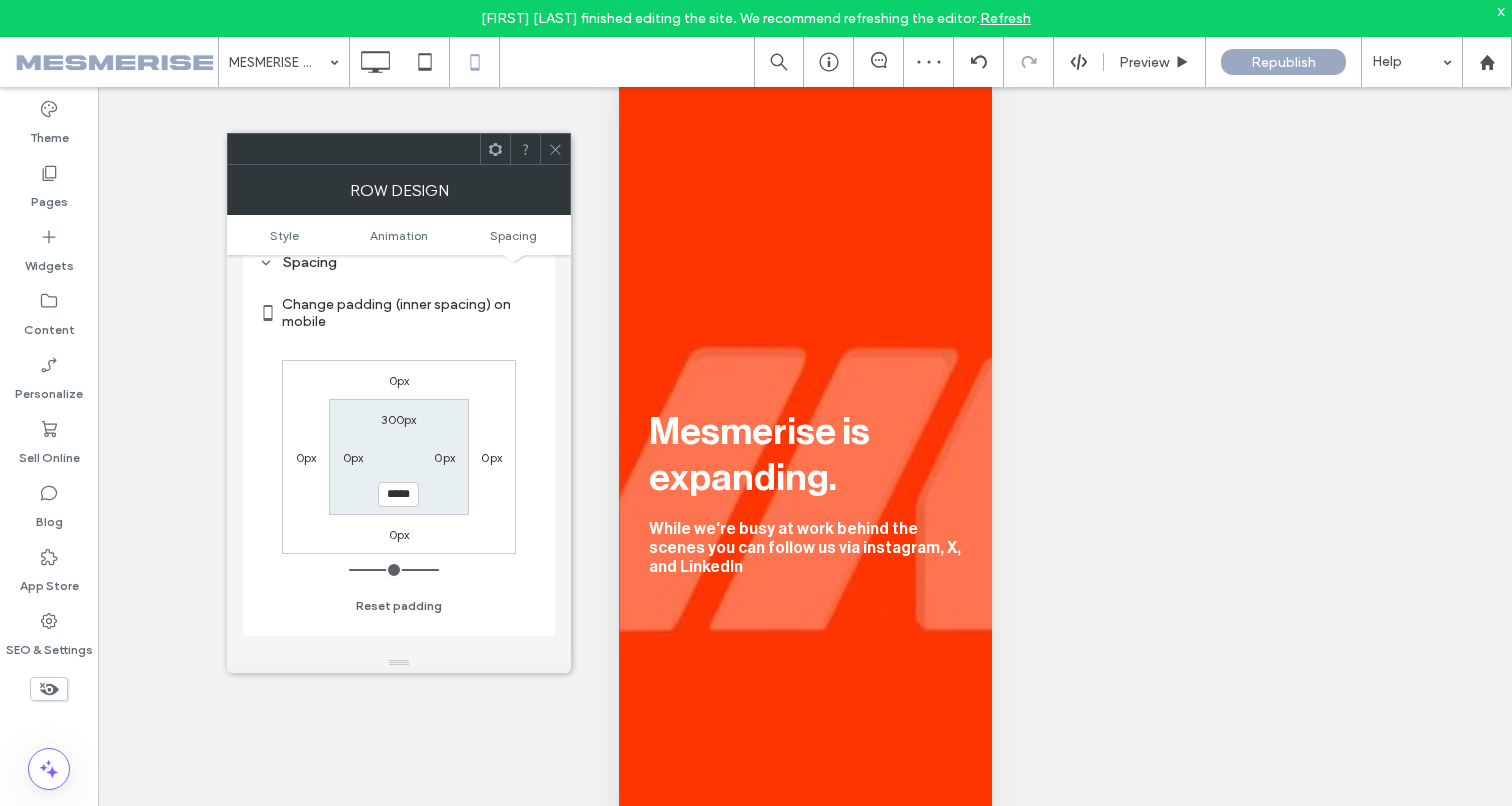 click on "300px" at bounding box center [398, 419] 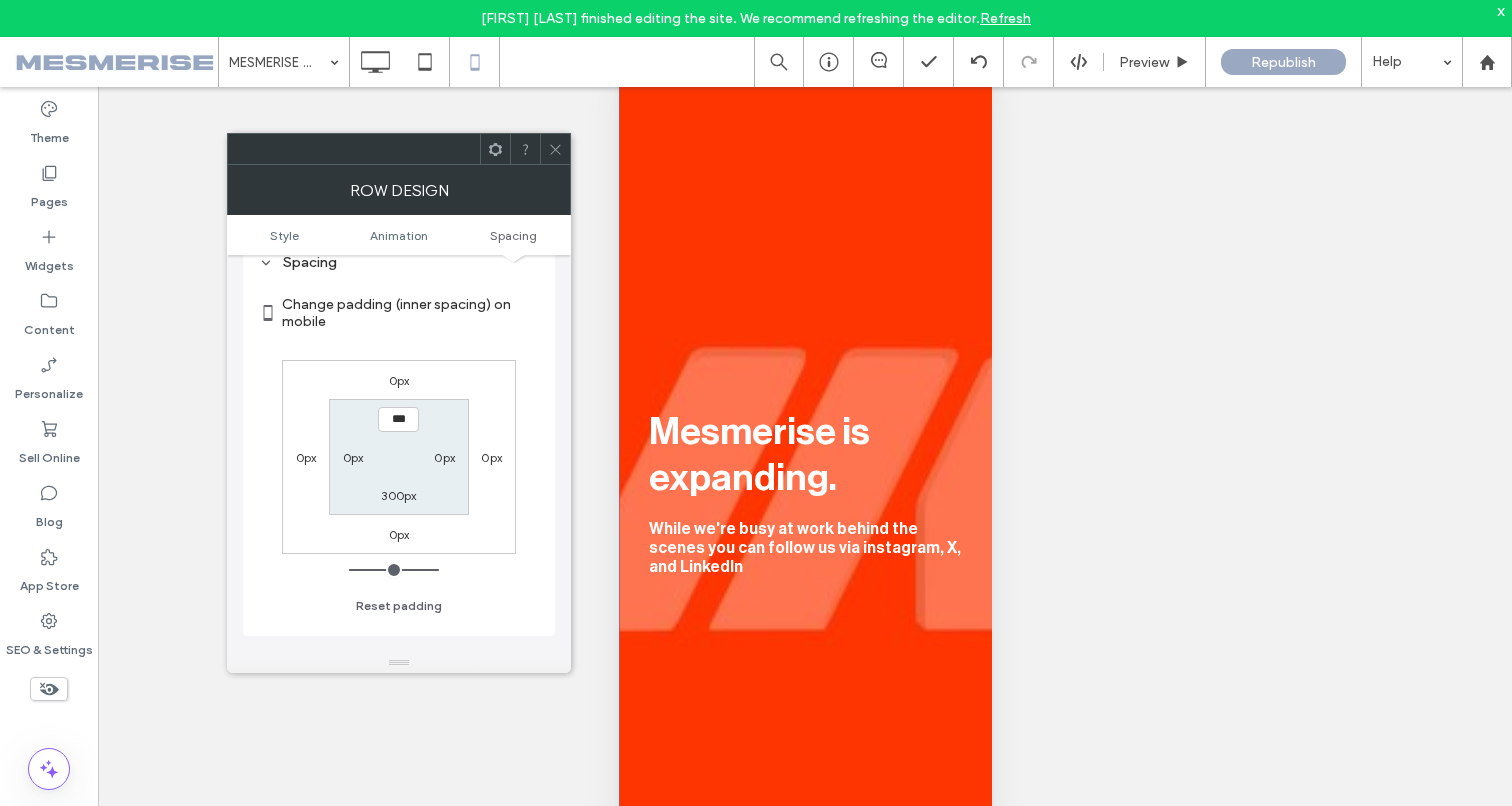 type on "***" 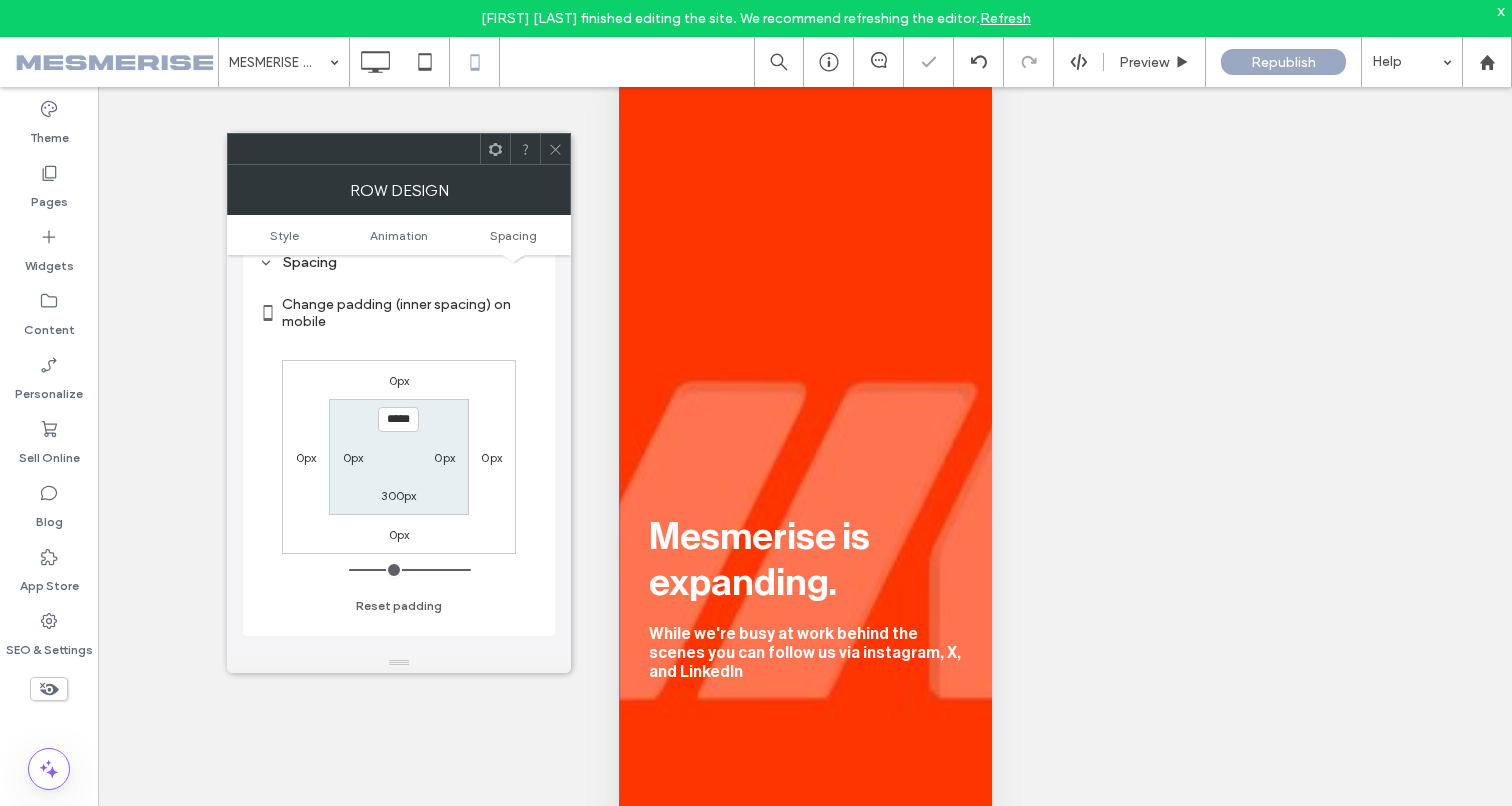click on "***** 0px 300px 0px" at bounding box center [398, 456] 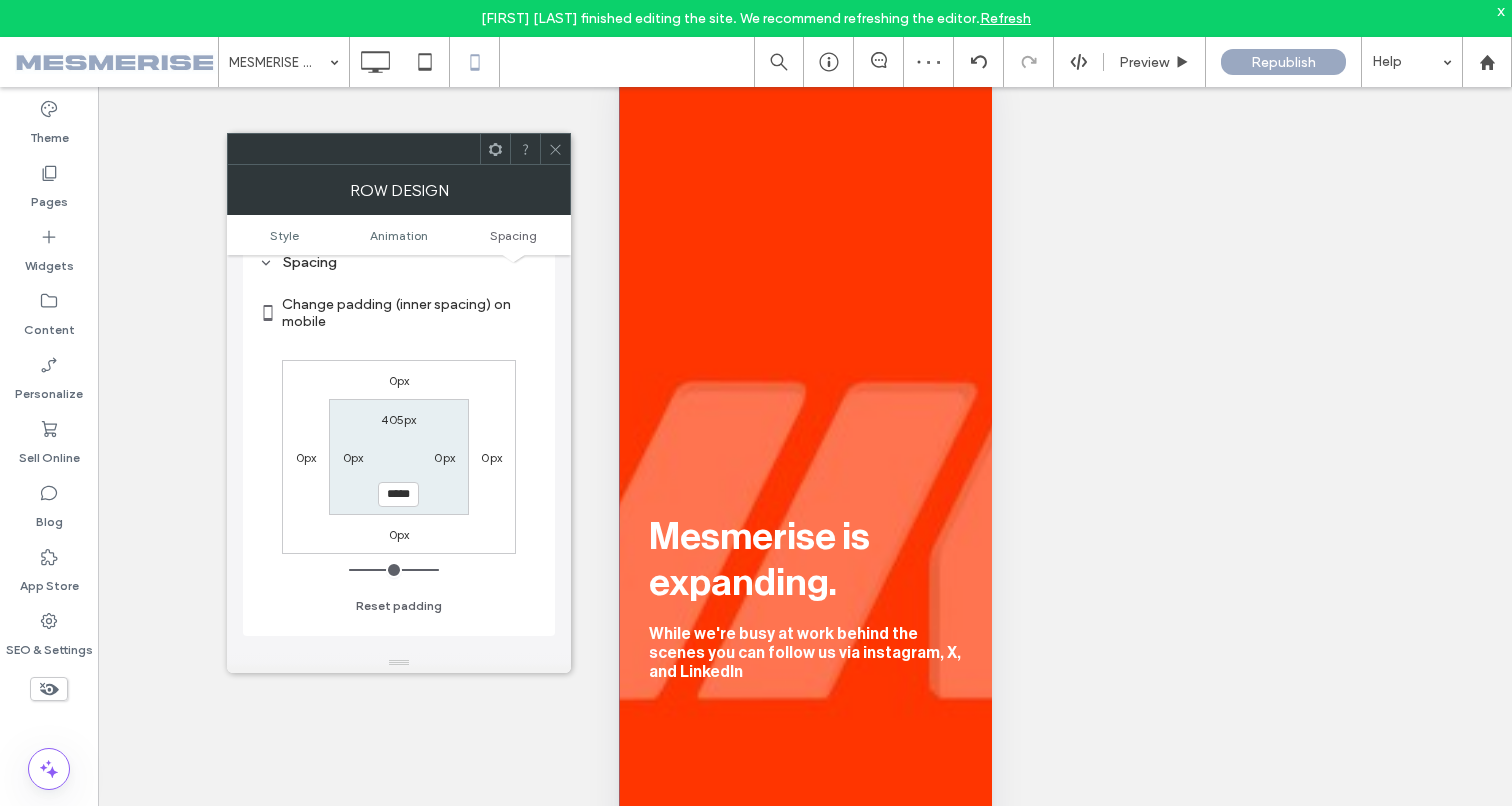 click on "405px" at bounding box center (398, 419) 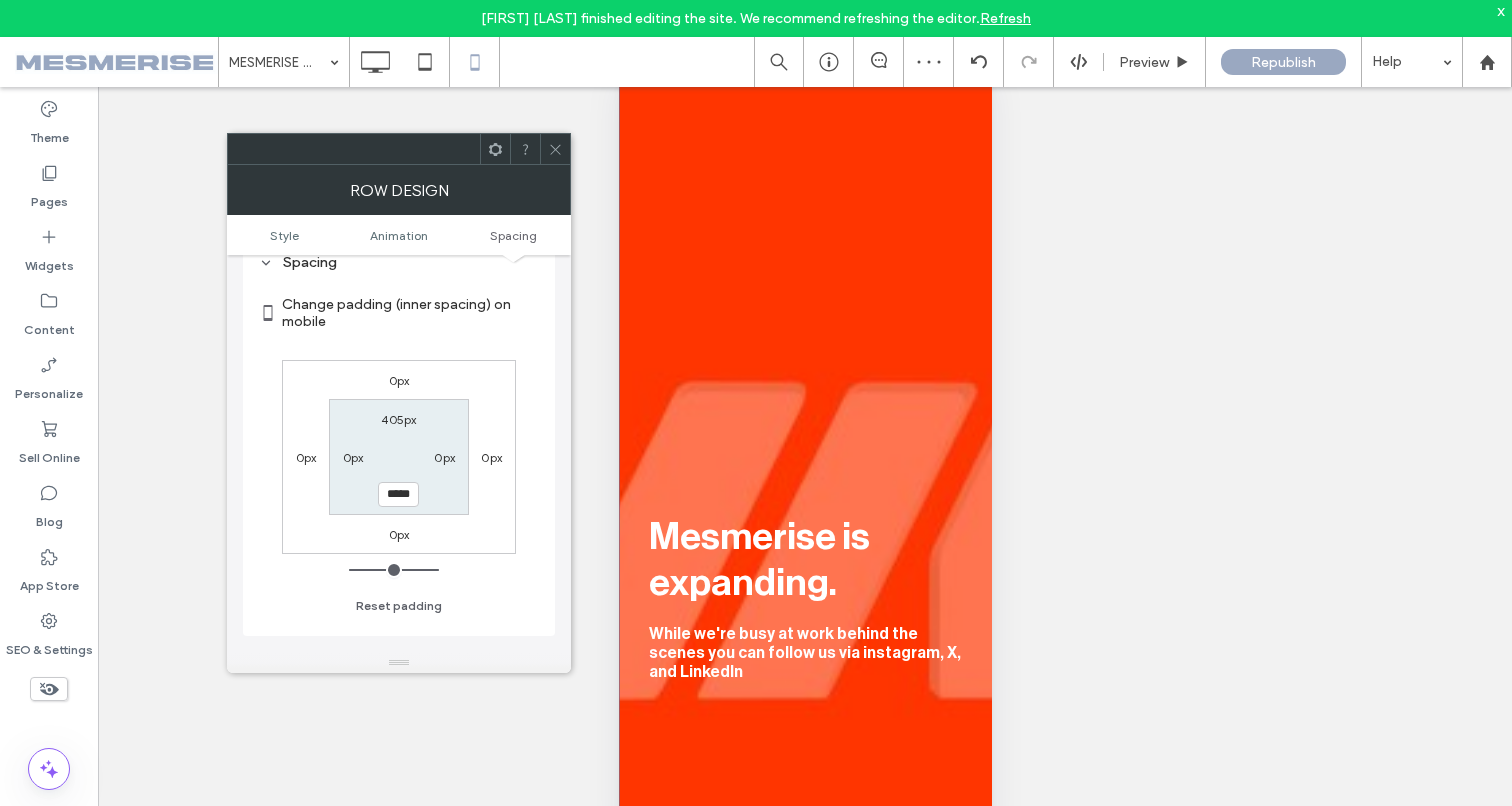 type on "***" 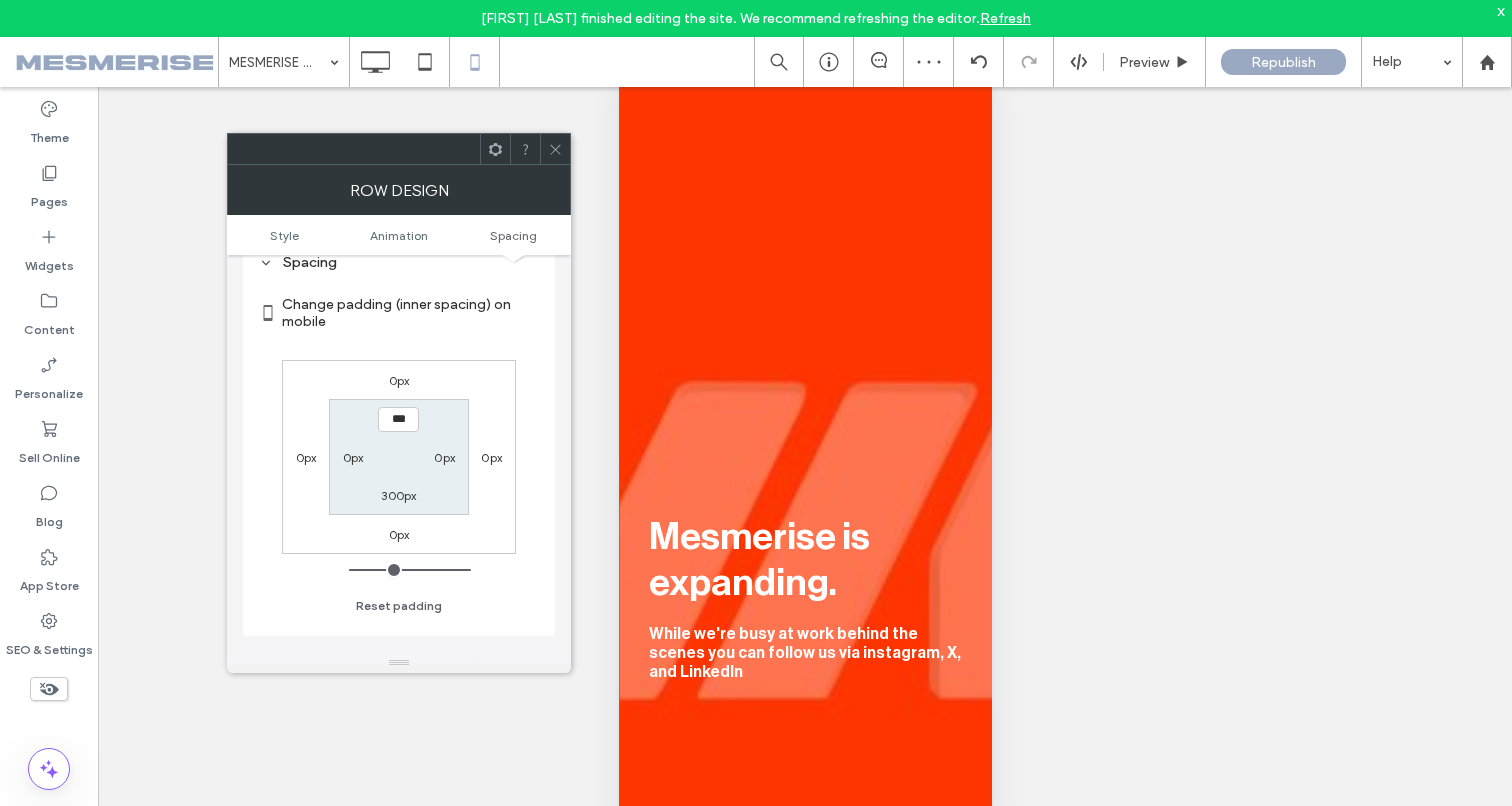 type on "***" 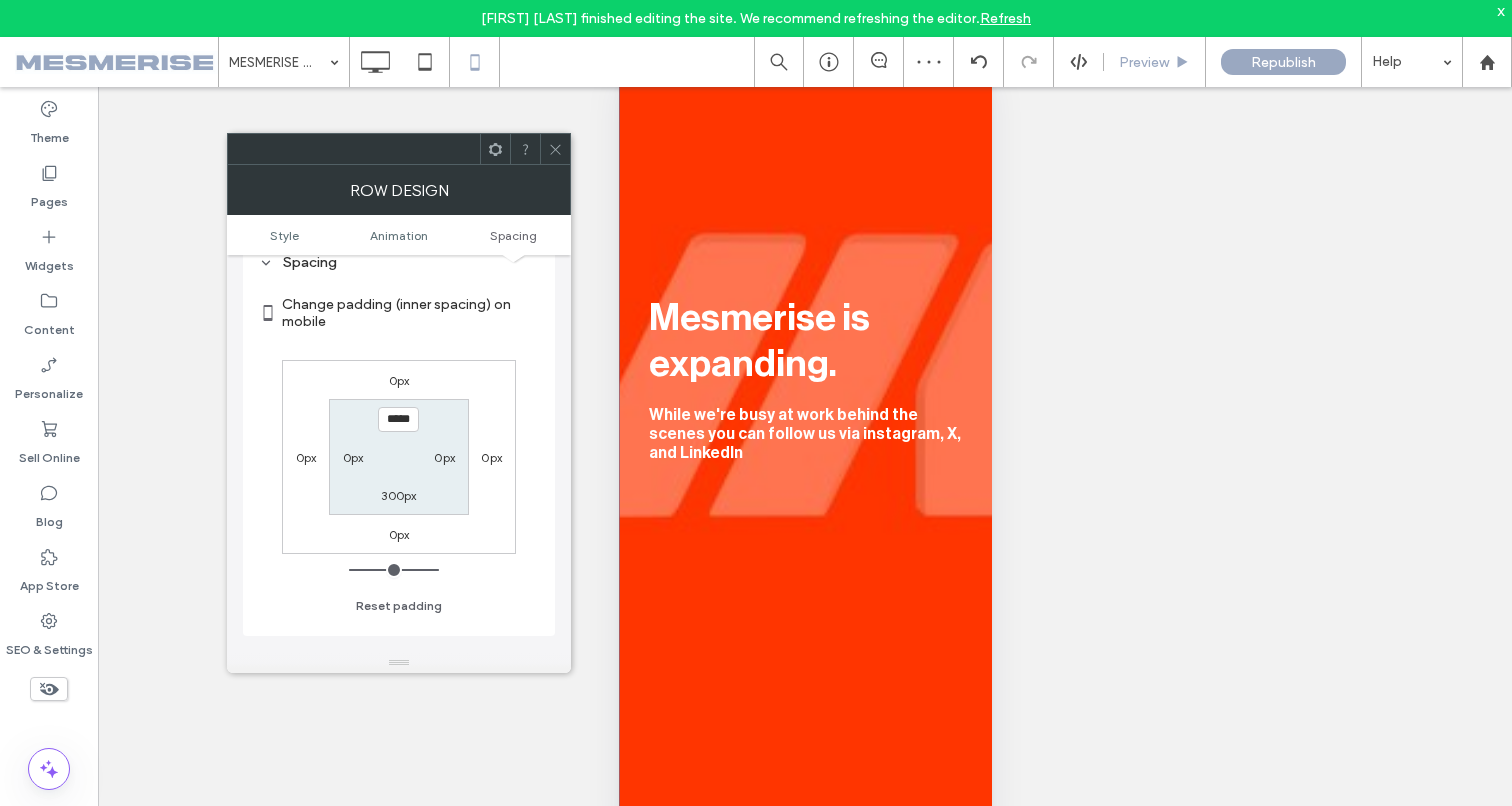 click on "Preview" at bounding box center [1144, 62] 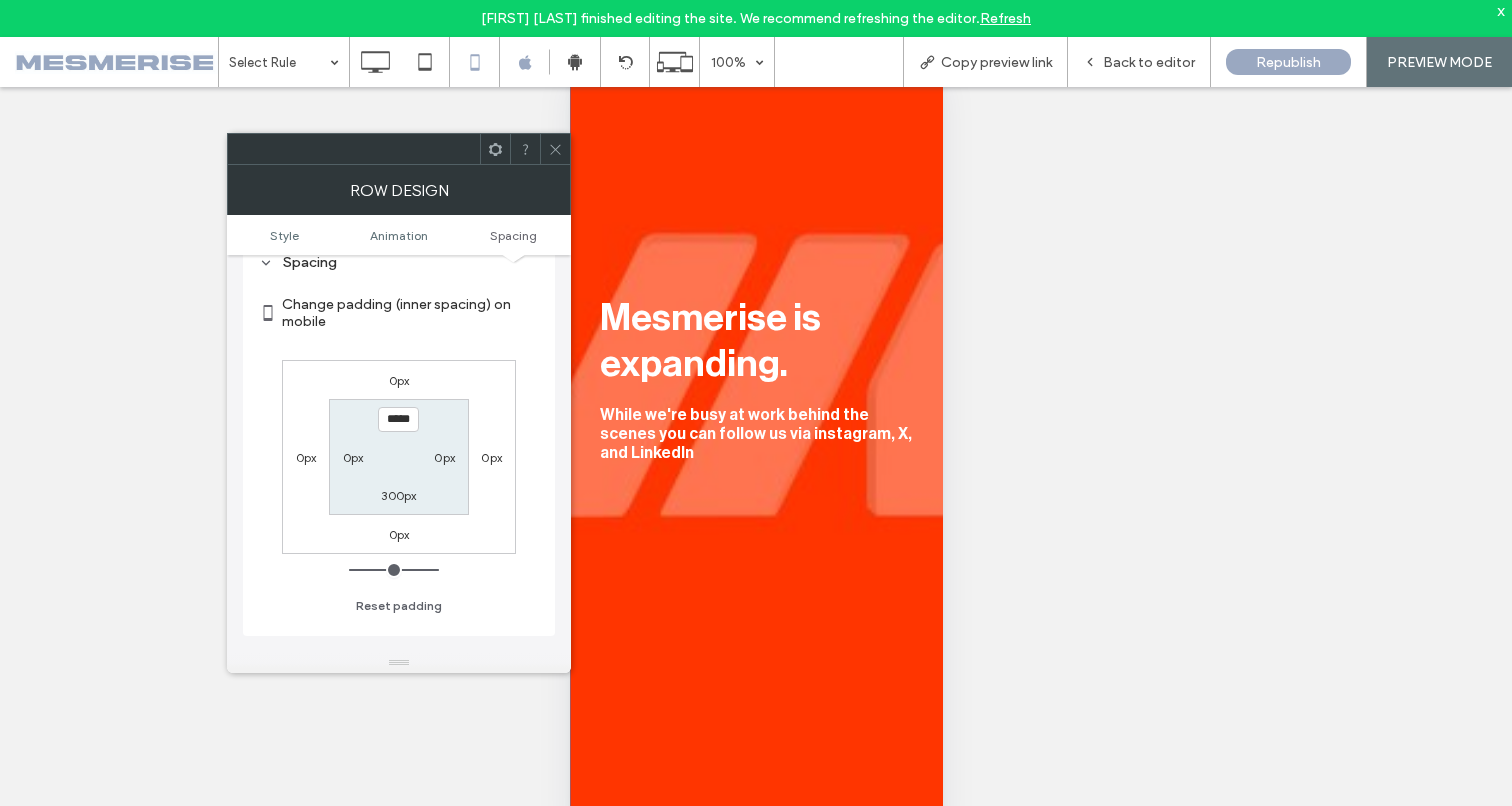 scroll, scrollTop: 102, scrollLeft: 0, axis: vertical 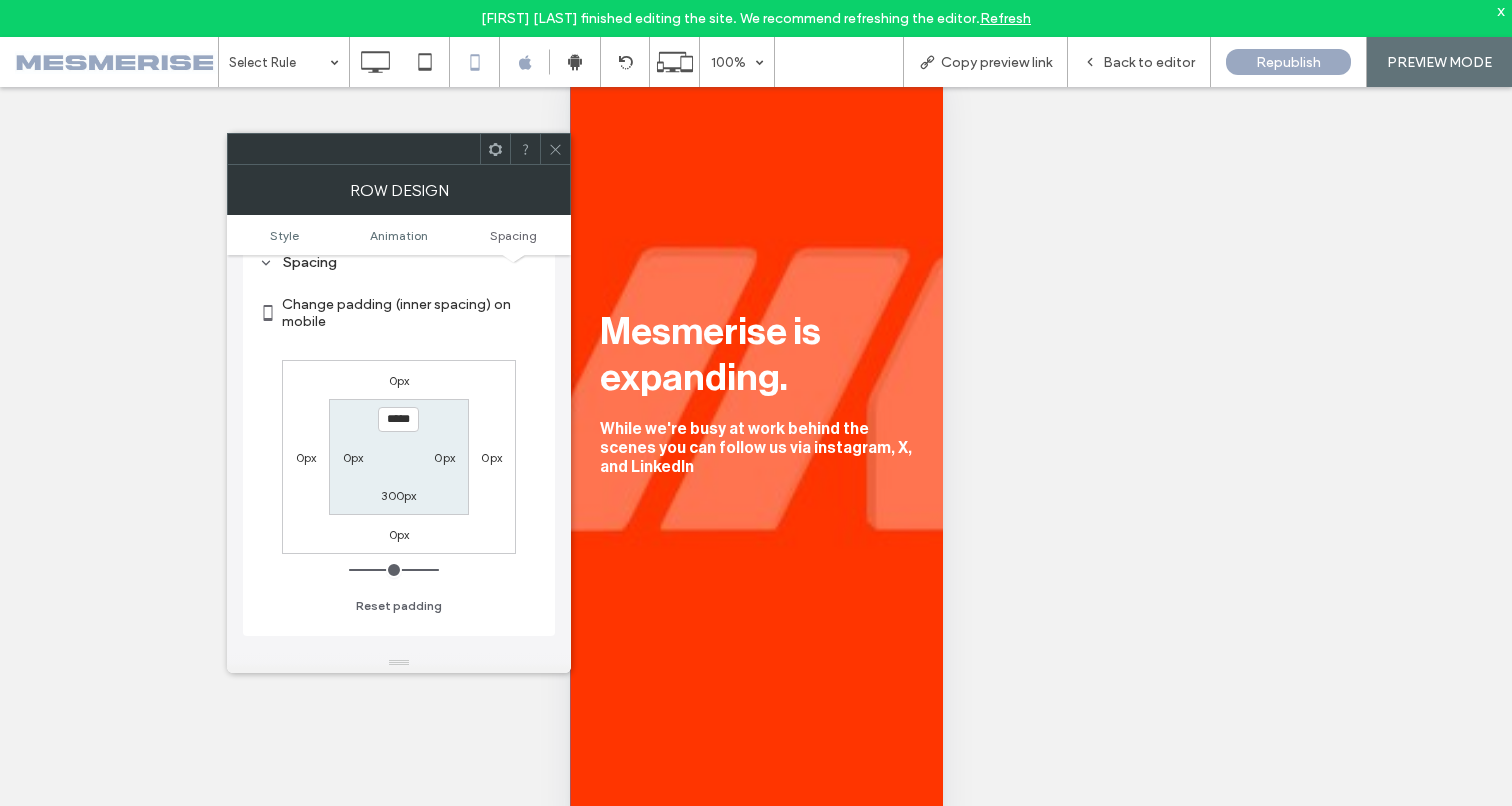 click 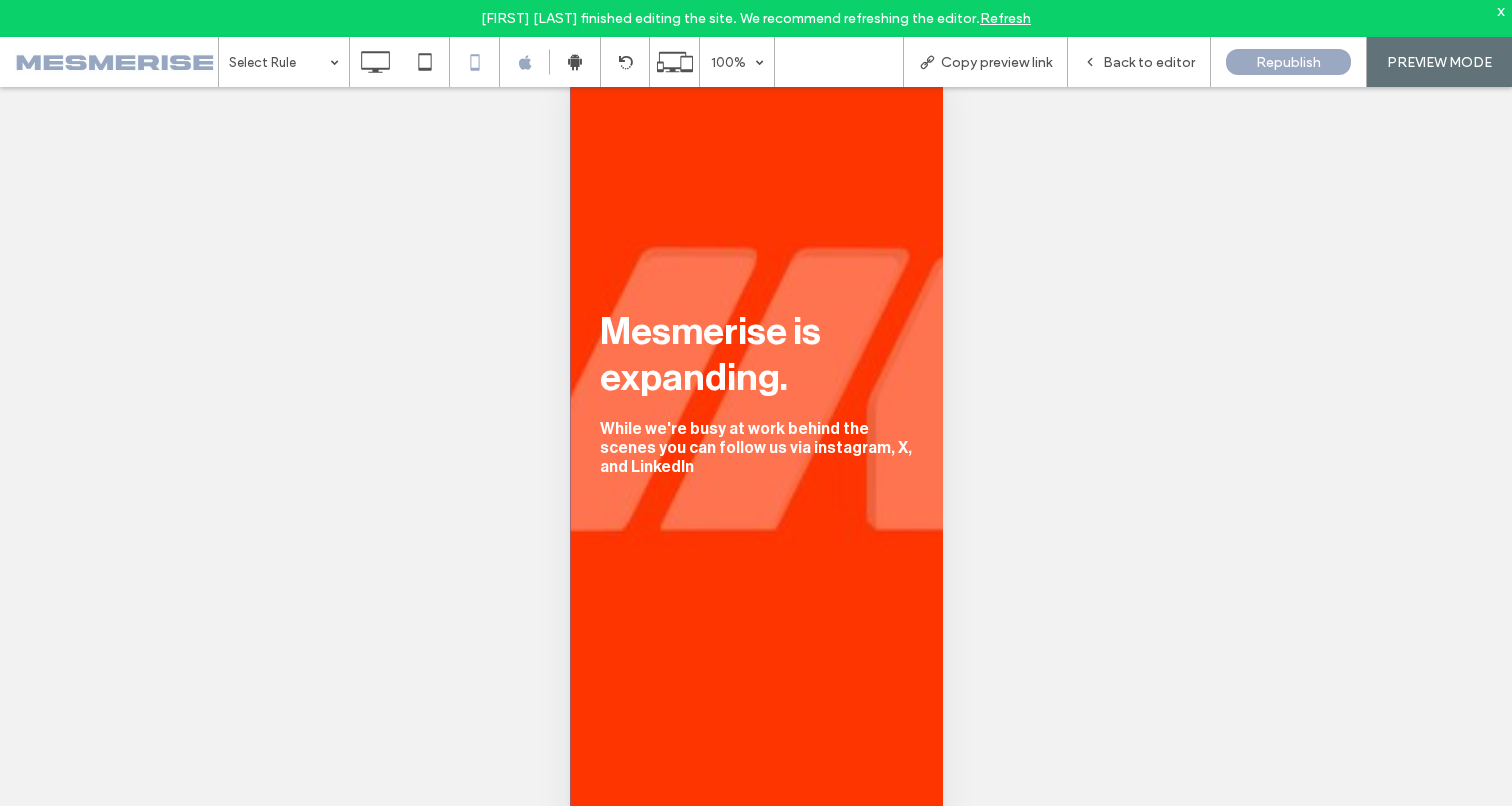 scroll, scrollTop: 0, scrollLeft: 0, axis: both 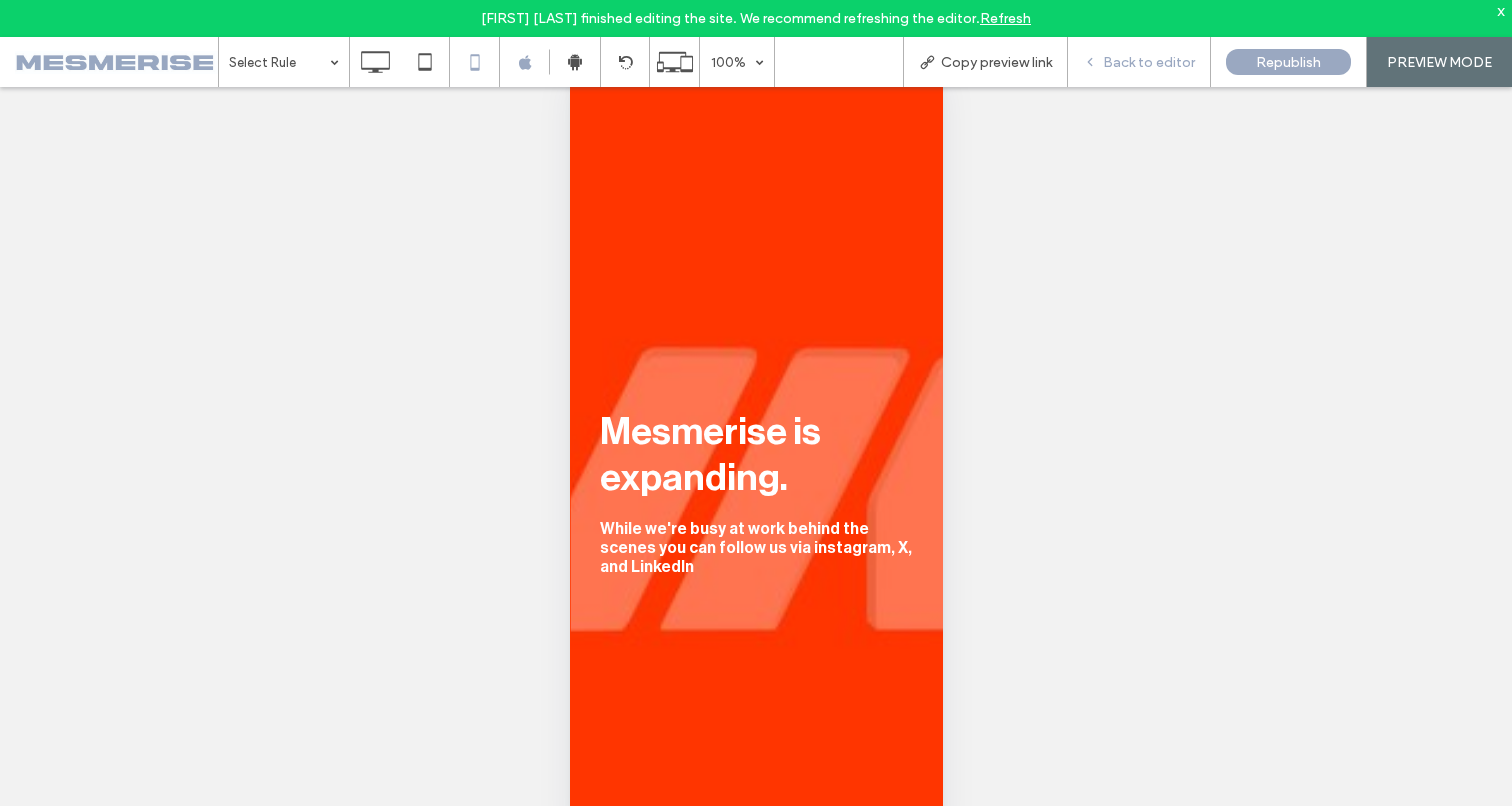 click on "Back to editor" at bounding box center [1149, 62] 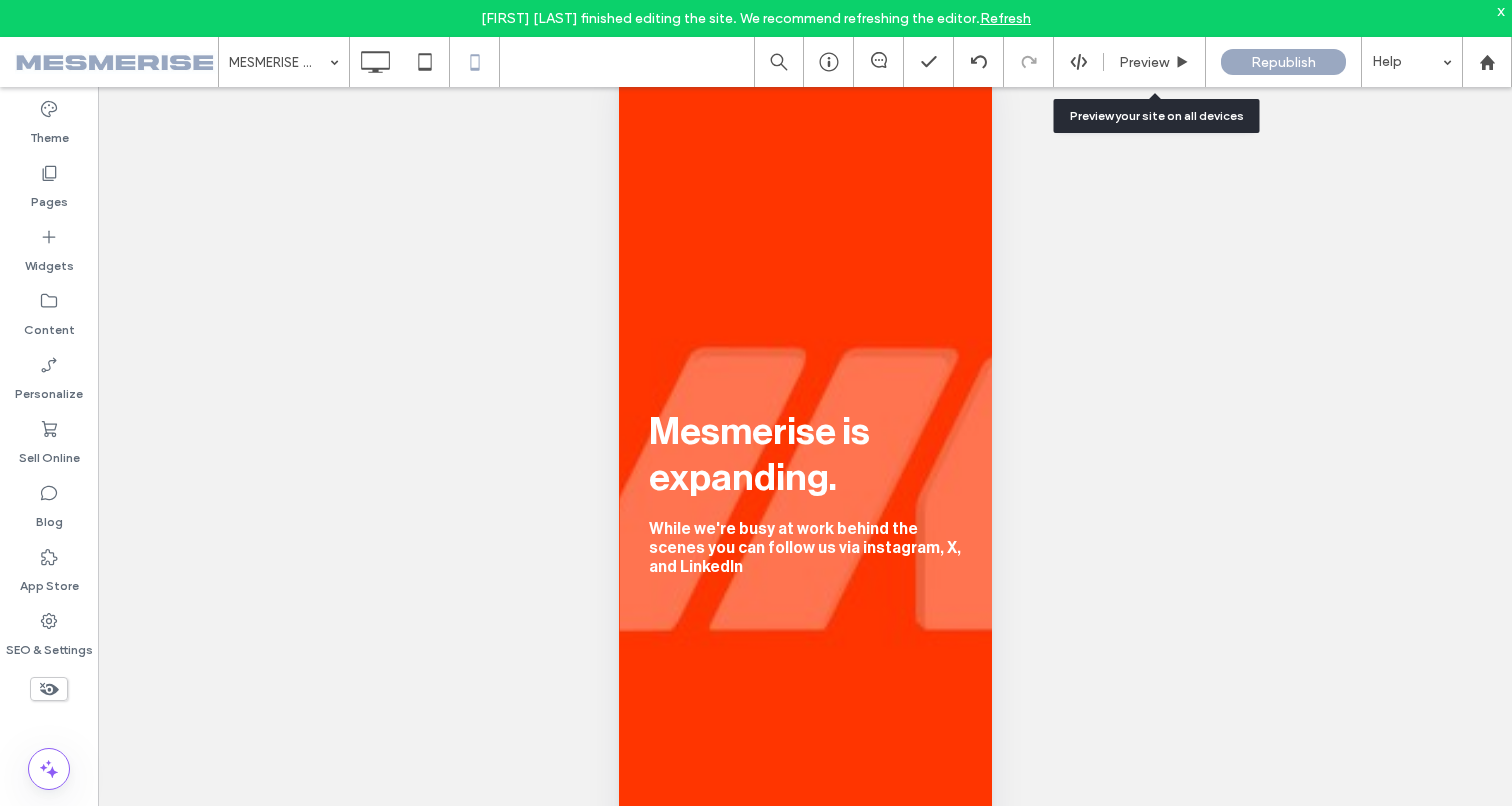 click on "Preview" at bounding box center [1144, 62] 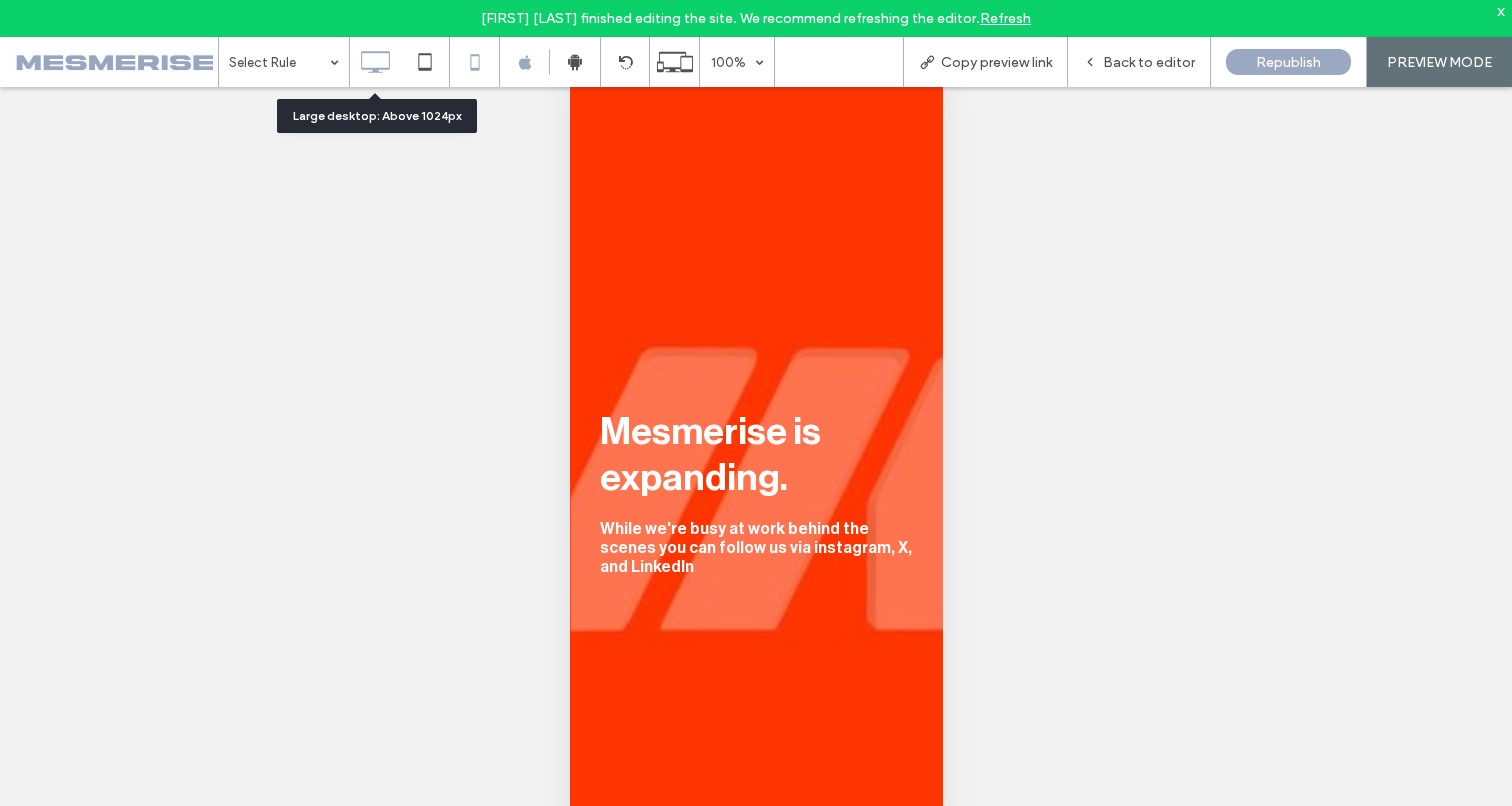 click 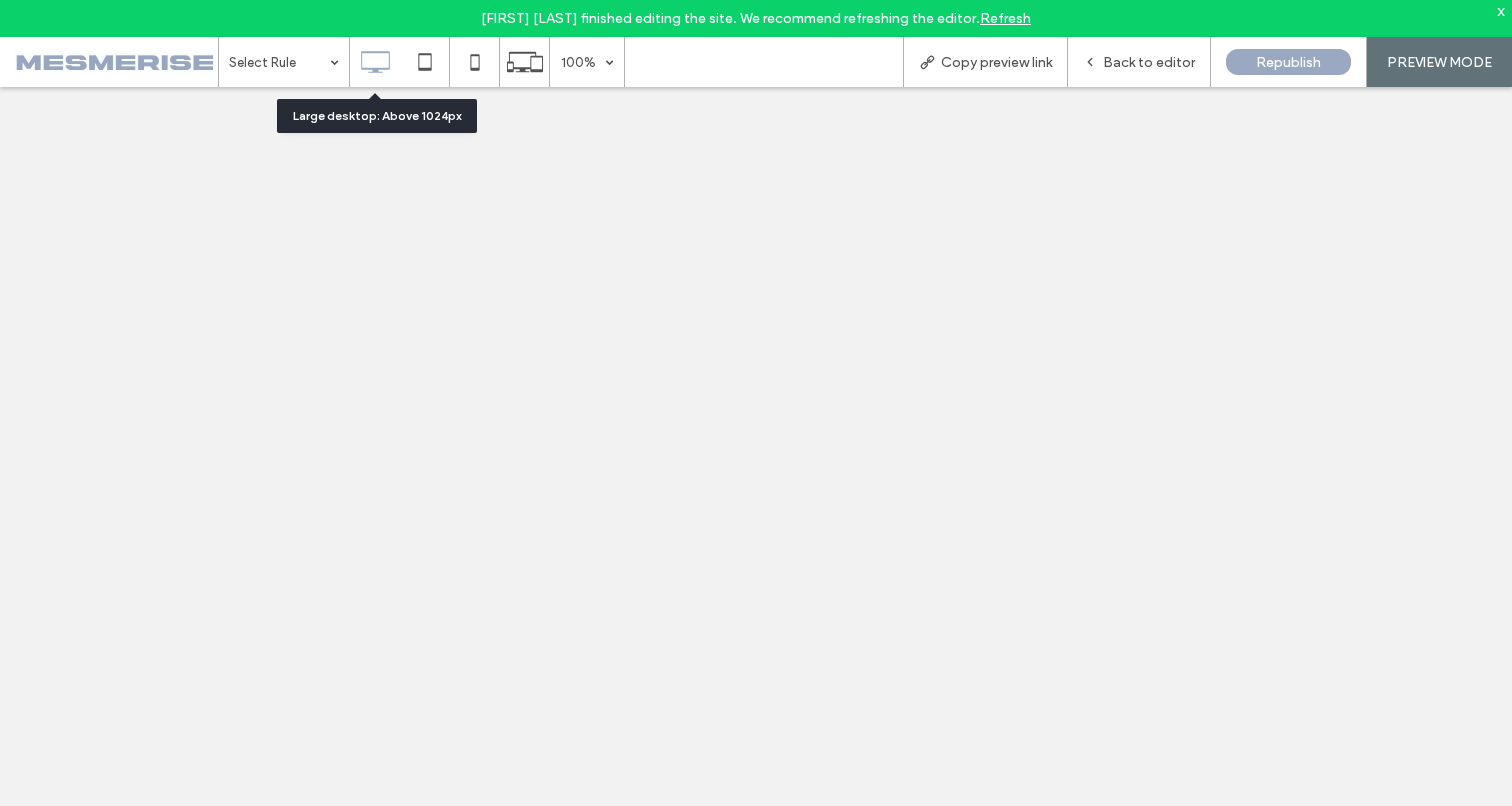 scroll, scrollTop: 0, scrollLeft: 0, axis: both 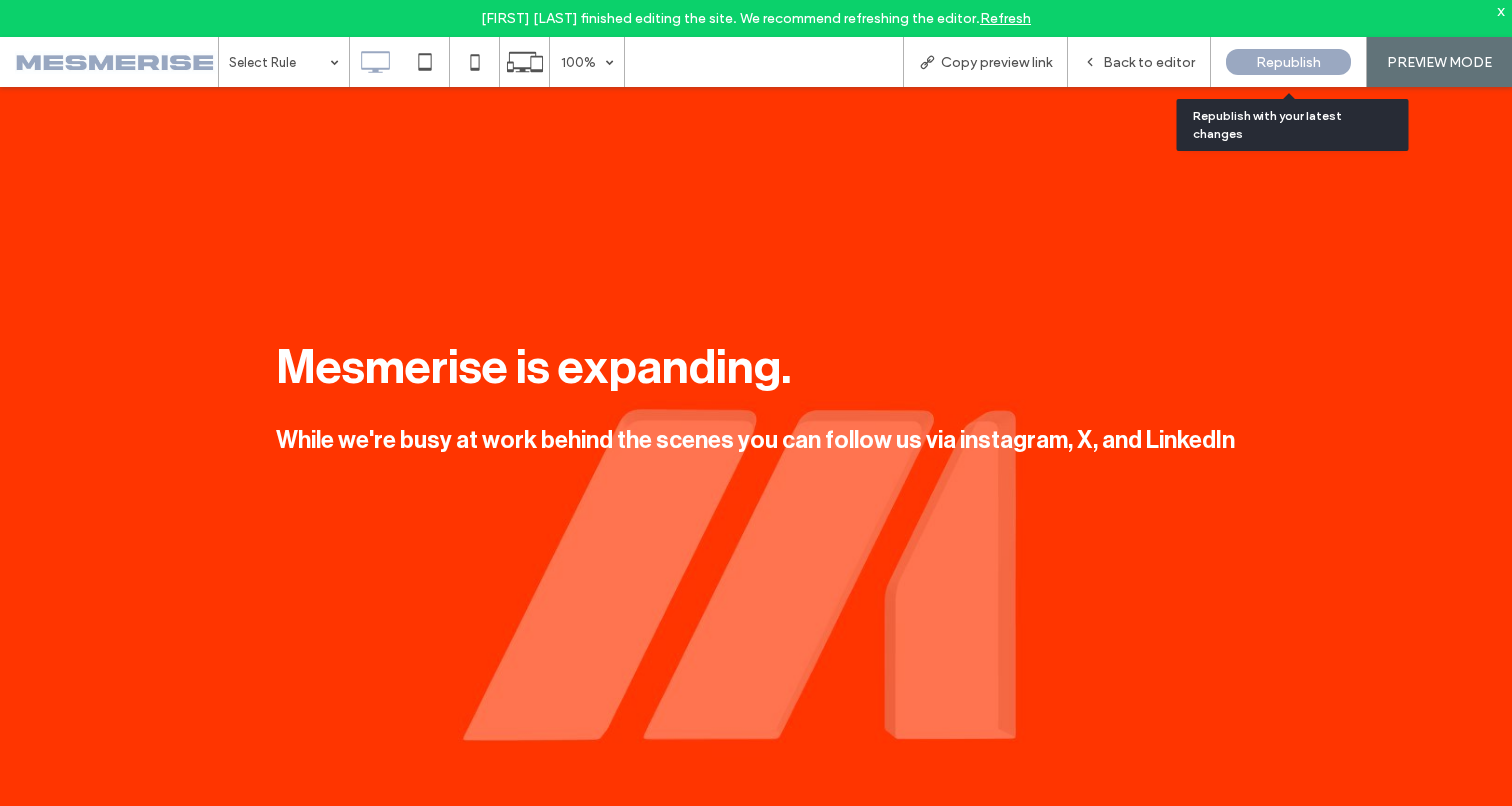 click on "Republish" at bounding box center [1288, 62] 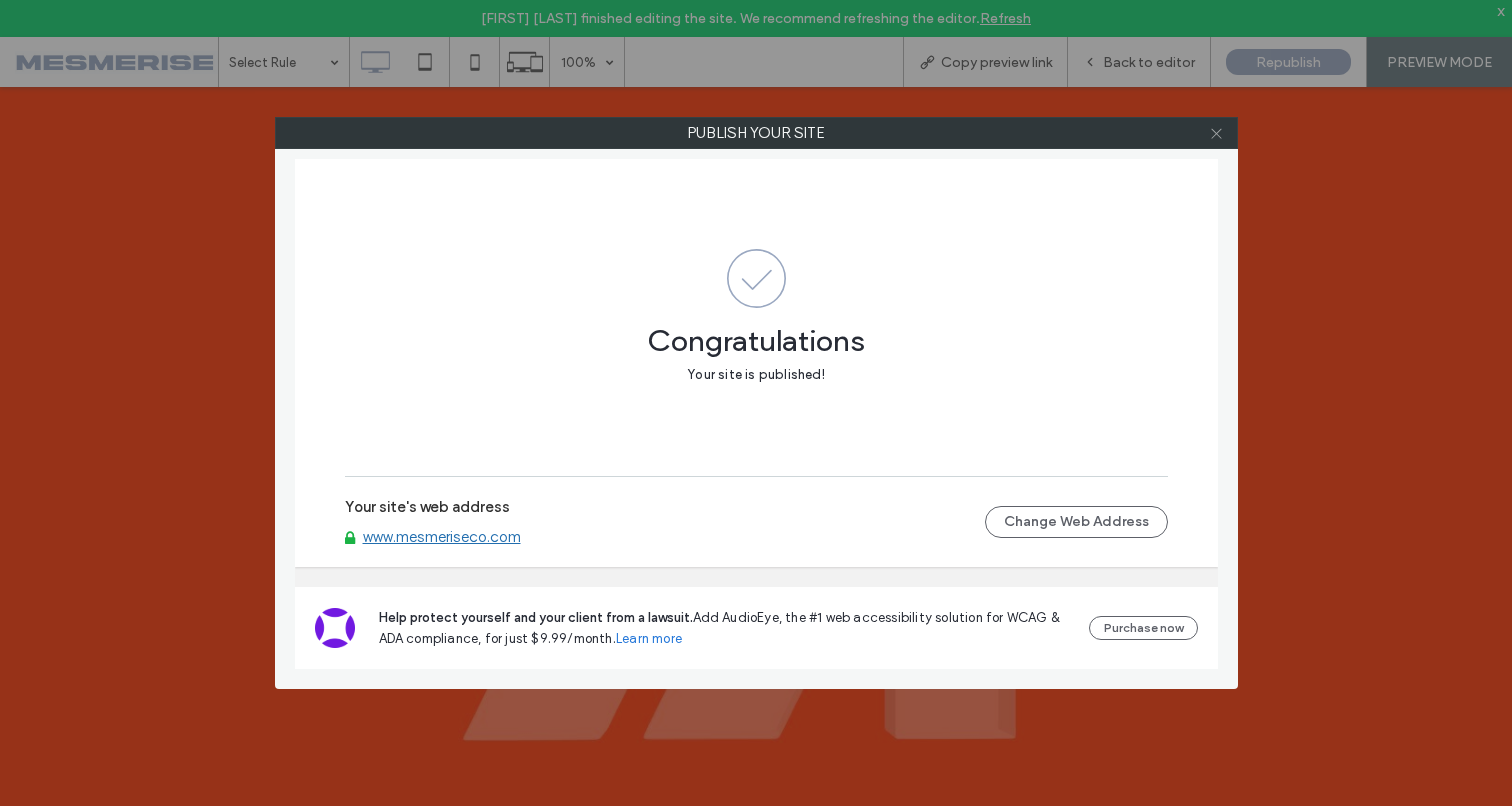 click 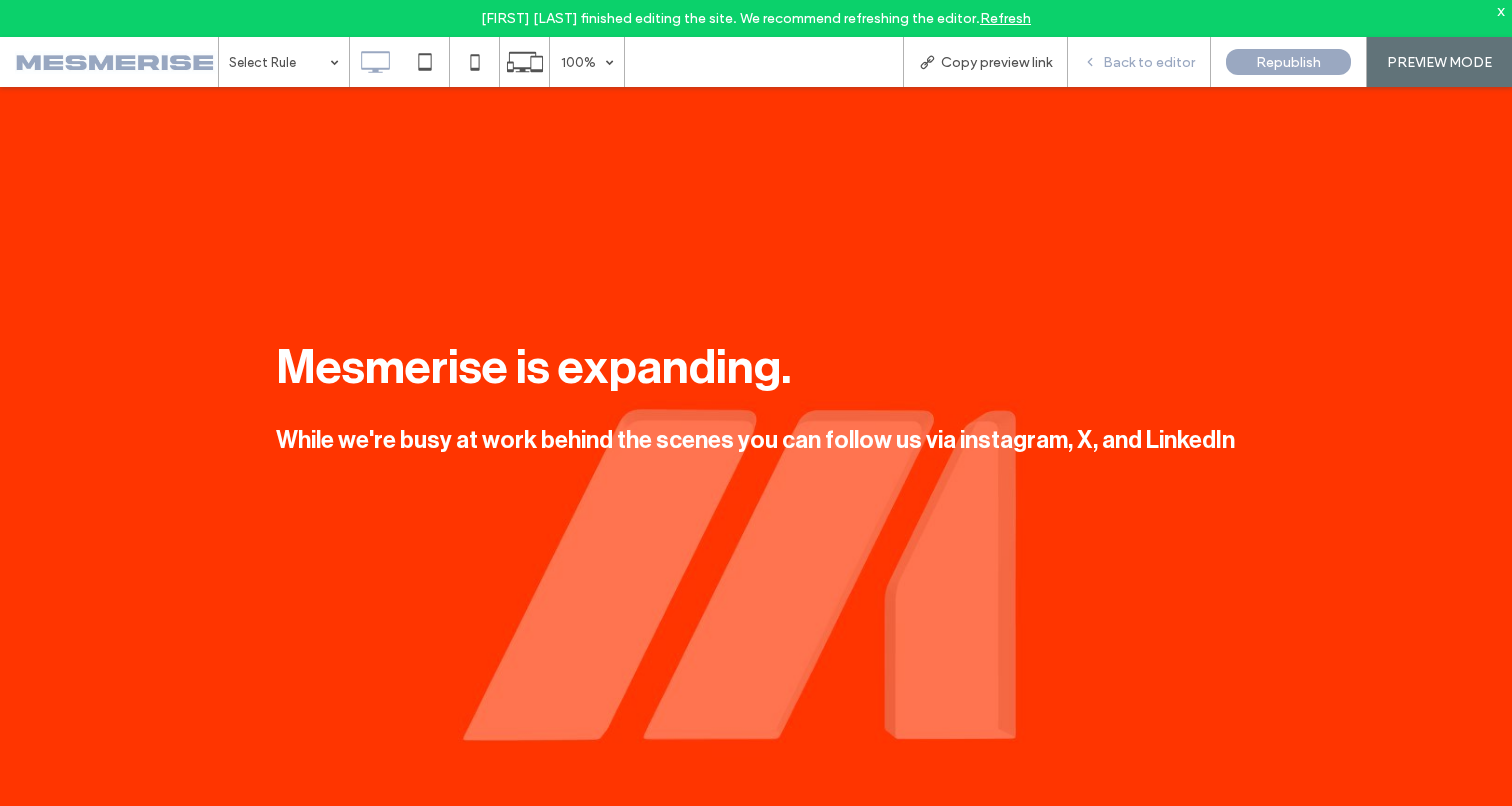 click on "Back to editor" at bounding box center (1149, 62) 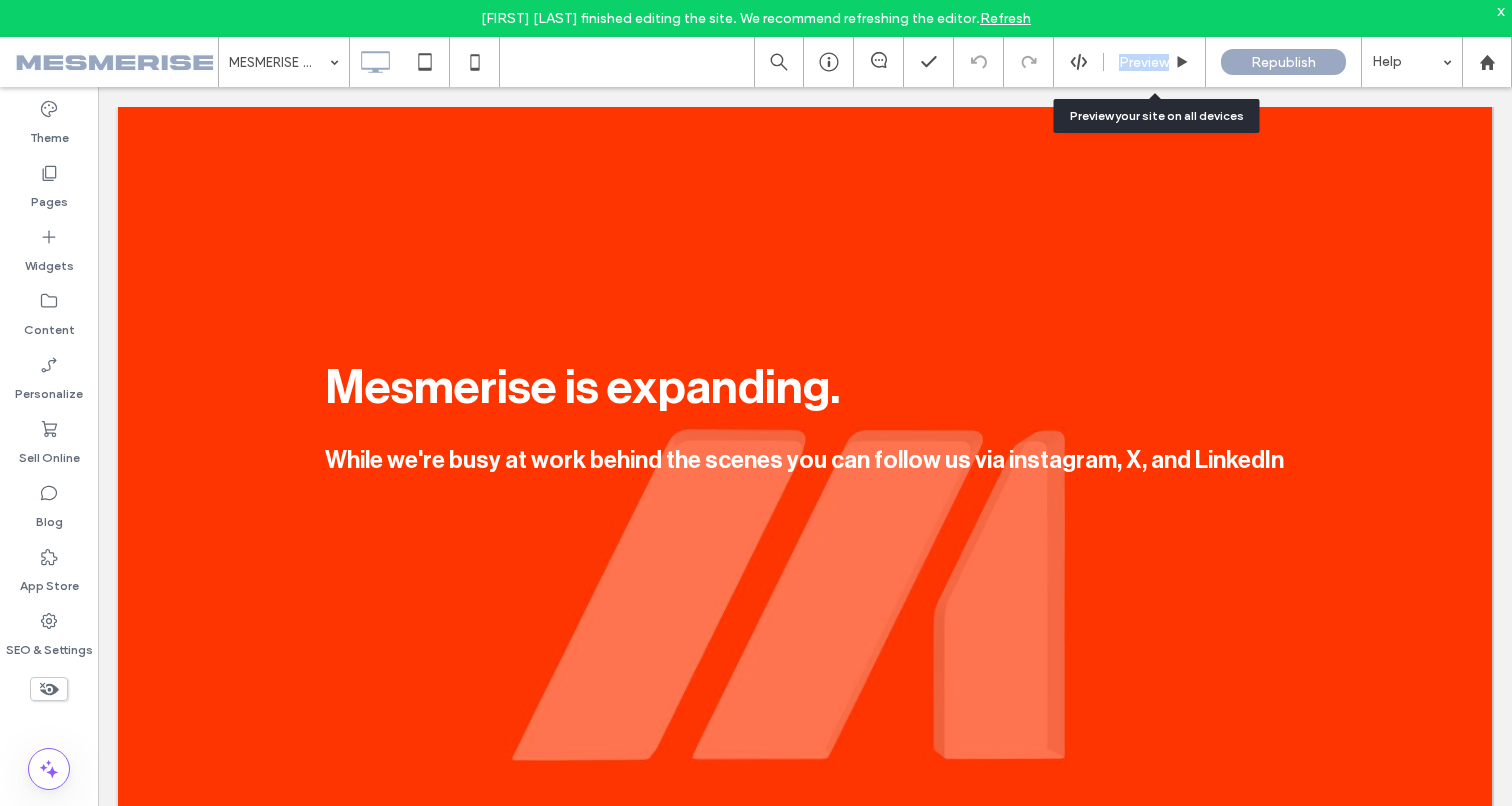 click on "Preview" at bounding box center [1144, 62] 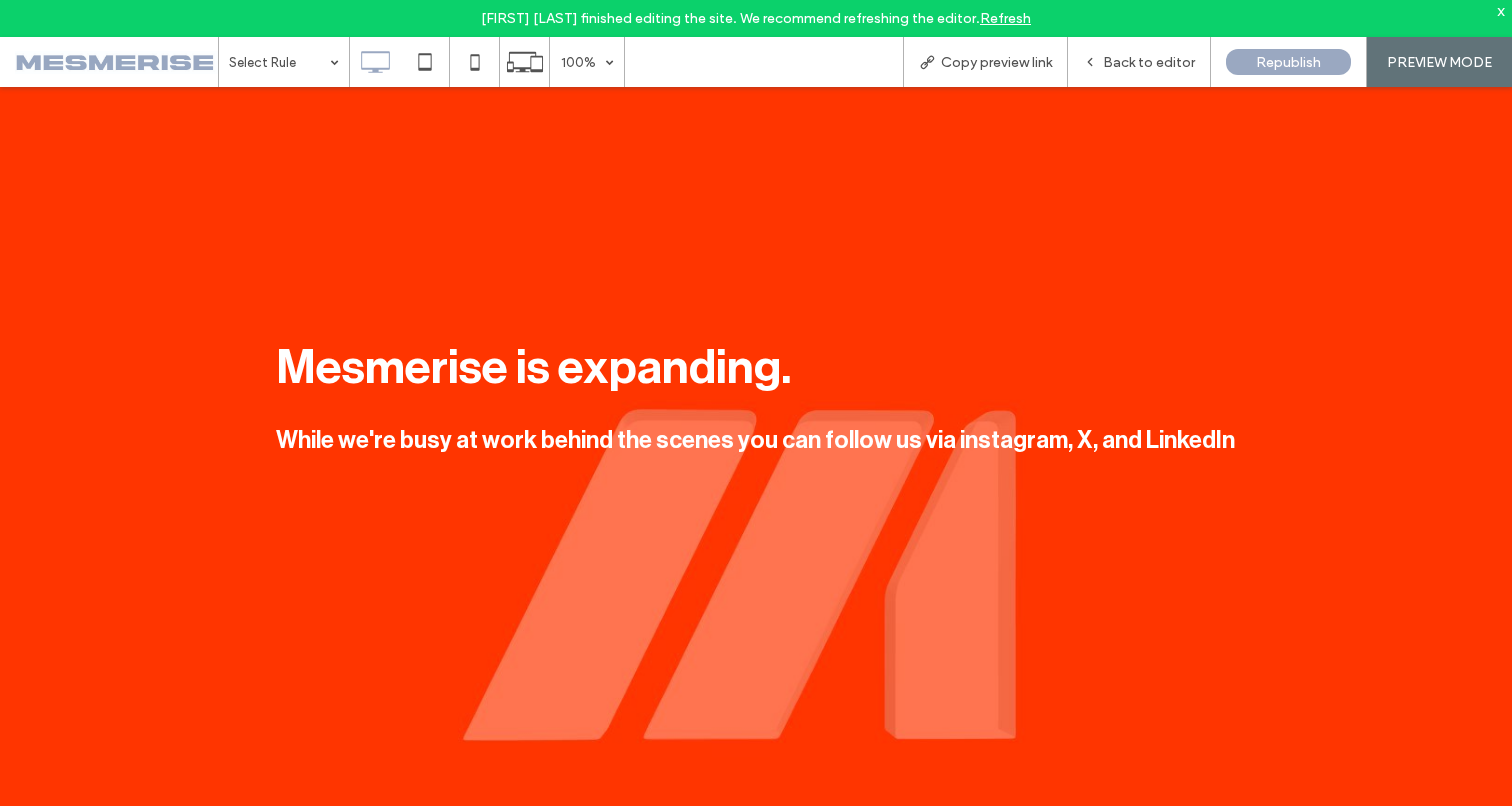 scroll, scrollTop: 14, scrollLeft: 0, axis: vertical 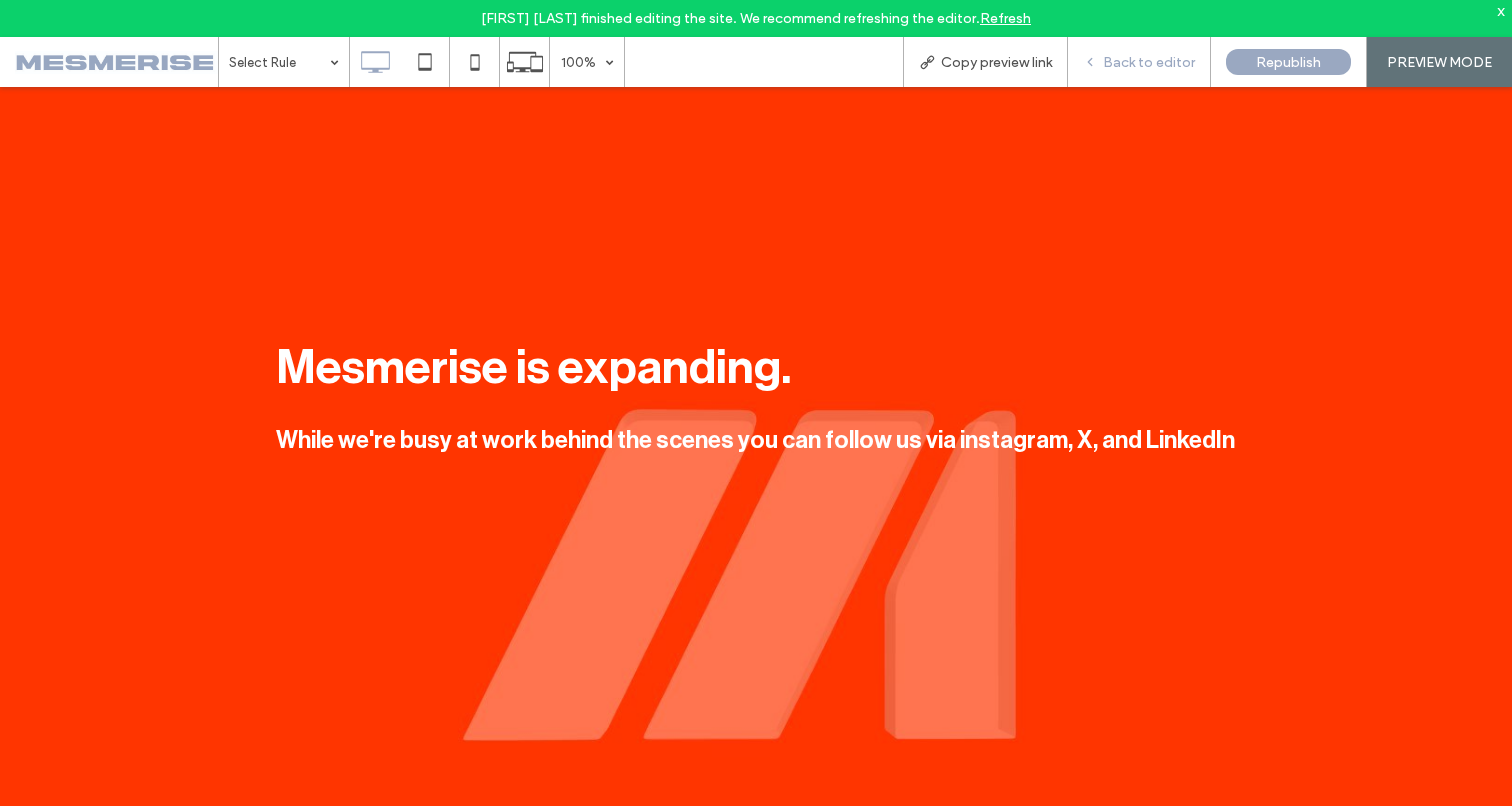 click on "Back to editor" at bounding box center [1139, 62] 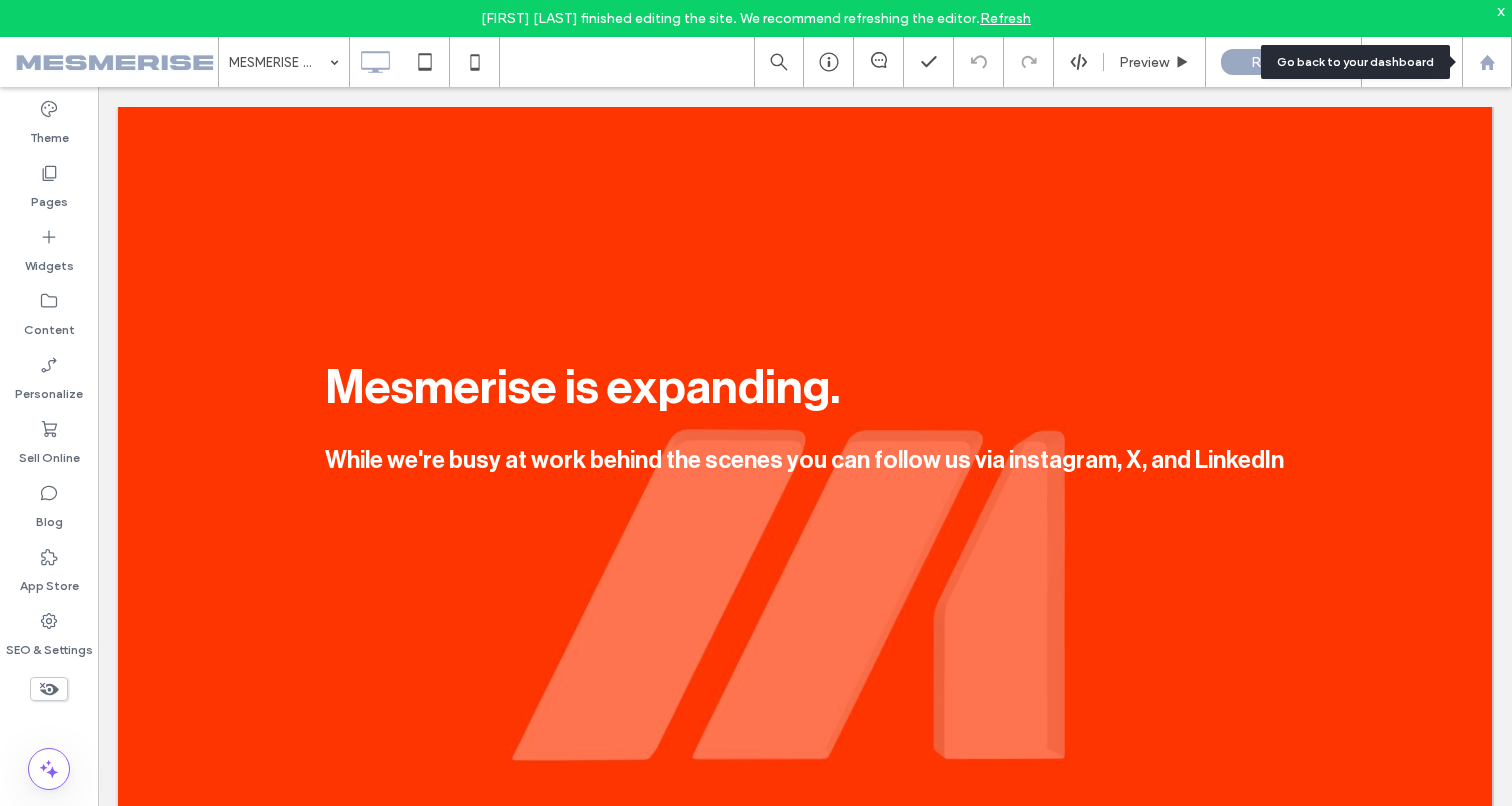 click at bounding box center [1487, 62] 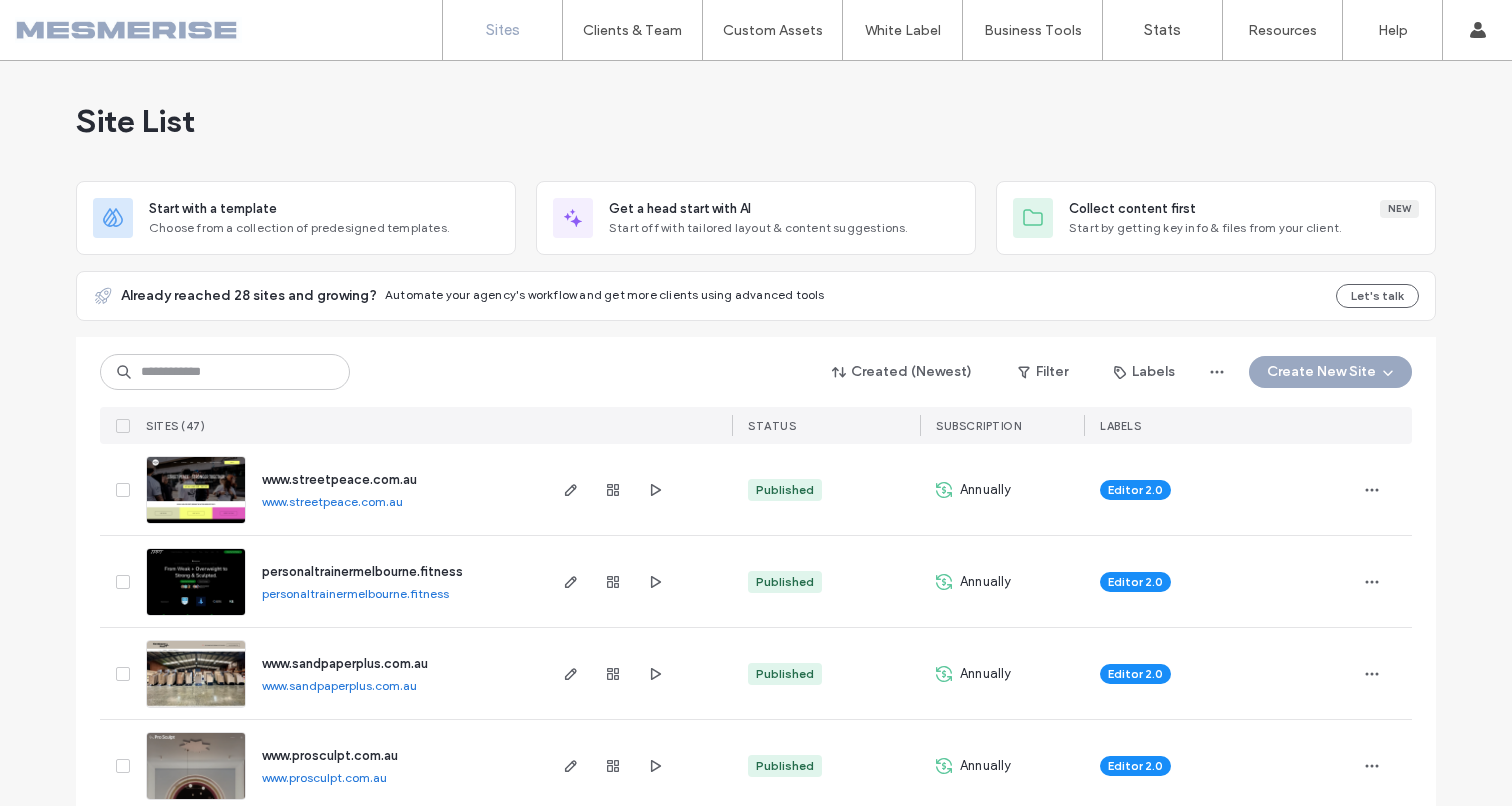 scroll, scrollTop: 0, scrollLeft: 0, axis: both 